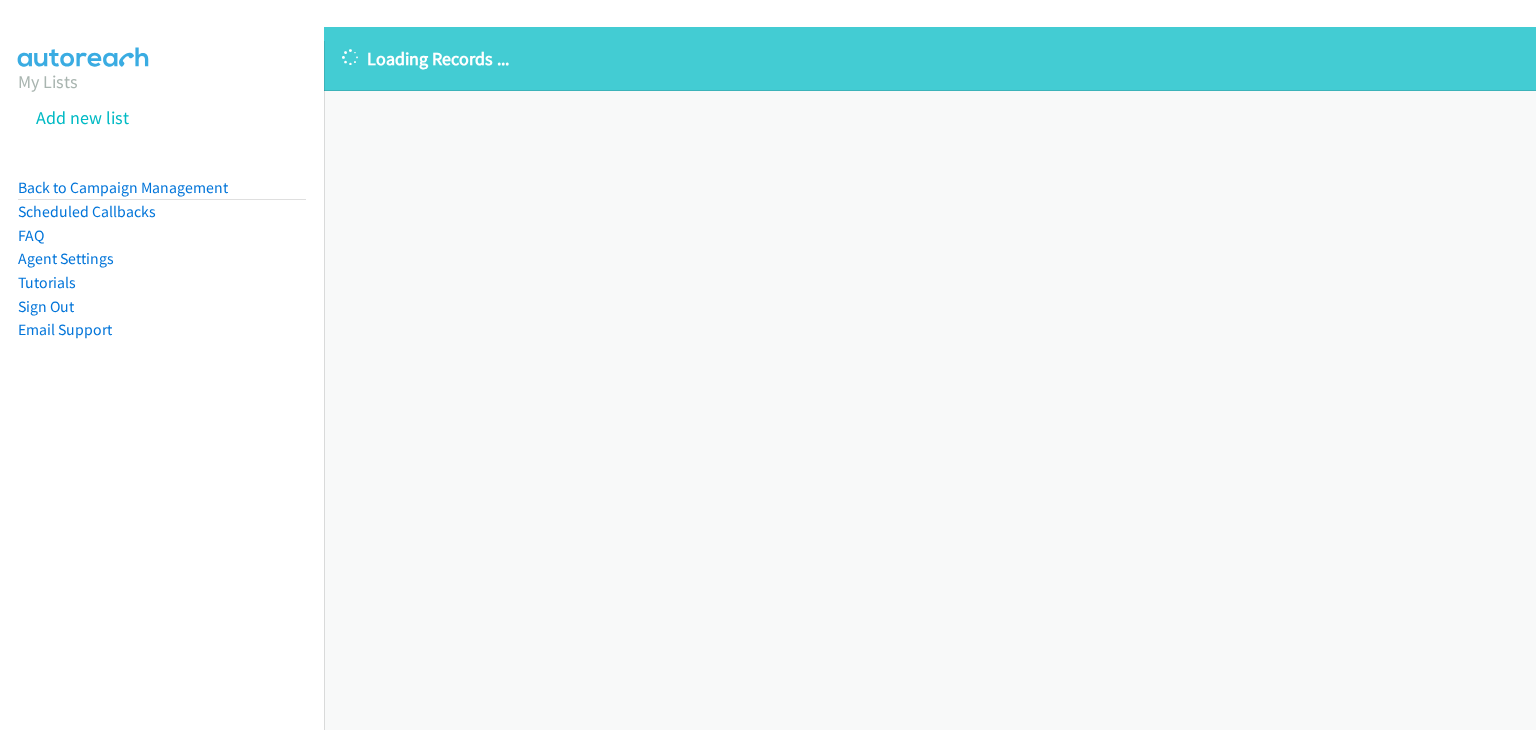 scroll, scrollTop: 0, scrollLeft: 0, axis: both 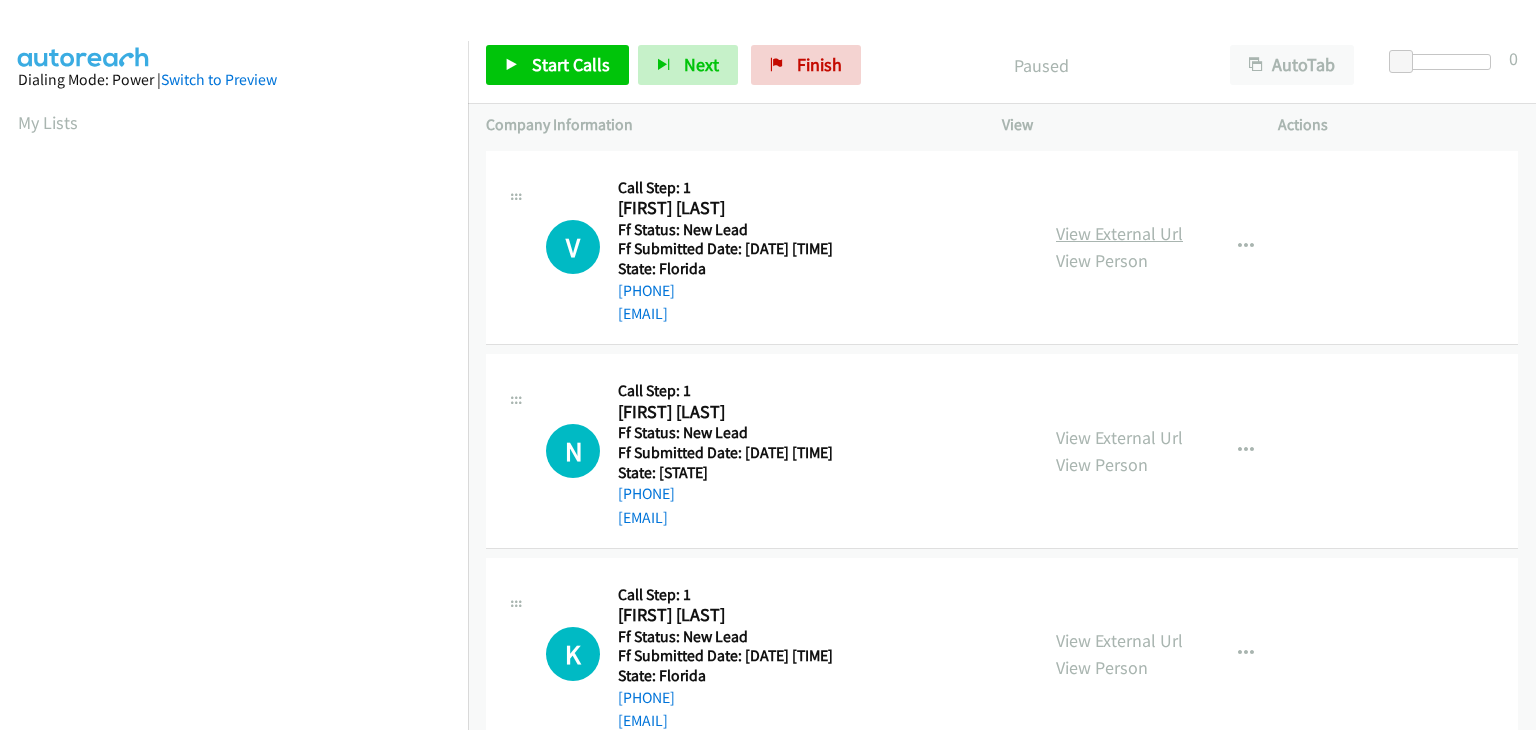 click on "View External Url" at bounding box center [1119, 233] 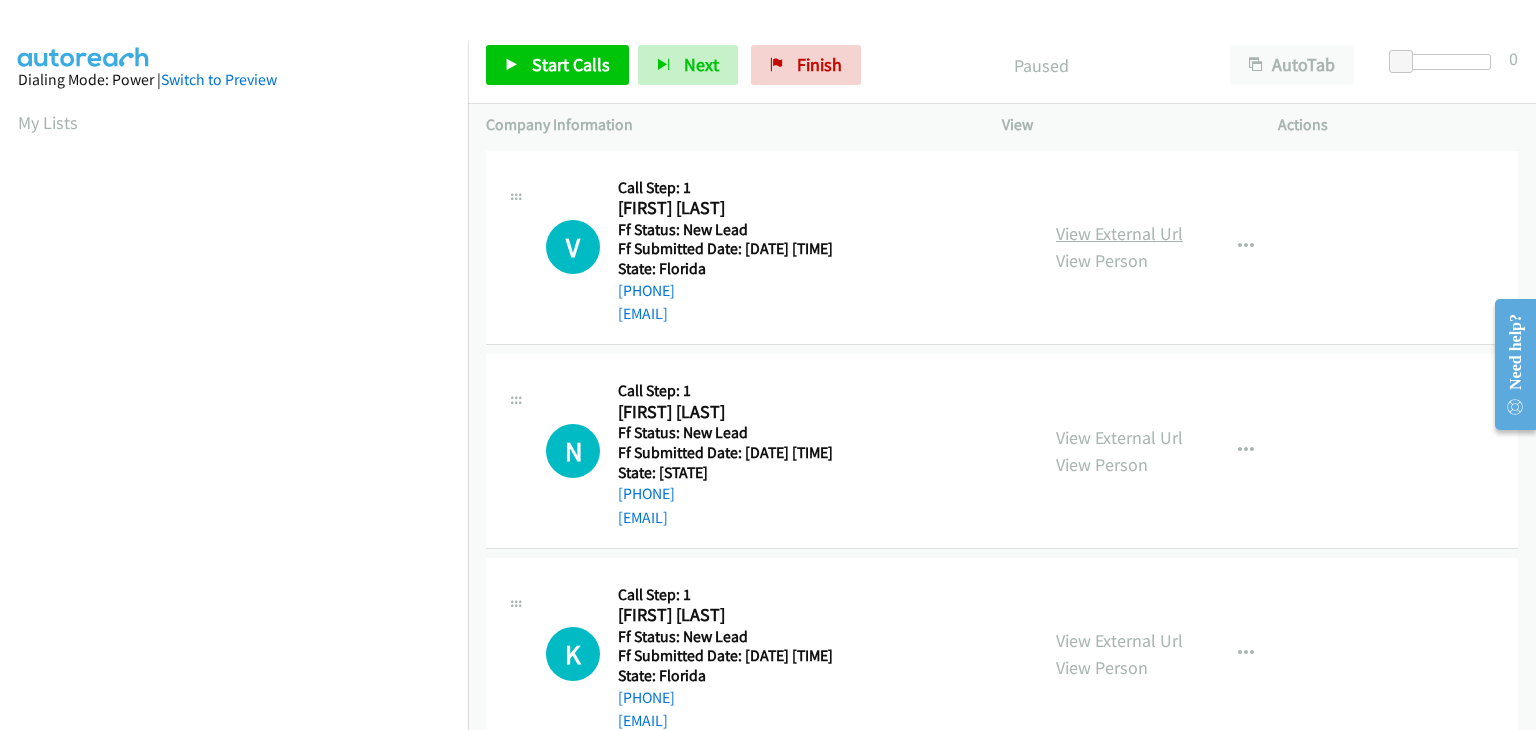 scroll, scrollTop: 0, scrollLeft: 0, axis: both 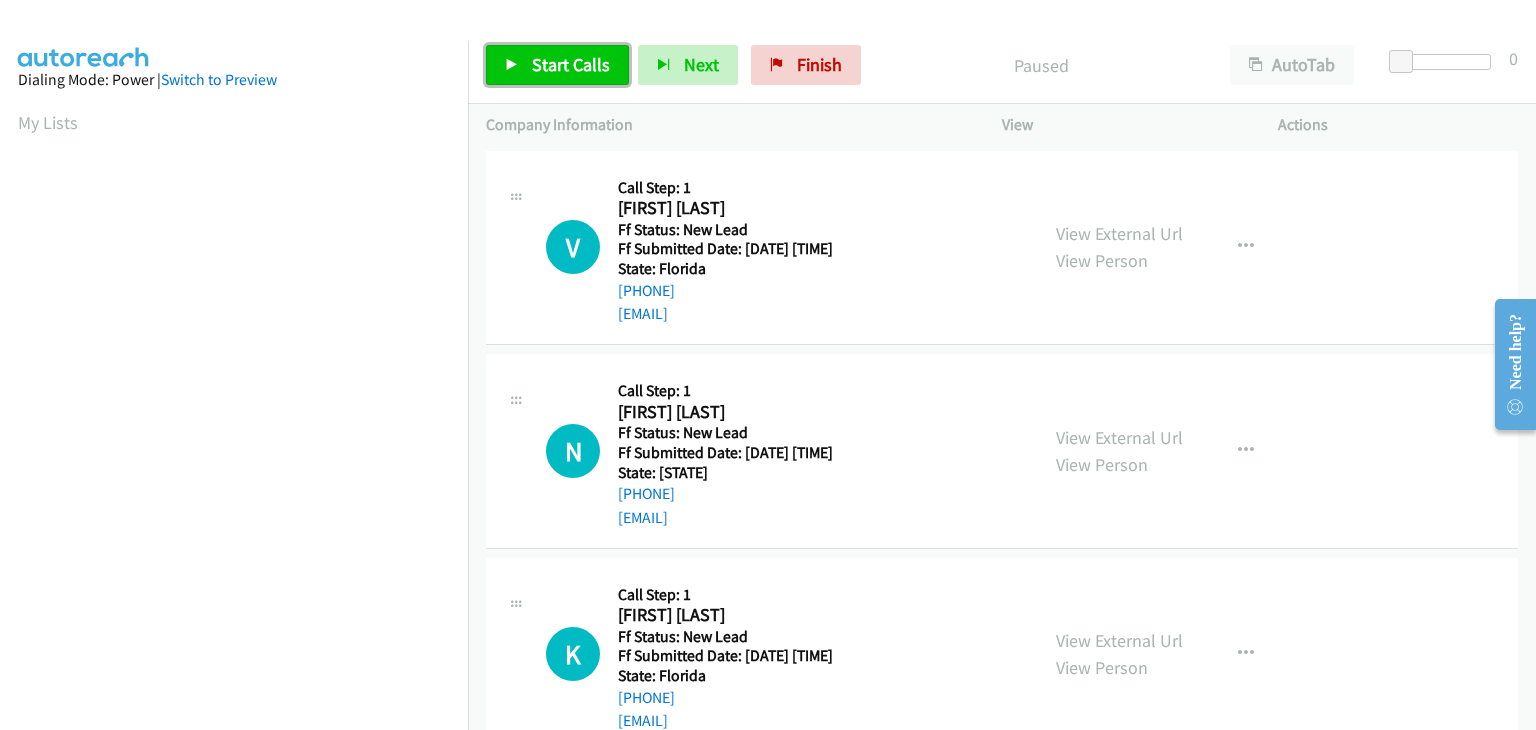 click on "Start Calls" at bounding box center [571, 64] 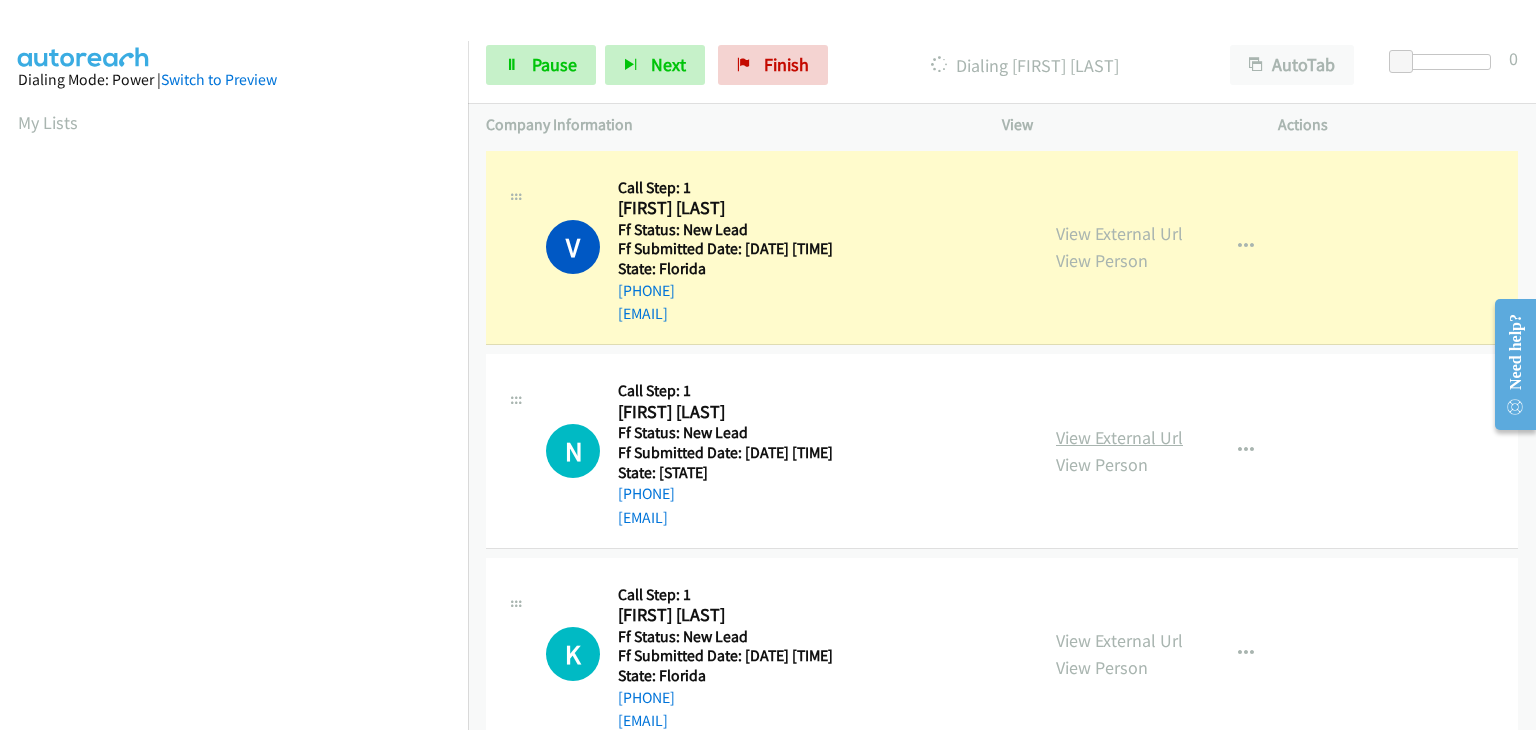 click on "View External Url" at bounding box center [1119, 437] 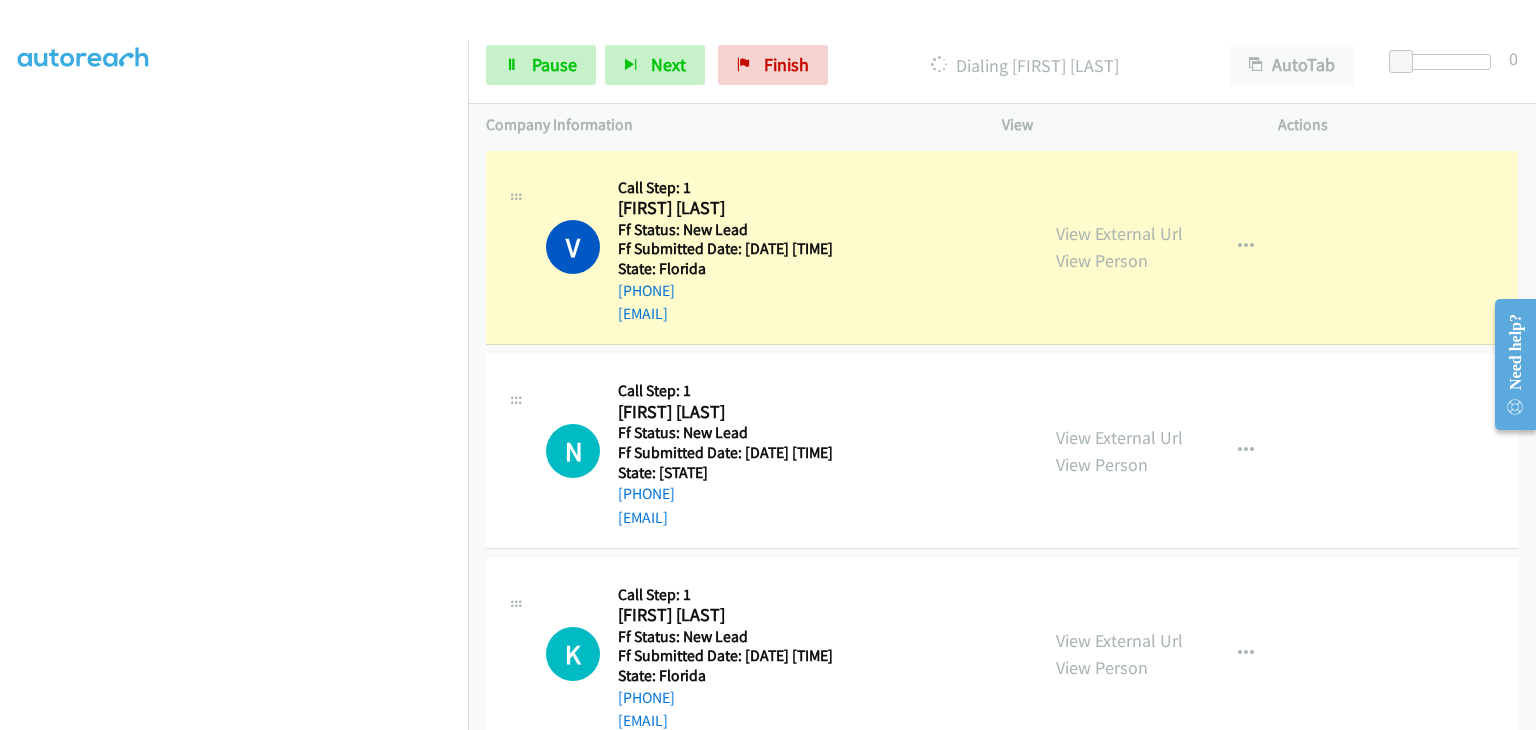 scroll, scrollTop: 392, scrollLeft: 0, axis: vertical 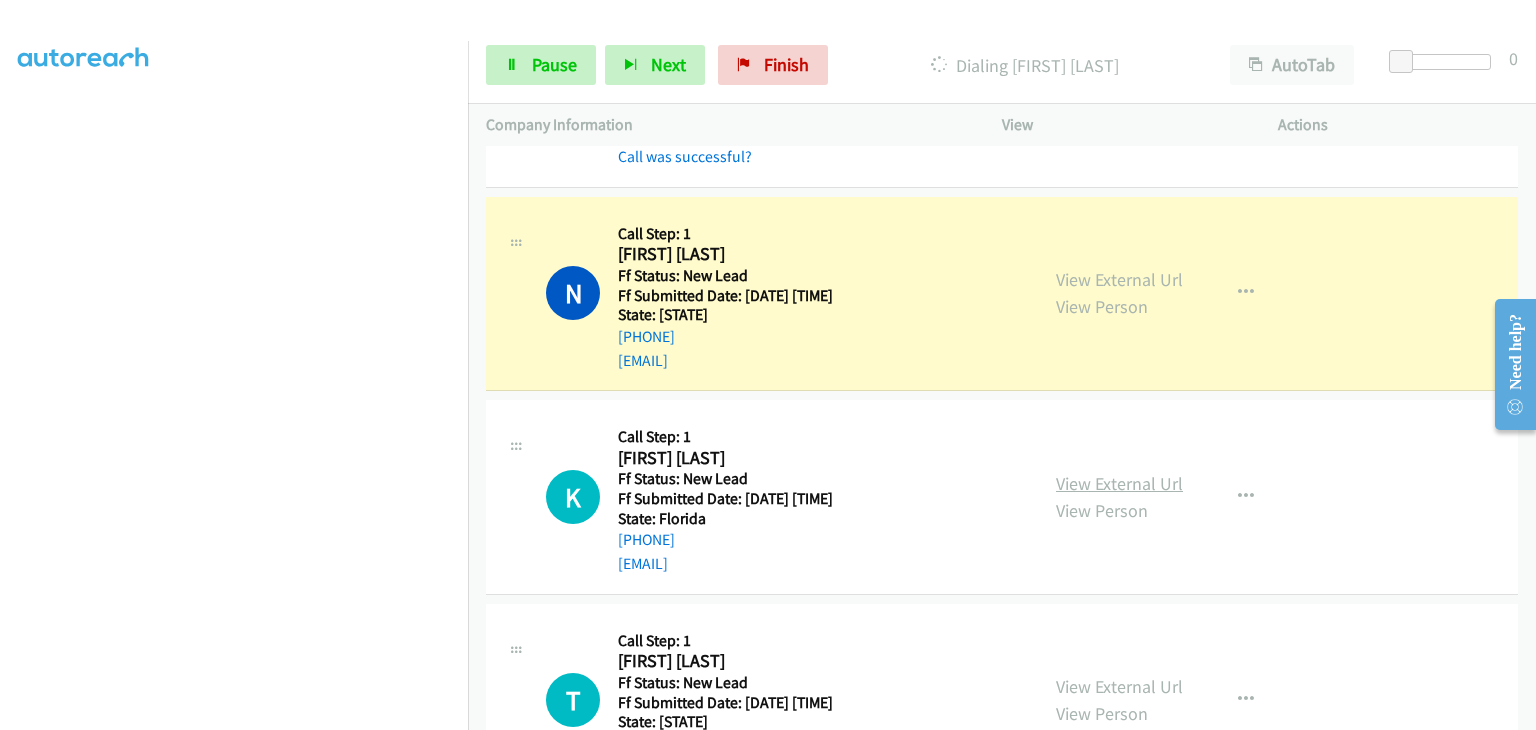 click on "View External Url" at bounding box center [1119, 483] 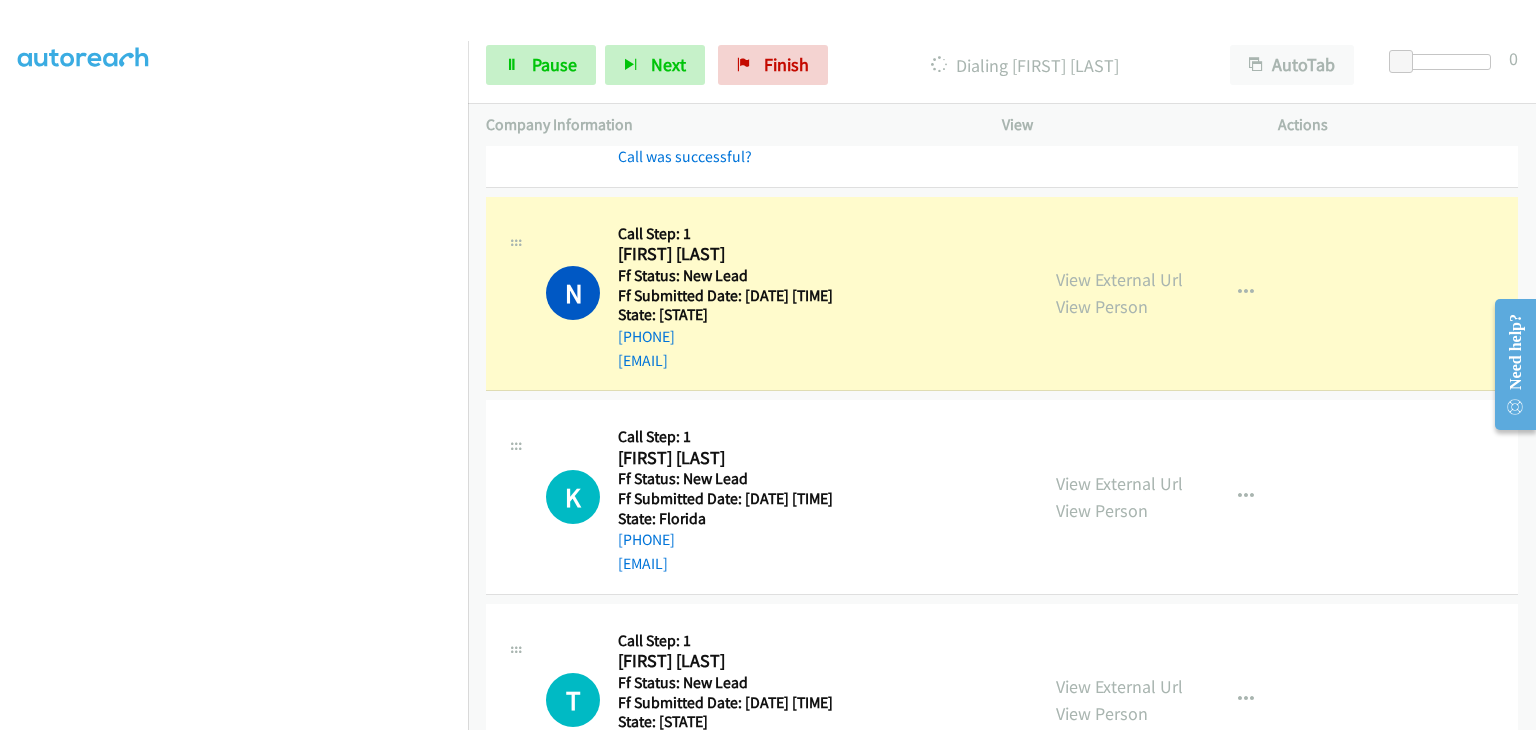 scroll, scrollTop: 392, scrollLeft: 0, axis: vertical 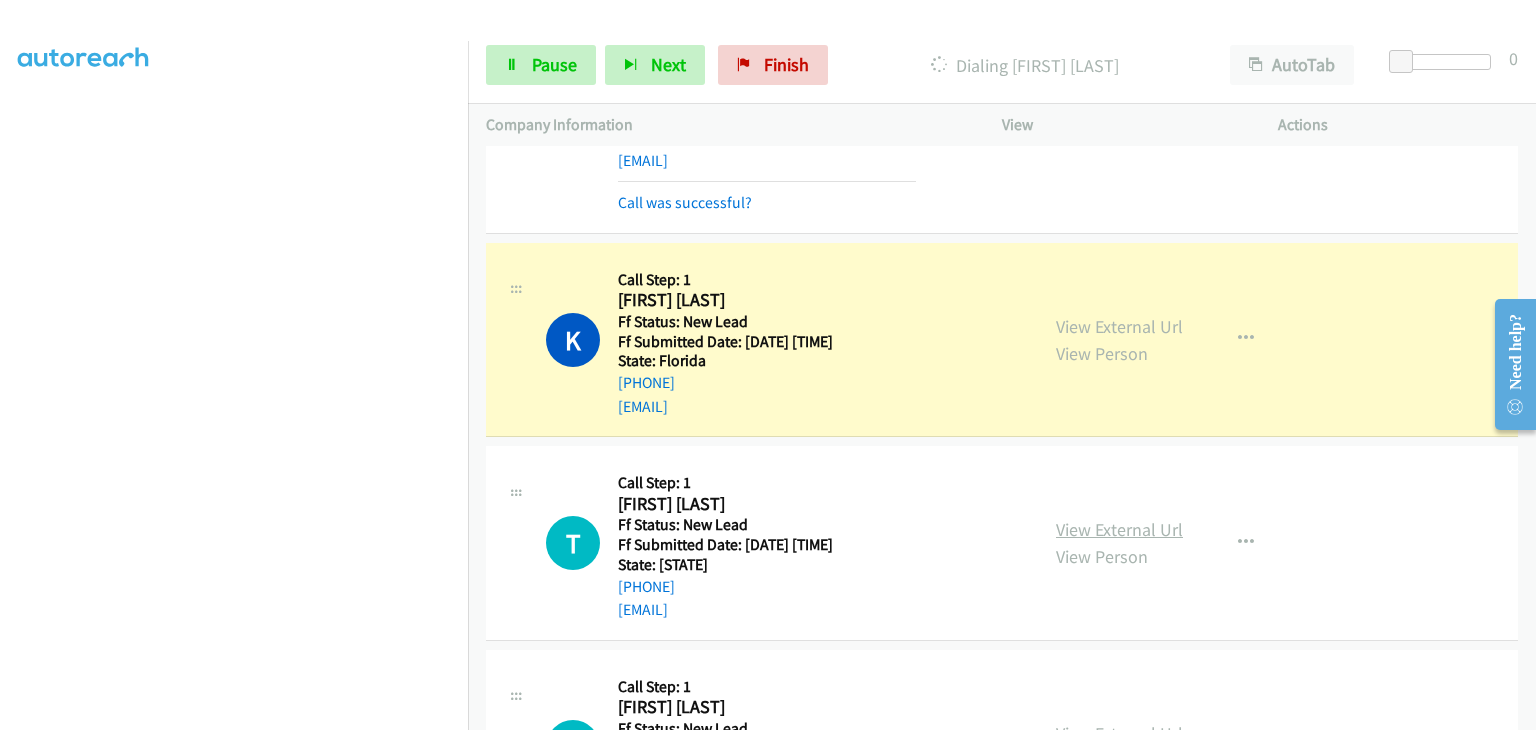 click on "View External Url" at bounding box center (1119, 529) 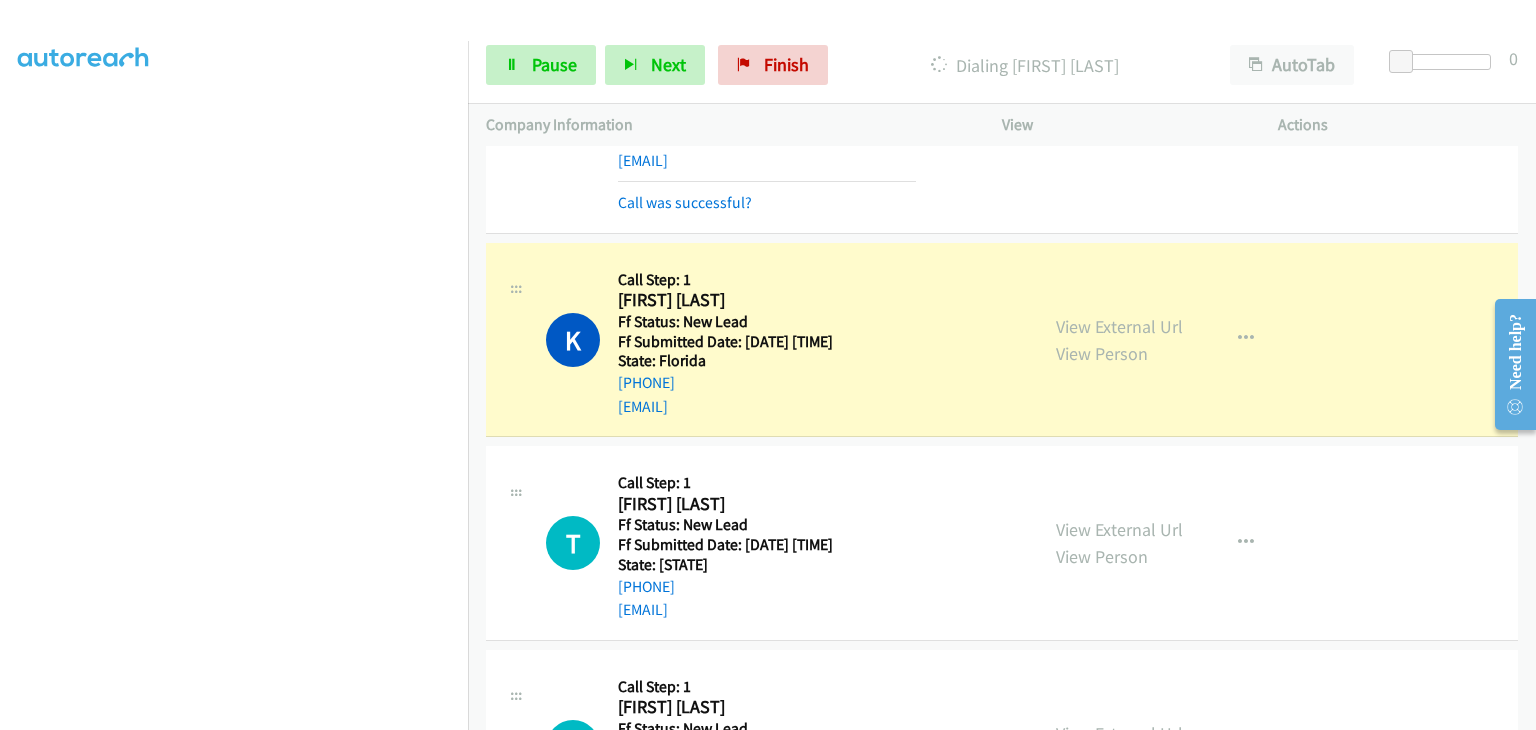 scroll, scrollTop: 500, scrollLeft: 0, axis: vertical 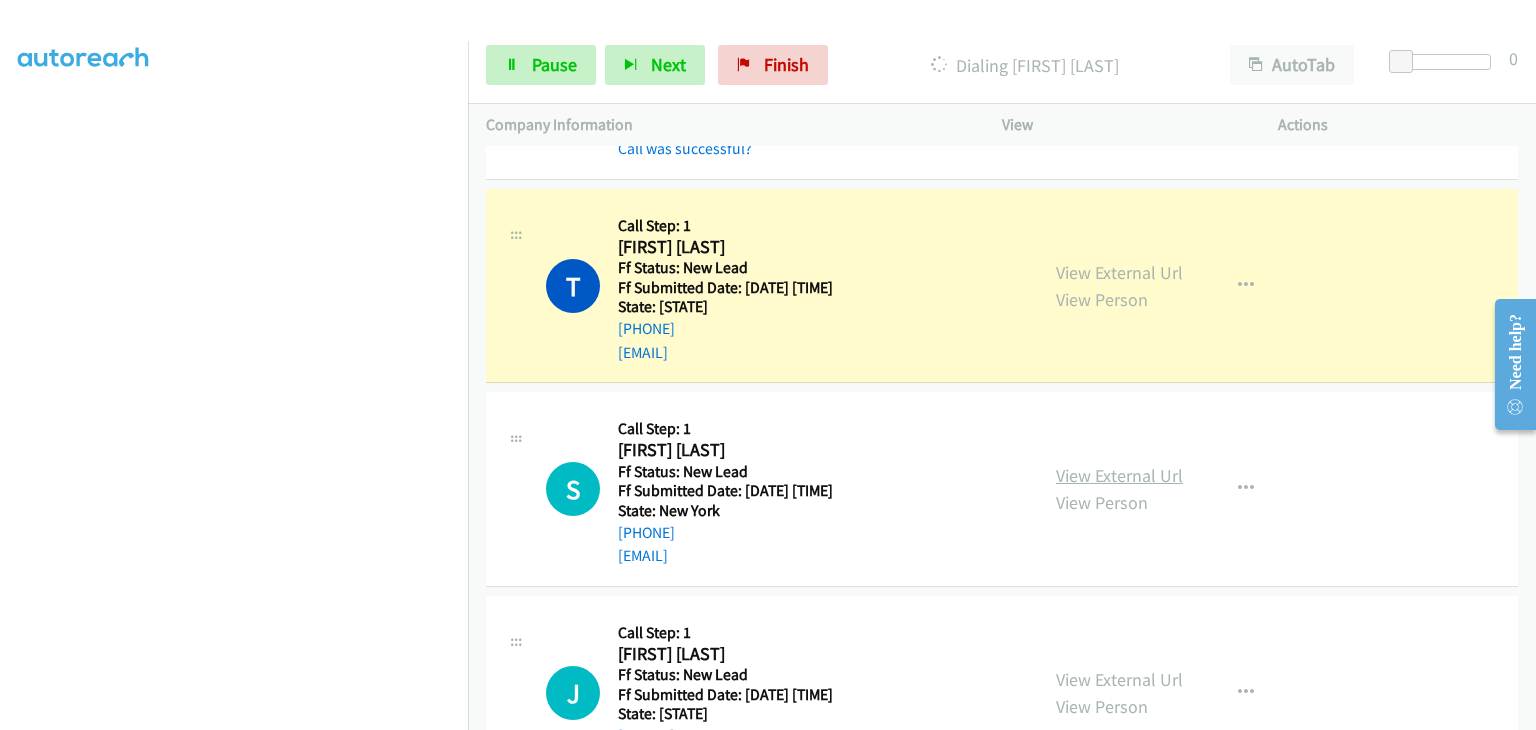 click on "View External Url" at bounding box center (1119, 475) 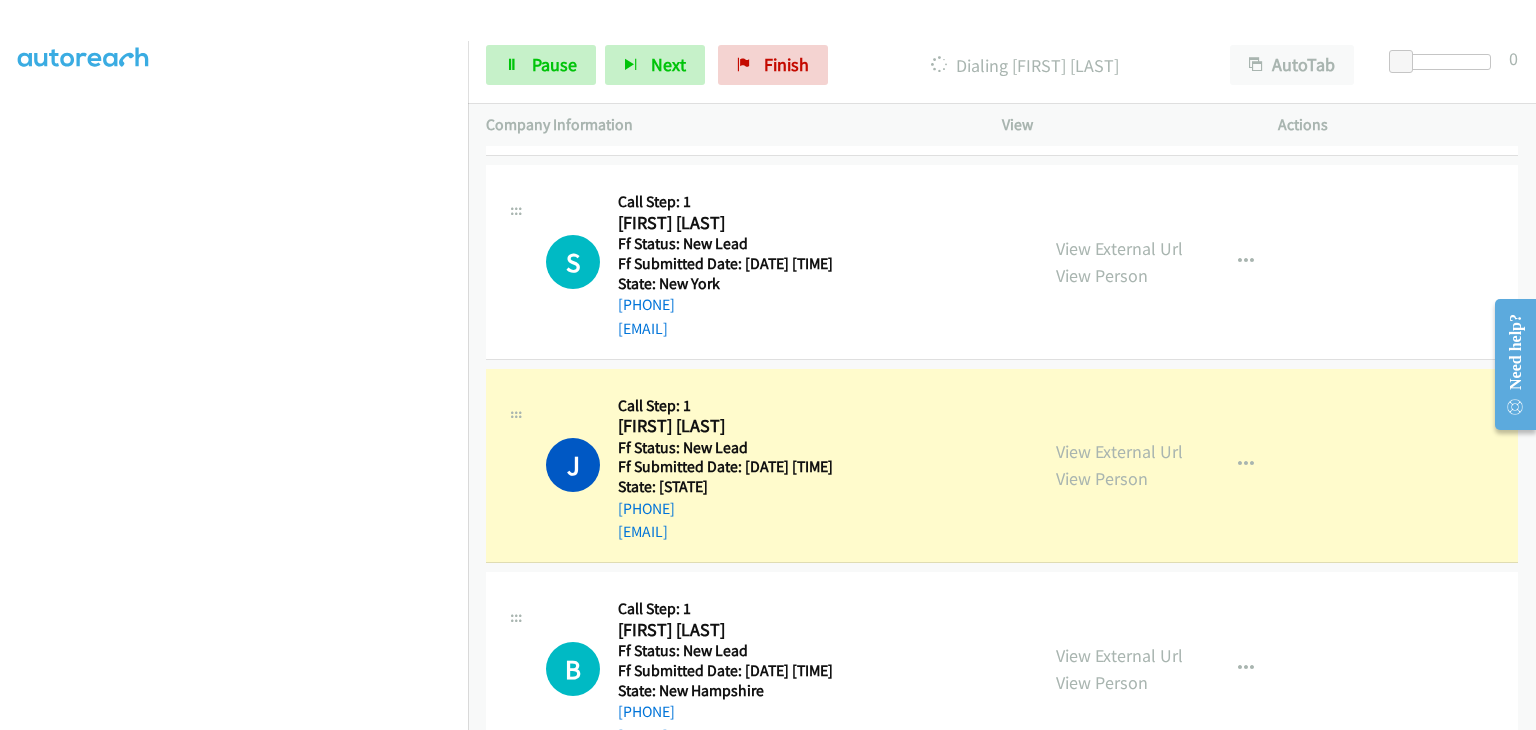 scroll, scrollTop: 1000, scrollLeft: 0, axis: vertical 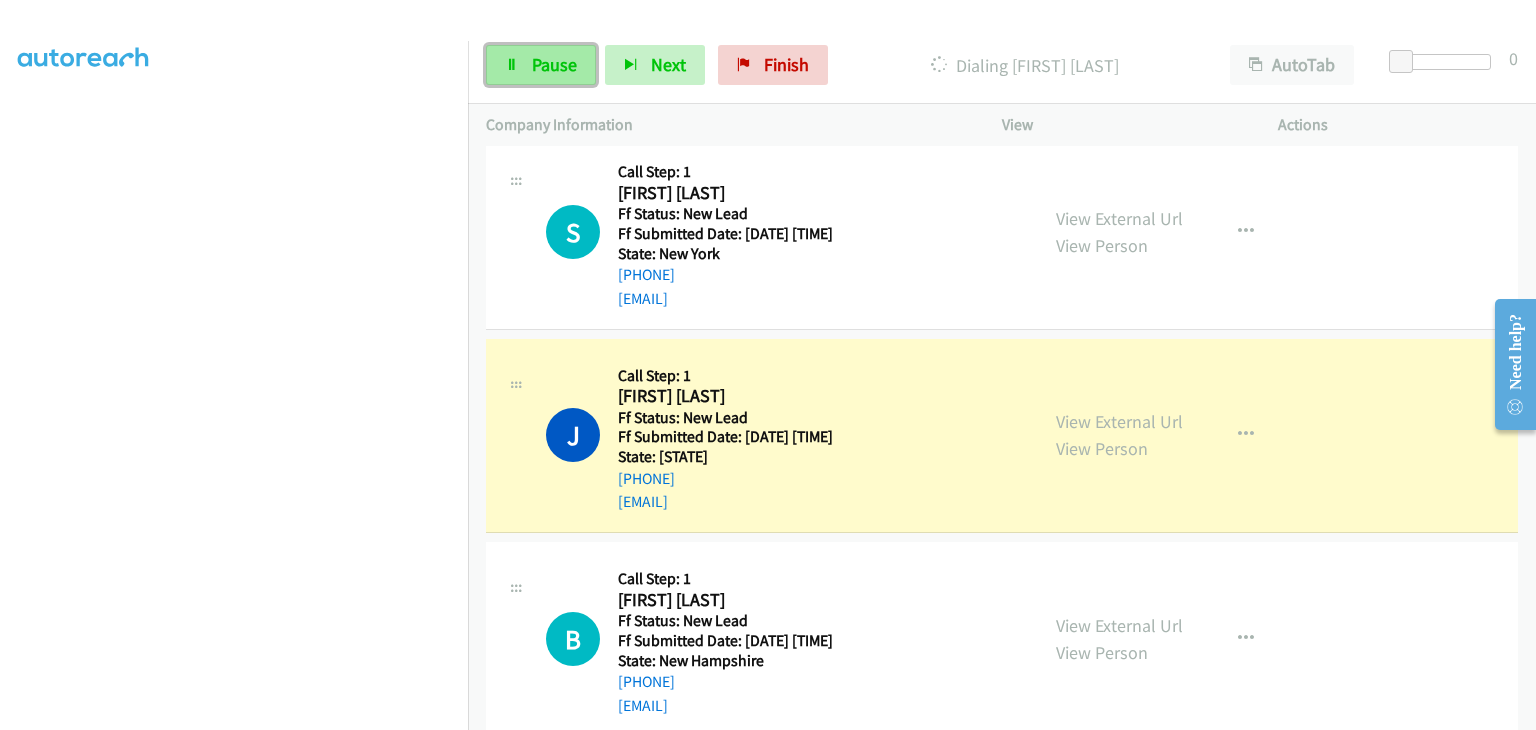 click on "Pause" at bounding box center [554, 64] 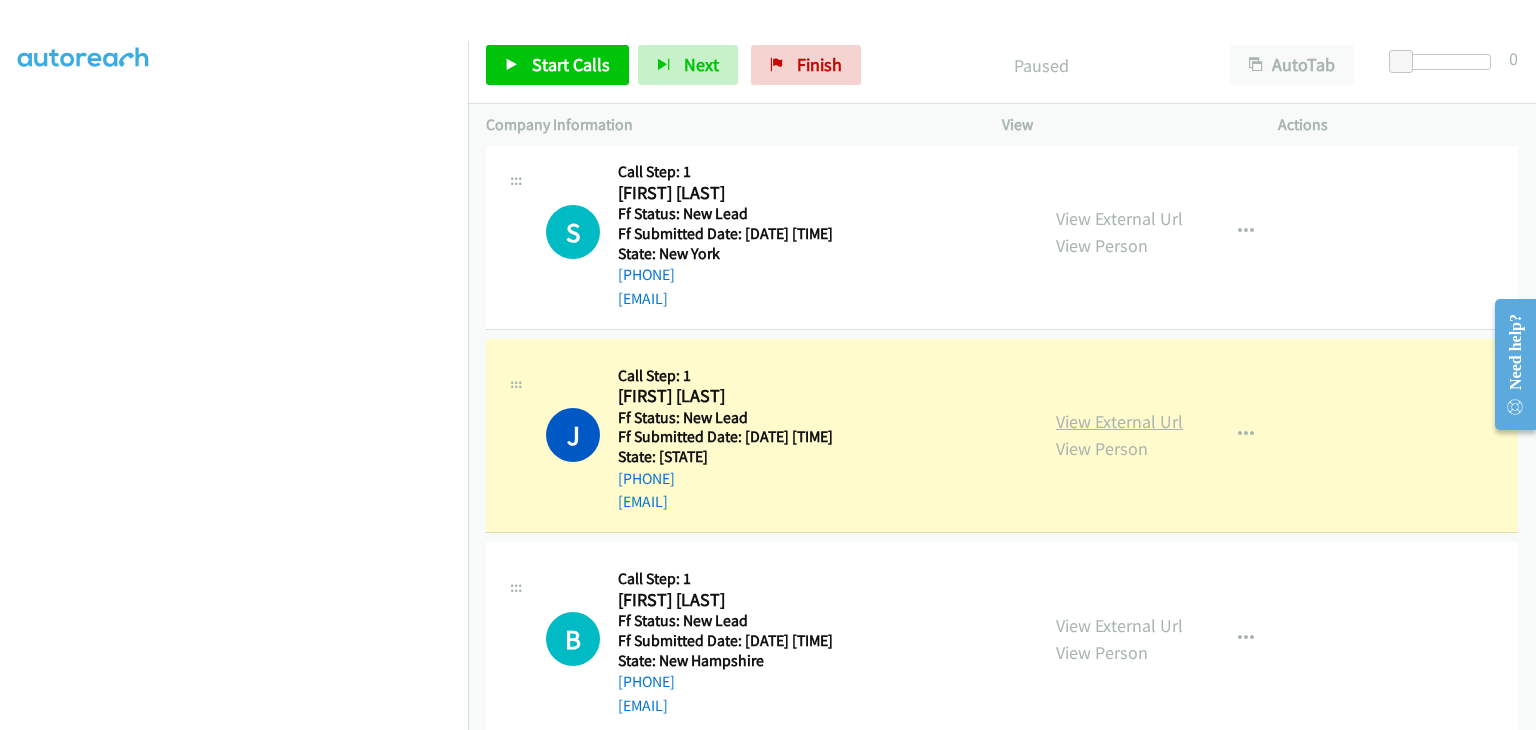 click on "View External Url" at bounding box center (1119, 421) 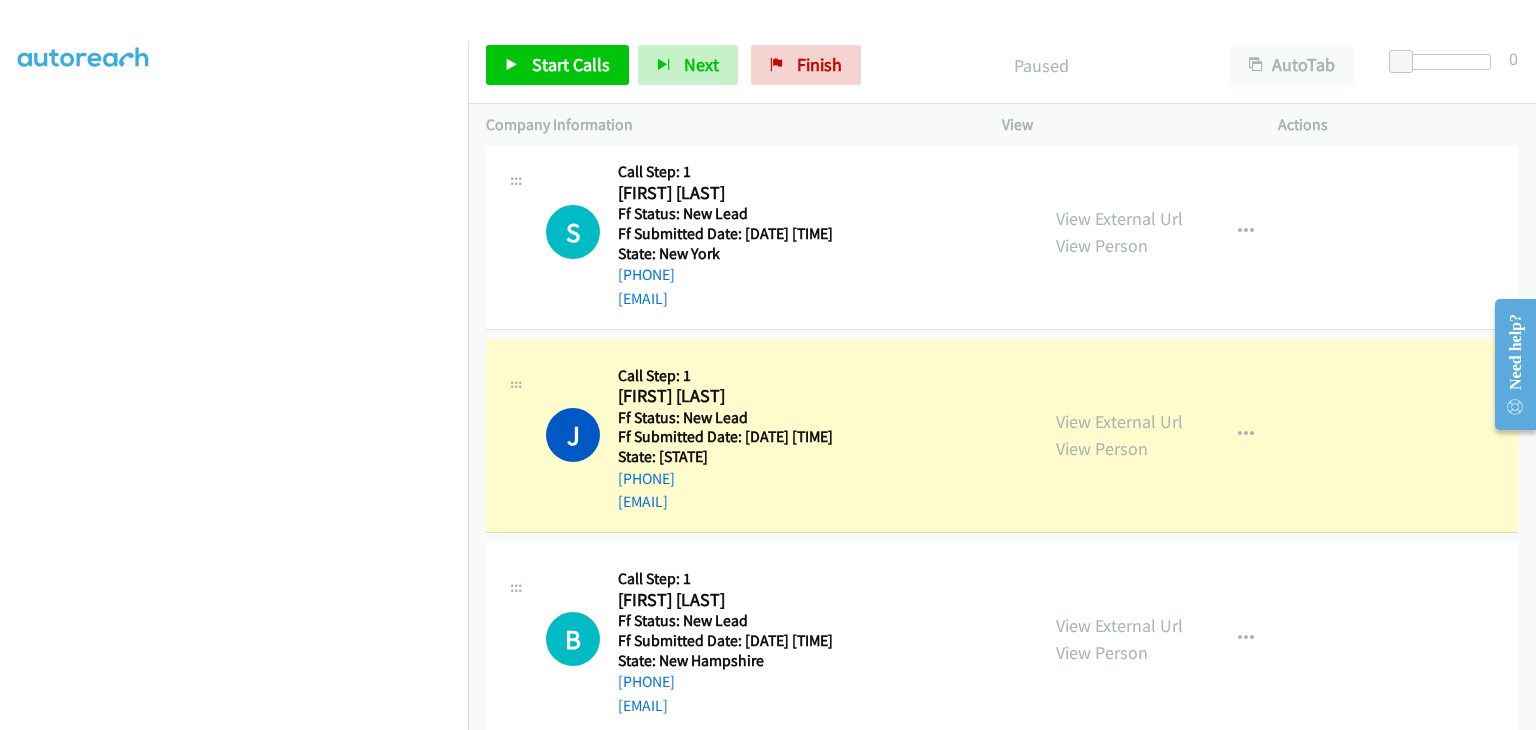 scroll, scrollTop: 392, scrollLeft: 0, axis: vertical 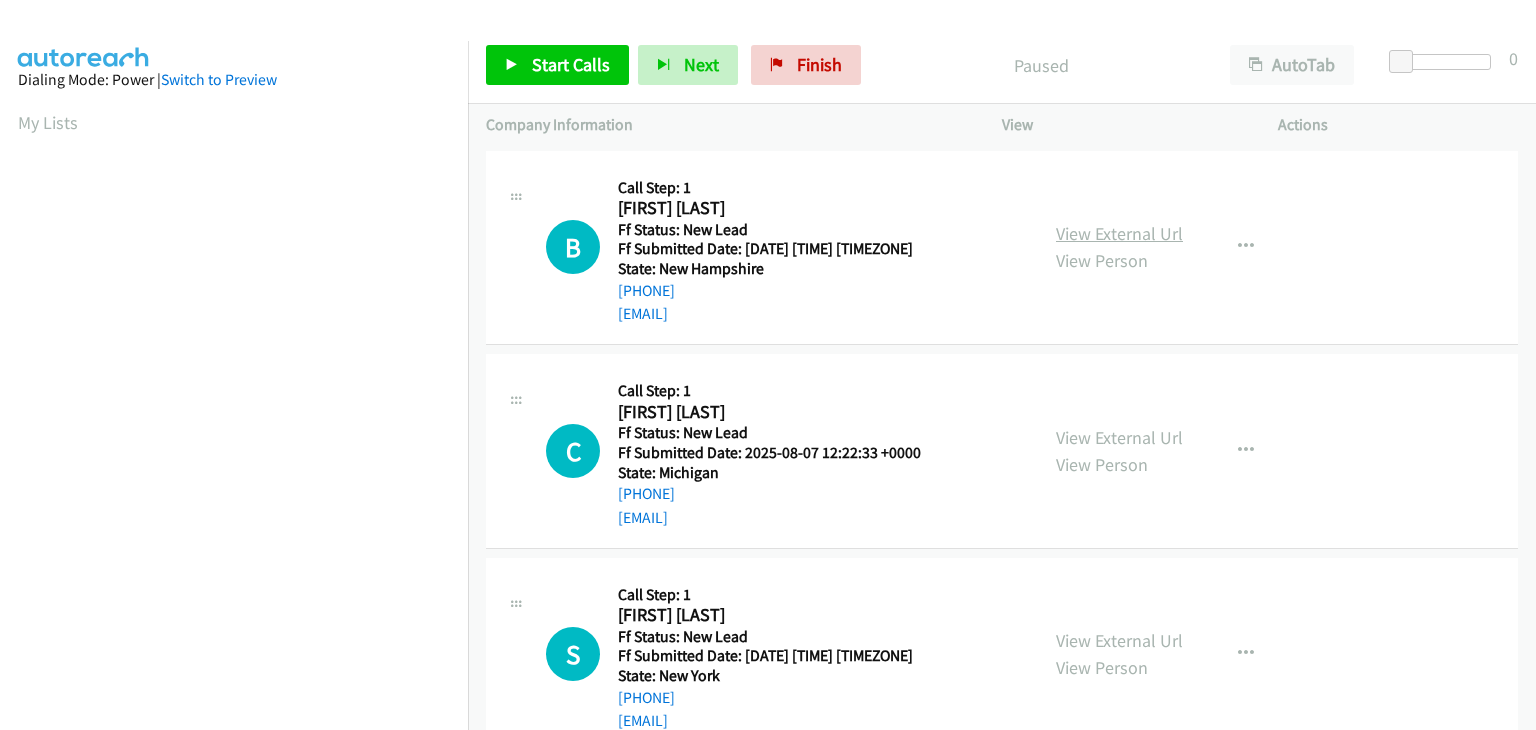 click on "View External Url" at bounding box center [1119, 233] 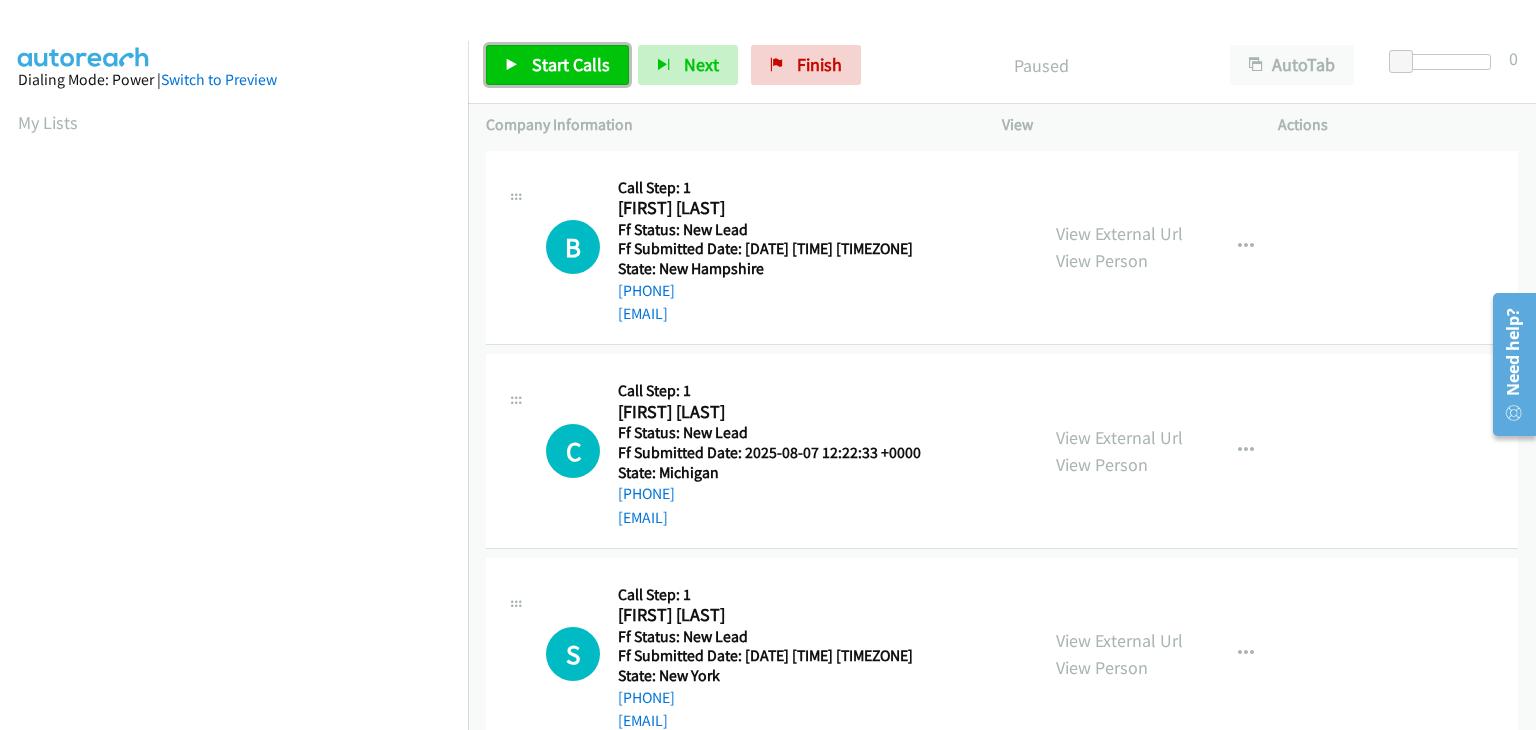 click on "Start Calls" at bounding box center [571, 64] 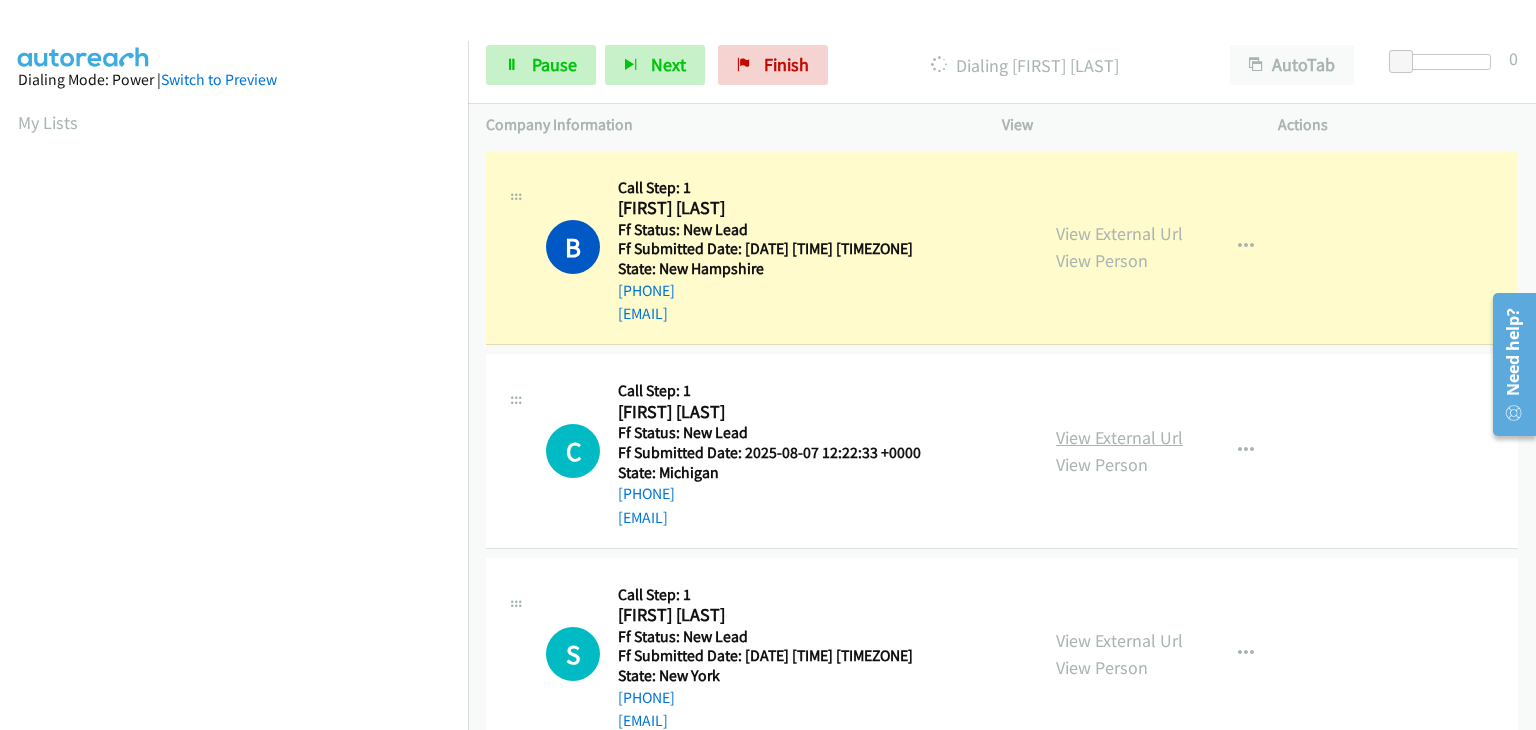 click on "View External Url" at bounding box center (1119, 437) 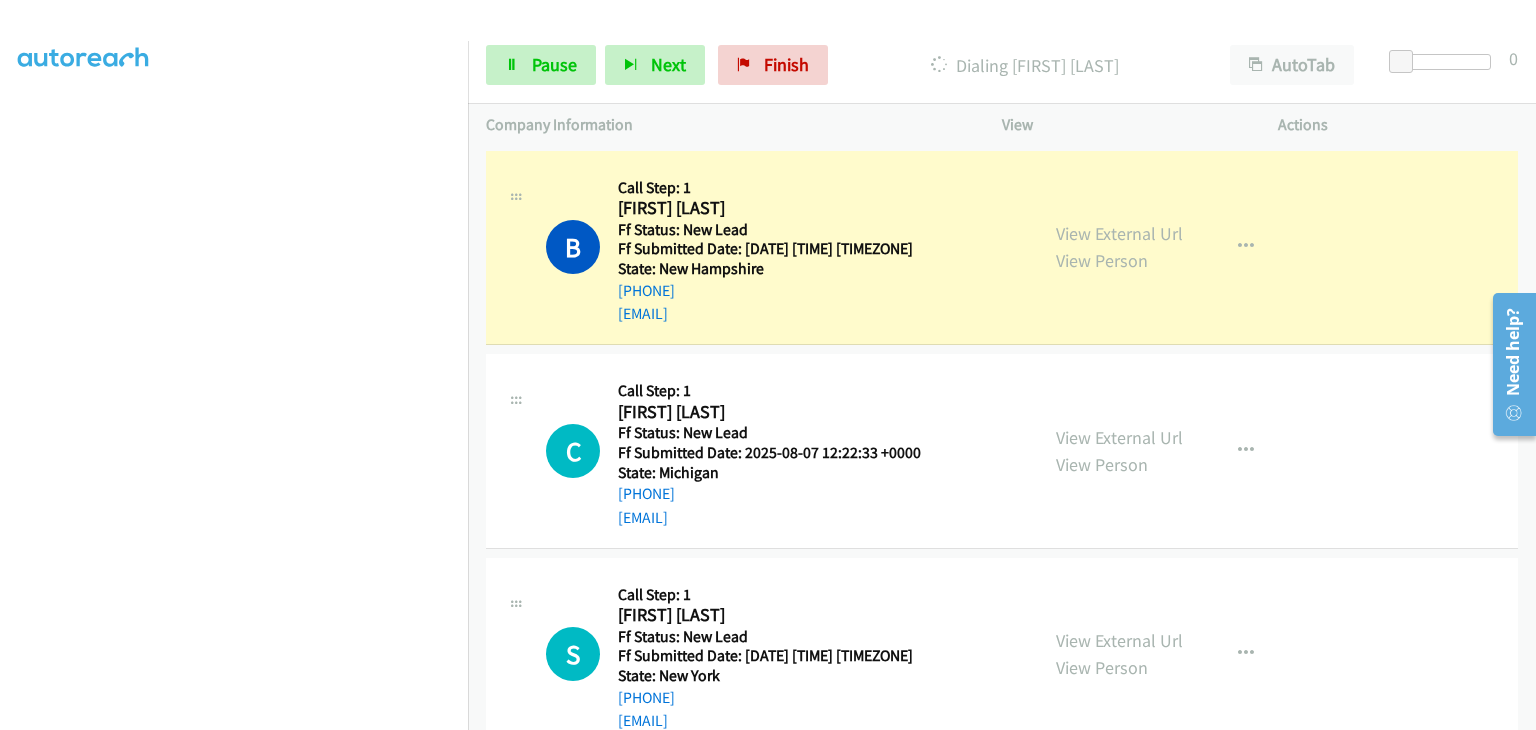 scroll, scrollTop: 392, scrollLeft: 0, axis: vertical 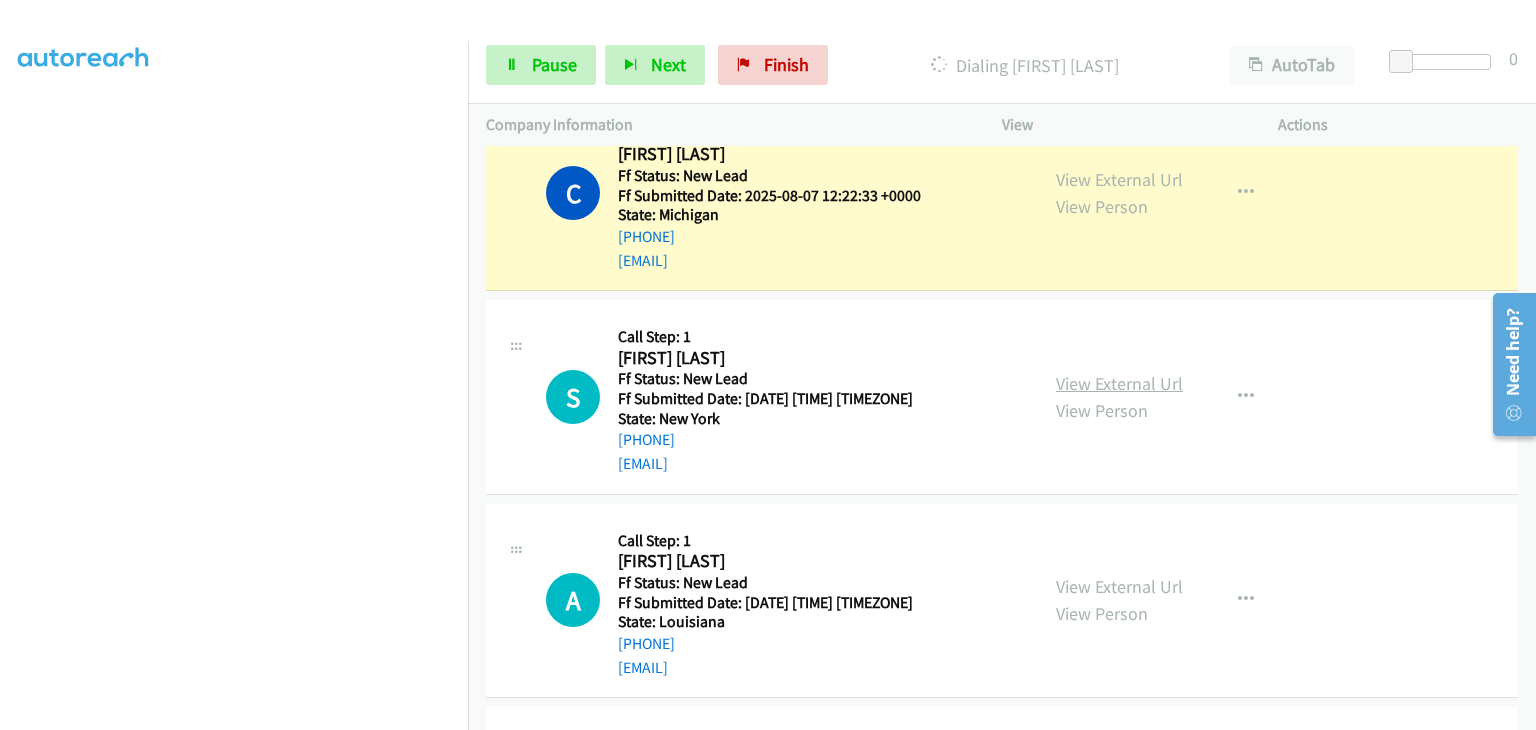 click on "View External Url" at bounding box center [1119, 383] 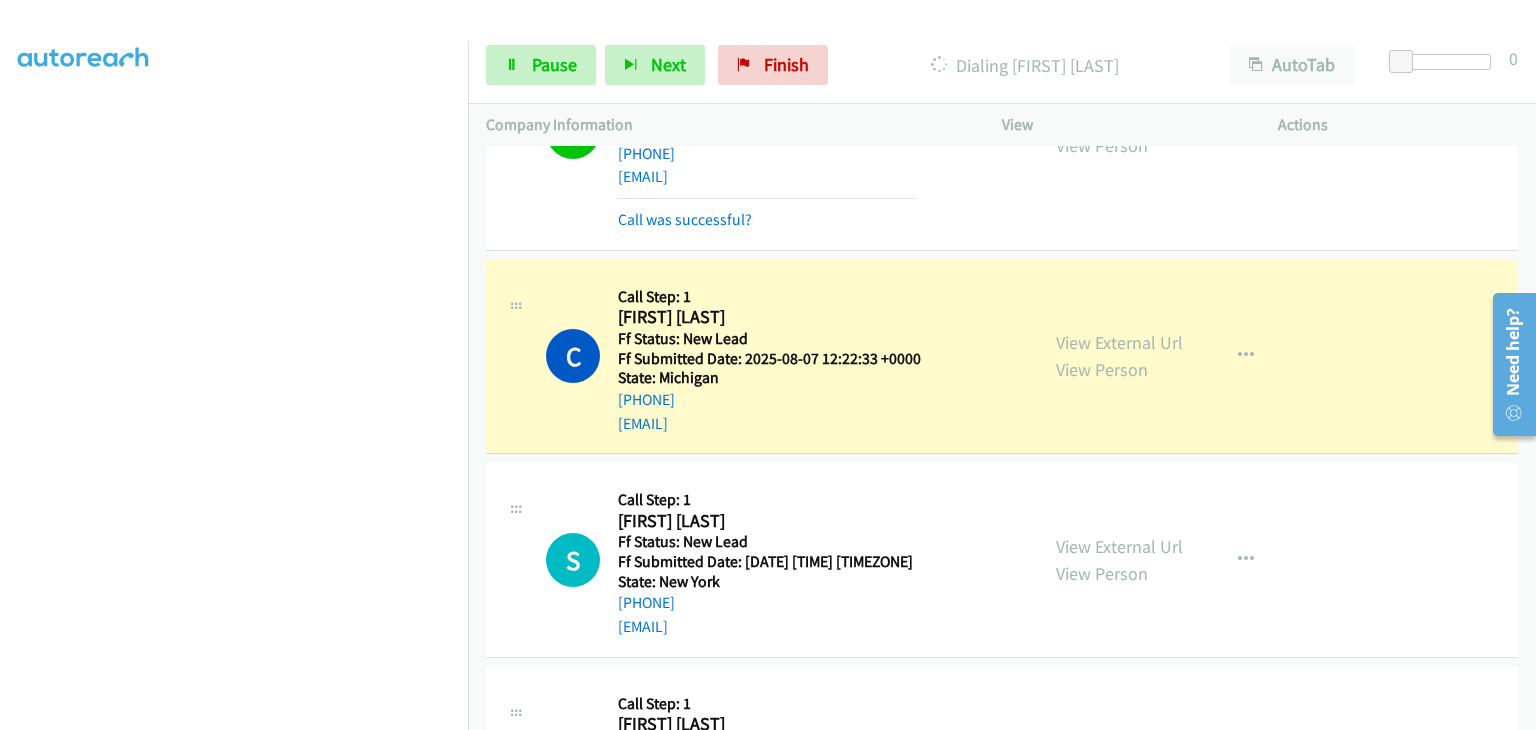scroll, scrollTop: 200, scrollLeft: 0, axis: vertical 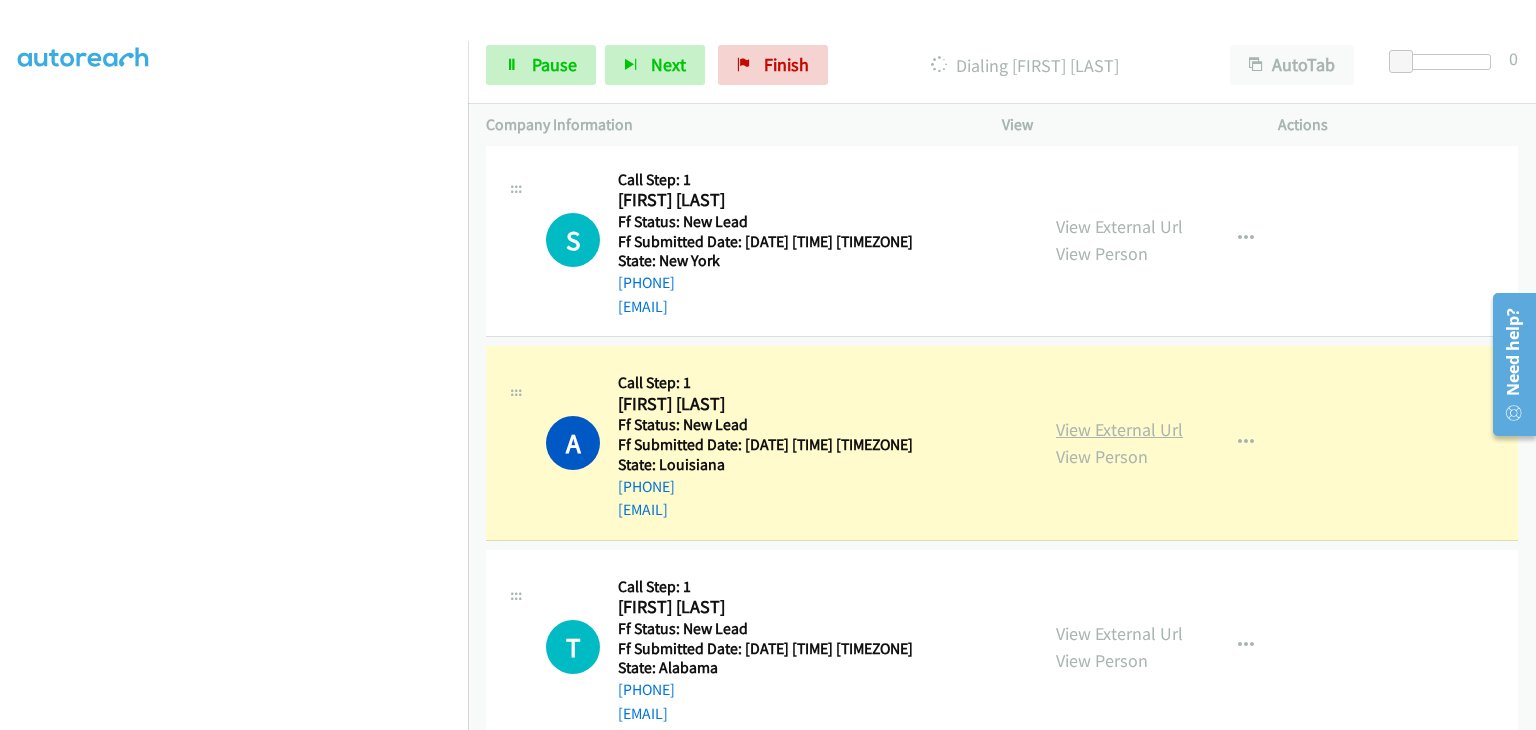 click on "View External Url" at bounding box center (1119, 429) 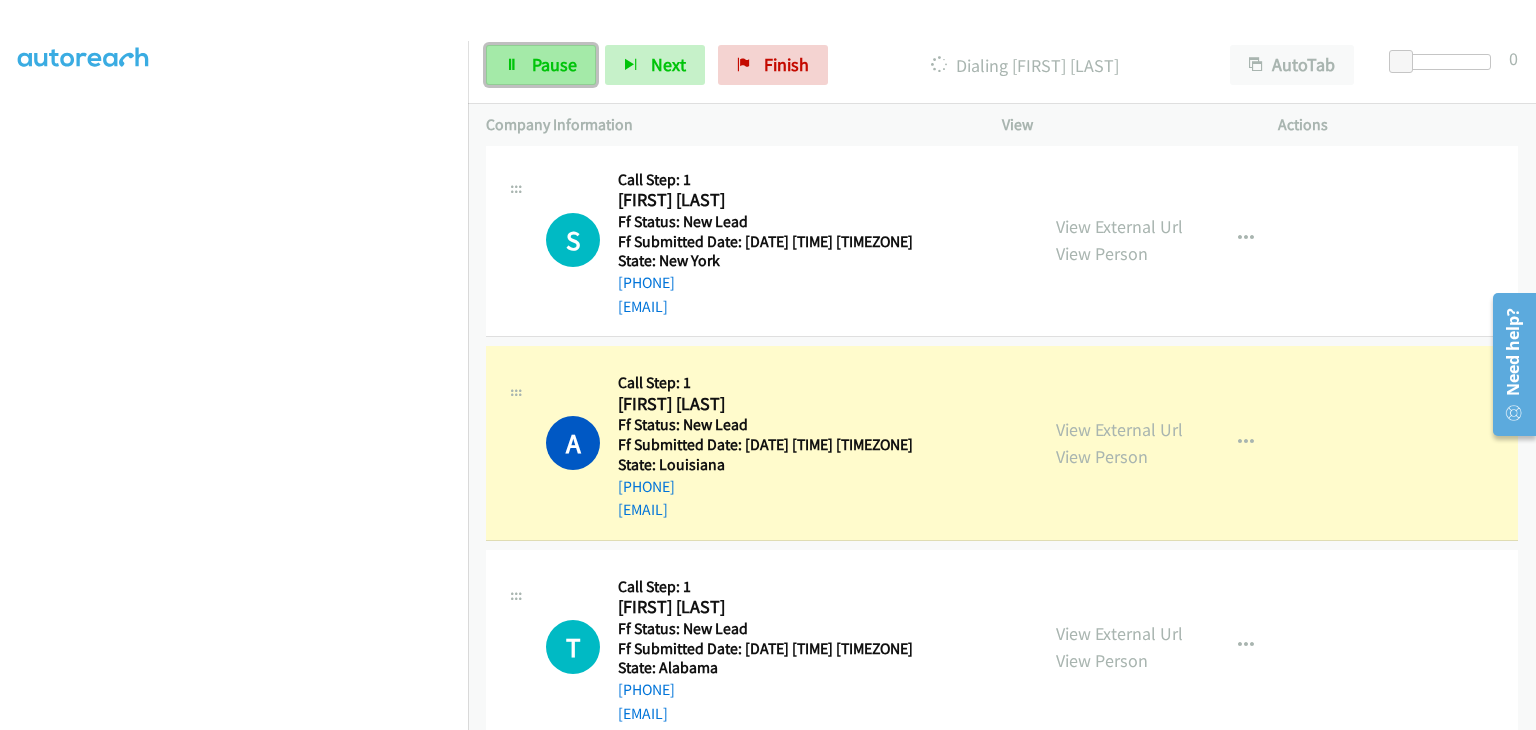 click on "Pause" at bounding box center (554, 64) 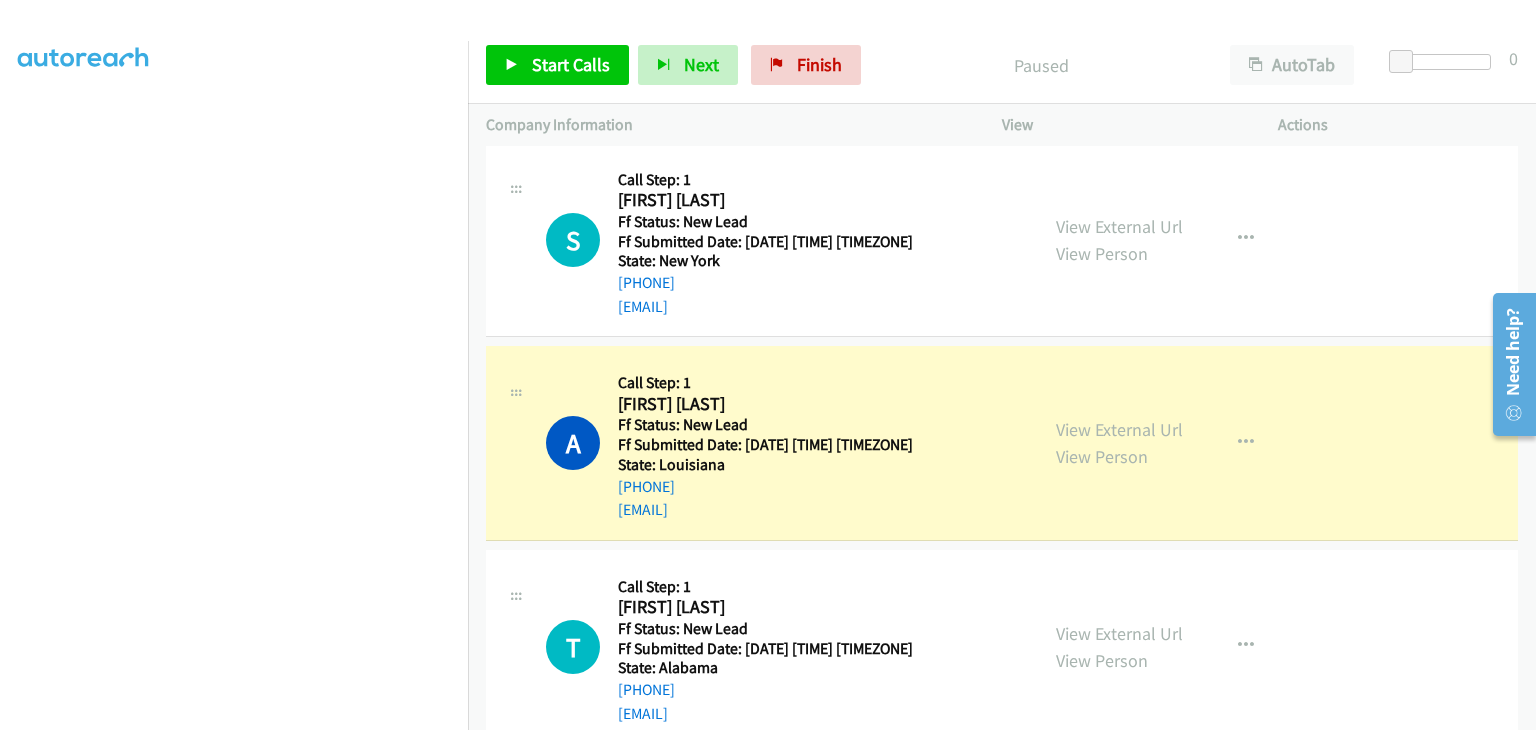 scroll, scrollTop: 392, scrollLeft: 0, axis: vertical 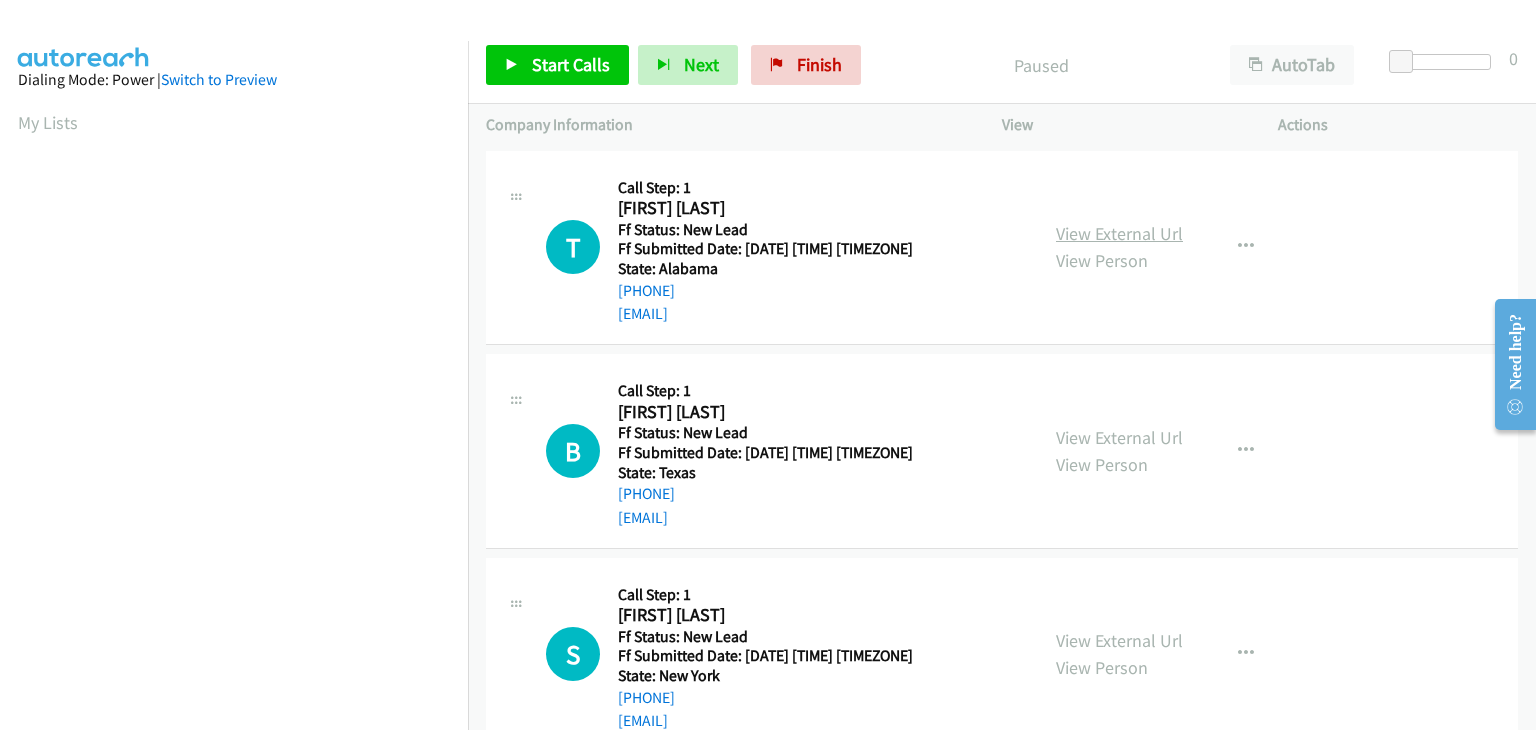 click on "View External Url" at bounding box center (1119, 233) 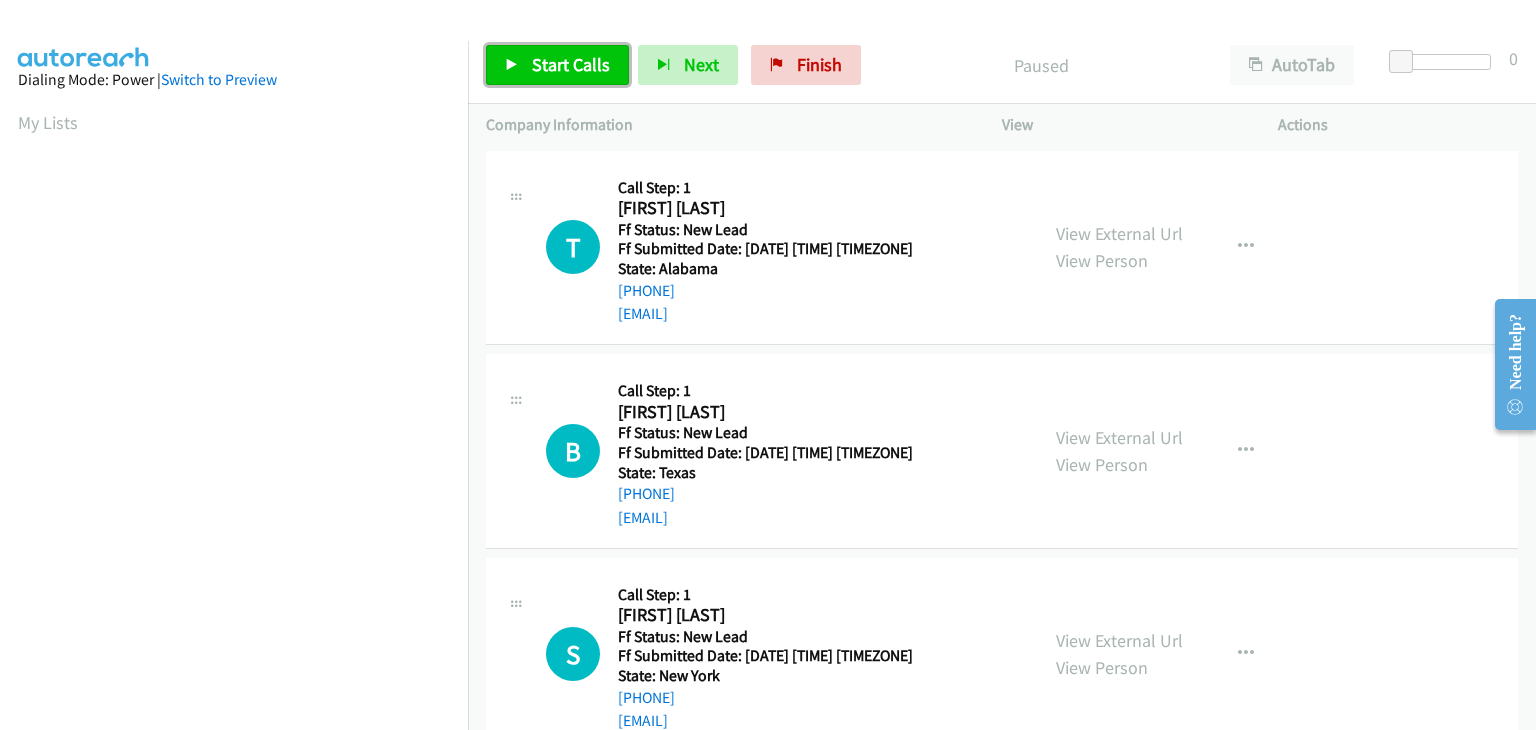 click on "Start Calls" at bounding box center [571, 64] 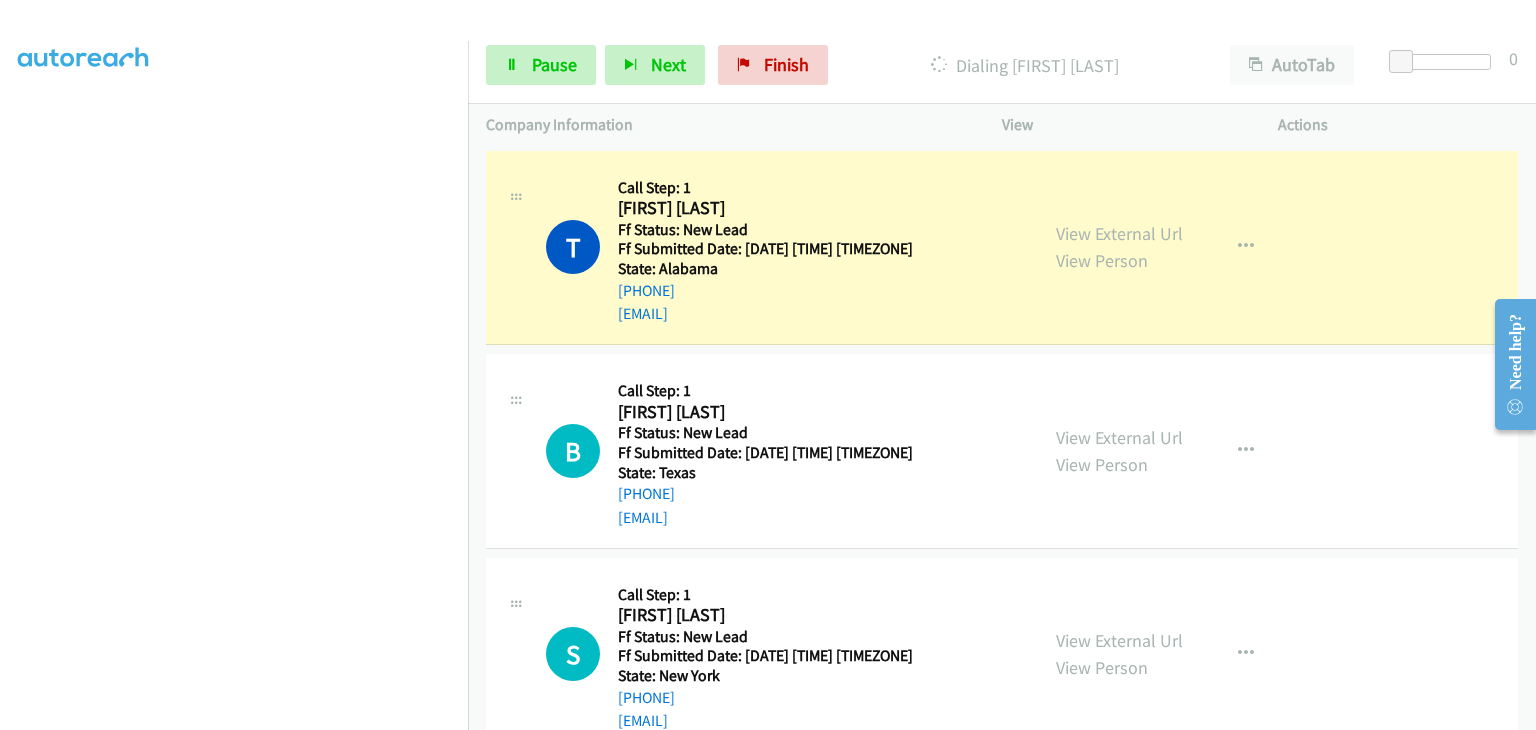 scroll, scrollTop: 392, scrollLeft: 0, axis: vertical 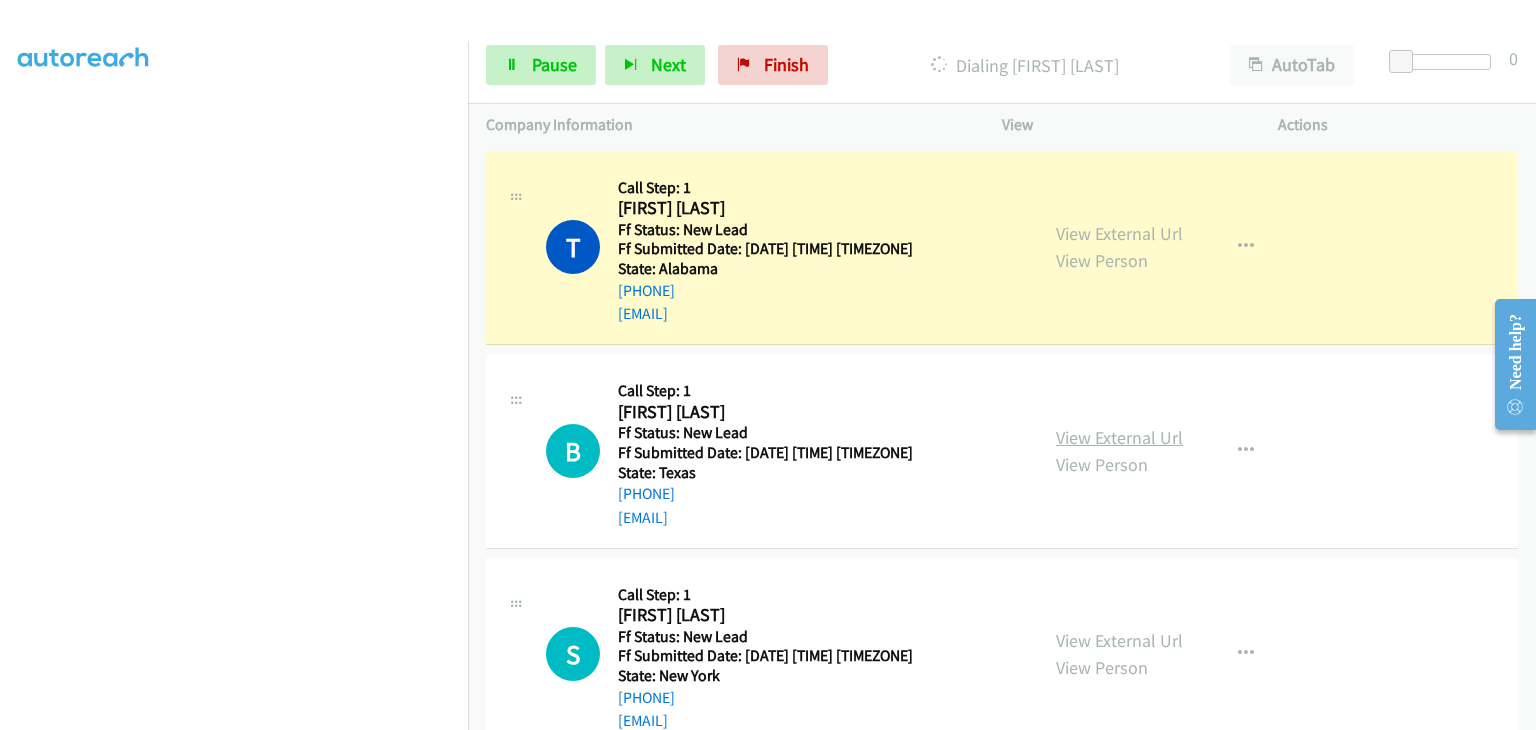 click on "View External Url" at bounding box center (1119, 437) 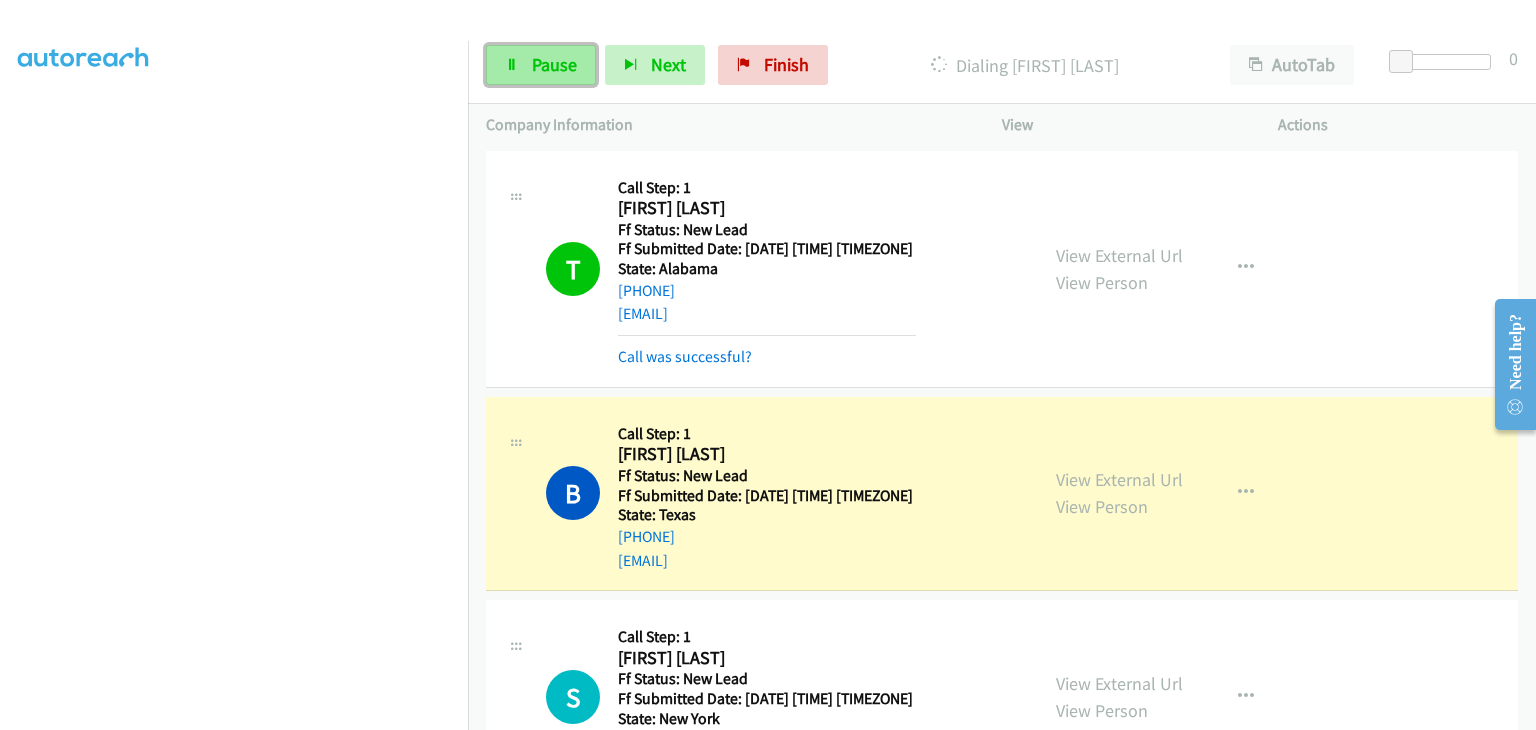 click on "Pause" at bounding box center (554, 64) 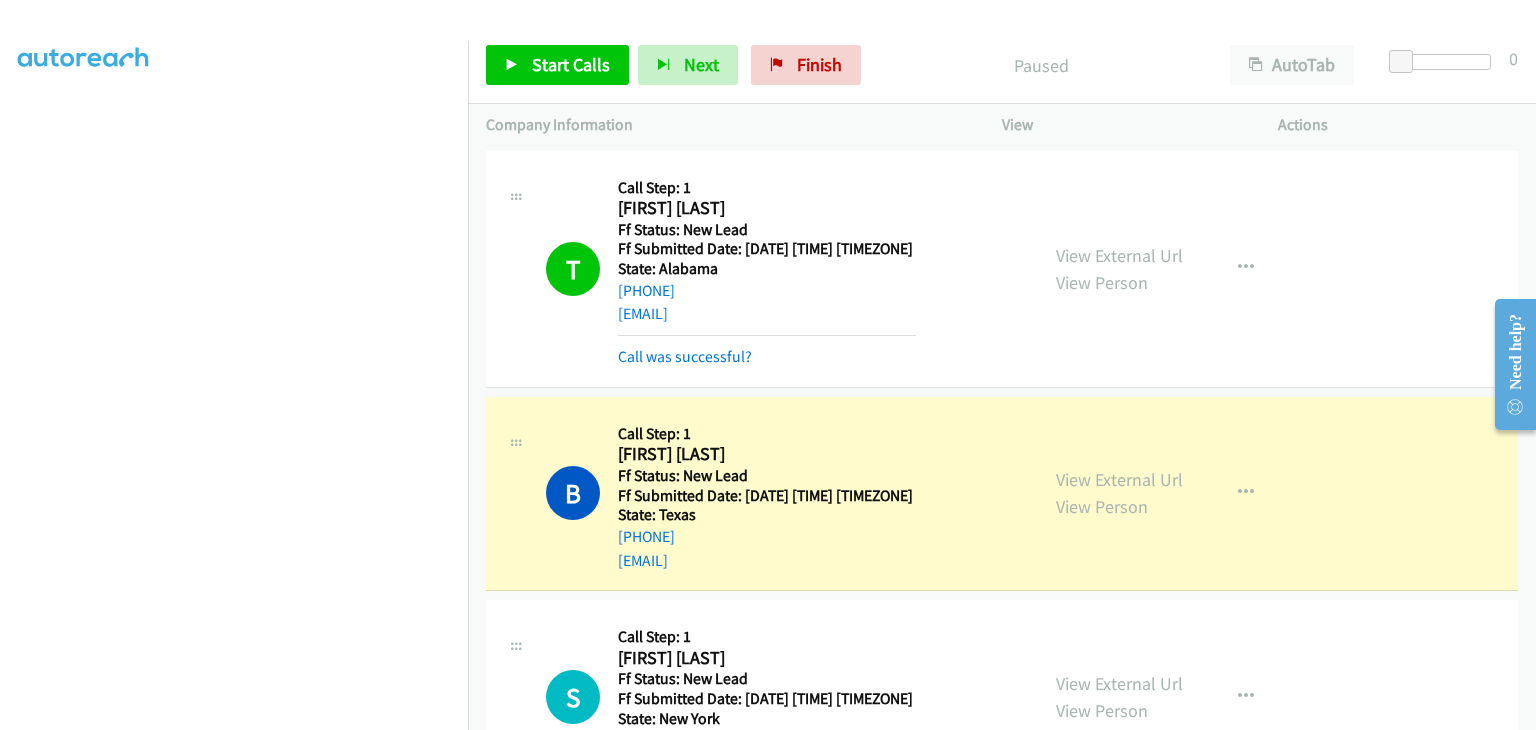 scroll, scrollTop: 392, scrollLeft: 0, axis: vertical 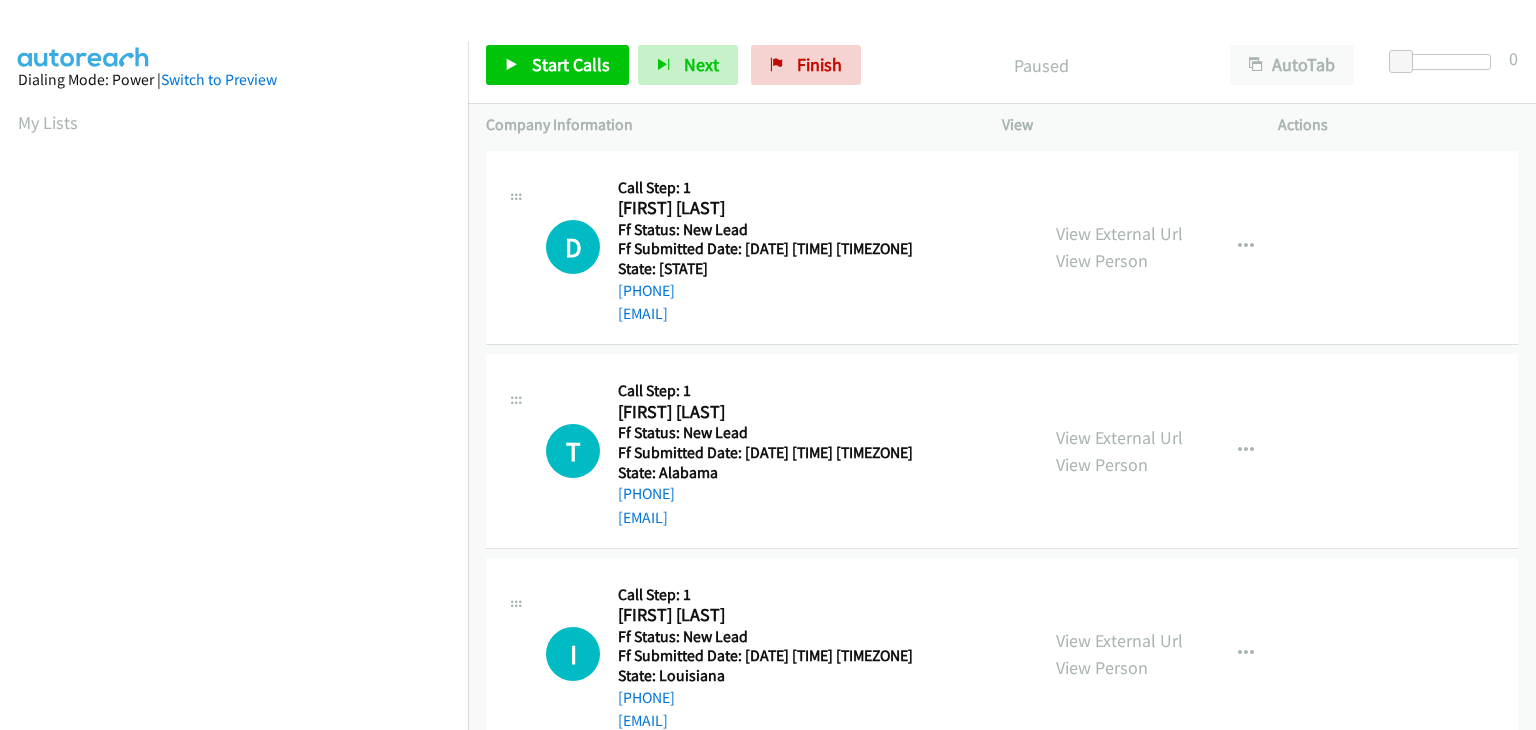click on "View External Url
View Person" at bounding box center [1119, 247] 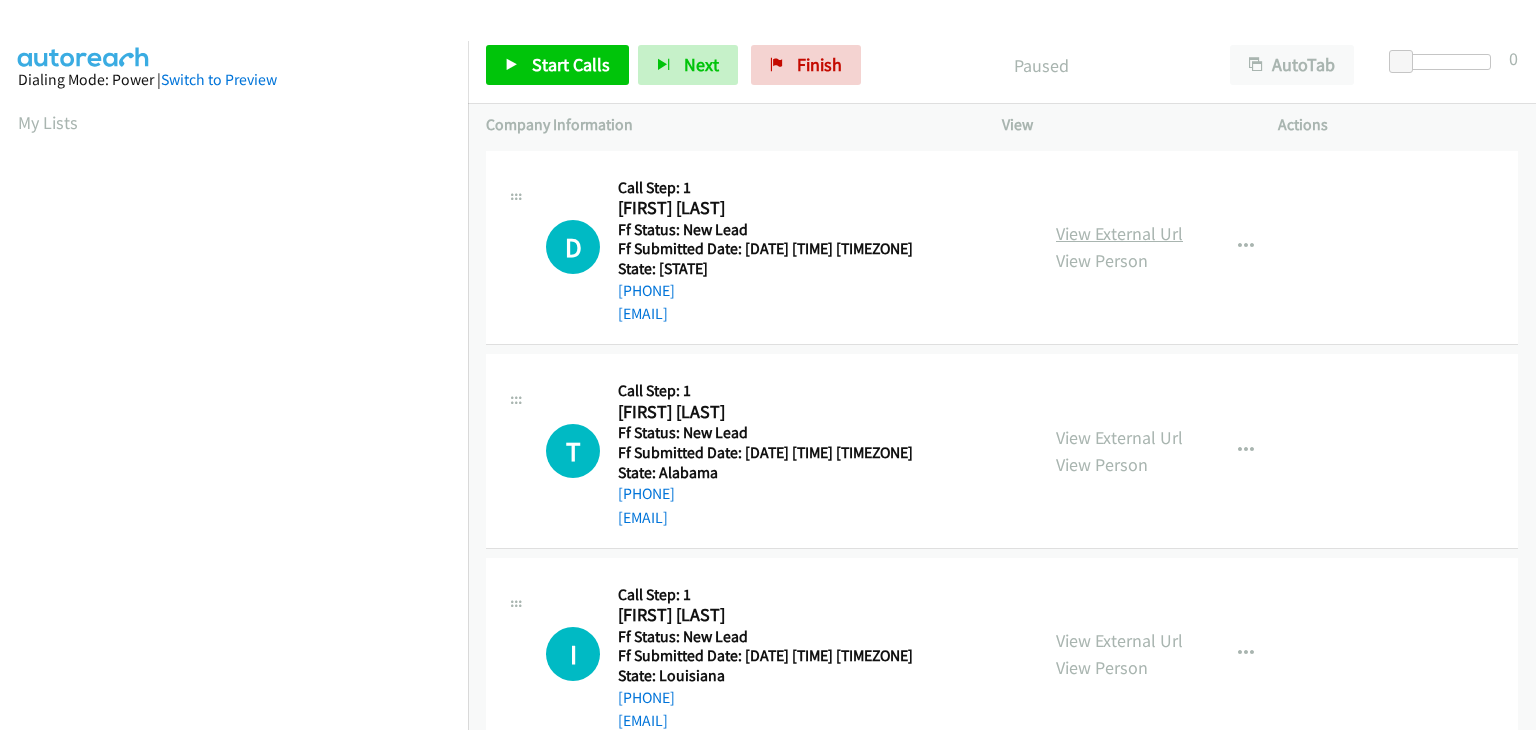 click on "View External Url" at bounding box center (1119, 233) 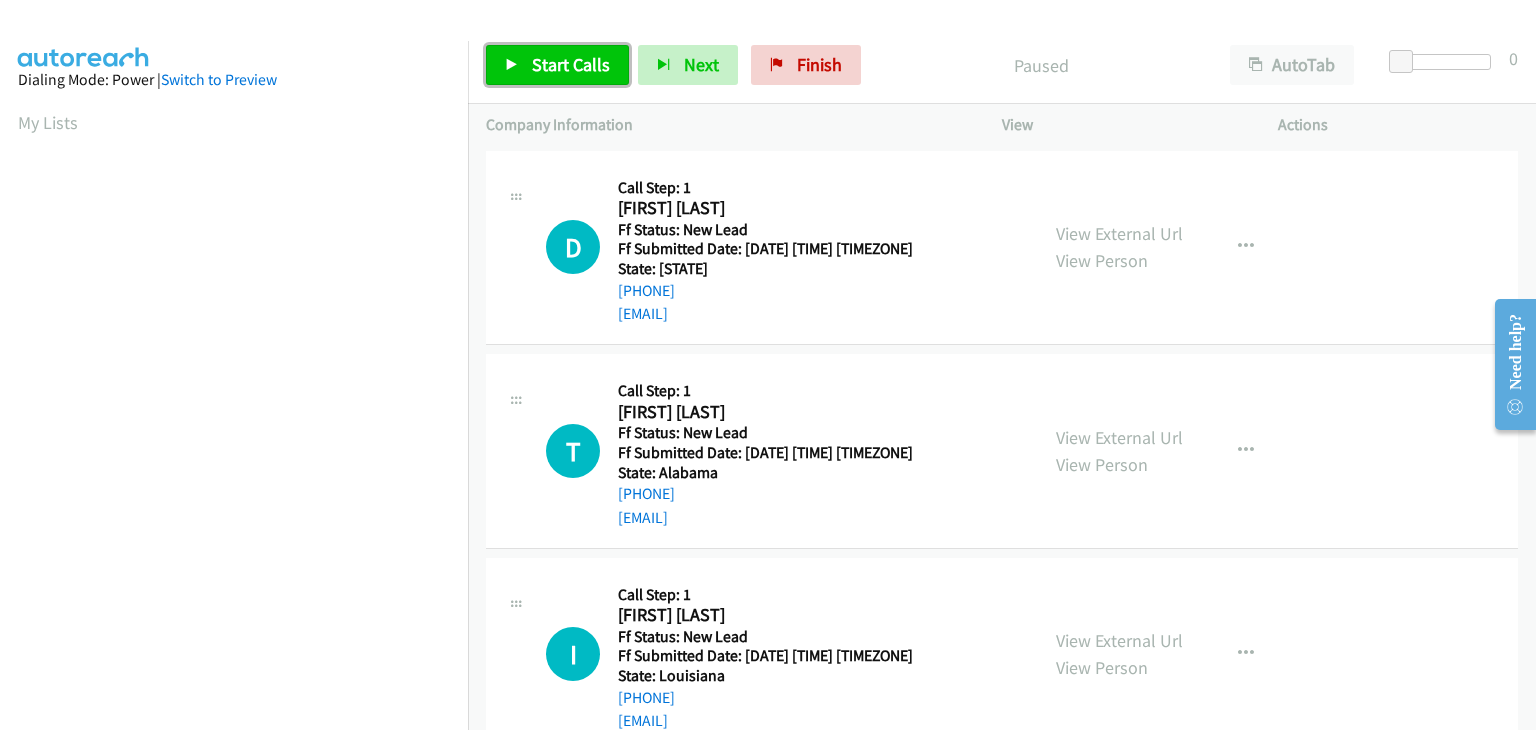 click on "Start Calls" at bounding box center [571, 64] 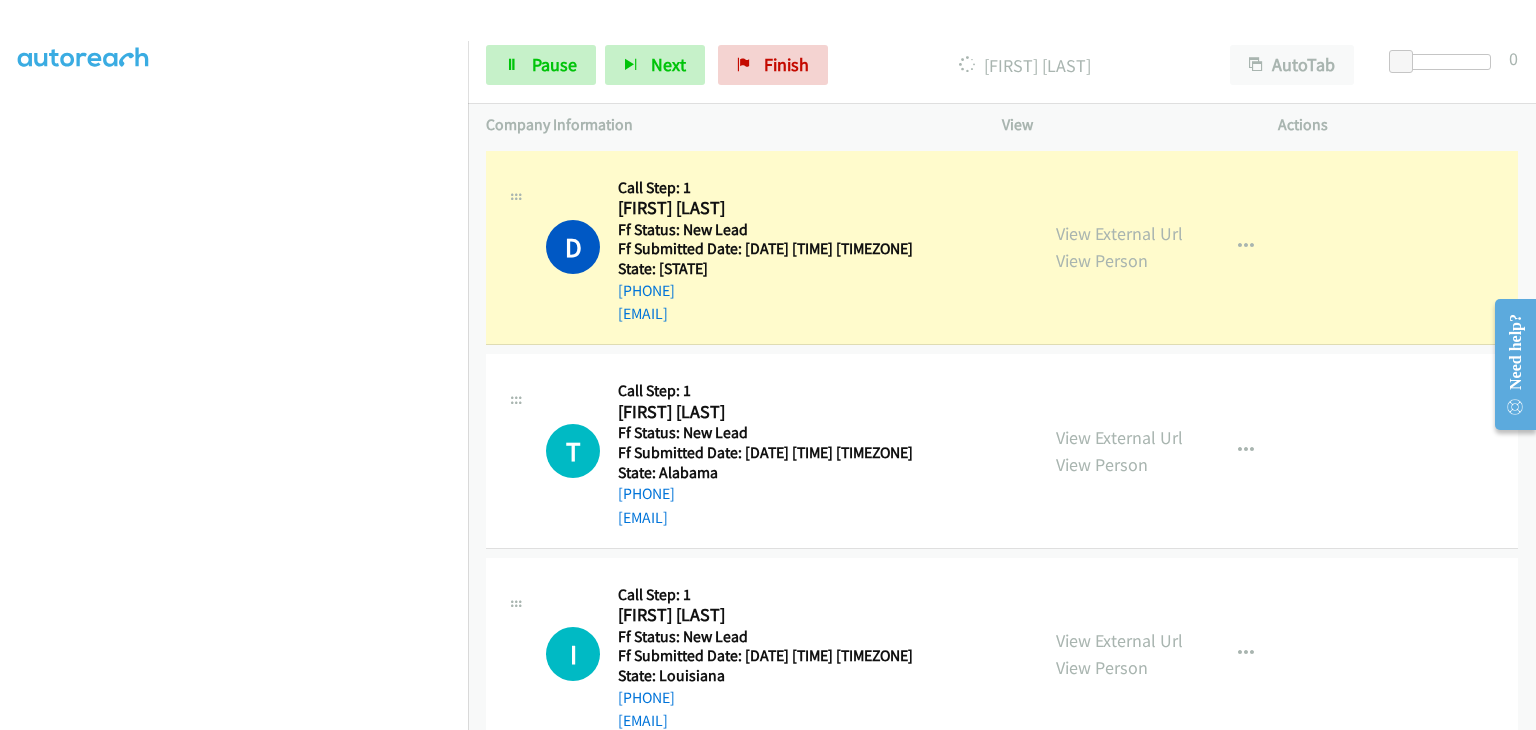 scroll, scrollTop: 0, scrollLeft: 0, axis: both 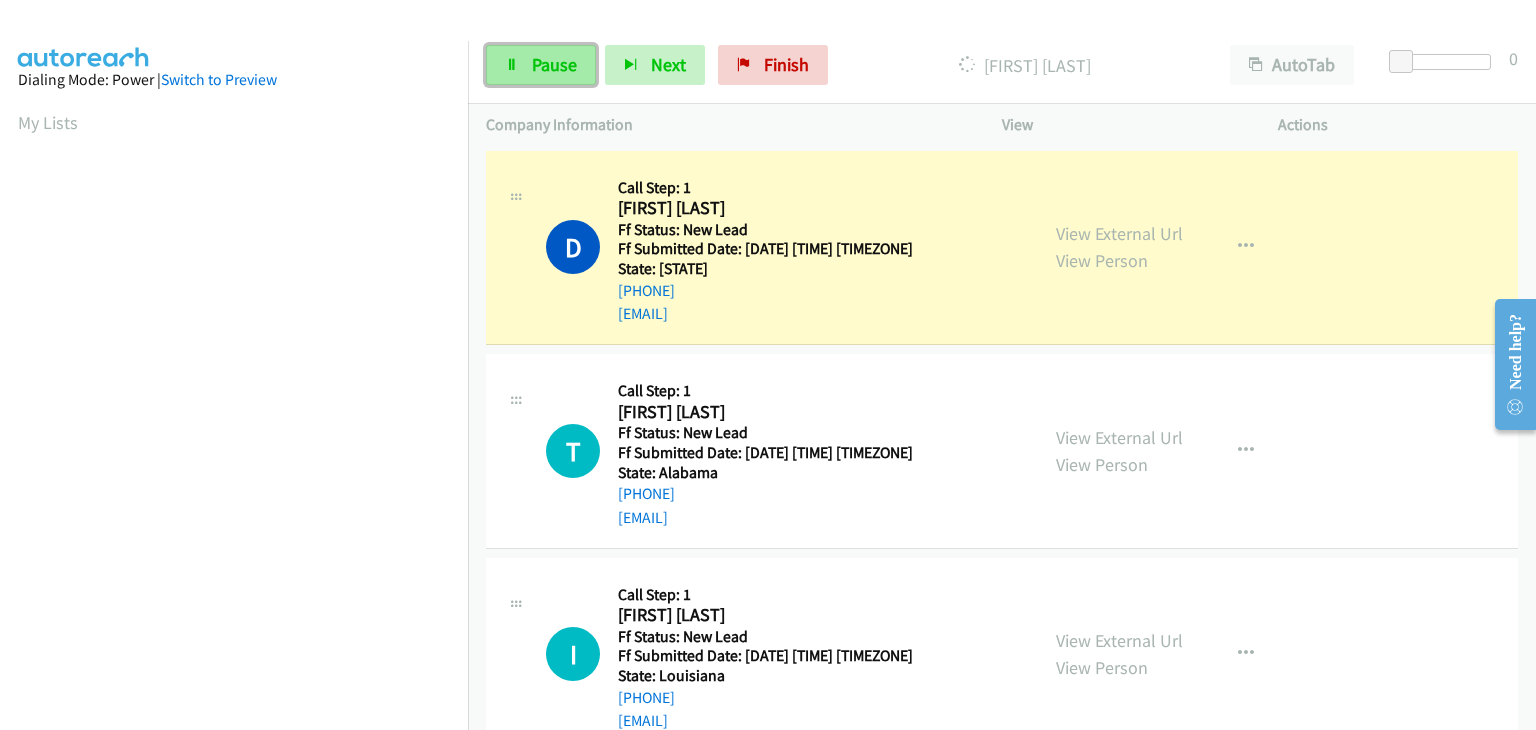 click on "Pause" at bounding box center [554, 64] 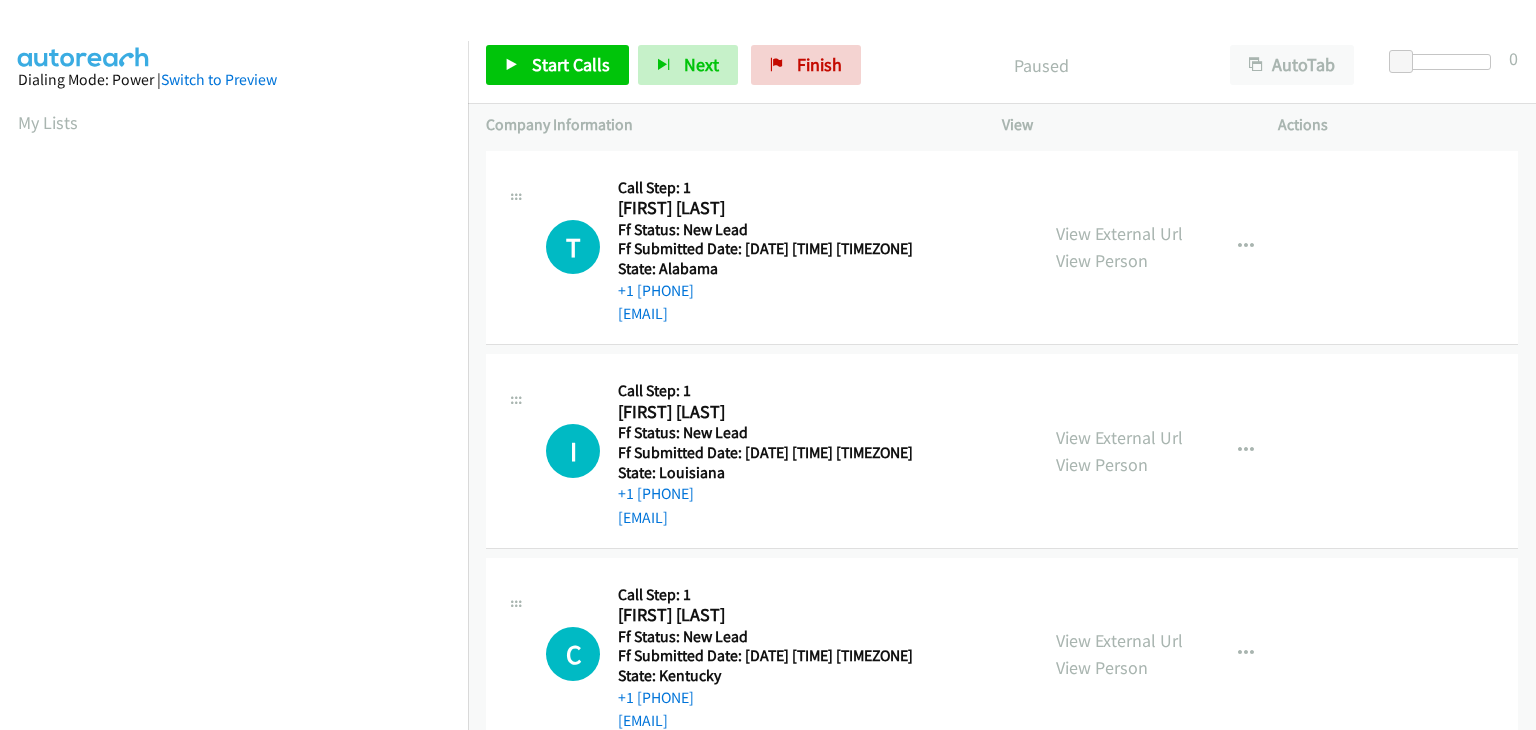 scroll, scrollTop: 0, scrollLeft: 0, axis: both 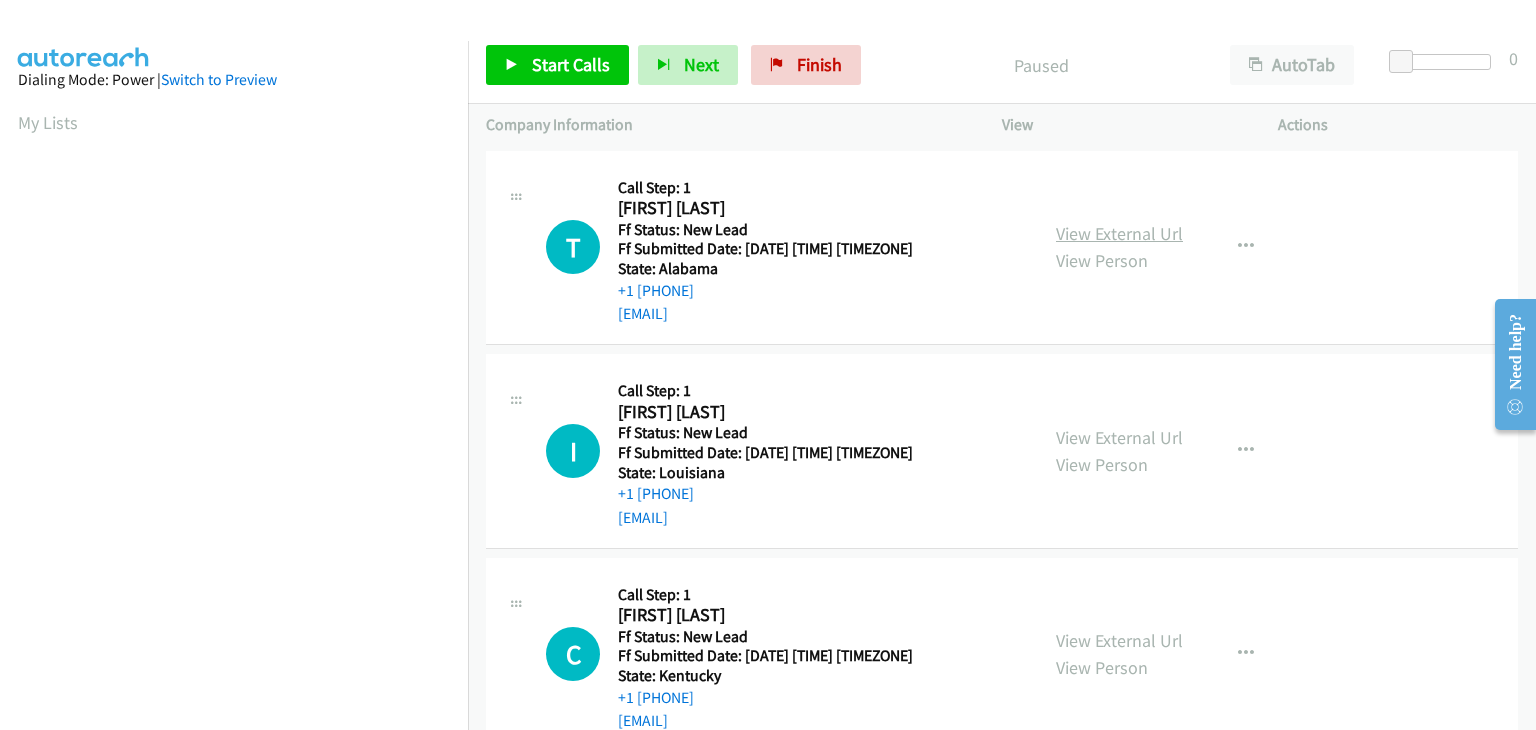 click on "View External Url" at bounding box center [1119, 233] 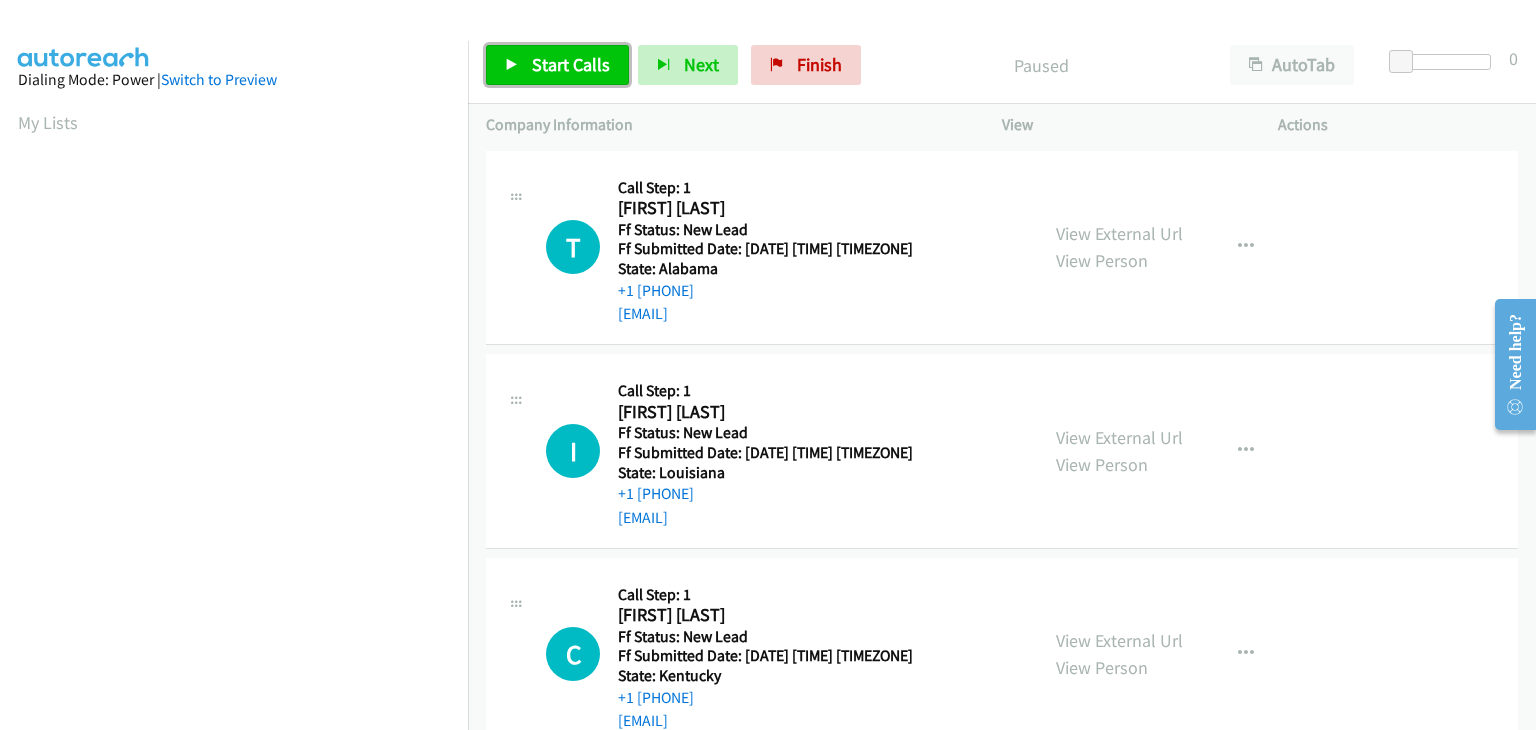 click on "Start Calls" at bounding box center (571, 64) 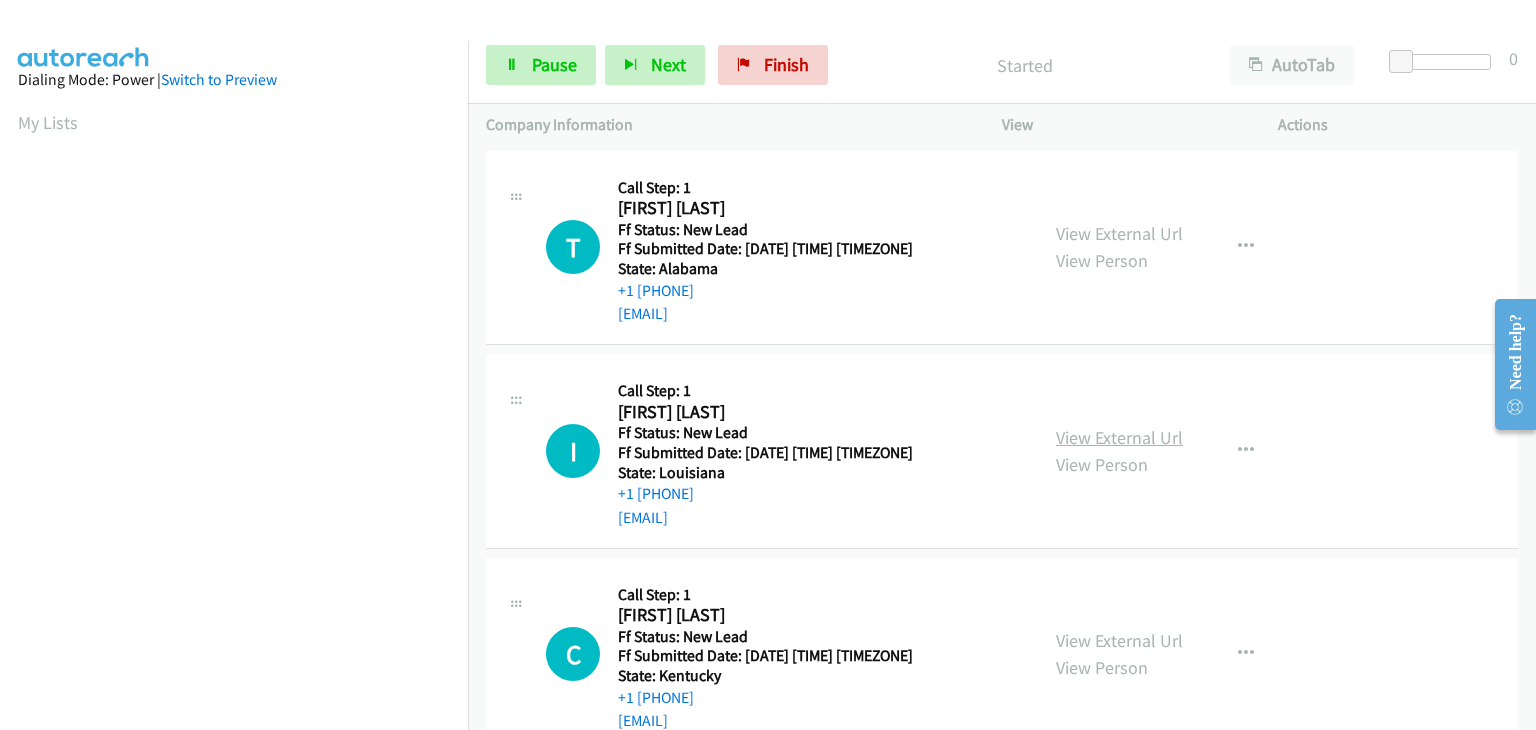 click on "View External Url" at bounding box center [1119, 437] 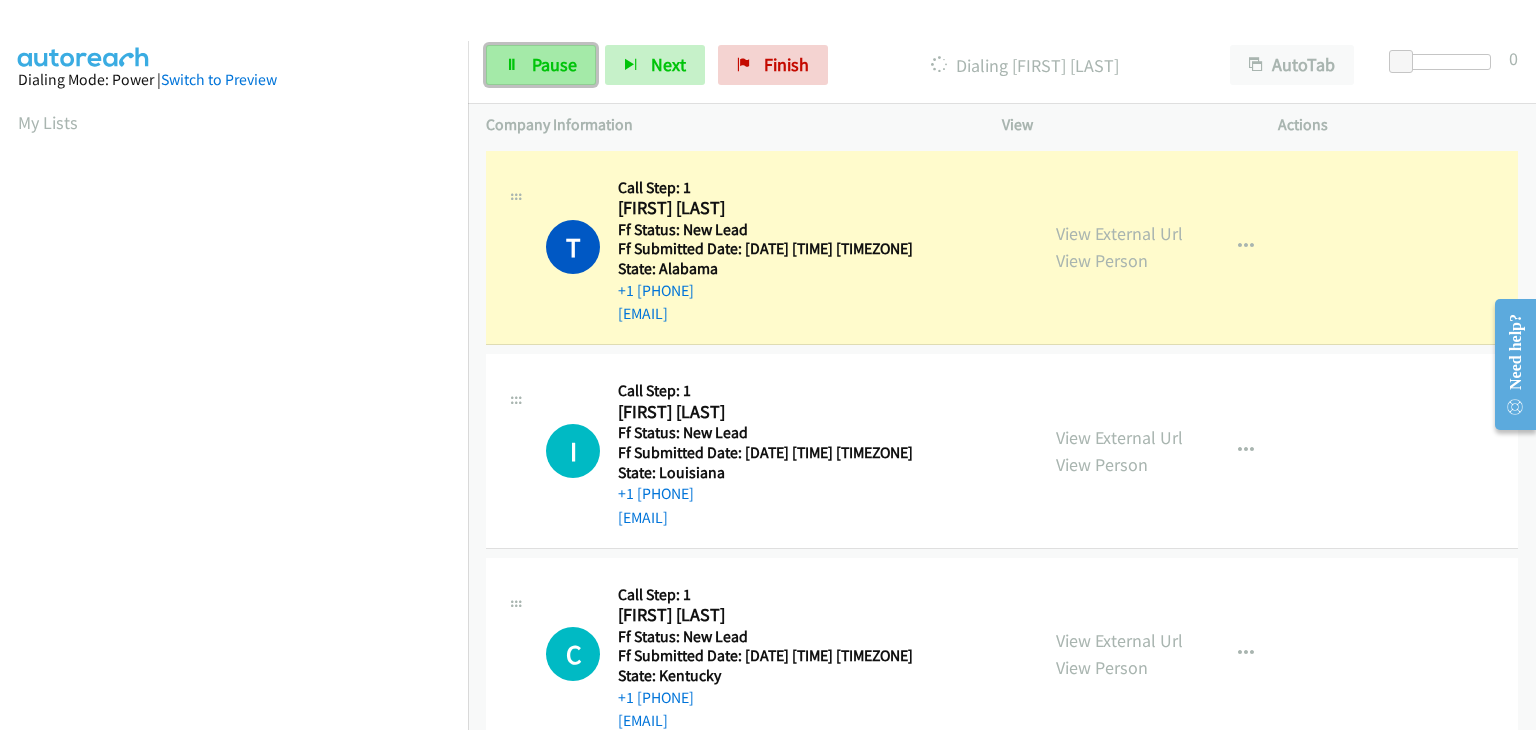 click on "Pause" at bounding box center [554, 64] 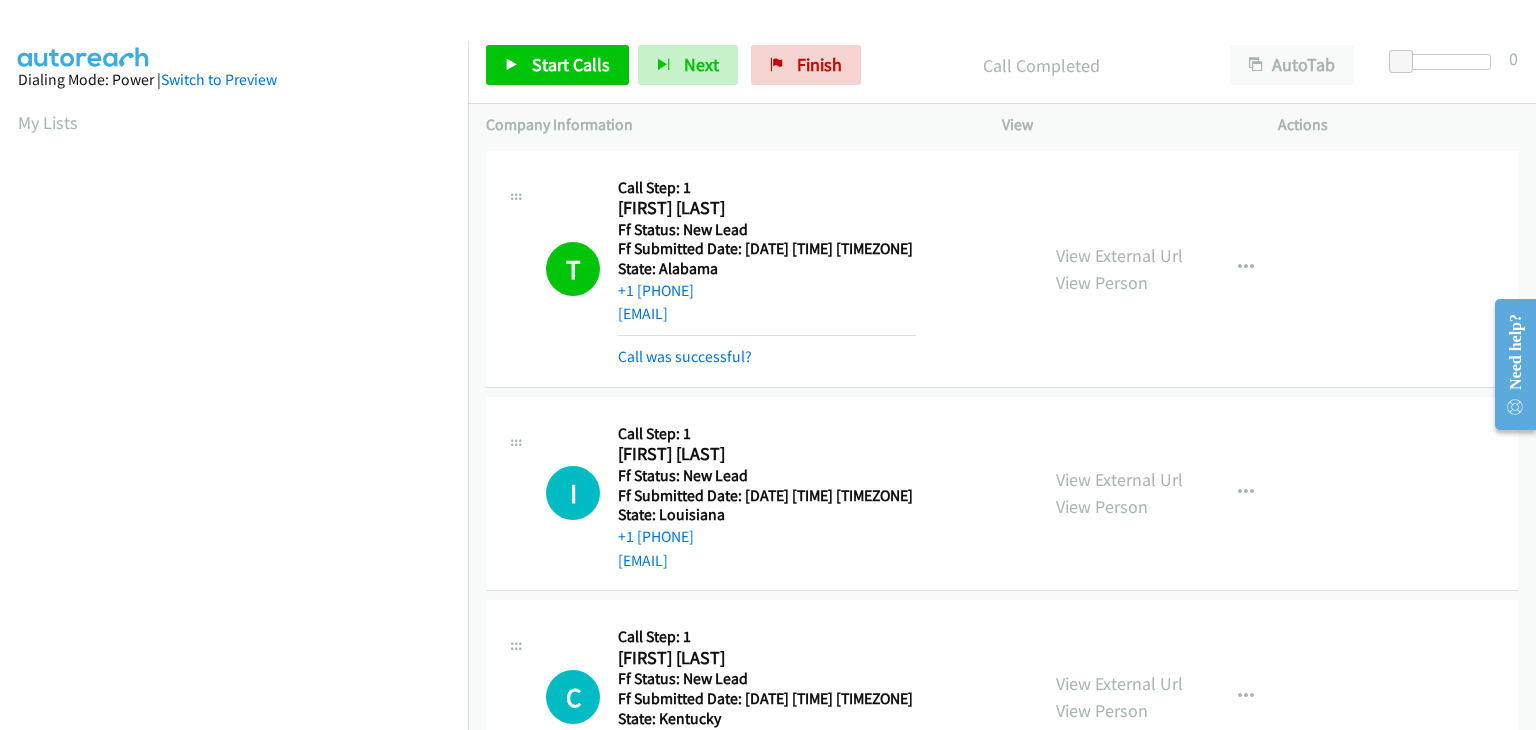 scroll, scrollTop: 392, scrollLeft: 0, axis: vertical 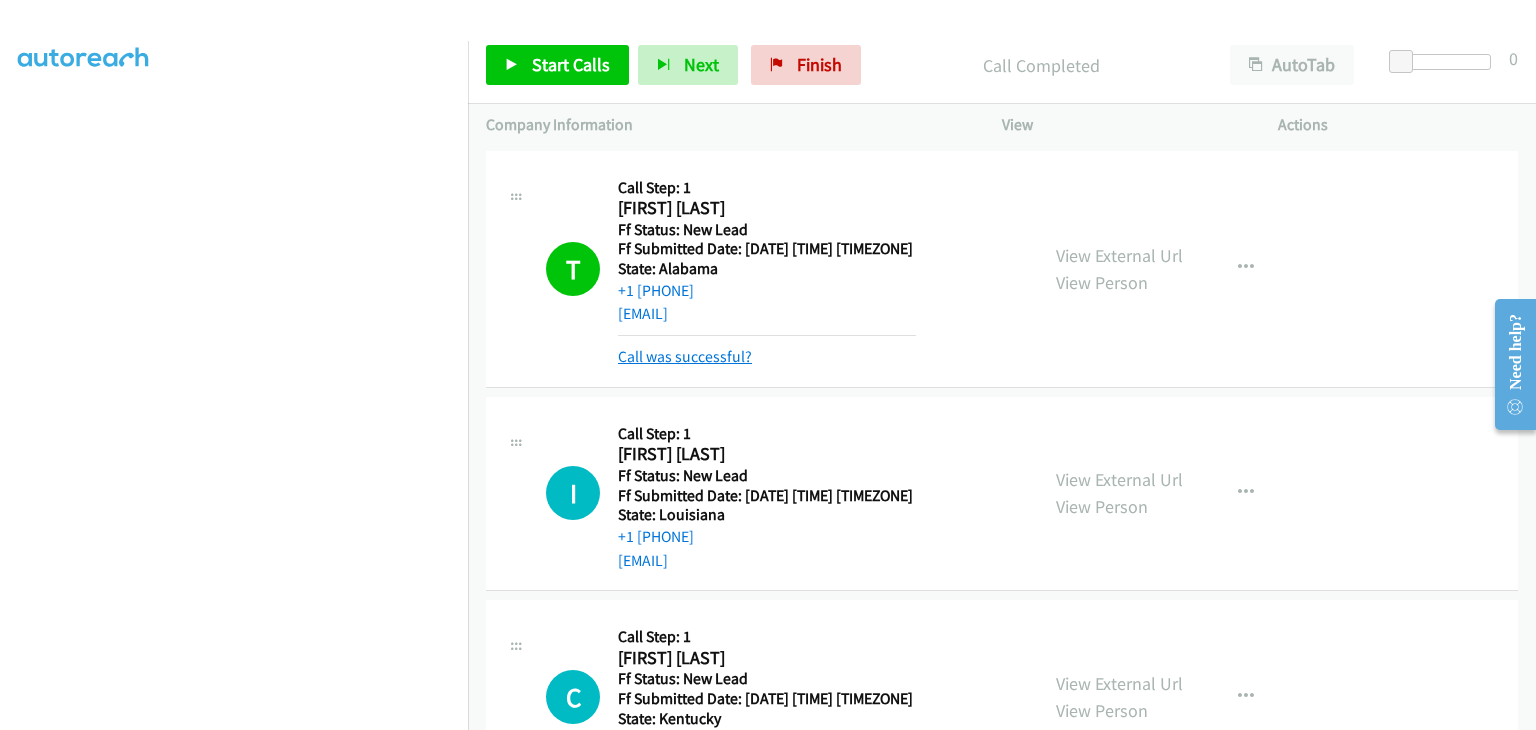 click on "Call was successful?" at bounding box center (685, 356) 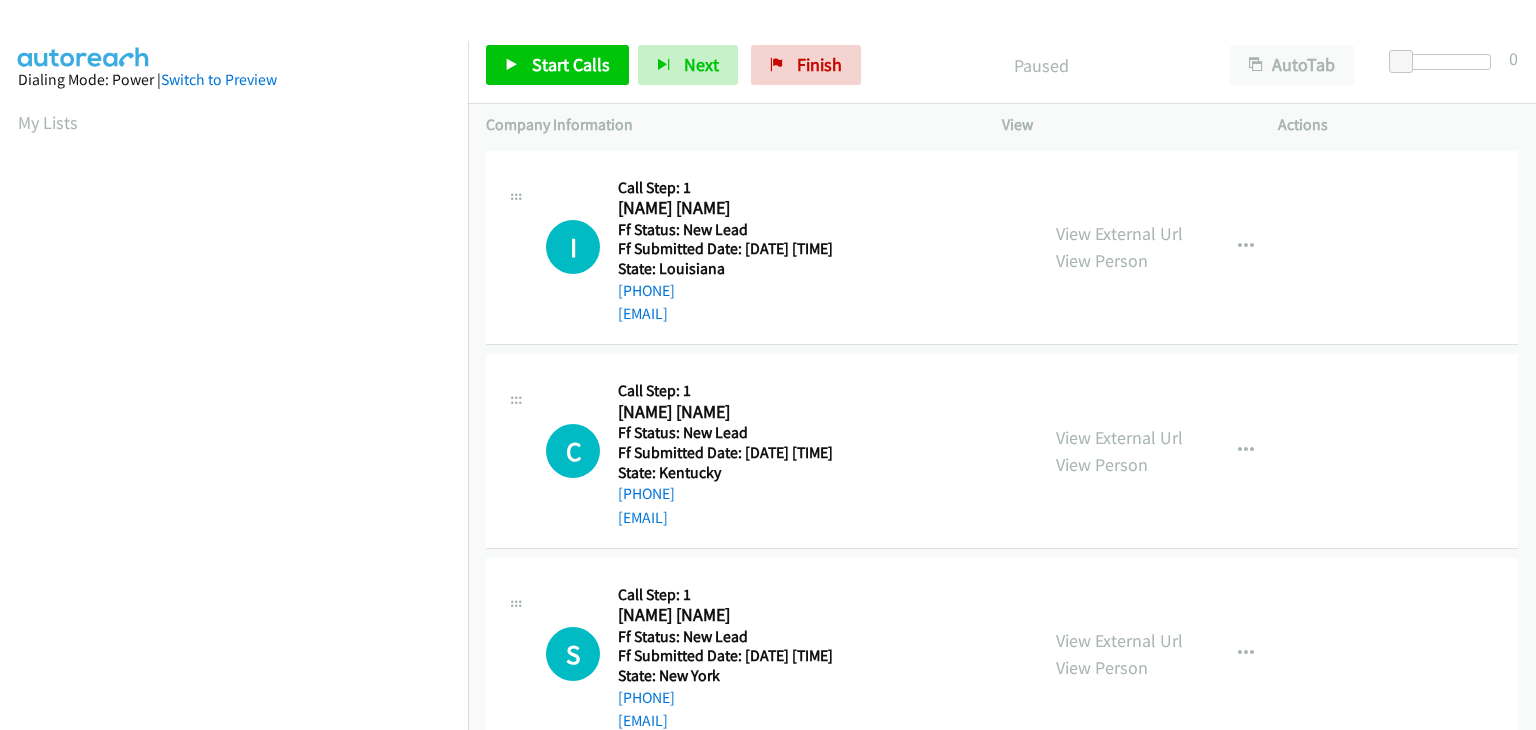 scroll, scrollTop: 0, scrollLeft: 0, axis: both 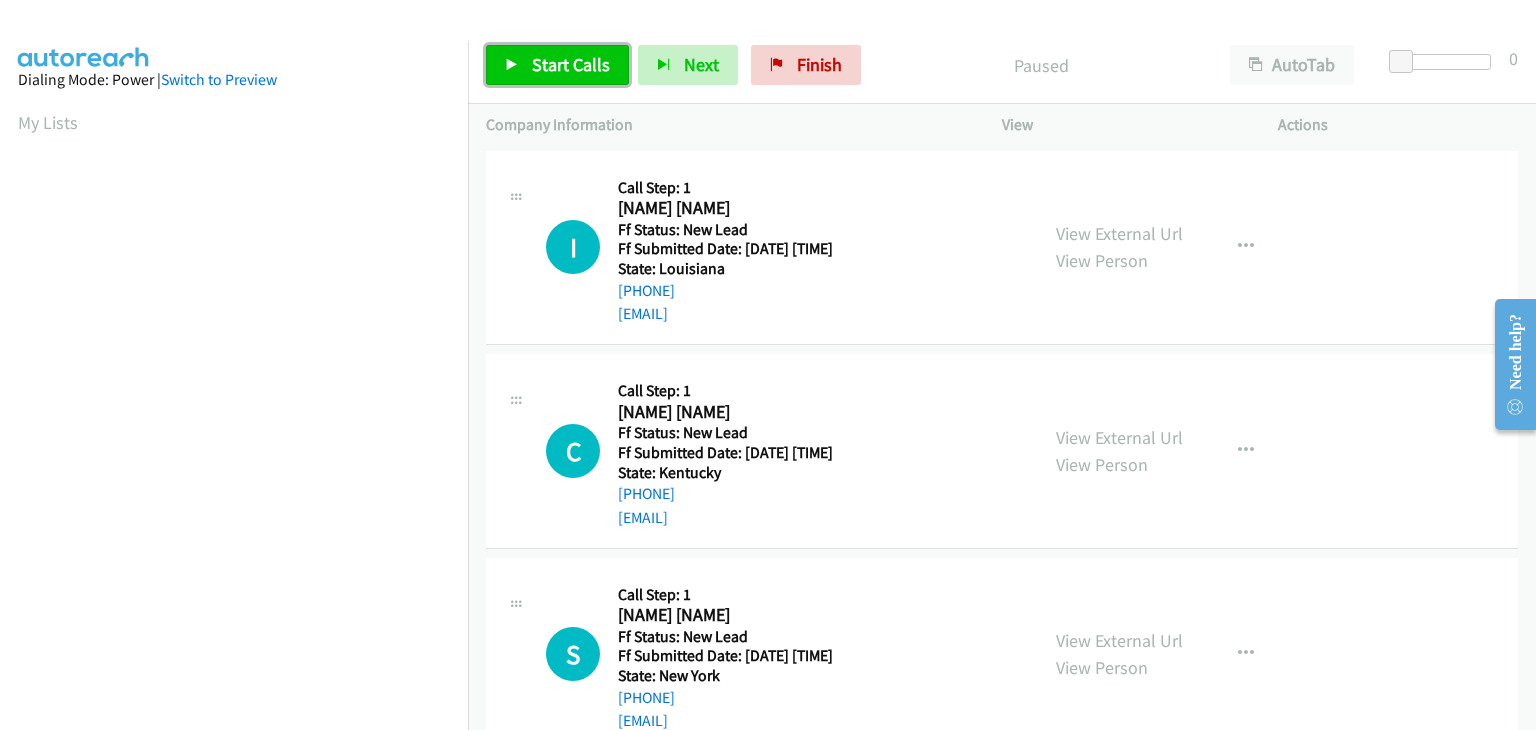 click at bounding box center (512, 66) 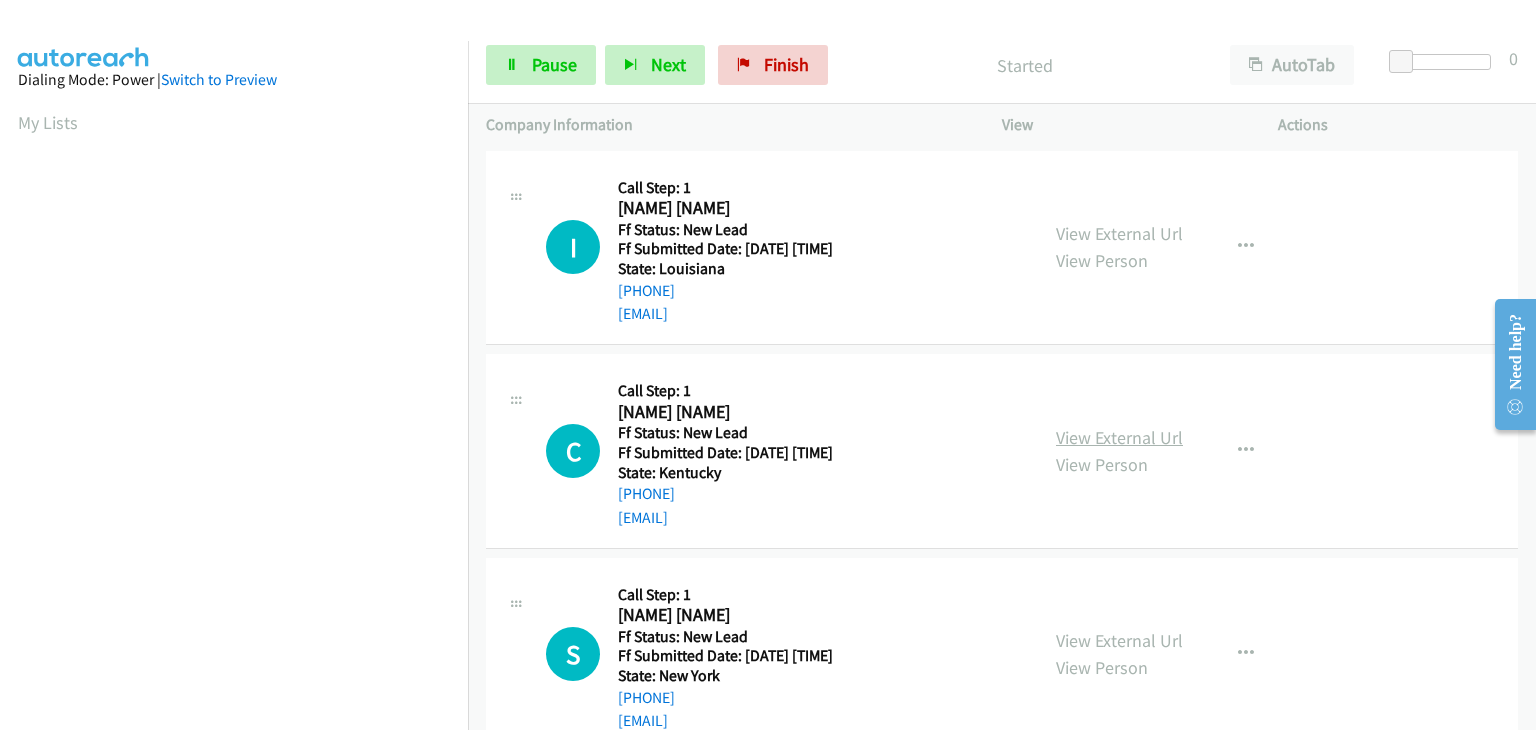 click on "View External Url" at bounding box center [1119, 437] 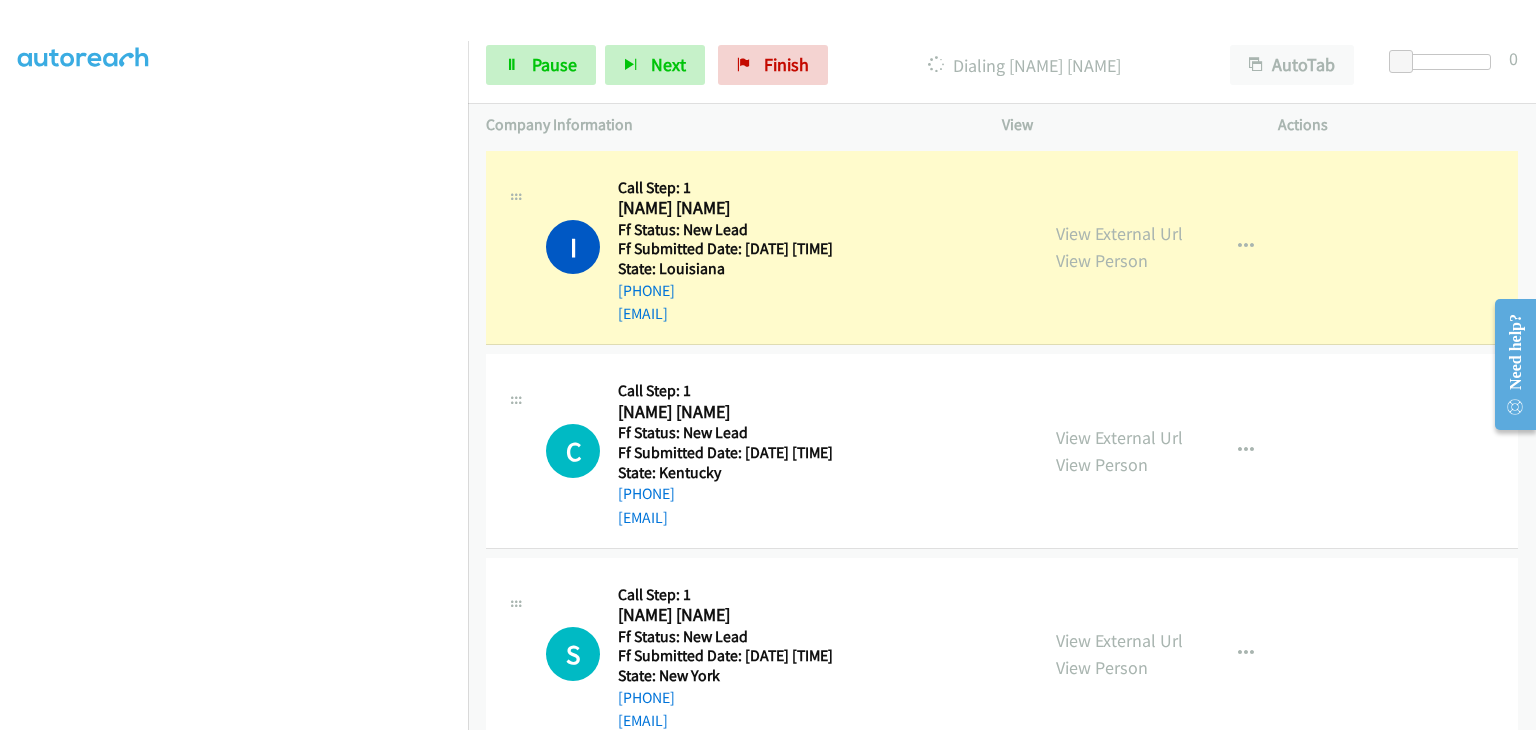 scroll, scrollTop: 392, scrollLeft: 0, axis: vertical 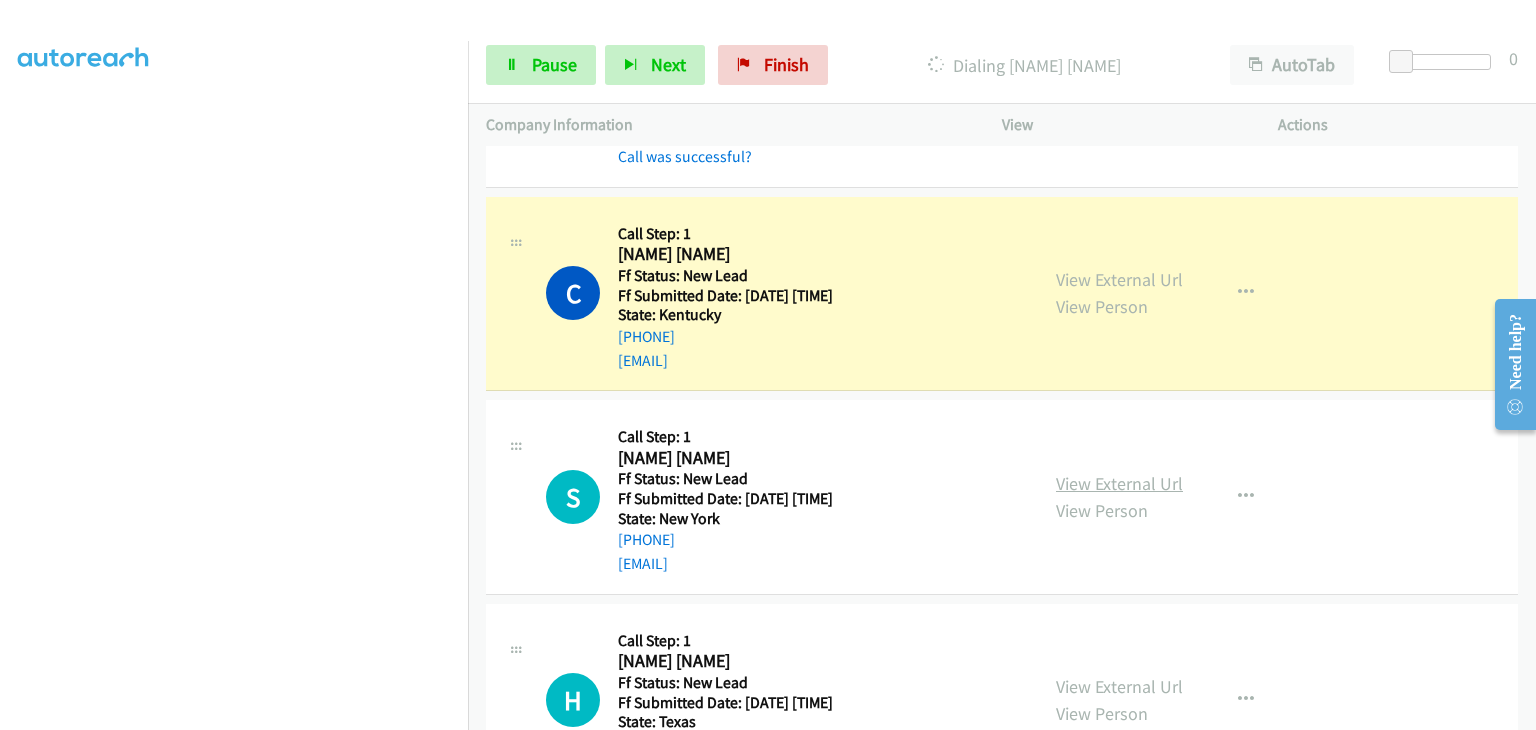 click on "View External Url" at bounding box center (1119, 483) 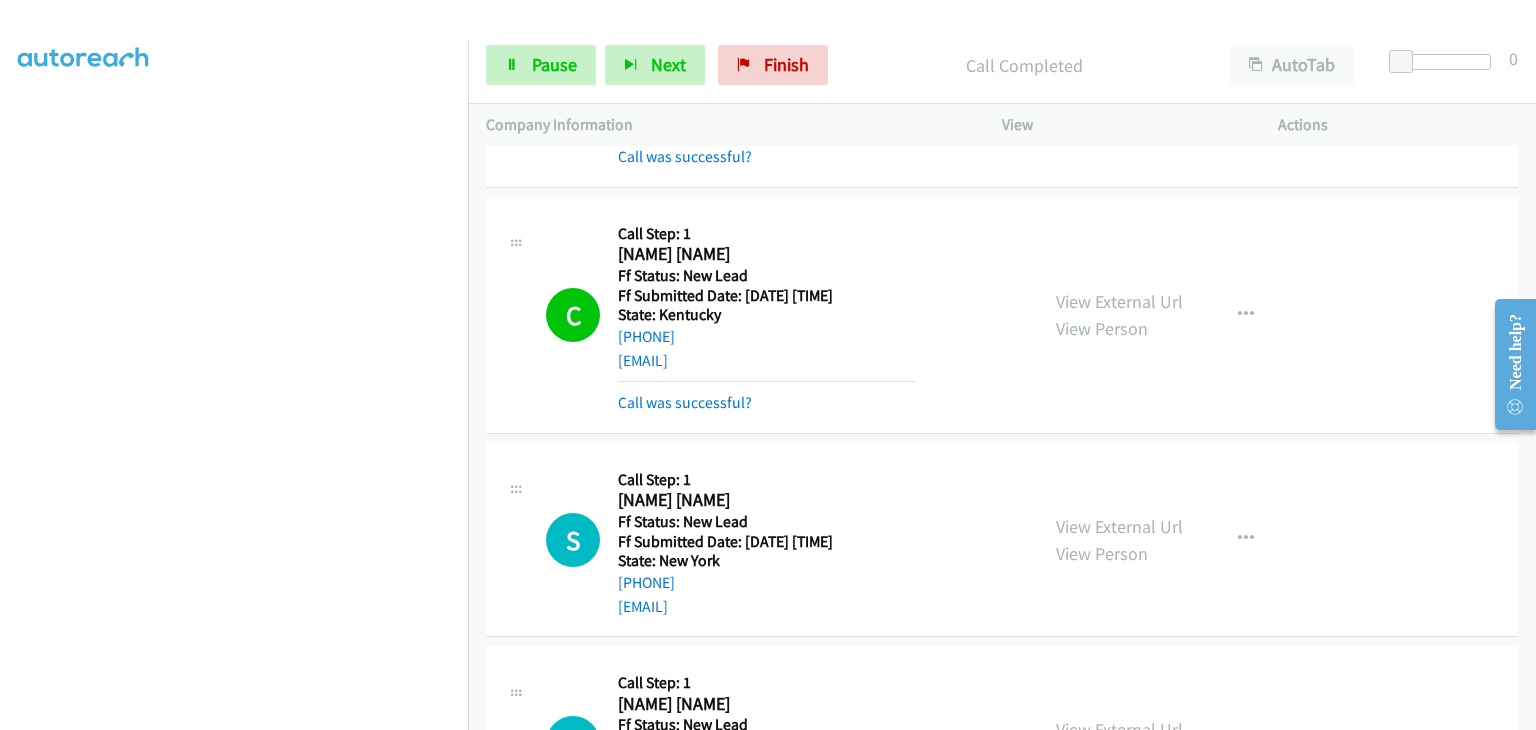 scroll, scrollTop: 392, scrollLeft: 0, axis: vertical 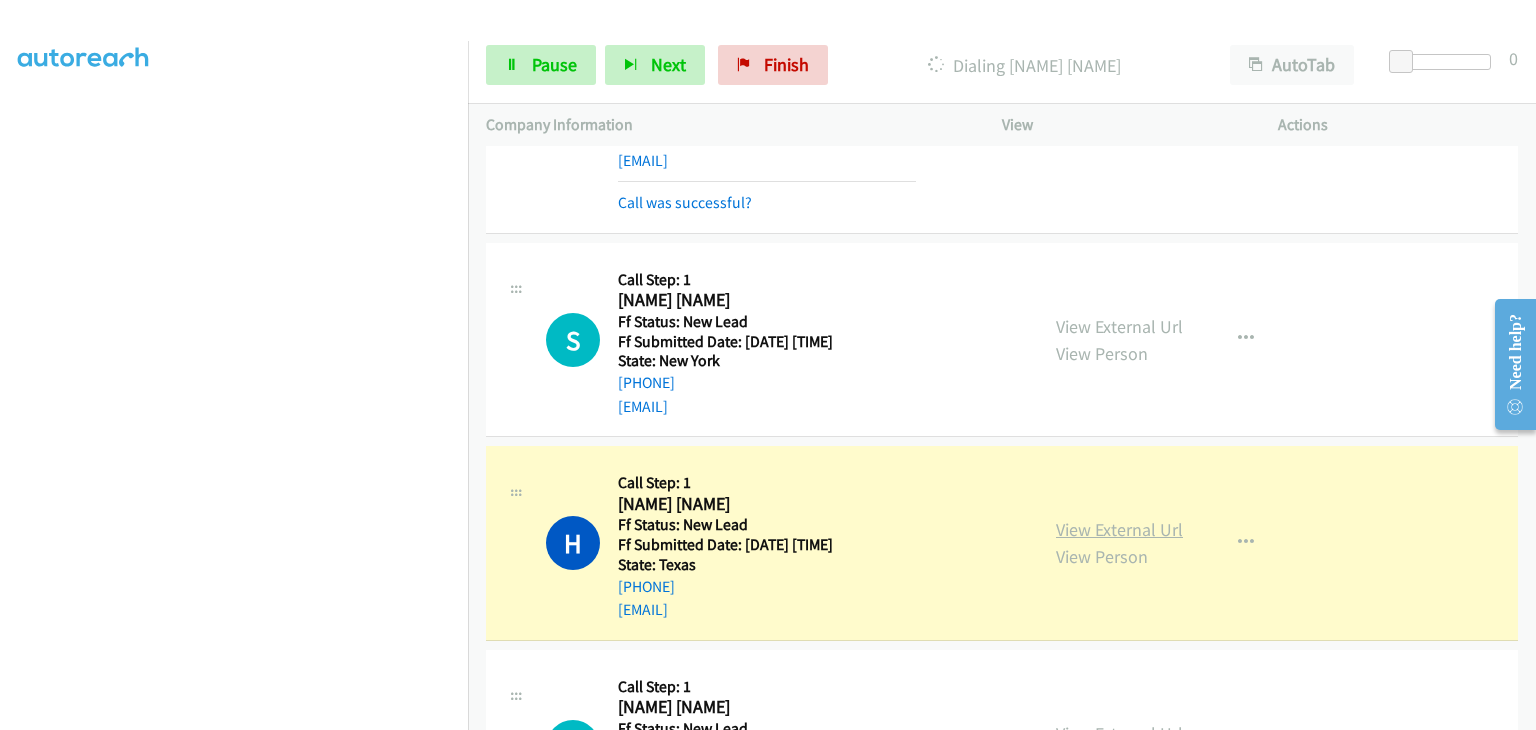 click on "View External Url" at bounding box center [1119, 529] 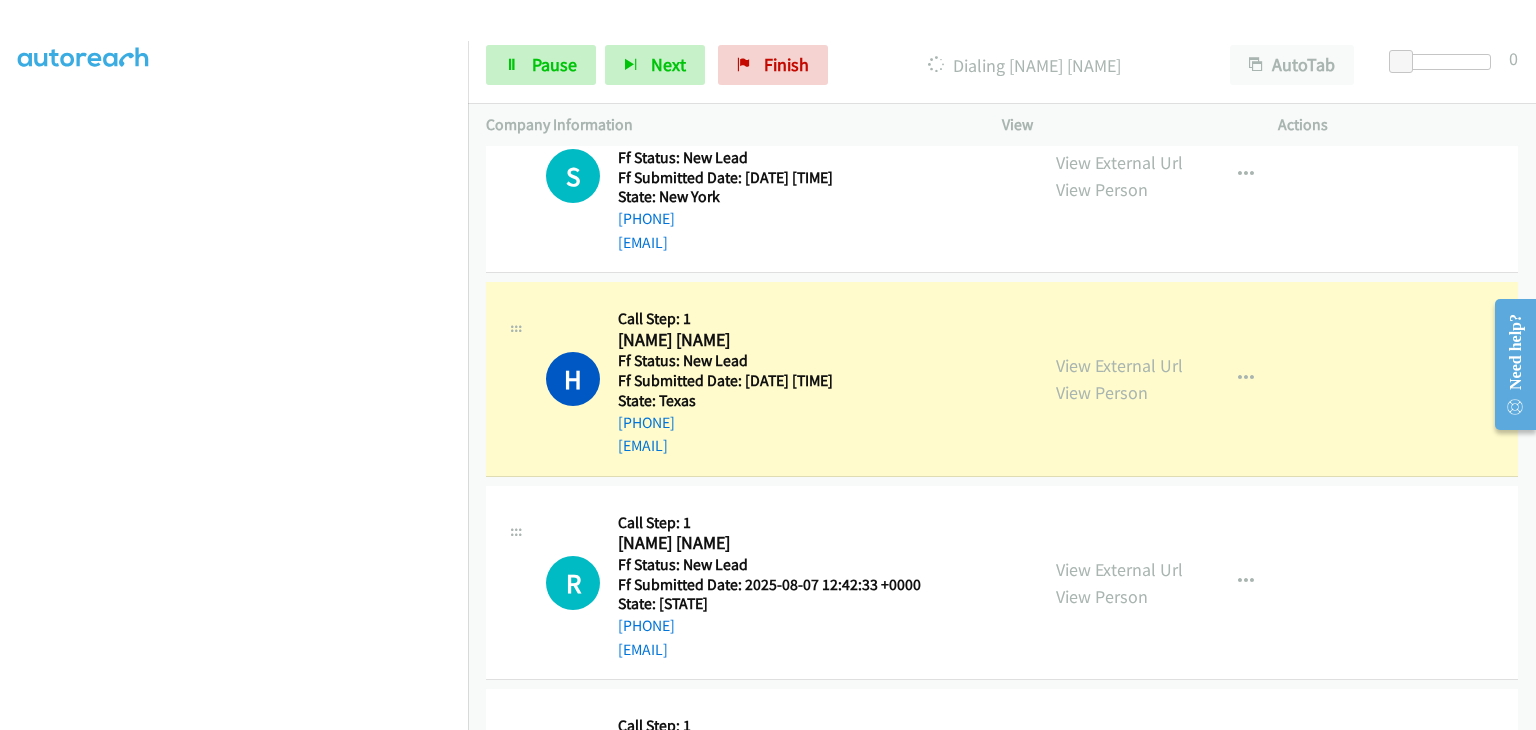 scroll, scrollTop: 600, scrollLeft: 0, axis: vertical 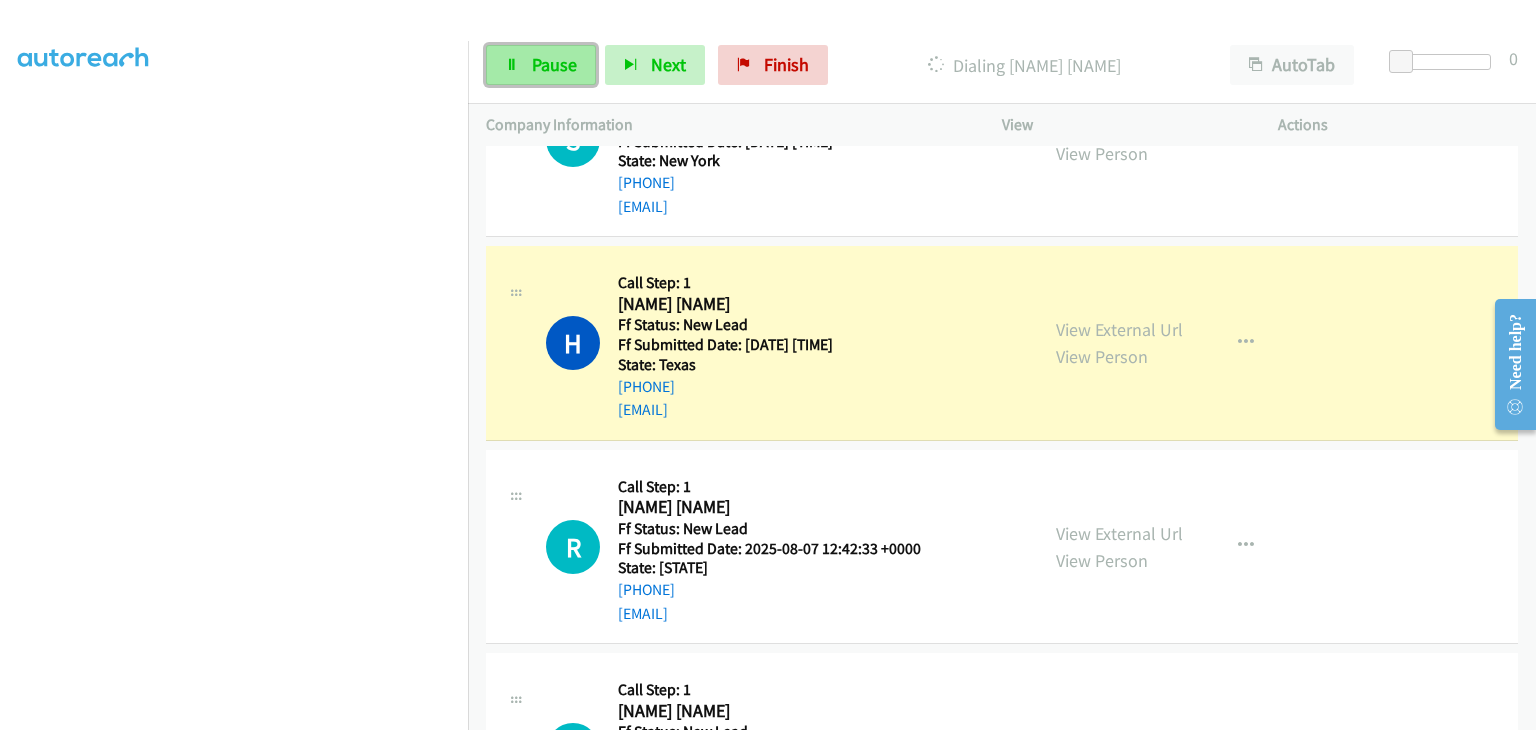 click on "Pause" at bounding box center [554, 64] 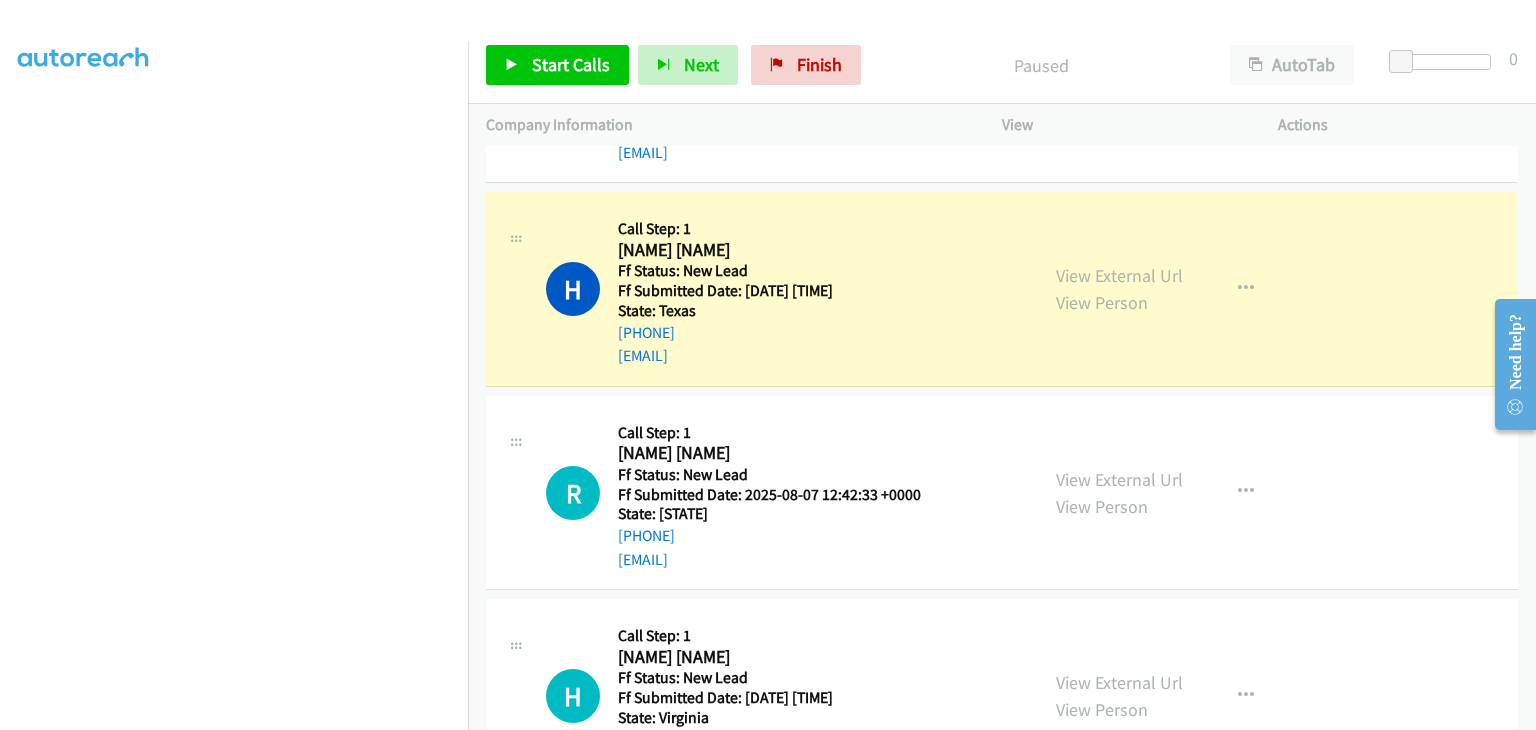 scroll, scrollTop: 700, scrollLeft: 0, axis: vertical 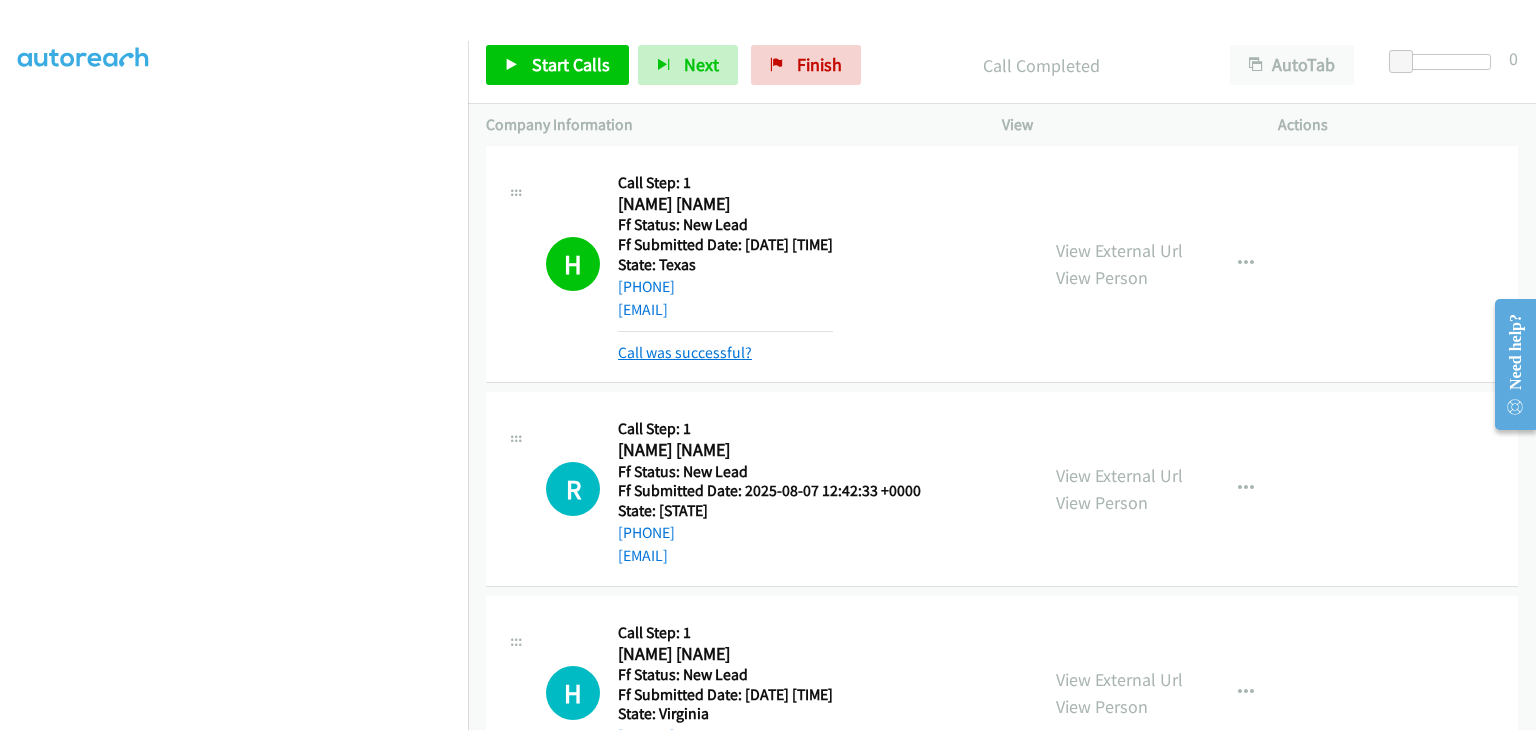 click on "Call was successful?" at bounding box center (685, 352) 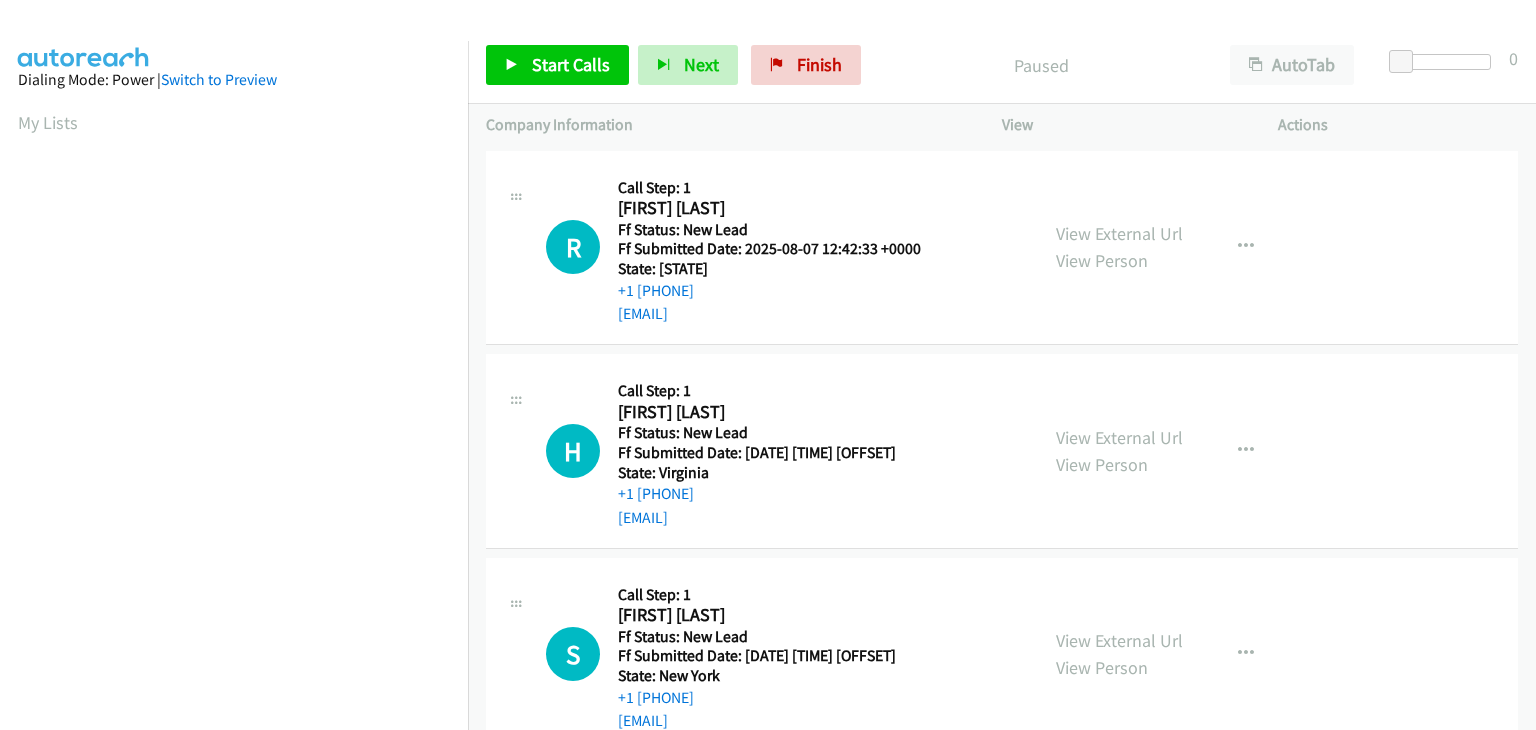 scroll, scrollTop: 0, scrollLeft: 0, axis: both 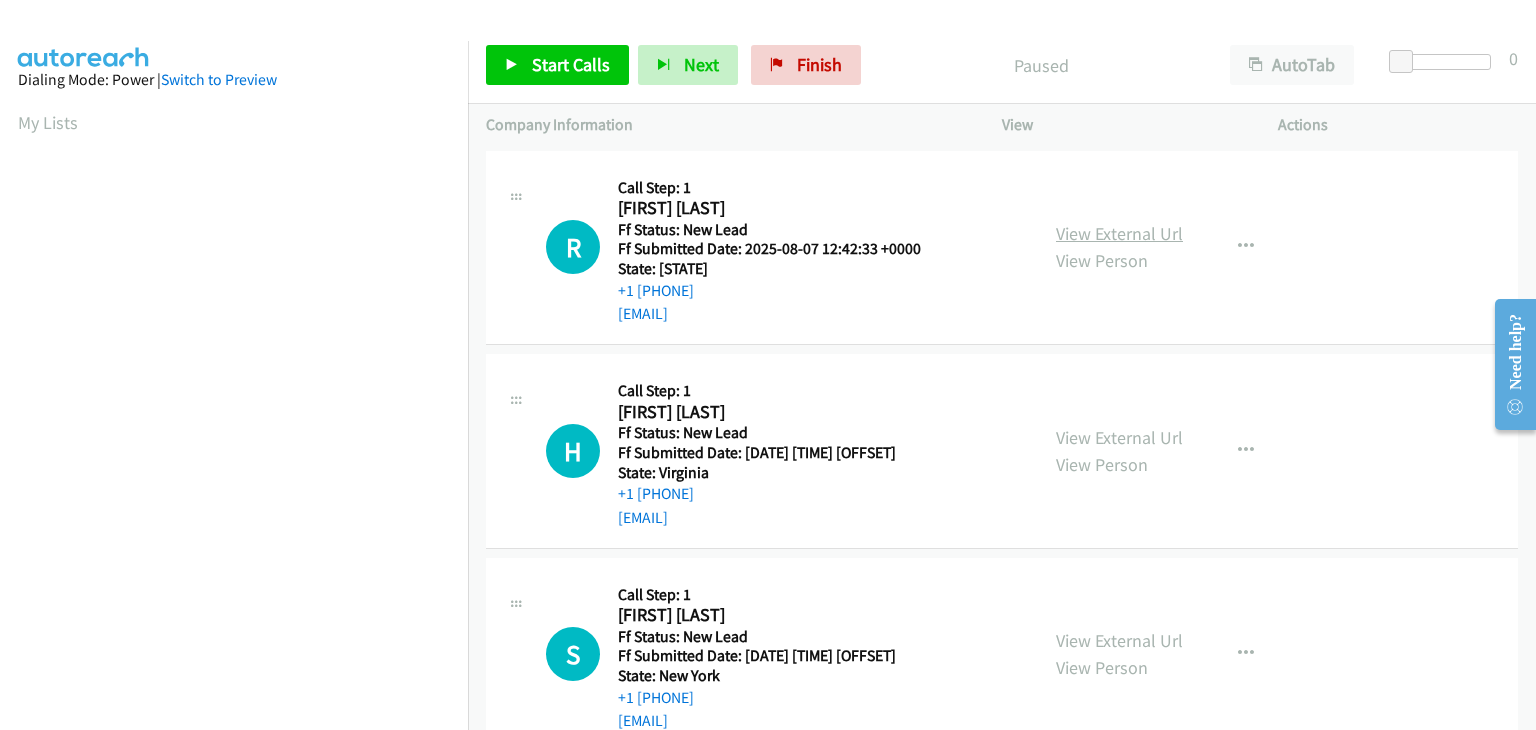 click on "View External Url" at bounding box center [1119, 233] 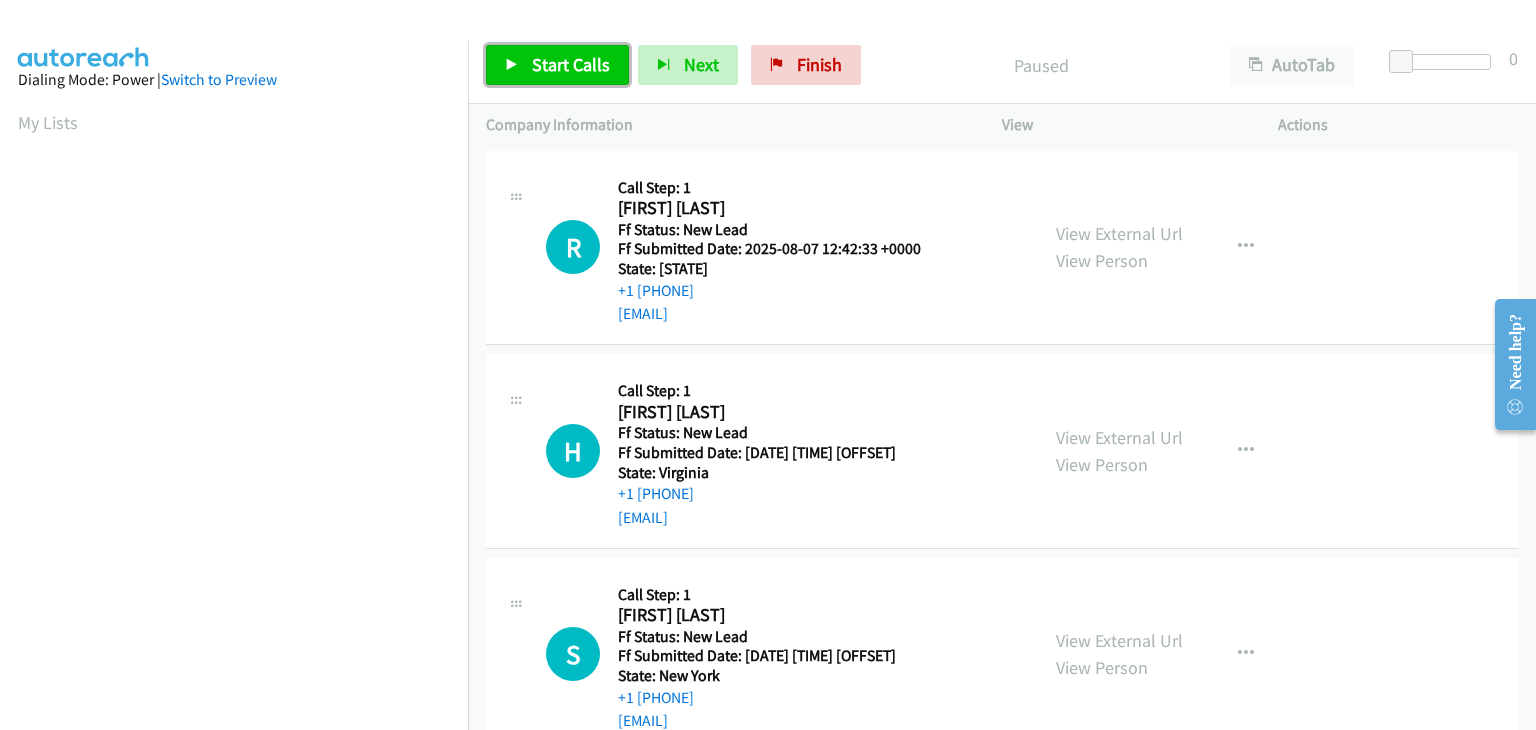 click on "Start Calls" at bounding box center (571, 64) 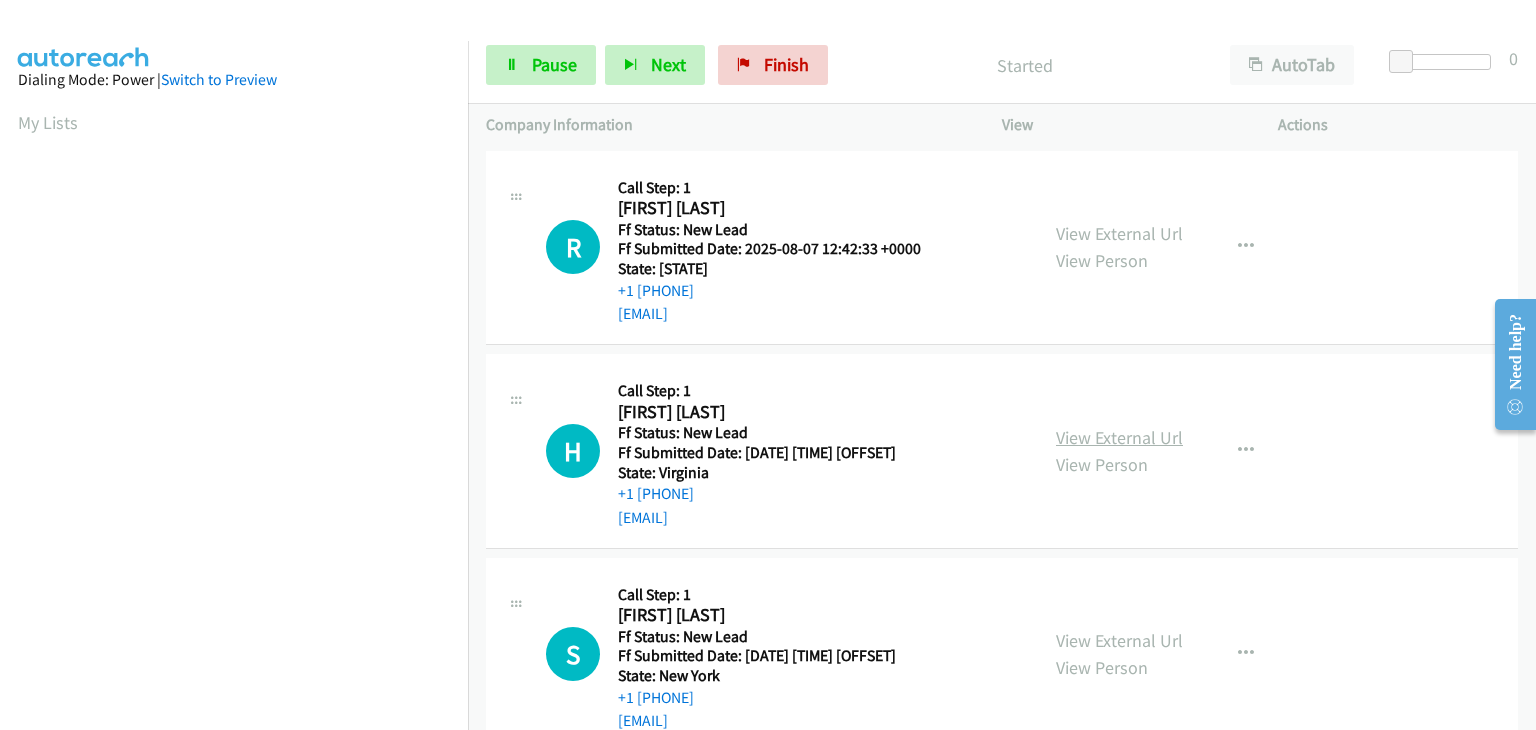 click on "View External Url" at bounding box center [1119, 437] 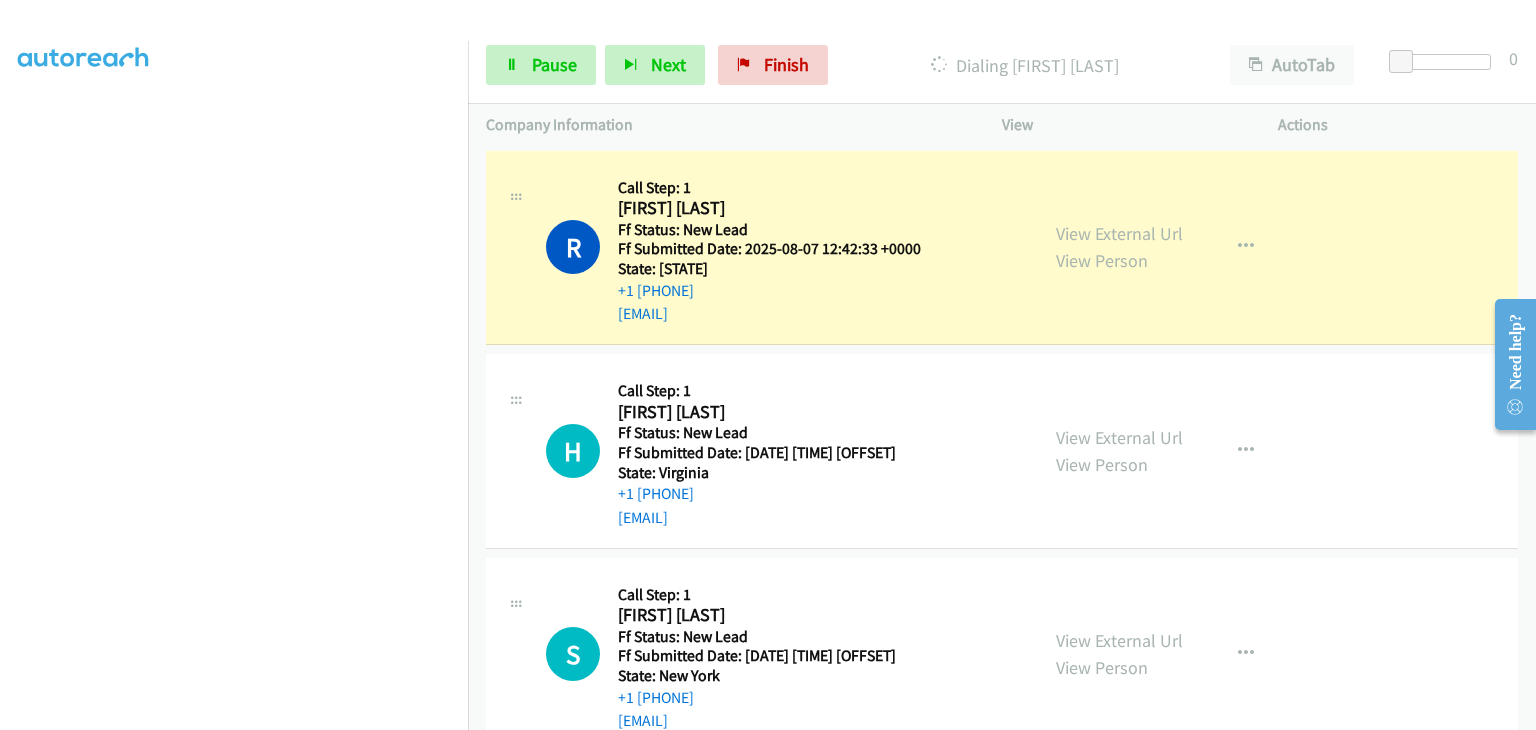 scroll, scrollTop: 392, scrollLeft: 0, axis: vertical 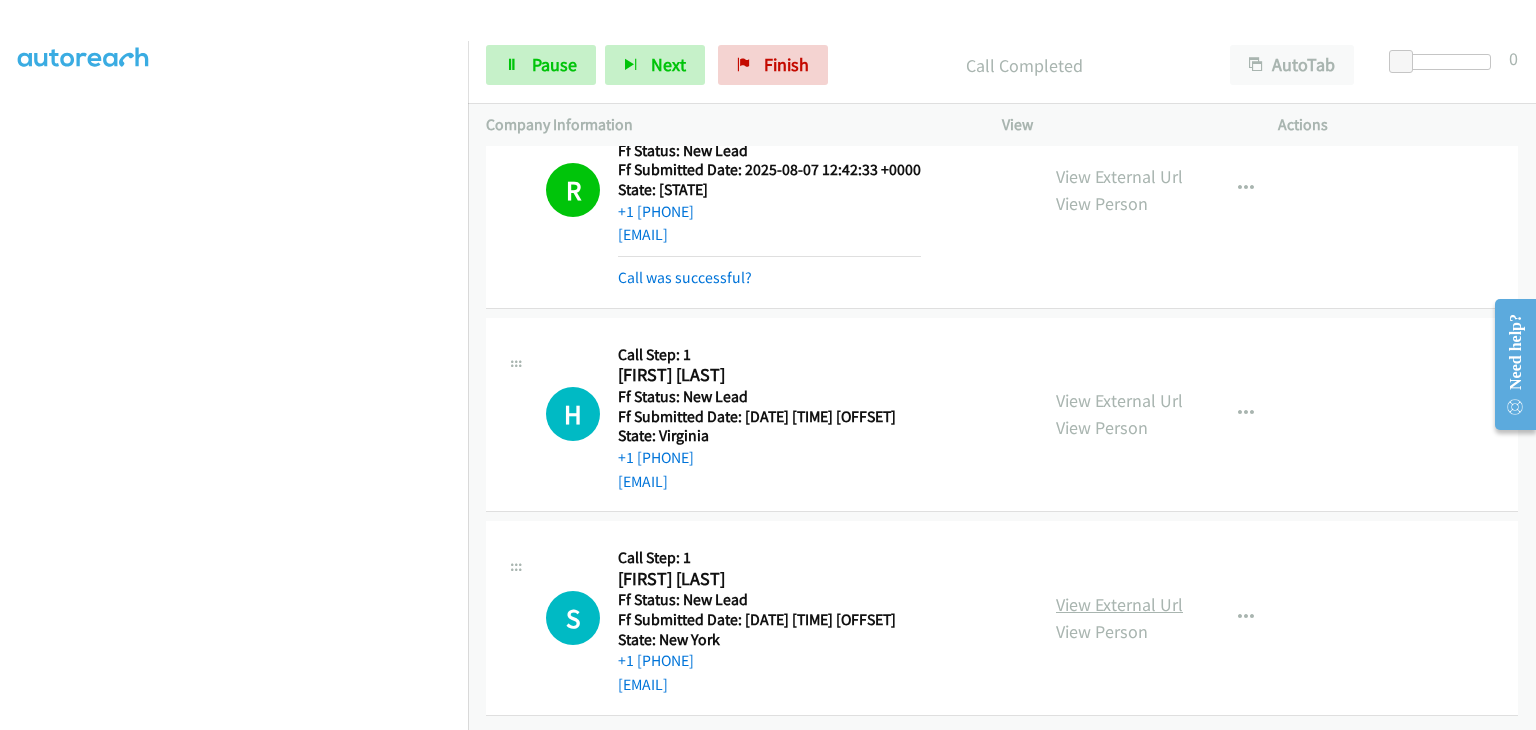 click on "View External Url" at bounding box center [1119, 604] 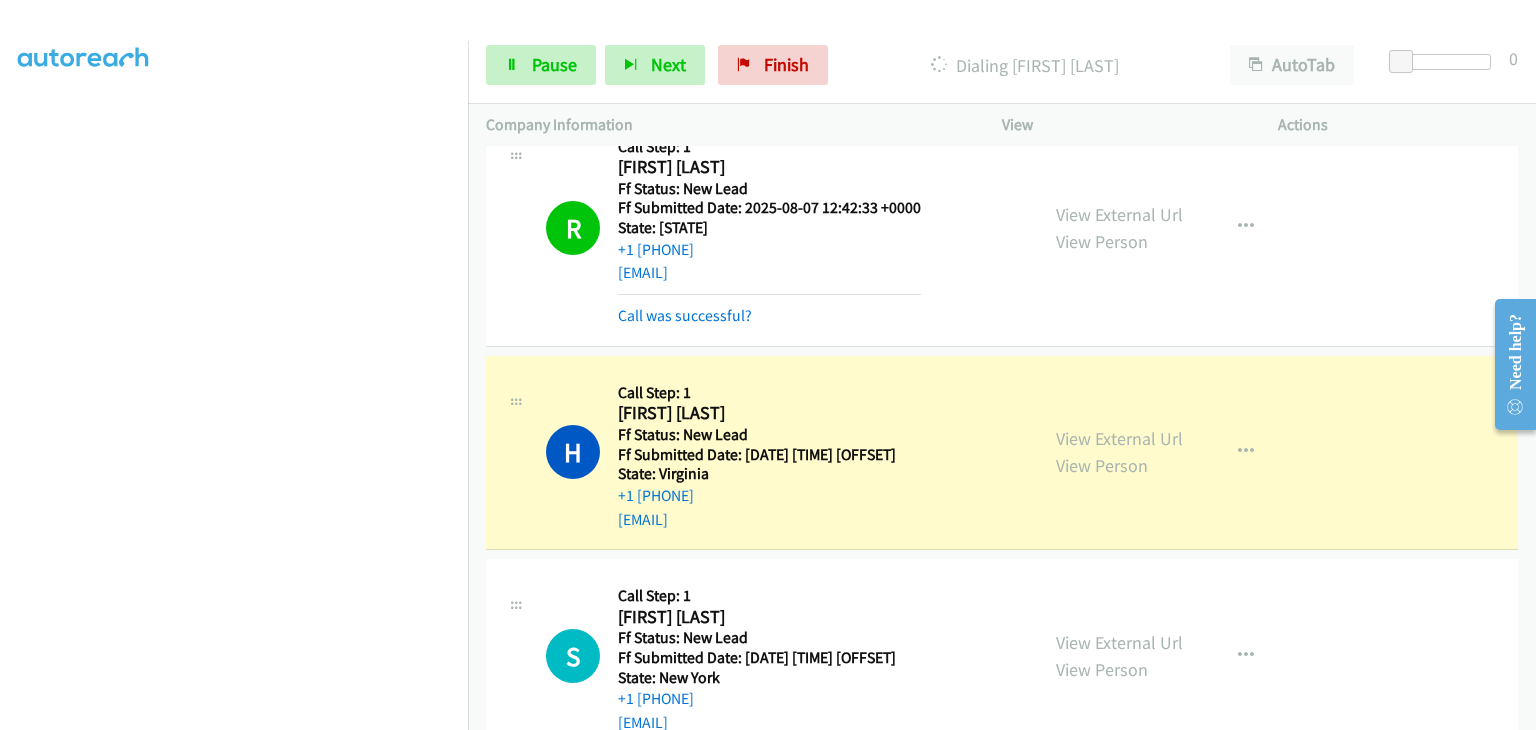 scroll, scrollTop: 0, scrollLeft: 0, axis: both 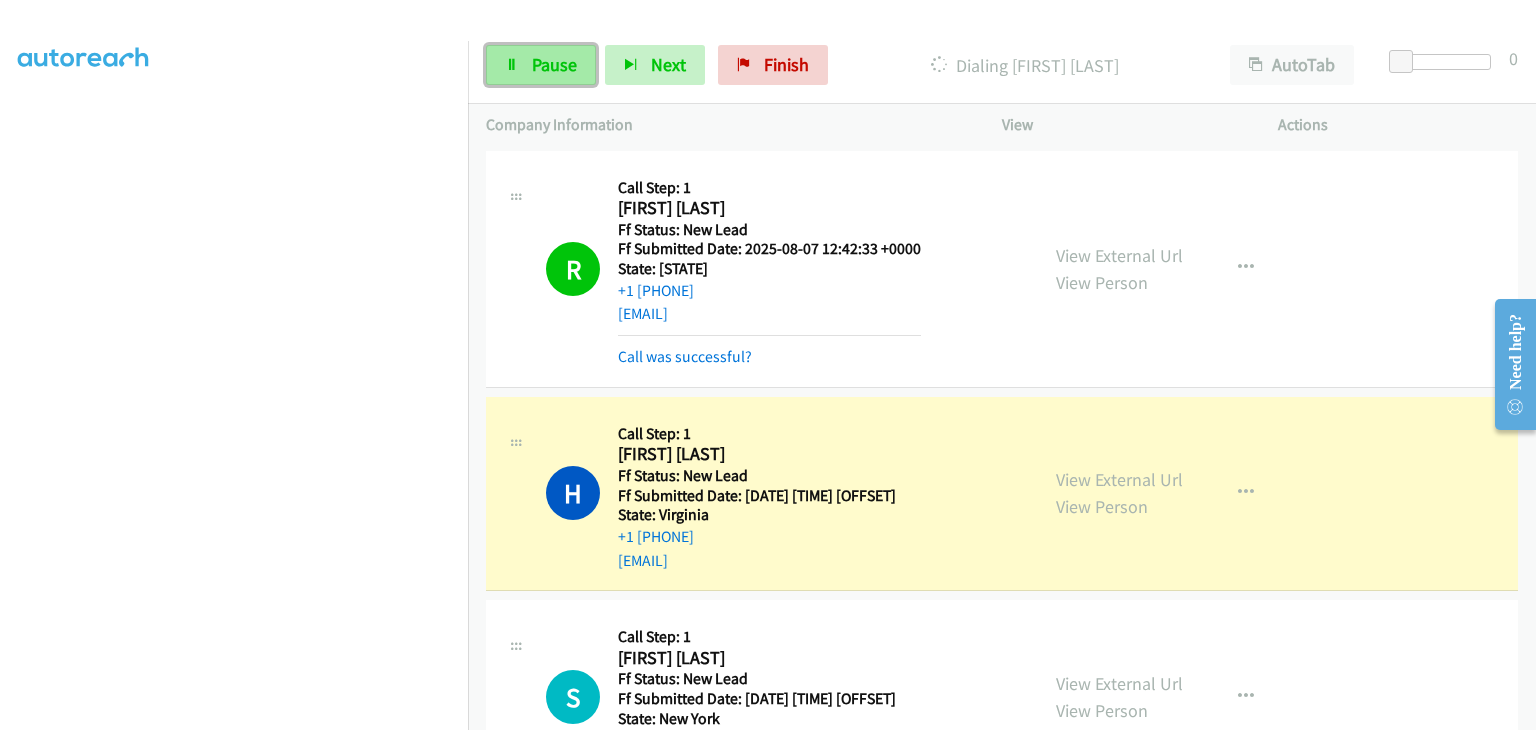 click on "Pause" at bounding box center (554, 64) 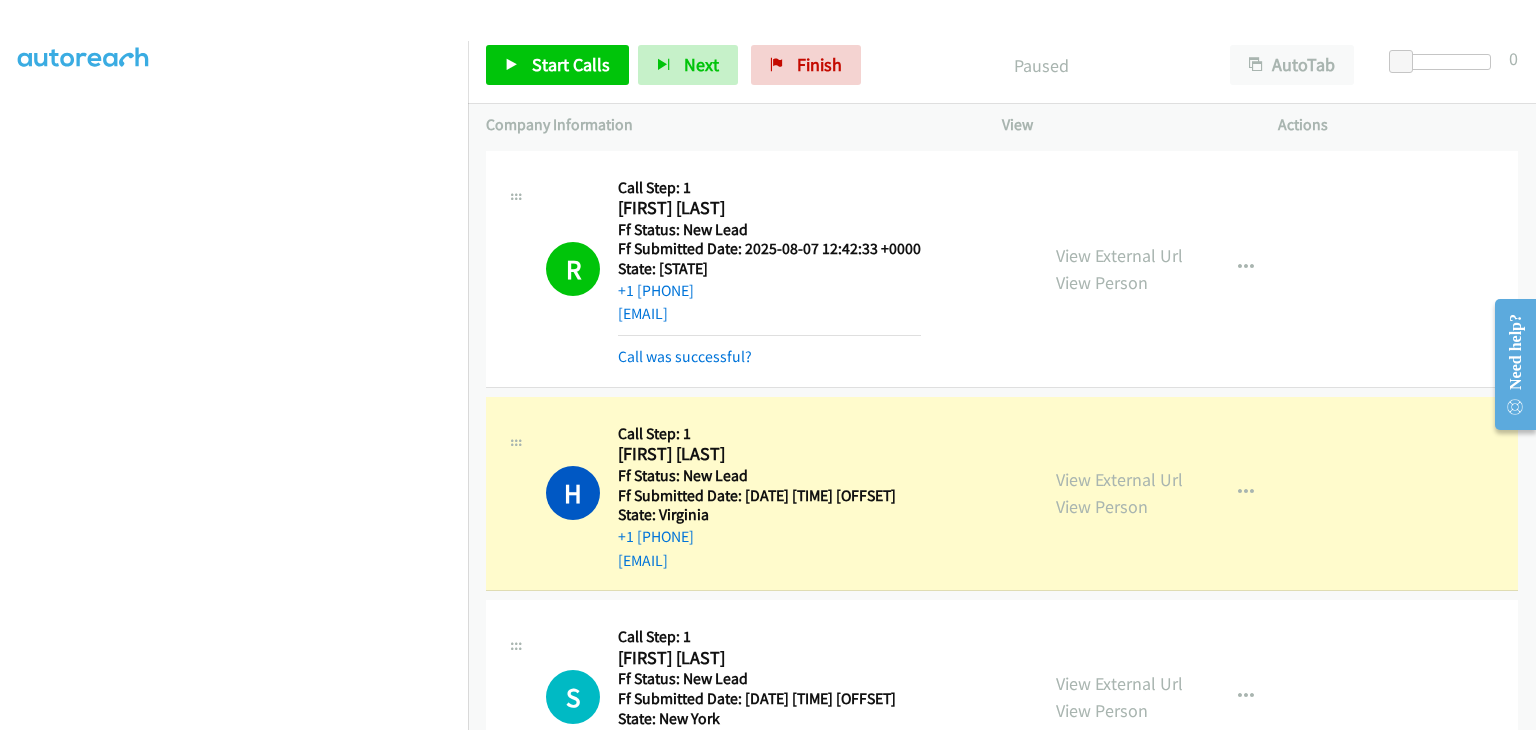 scroll, scrollTop: 392, scrollLeft: 0, axis: vertical 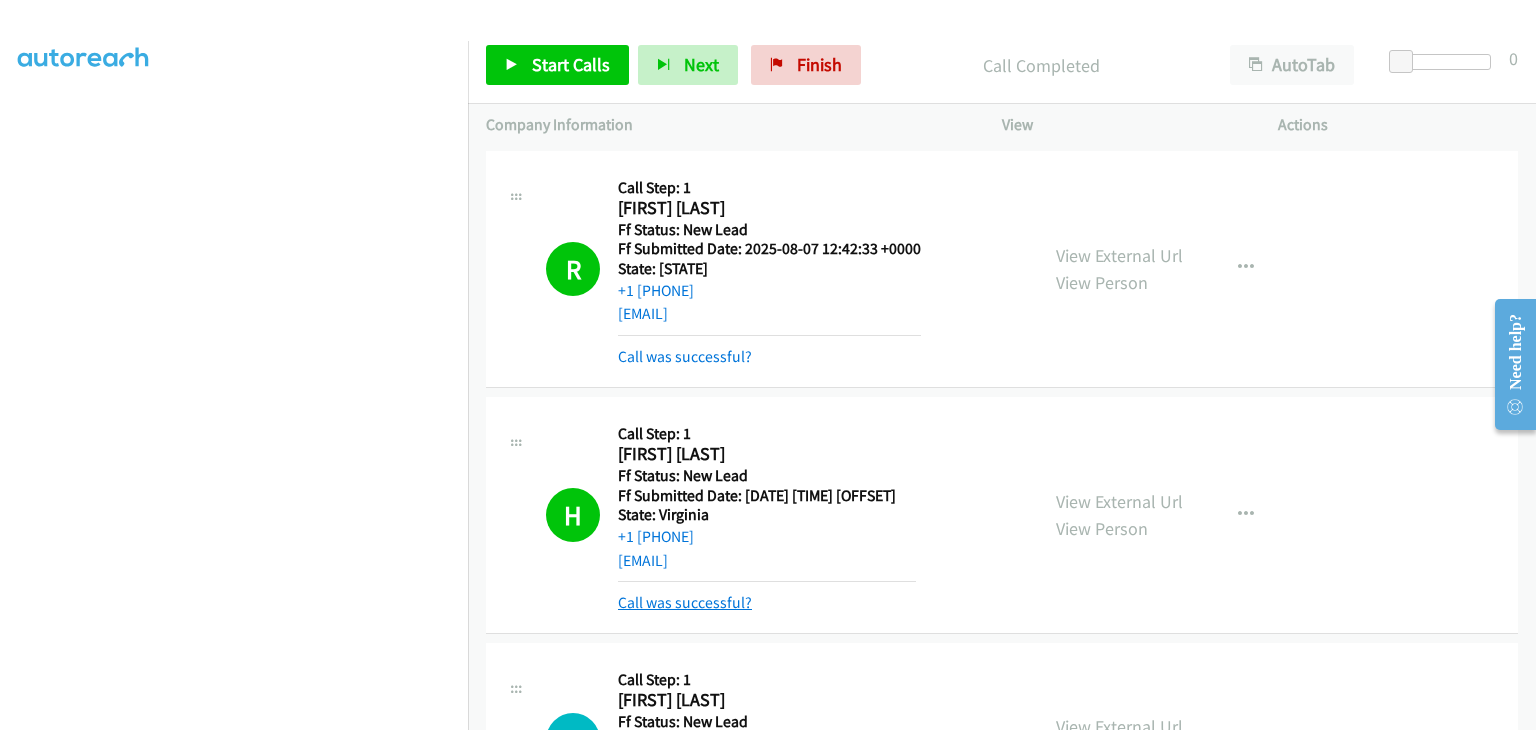 click on "Call was successful?" at bounding box center [685, 602] 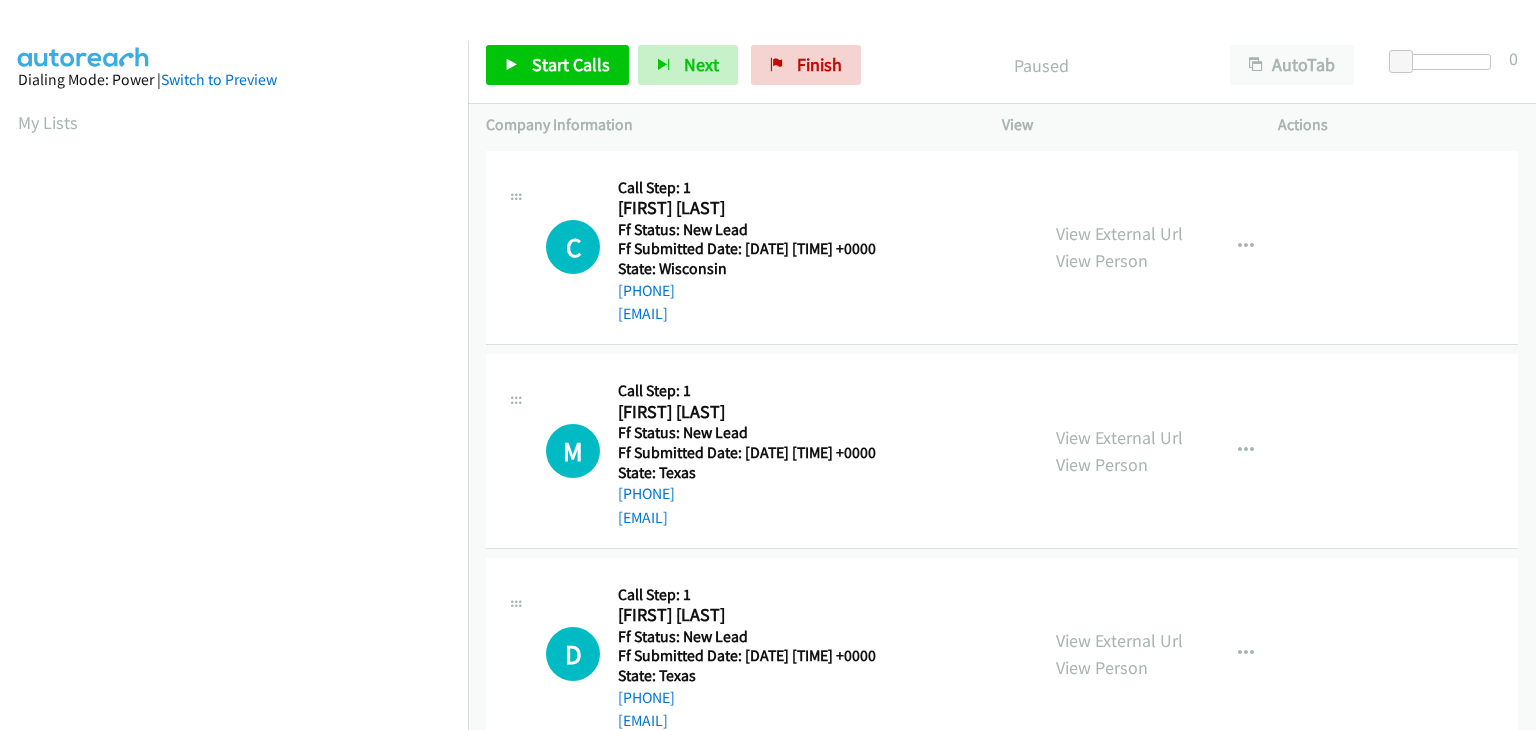 scroll, scrollTop: 0, scrollLeft: 0, axis: both 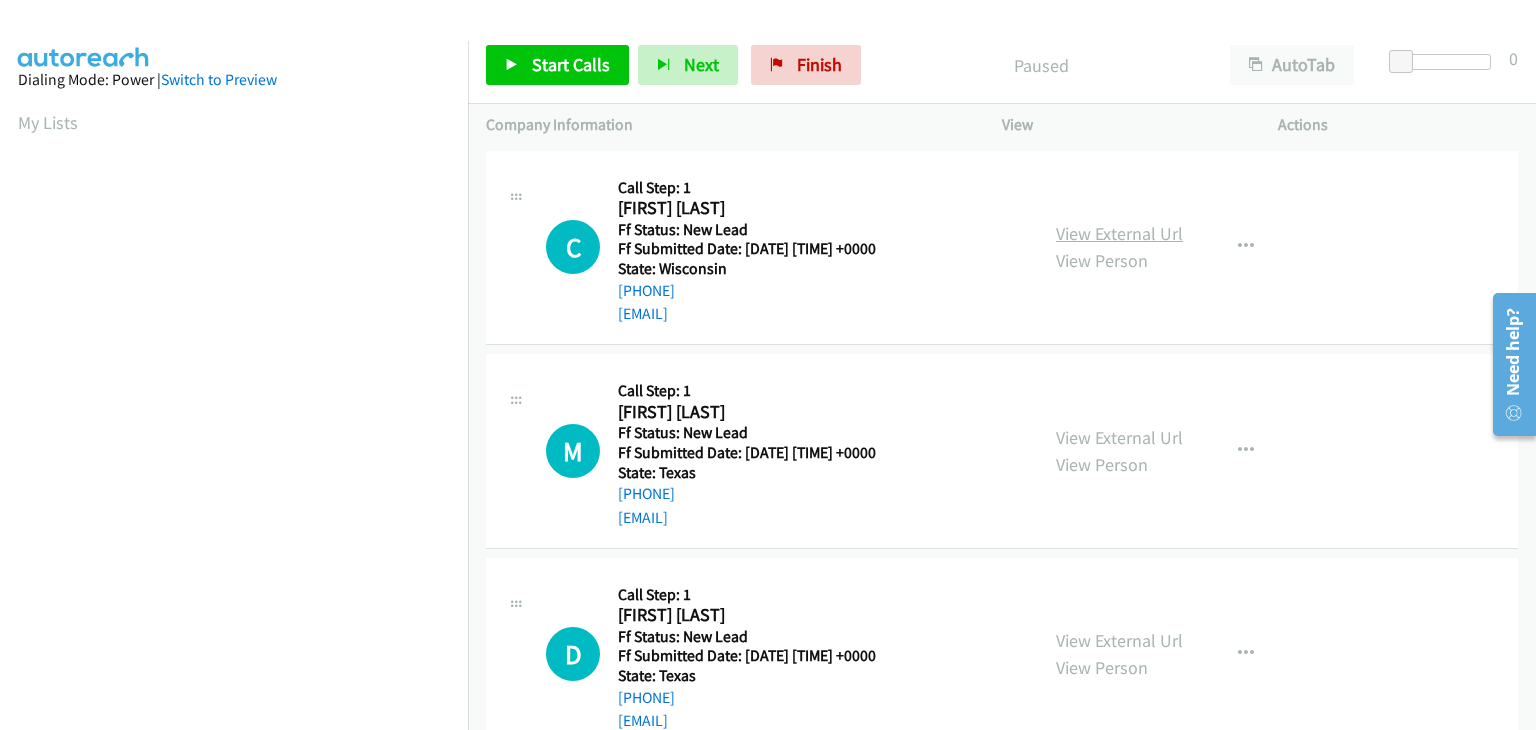 click on "View External Url" at bounding box center (1119, 233) 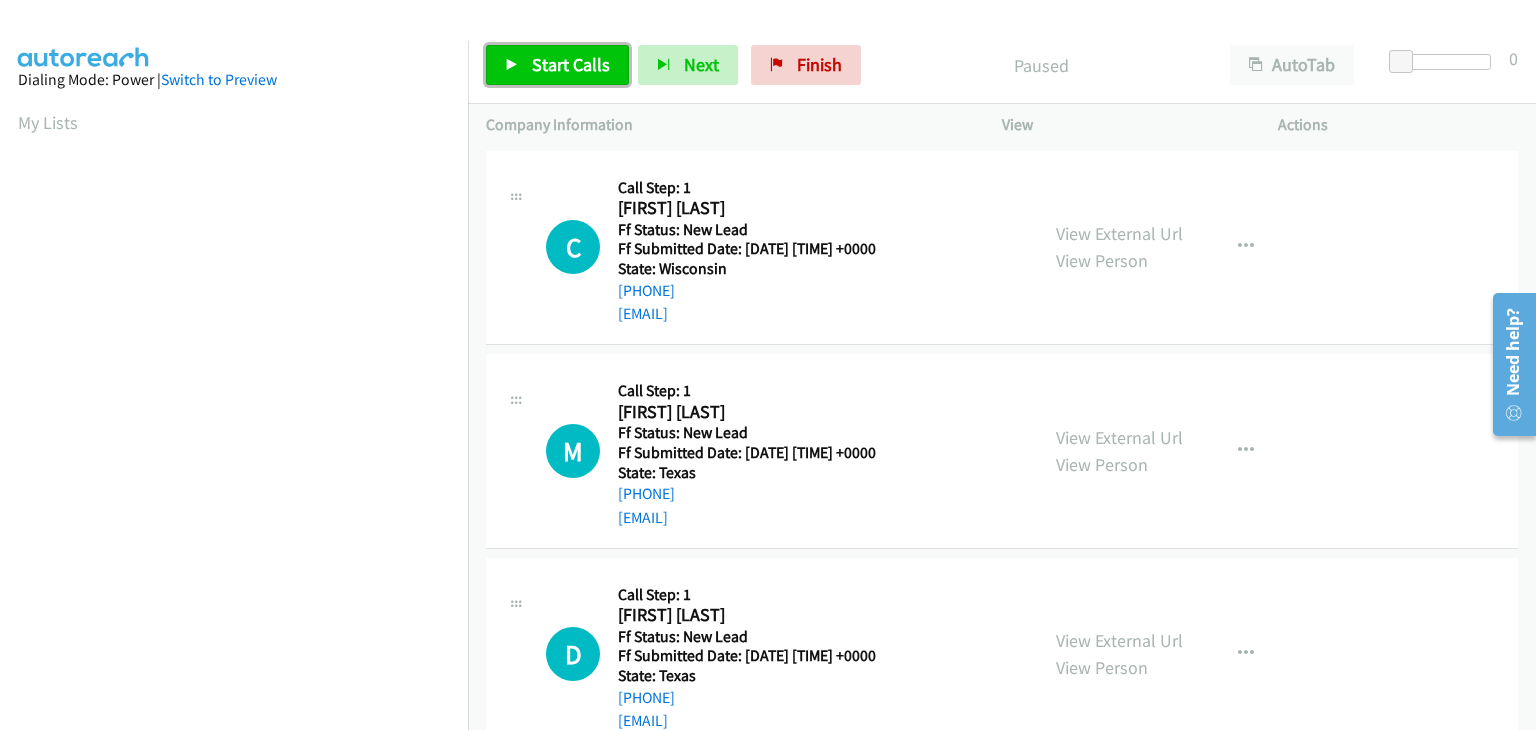 click on "Start Calls" at bounding box center [557, 65] 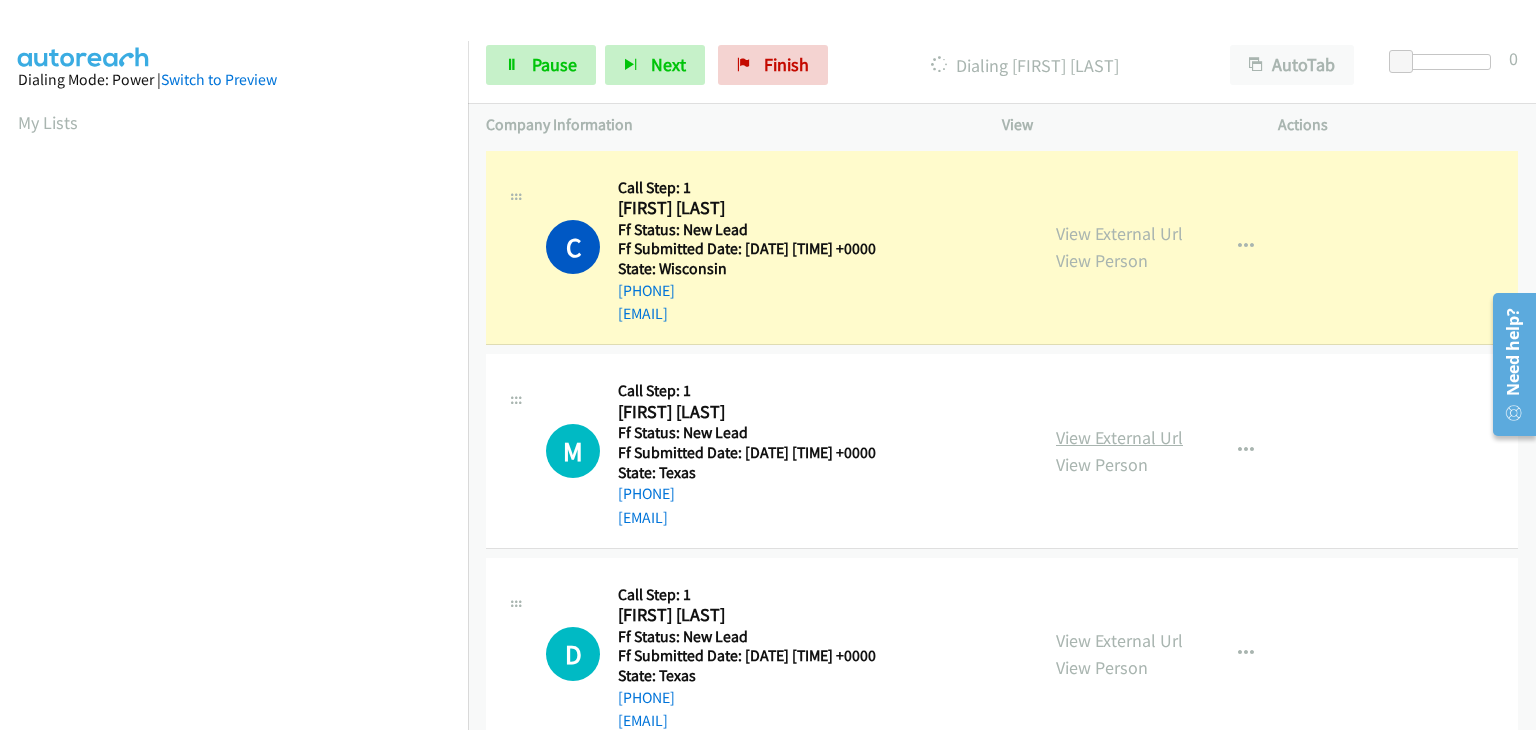 click on "View External Url" at bounding box center [1119, 437] 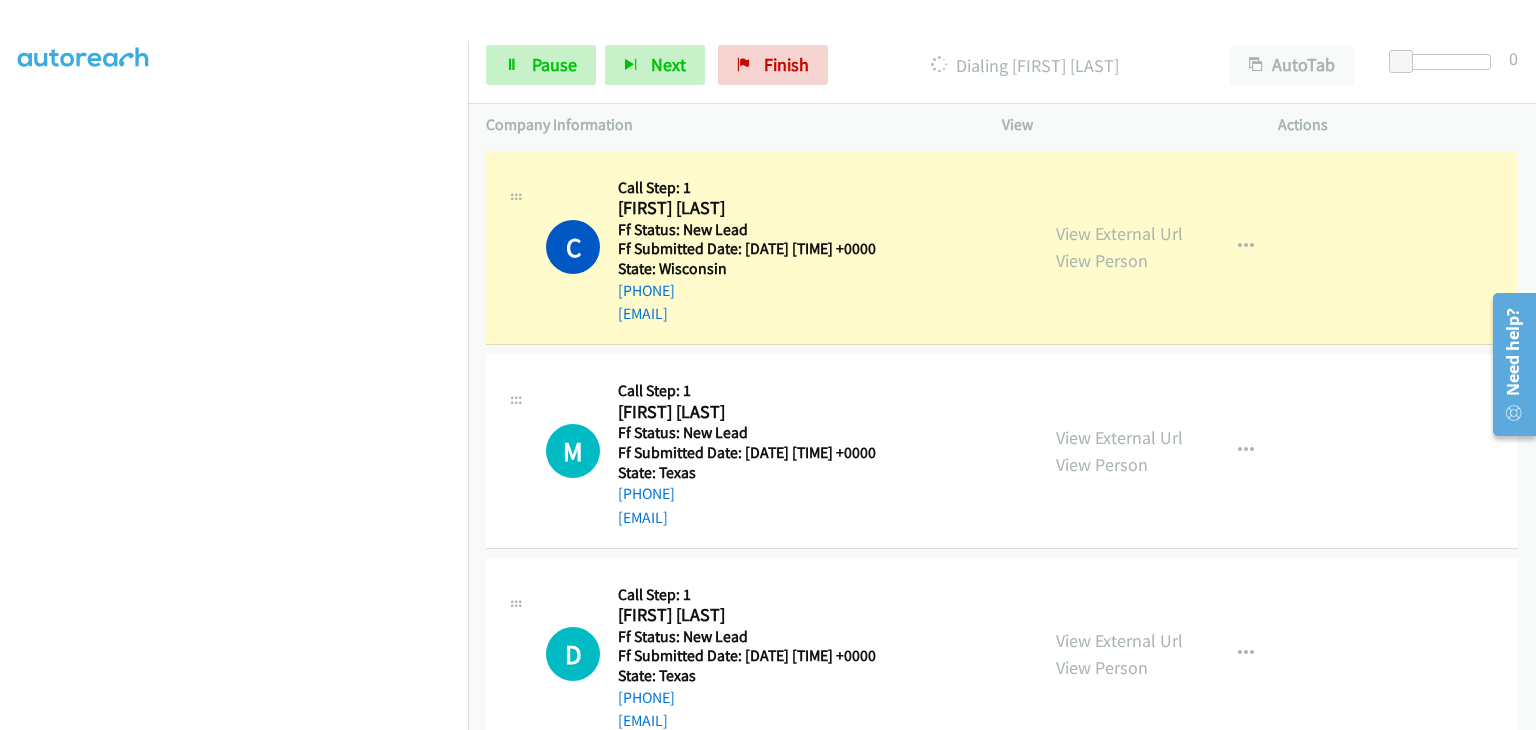 scroll, scrollTop: 392, scrollLeft: 0, axis: vertical 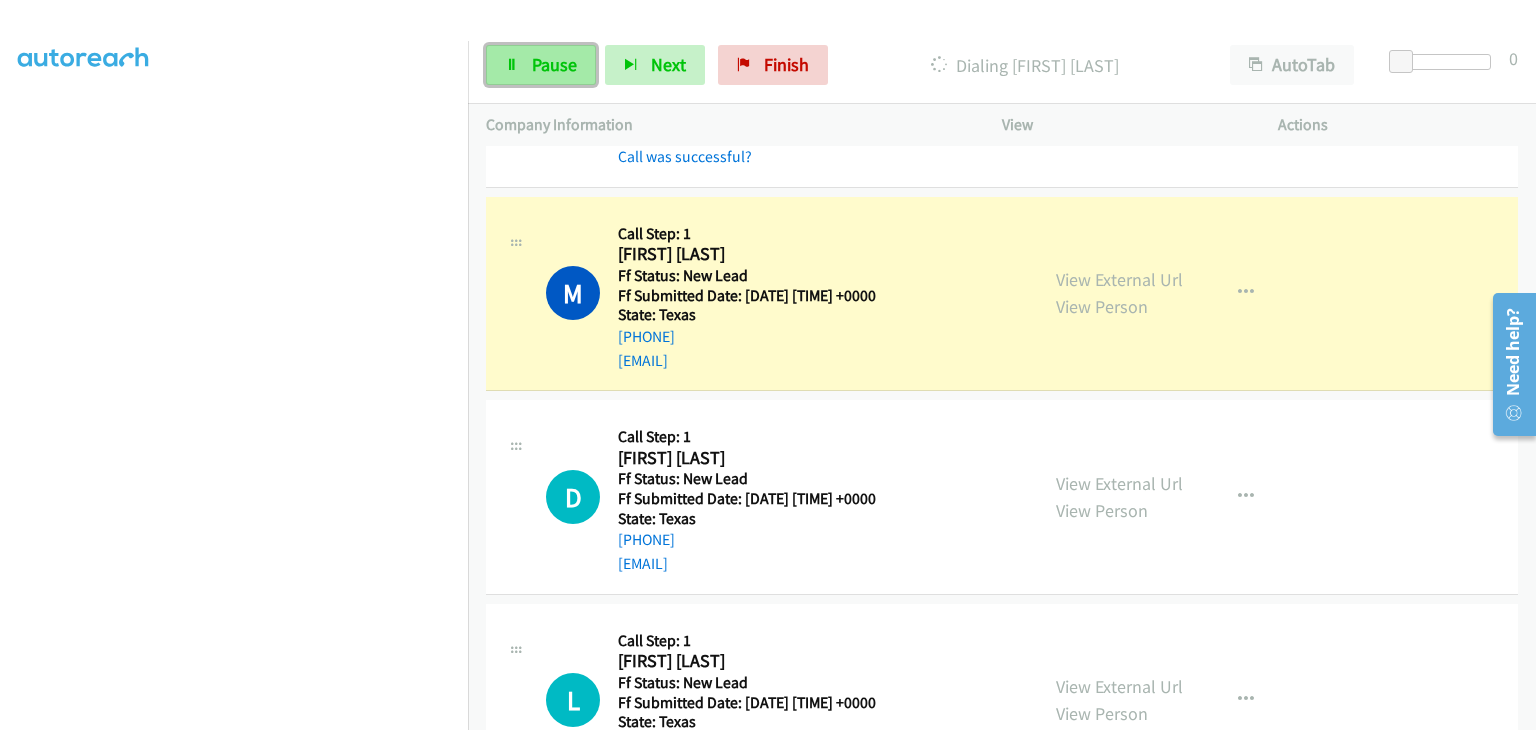 click on "Pause" at bounding box center [554, 64] 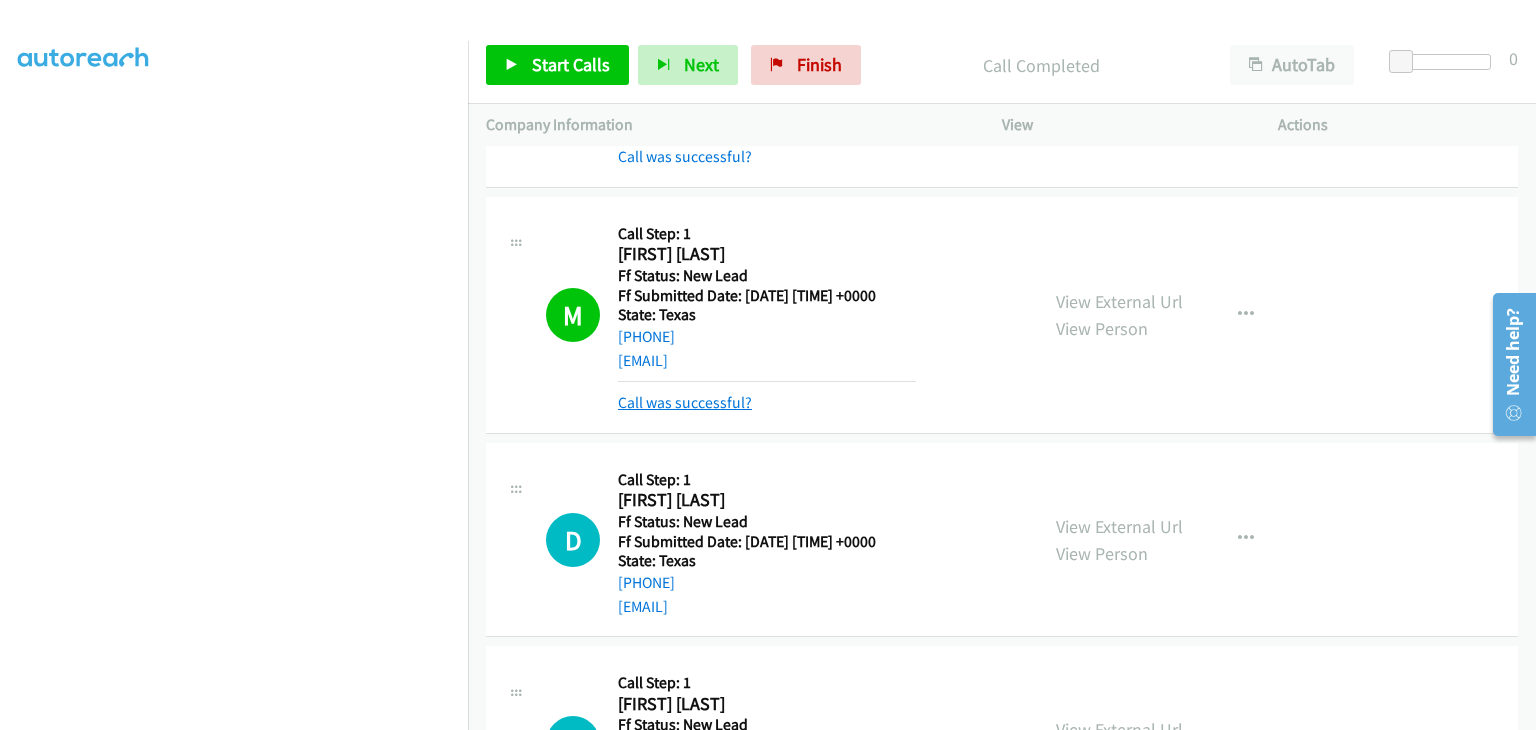 click on "Call was successful?" at bounding box center [685, 402] 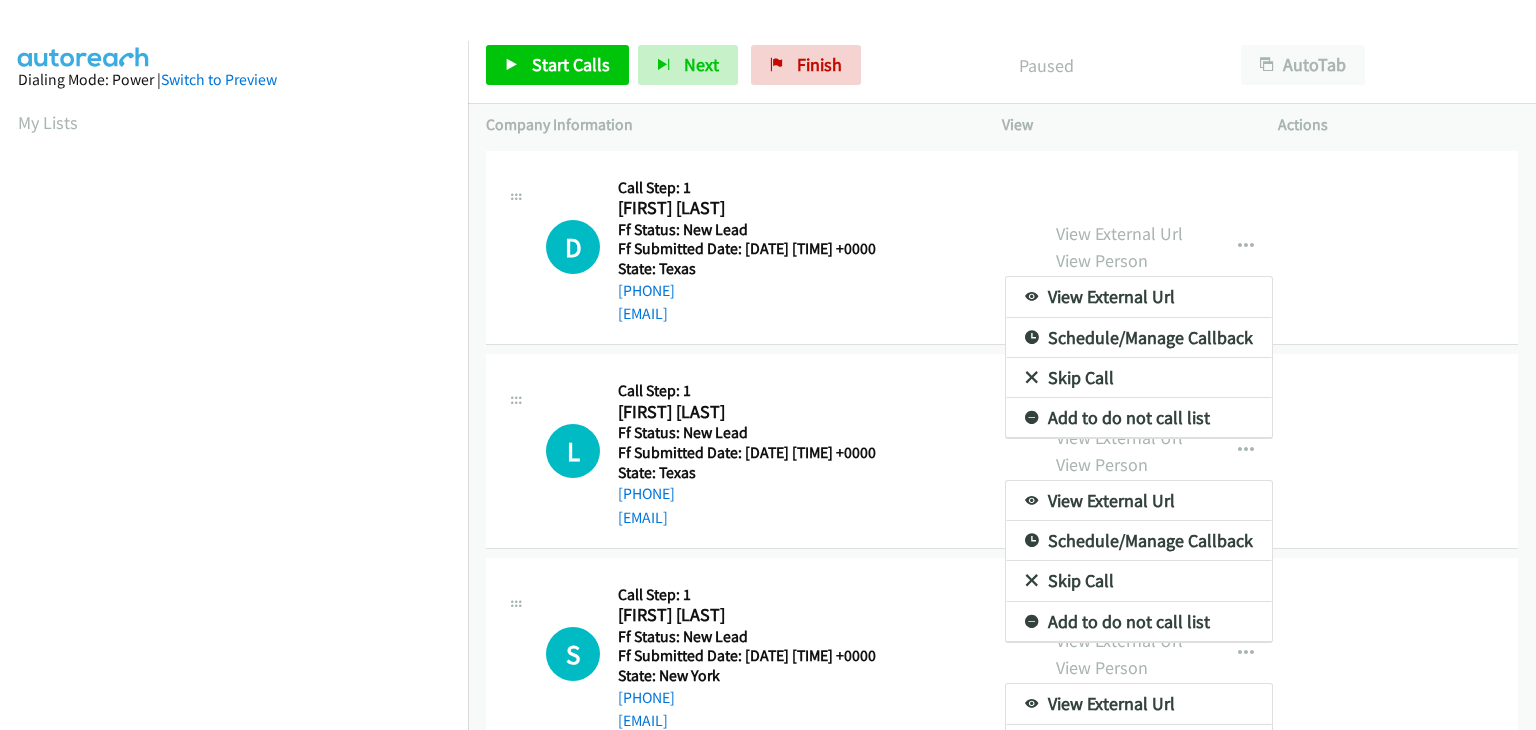scroll, scrollTop: 0, scrollLeft: 0, axis: both 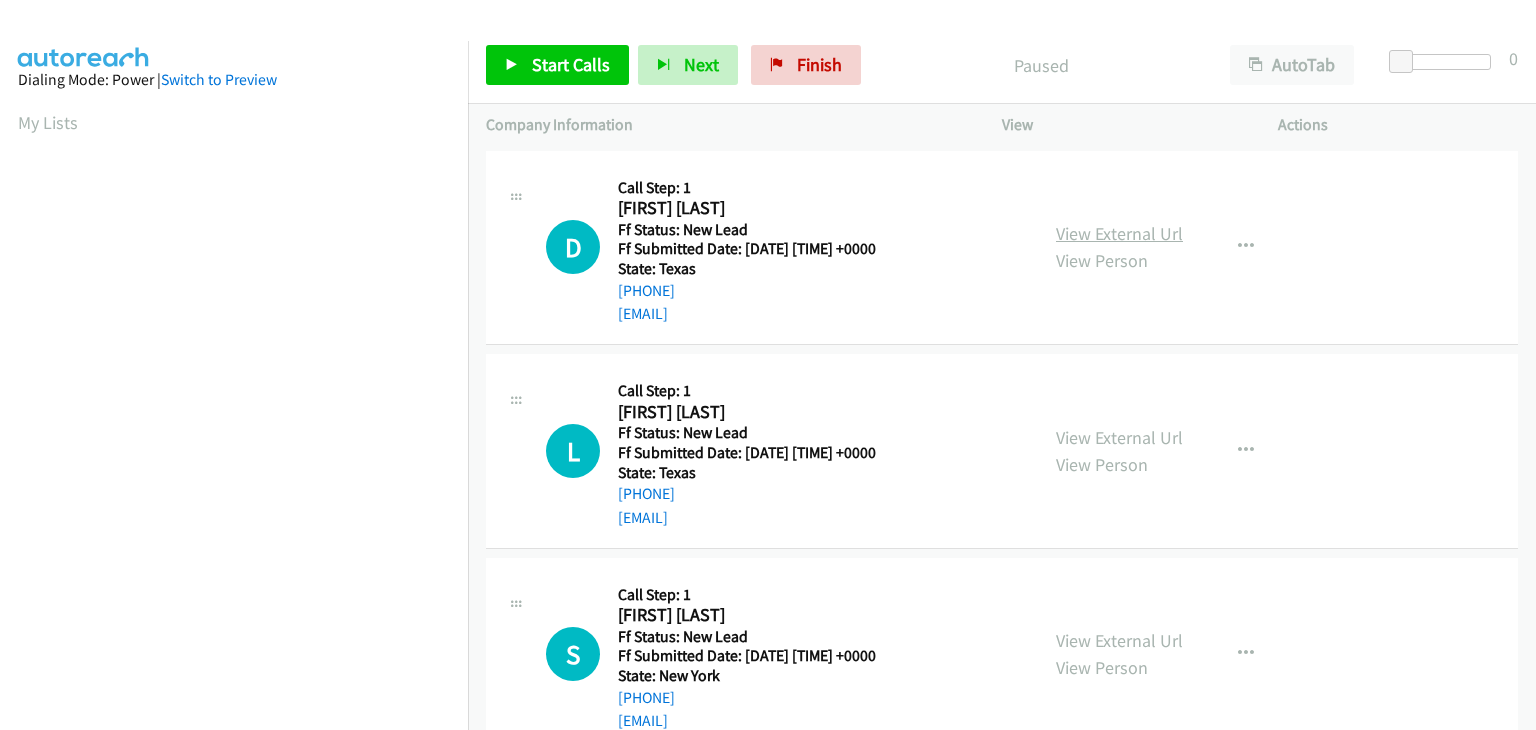 click on "View External Url" at bounding box center (1119, 233) 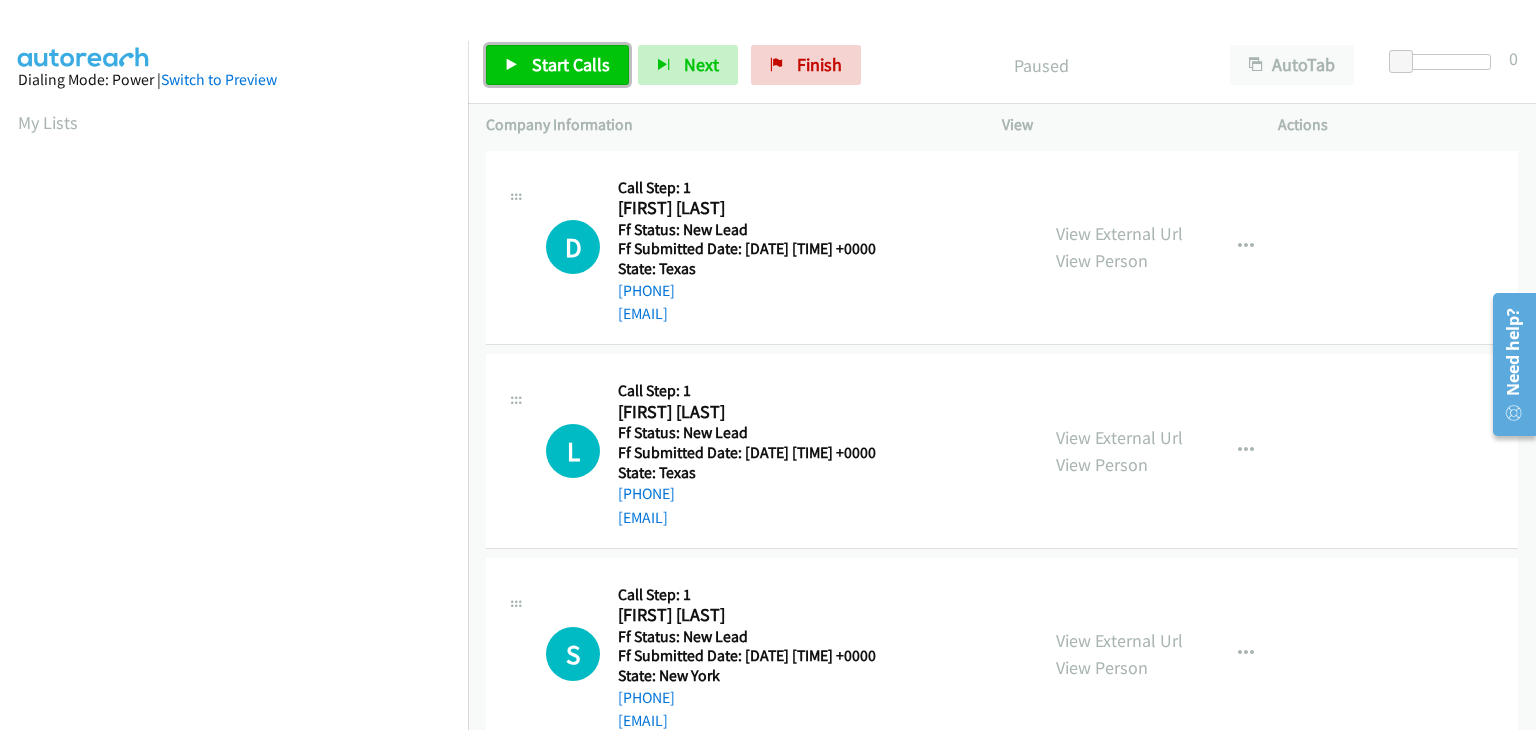 click on "Start Calls" at bounding box center (571, 64) 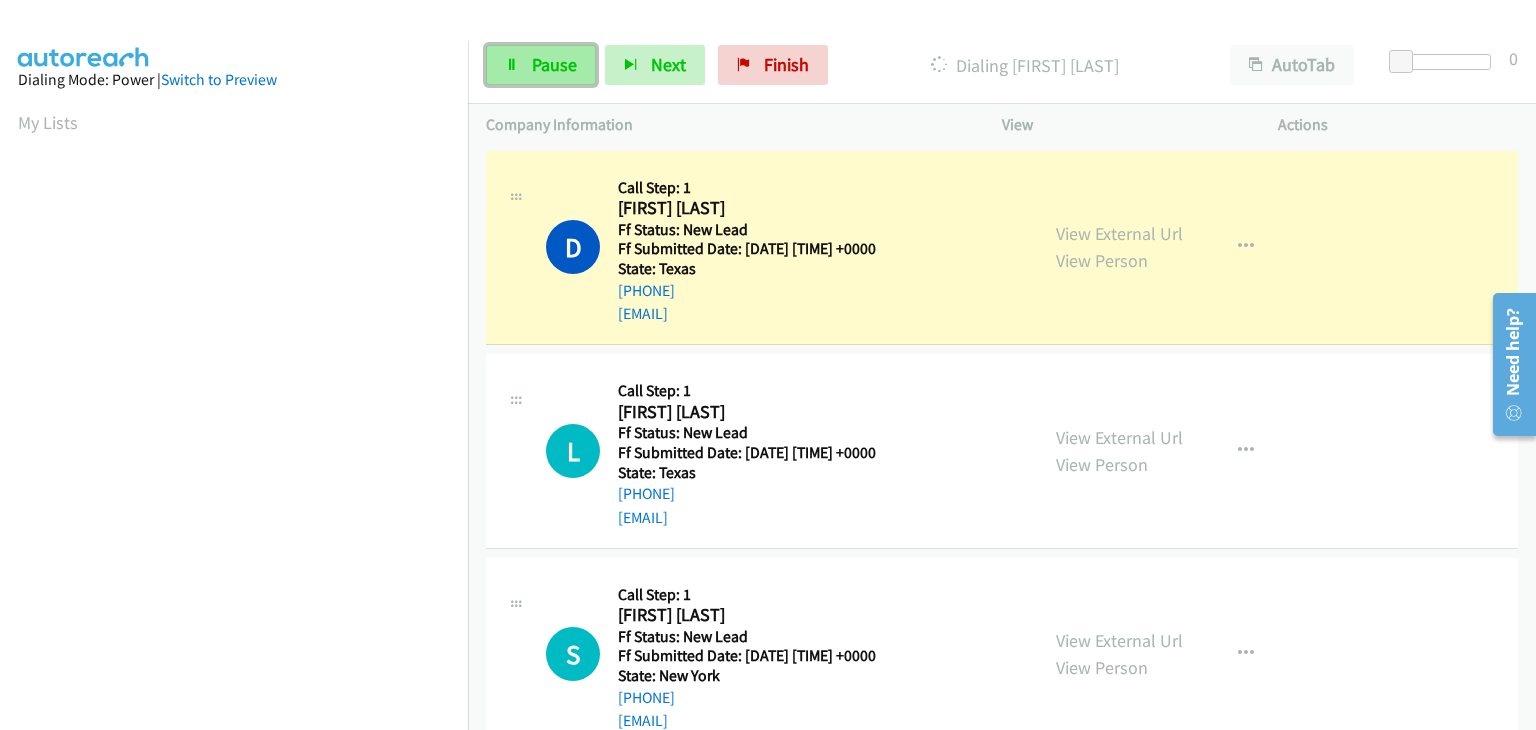 click on "Pause" at bounding box center (554, 64) 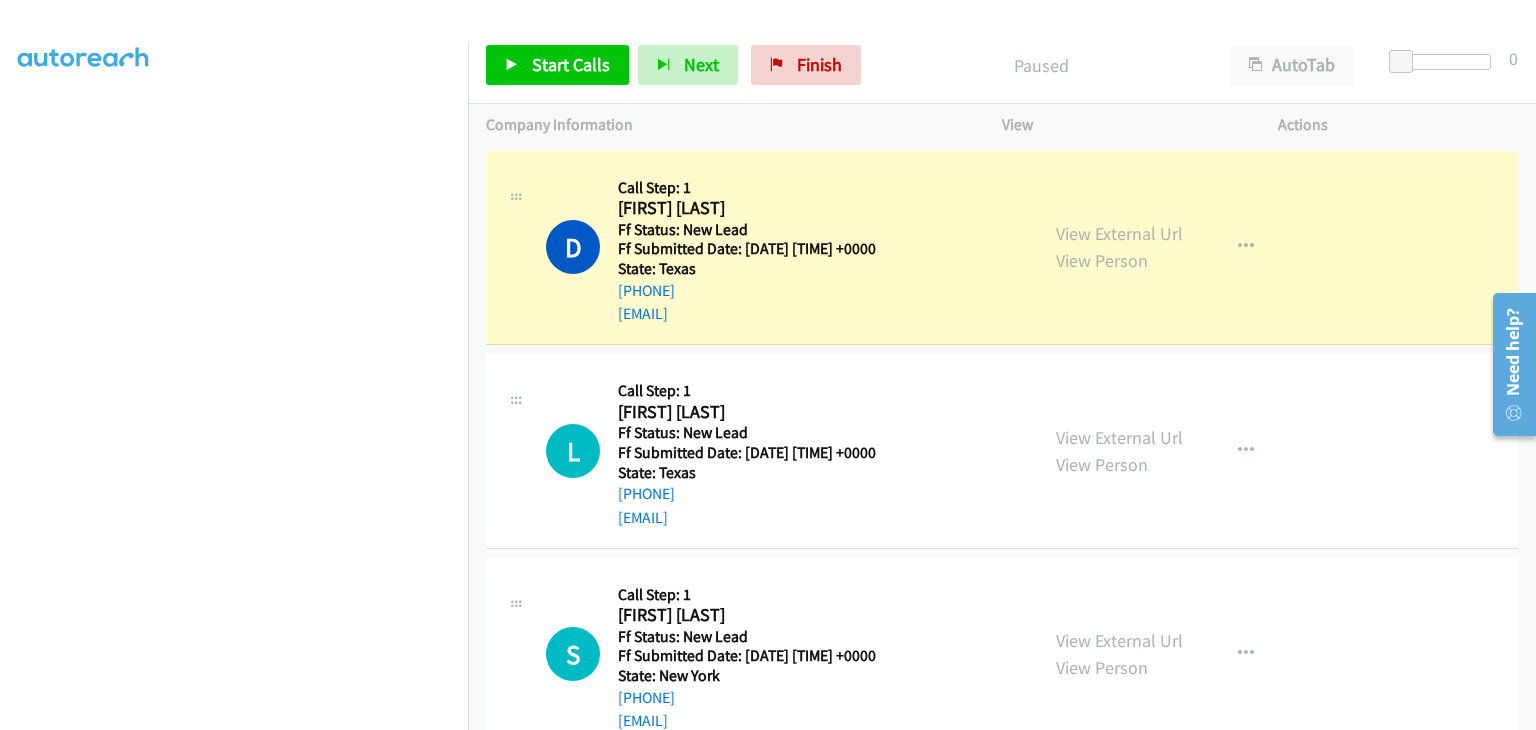 scroll, scrollTop: 392, scrollLeft: 0, axis: vertical 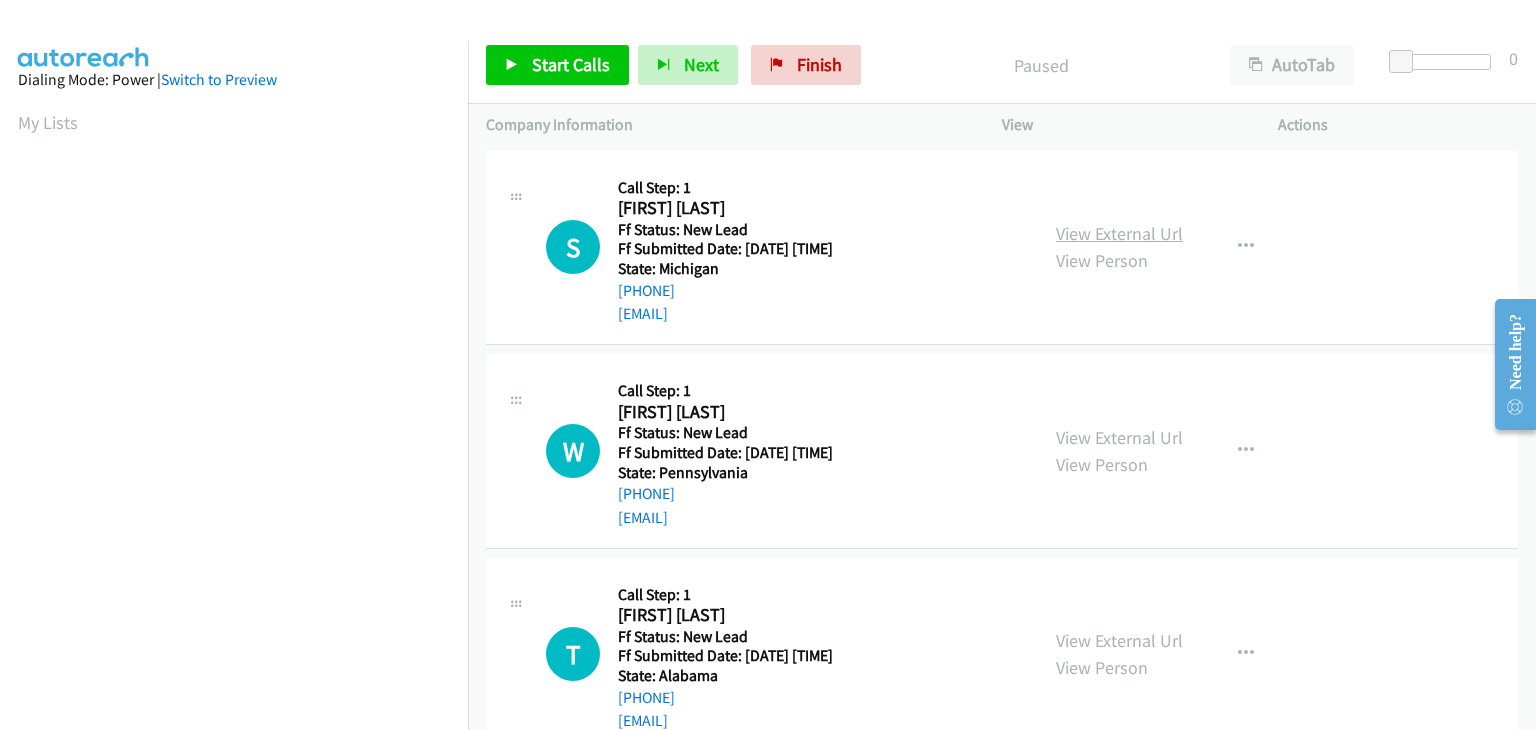 click on "View External Url" at bounding box center (1119, 233) 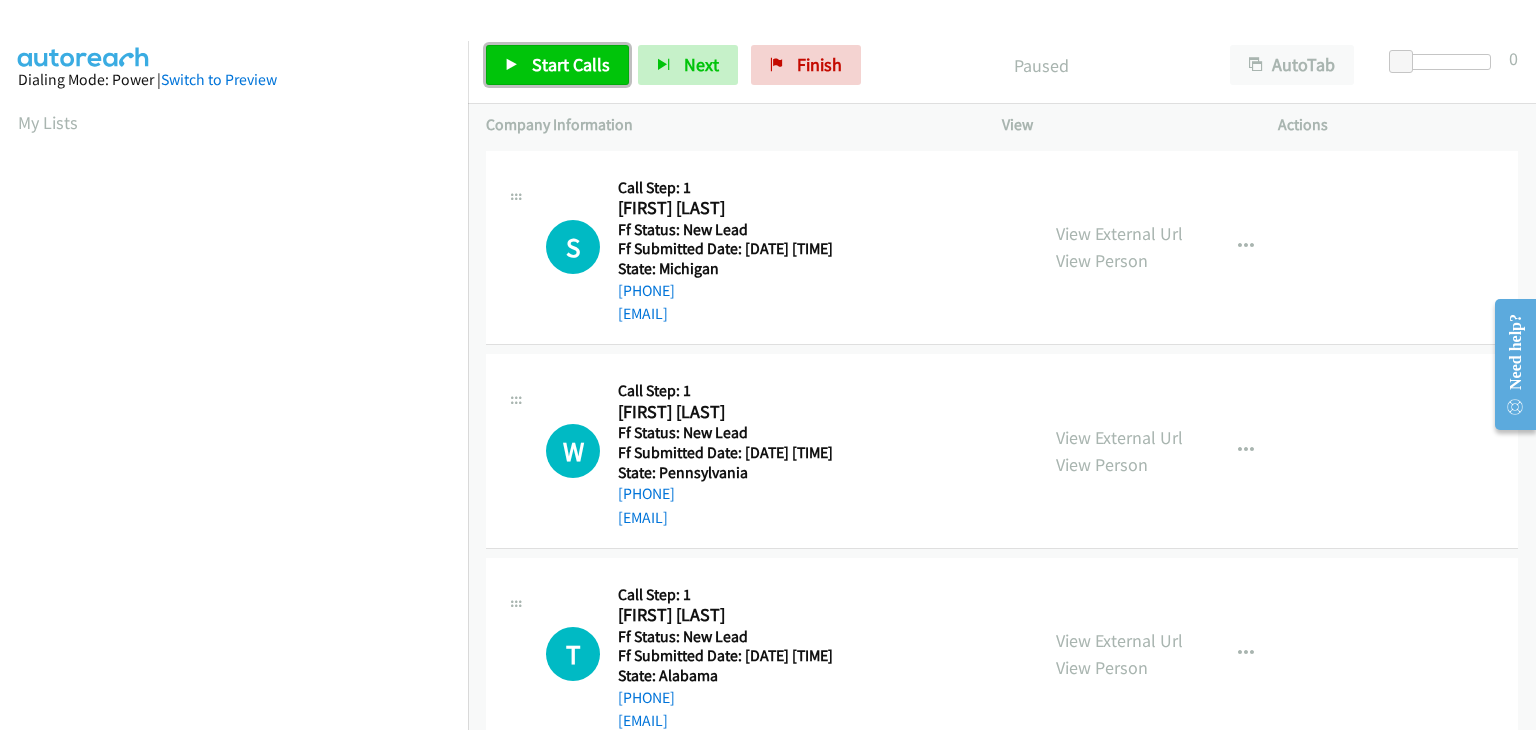 click on "Start Calls" at bounding box center [571, 64] 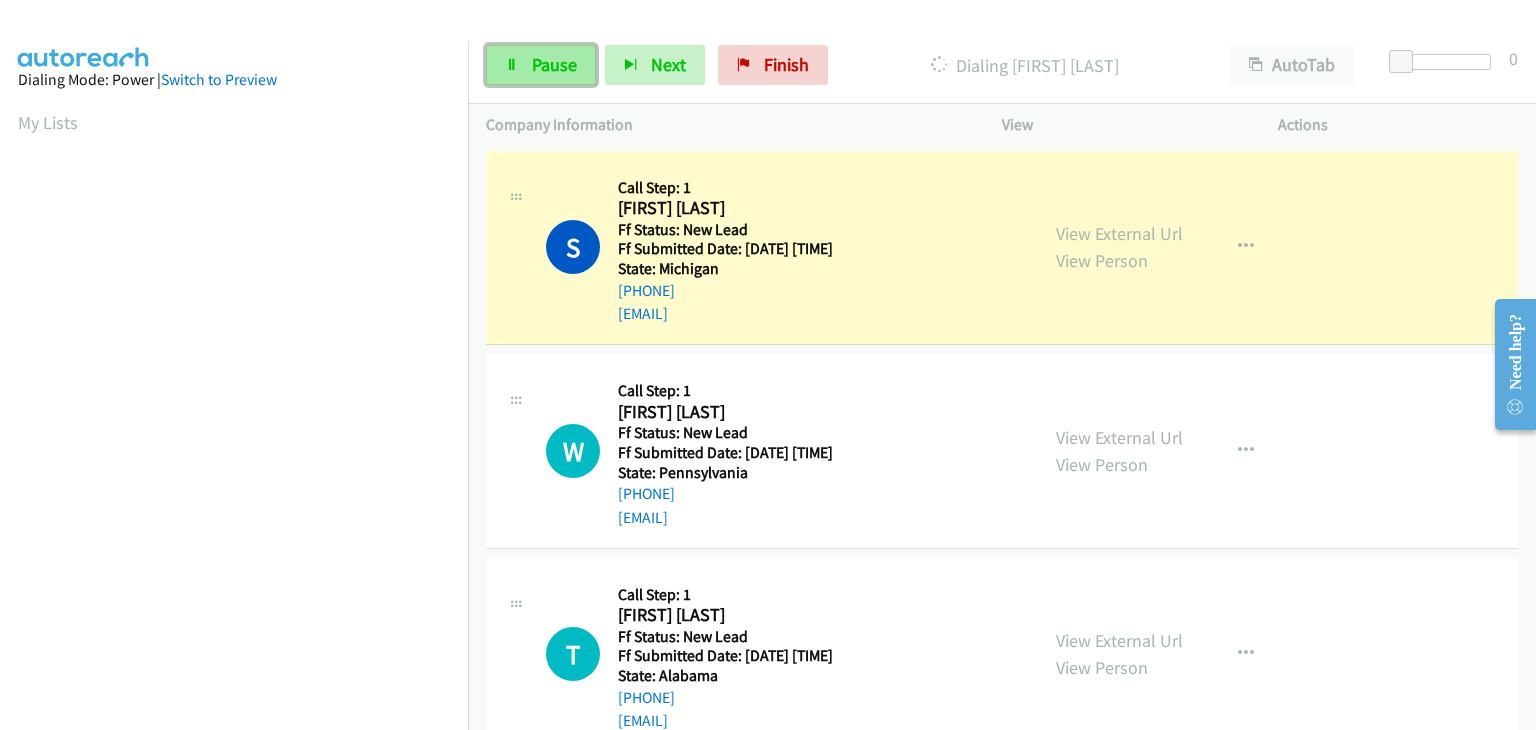 click on "Pause" at bounding box center (541, 65) 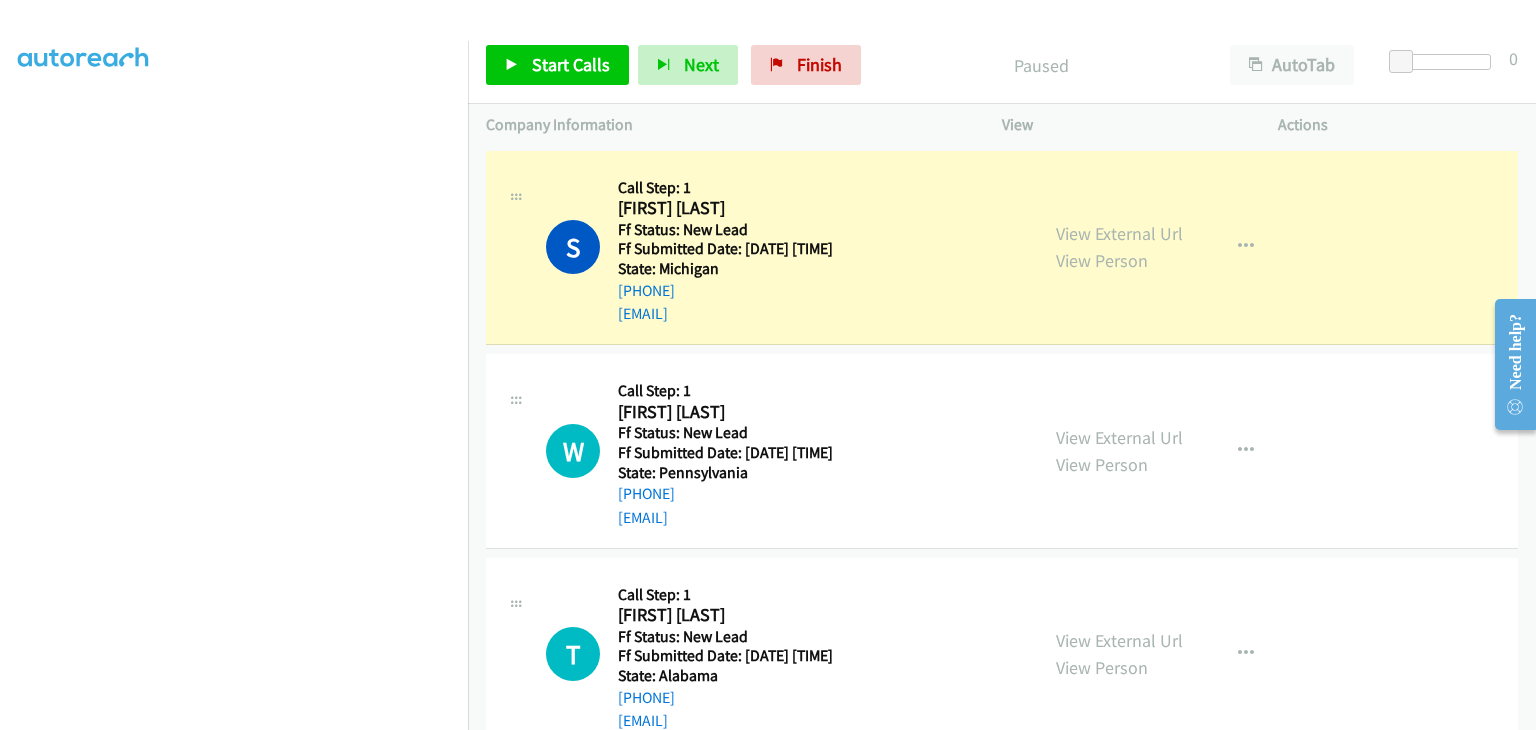 scroll, scrollTop: 392, scrollLeft: 0, axis: vertical 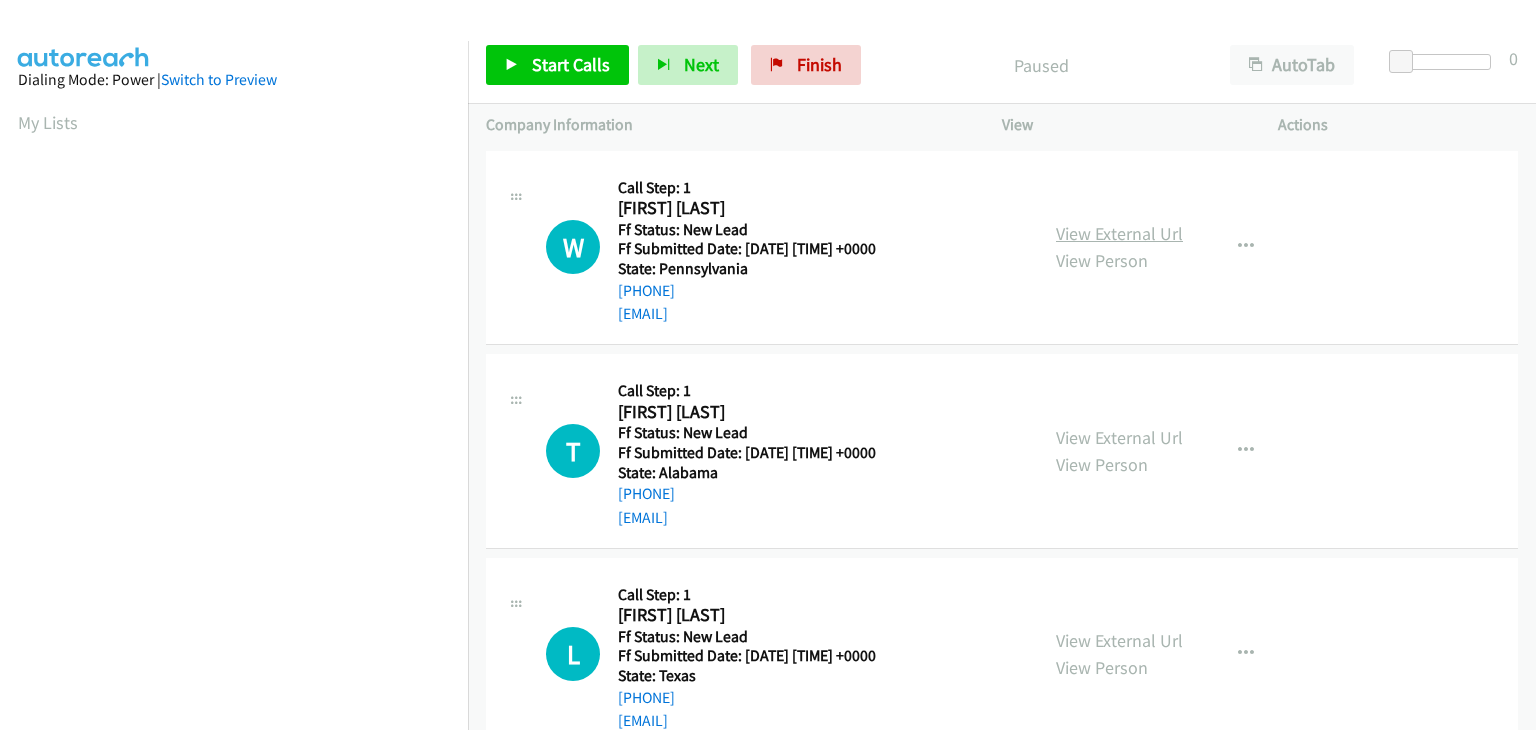 click on "View External Url" at bounding box center [1119, 233] 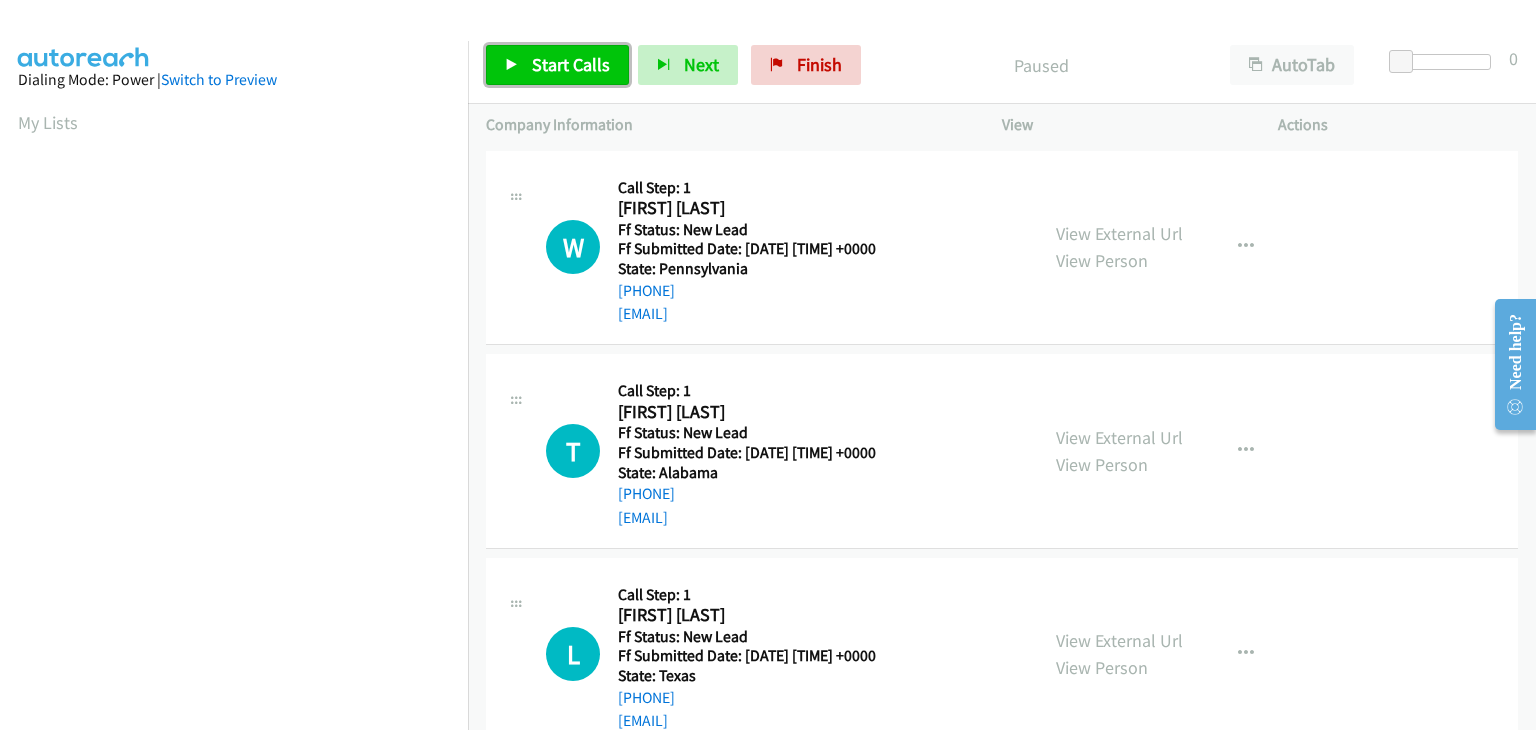 click on "Start Calls" at bounding box center [557, 65] 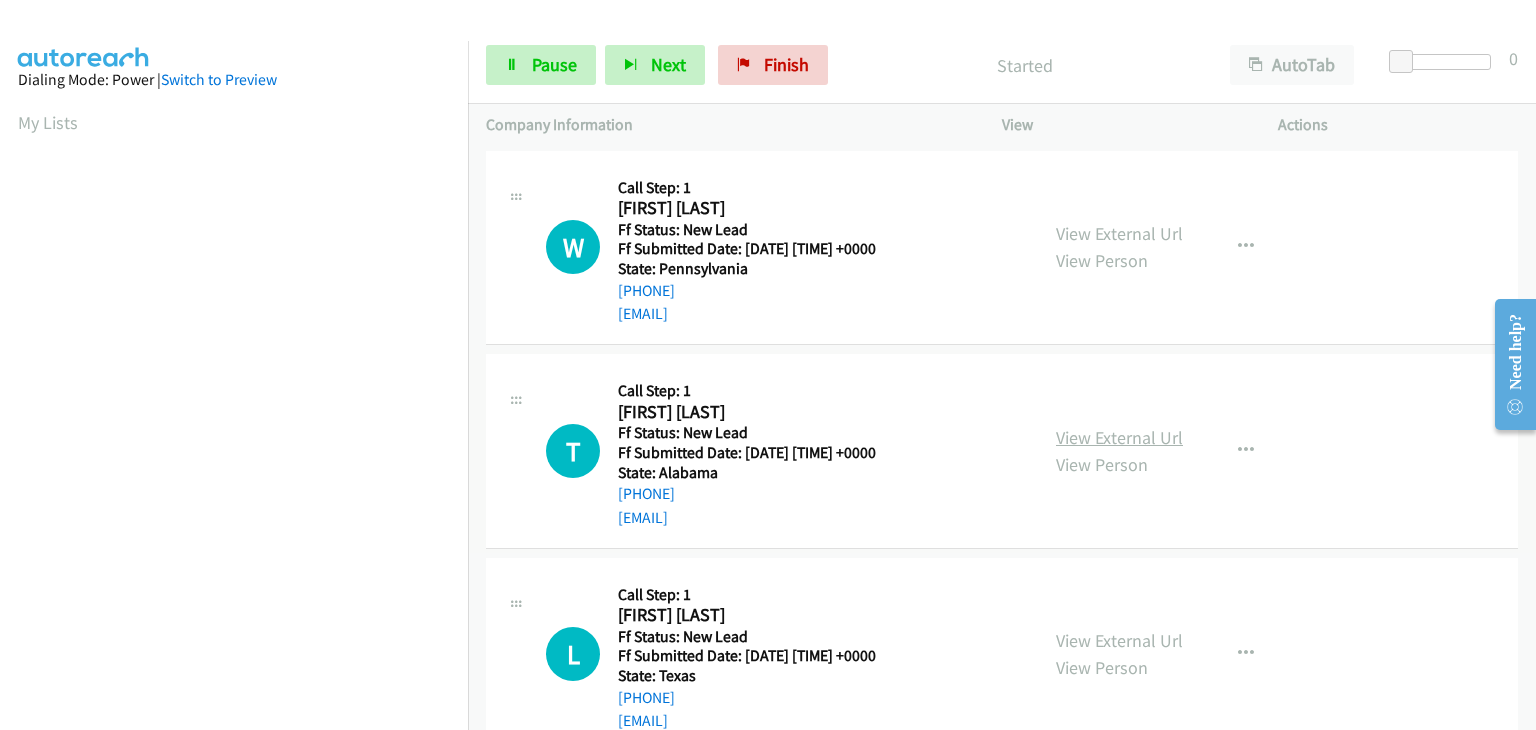 click on "View External Url" at bounding box center [1119, 437] 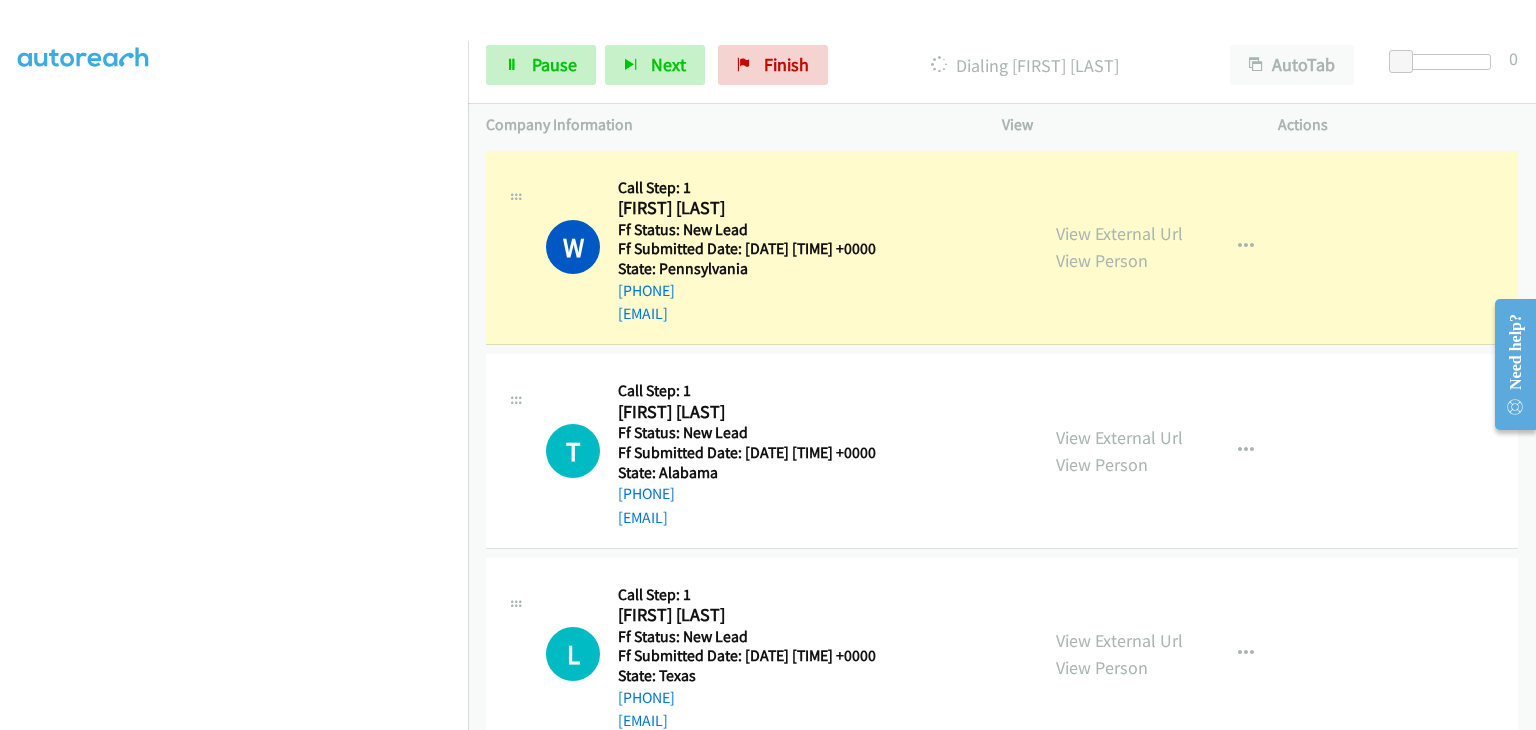 scroll, scrollTop: 392, scrollLeft: 0, axis: vertical 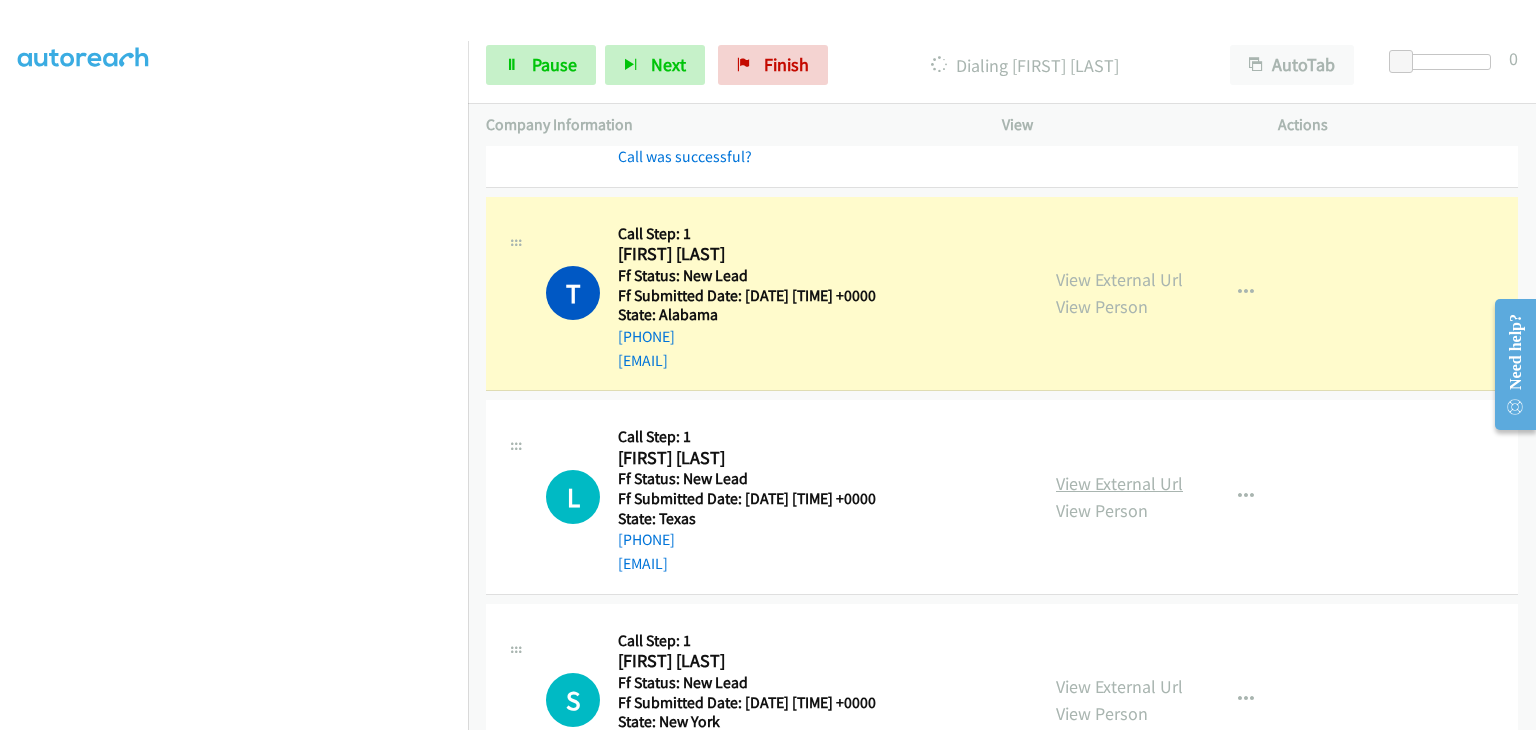 click on "View External Url" at bounding box center [1119, 483] 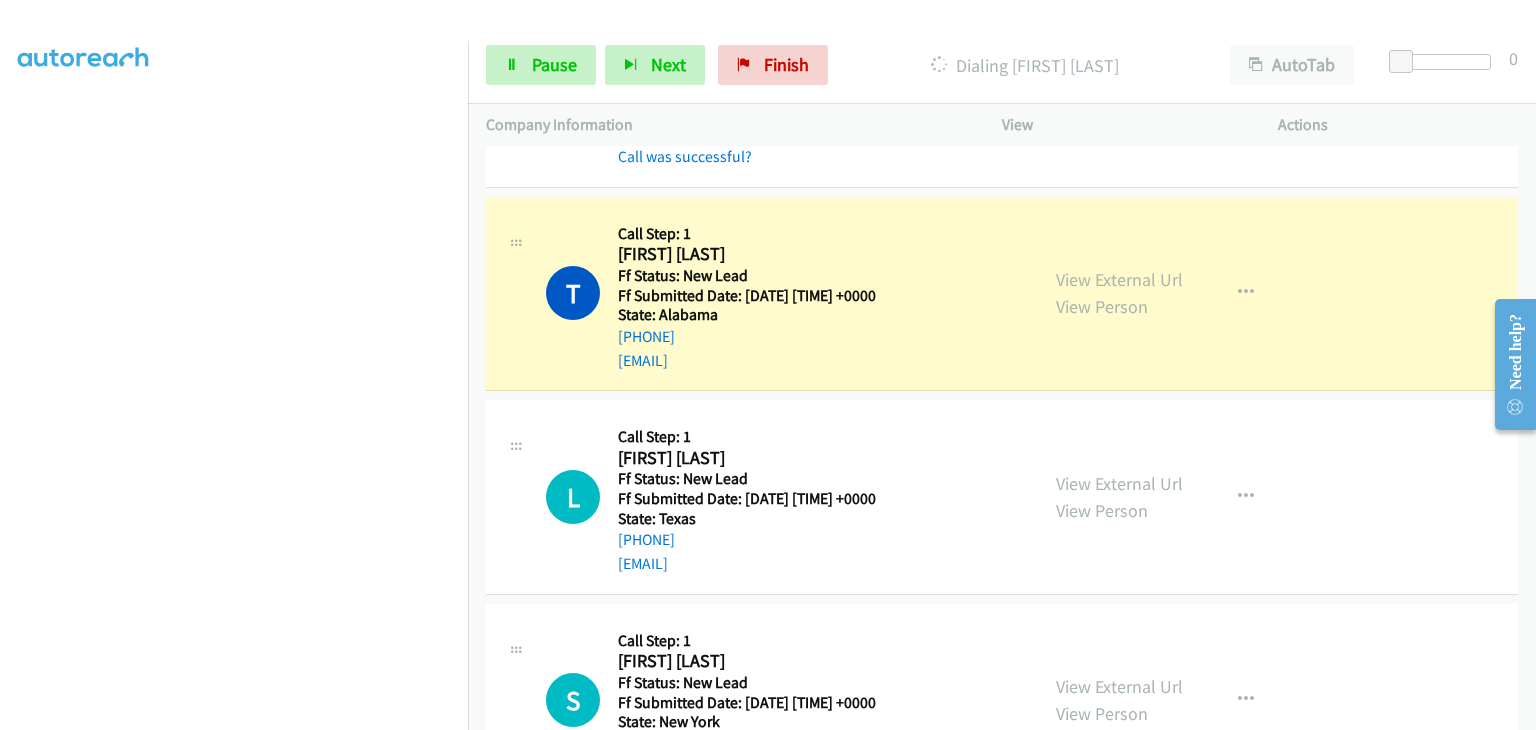 scroll, scrollTop: 392, scrollLeft: 0, axis: vertical 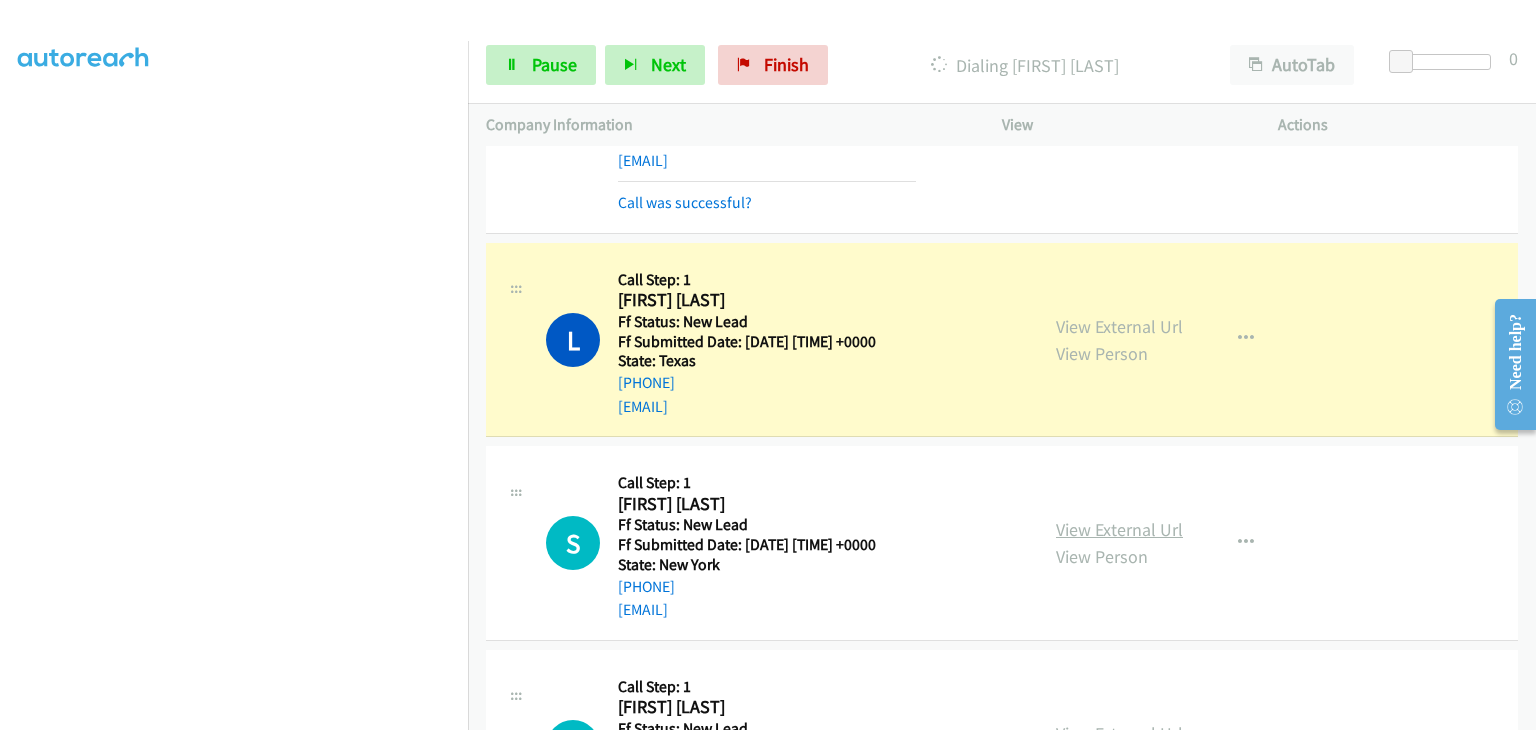 click on "View External Url" at bounding box center [1119, 529] 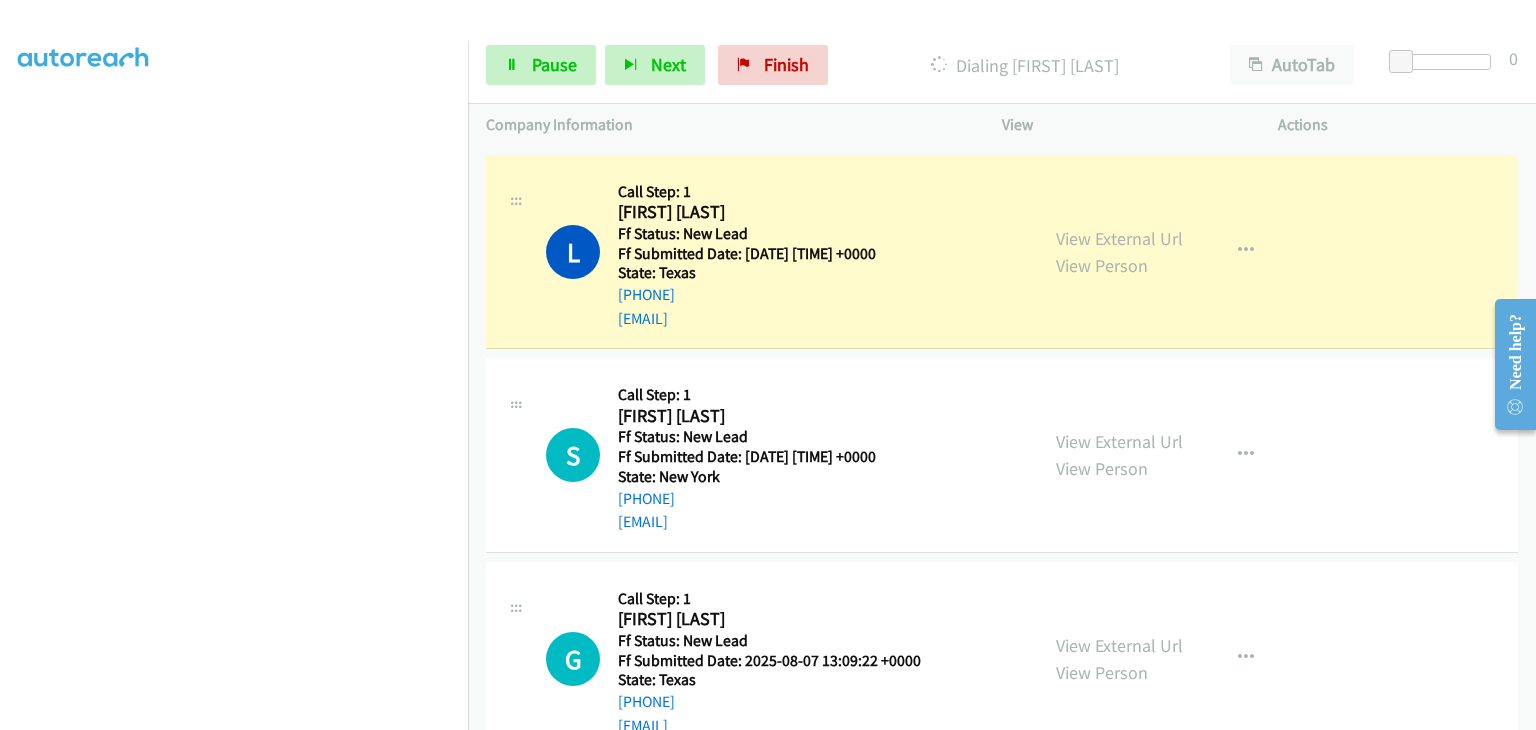 scroll, scrollTop: 452, scrollLeft: 0, axis: vertical 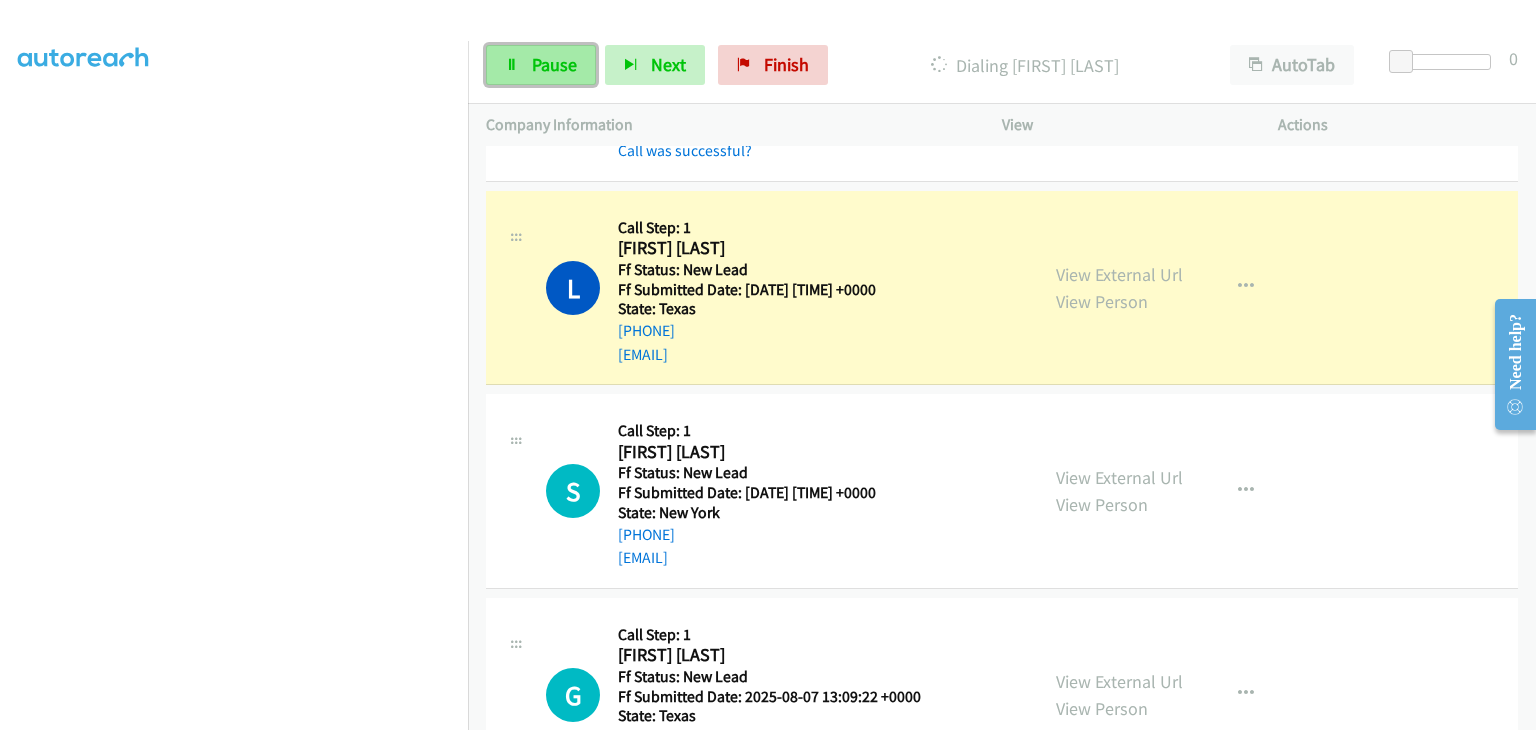 click on "Pause" at bounding box center [541, 65] 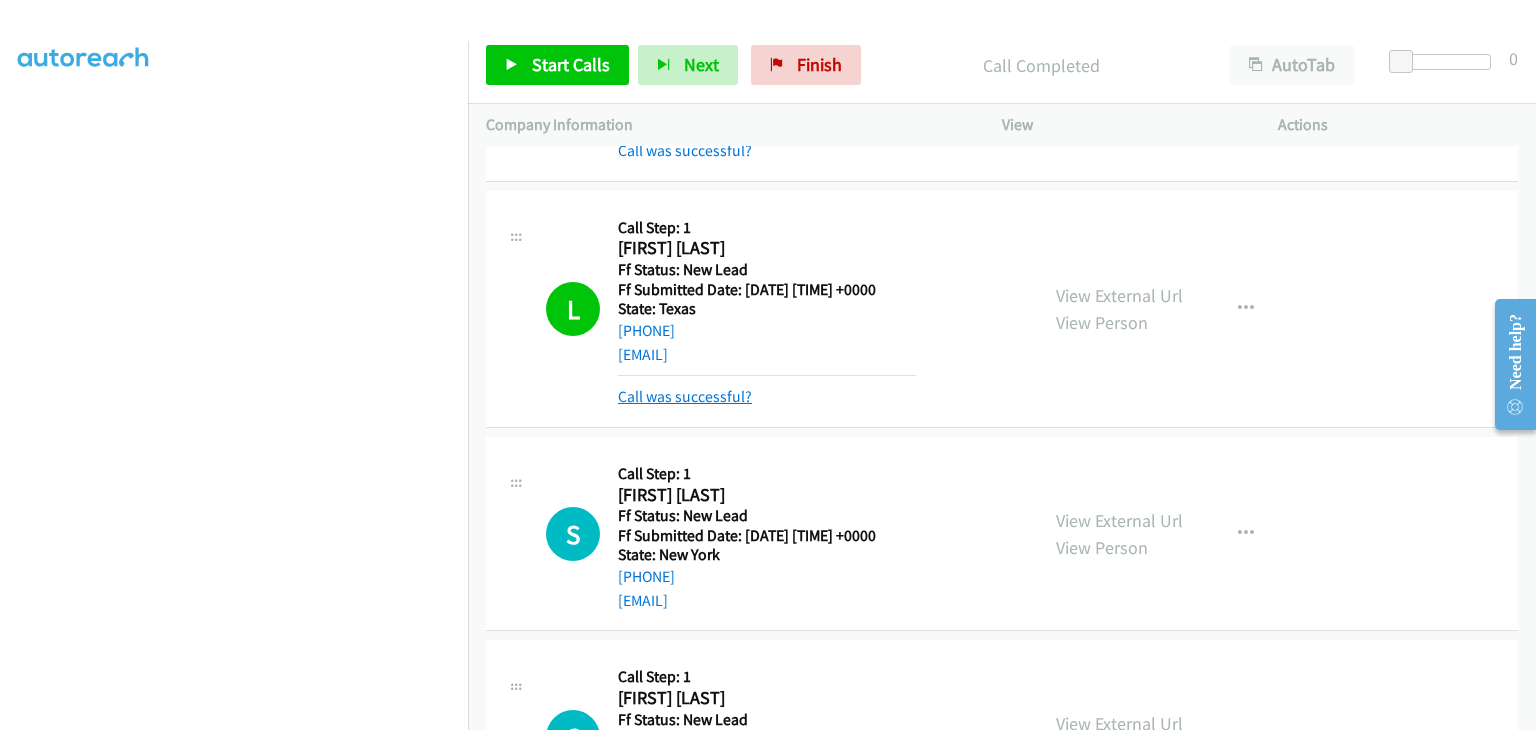 click on "Call was successful?" at bounding box center (685, 396) 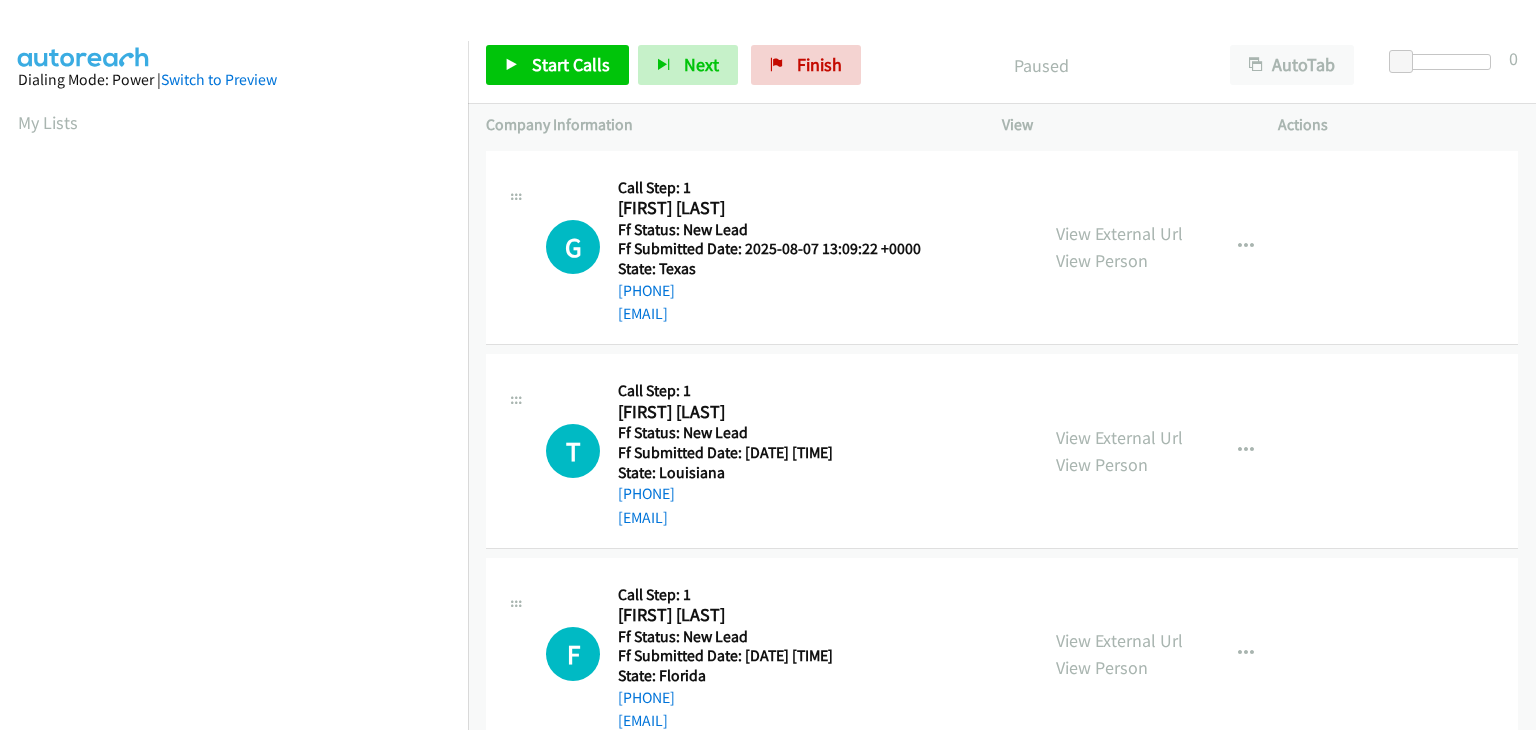 scroll, scrollTop: 0, scrollLeft: 0, axis: both 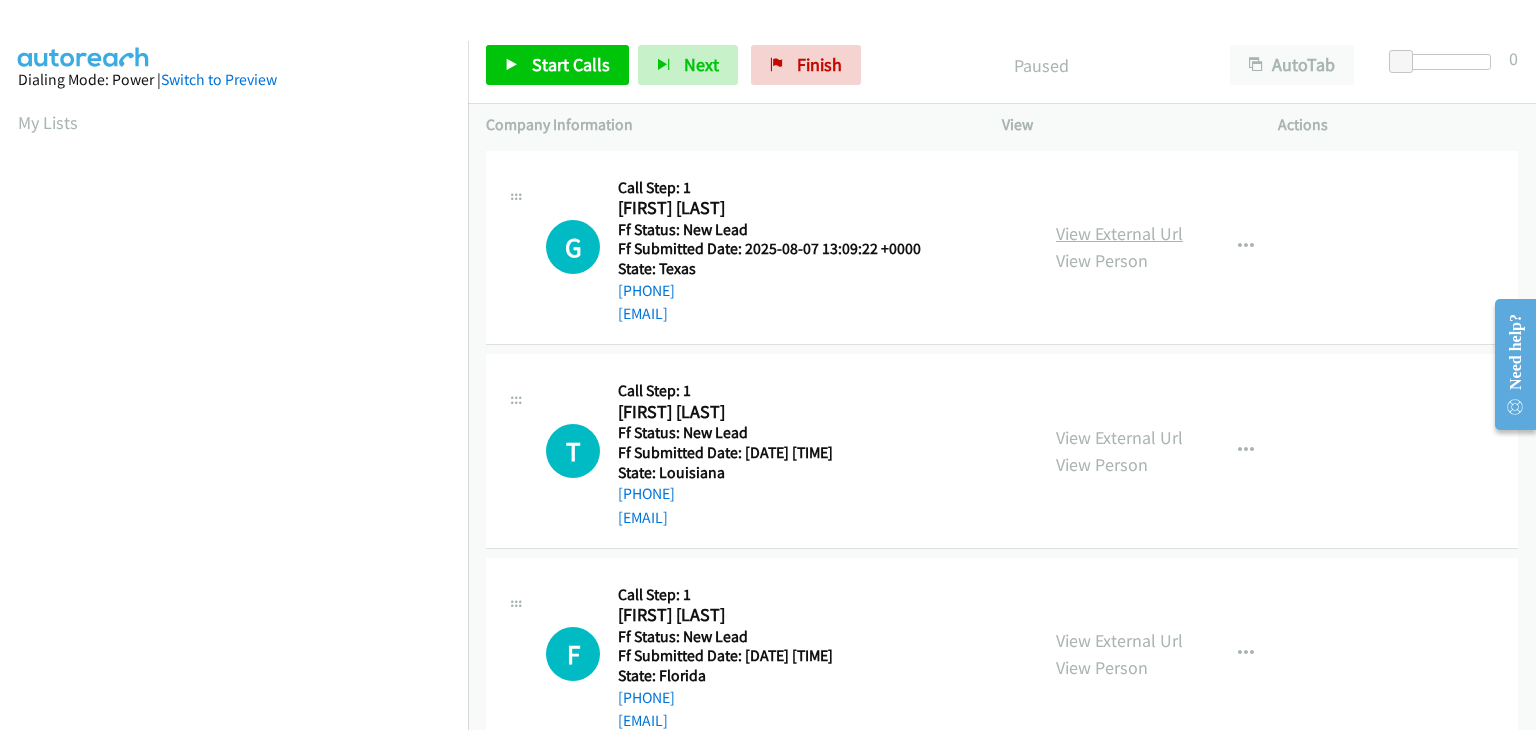 click on "View External Url" at bounding box center (1119, 233) 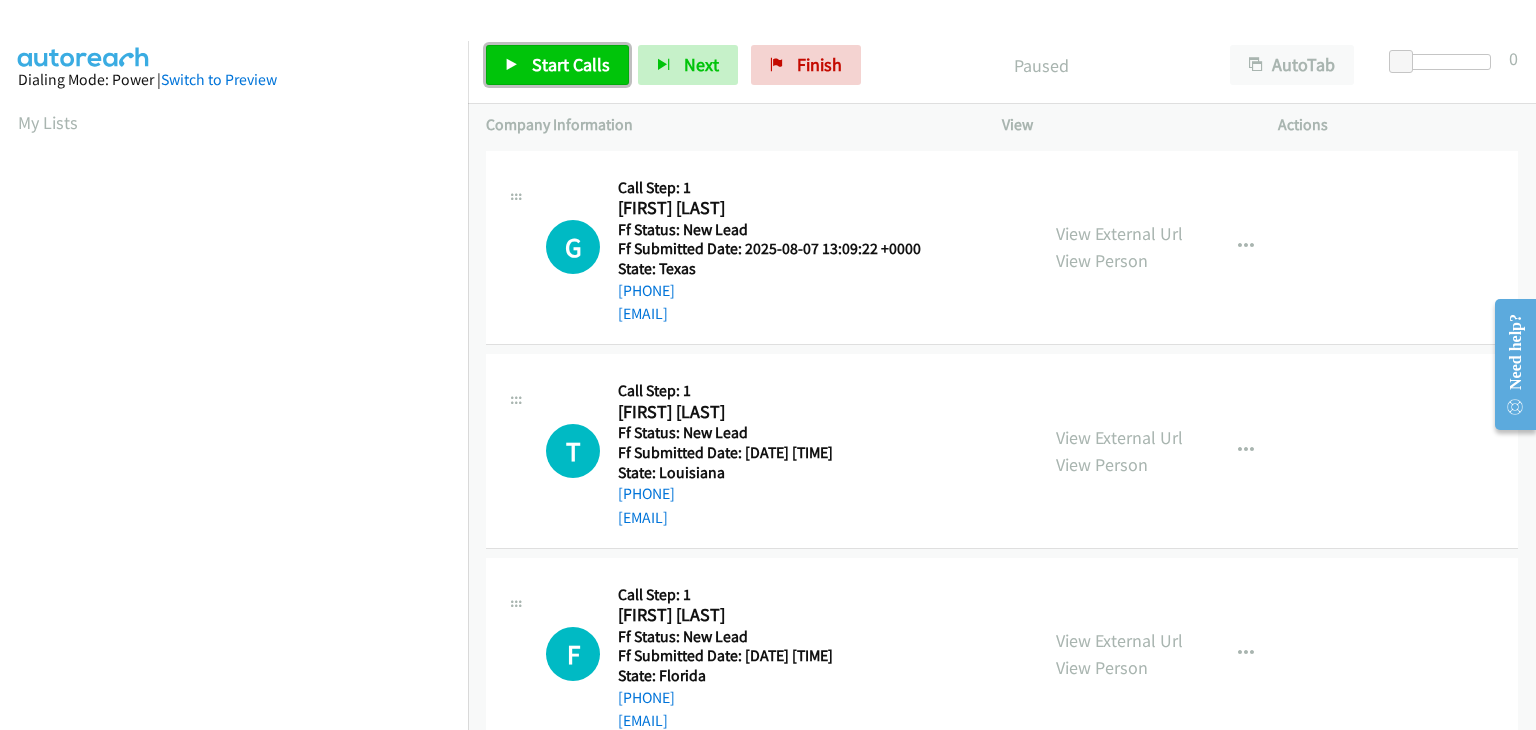 click on "Start Calls" at bounding box center [557, 65] 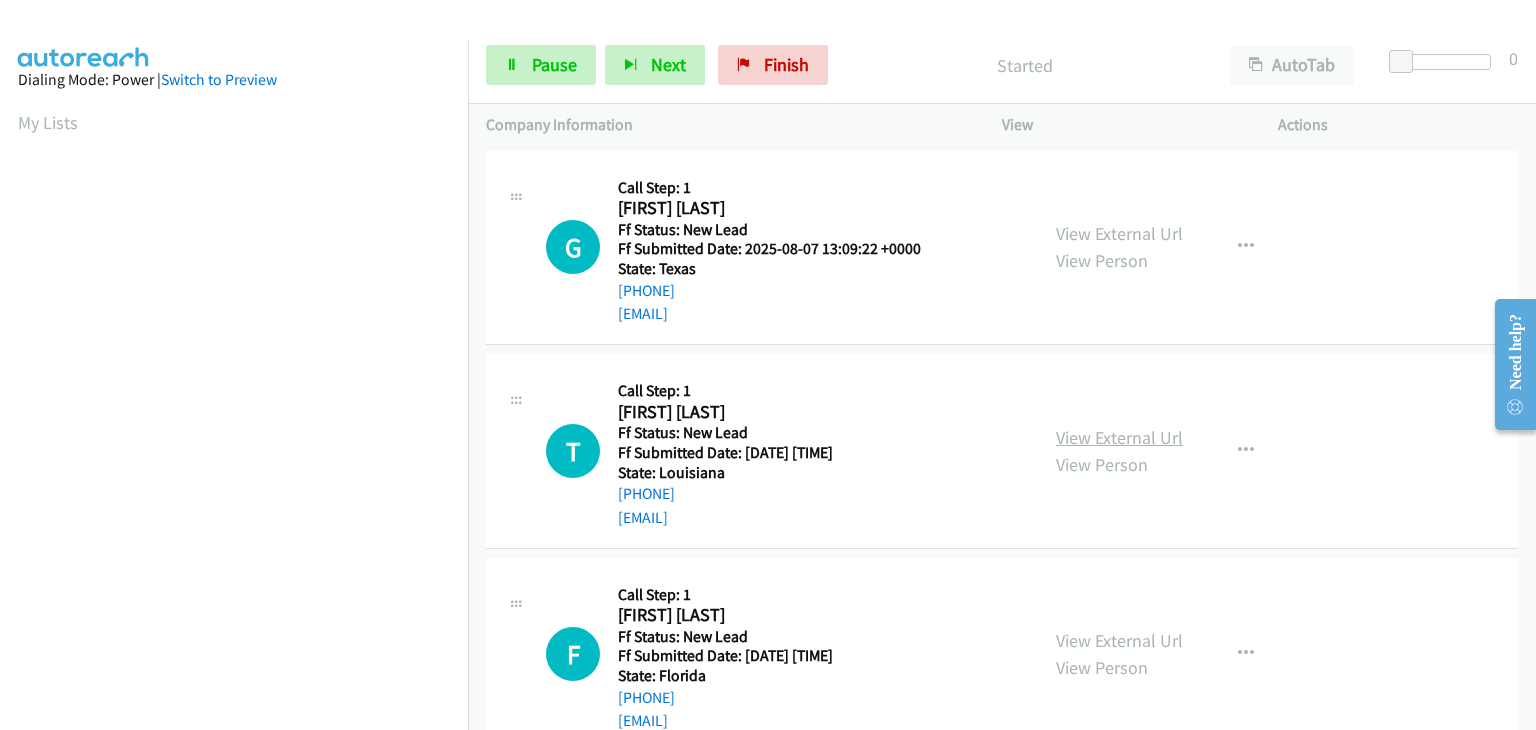 click on "View External Url" at bounding box center (1119, 437) 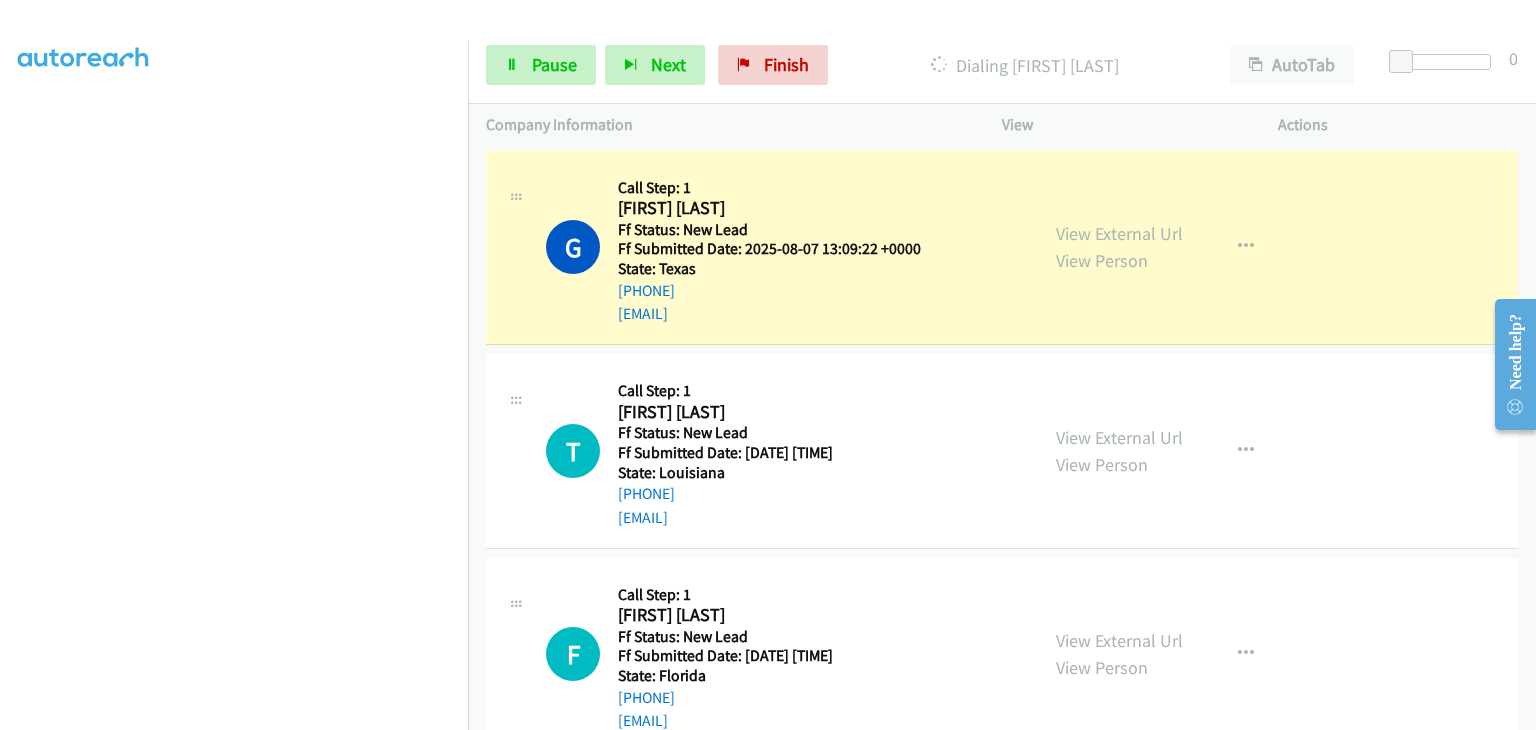 scroll, scrollTop: 392, scrollLeft: 0, axis: vertical 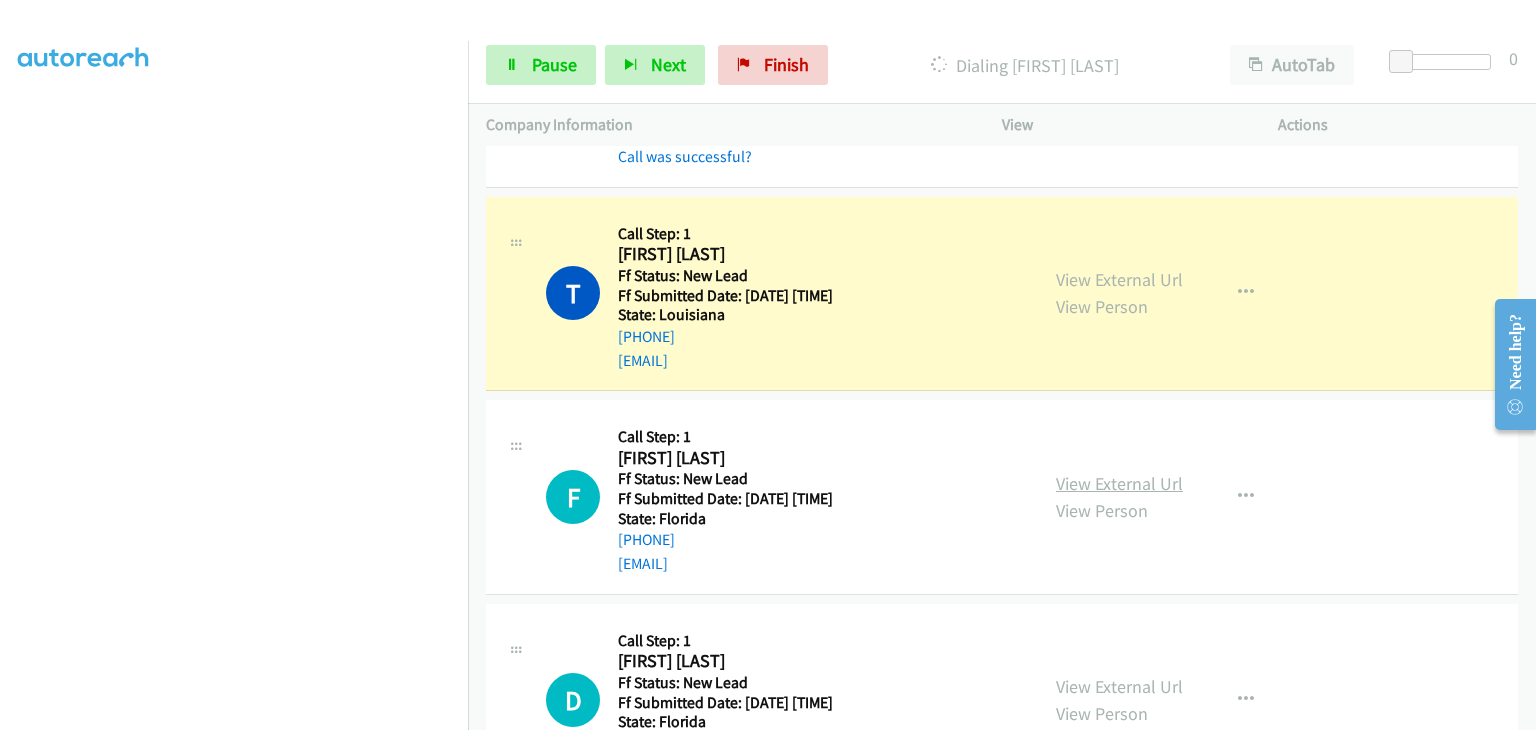 click on "View External Url" at bounding box center (1119, 483) 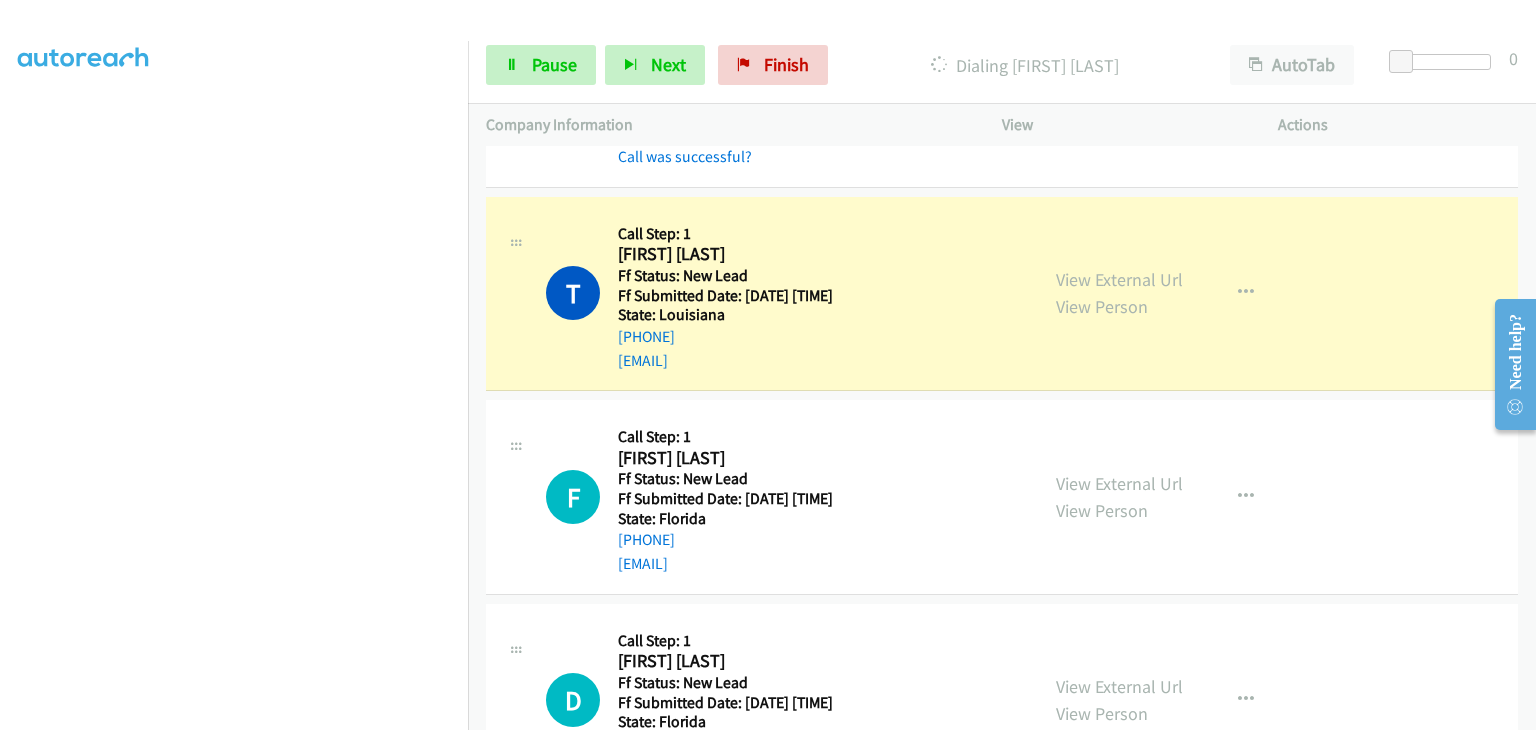scroll, scrollTop: 392, scrollLeft: 0, axis: vertical 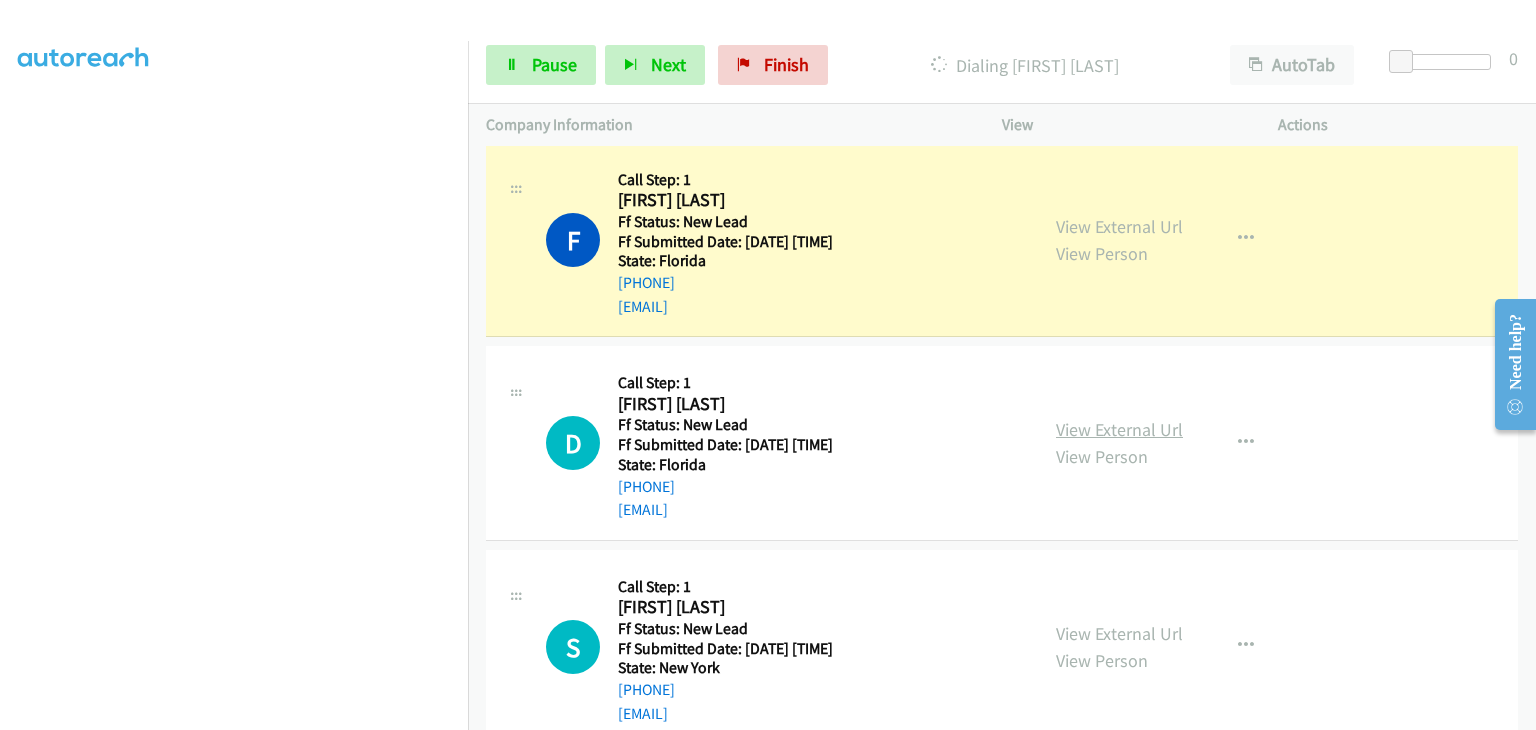 click on "View External Url" at bounding box center [1119, 429] 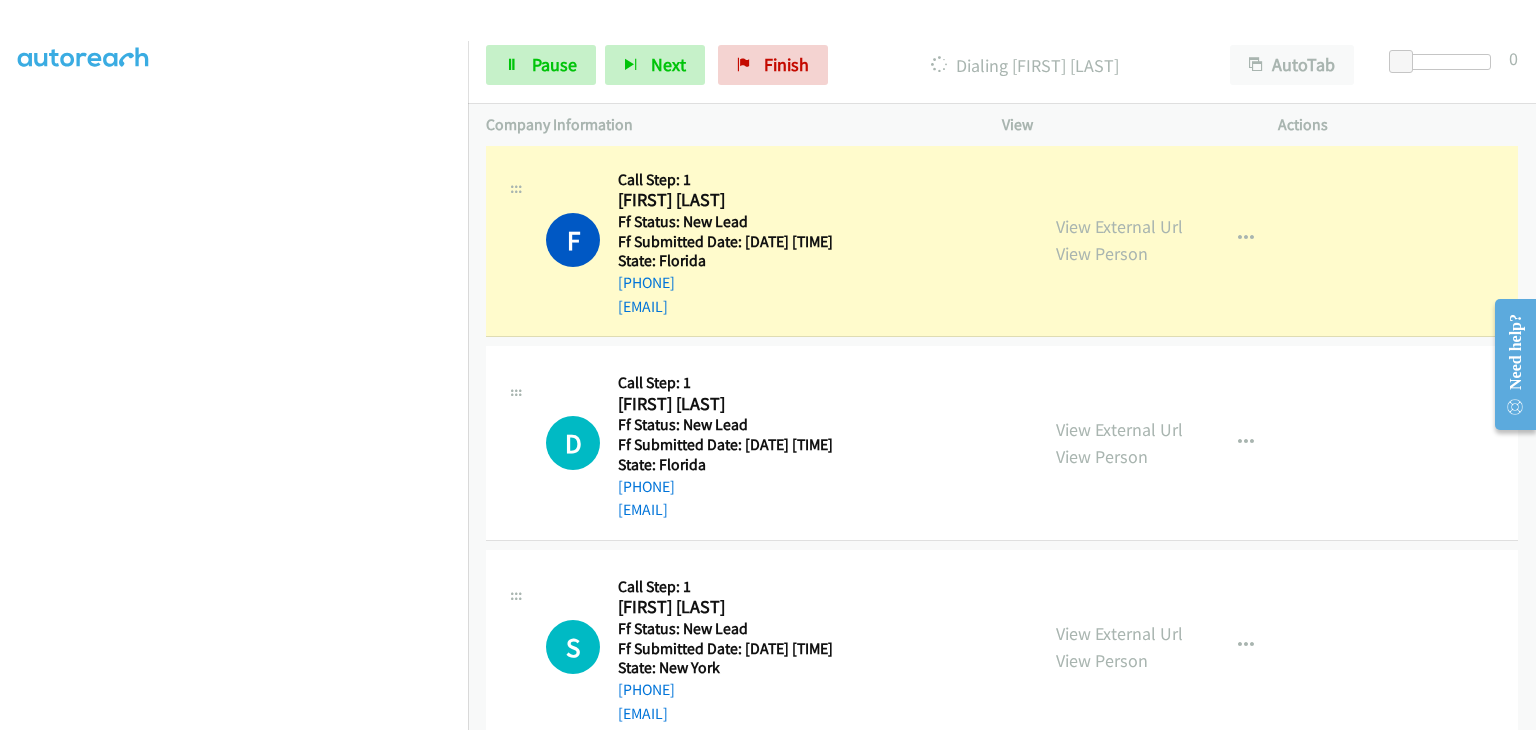 scroll, scrollTop: 392, scrollLeft: 0, axis: vertical 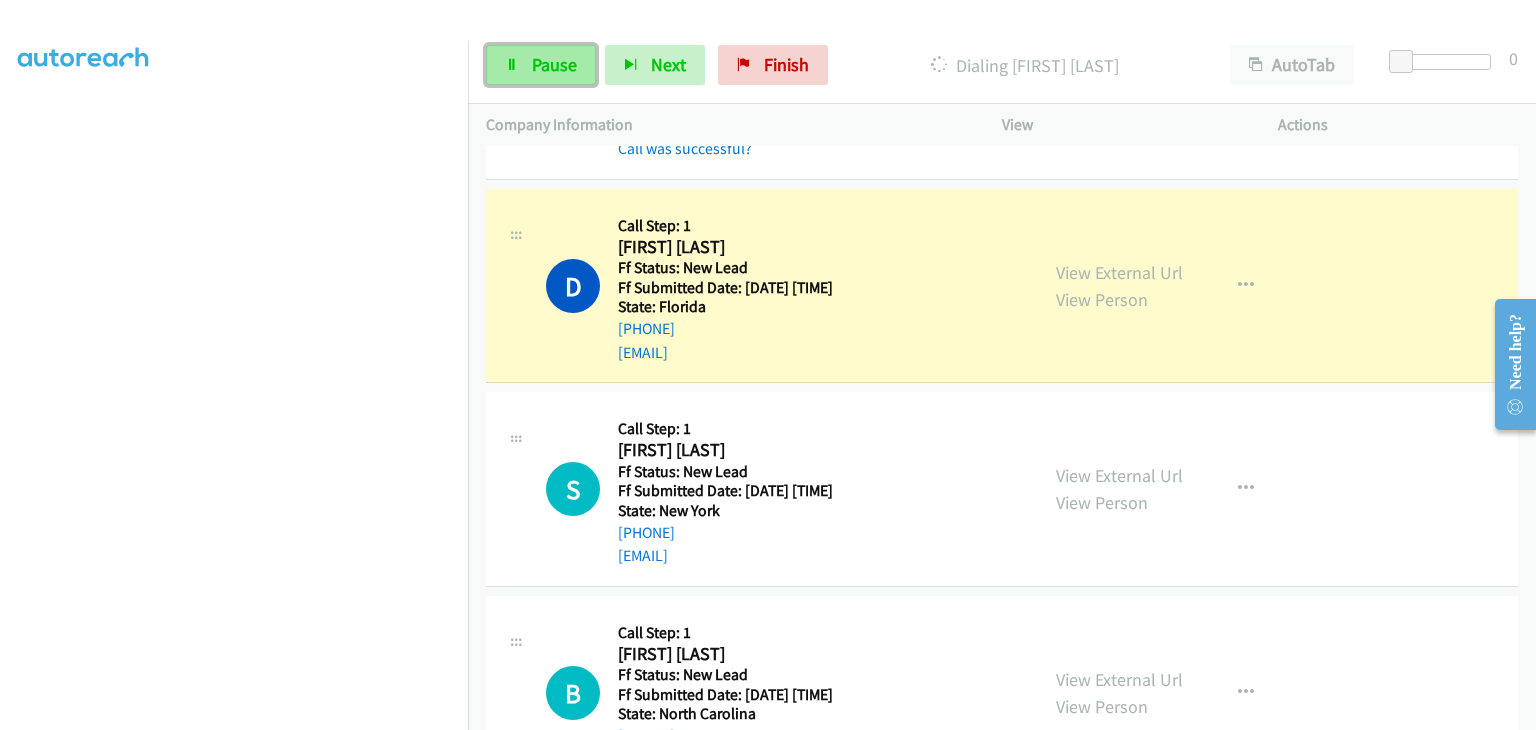 click on "Pause" at bounding box center (541, 65) 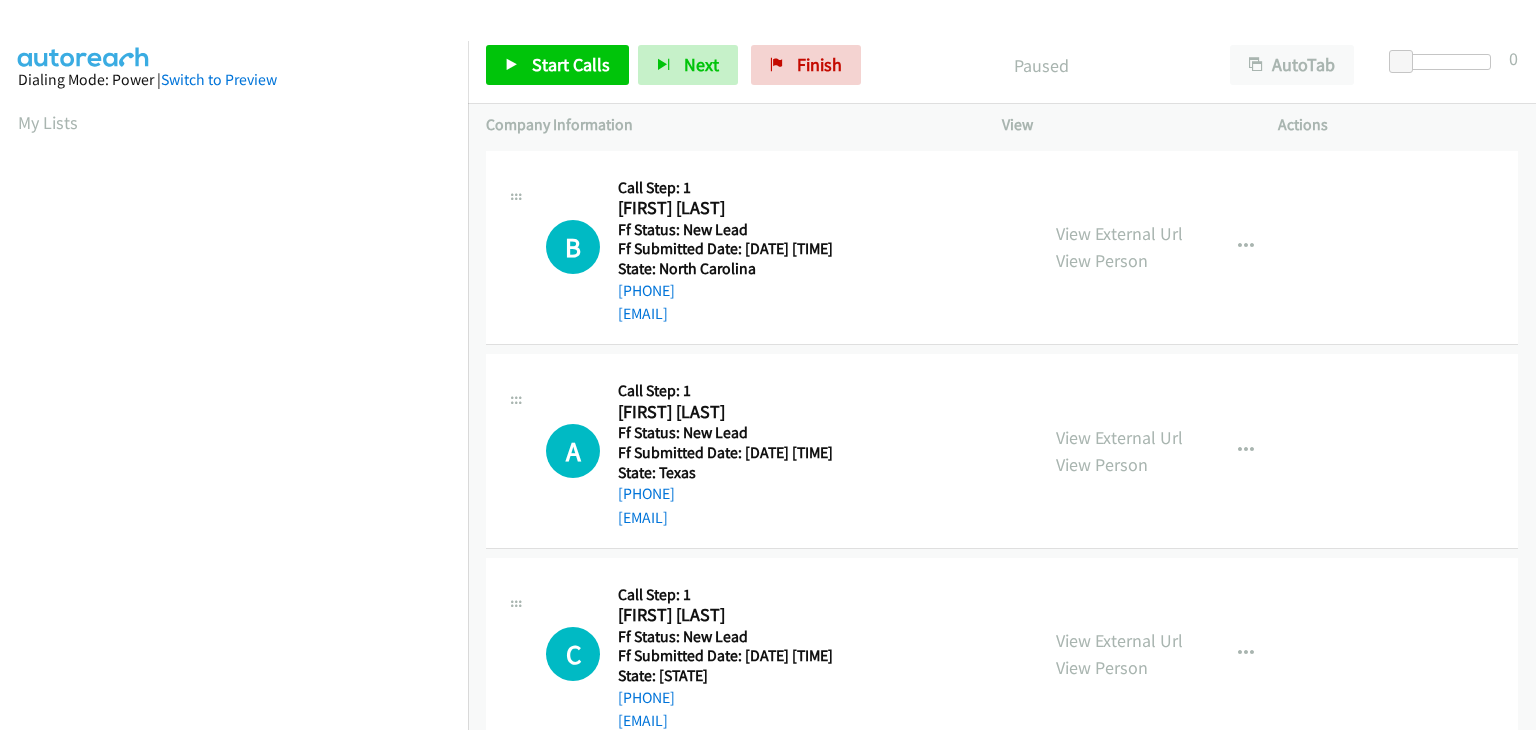 scroll, scrollTop: 0, scrollLeft: 0, axis: both 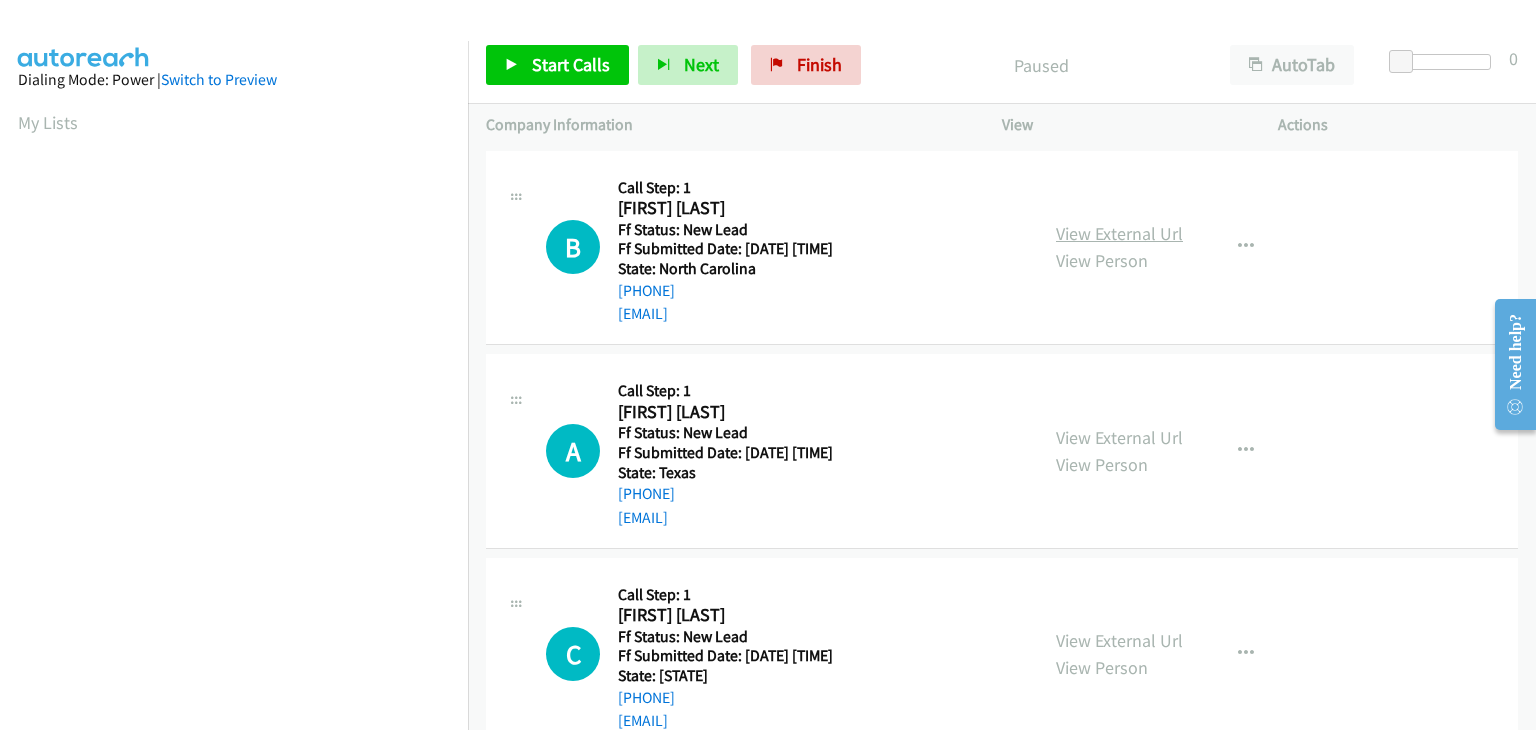 click on "View External Url" at bounding box center (1119, 233) 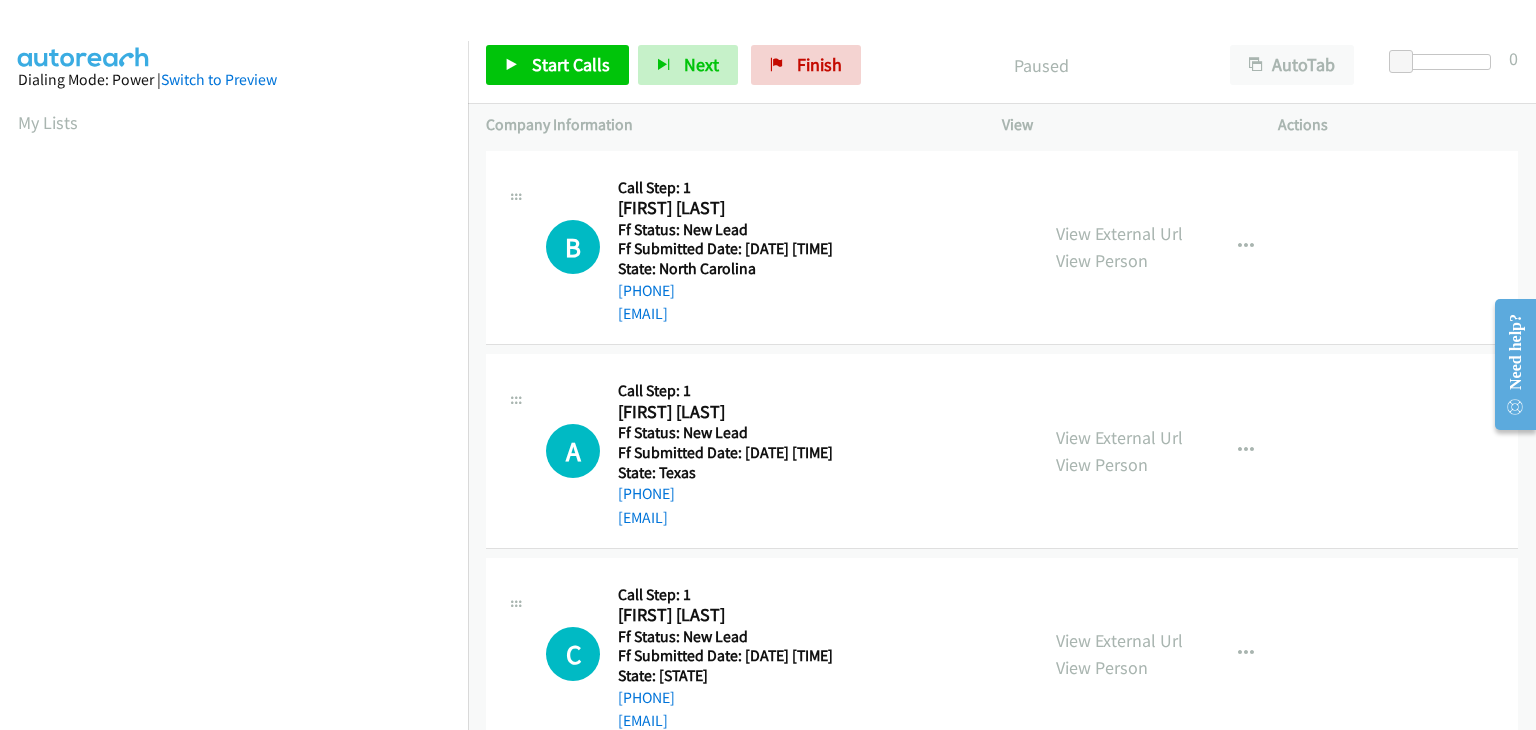 drag, startPoint x: 546, startPoint y: 44, endPoint x: 564, endPoint y: 59, distance: 23.43075 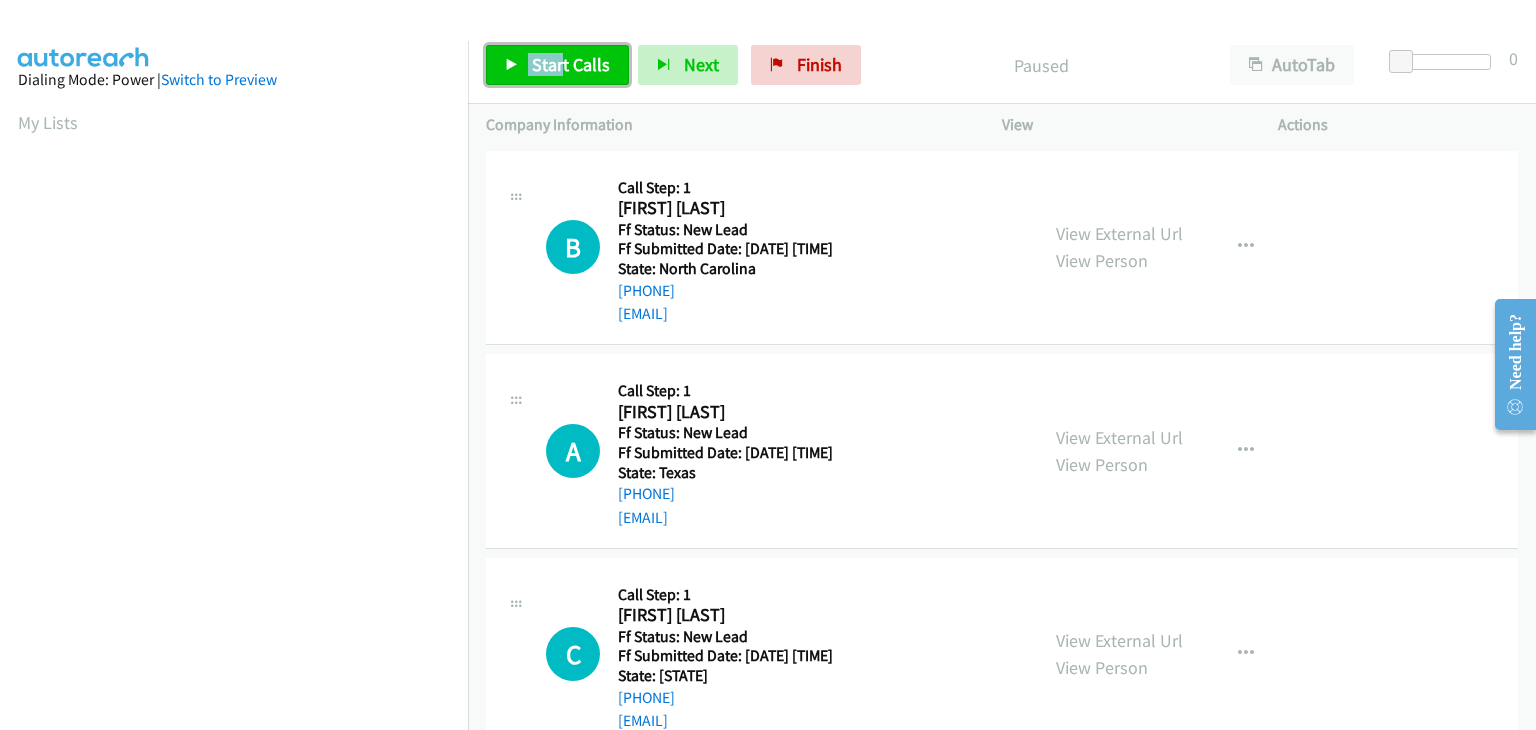 click on "Start Calls" at bounding box center (571, 64) 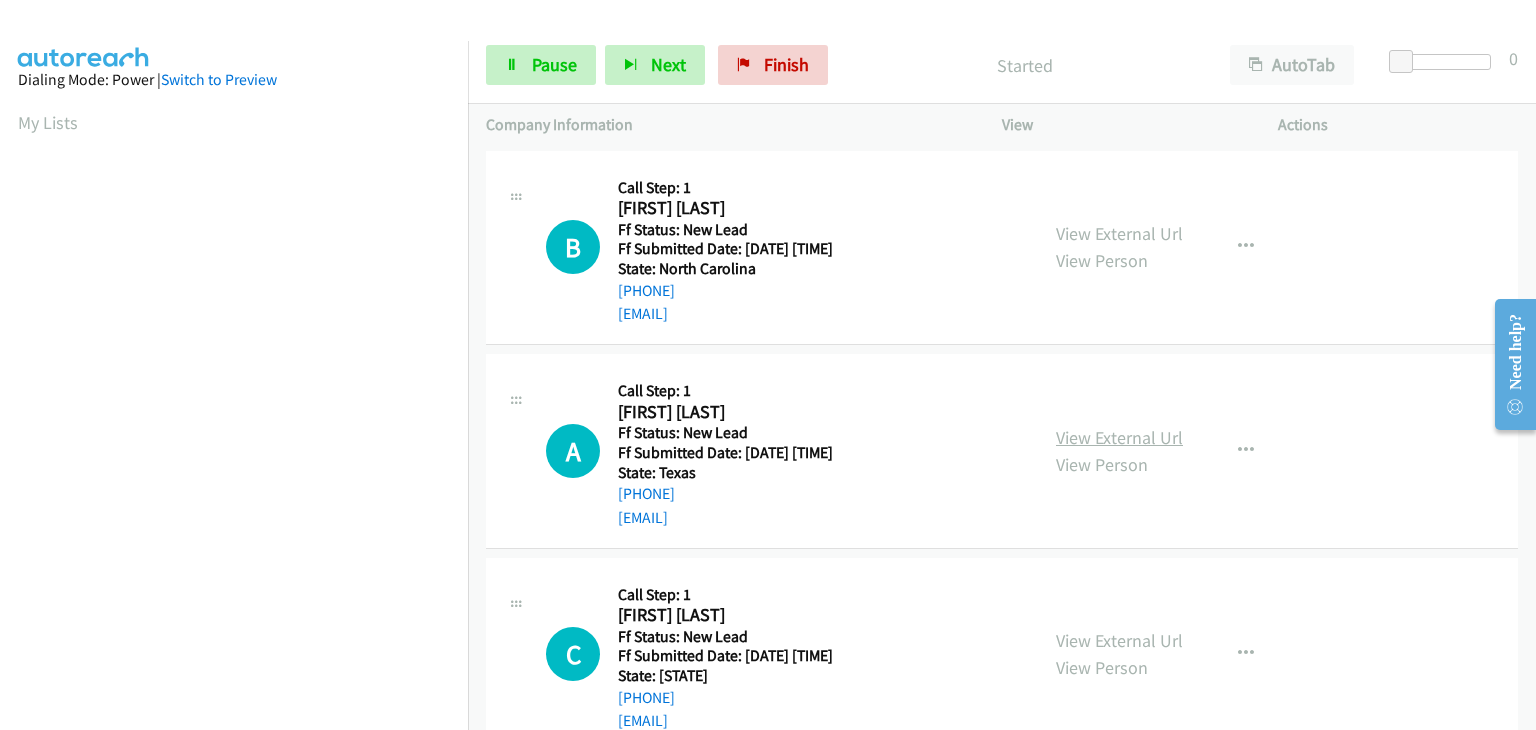 click on "View External Url" at bounding box center [1119, 437] 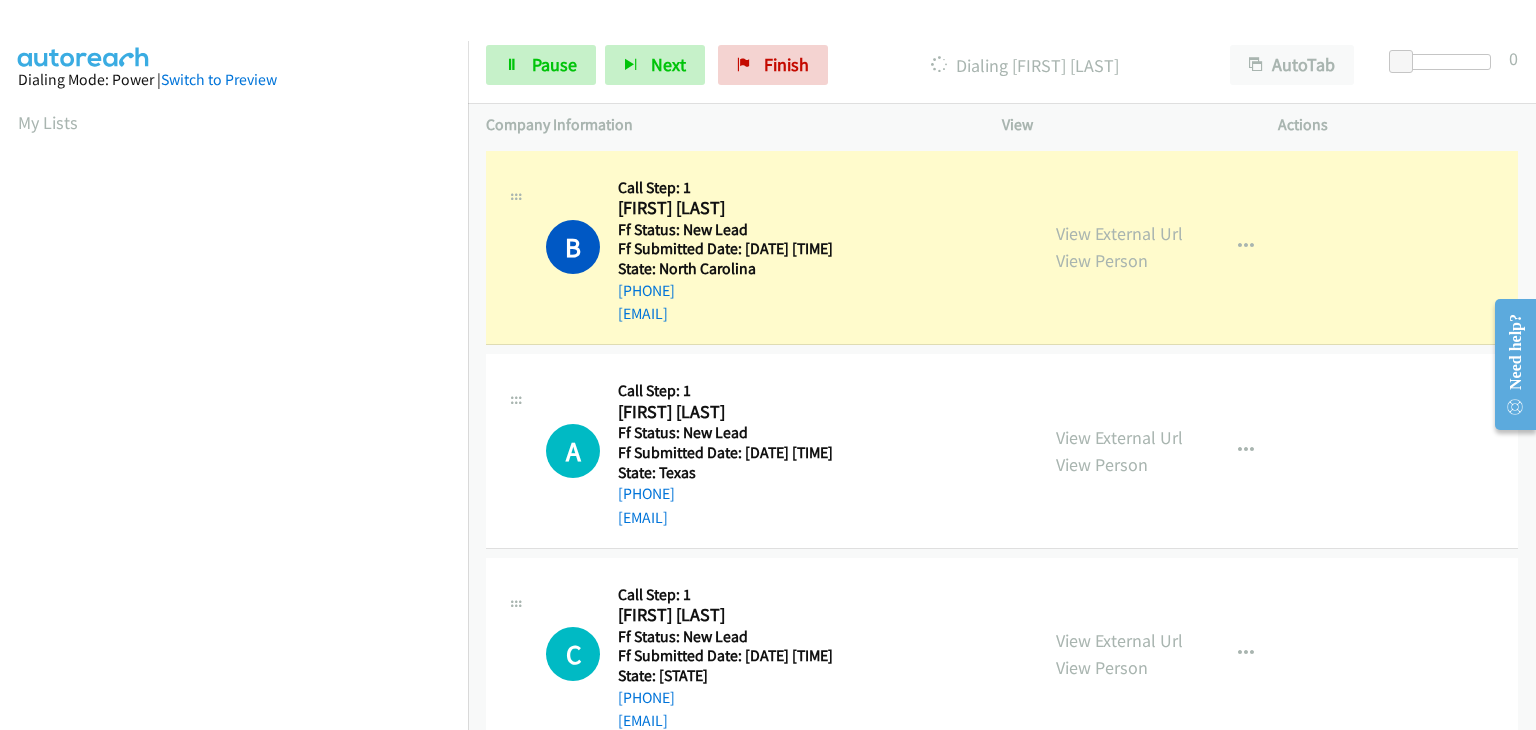 scroll, scrollTop: 392, scrollLeft: 0, axis: vertical 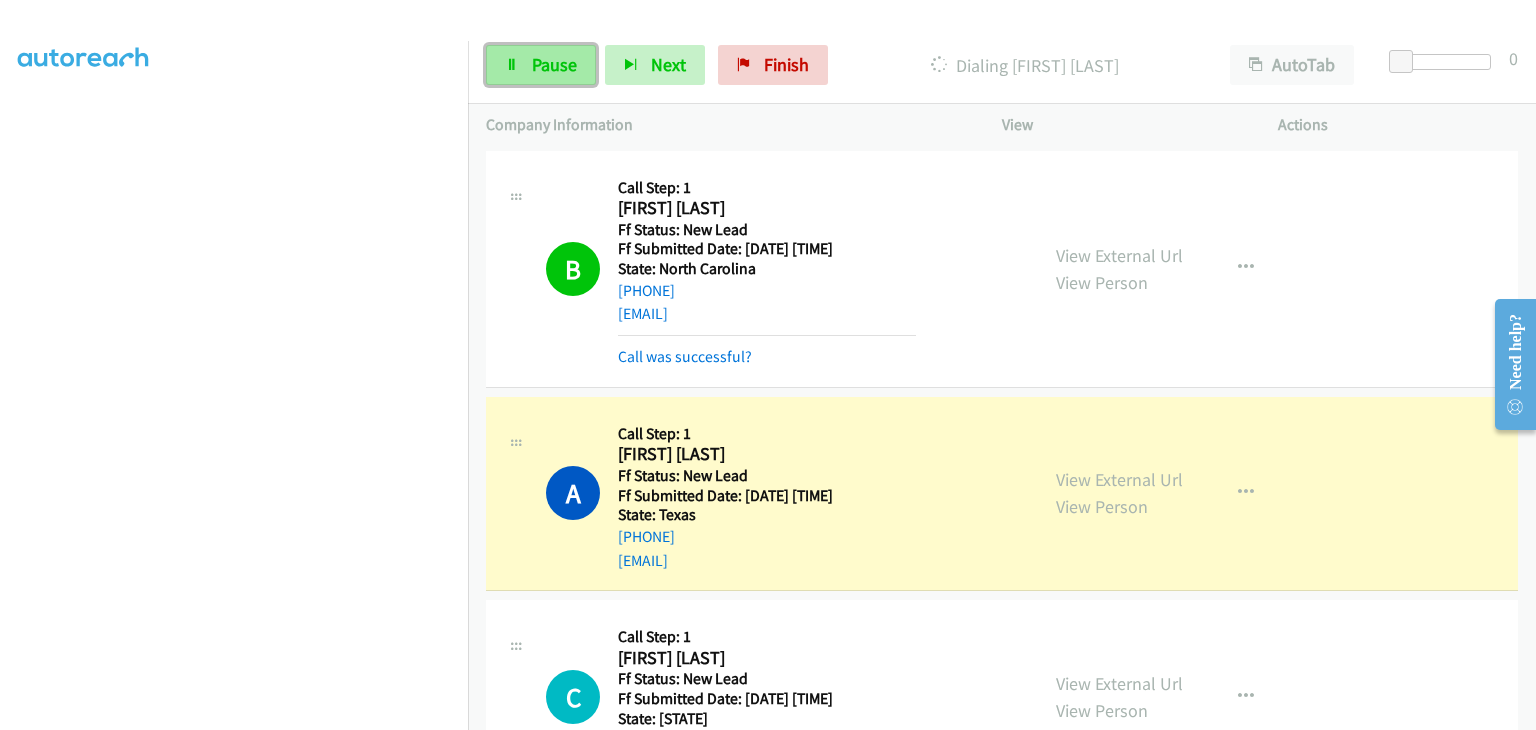 click on "Pause" at bounding box center (554, 64) 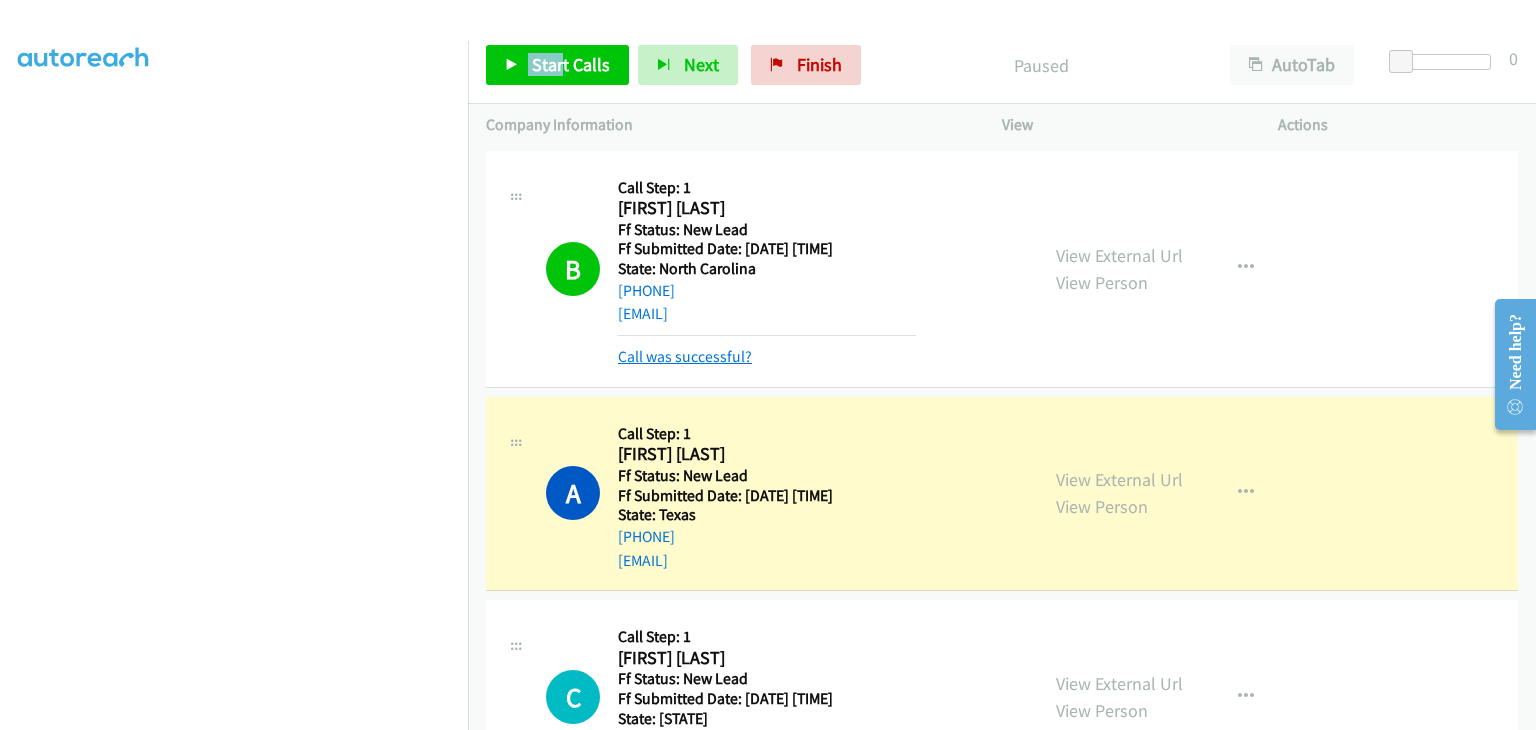click on "Call was successful?" at bounding box center [685, 356] 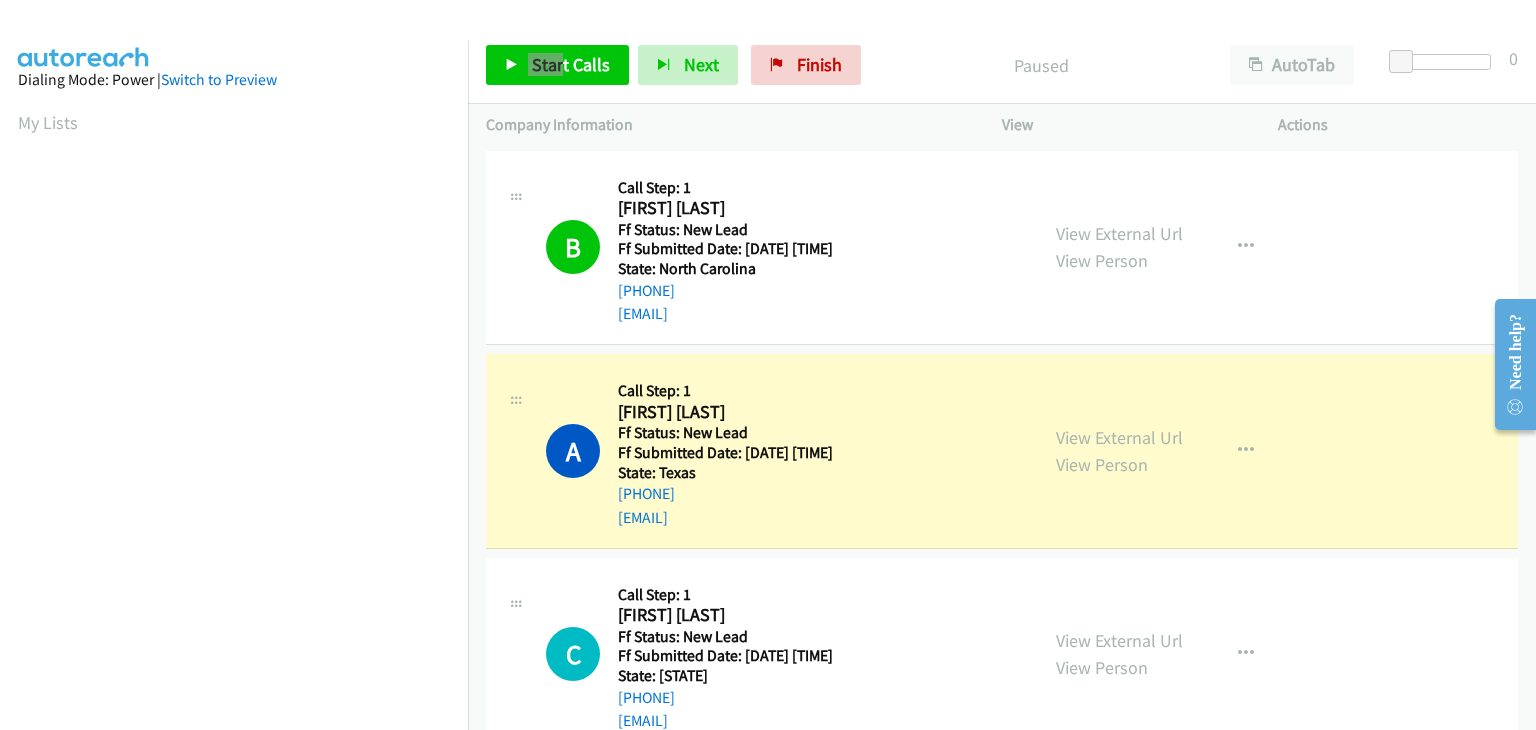 scroll, scrollTop: 392, scrollLeft: 0, axis: vertical 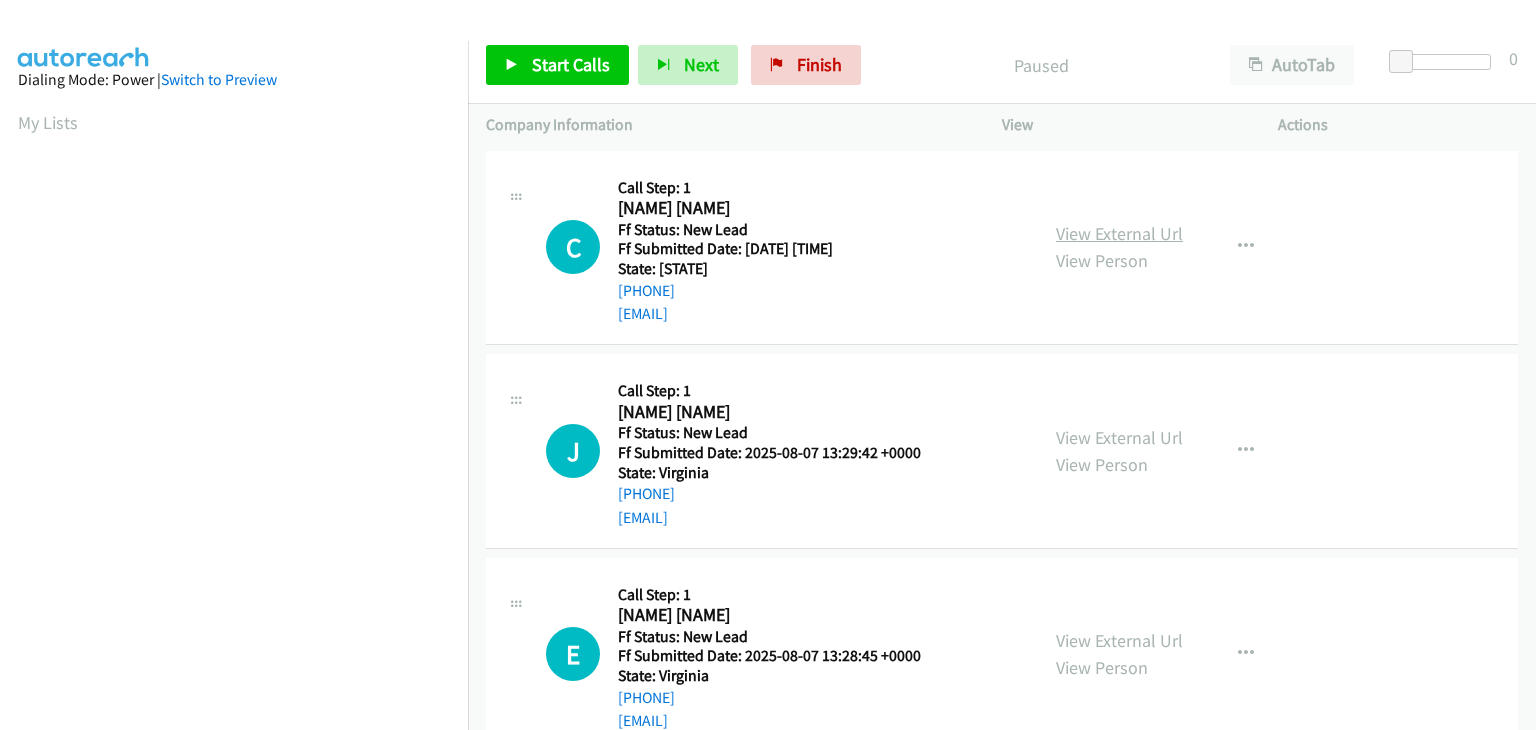 click on "View External Url" at bounding box center (1119, 233) 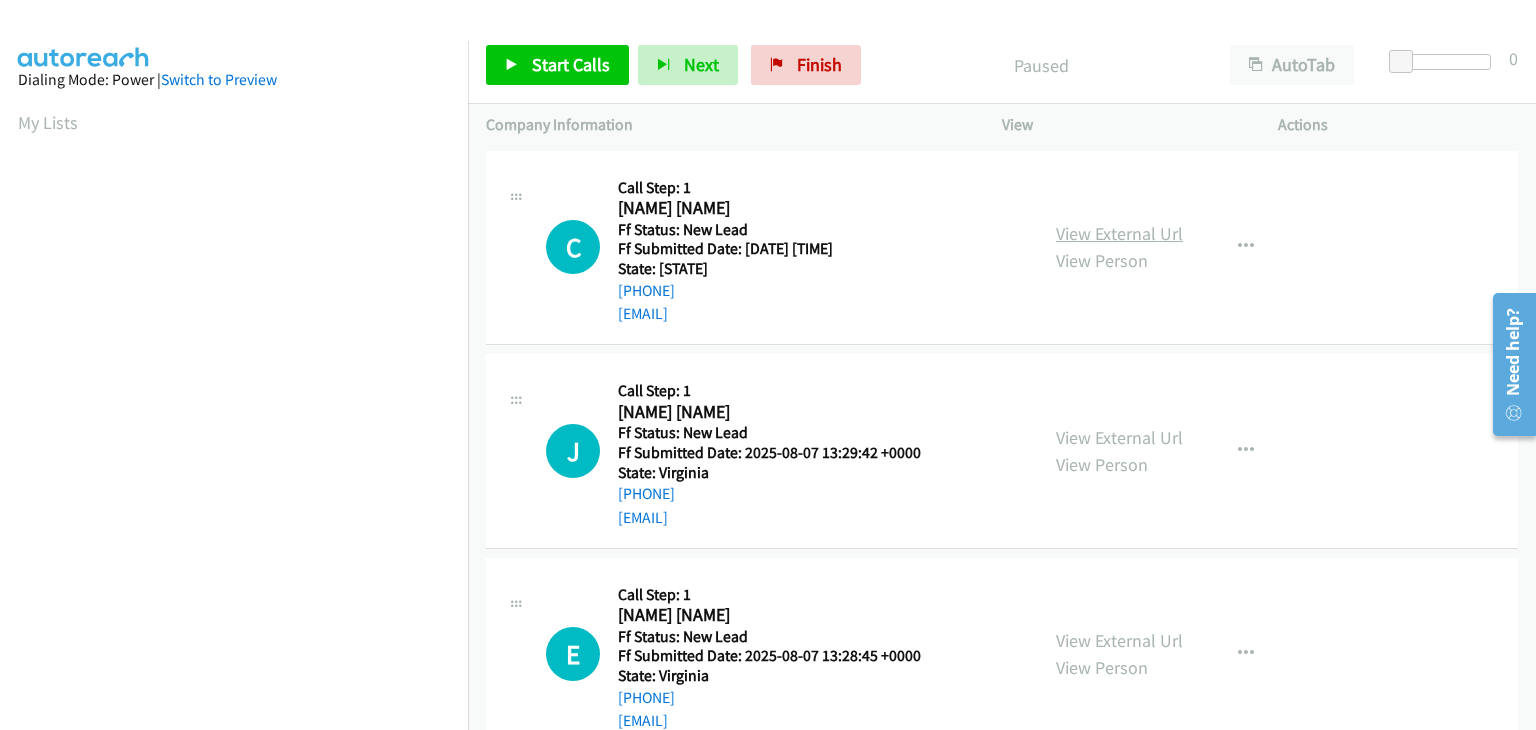 scroll, scrollTop: 0, scrollLeft: 0, axis: both 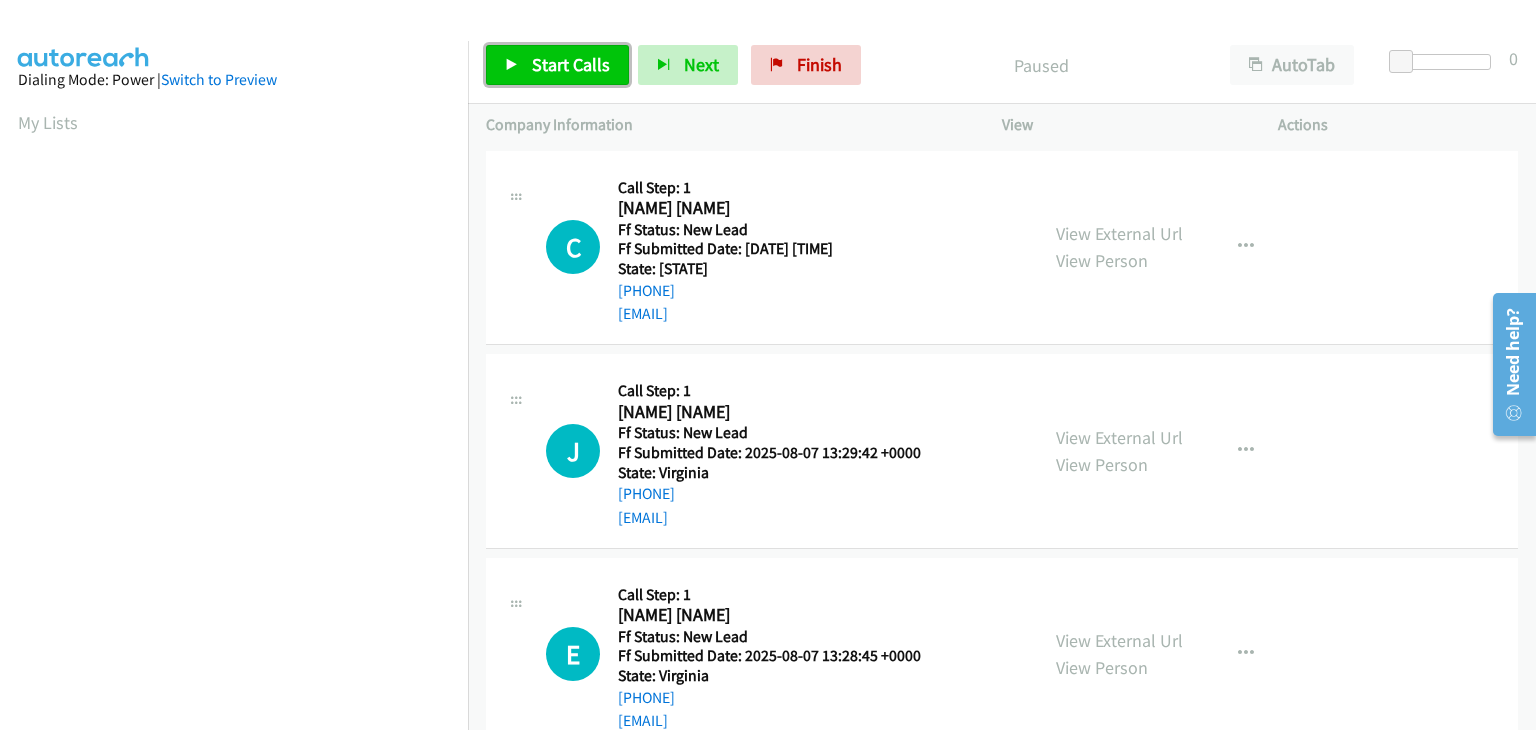 click on "Start Calls" at bounding box center [557, 65] 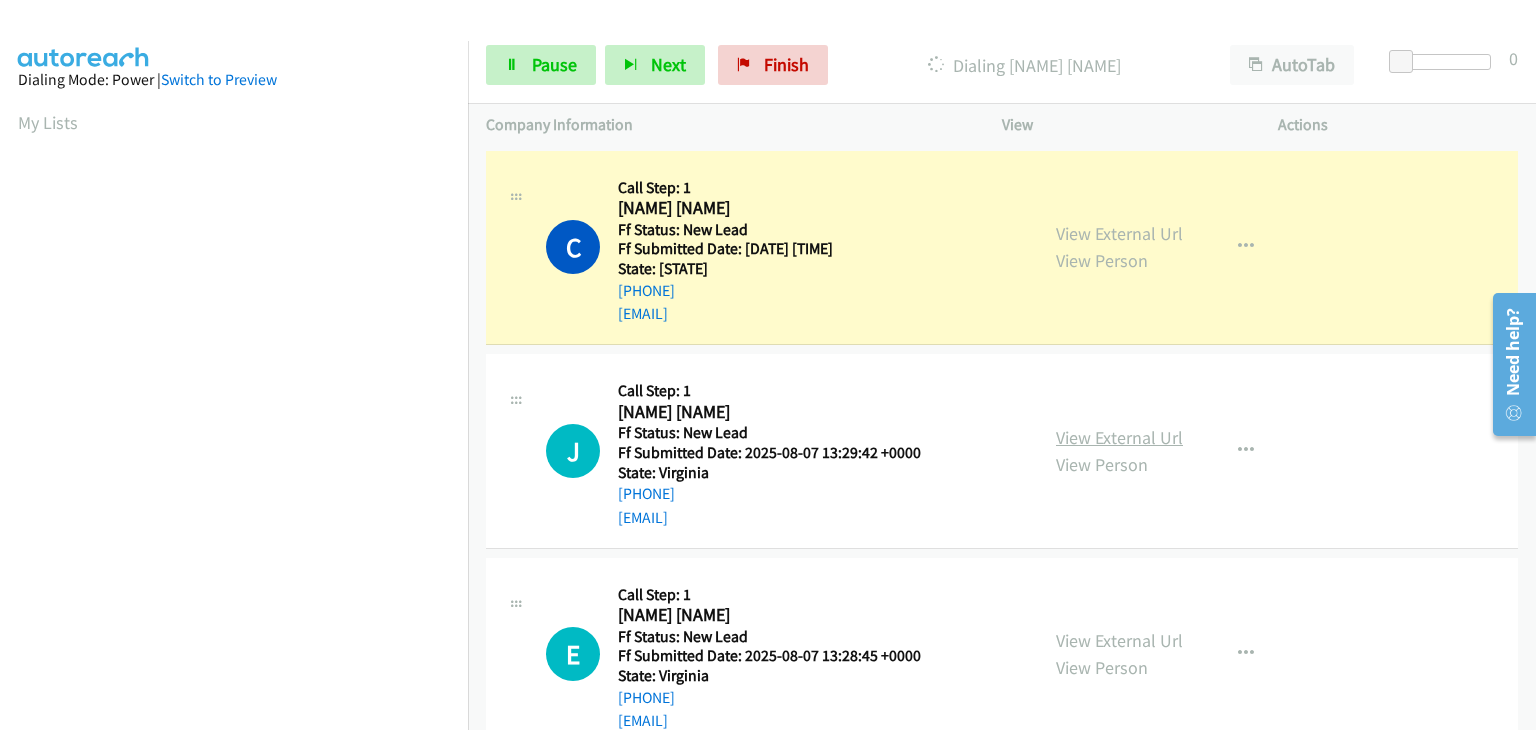 click on "View External Url" at bounding box center [1119, 437] 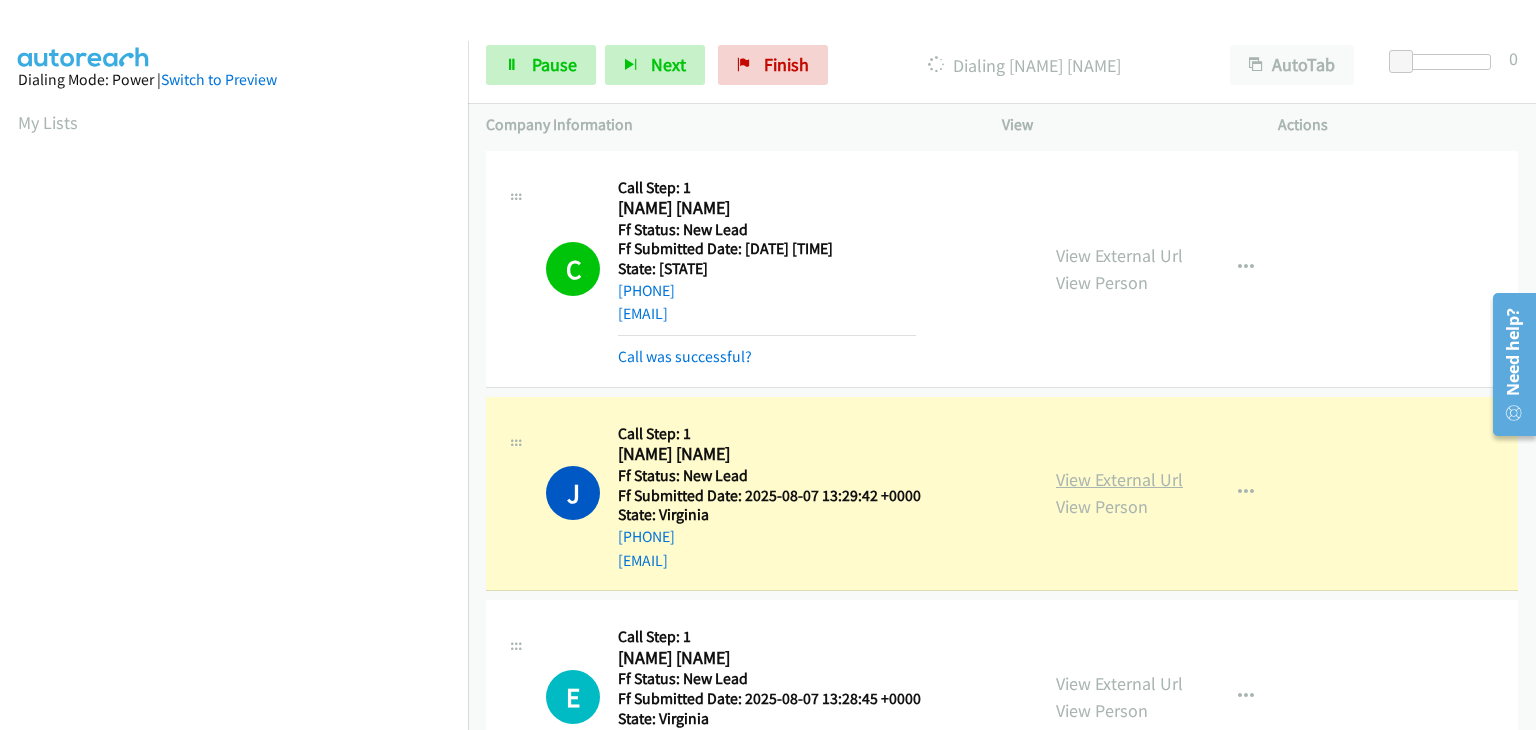 scroll, scrollTop: 392, scrollLeft: 0, axis: vertical 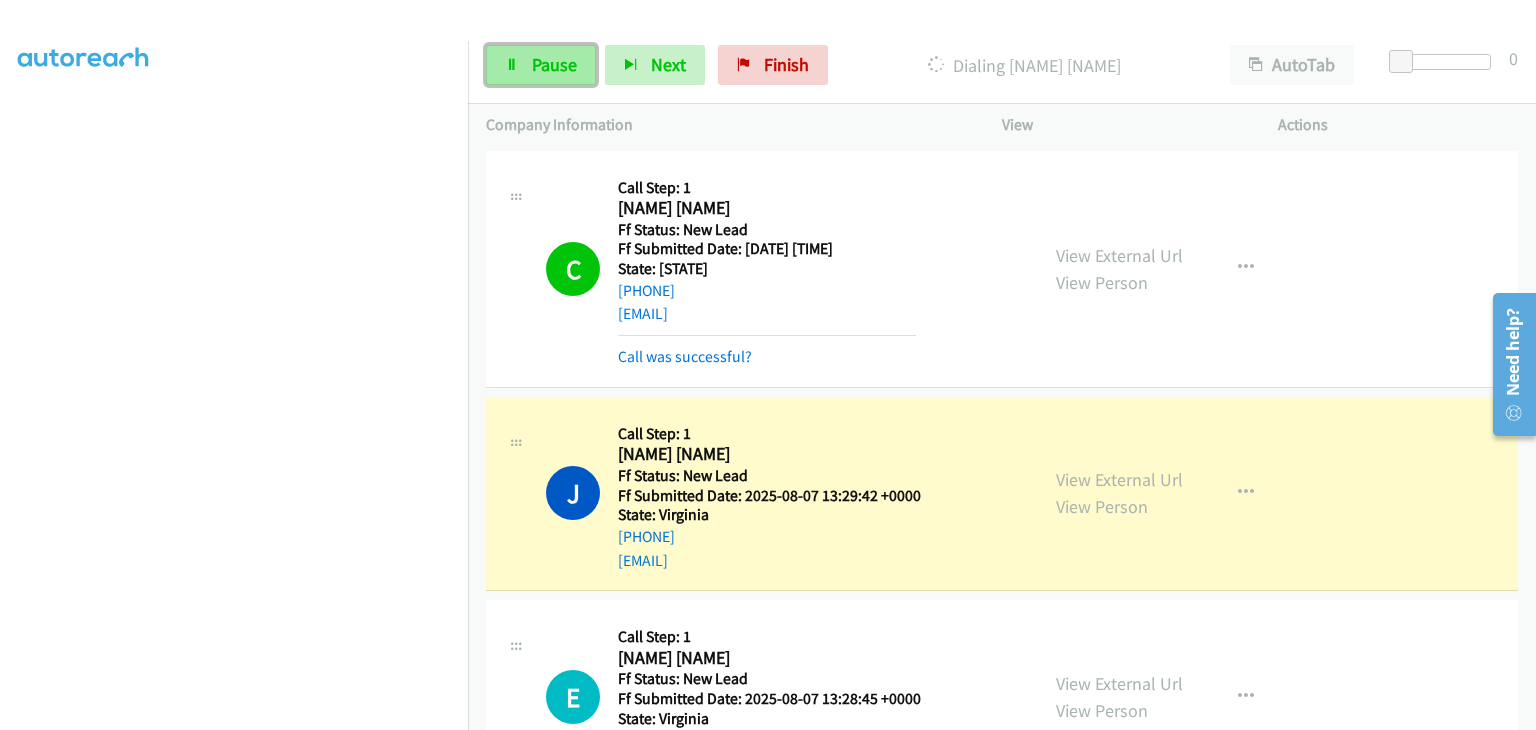 click on "Pause" at bounding box center [554, 64] 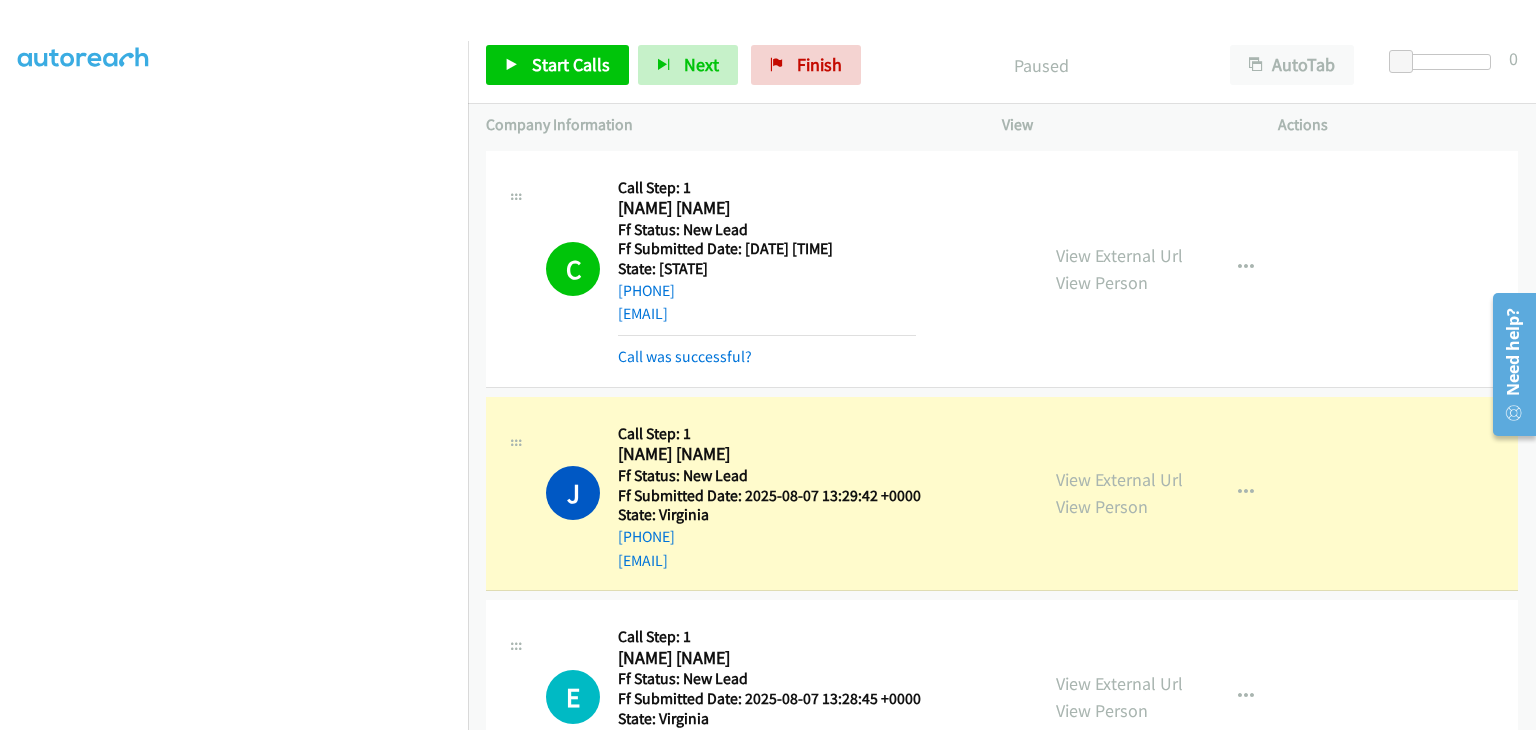 scroll, scrollTop: 392, scrollLeft: 0, axis: vertical 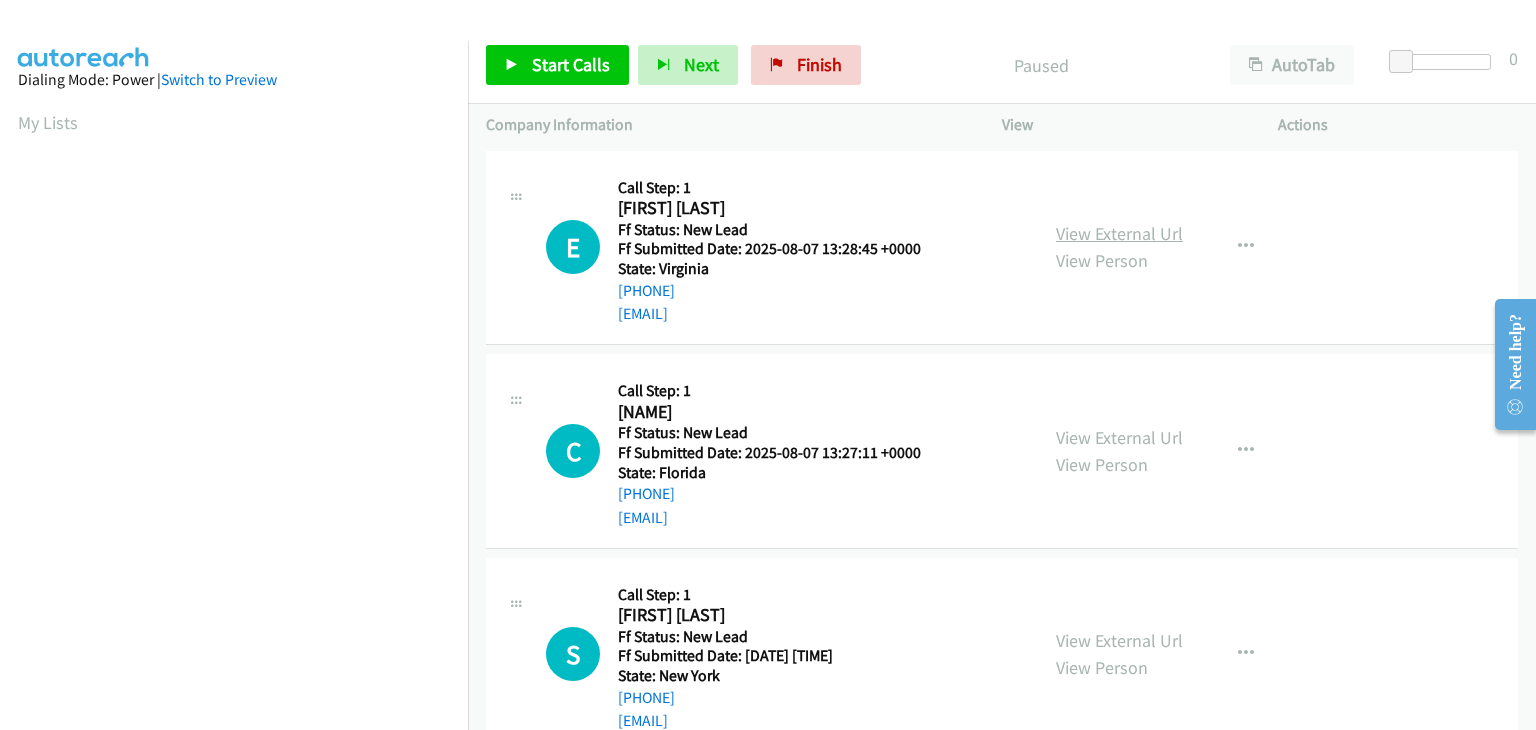 click on "View External Url" at bounding box center (1119, 233) 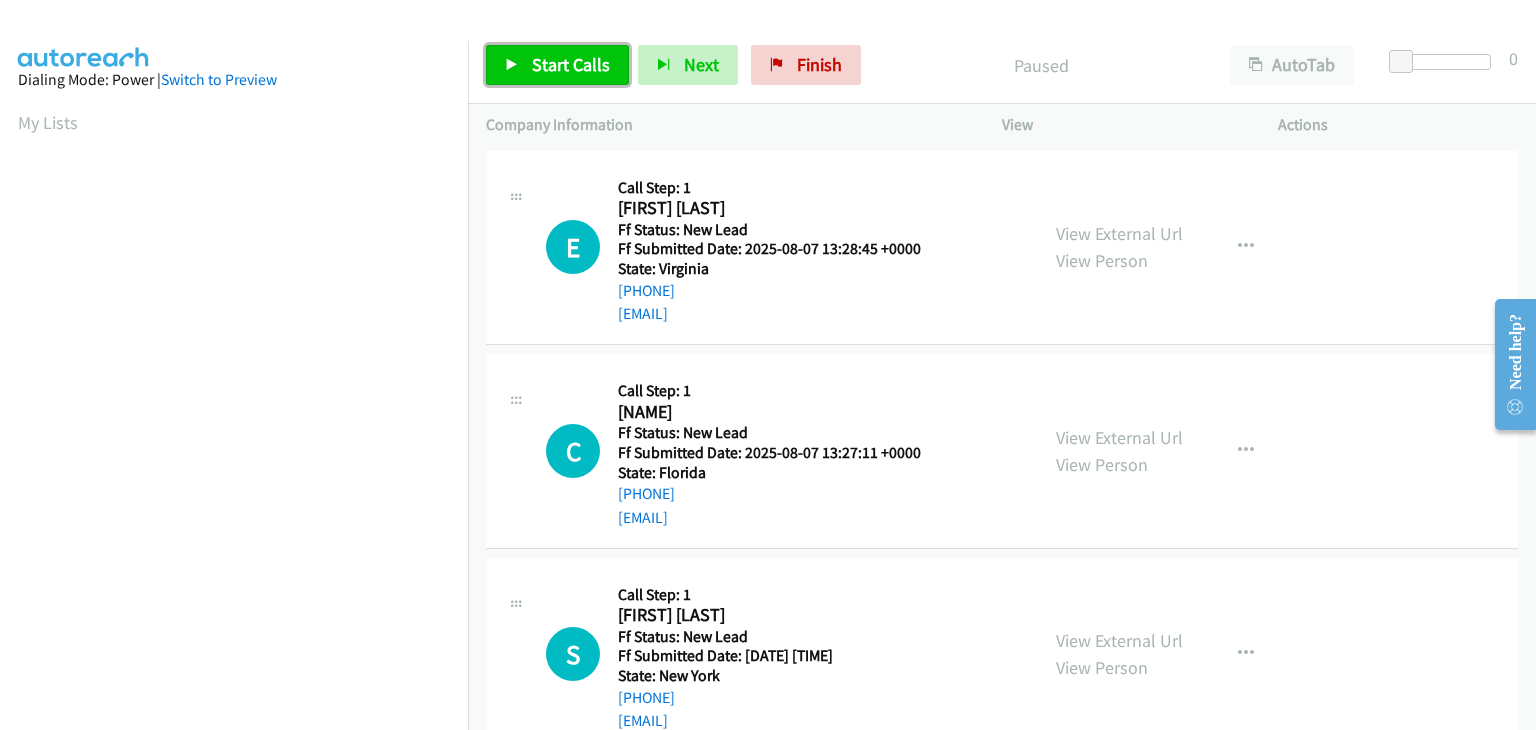 click on "Start Calls" at bounding box center [571, 64] 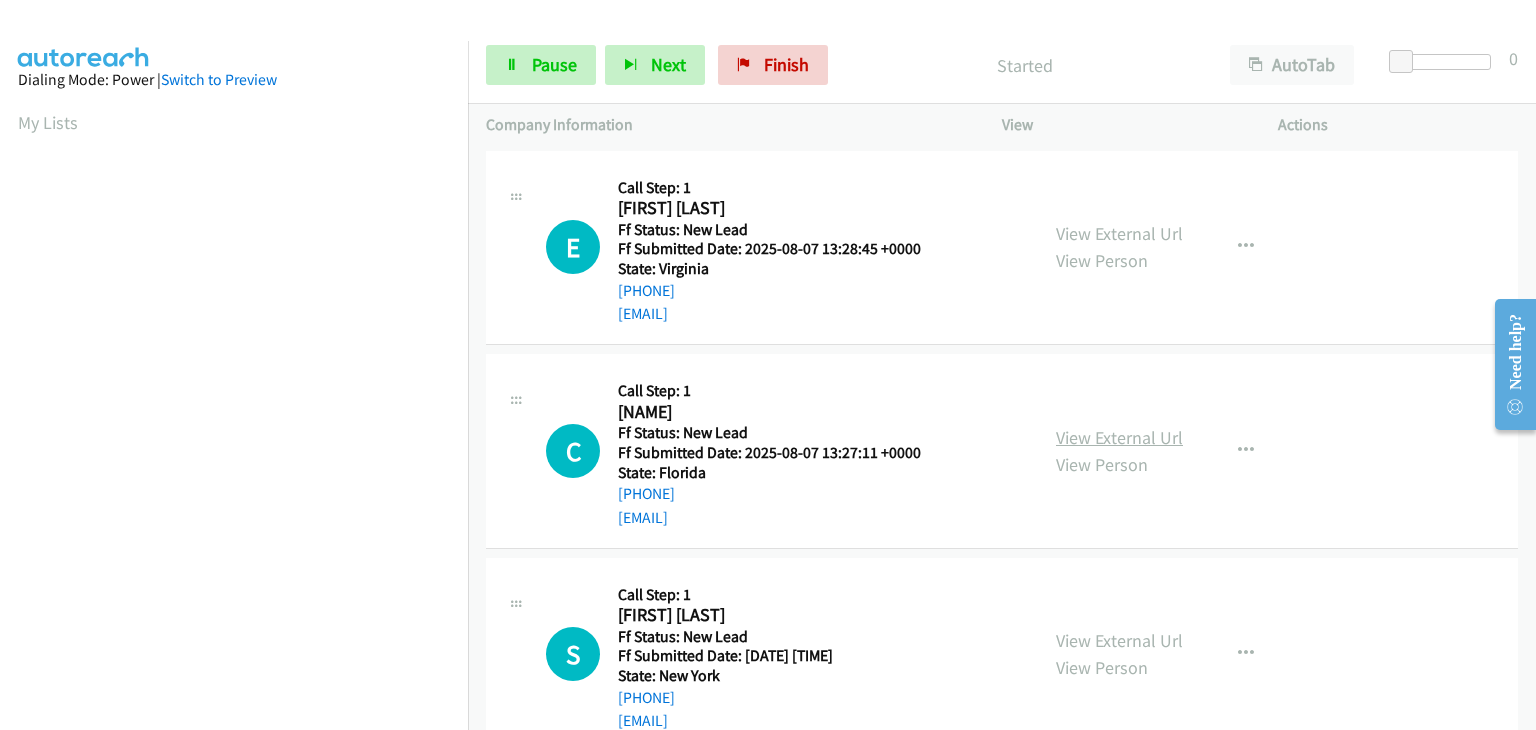 click on "View External Url" at bounding box center (1119, 437) 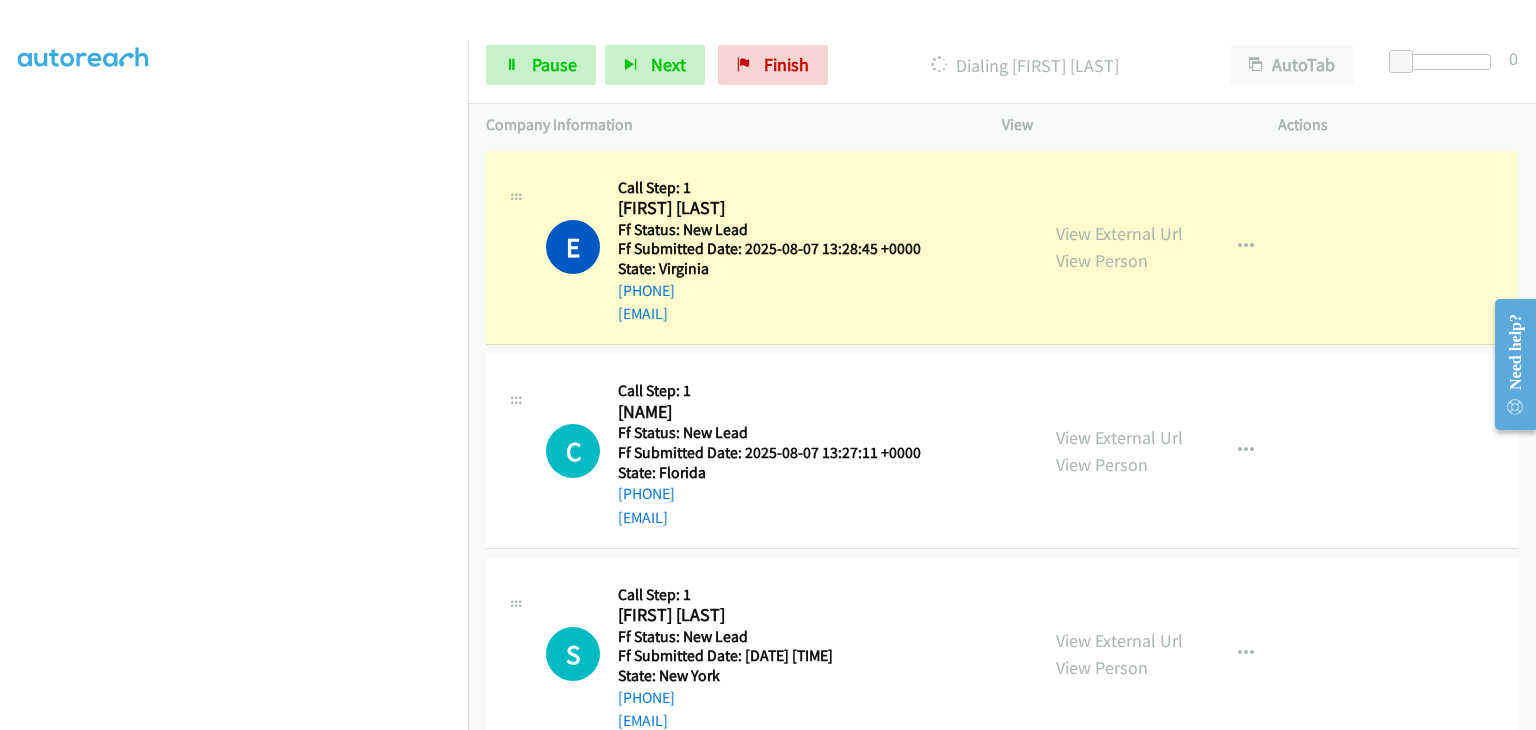 scroll, scrollTop: 392, scrollLeft: 0, axis: vertical 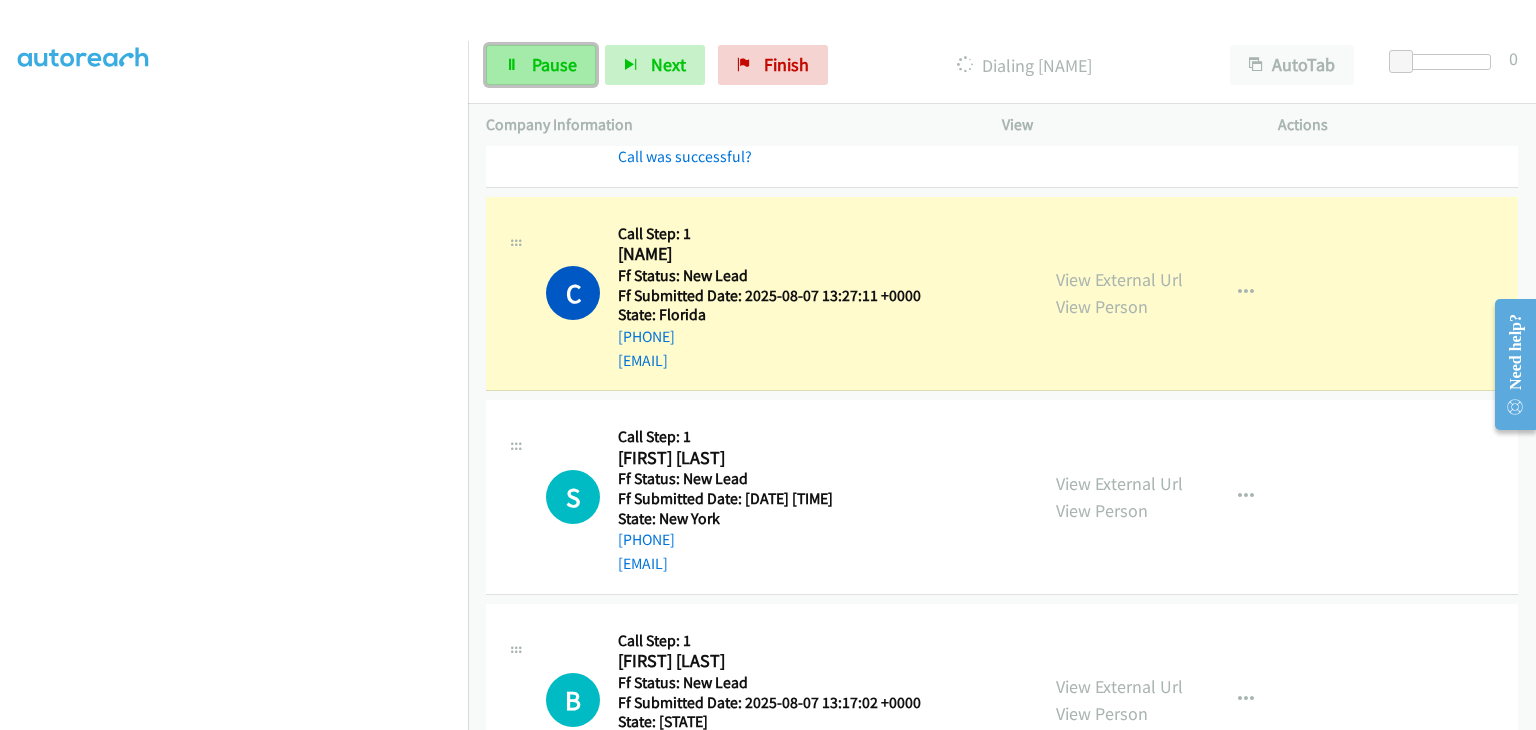click on "Pause" at bounding box center (554, 64) 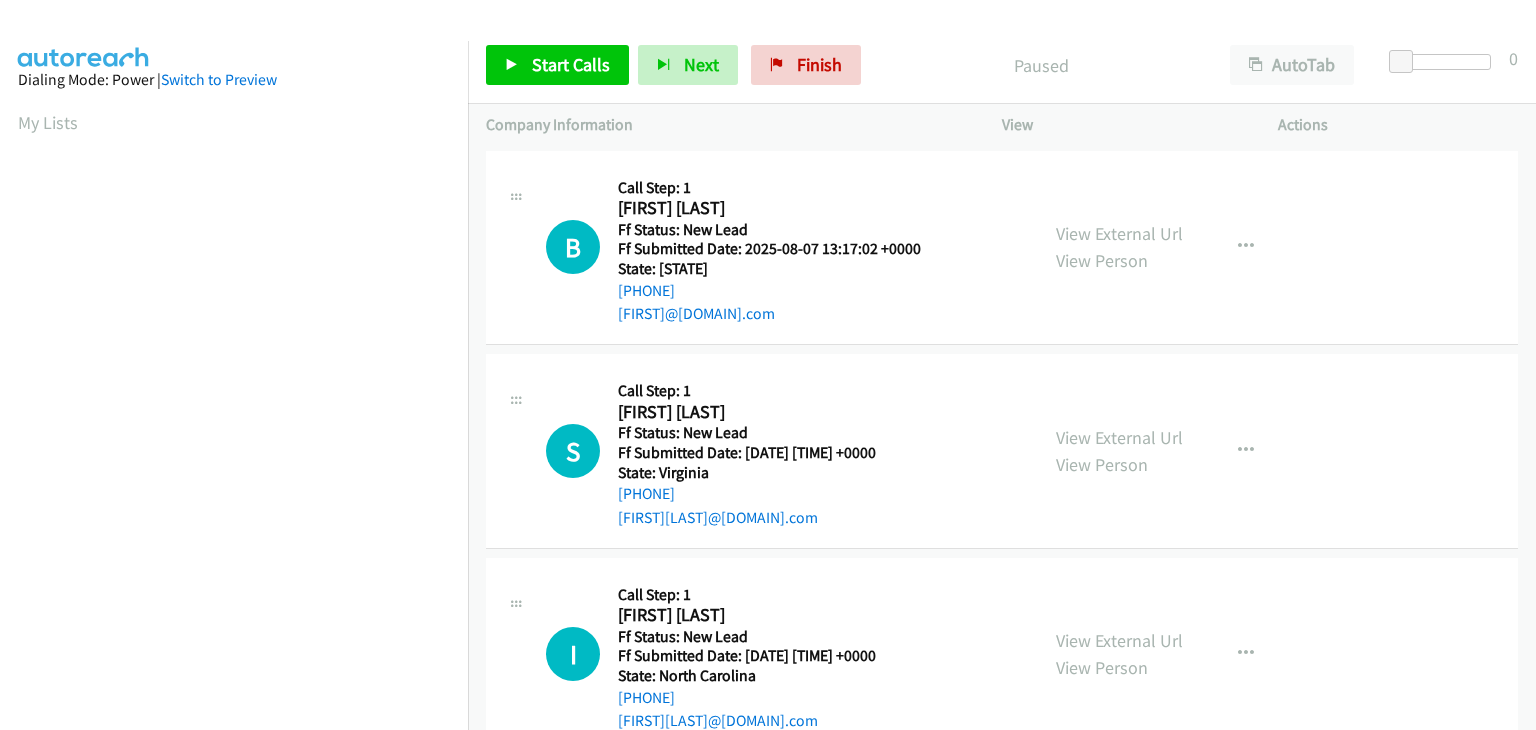 scroll, scrollTop: 0, scrollLeft: 0, axis: both 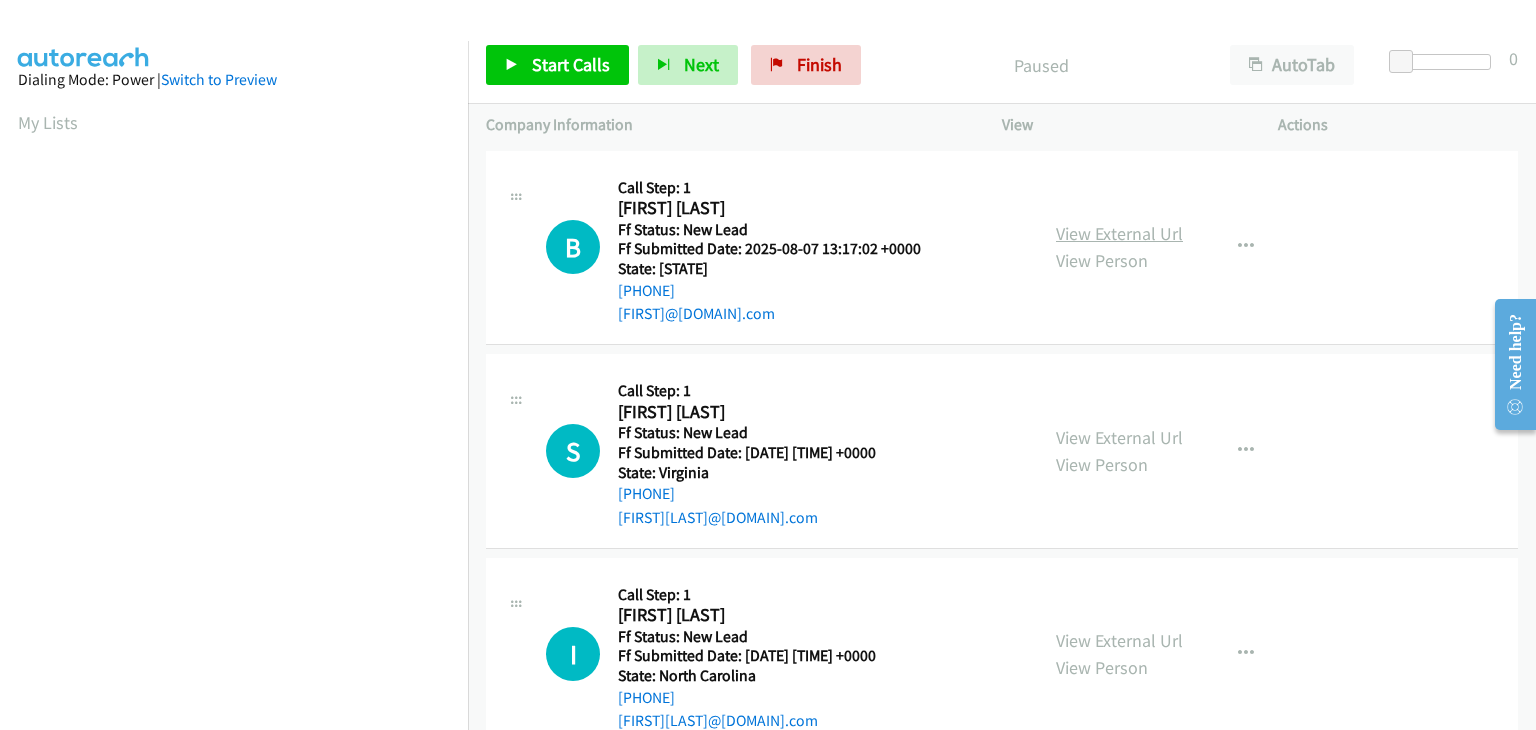 click on "View External Url" at bounding box center [1119, 233] 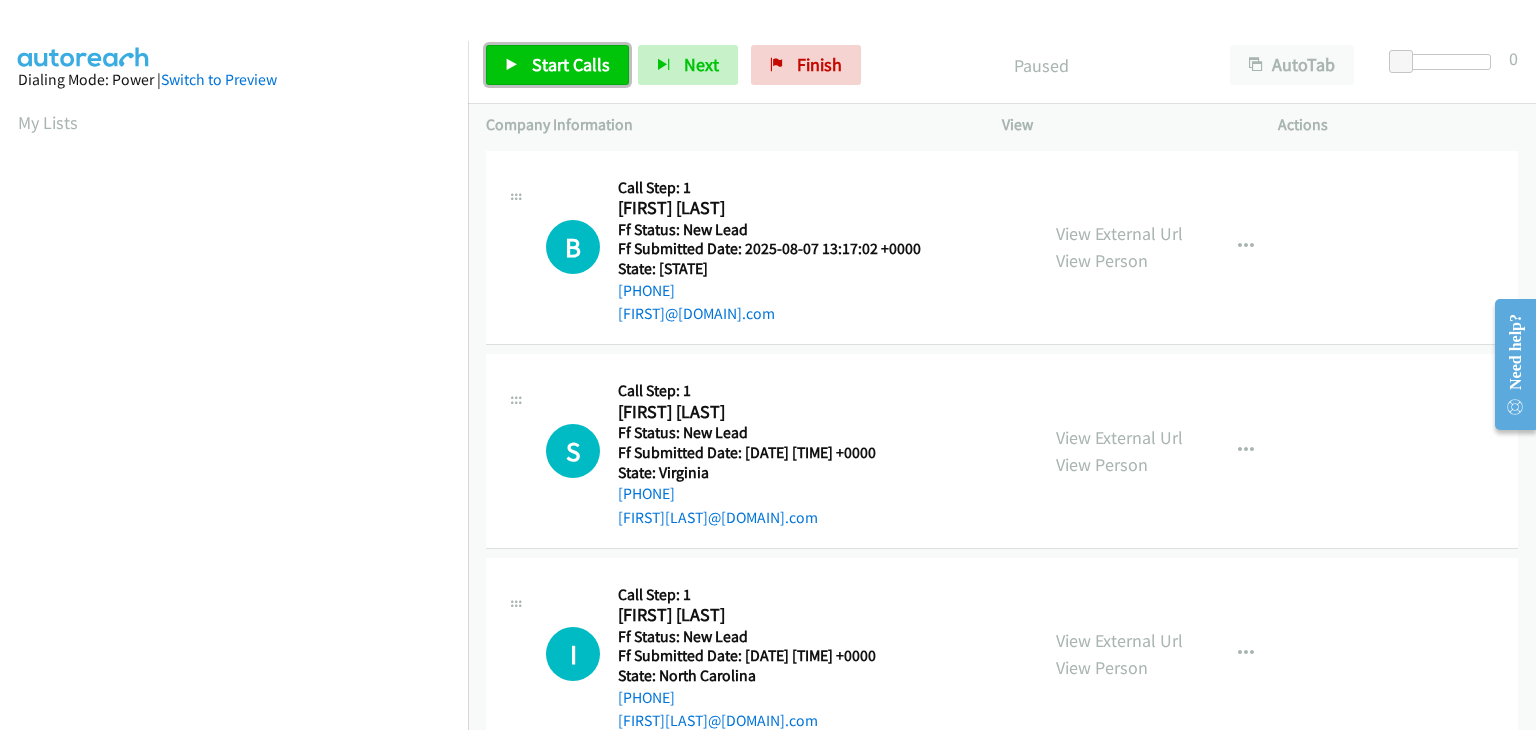 click on "Start Calls" at bounding box center [557, 65] 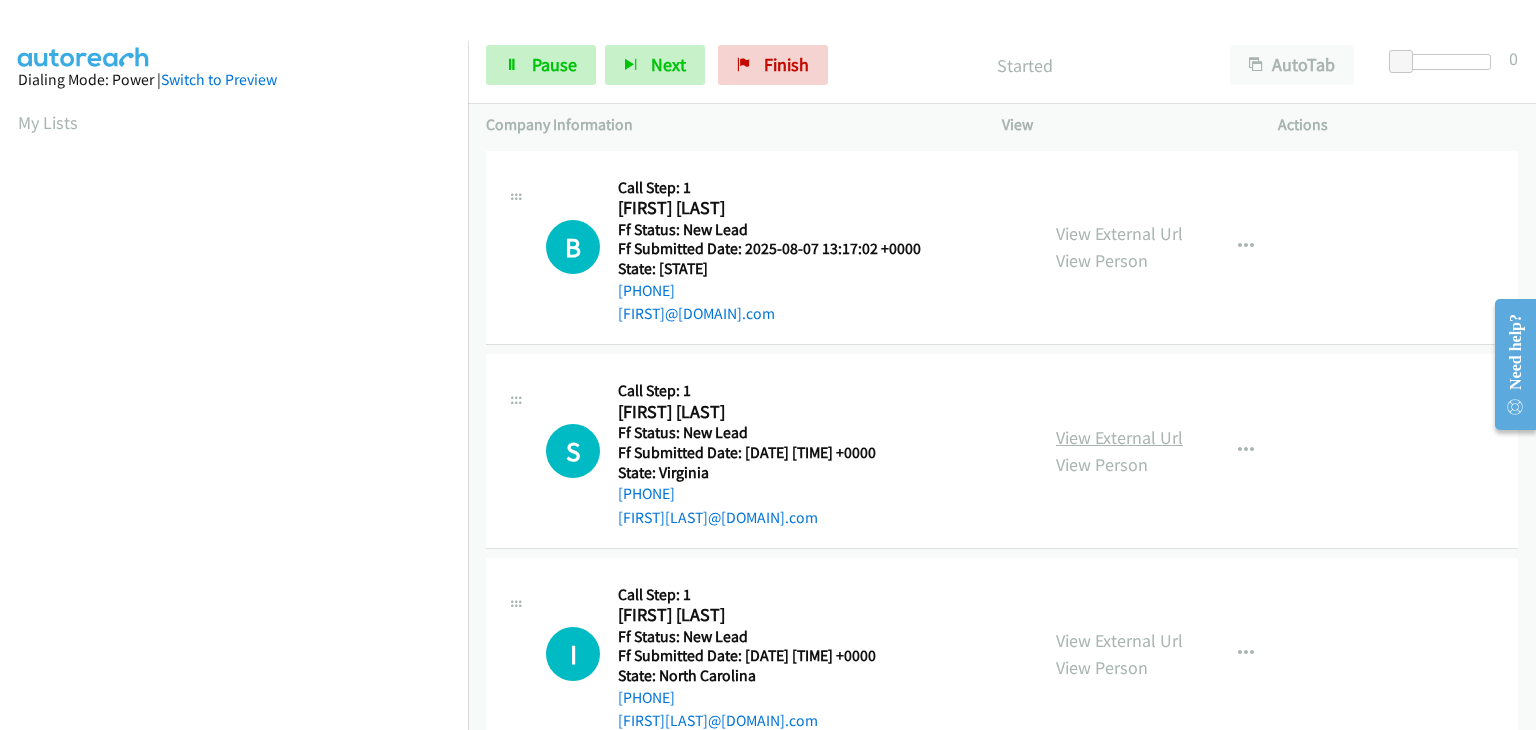click on "View External Url" at bounding box center [1119, 437] 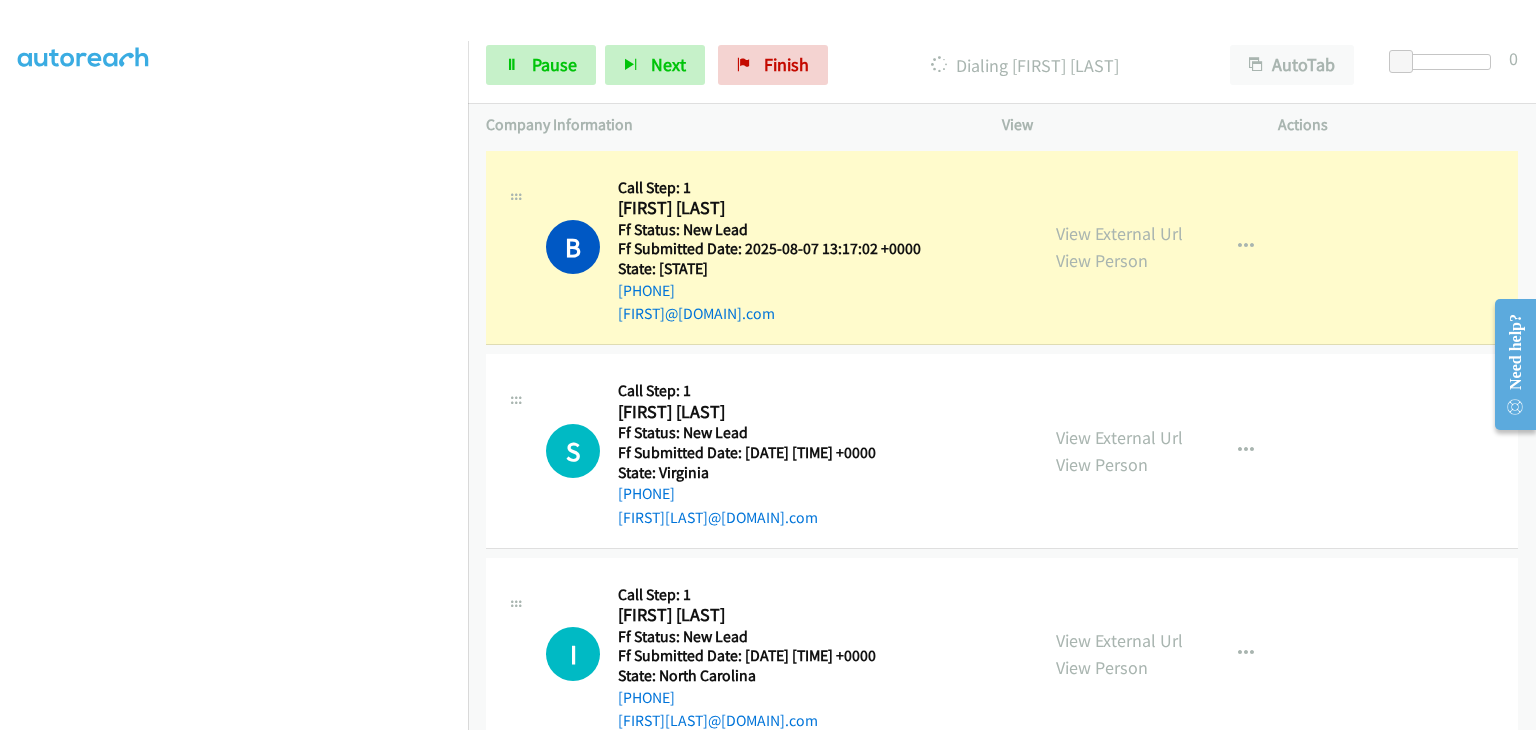 scroll, scrollTop: 392, scrollLeft: 0, axis: vertical 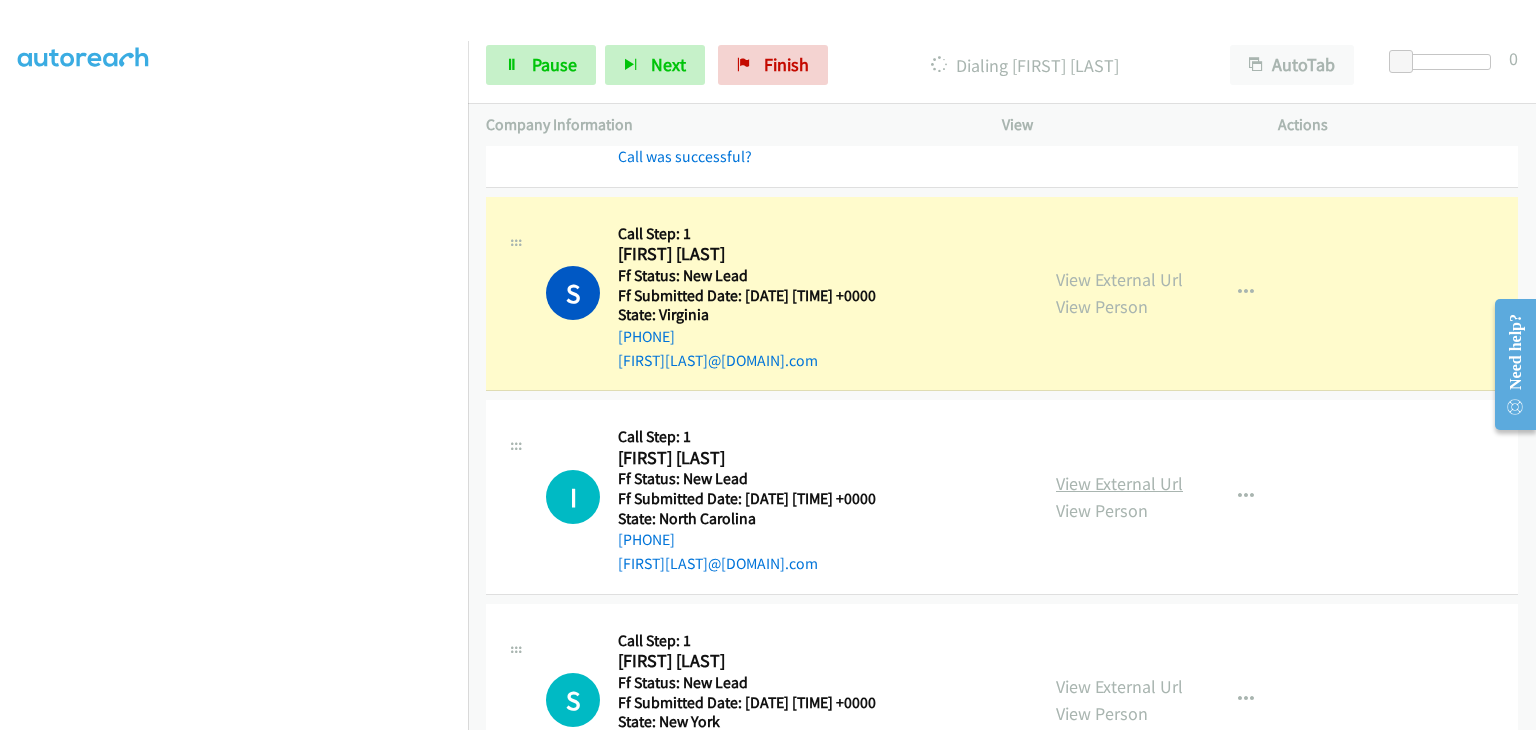 click on "View External Url" at bounding box center (1119, 483) 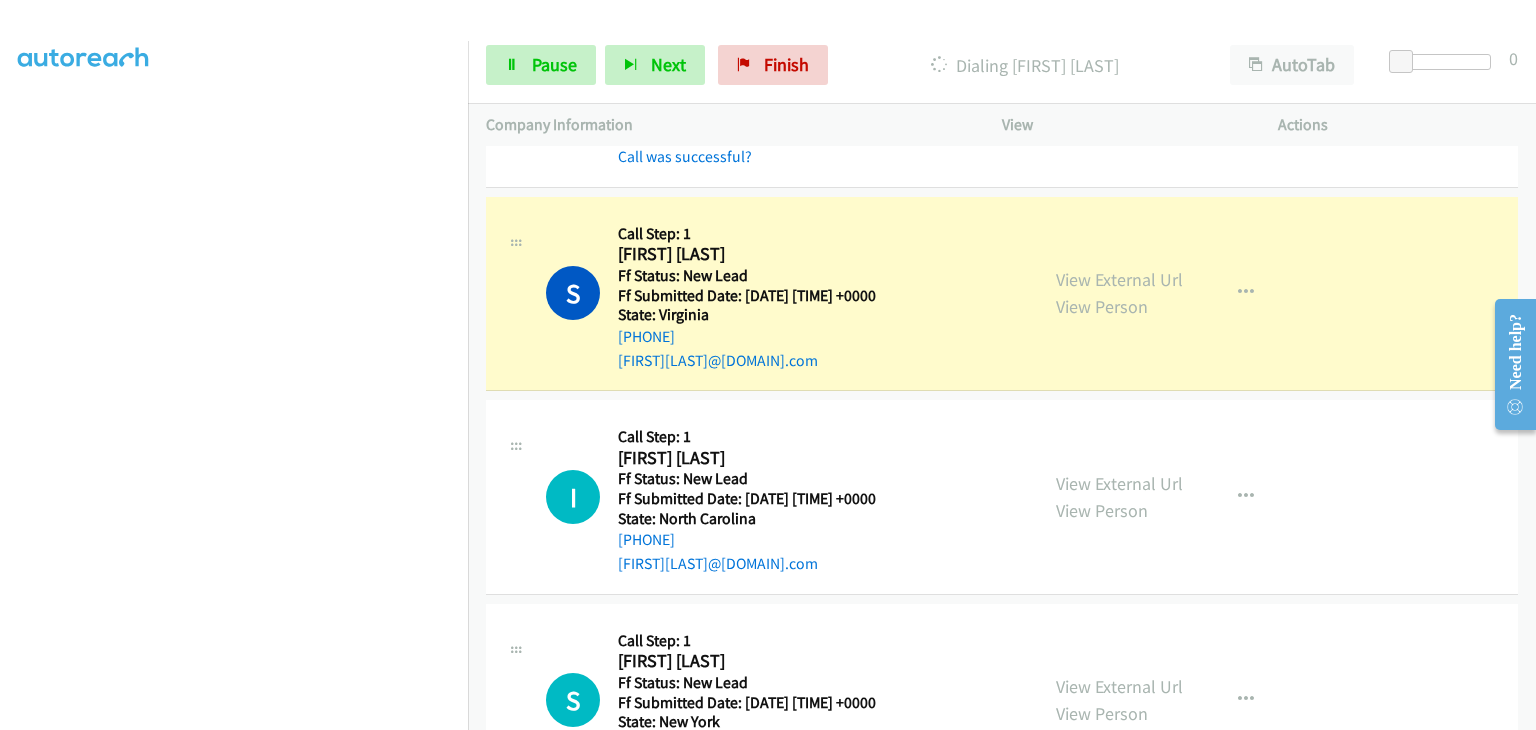 scroll, scrollTop: 392, scrollLeft: 0, axis: vertical 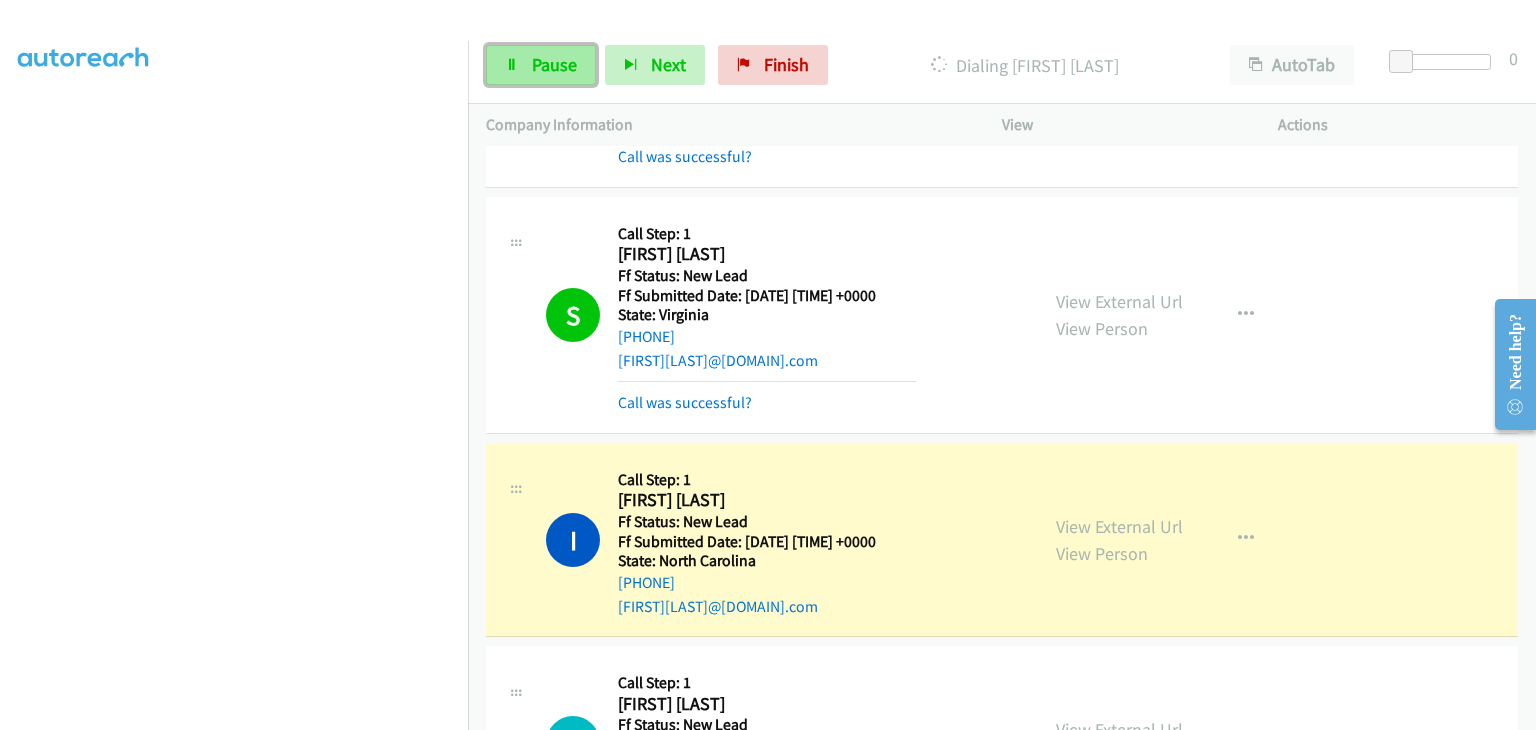 click on "Pause" at bounding box center (554, 64) 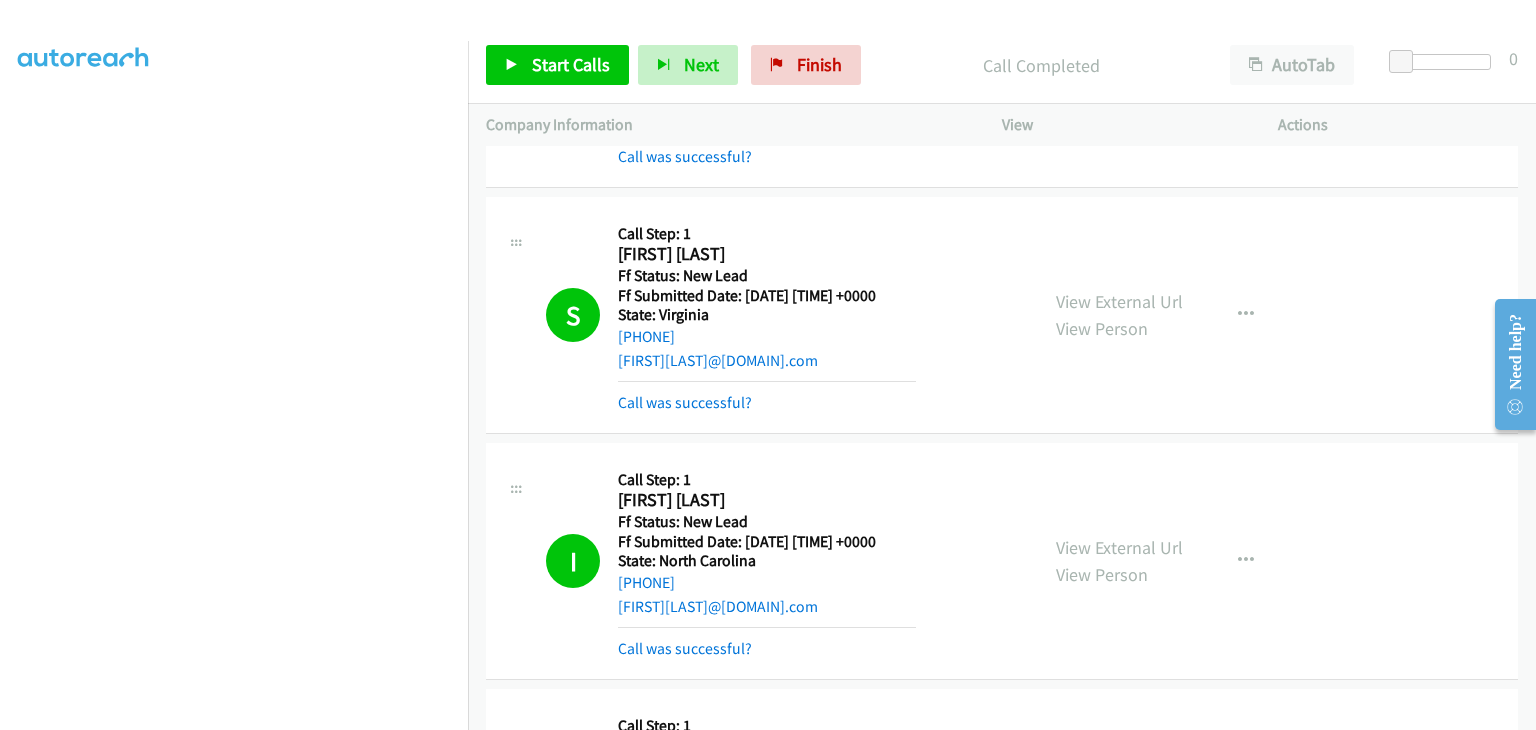 scroll, scrollTop: 392, scrollLeft: 0, axis: vertical 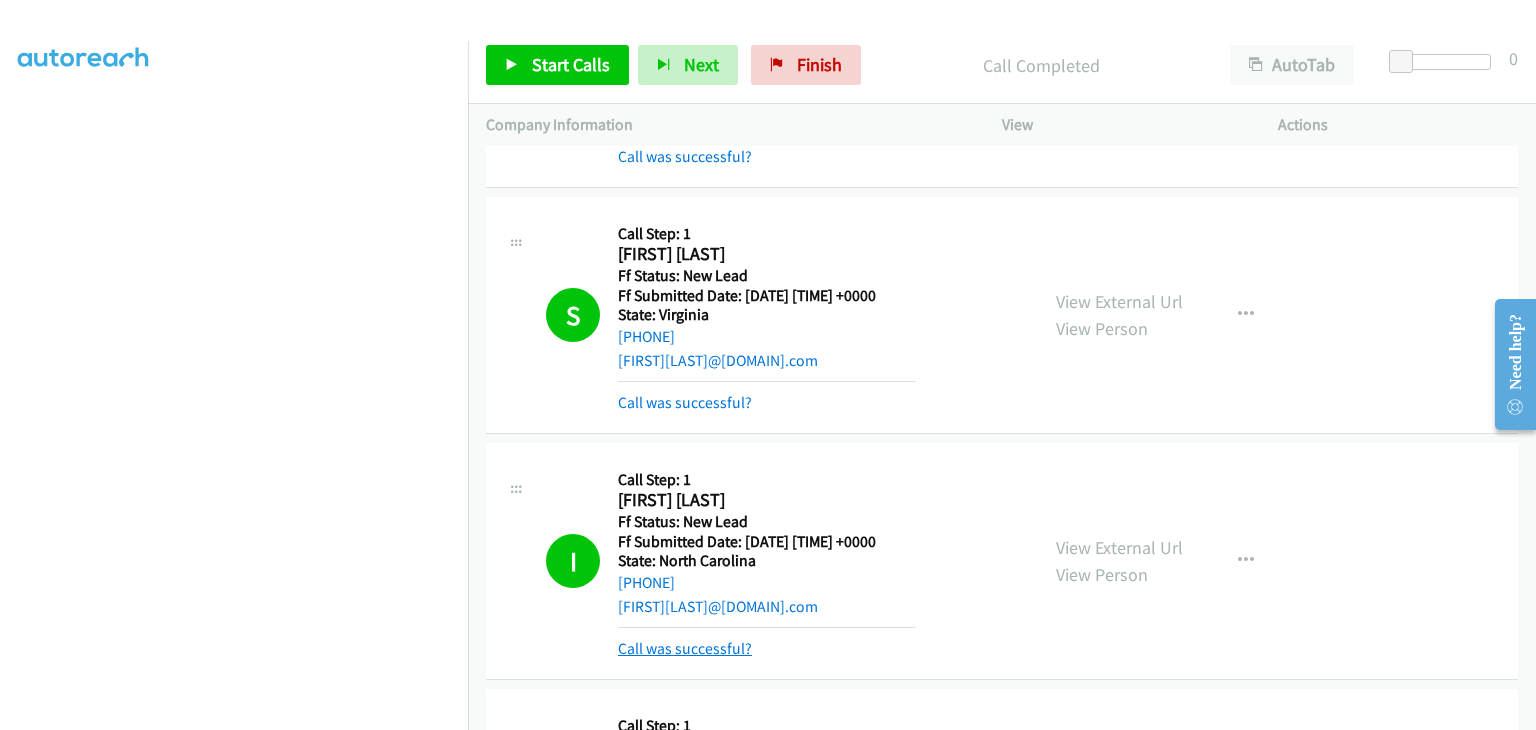 click on "Call was successful?" at bounding box center (685, 648) 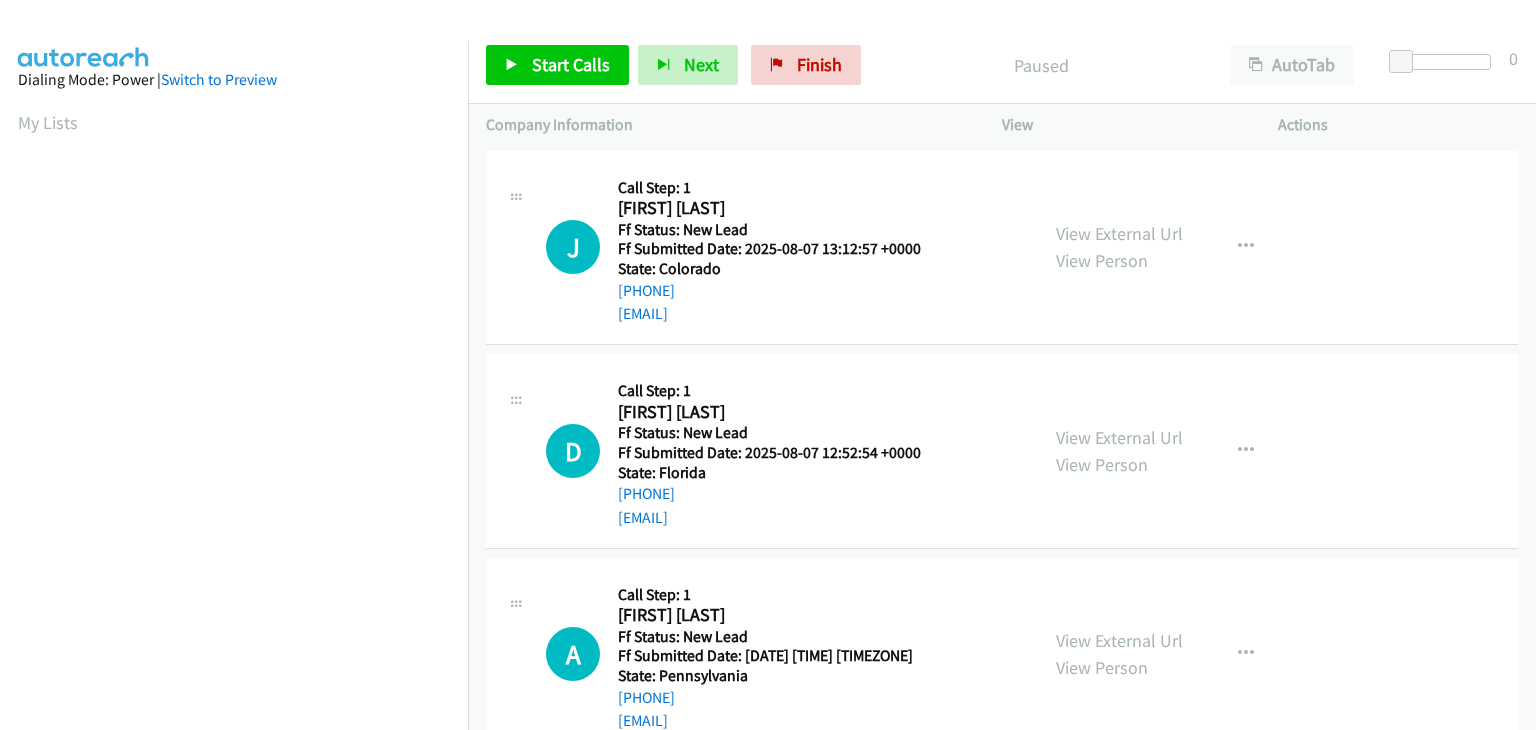 scroll, scrollTop: 0, scrollLeft: 0, axis: both 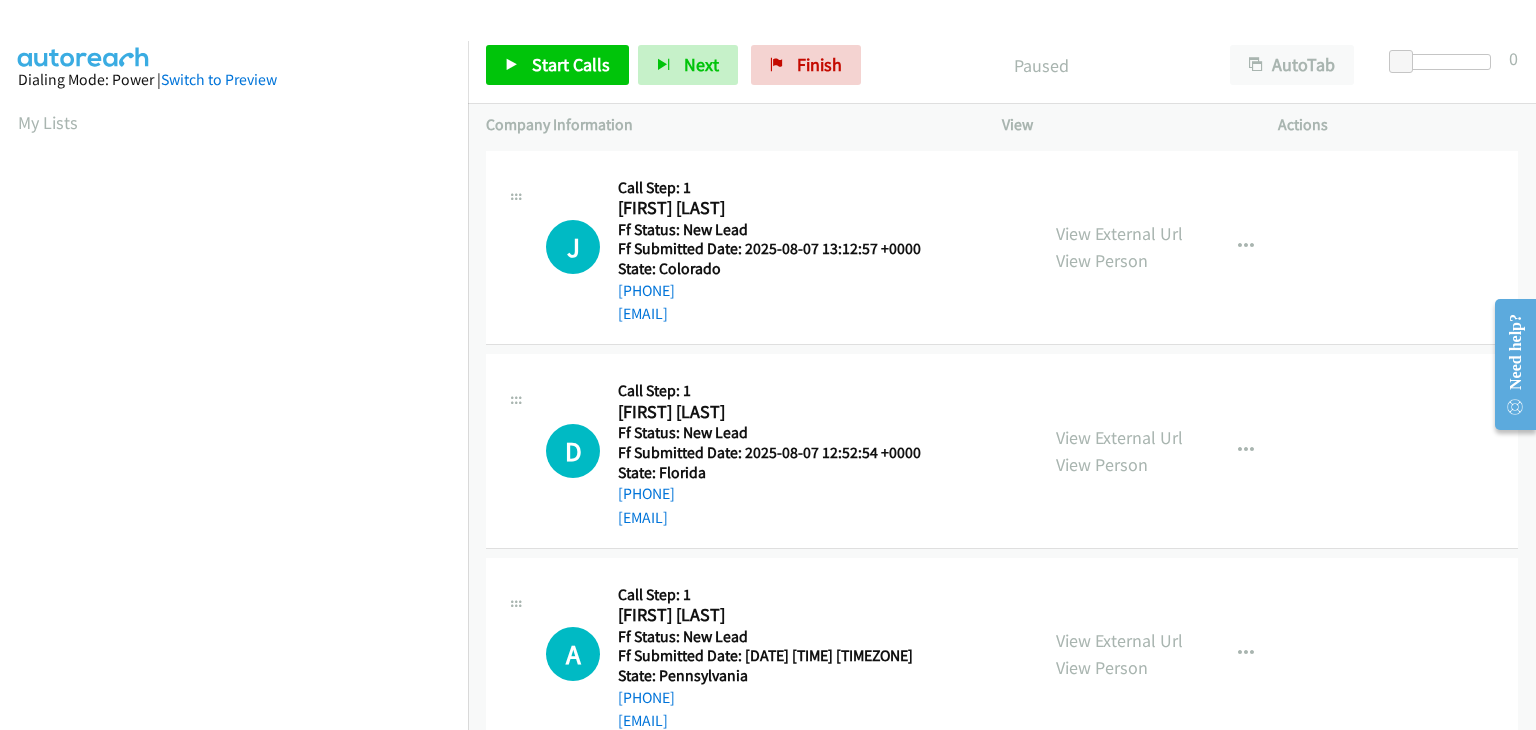 click on "View External Url
View Person" at bounding box center (1119, 247) 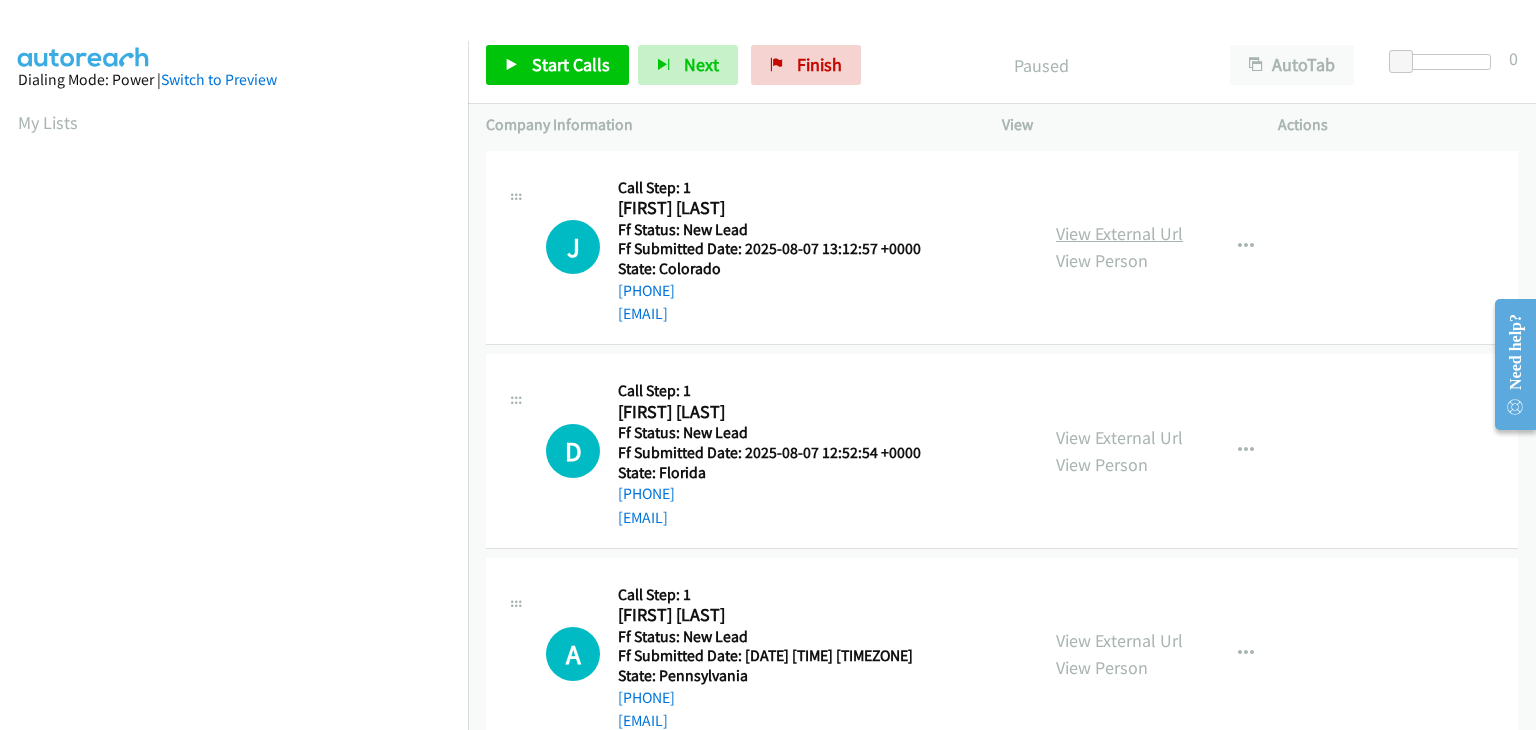 click on "View External Url" at bounding box center (1119, 233) 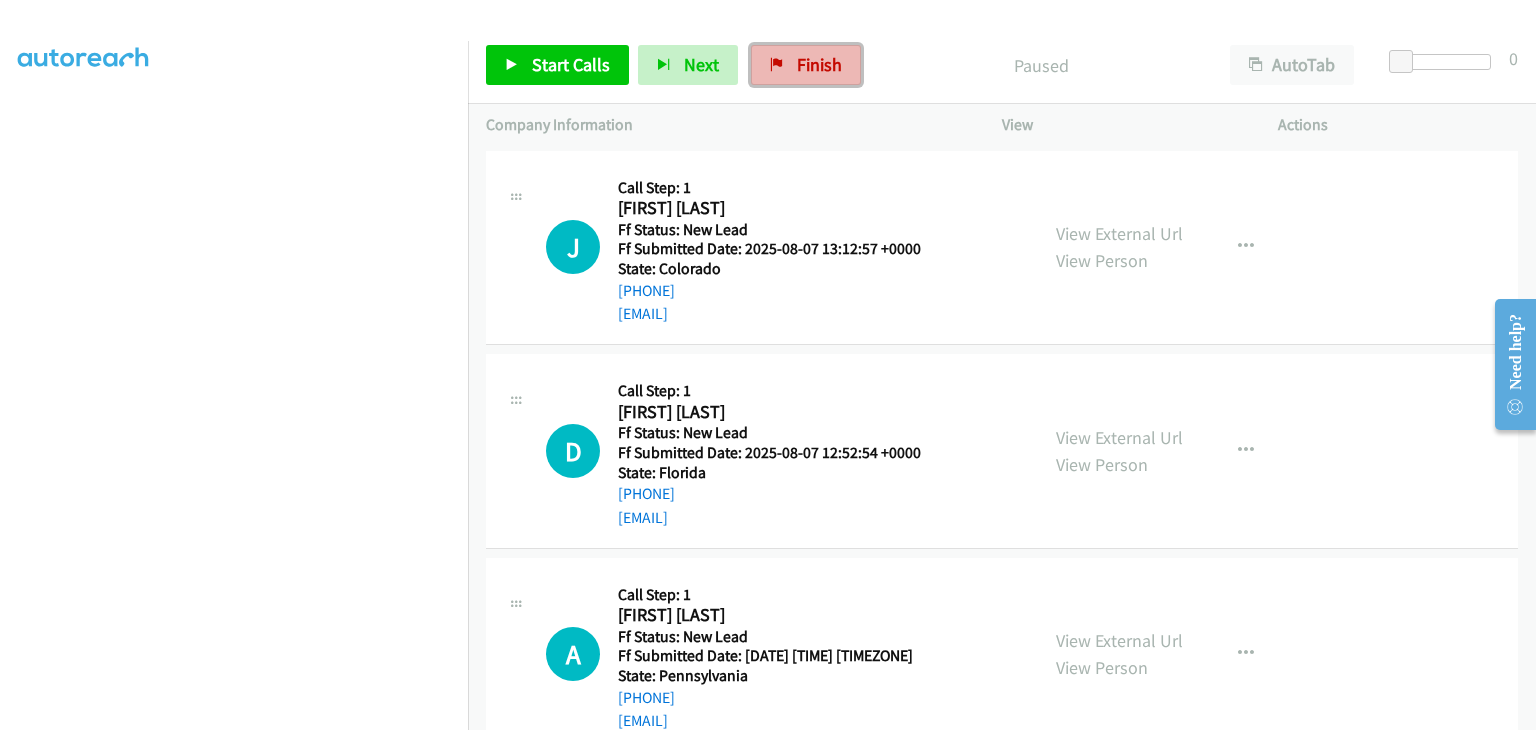 click on "Finish" at bounding box center (806, 65) 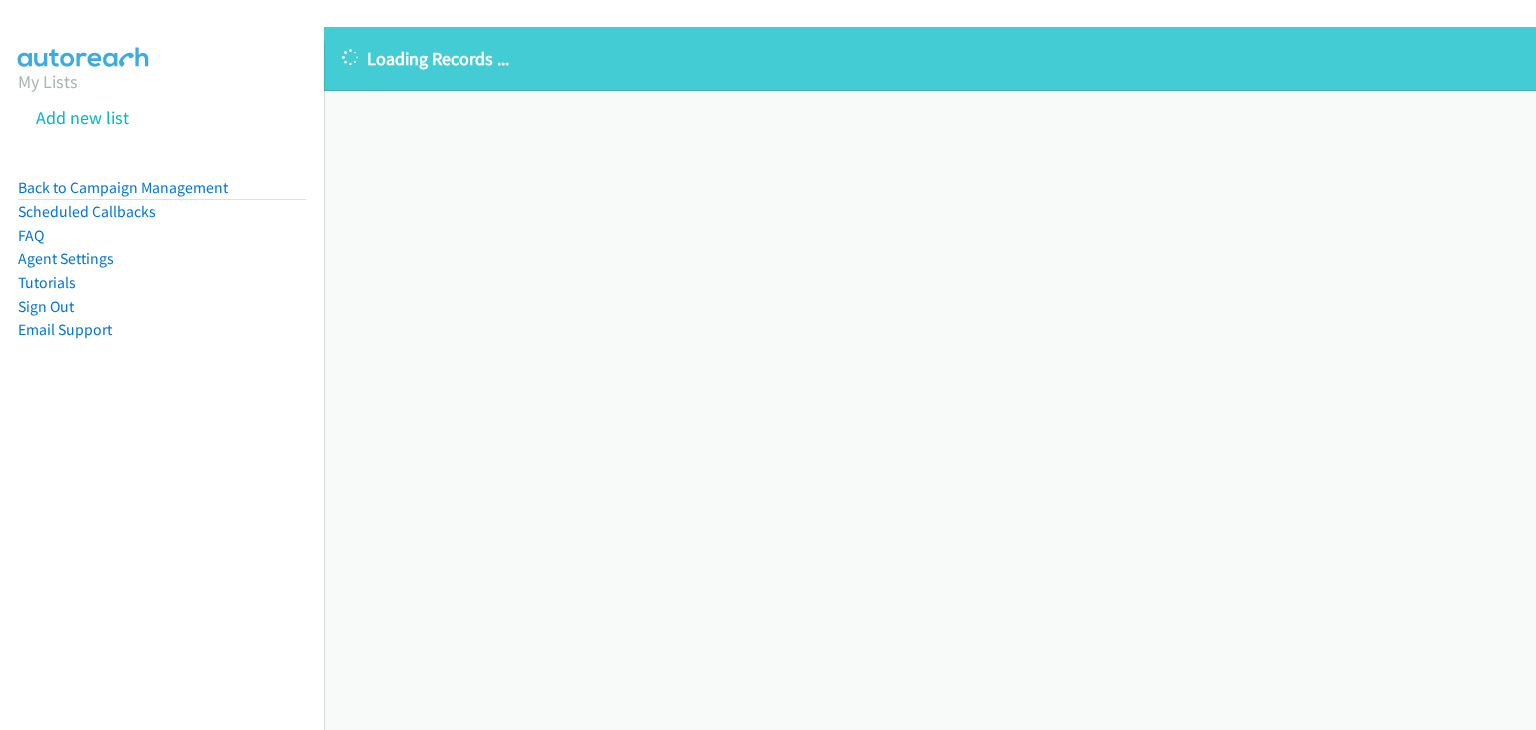 scroll, scrollTop: 0, scrollLeft: 0, axis: both 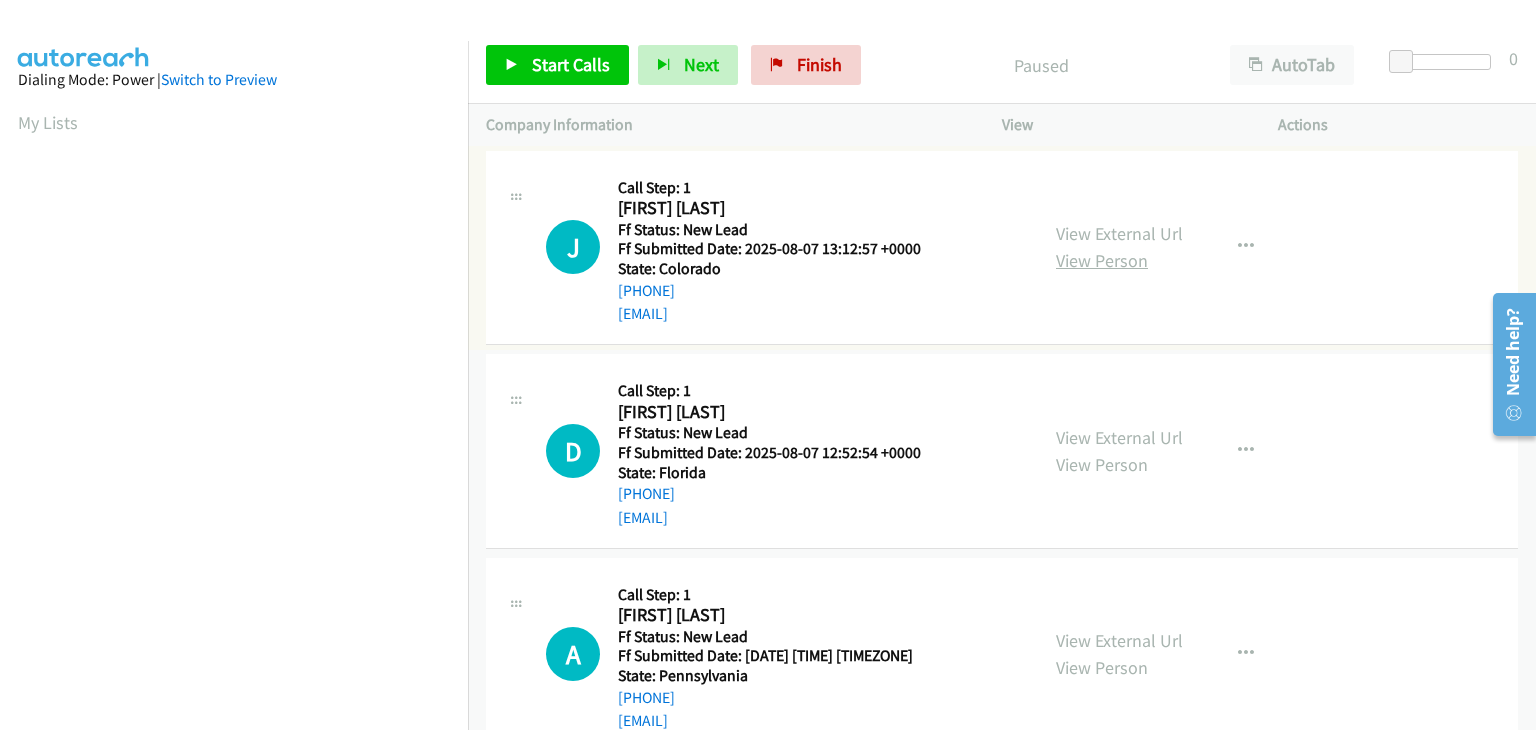 click on "View Person" at bounding box center (1102, 260) 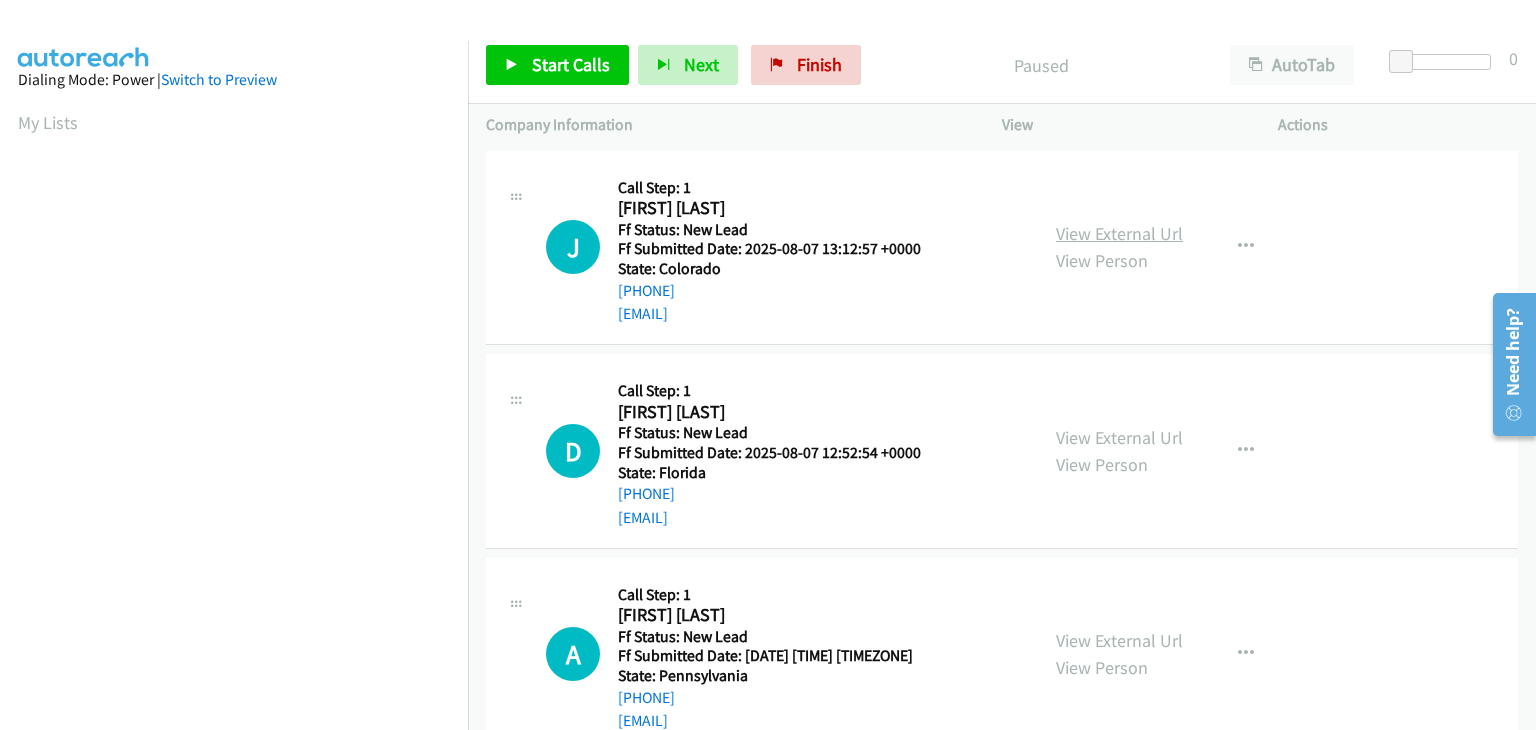 click on "View External Url" at bounding box center [1119, 233] 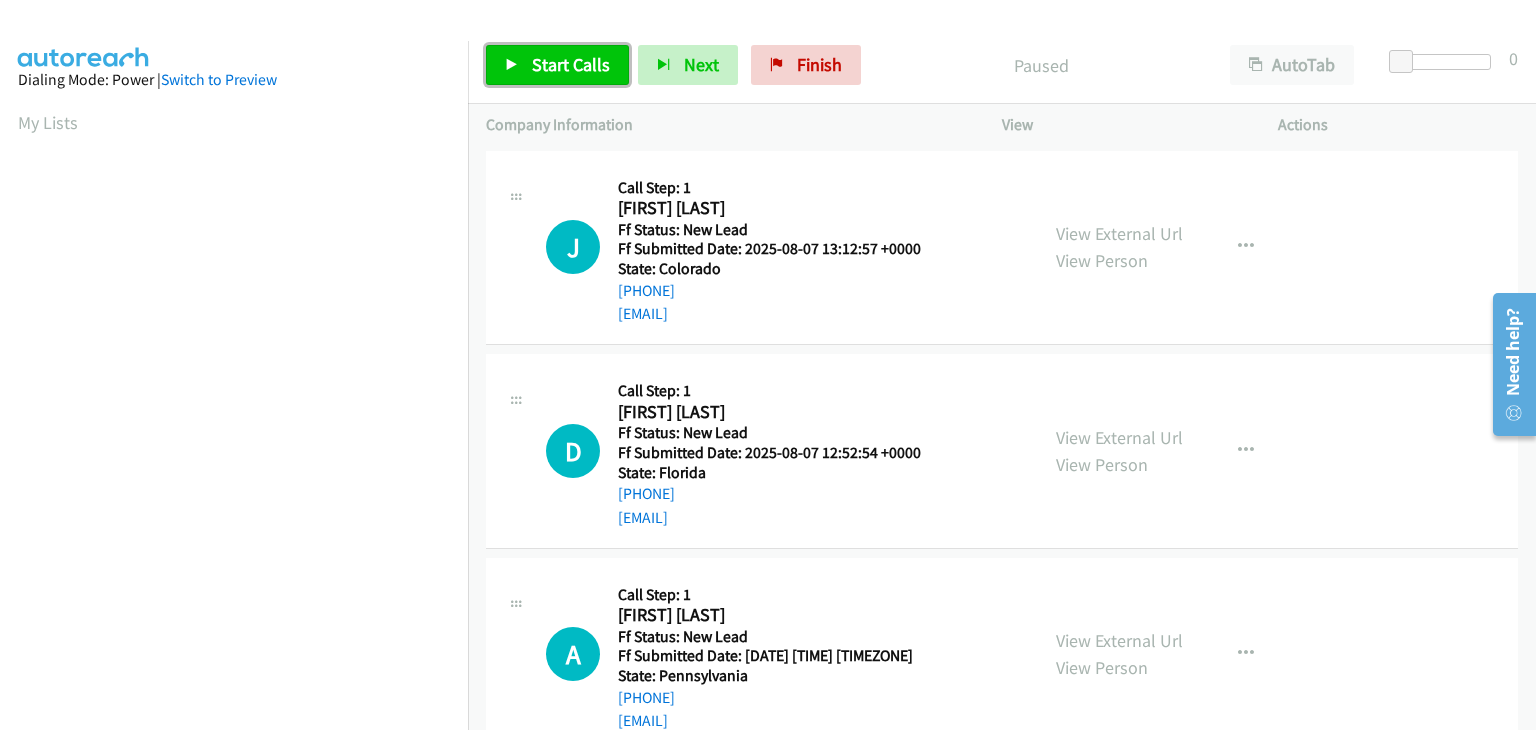 click on "Start Calls" at bounding box center [571, 64] 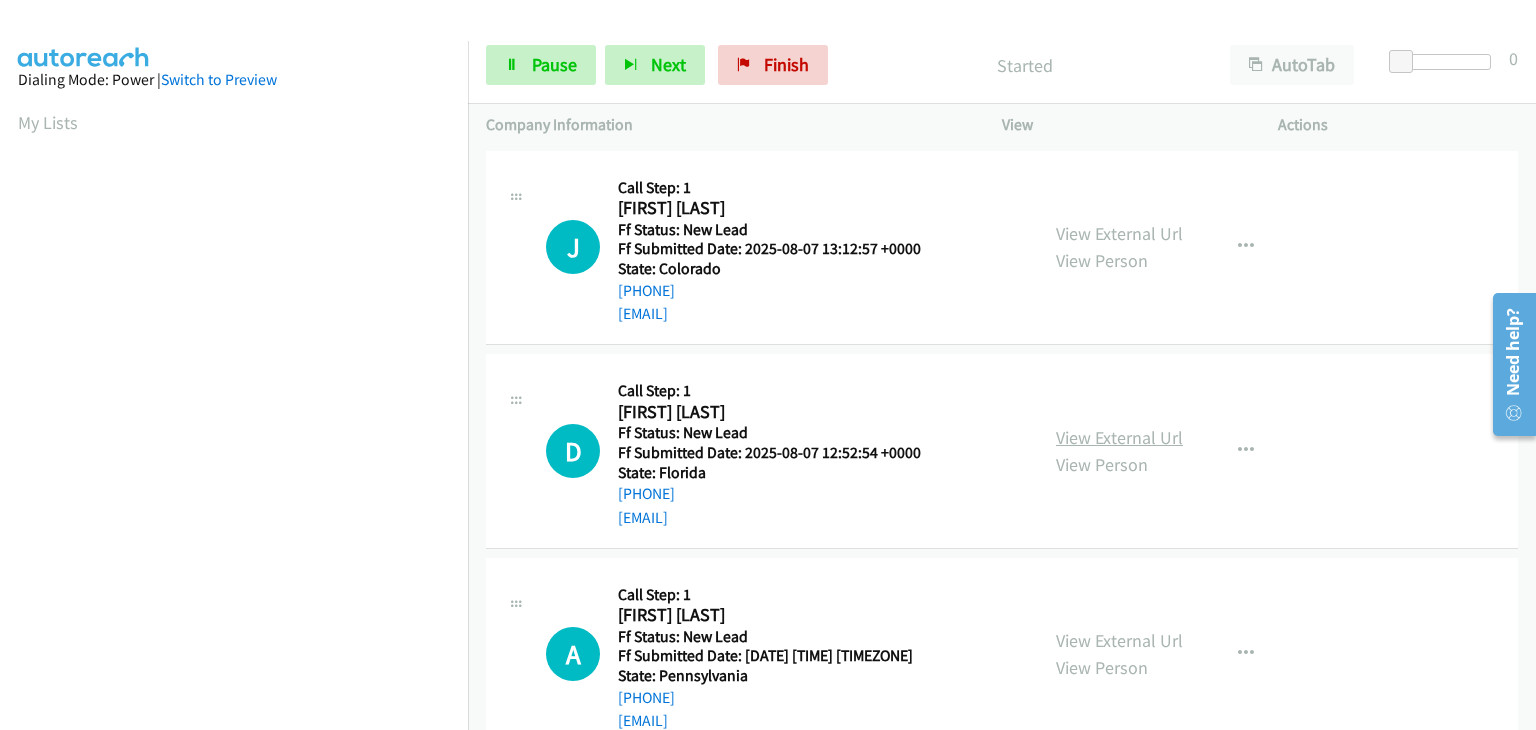 click on "View External Url" at bounding box center (1119, 437) 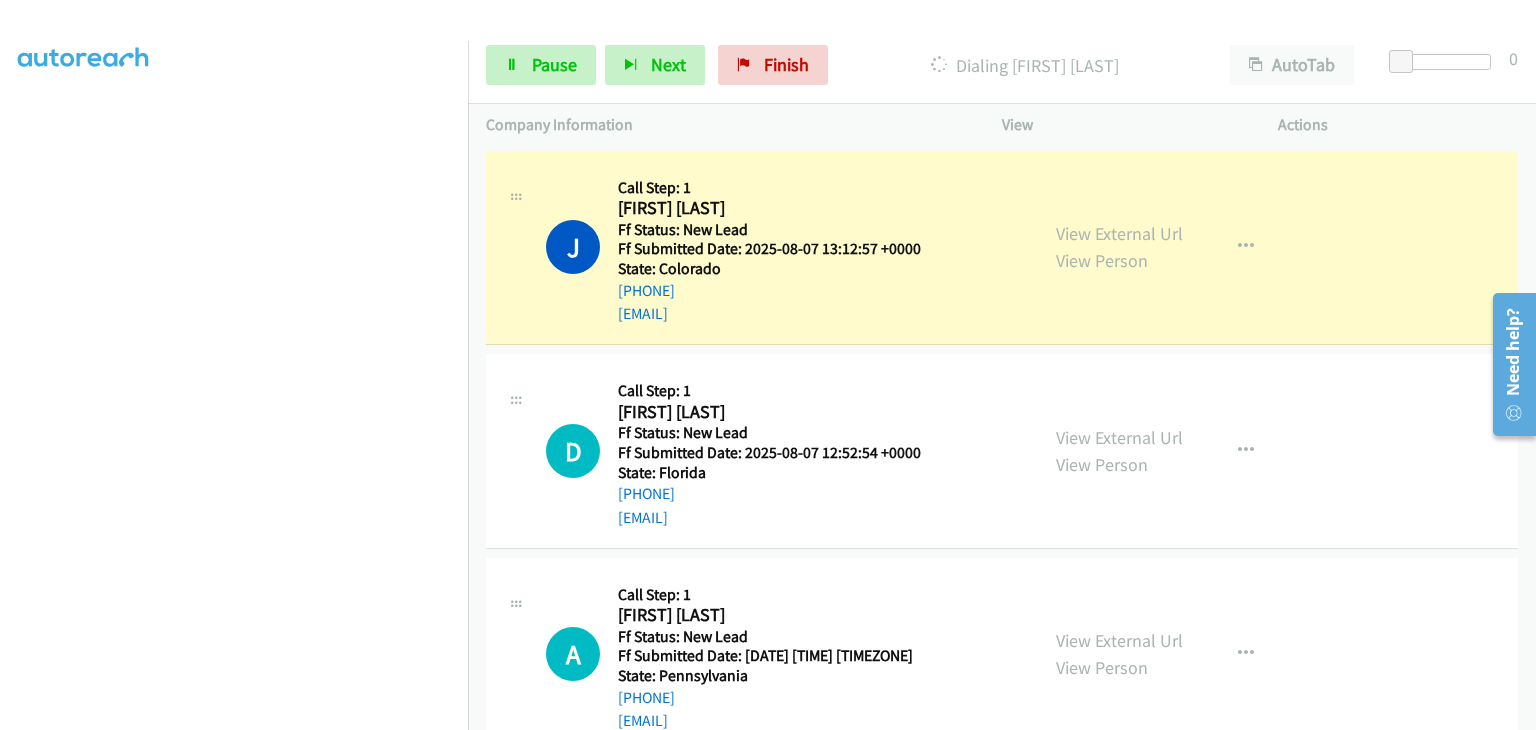 scroll, scrollTop: 392, scrollLeft: 0, axis: vertical 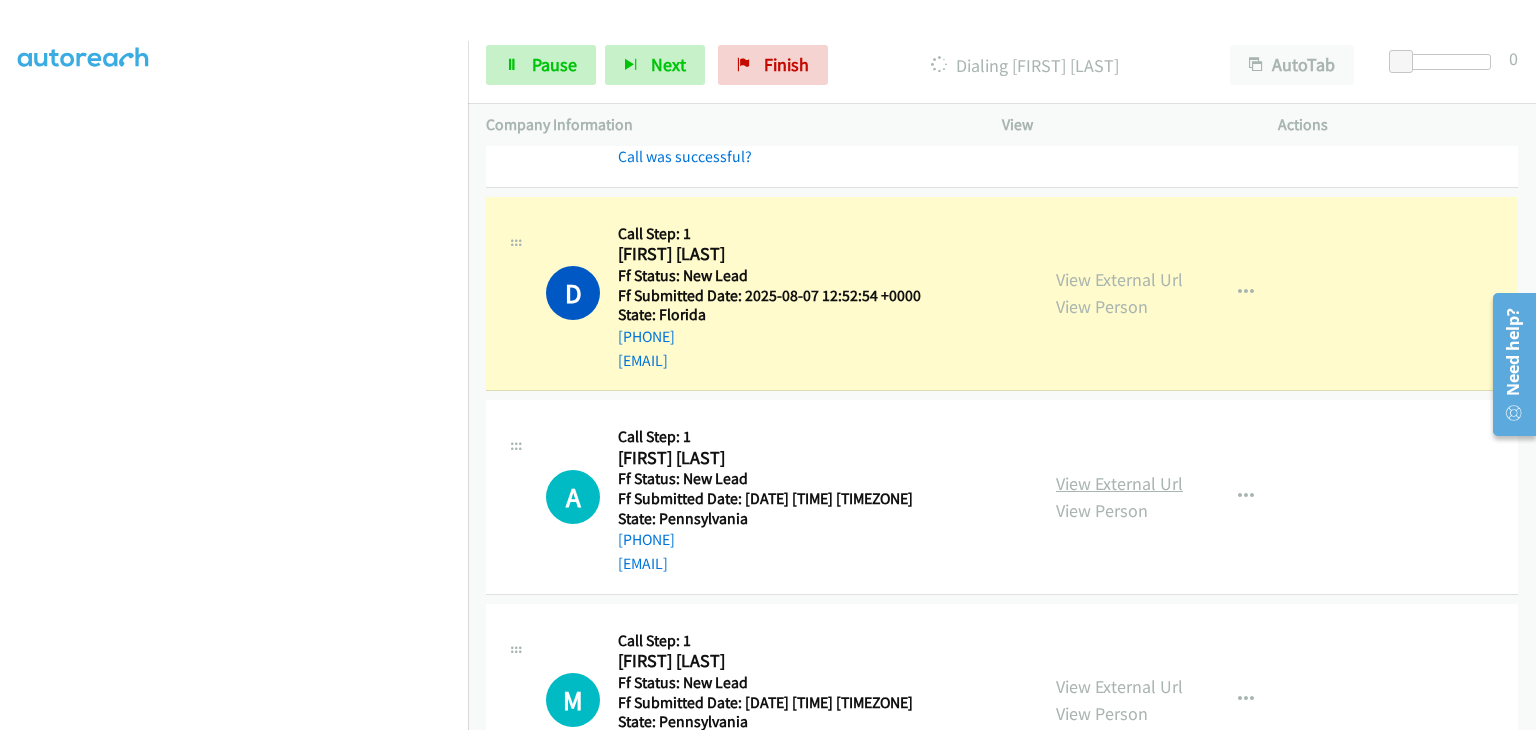 click on "View External Url" at bounding box center [1119, 483] 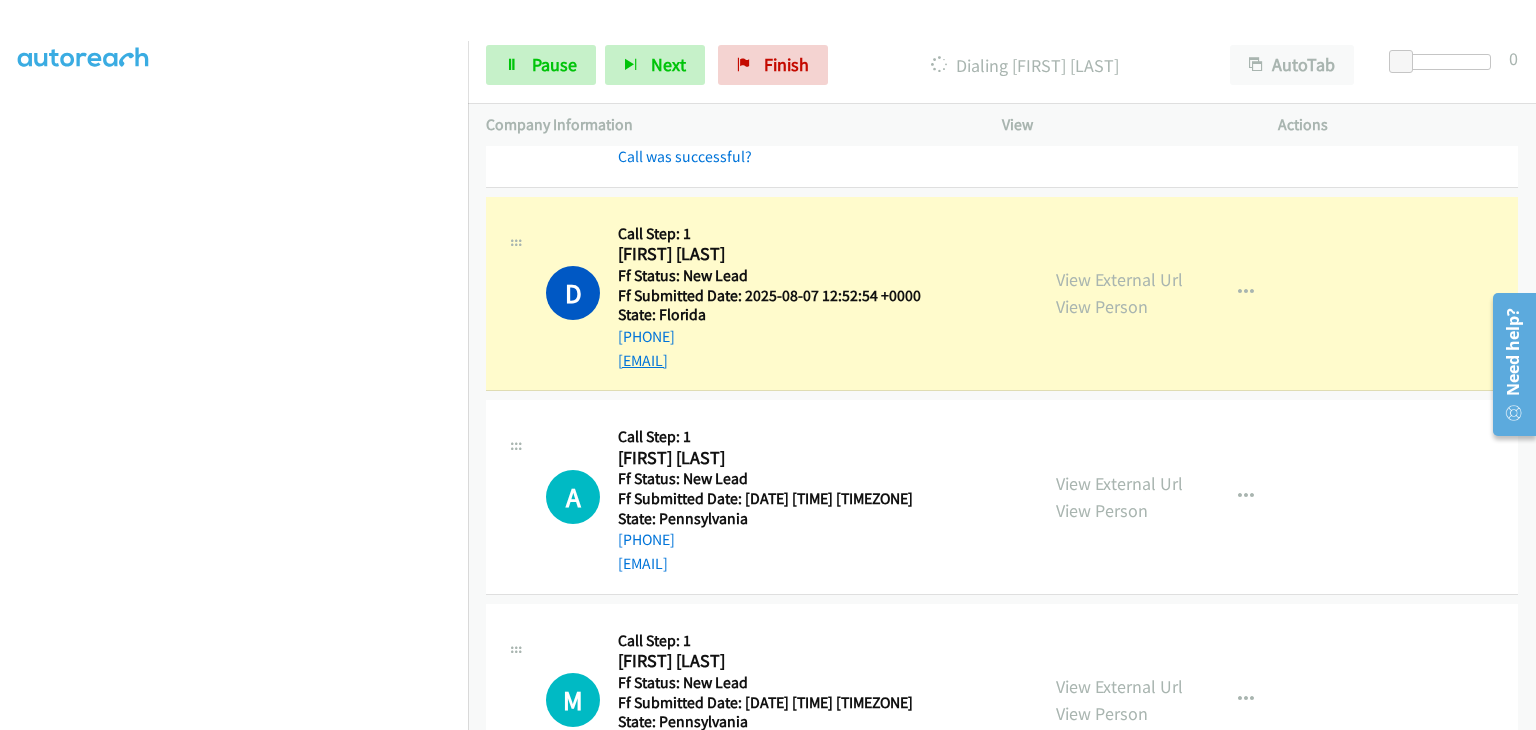 scroll, scrollTop: 392, scrollLeft: 0, axis: vertical 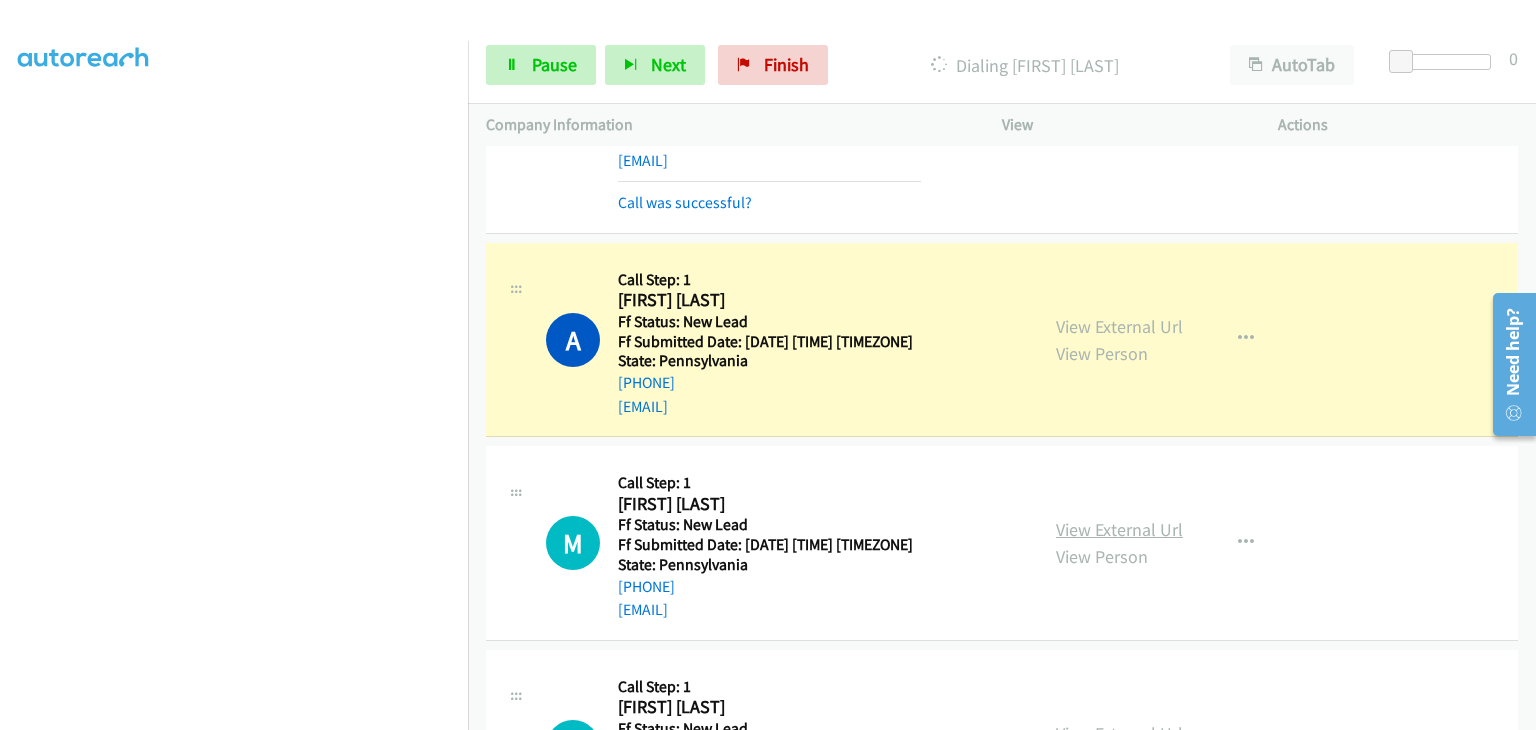 click on "View External Url" at bounding box center (1119, 529) 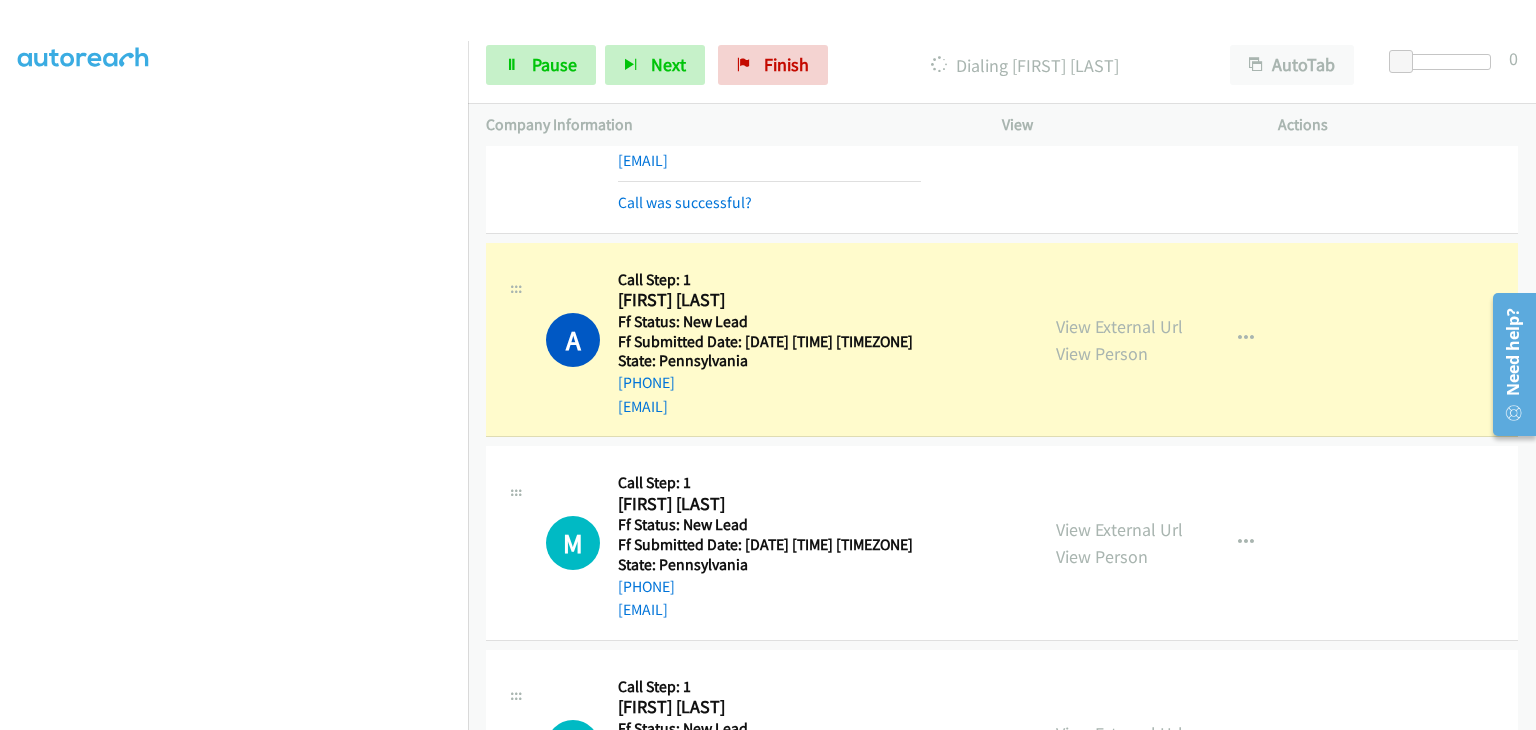 scroll, scrollTop: 392, scrollLeft: 0, axis: vertical 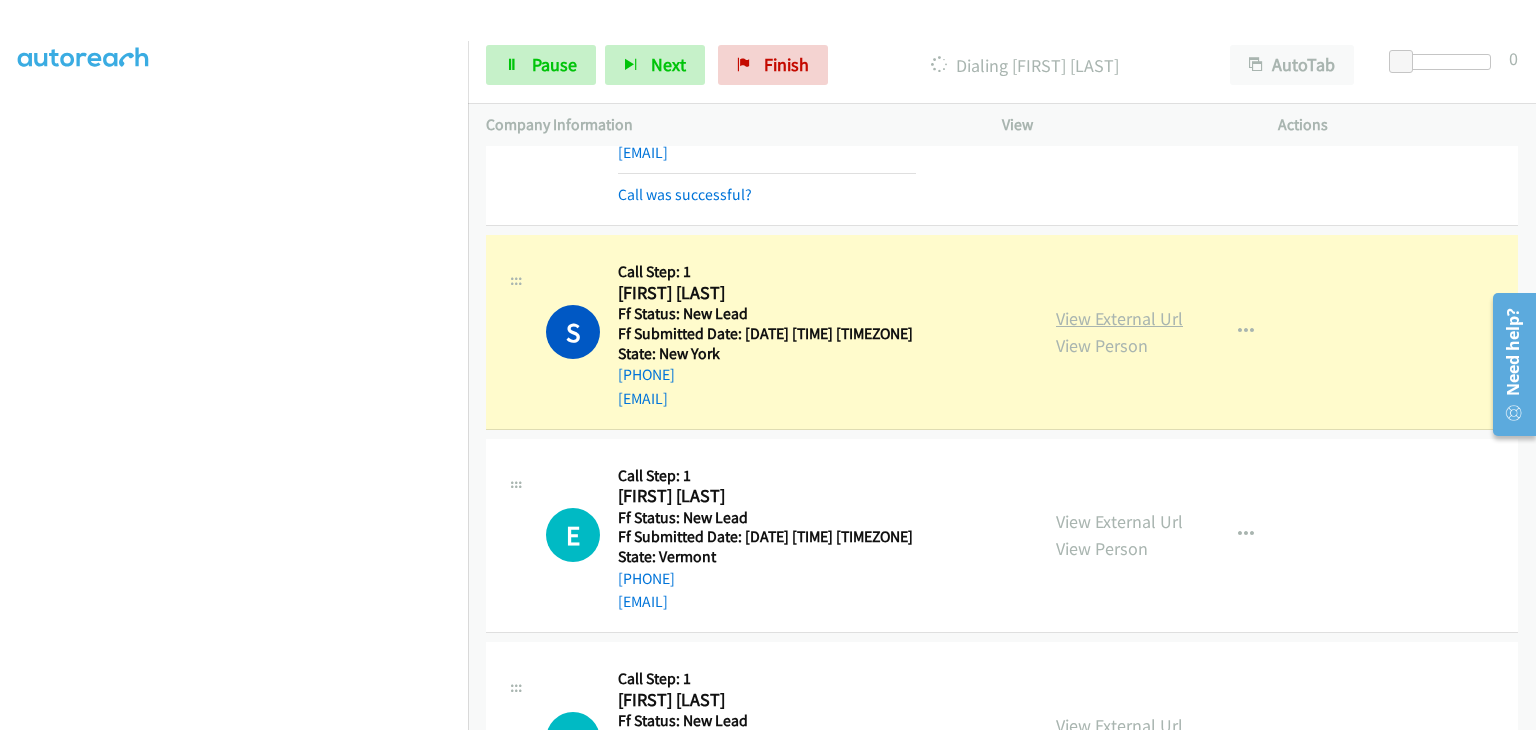 click on "View External Url" at bounding box center (1119, 318) 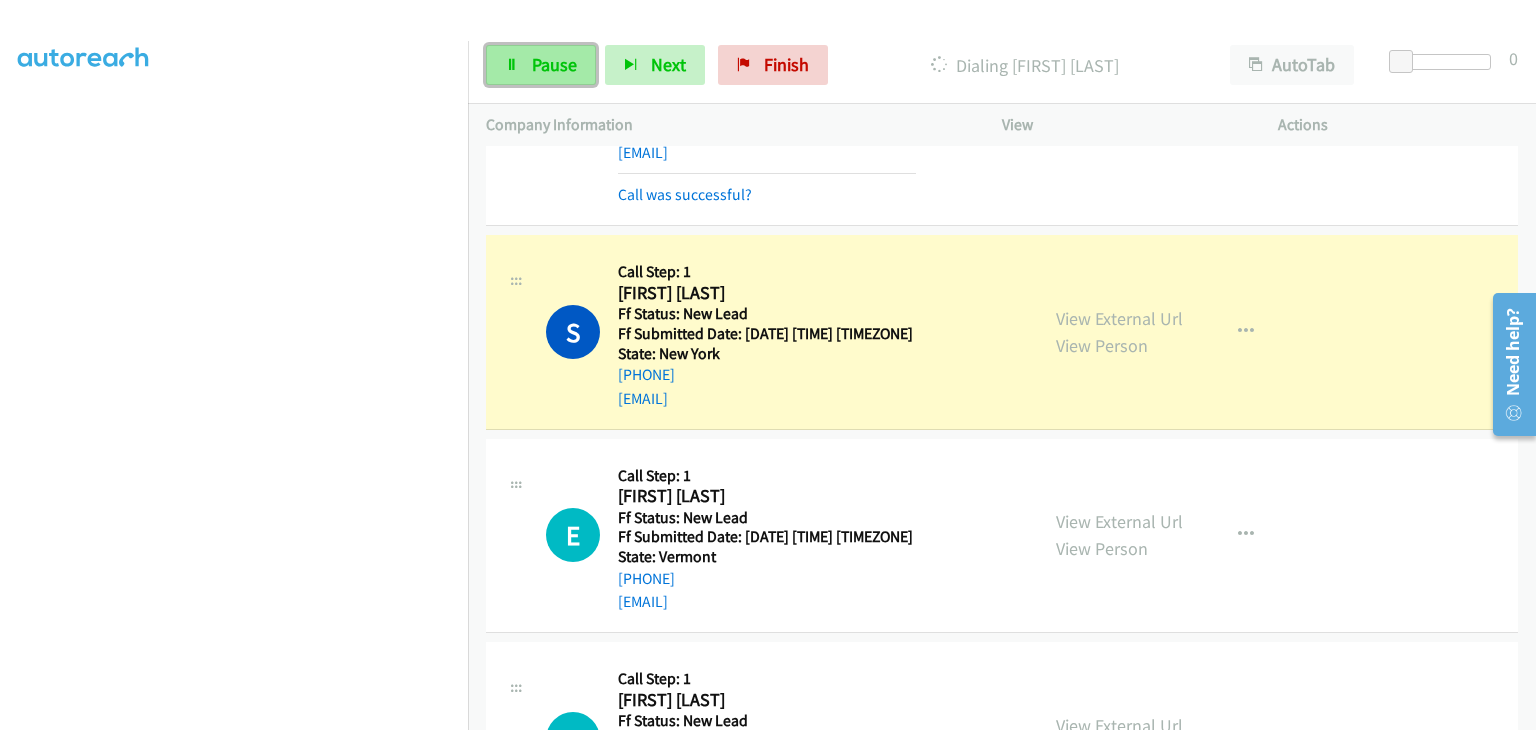 click on "Pause" at bounding box center (554, 64) 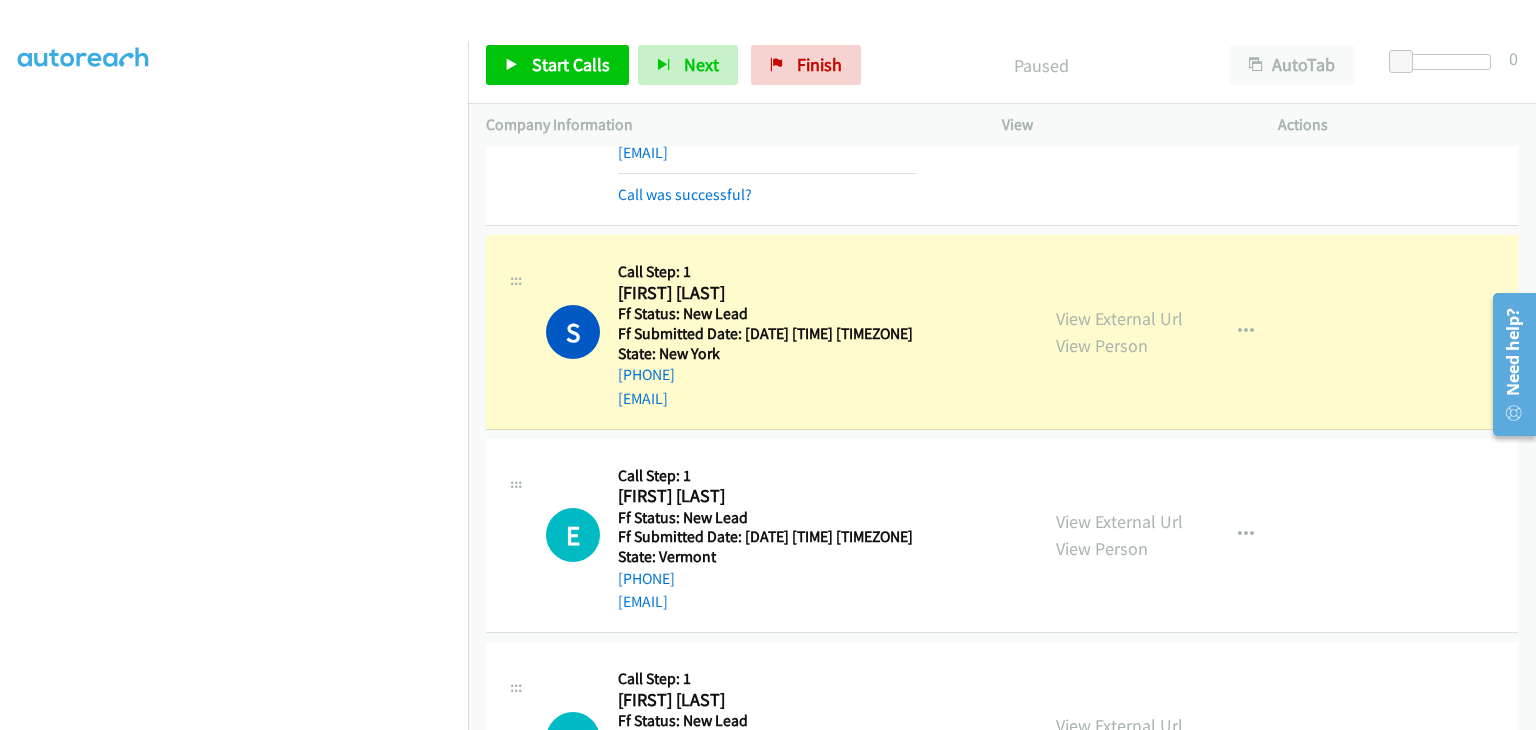 scroll, scrollTop: 392, scrollLeft: 0, axis: vertical 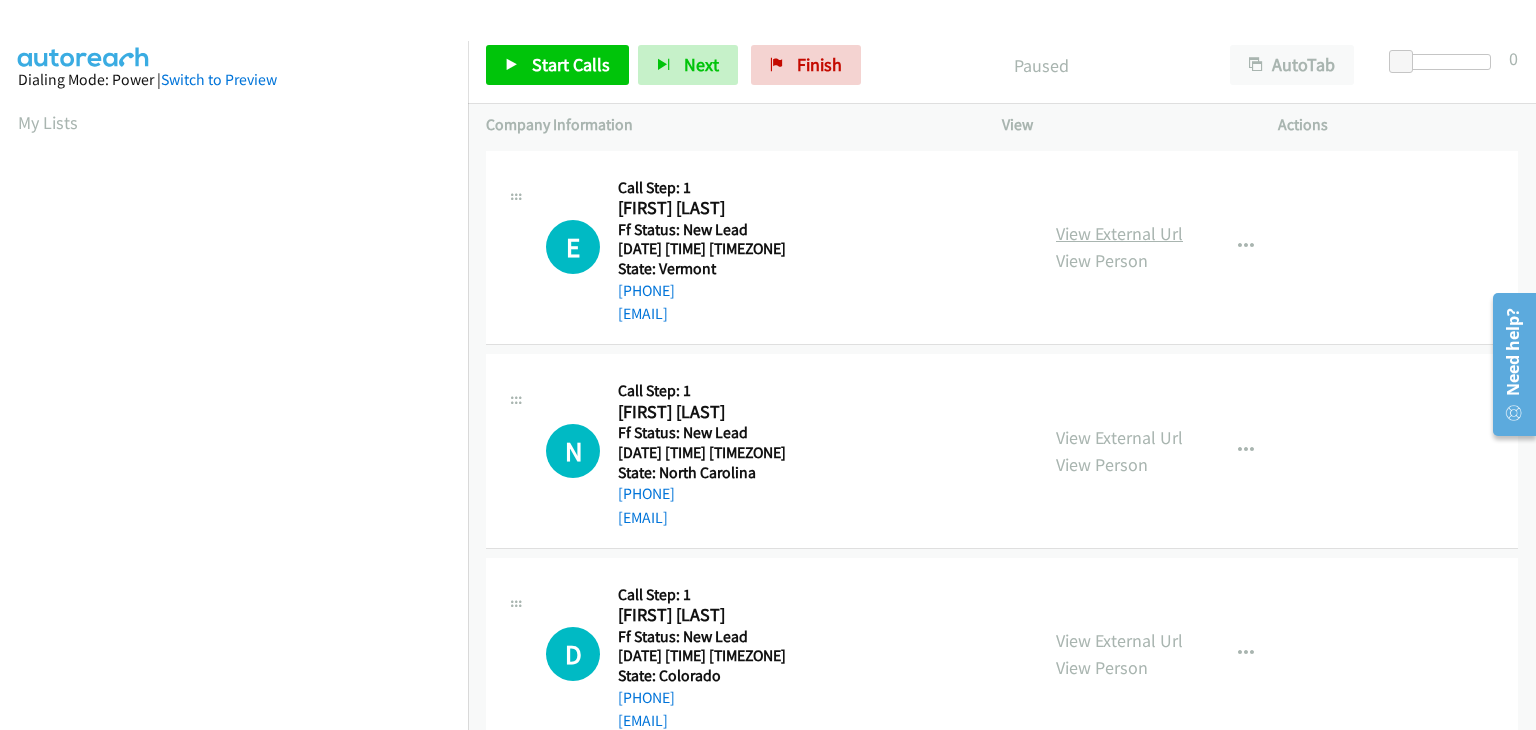click on "View External Url" at bounding box center [1119, 233] 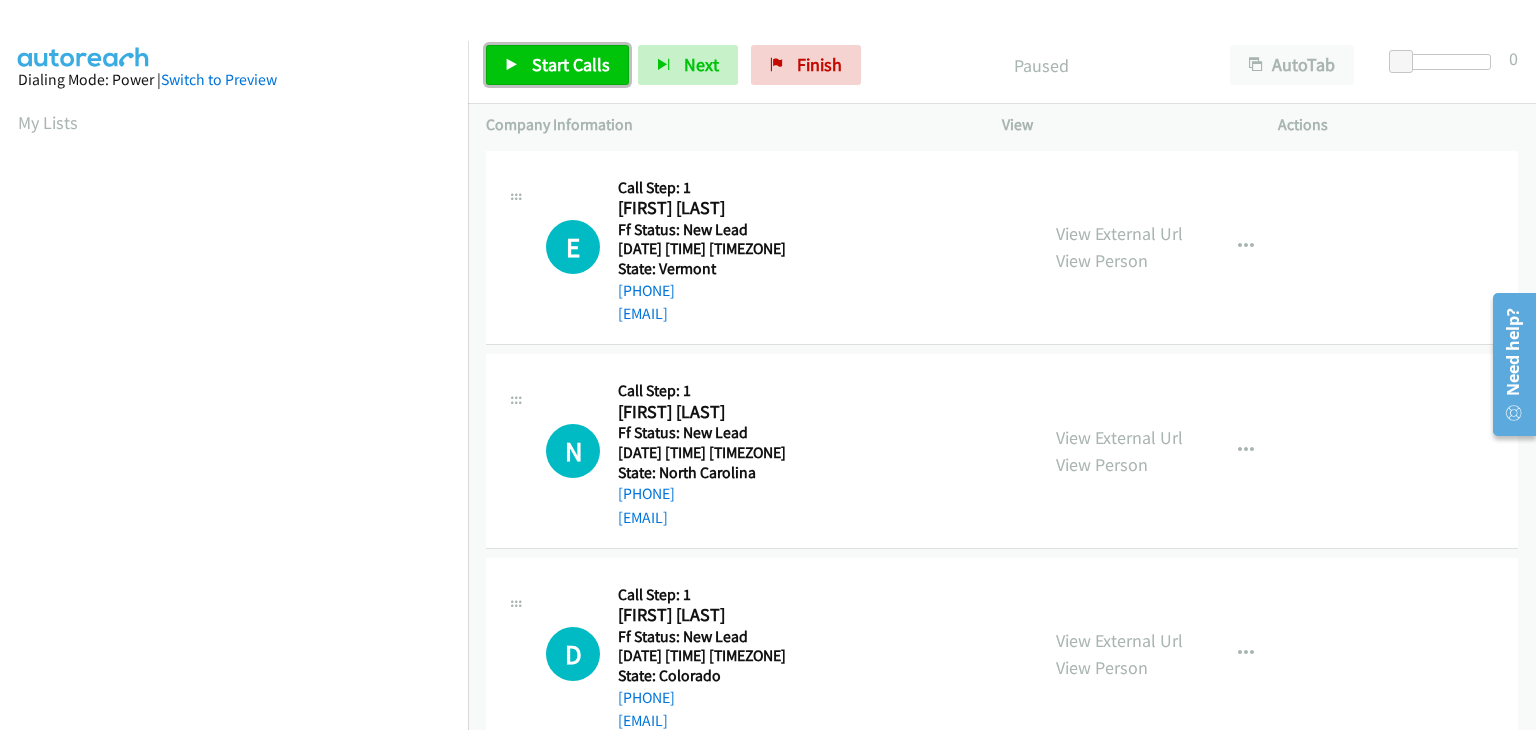 click on "Start Calls" at bounding box center (571, 64) 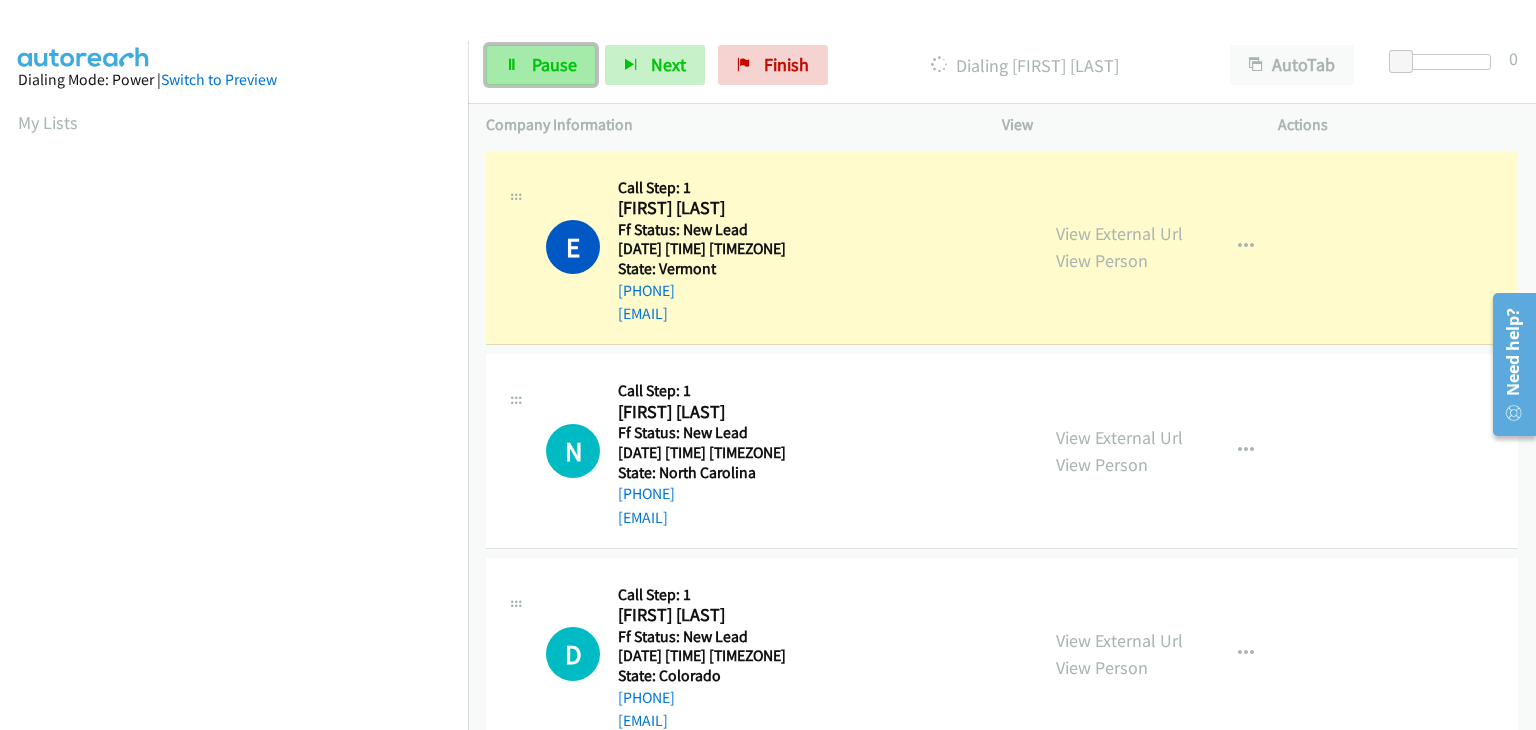 click on "Pause" at bounding box center (554, 64) 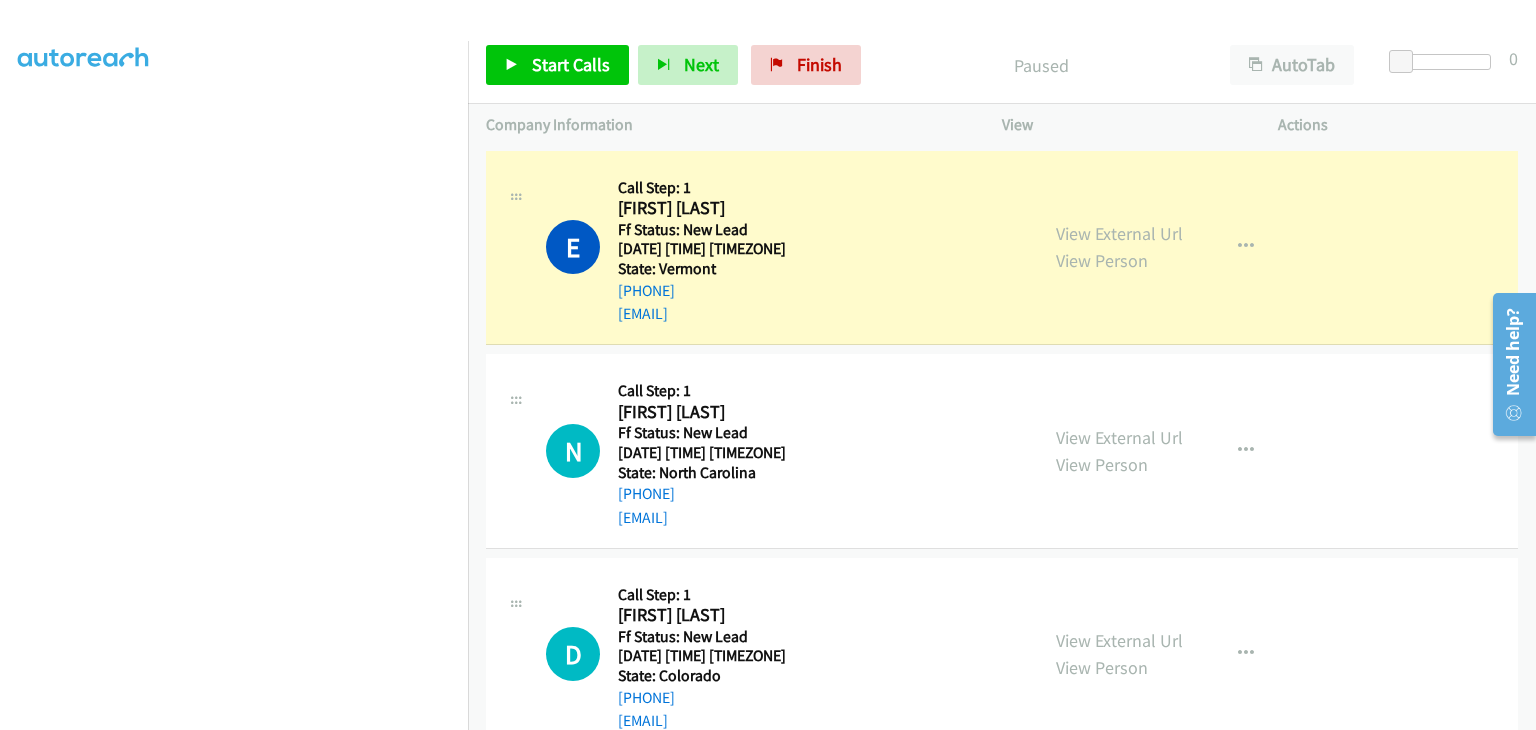 scroll, scrollTop: 392, scrollLeft: 0, axis: vertical 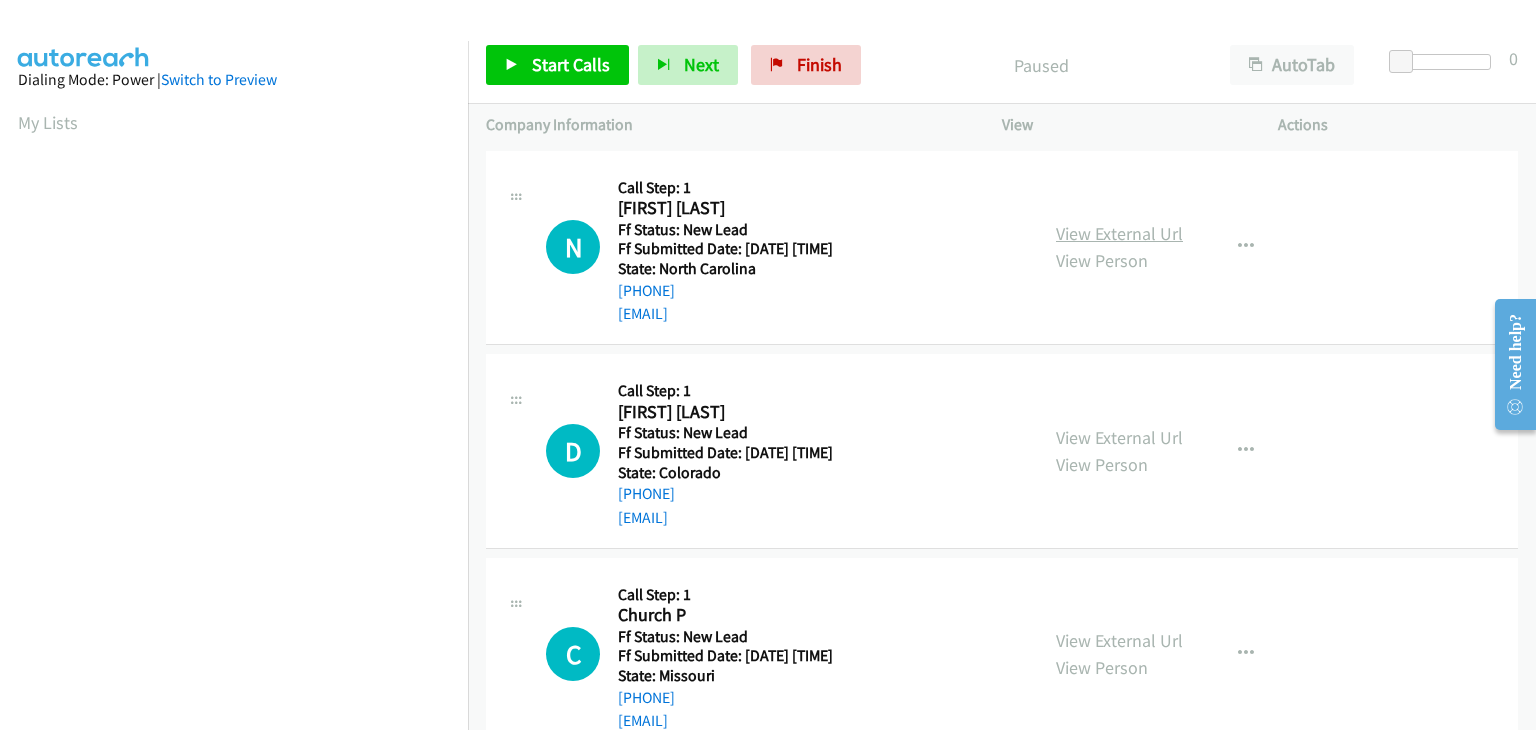 click on "View External Url" at bounding box center [1119, 233] 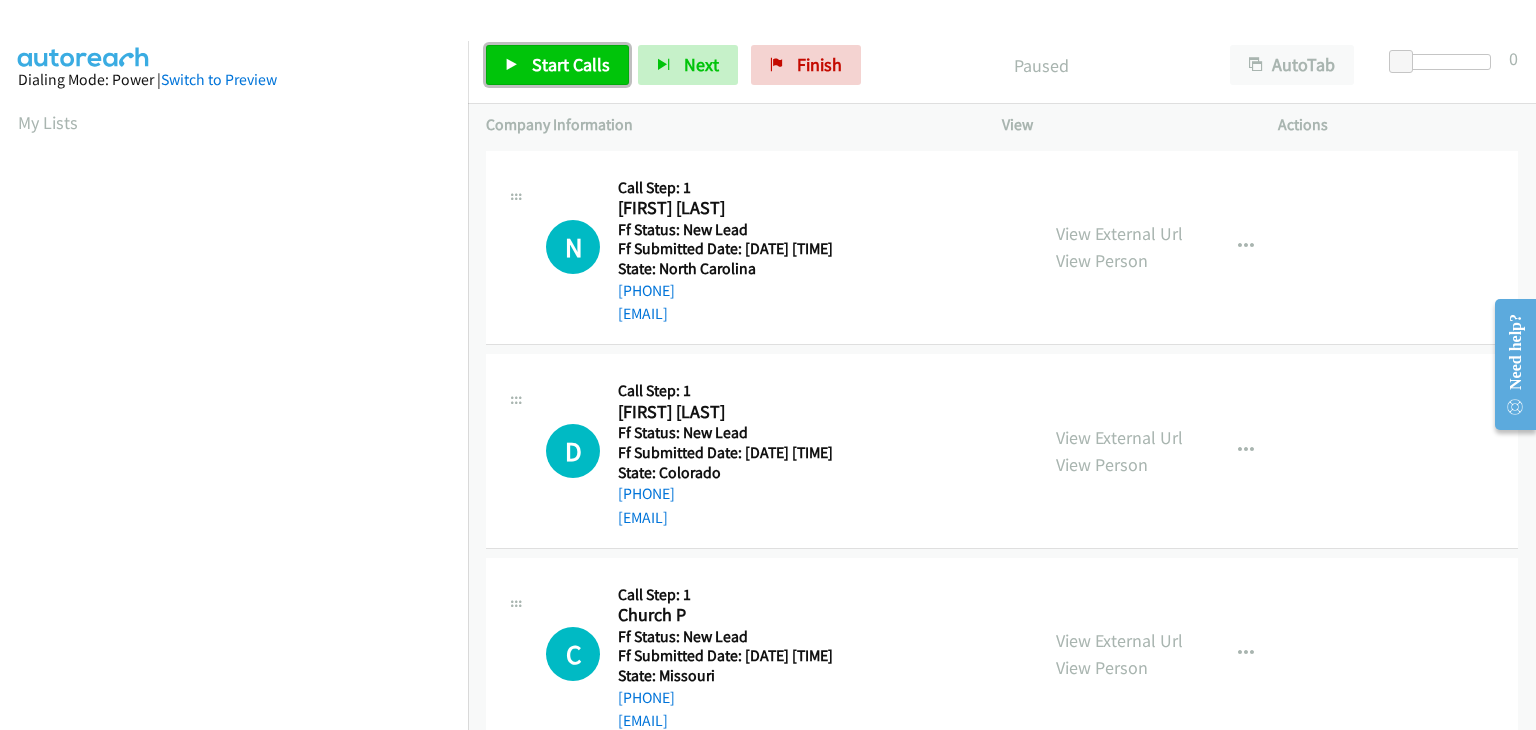 click on "Start Calls" at bounding box center (571, 64) 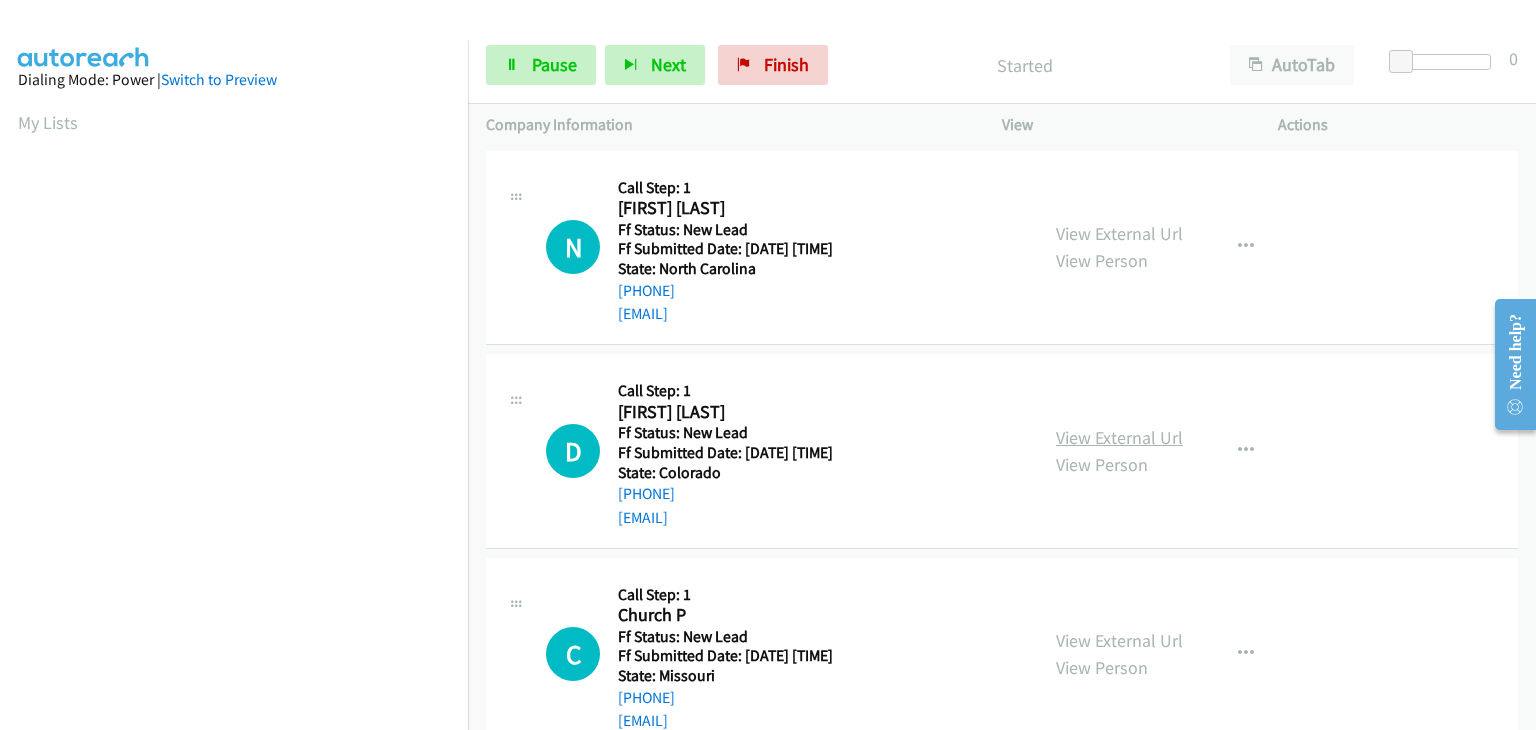 click on "View External Url" at bounding box center (1119, 437) 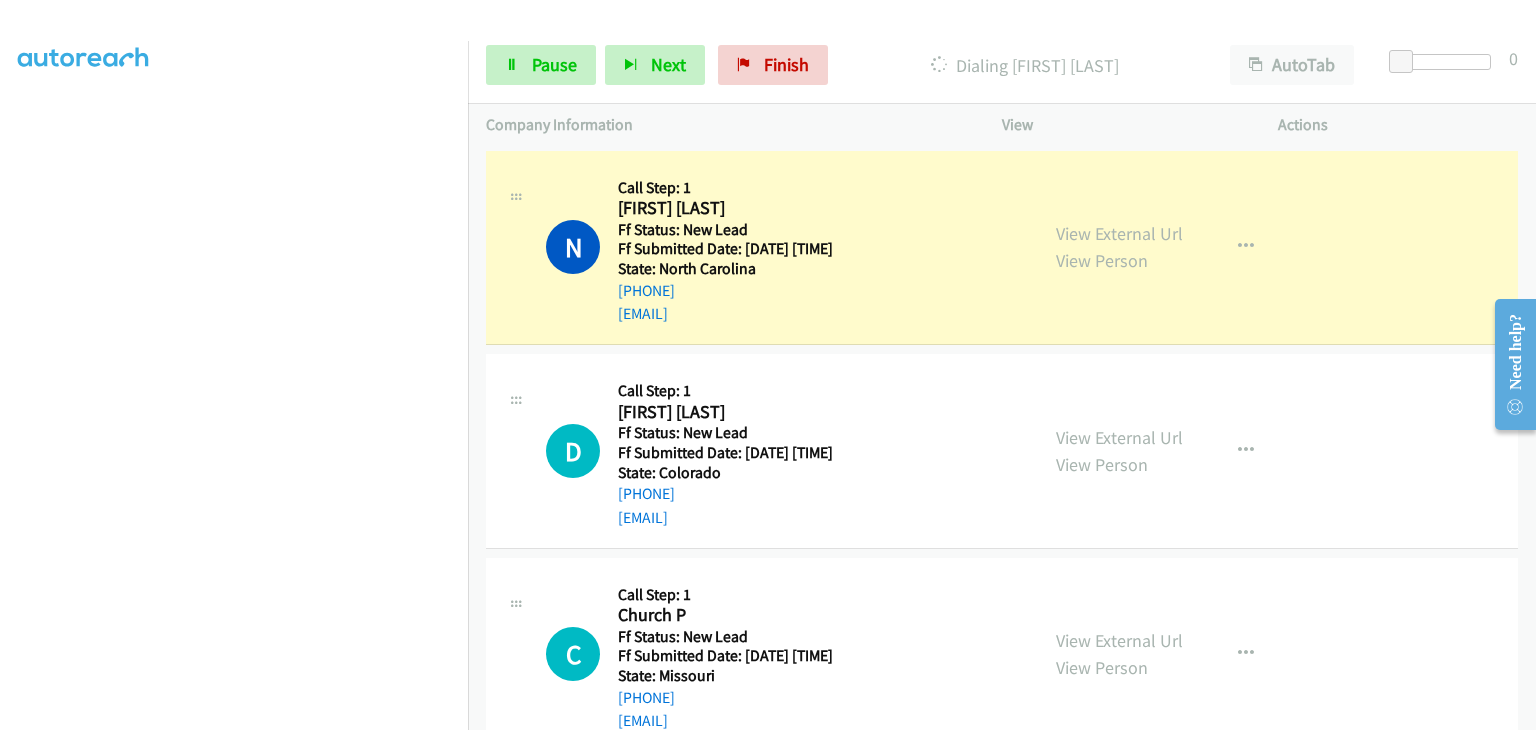 scroll, scrollTop: 392, scrollLeft: 0, axis: vertical 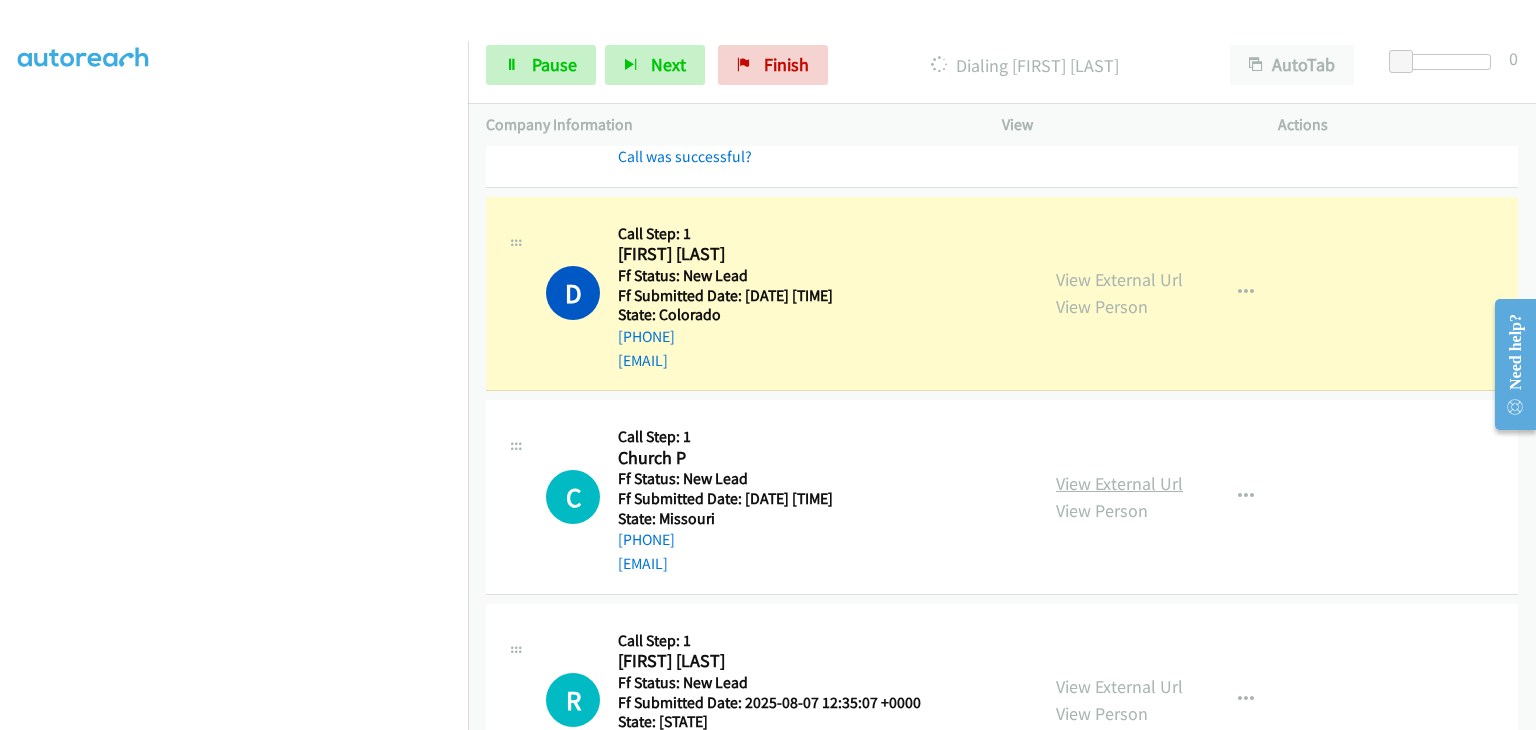 click on "View External Url" at bounding box center [1119, 483] 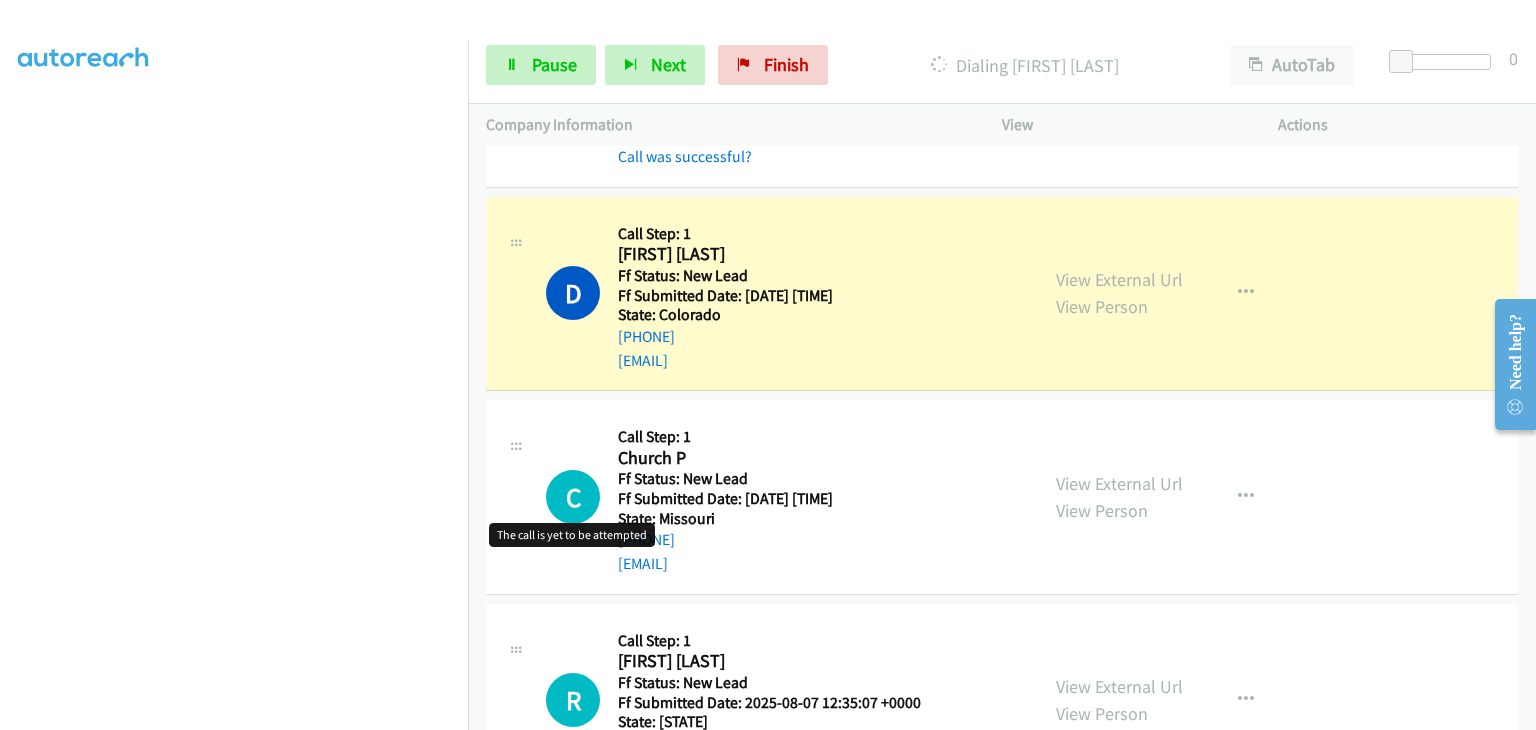 scroll, scrollTop: 392, scrollLeft: 0, axis: vertical 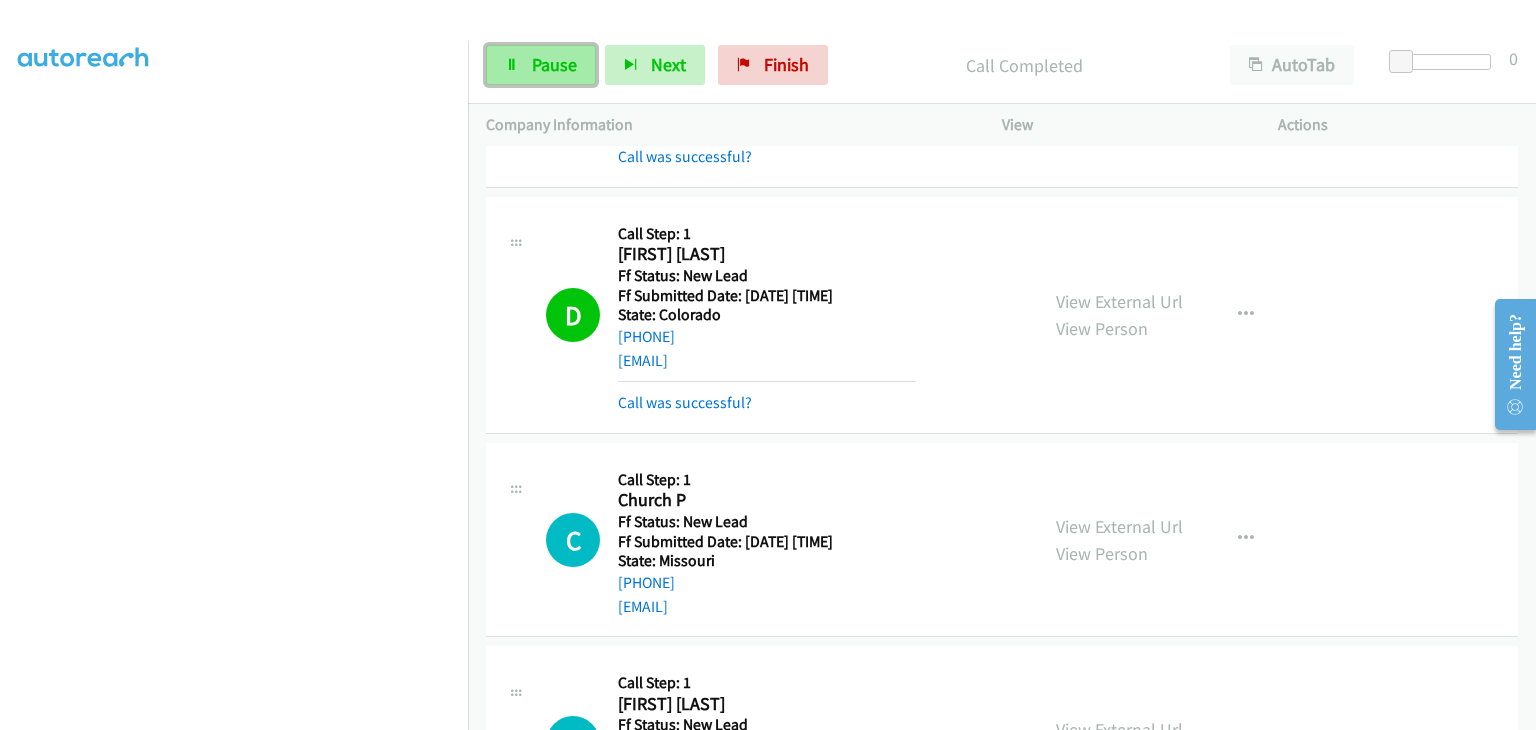 drag, startPoint x: 556, startPoint y: 73, endPoint x: 440, endPoint y: 73, distance: 116 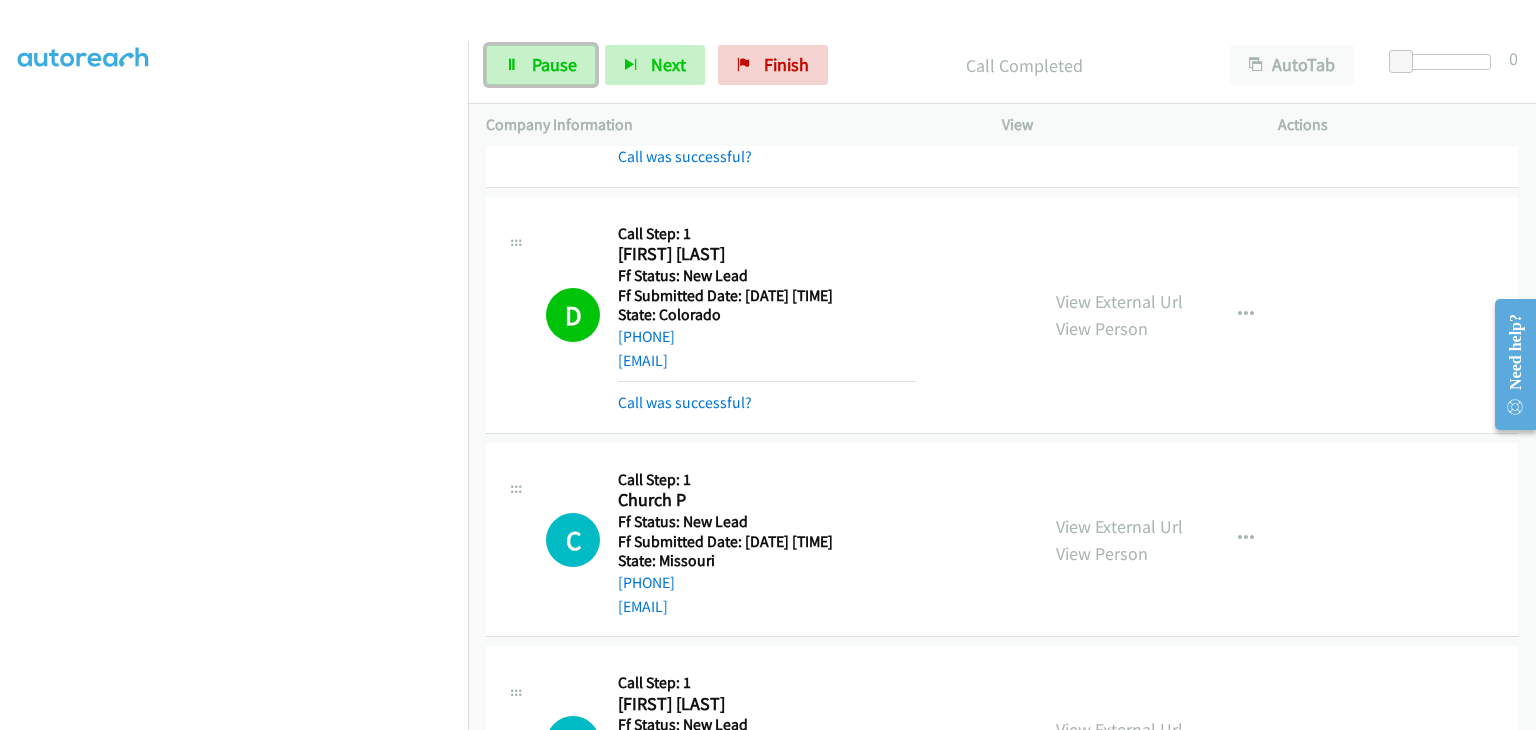 click on "Pause" at bounding box center [554, 64] 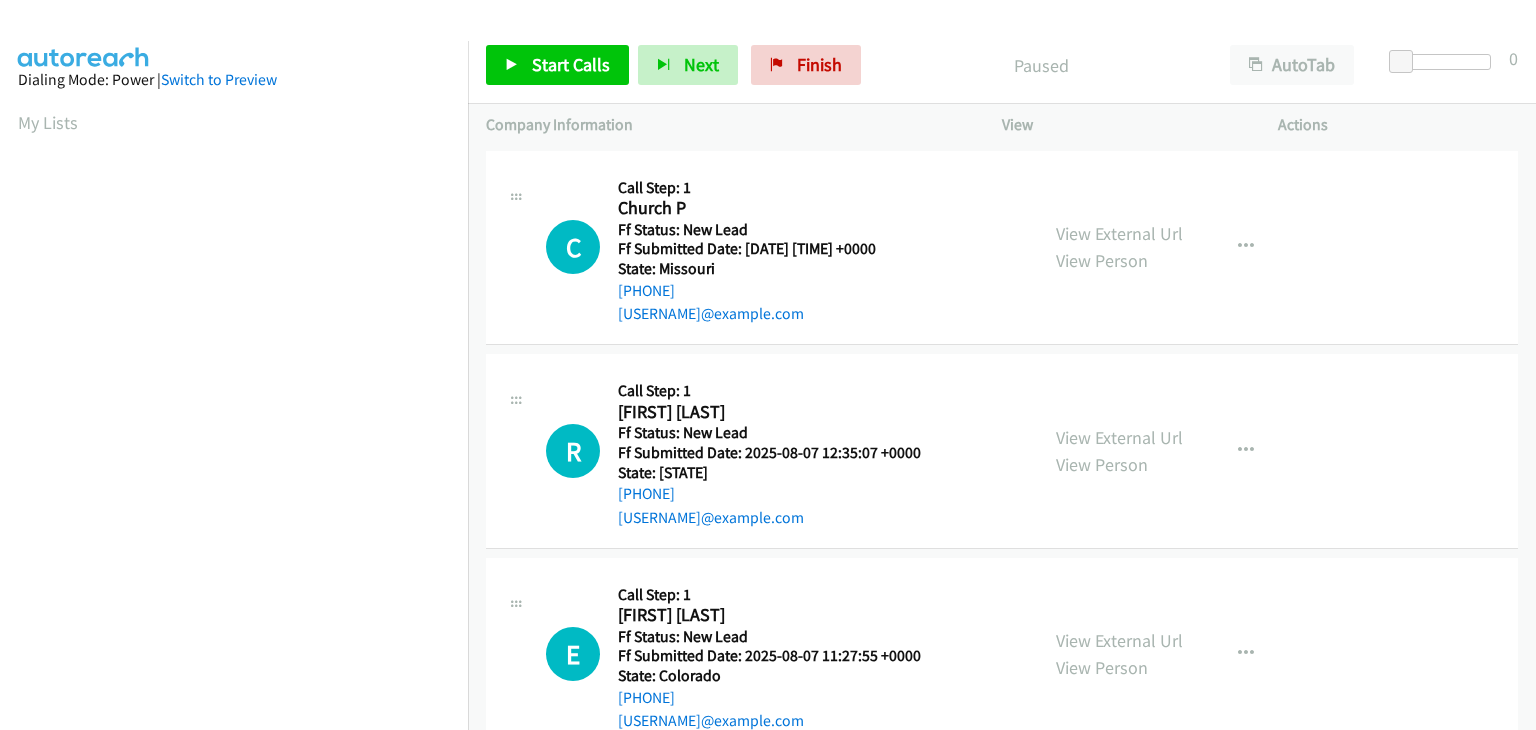 scroll, scrollTop: 0, scrollLeft: 0, axis: both 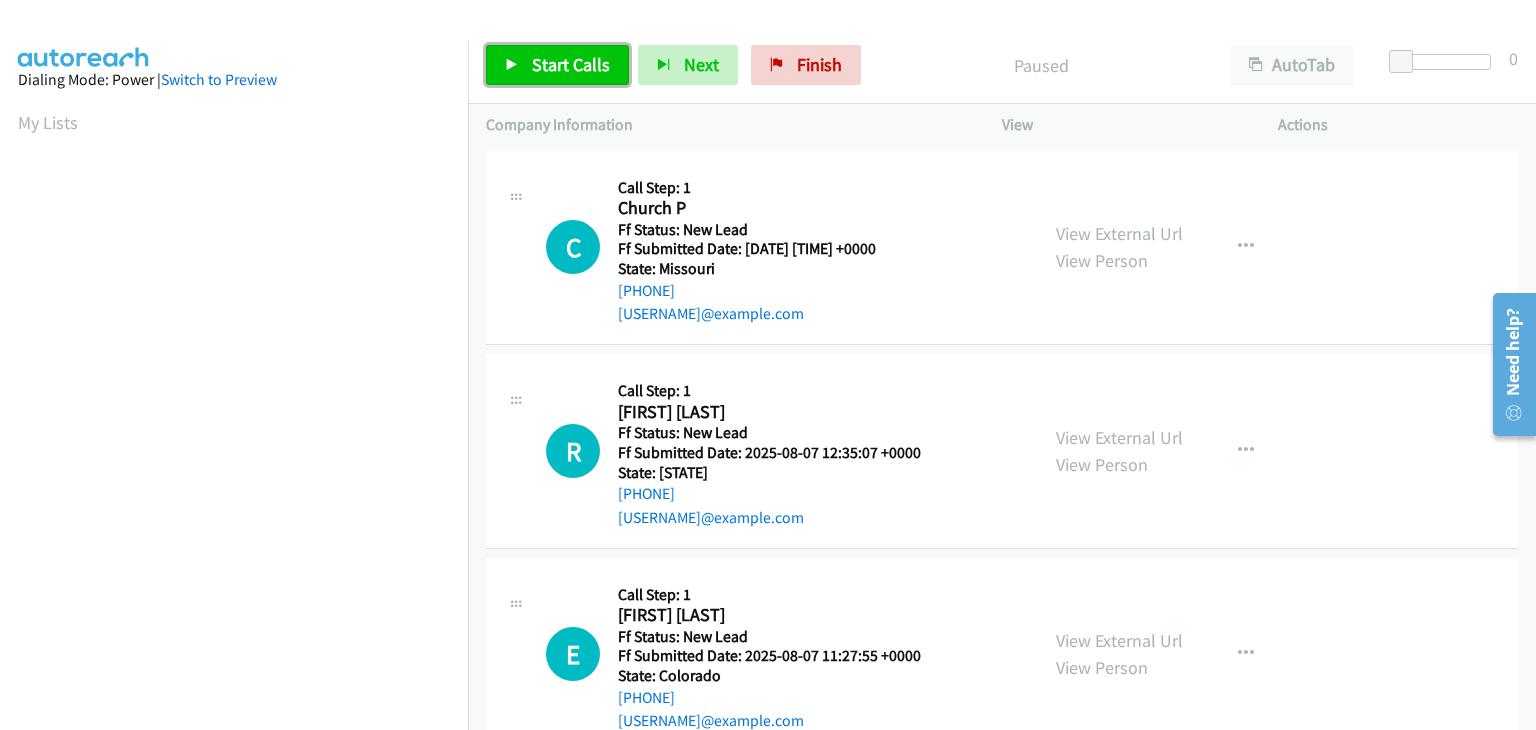 click on "Start Calls" at bounding box center (571, 64) 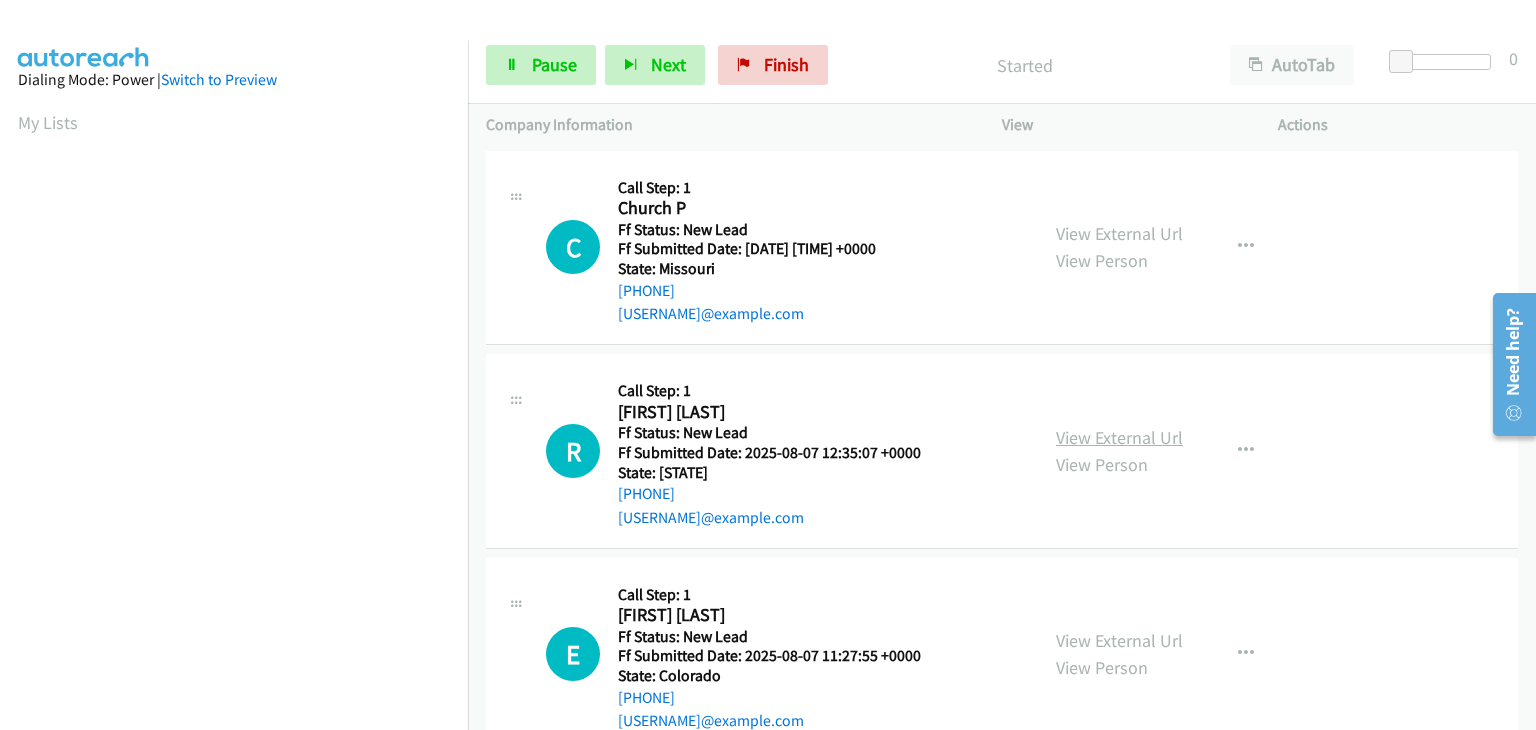 click on "View External Url" at bounding box center [1119, 437] 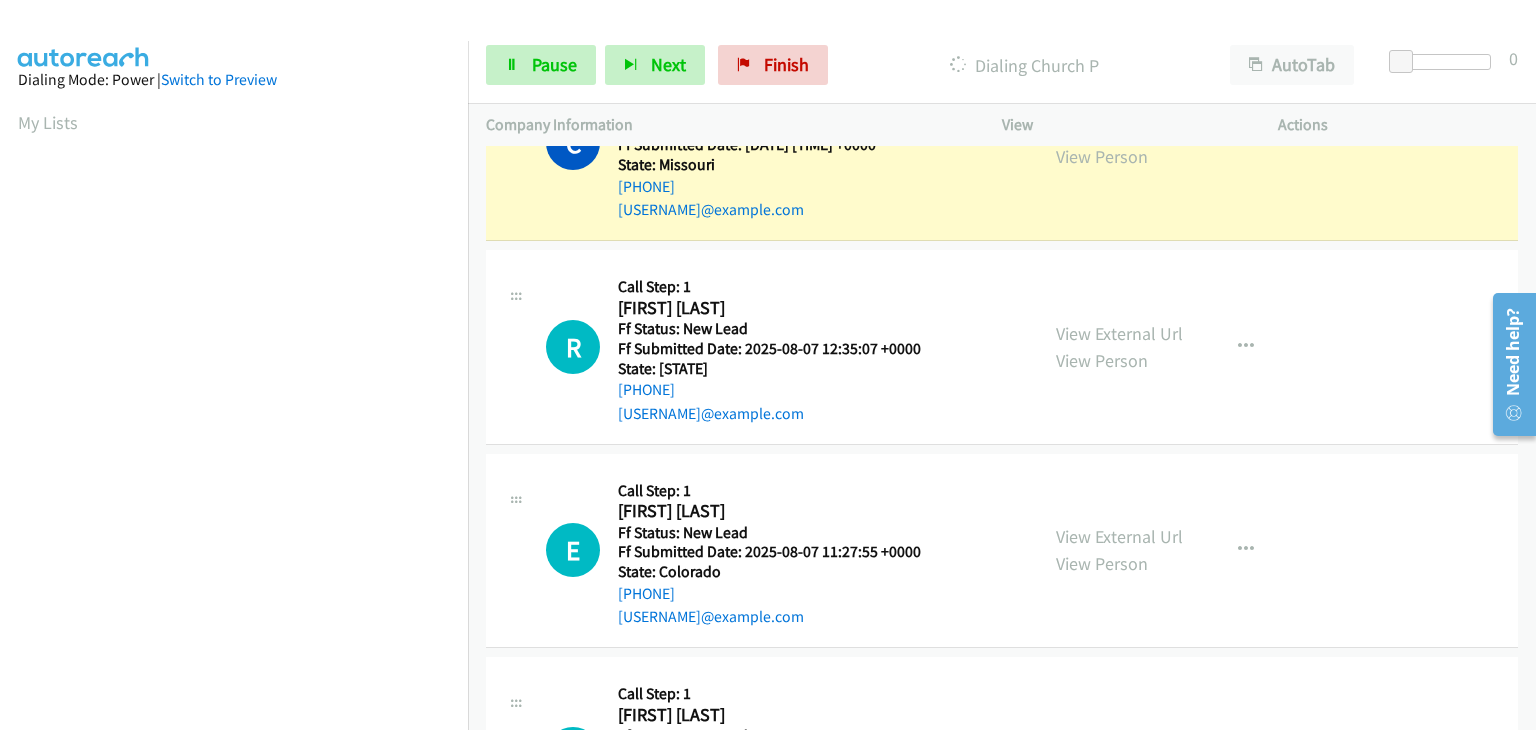 scroll, scrollTop: 0, scrollLeft: 0, axis: both 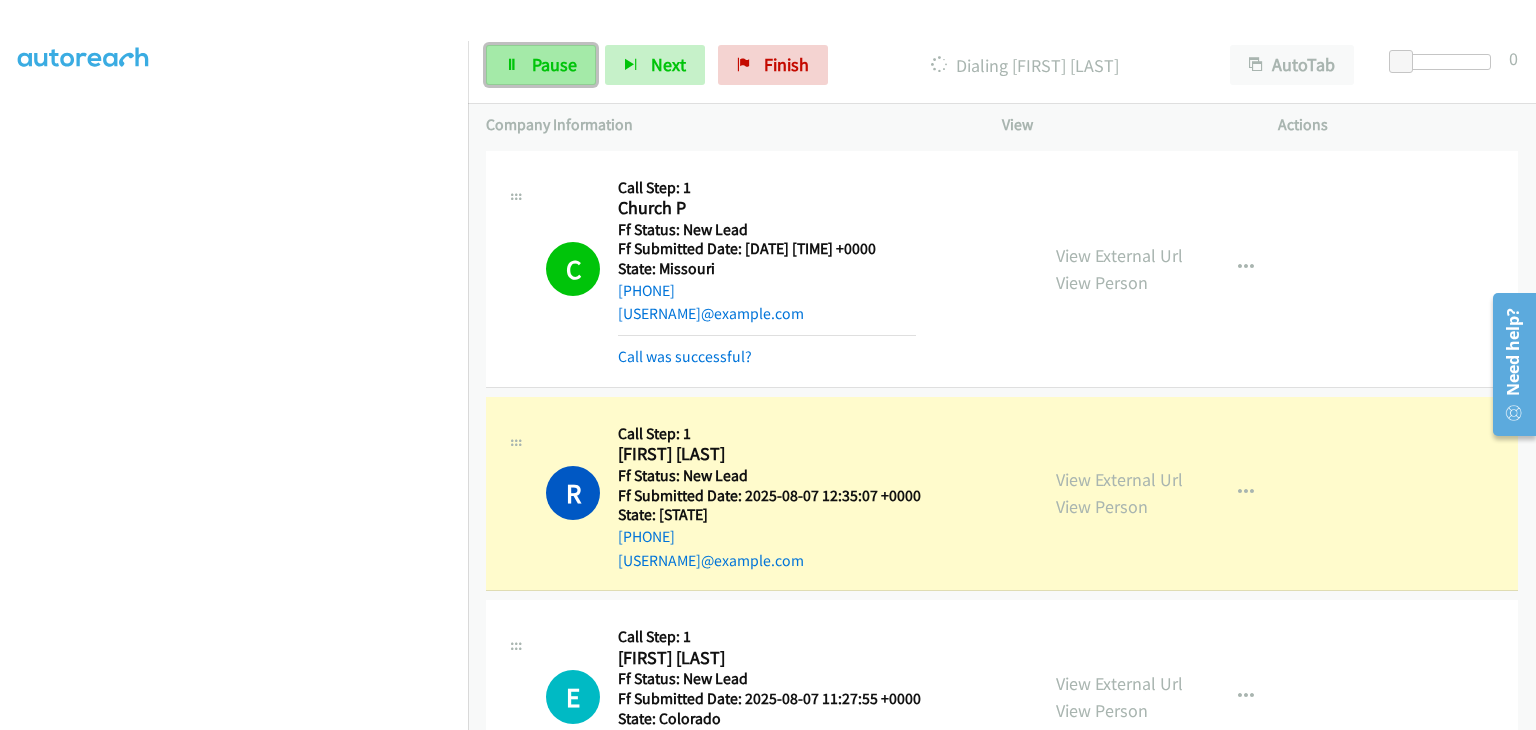 click on "Pause" at bounding box center (554, 64) 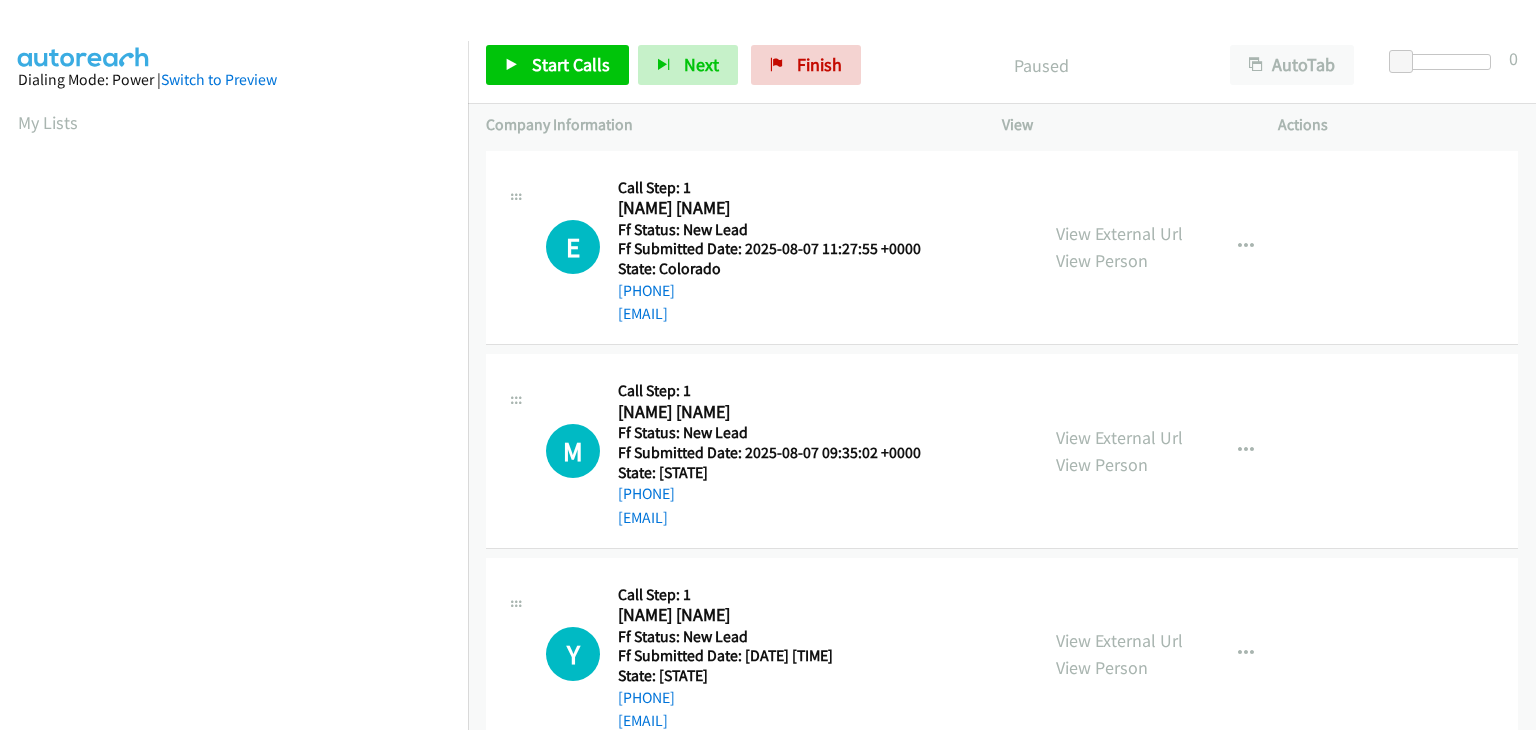 scroll, scrollTop: 0, scrollLeft: 0, axis: both 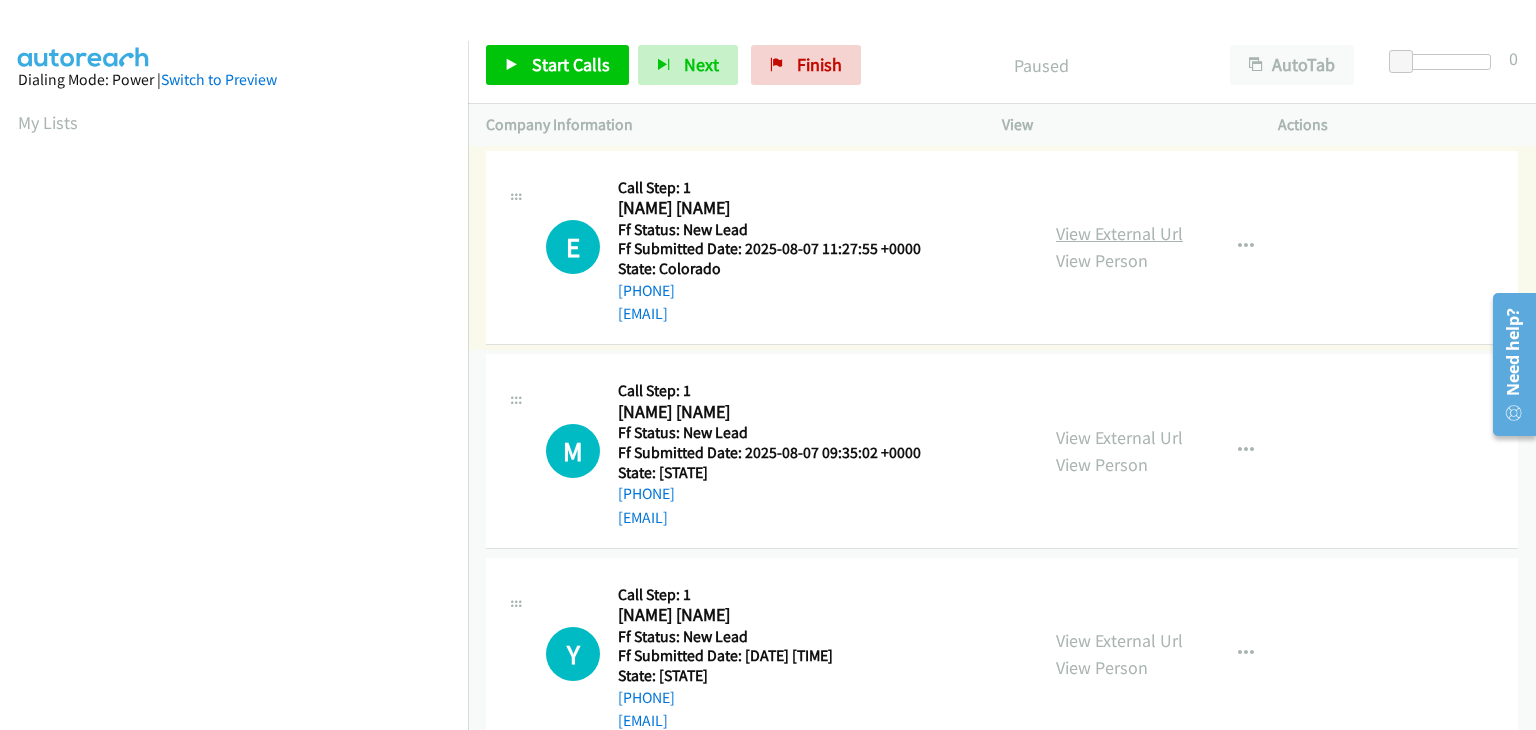 click on "View External Url" at bounding box center [1119, 233] 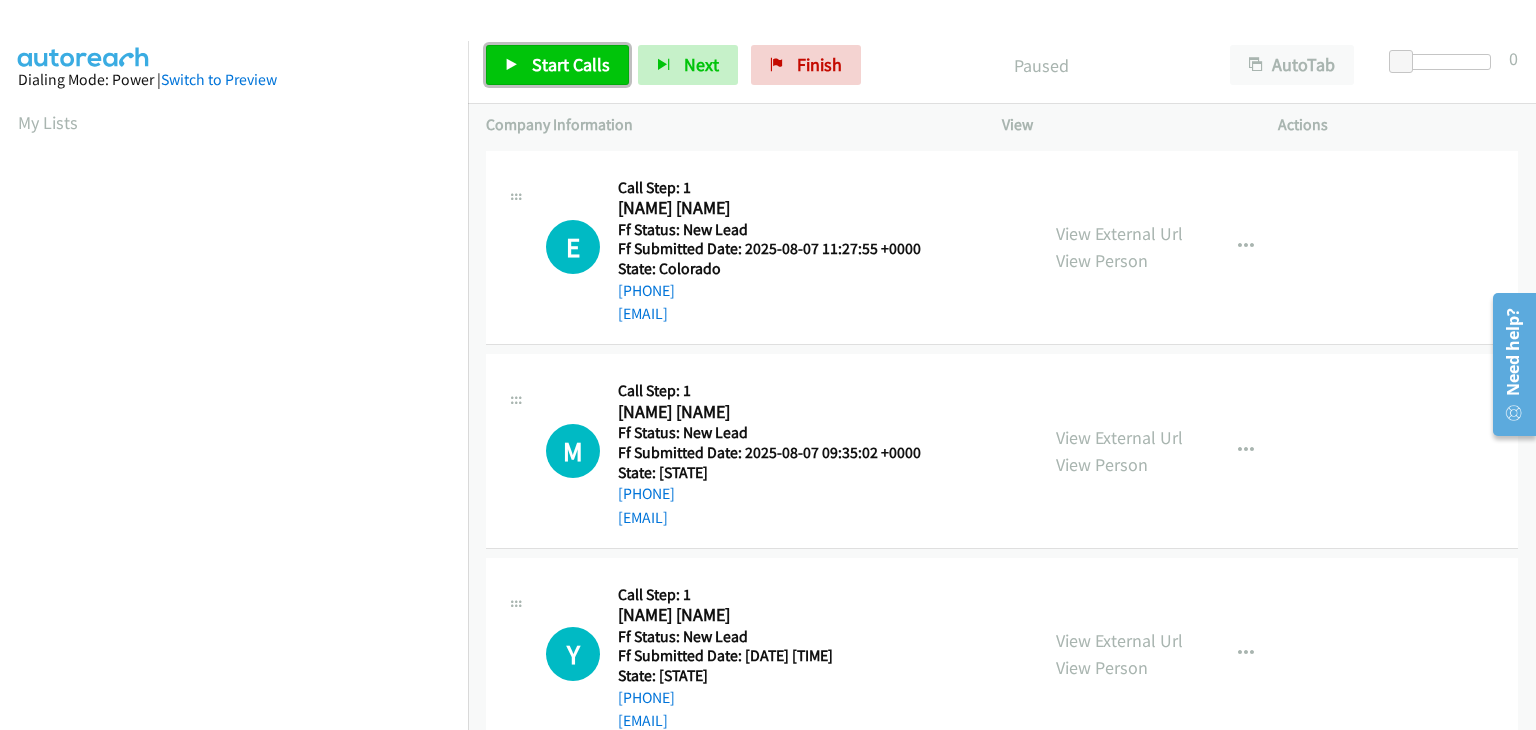 click on "Start Calls" at bounding box center (571, 64) 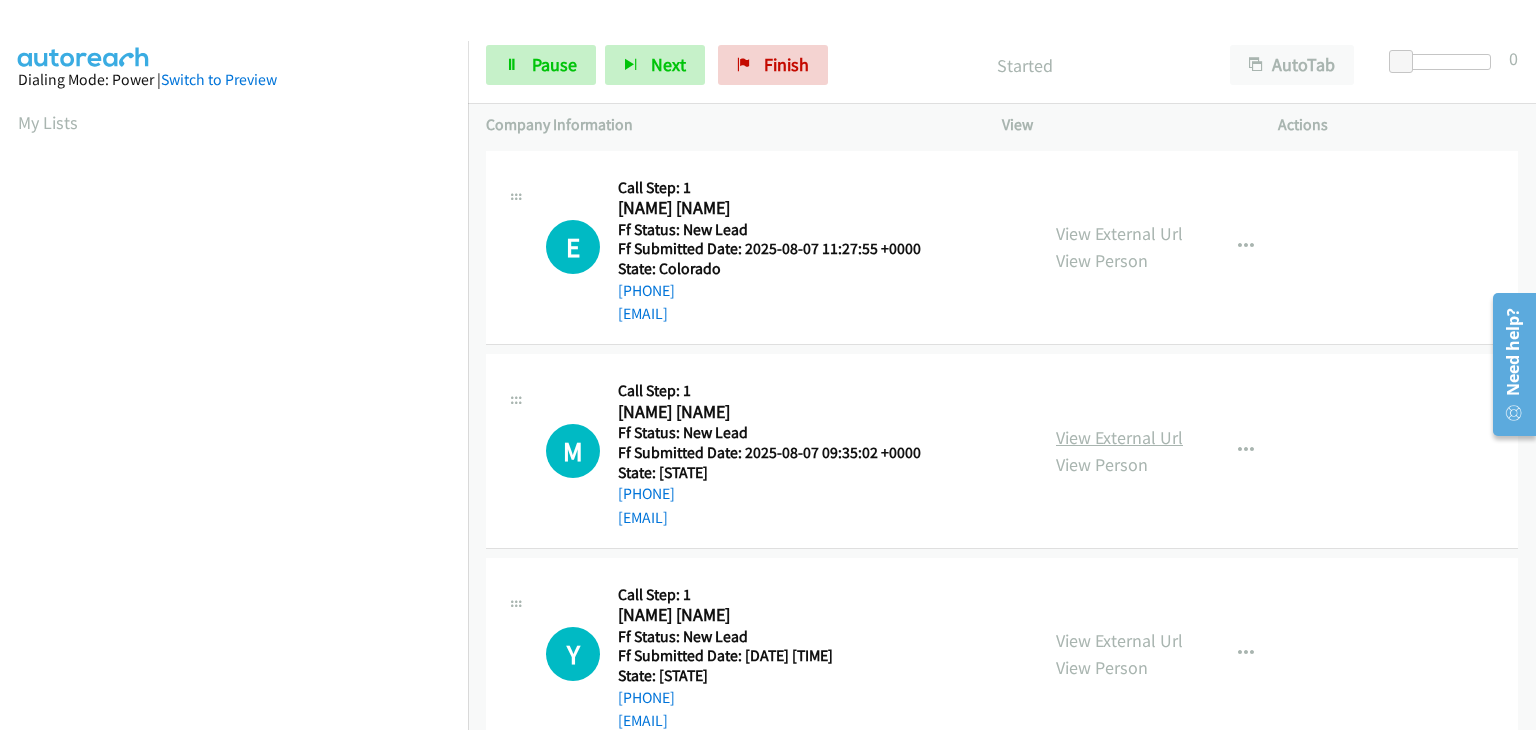 click on "View External Url" at bounding box center (1119, 437) 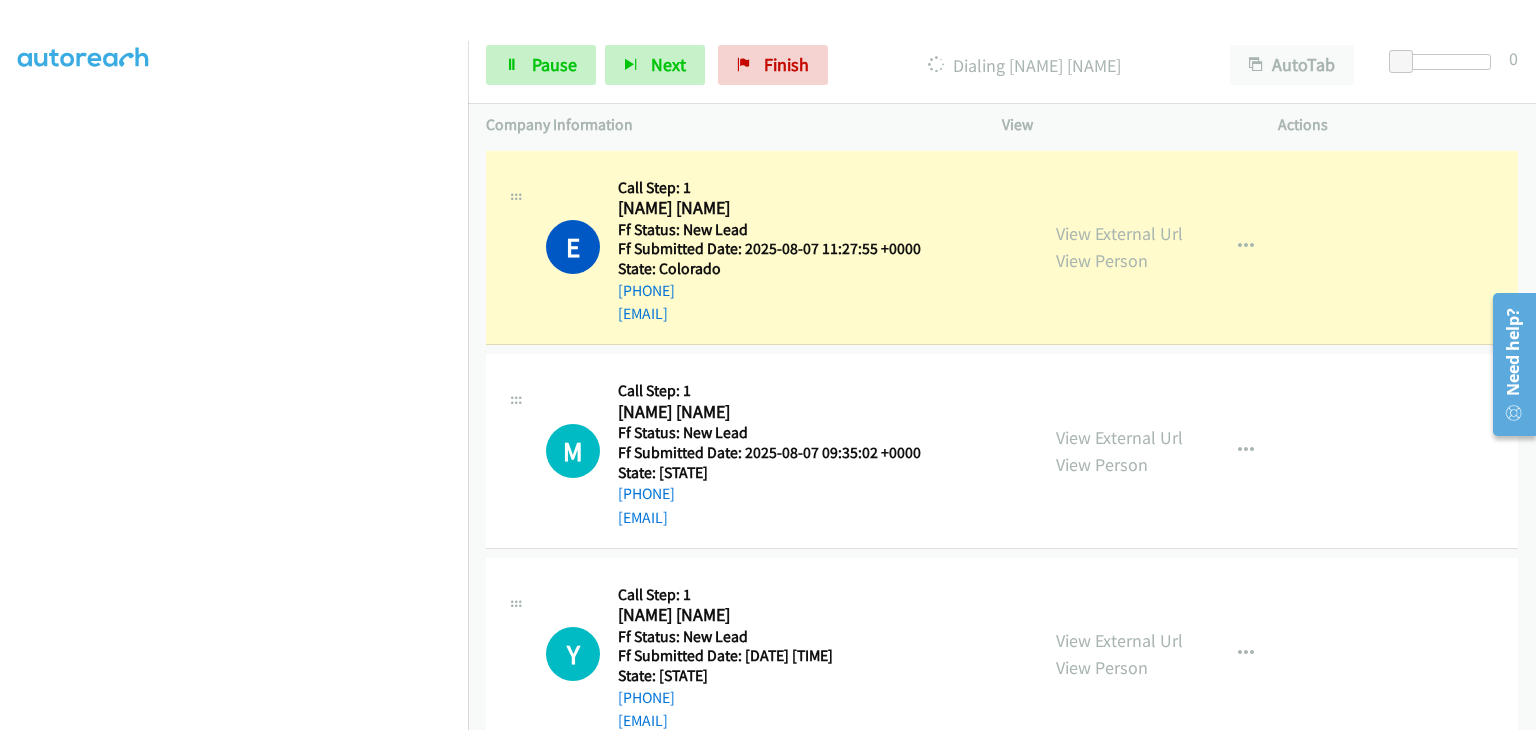 scroll, scrollTop: 392, scrollLeft: 0, axis: vertical 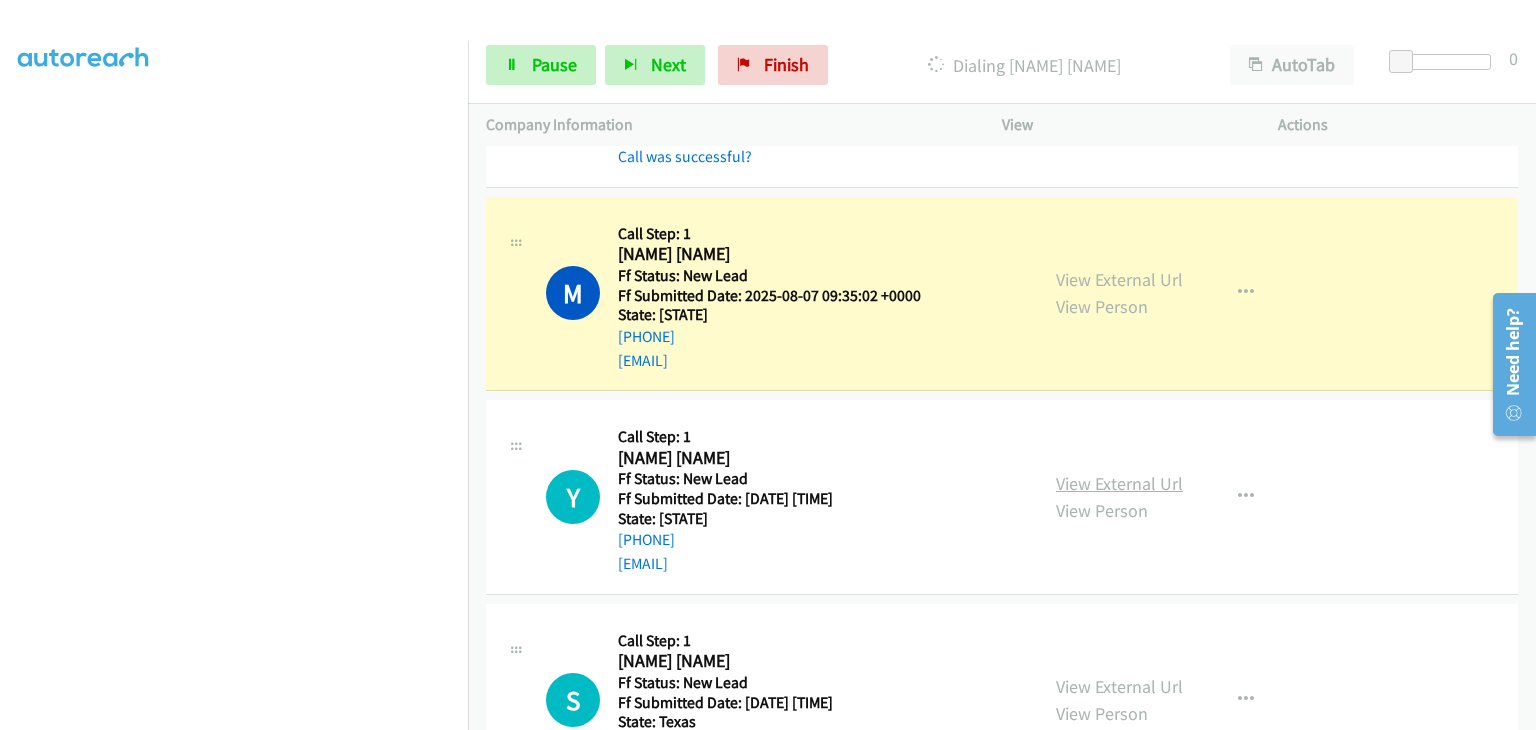 click on "View External Url" at bounding box center (1119, 483) 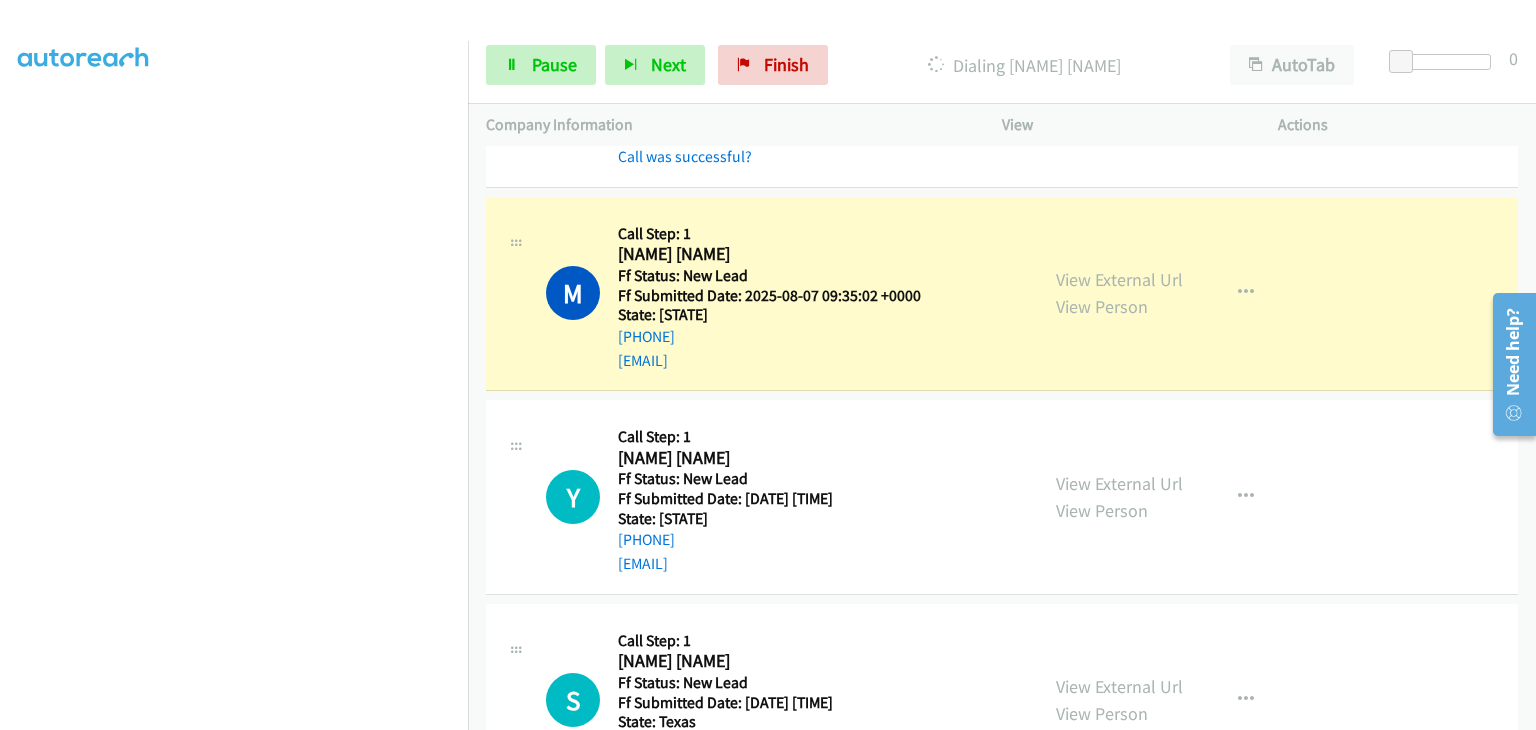 scroll, scrollTop: 392, scrollLeft: 0, axis: vertical 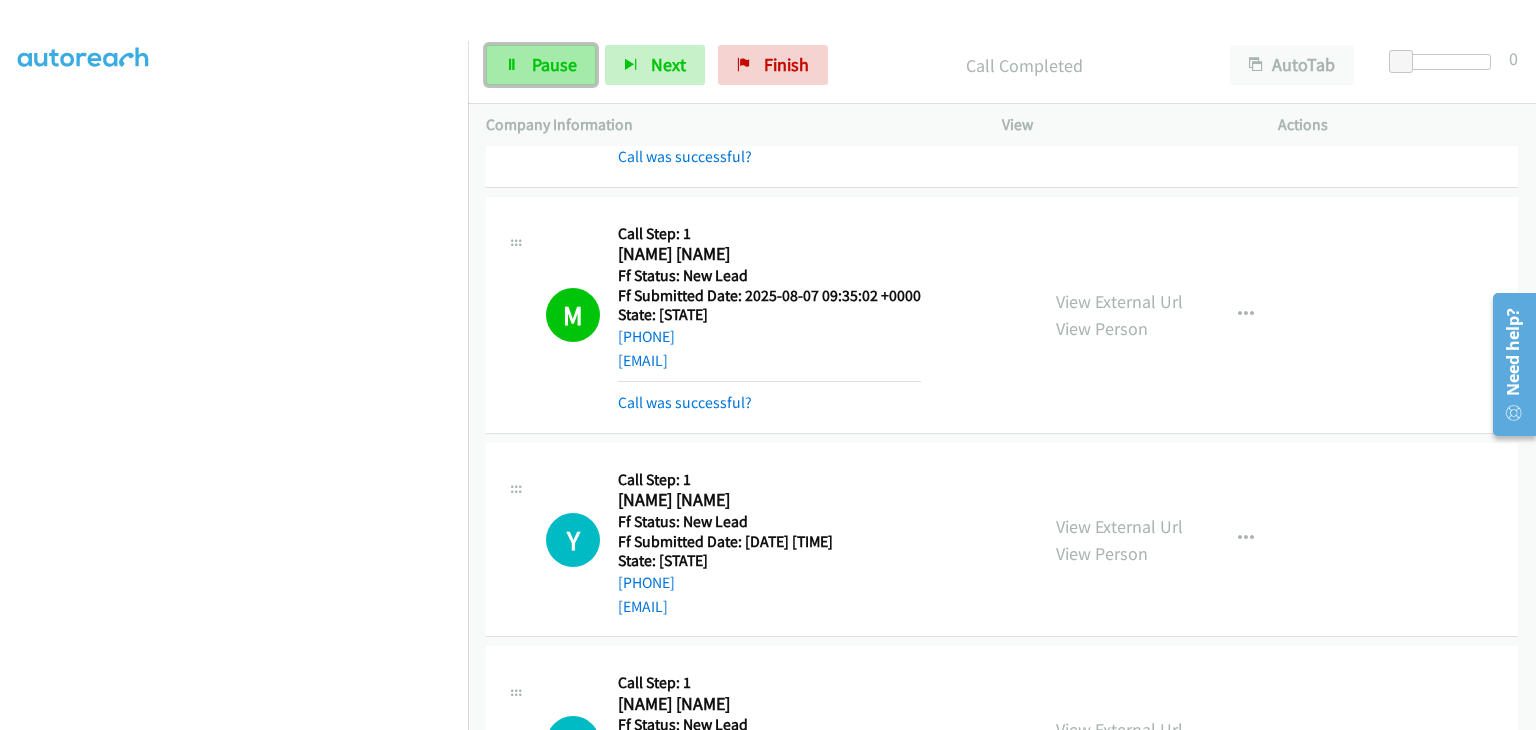 click on "Pause" at bounding box center [541, 65] 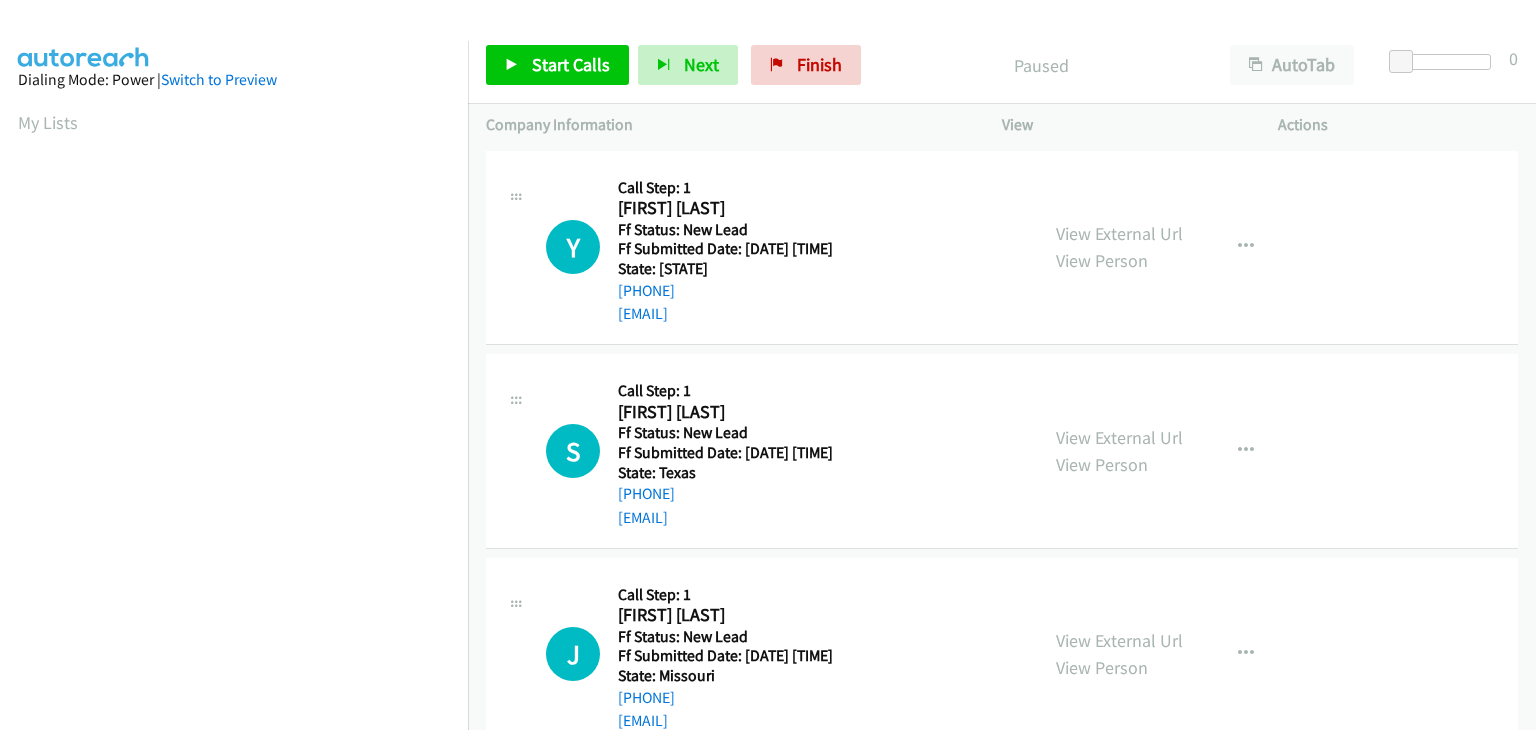 scroll, scrollTop: 0, scrollLeft: 0, axis: both 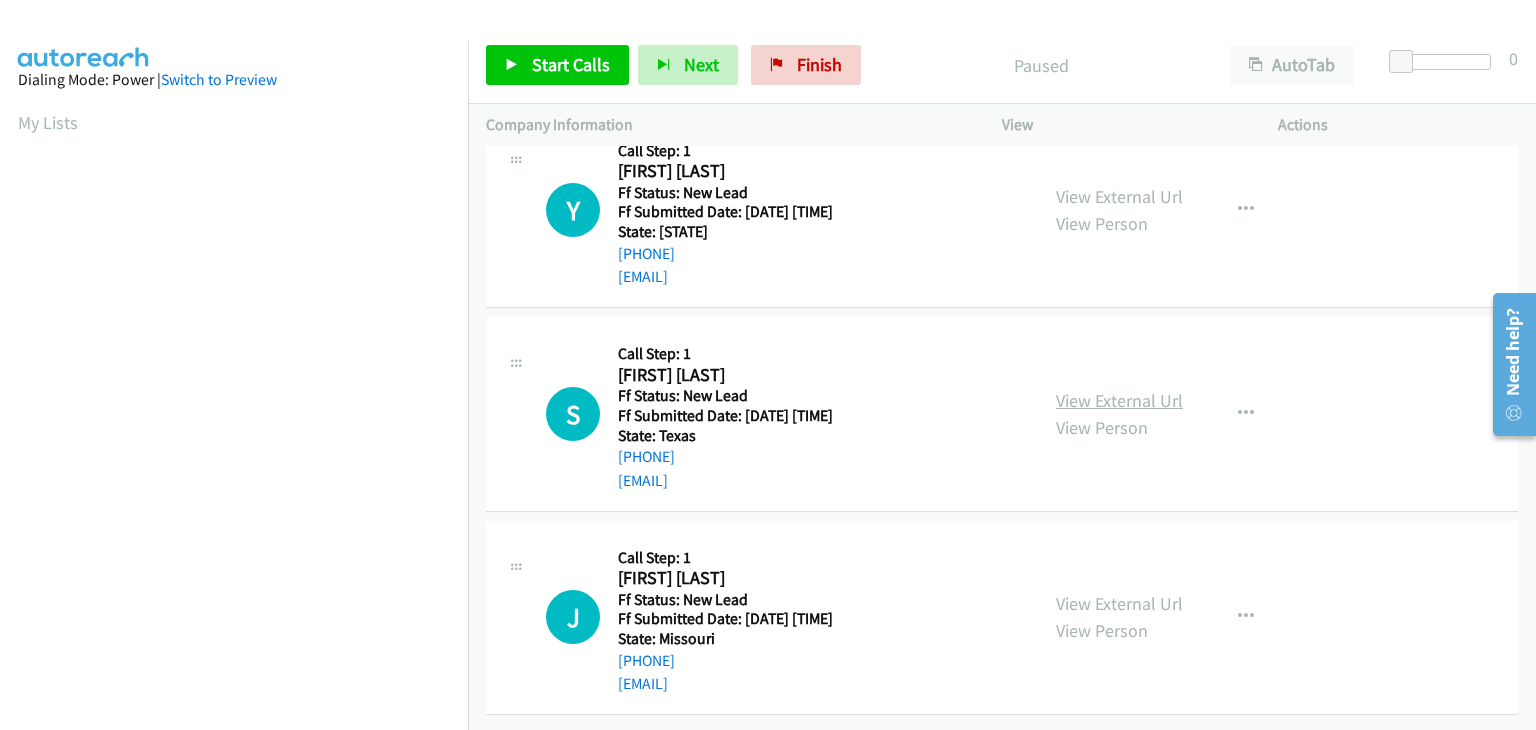 click on "View External Url" at bounding box center (1119, 400) 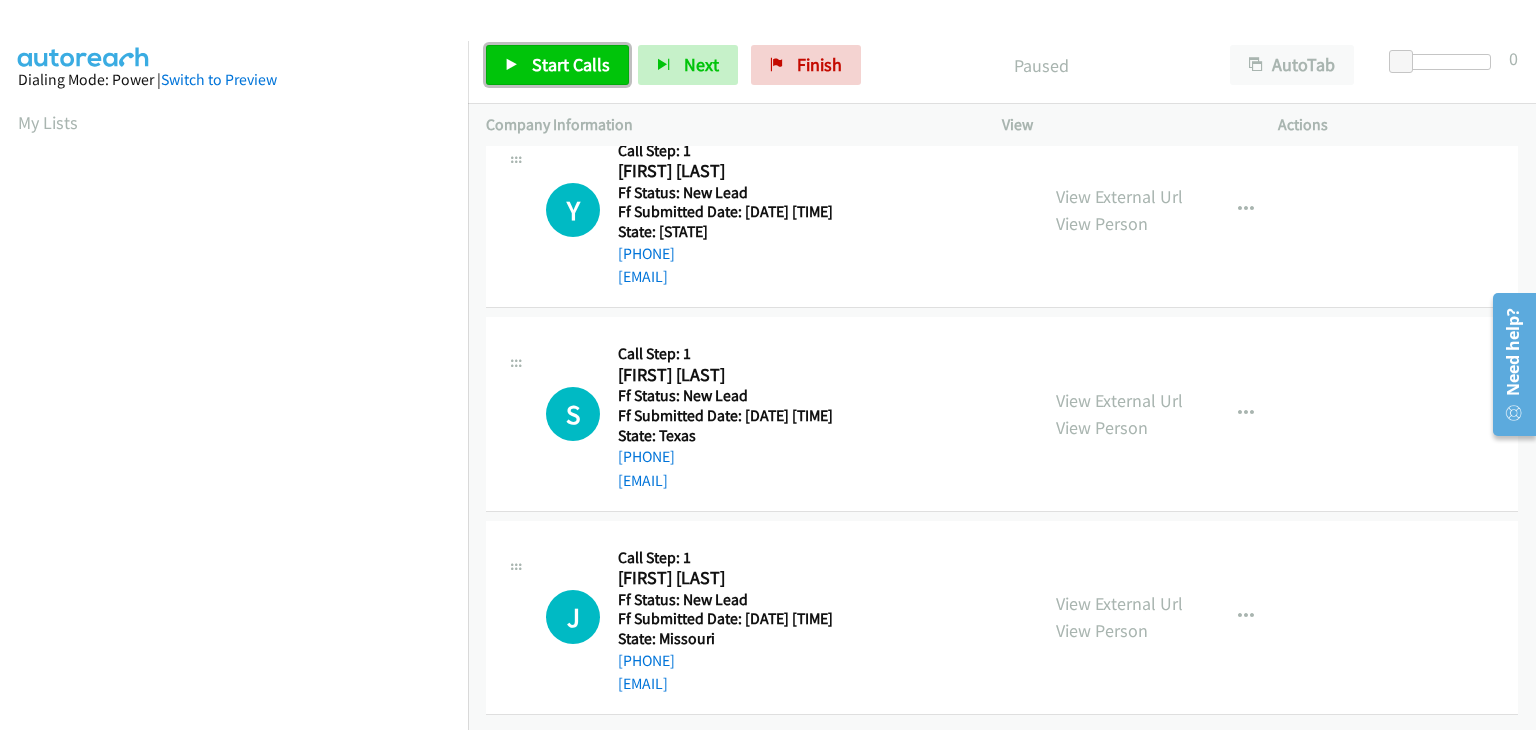 click on "Start Calls" at bounding box center [571, 64] 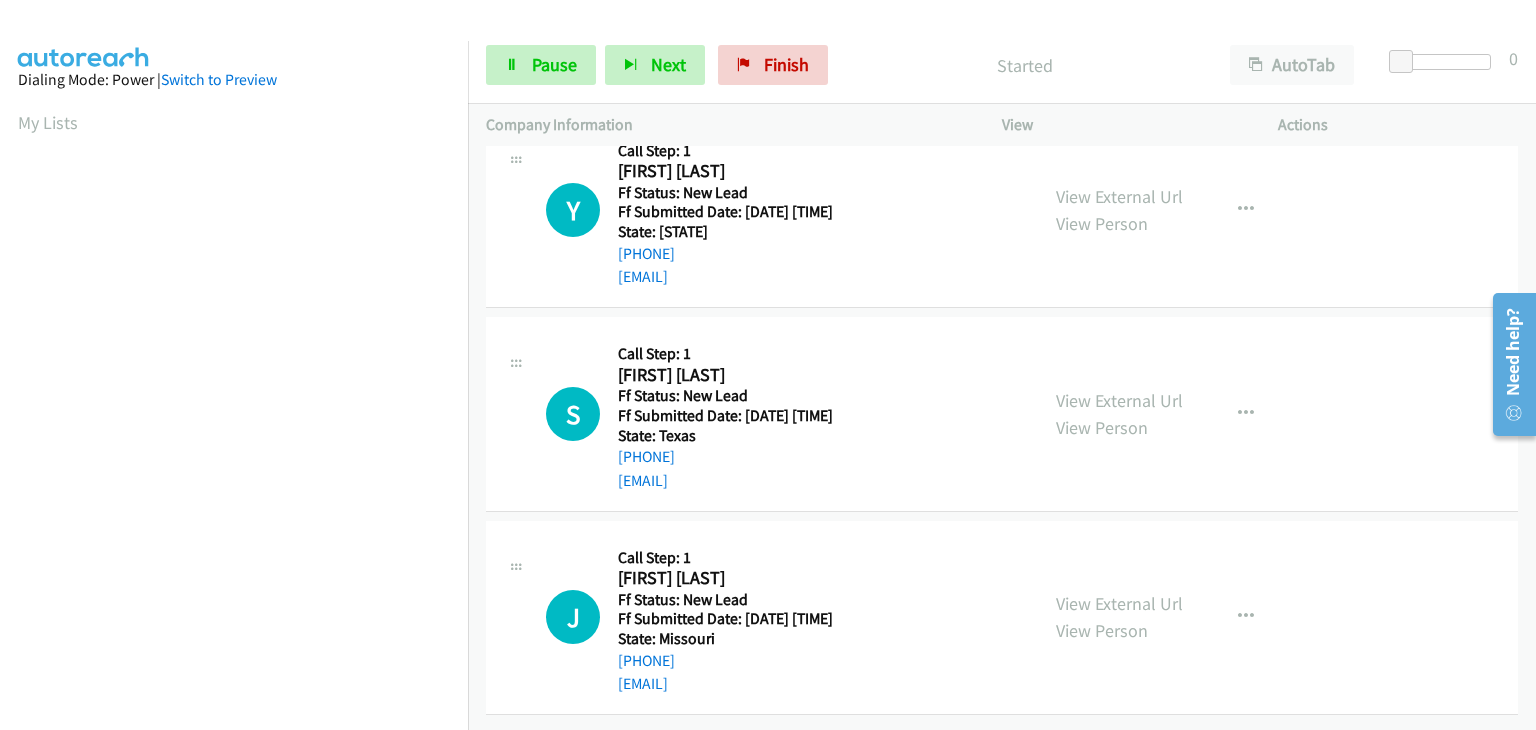 scroll, scrollTop: 0, scrollLeft: 0, axis: both 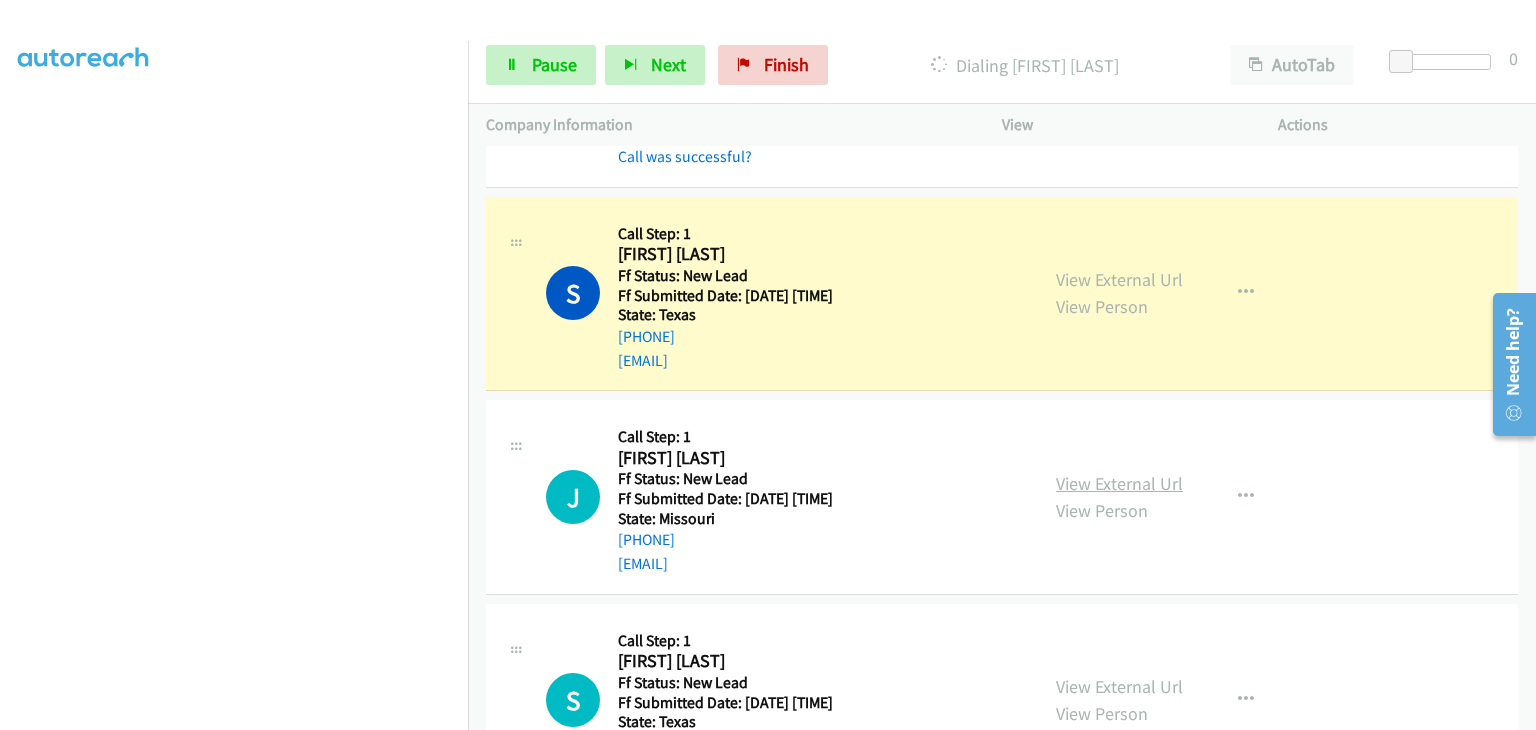 click on "View External Url" at bounding box center [1119, 483] 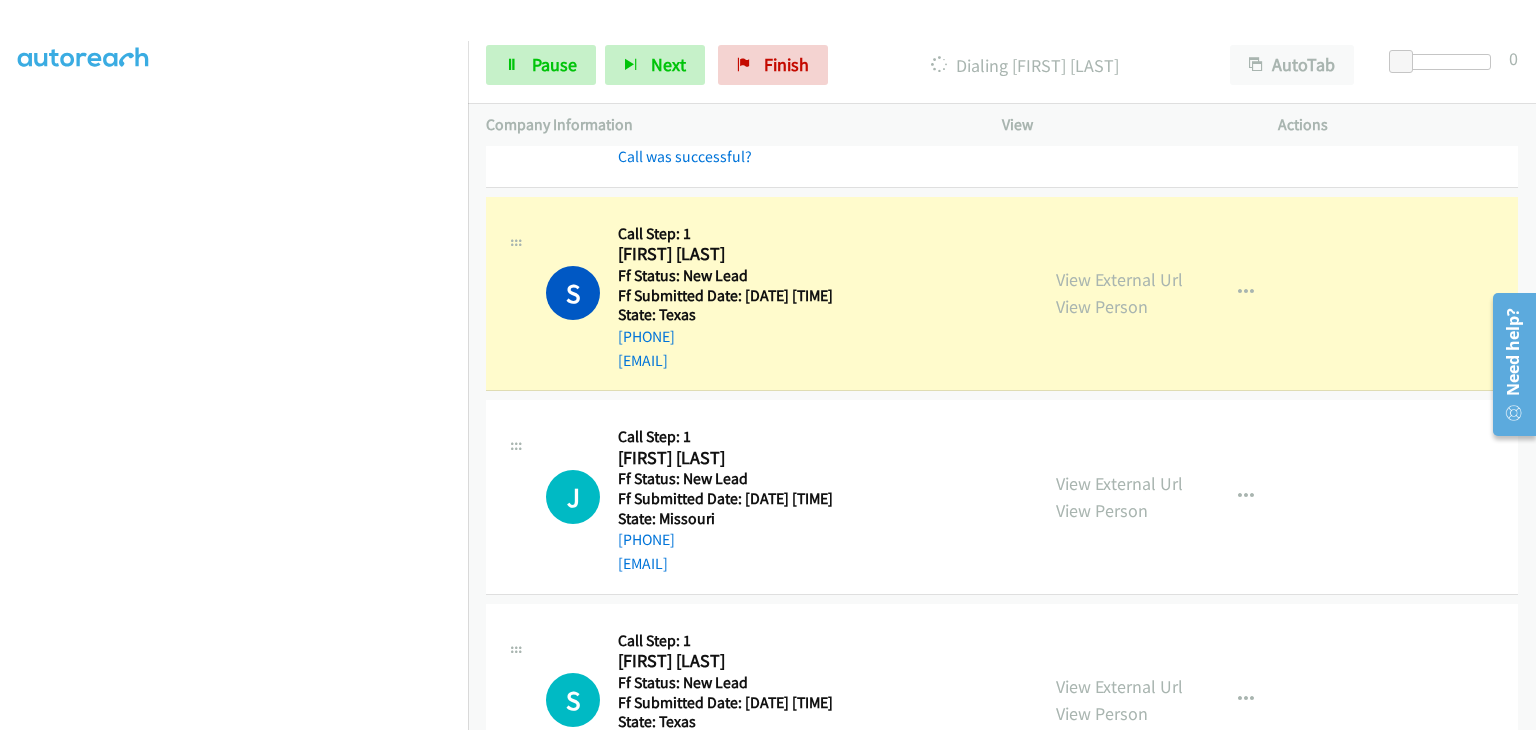 scroll, scrollTop: 392, scrollLeft: 0, axis: vertical 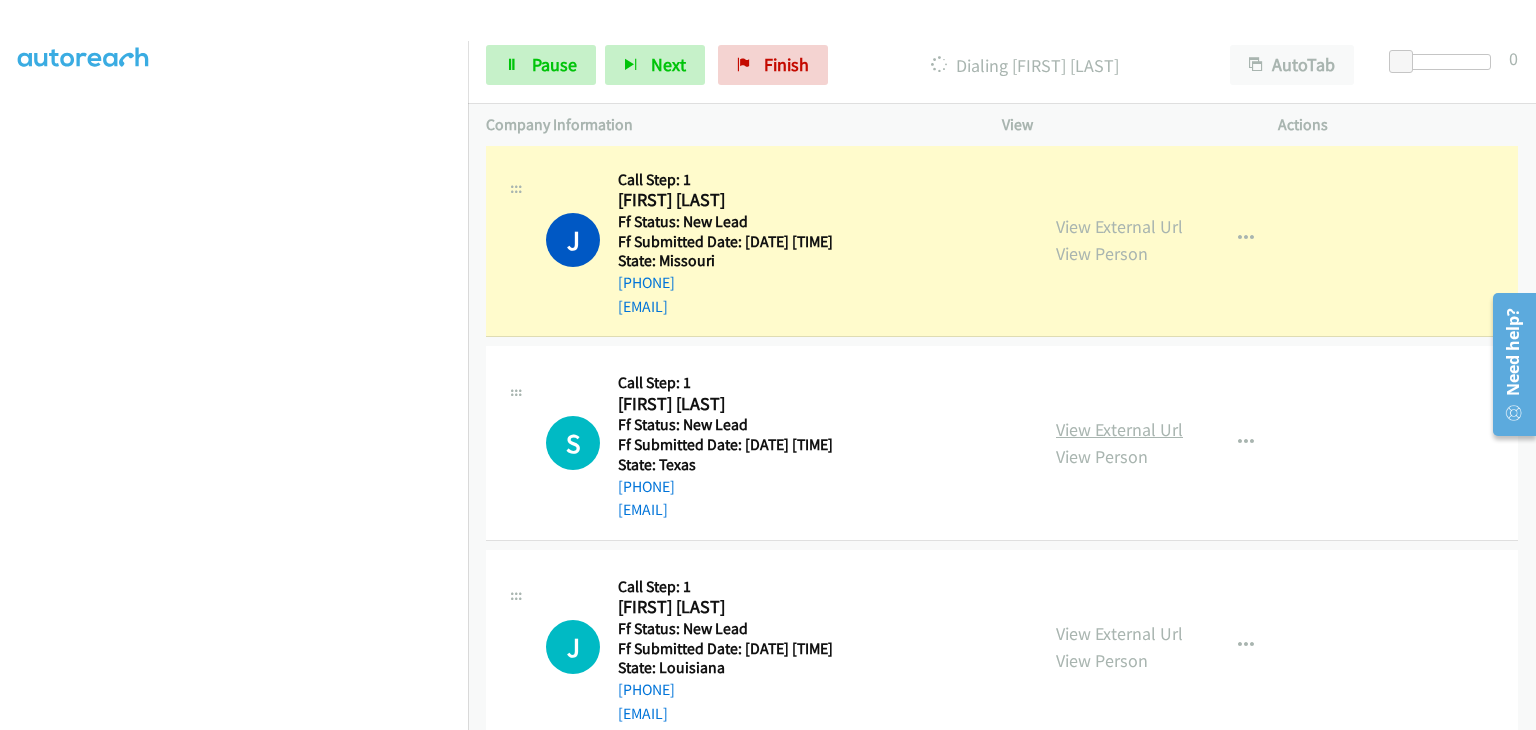 click on "View External Url" at bounding box center [1119, 429] 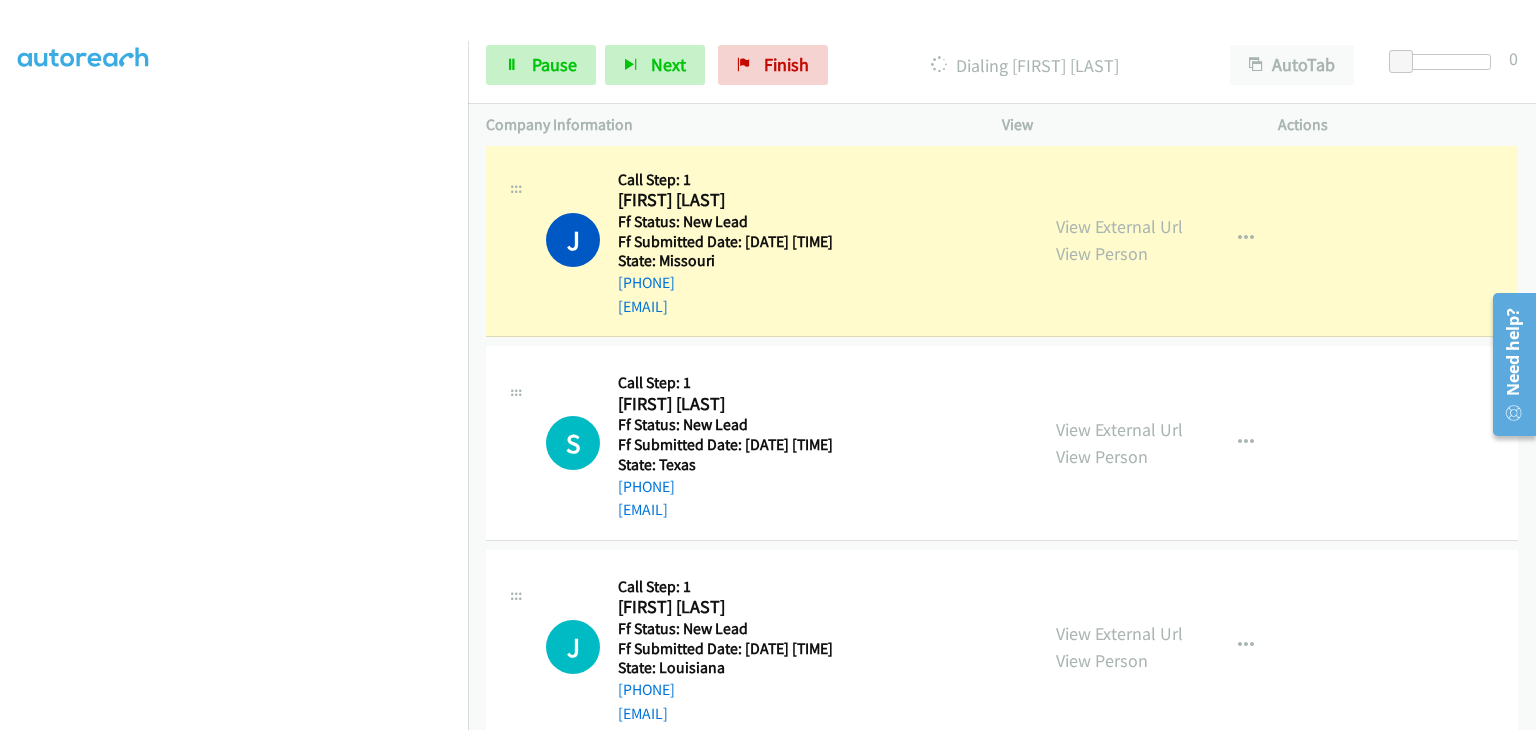 scroll, scrollTop: 392, scrollLeft: 0, axis: vertical 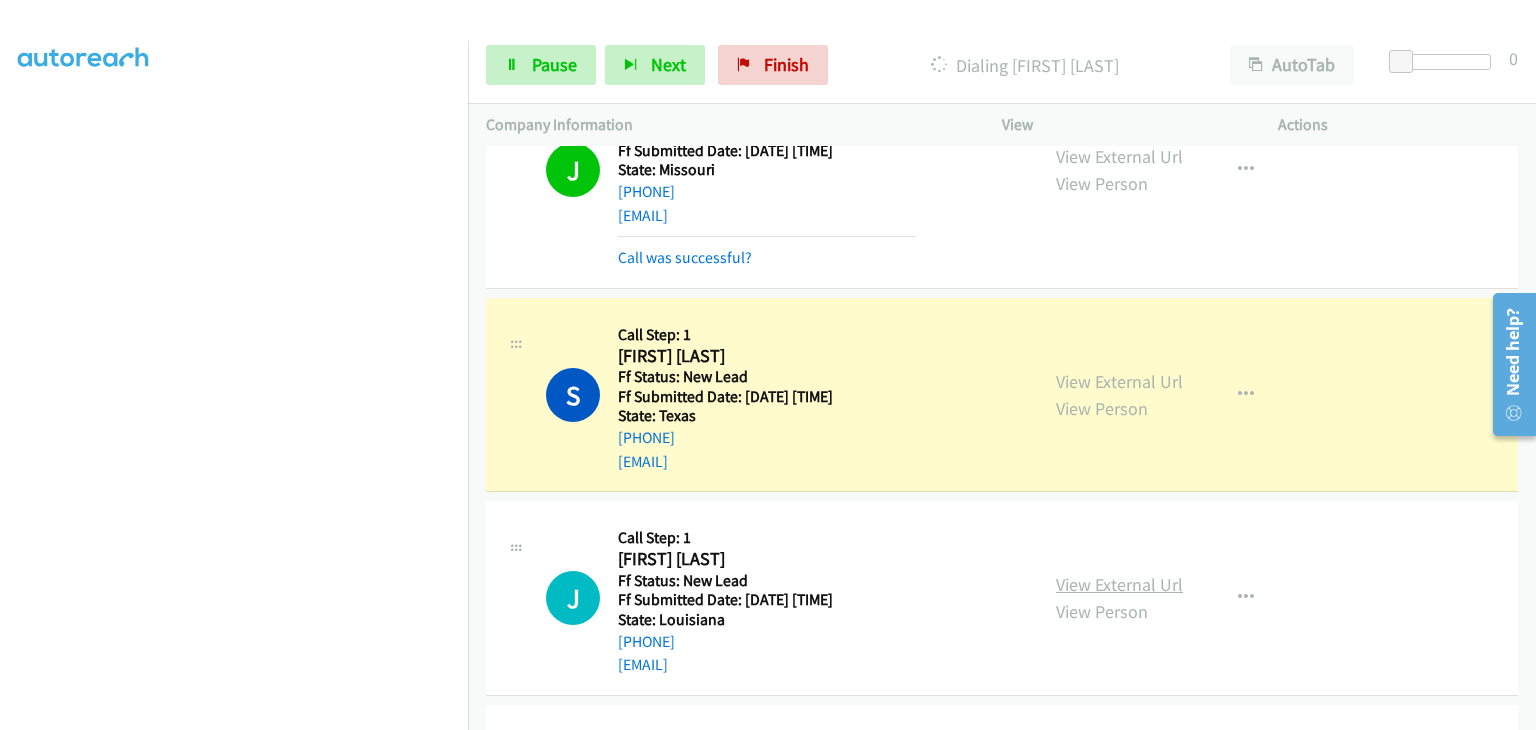 click on "View External Url" at bounding box center [1119, 584] 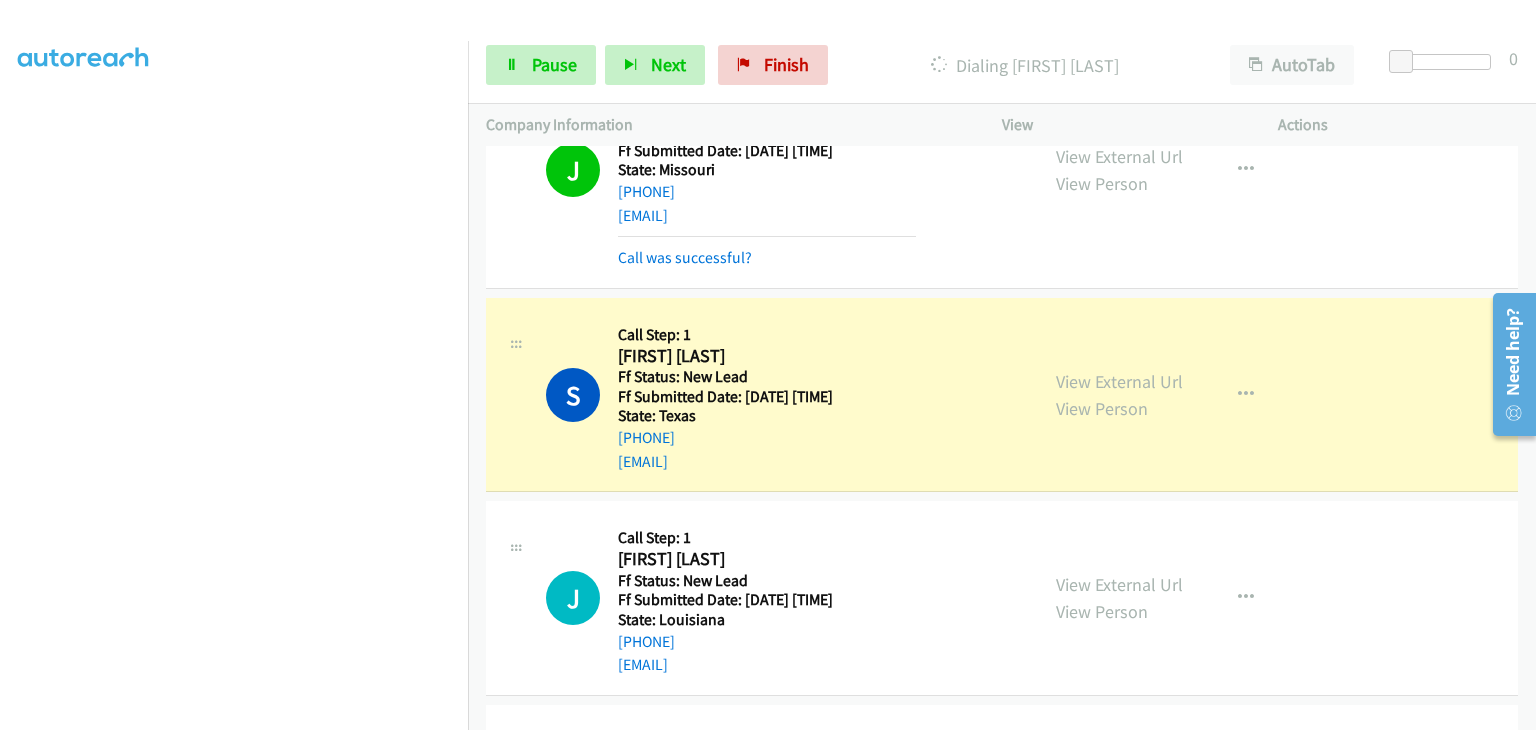 scroll, scrollTop: 392, scrollLeft: 0, axis: vertical 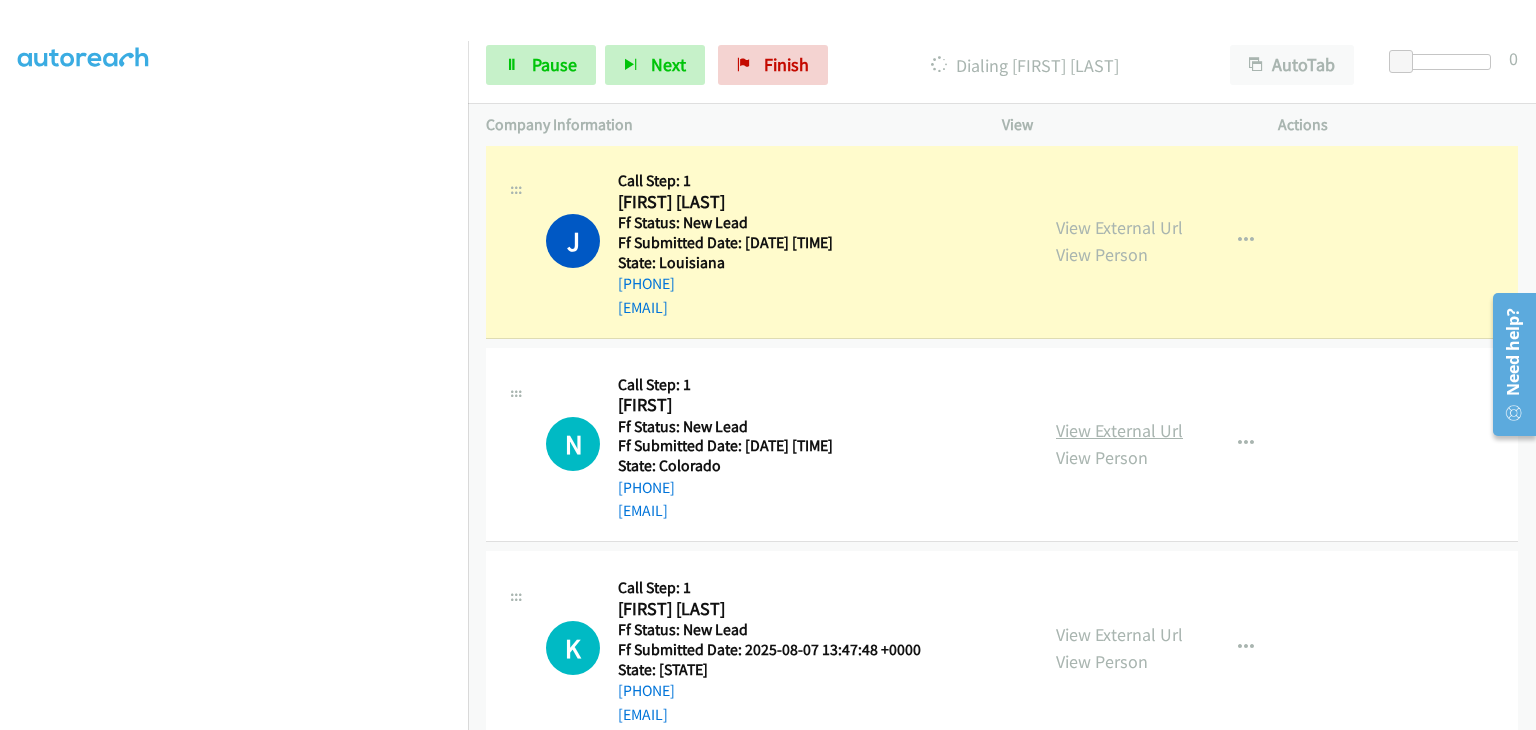 click on "View External Url" at bounding box center [1119, 430] 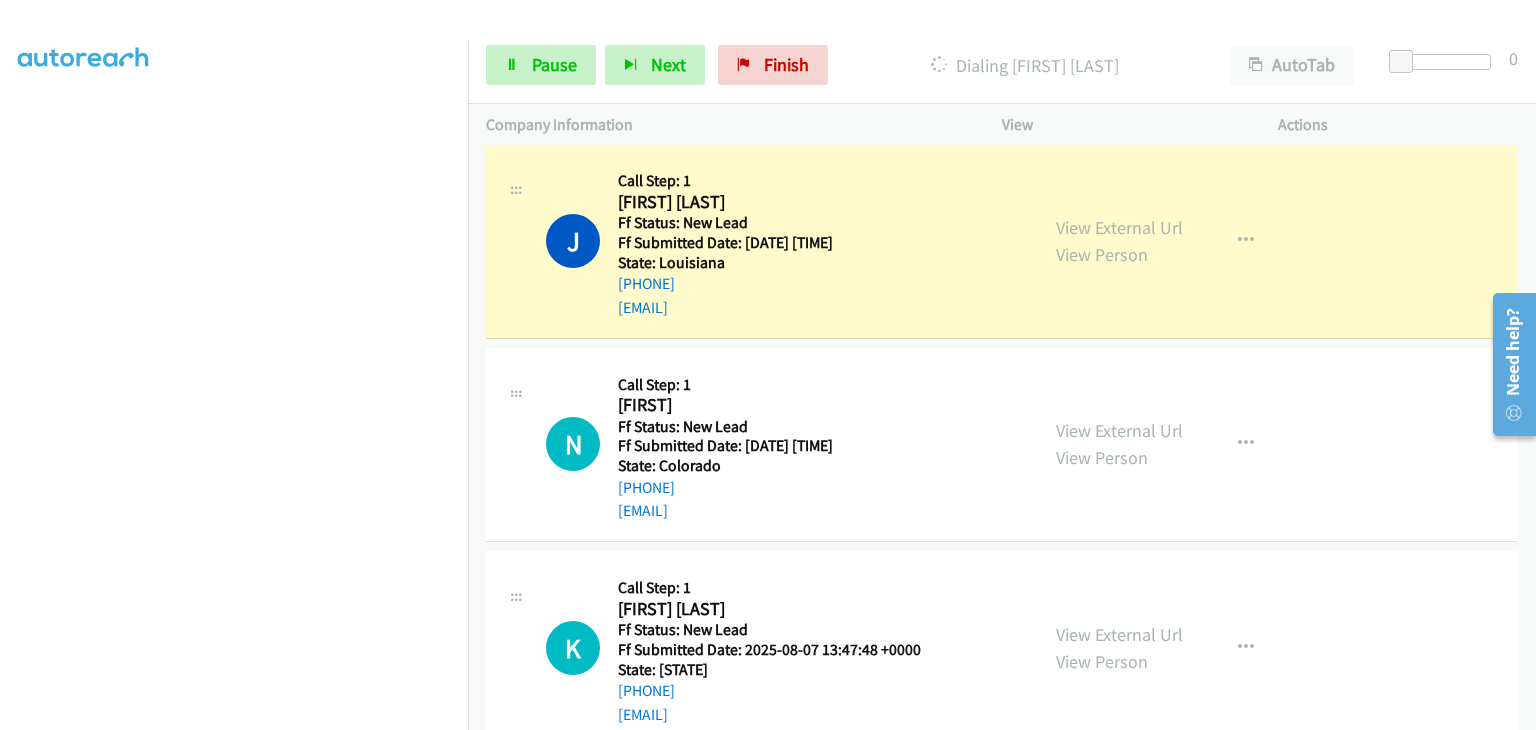 scroll, scrollTop: 392, scrollLeft: 0, axis: vertical 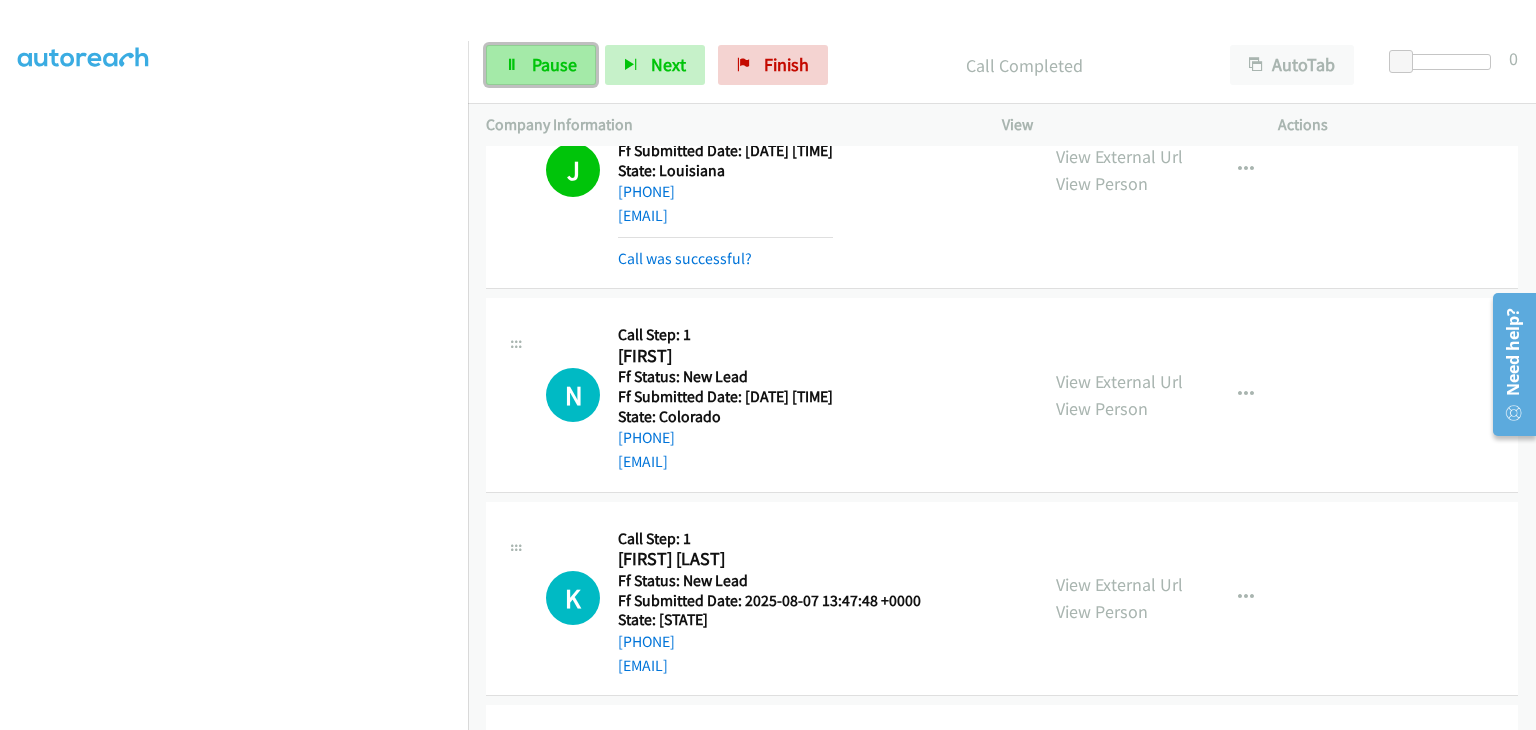 click on "Pause" at bounding box center [554, 64] 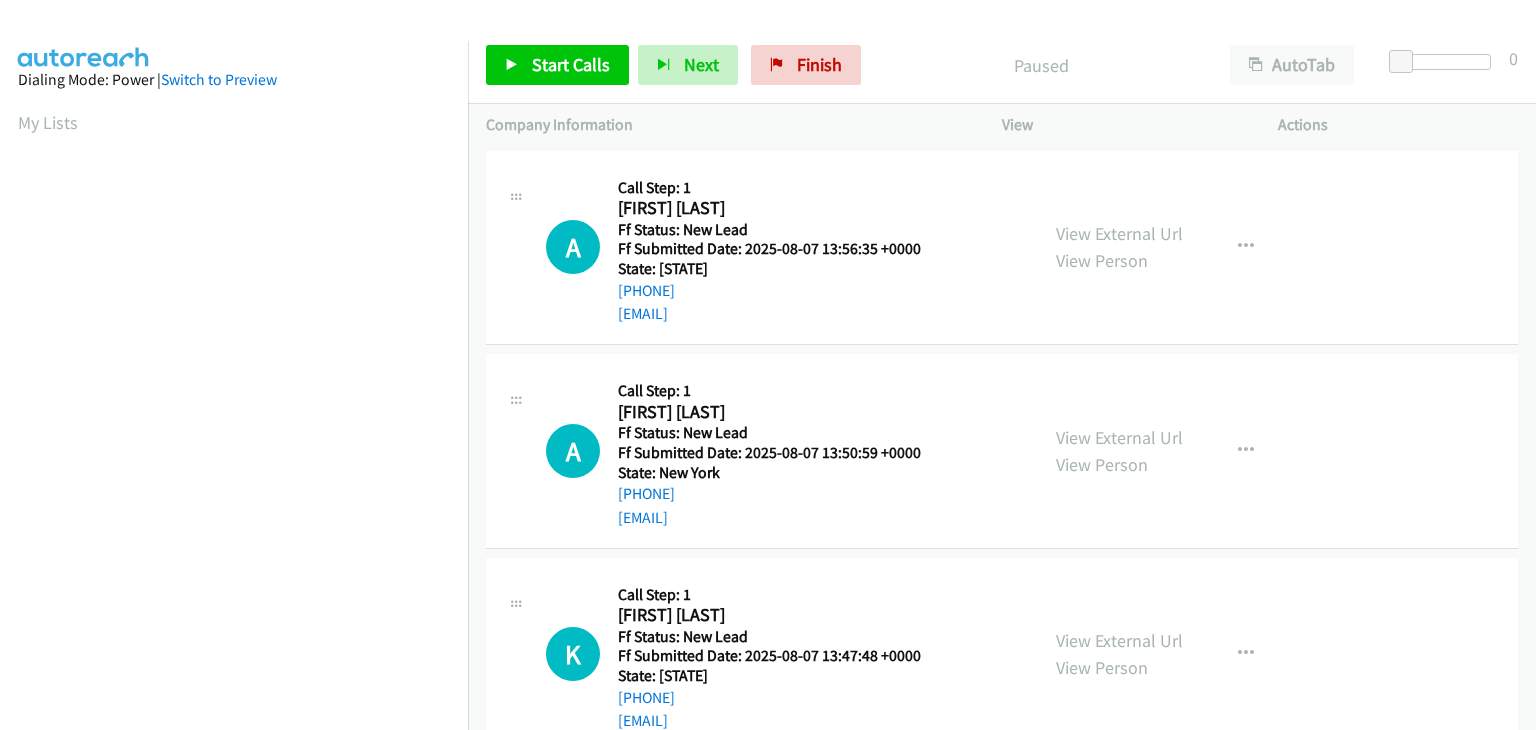 scroll, scrollTop: 0, scrollLeft: 0, axis: both 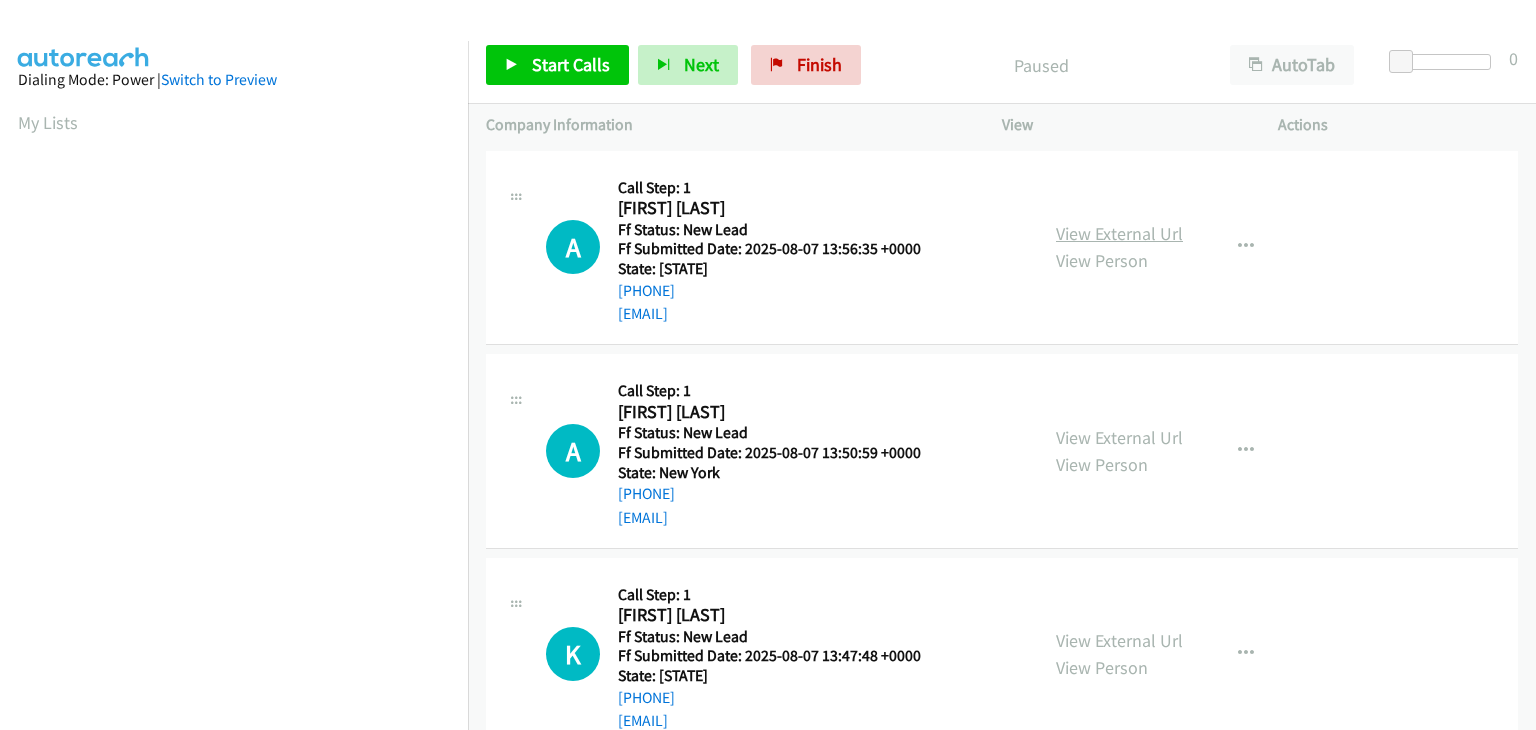 click on "View External Url" at bounding box center [1119, 233] 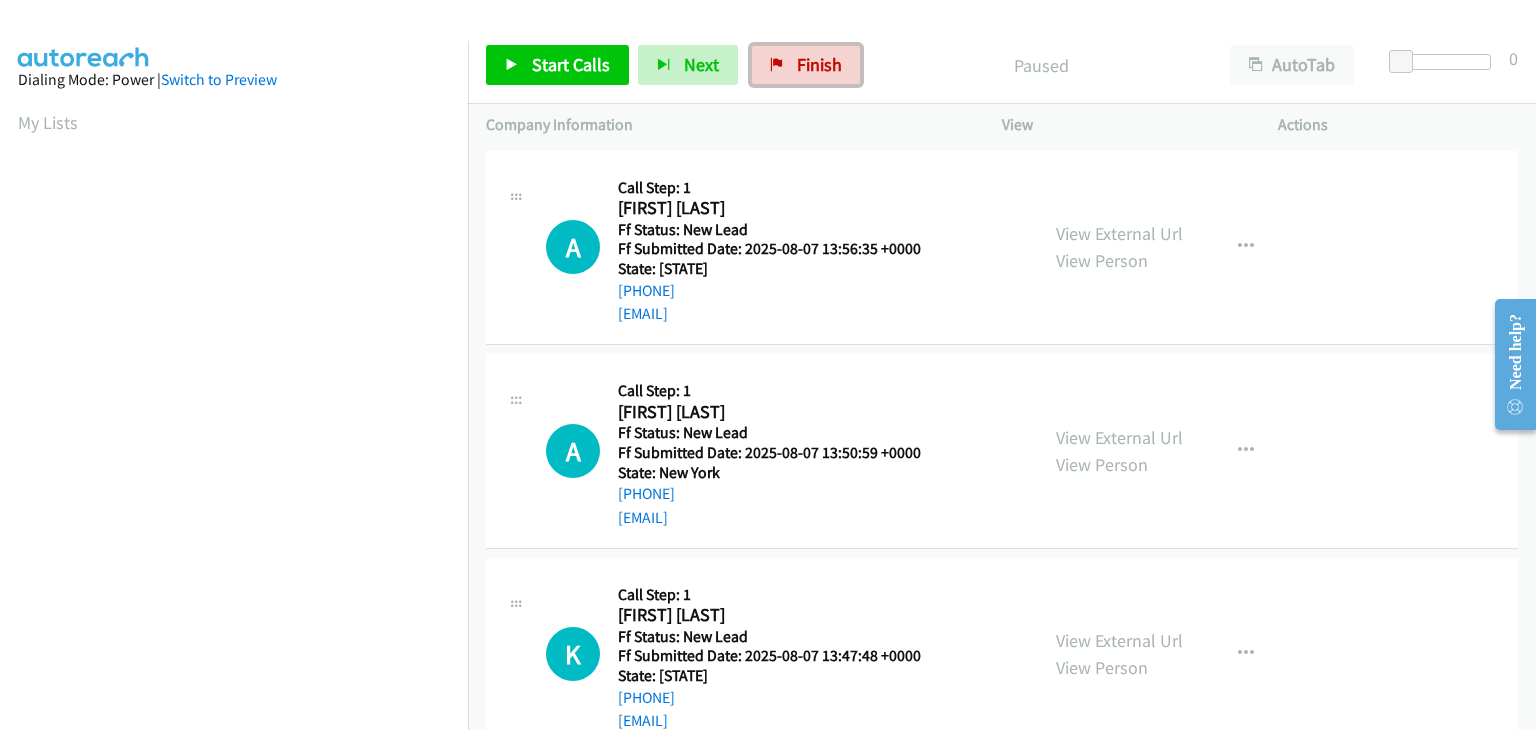click on "Finish" at bounding box center (819, 64) 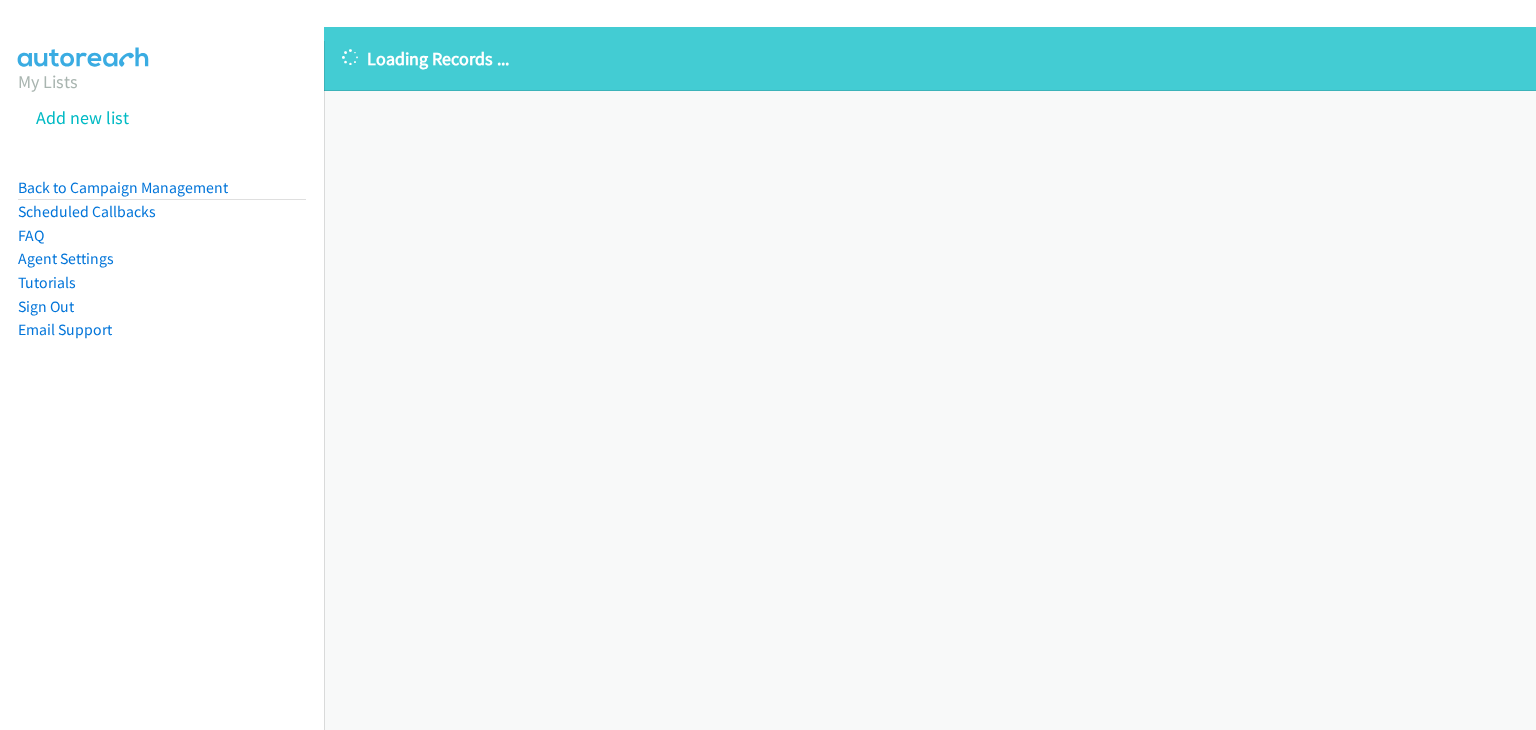 scroll, scrollTop: 0, scrollLeft: 0, axis: both 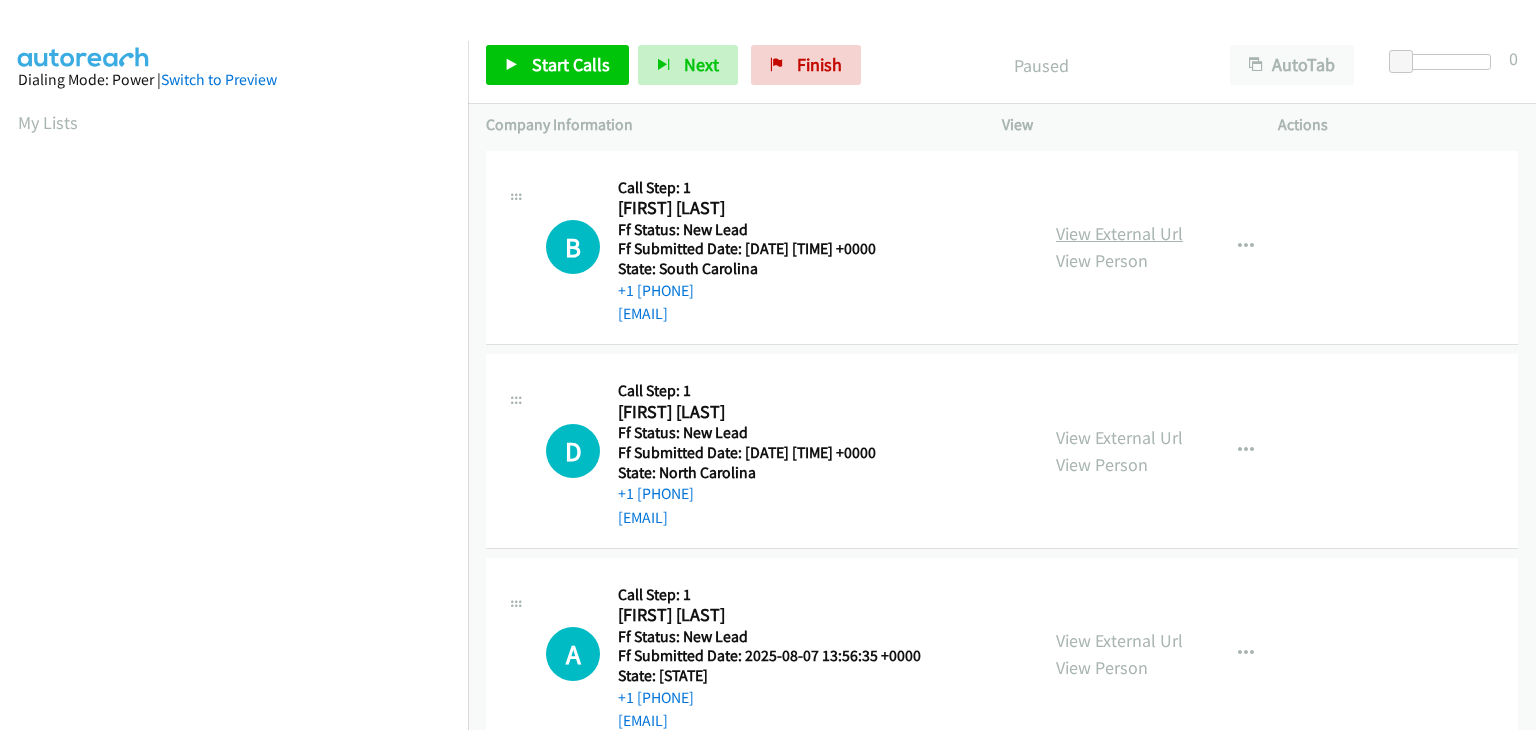 click on "View External Url" at bounding box center [1119, 233] 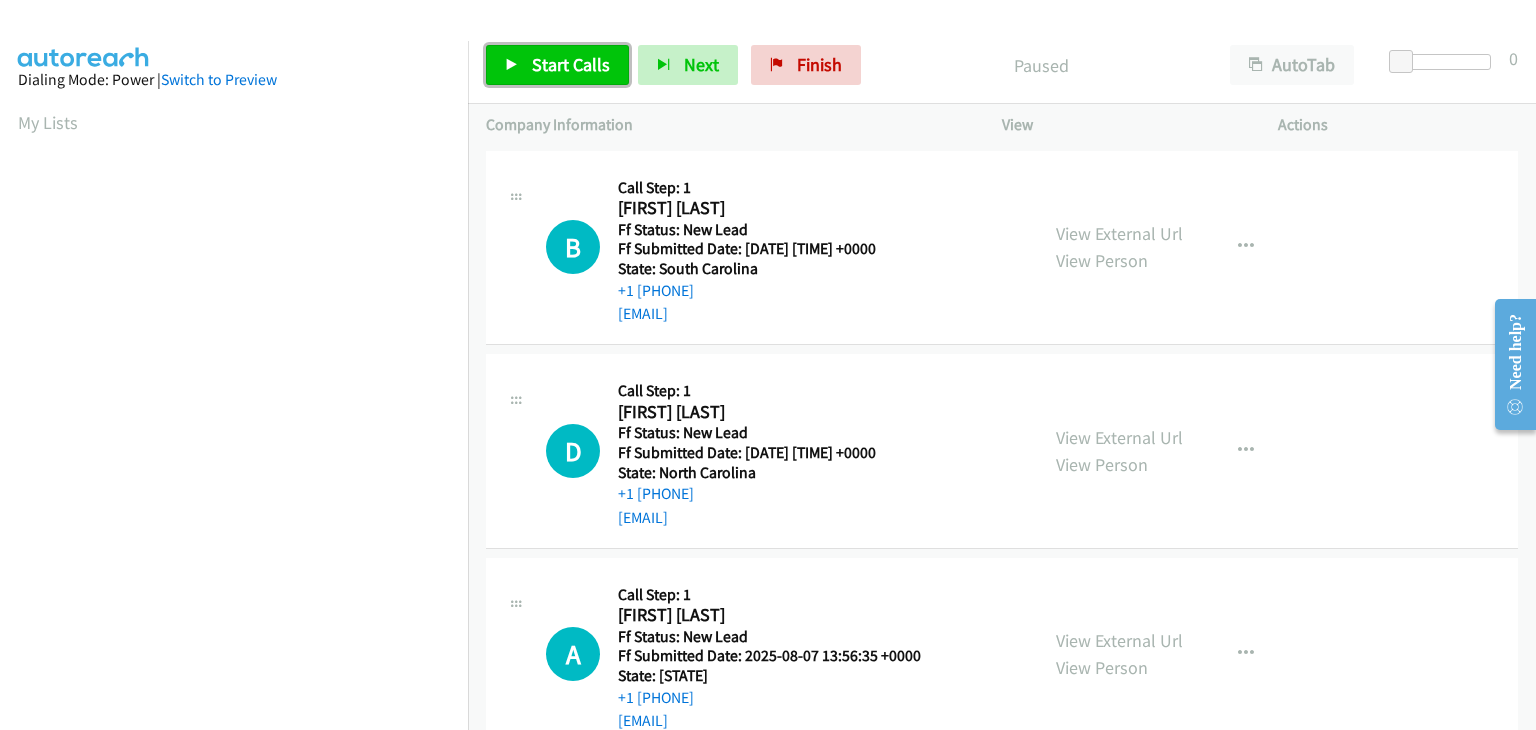 click on "Start Calls" at bounding box center (557, 65) 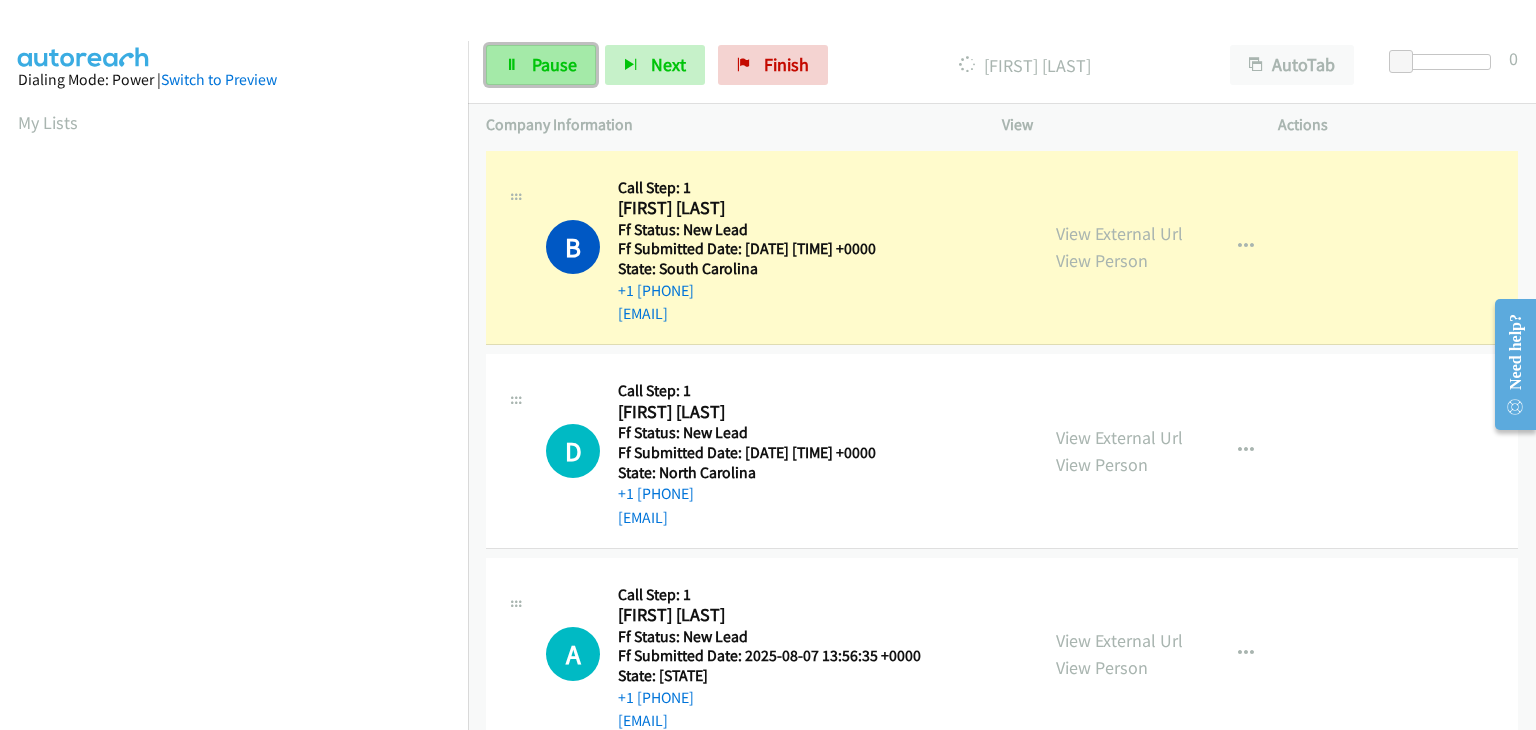 click on "Pause" at bounding box center (541, 65) 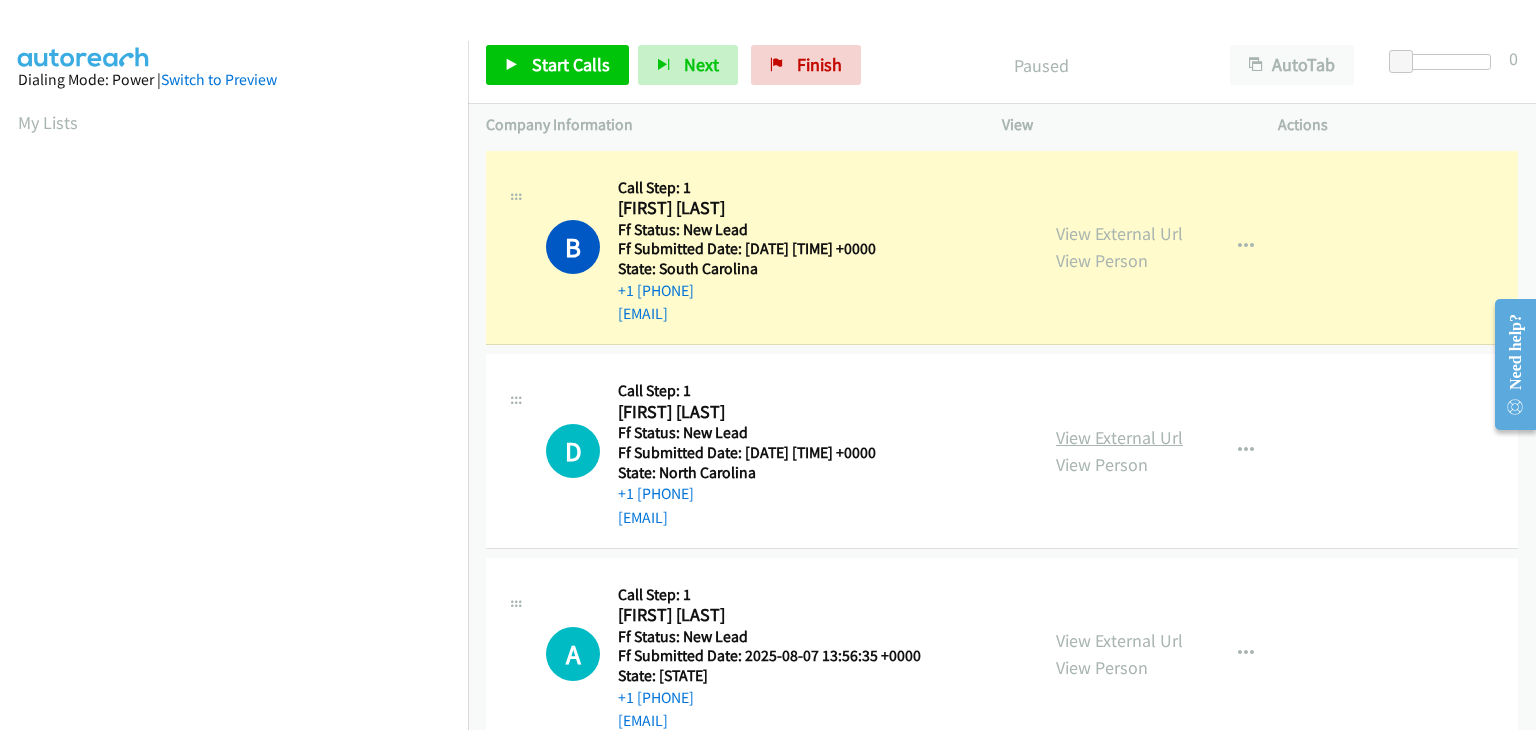 click on "View External Url" at bounding box center [1119, 437] 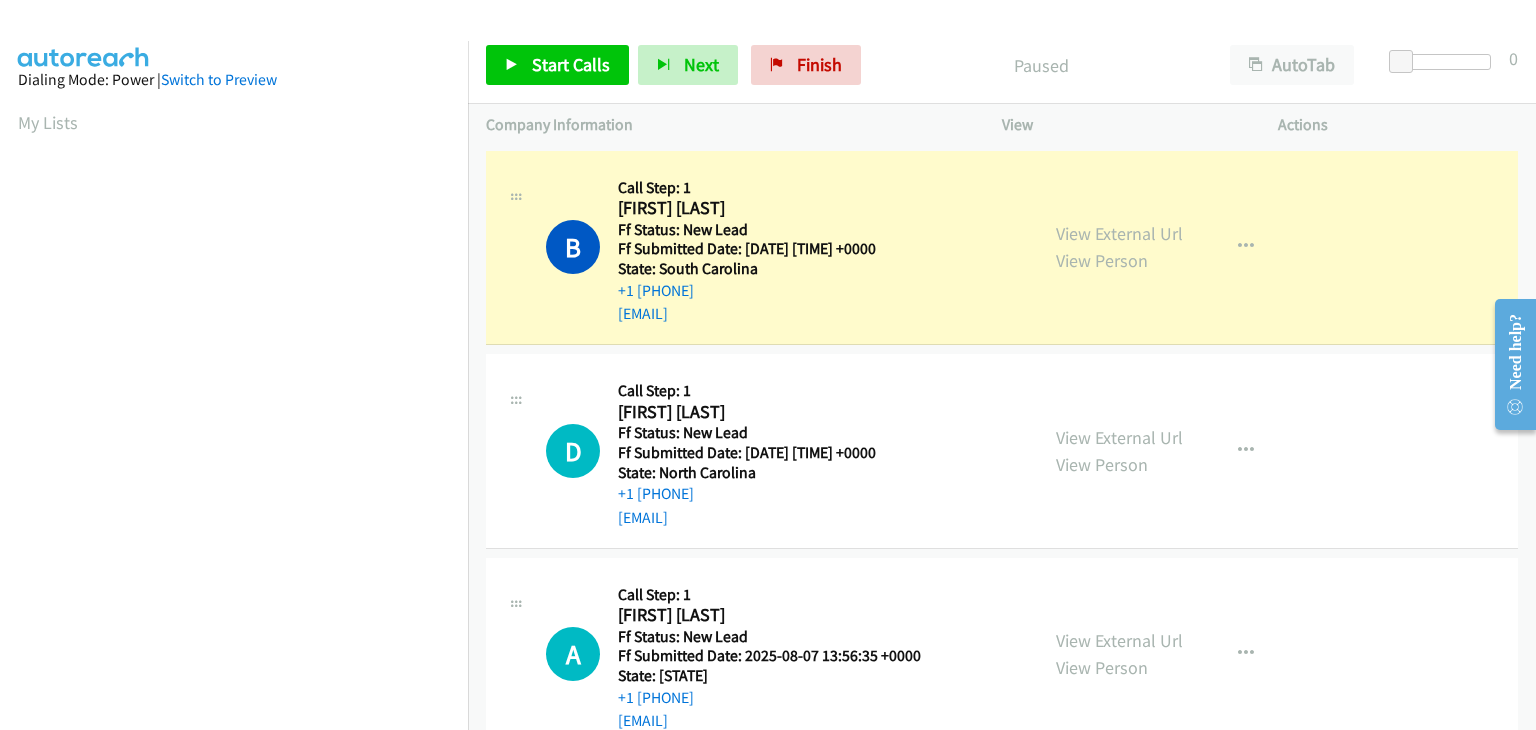 scroll, scrollTop: 392, scrollLeft: 0, axis: vertical 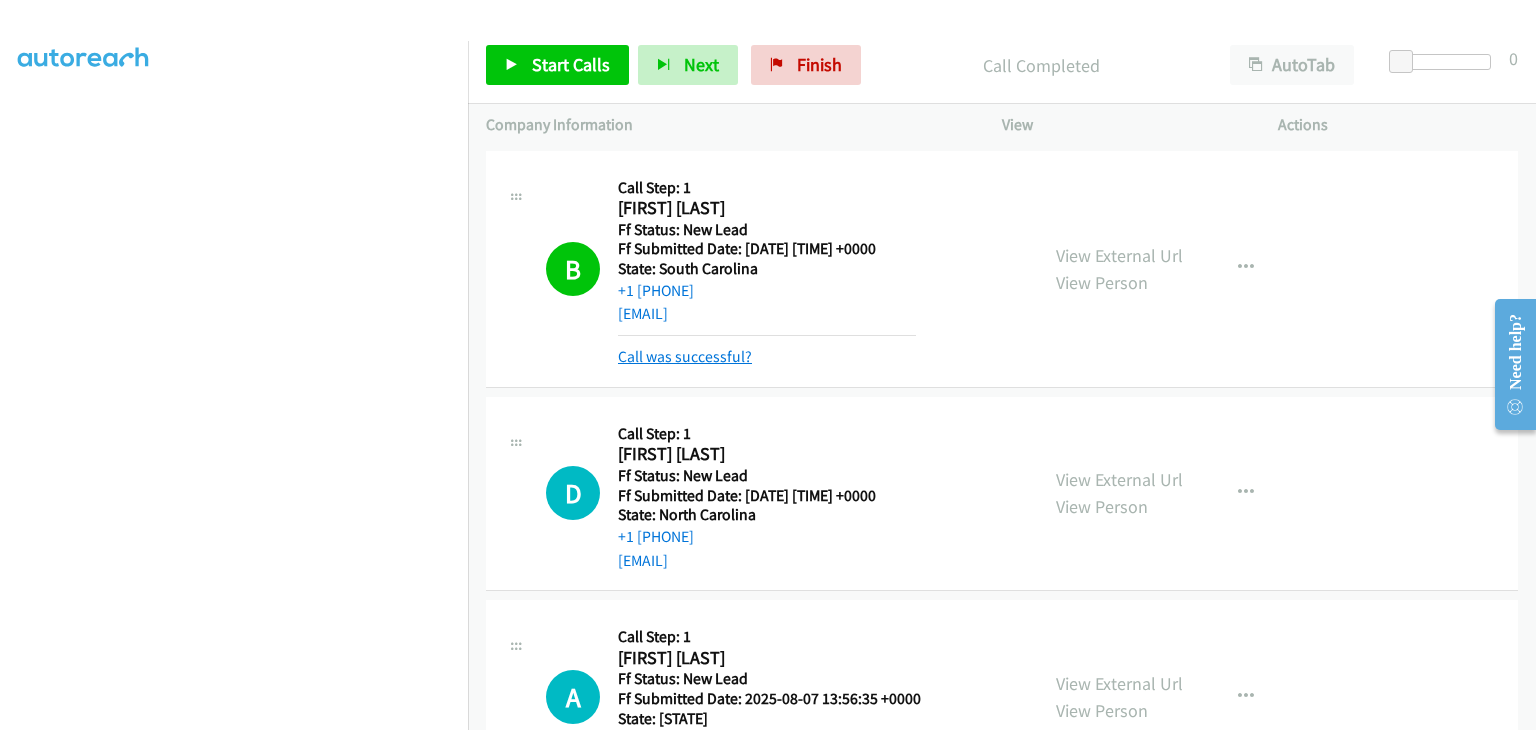click on "Call was successful?" at bounding box center [685, 356] 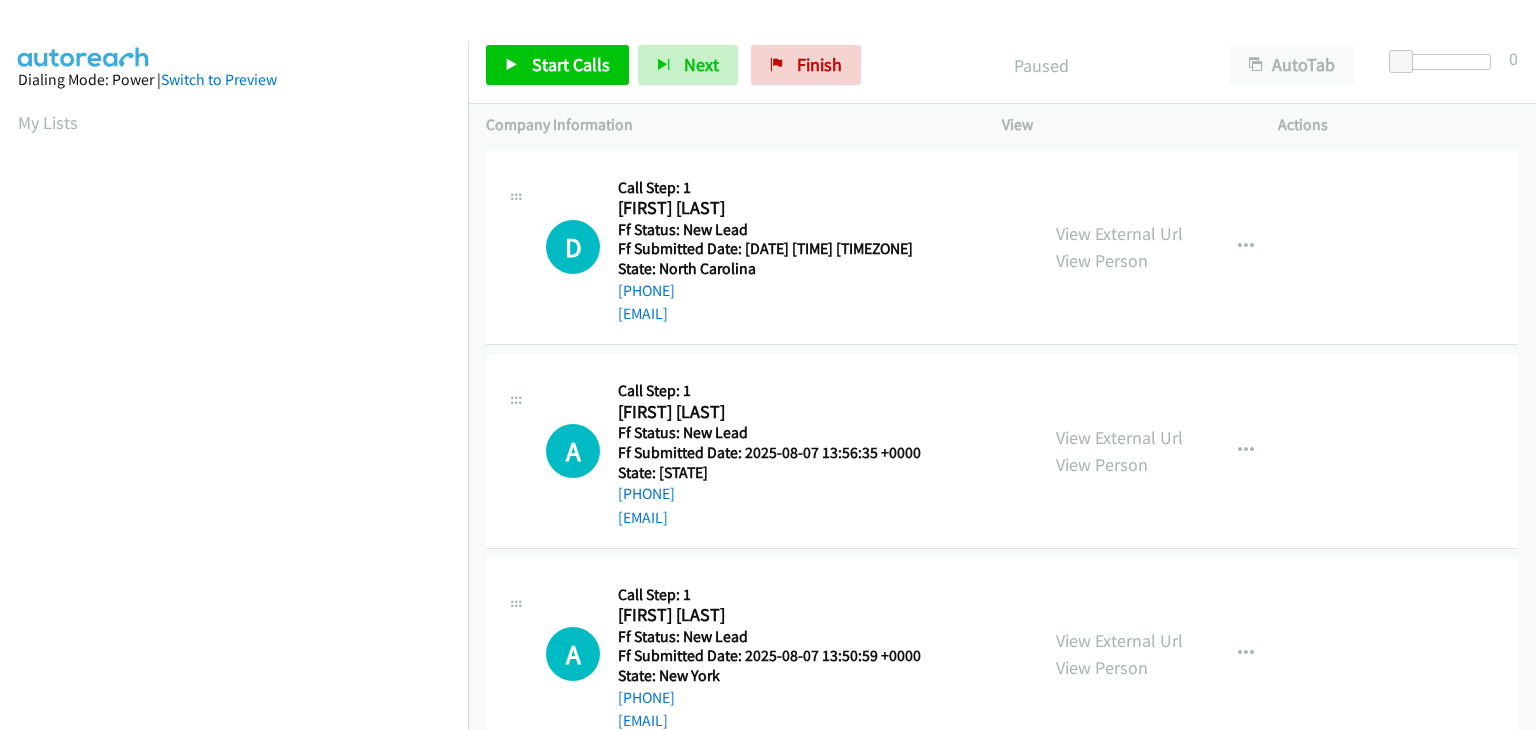 scroll, scrollTop: 0, scrollLeft: 0, axis: both 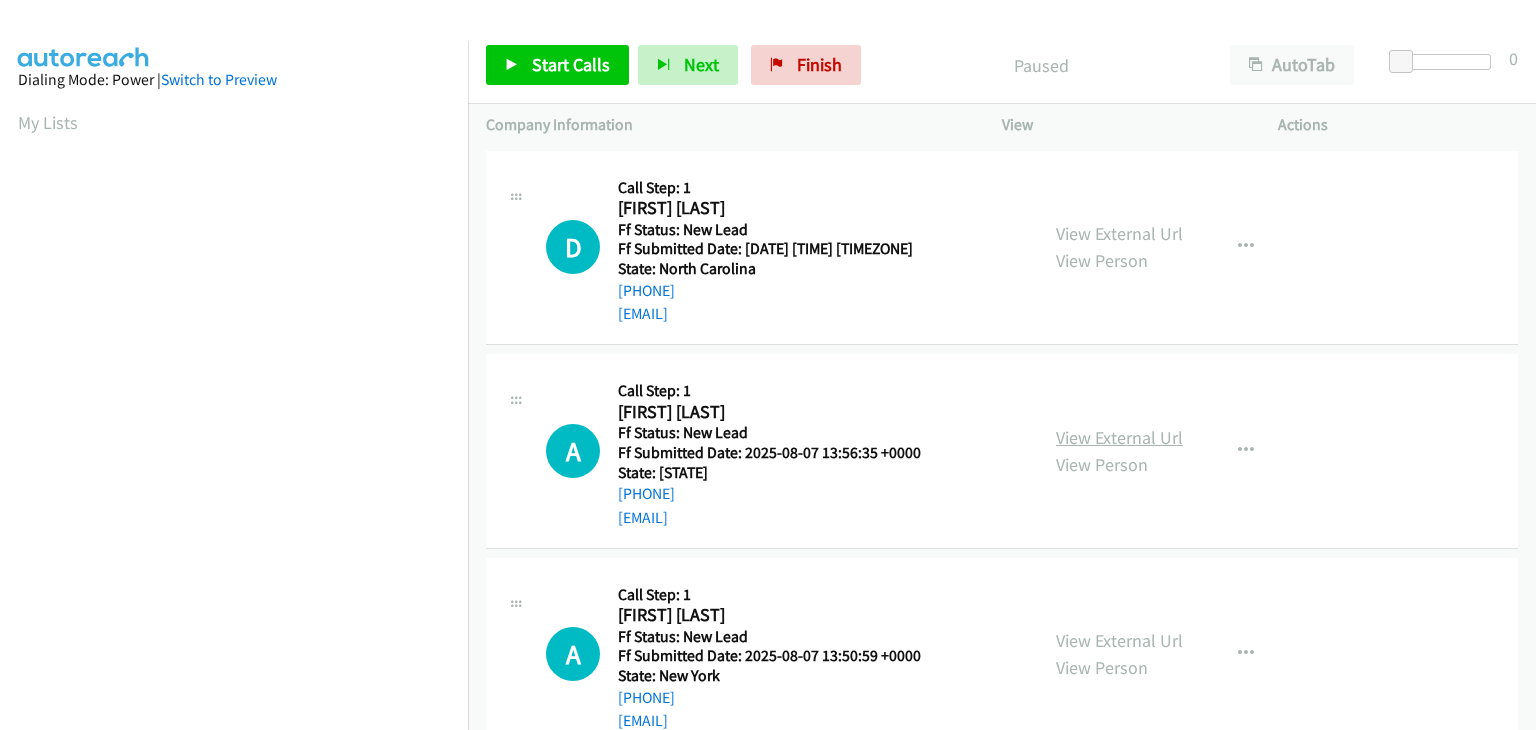click on "View External Url" at bounding box center (1119, 437) 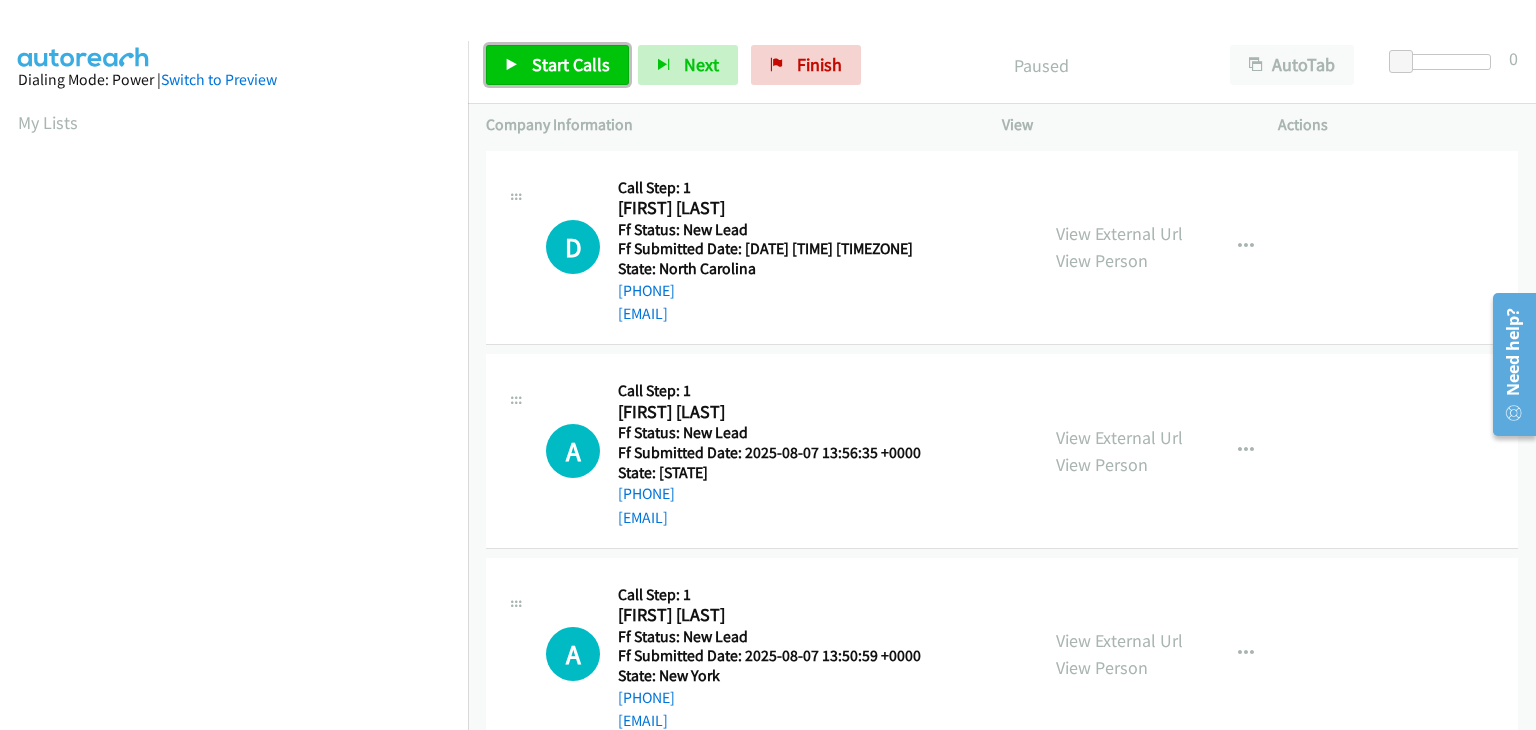 click on "Start Calls" at bounding box center [571, 64] 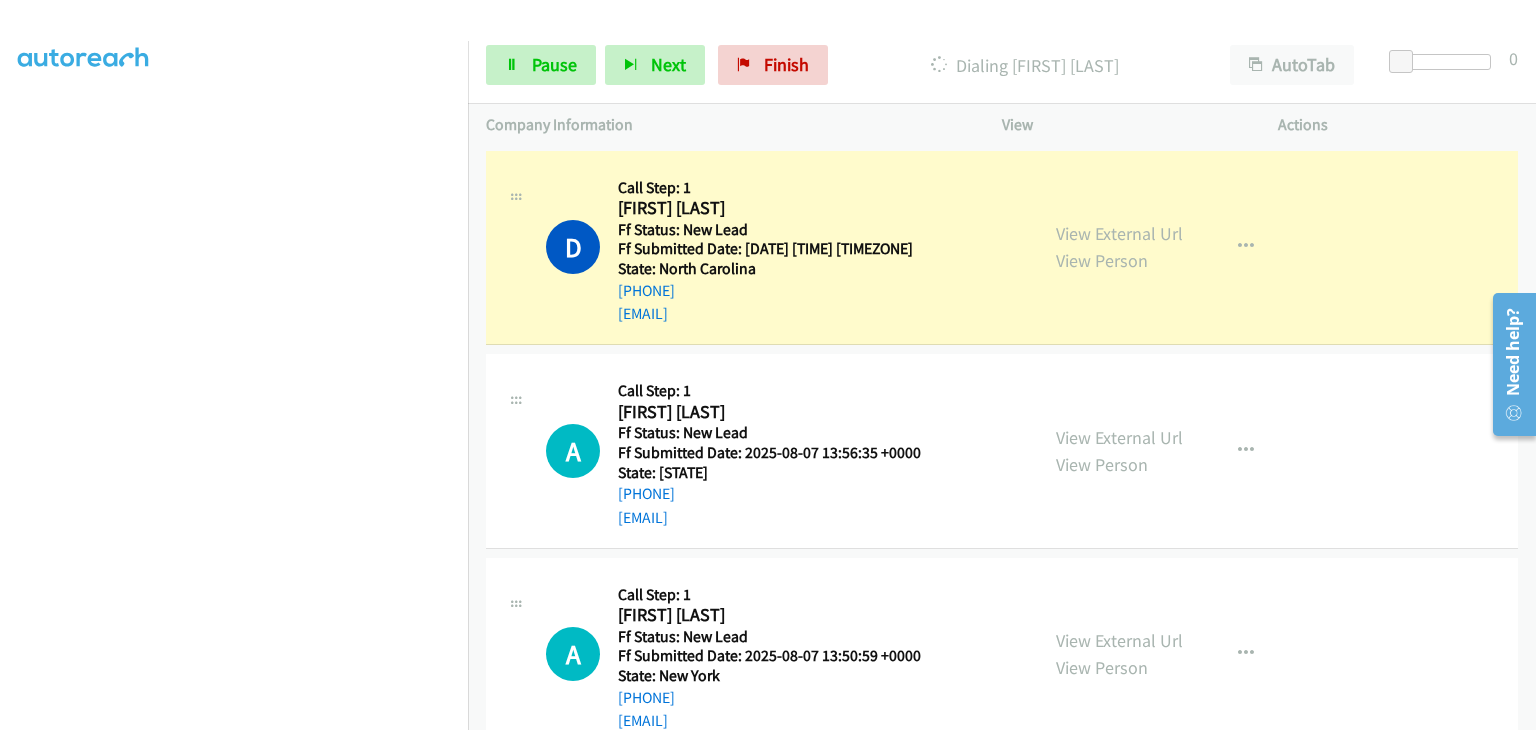 scroll, scrollTop: 392, scrollLeft: 0, axis: vertical 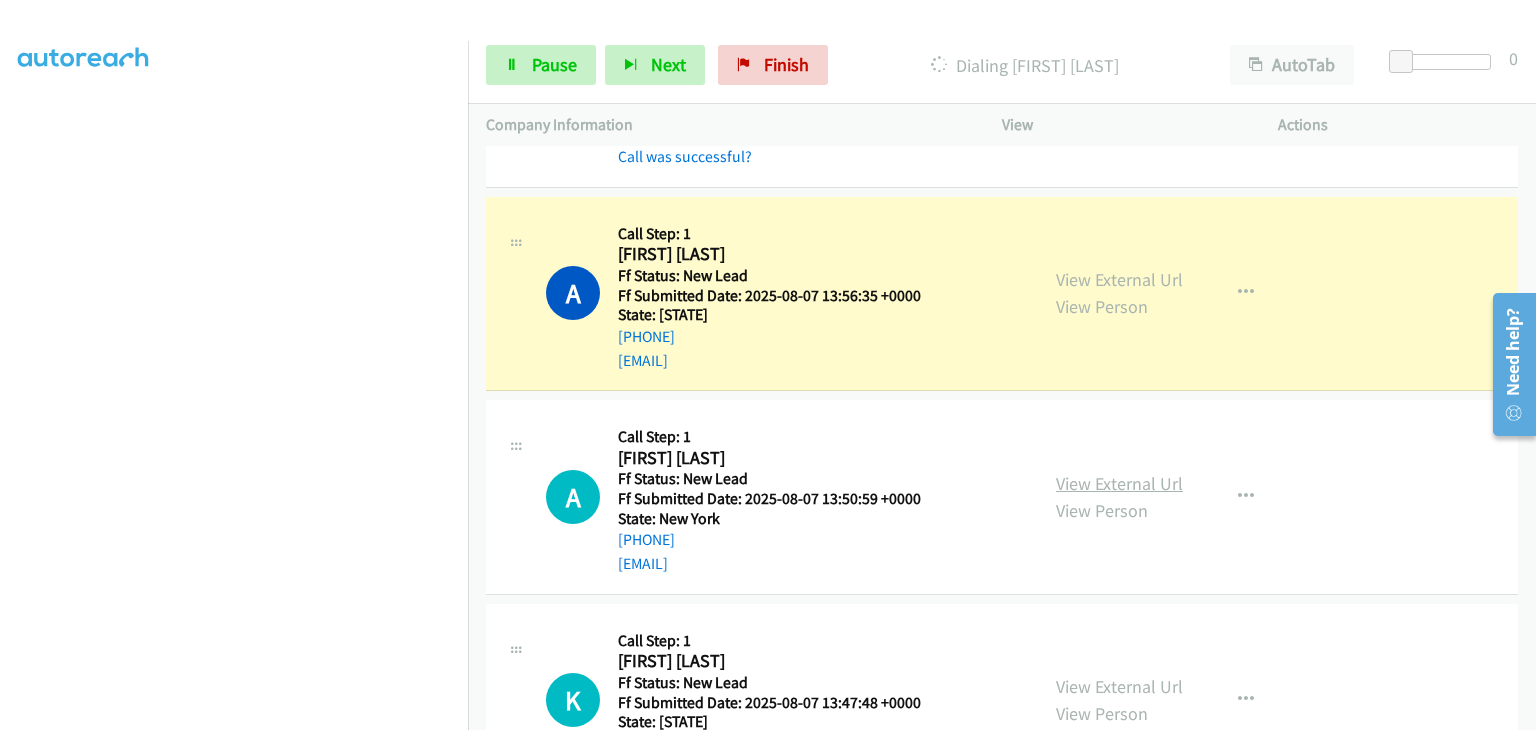 click on "View External Url" at bounding box center [1119, 483] 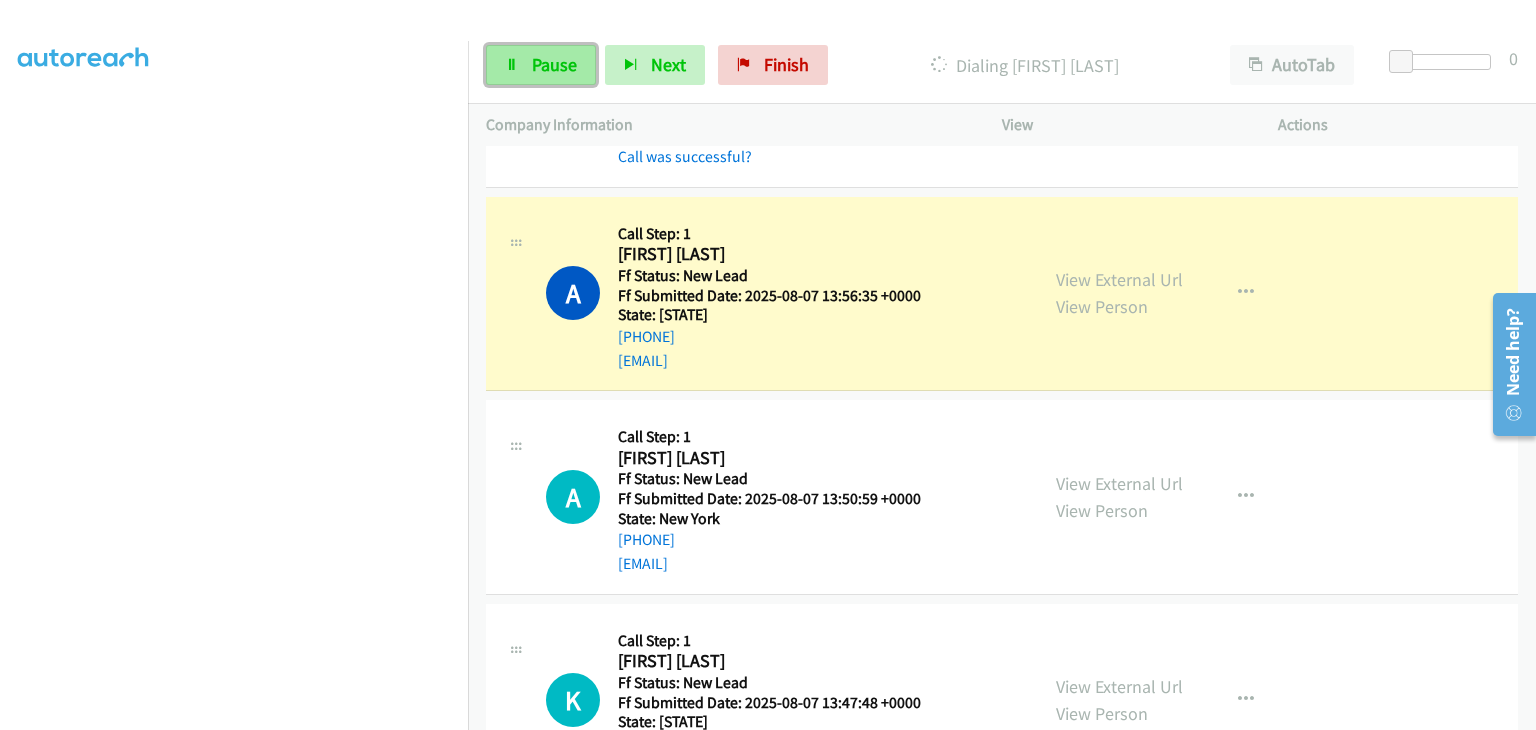 click on "Pause" at bounding box center (554, 64) 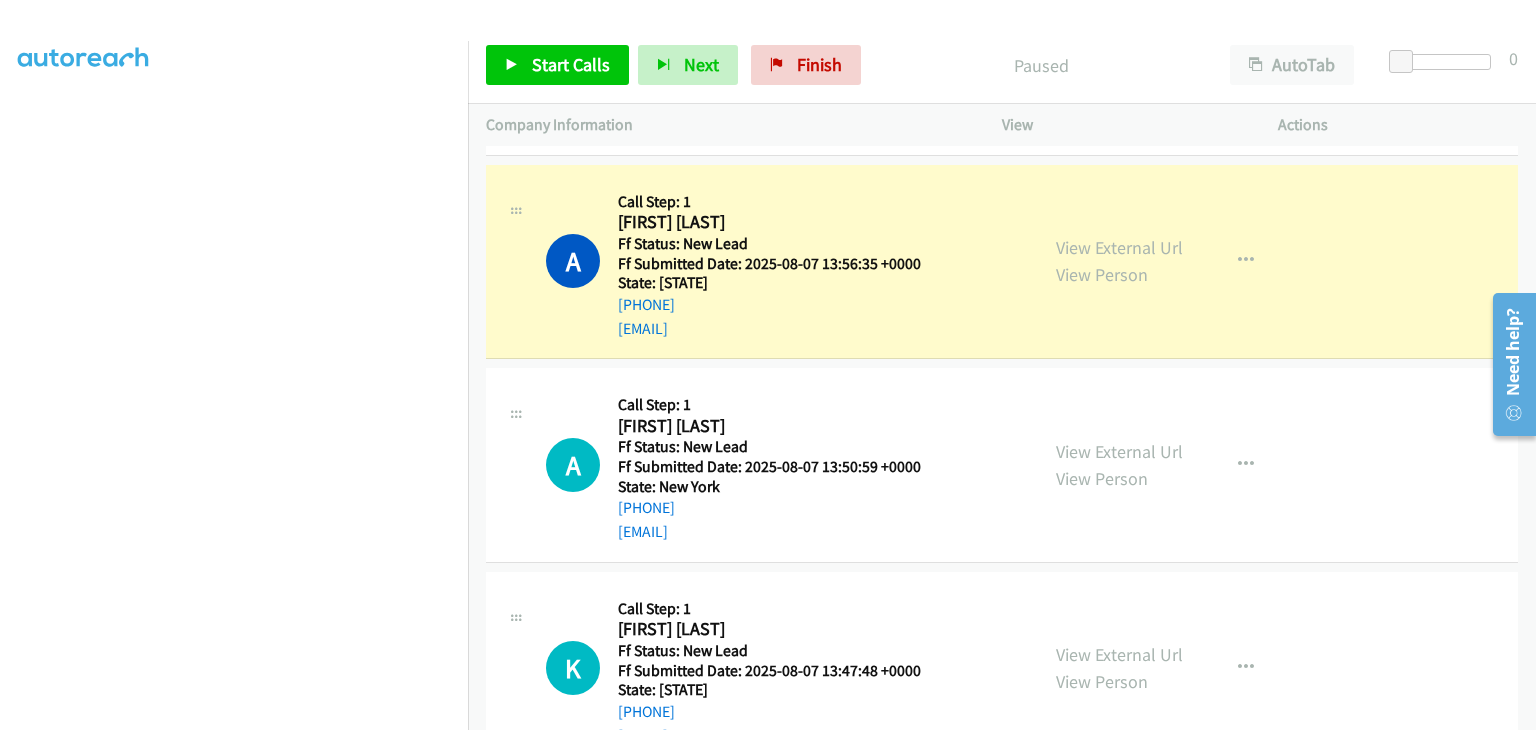 scroll, scrollTop: 196, scrollLeft: 0, axis: vertical 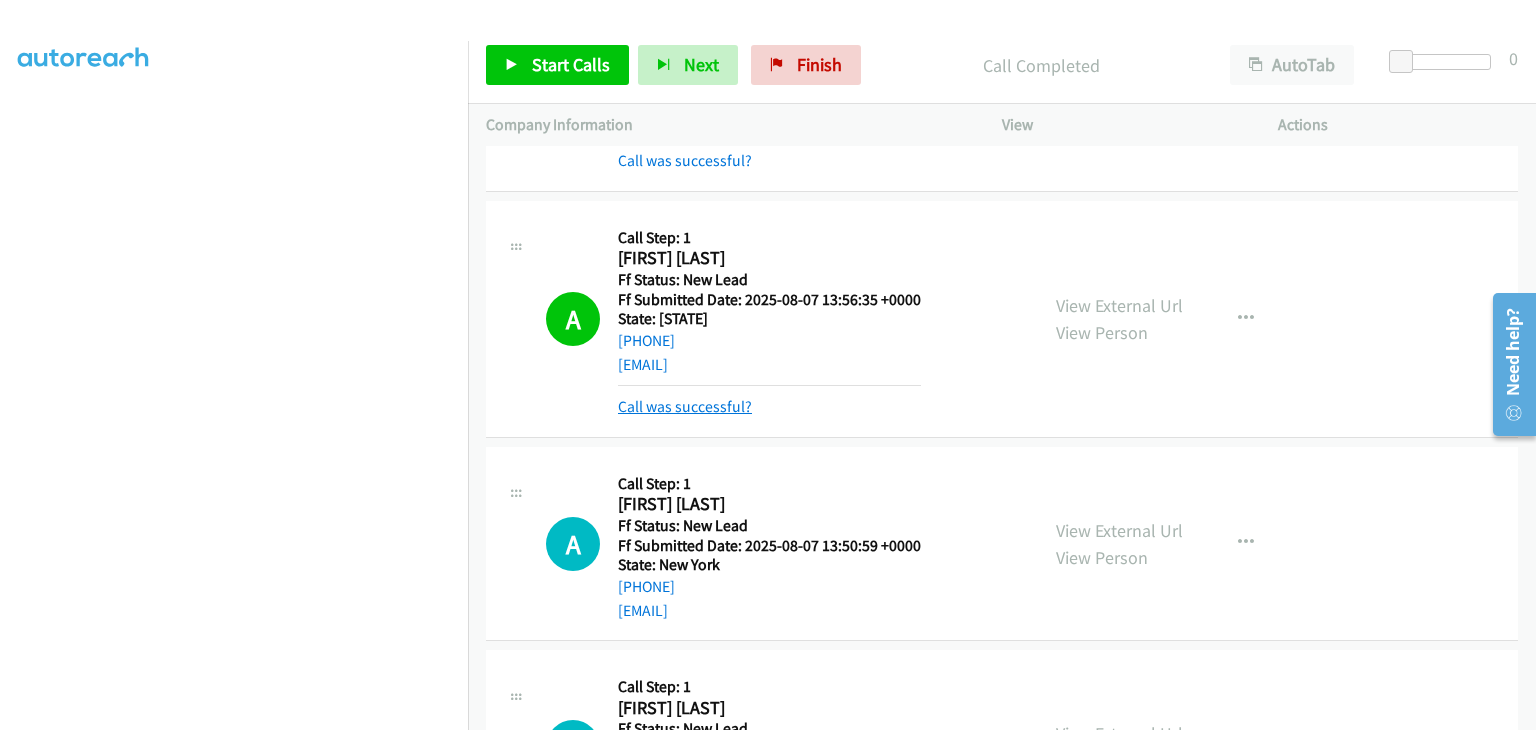 click on "Call was successful?" at bounding box center [685, 406] 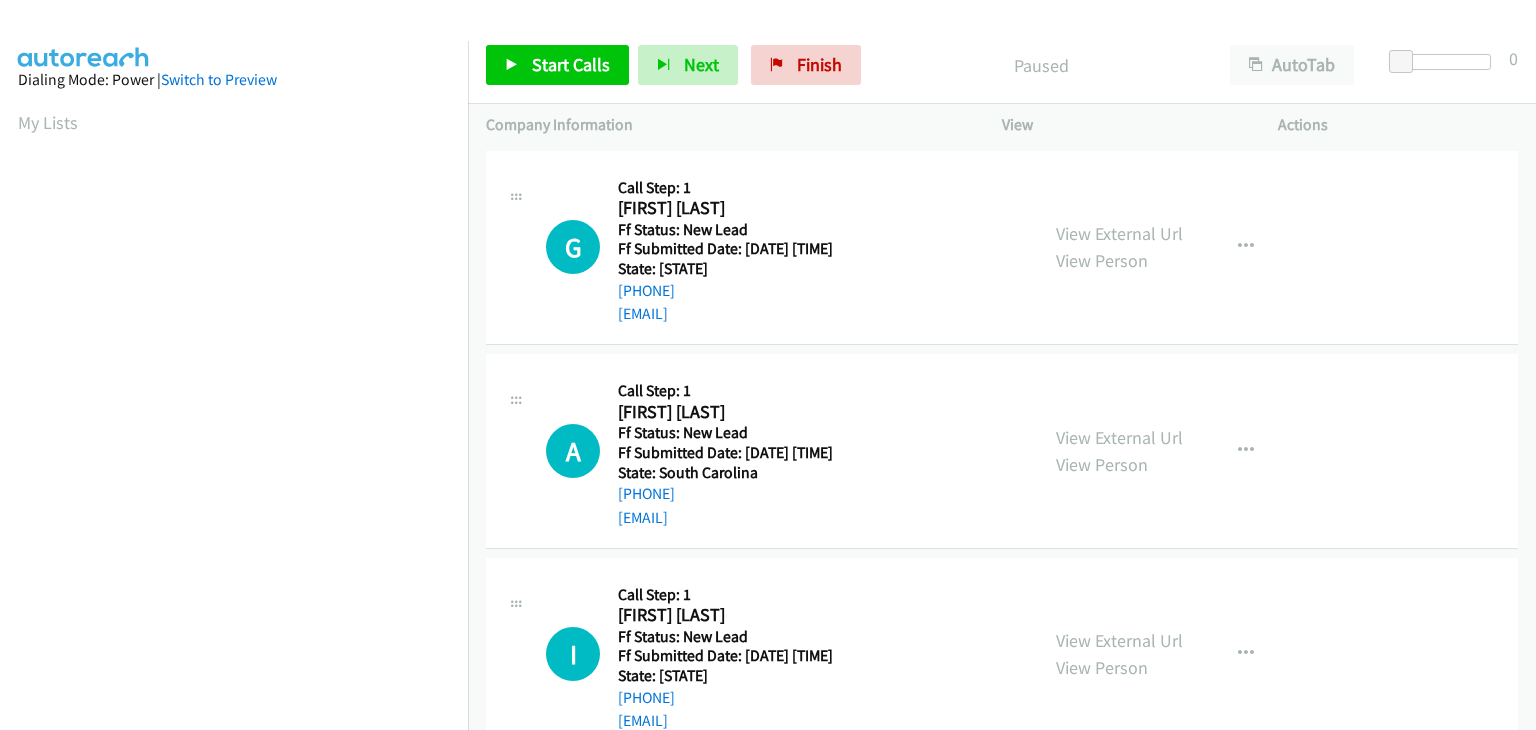 scroll, scrollTop: 0, scrollLeft: 0, axis: both 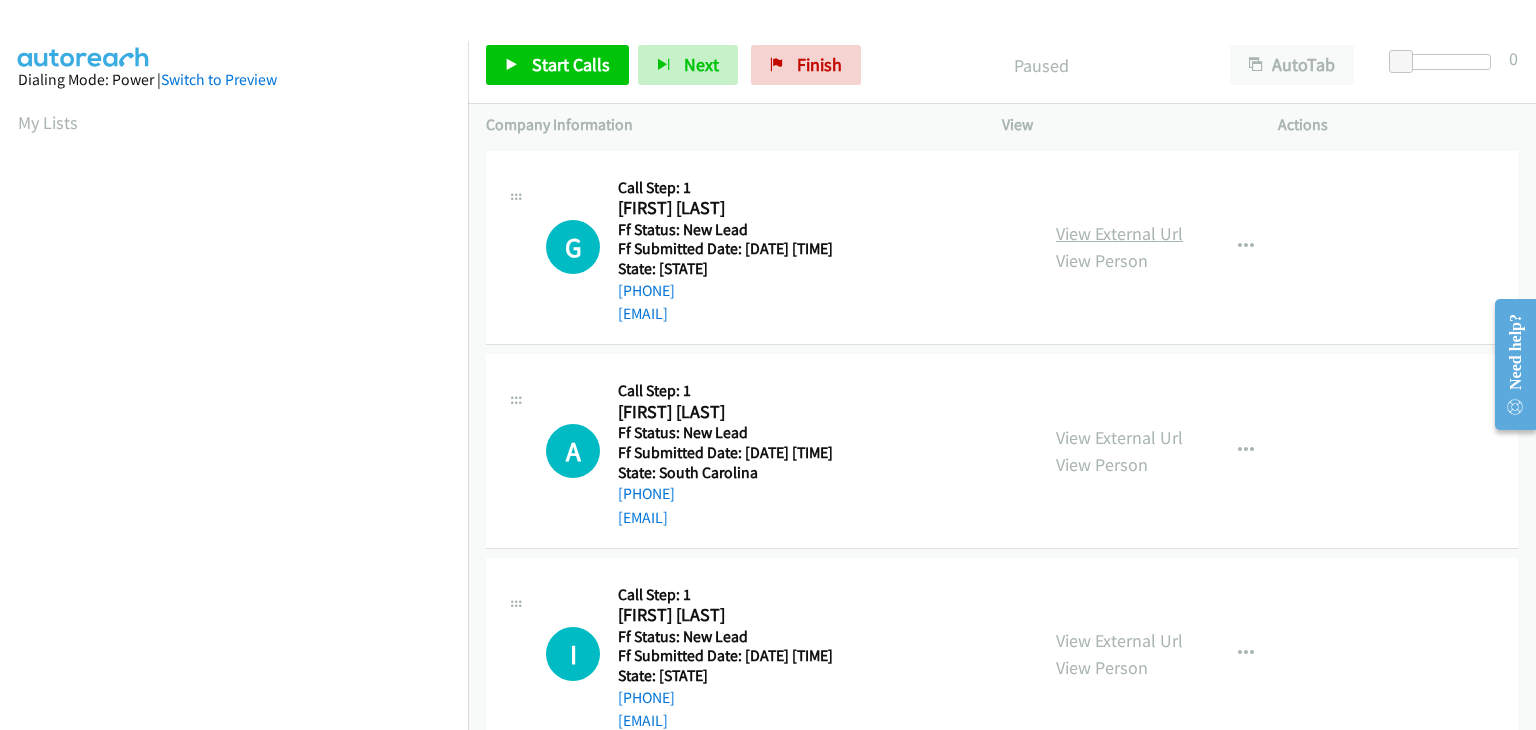 click on "View External Url" at bounding box center (1119, 233) 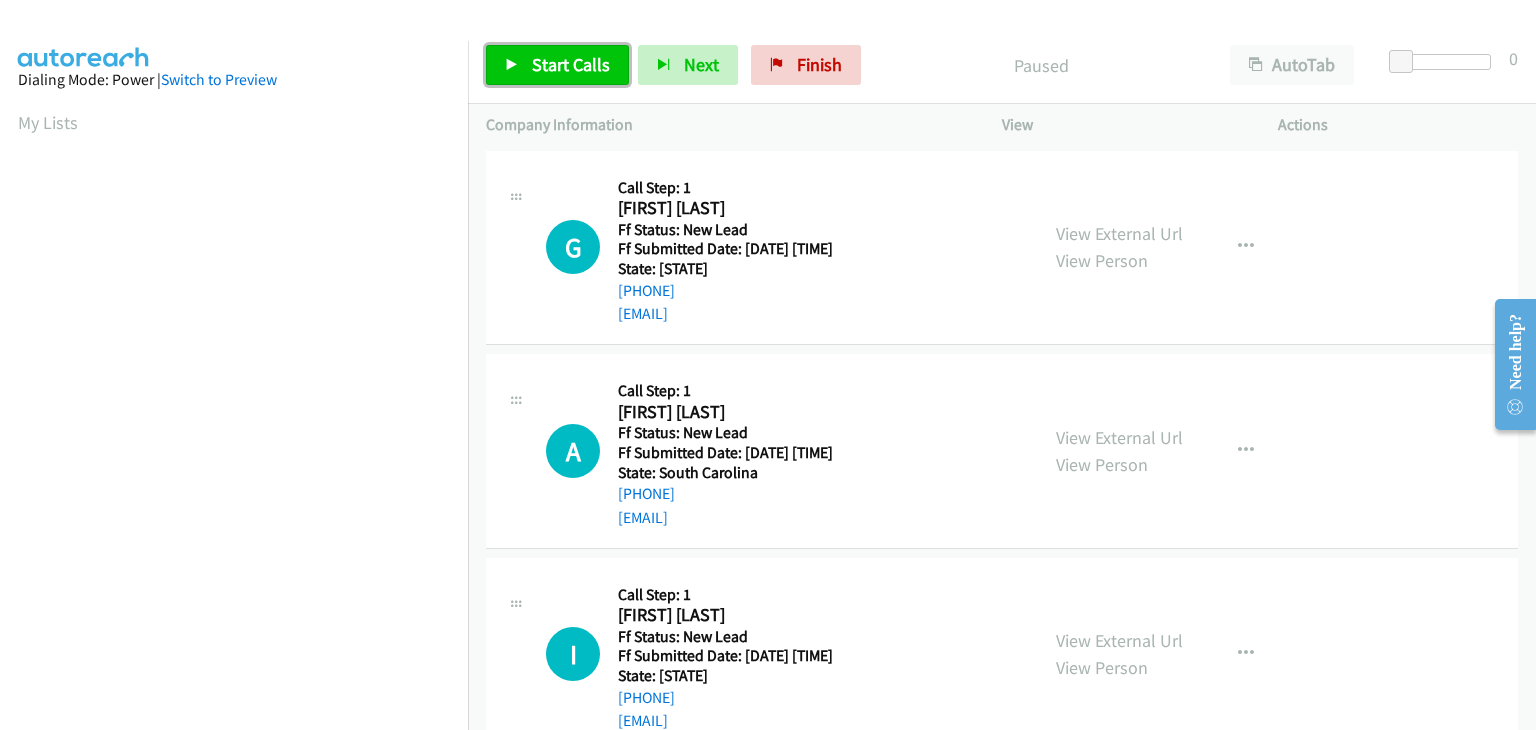 click on "Start Calls" at bounding box center [557, 65] 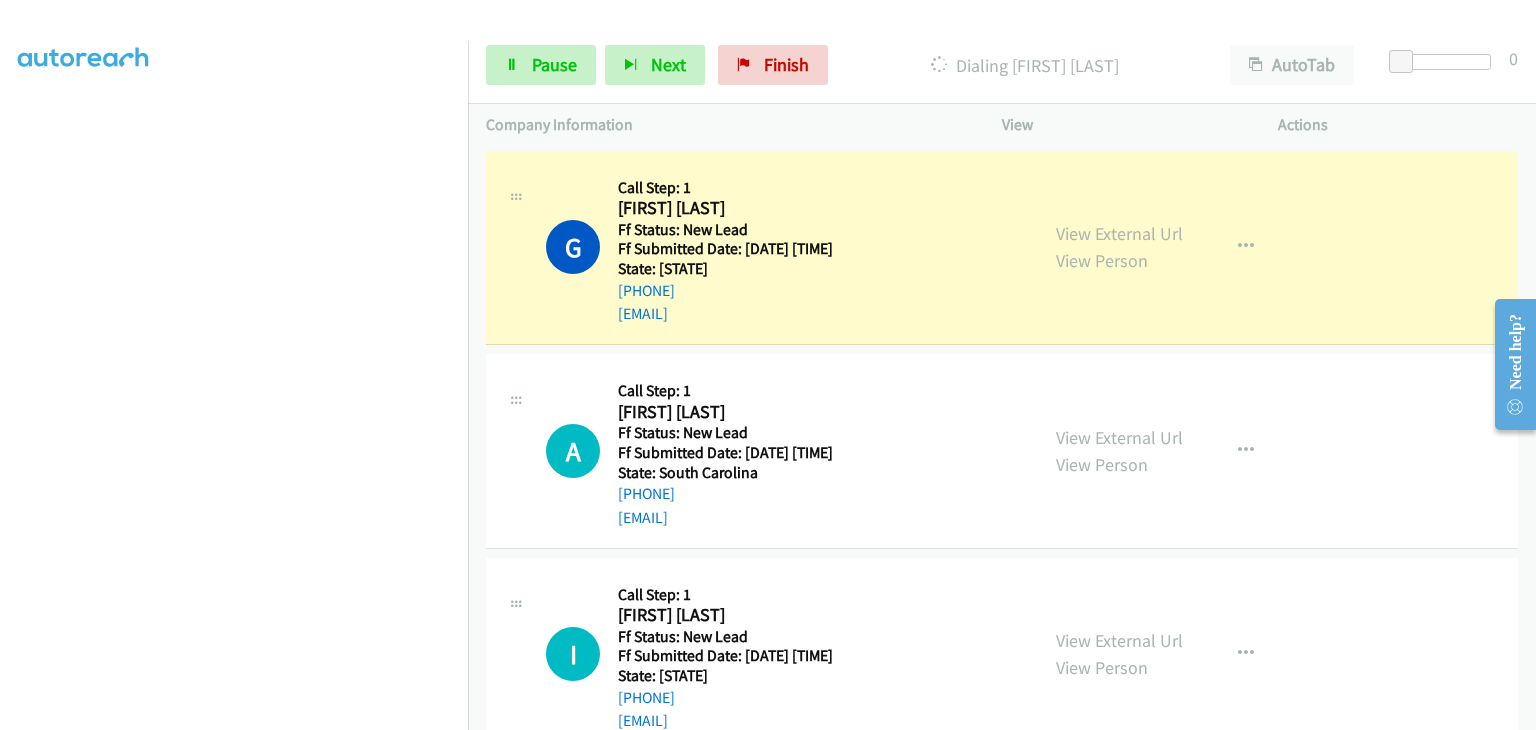 scroll, scrollTop: 392, scrollLeft: 0, axis: vertical 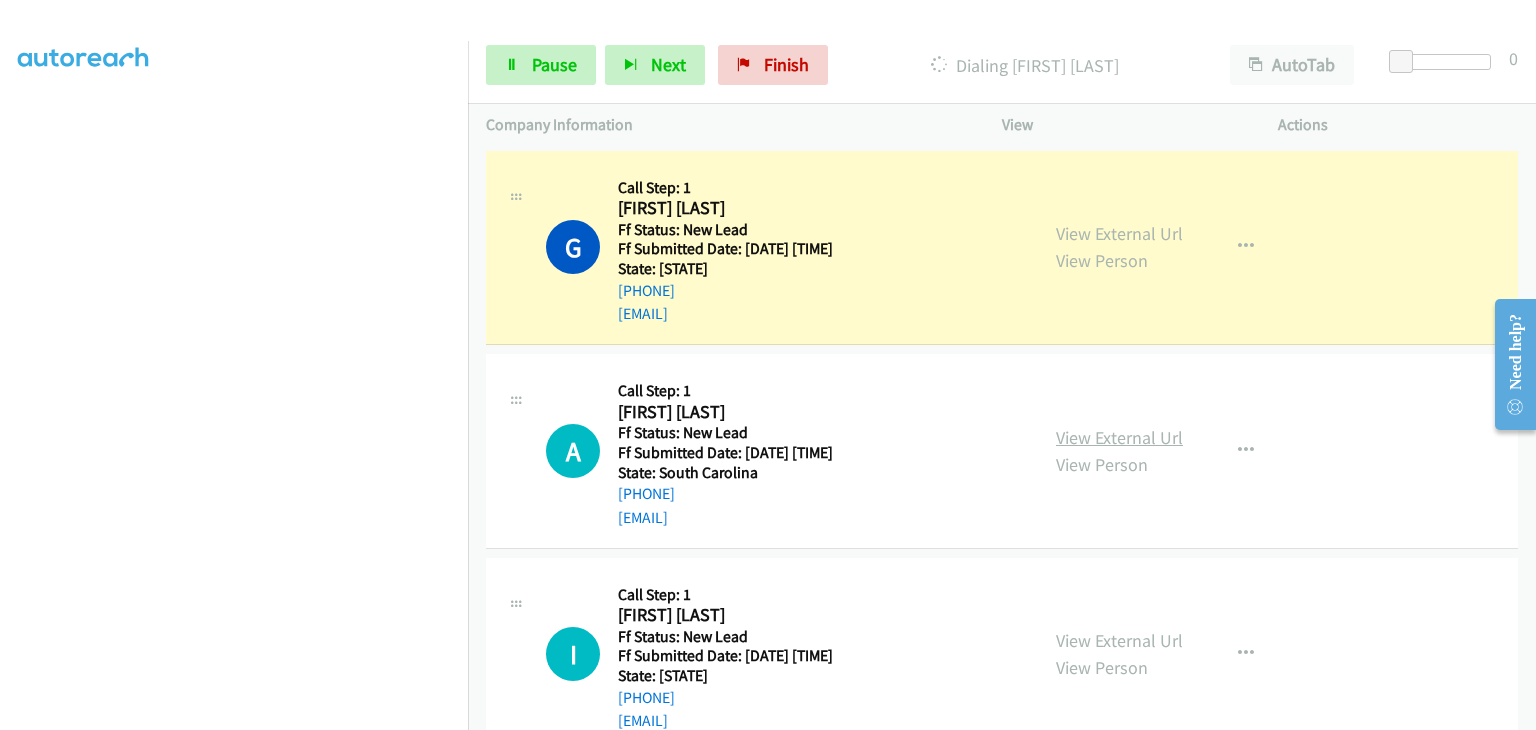 click on "View External Url" at bounding box center [1119, 437] 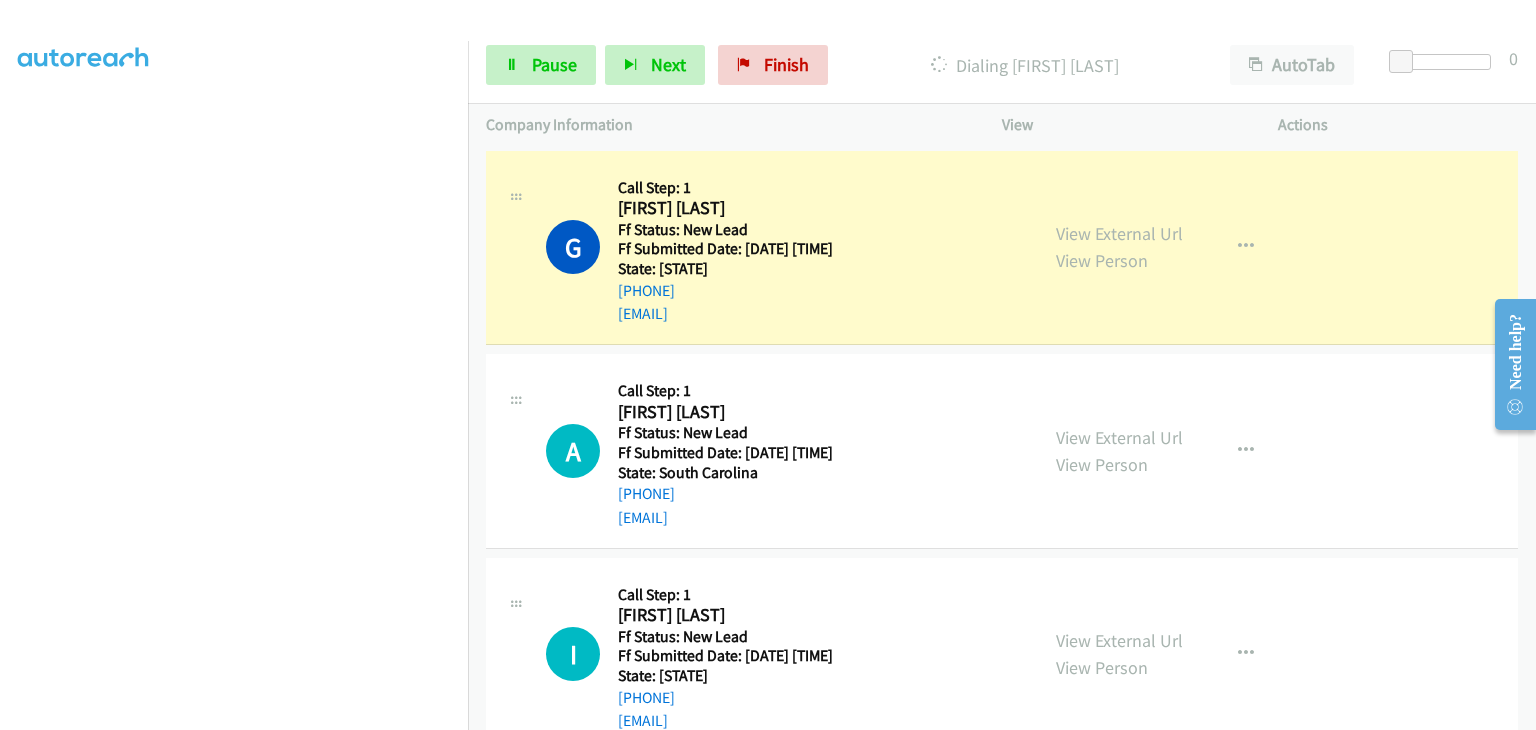 click on "Dialing Mode: Power
|
Switch to Preview
My Lists" at bounding box center (234, 217) 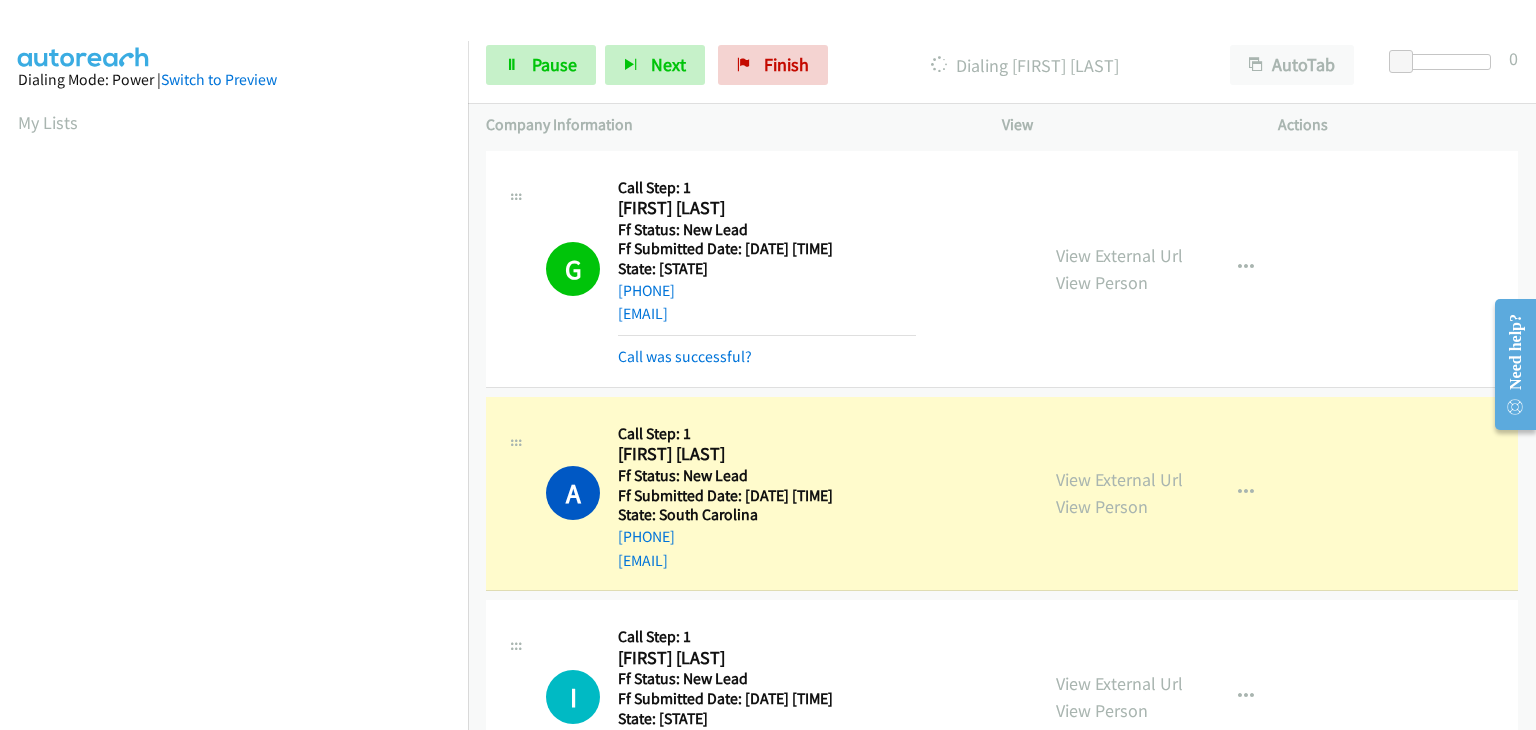 scroll, scrollTop: 392, scrollLeft: 0, axis: vertical 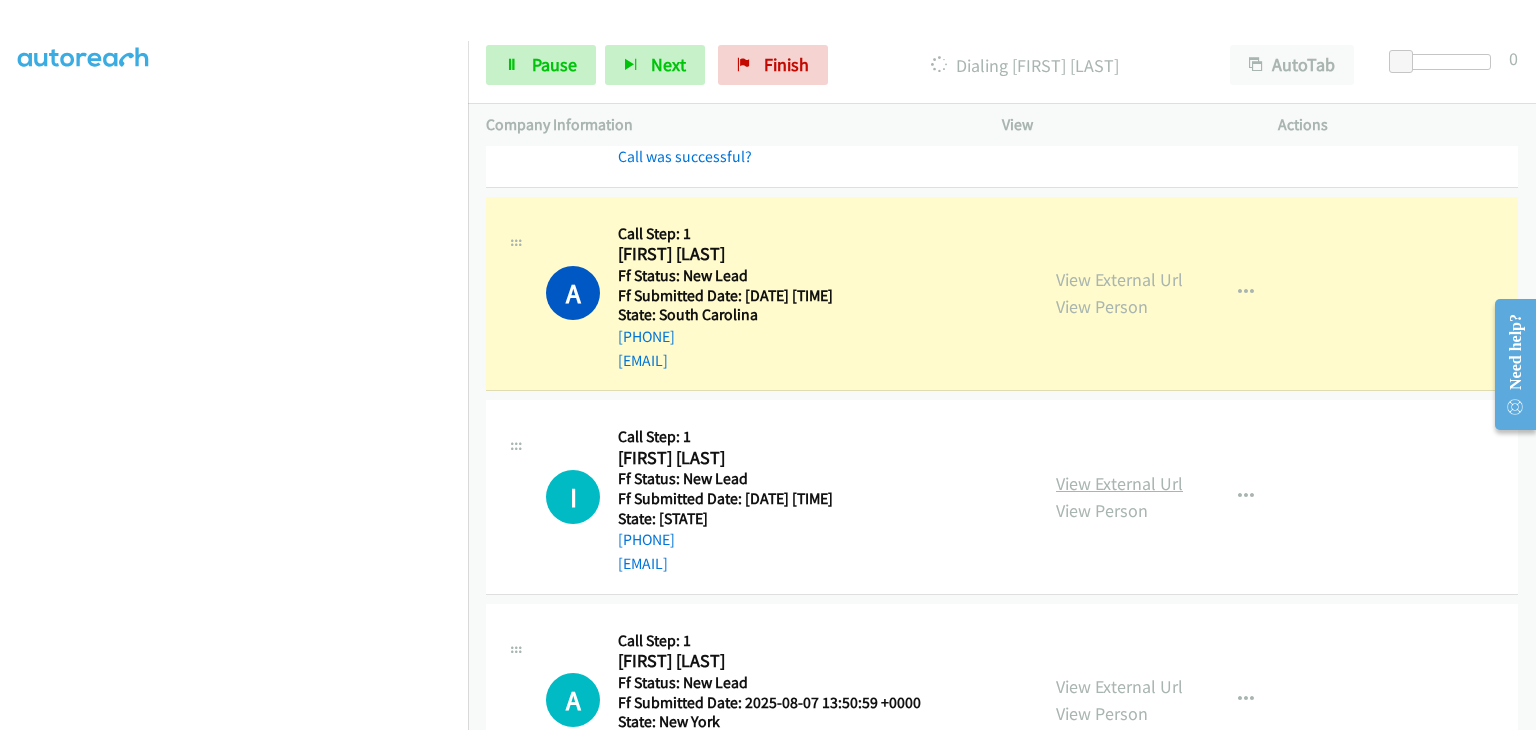 click on "View External Url" at bounding box center (1119, 483) 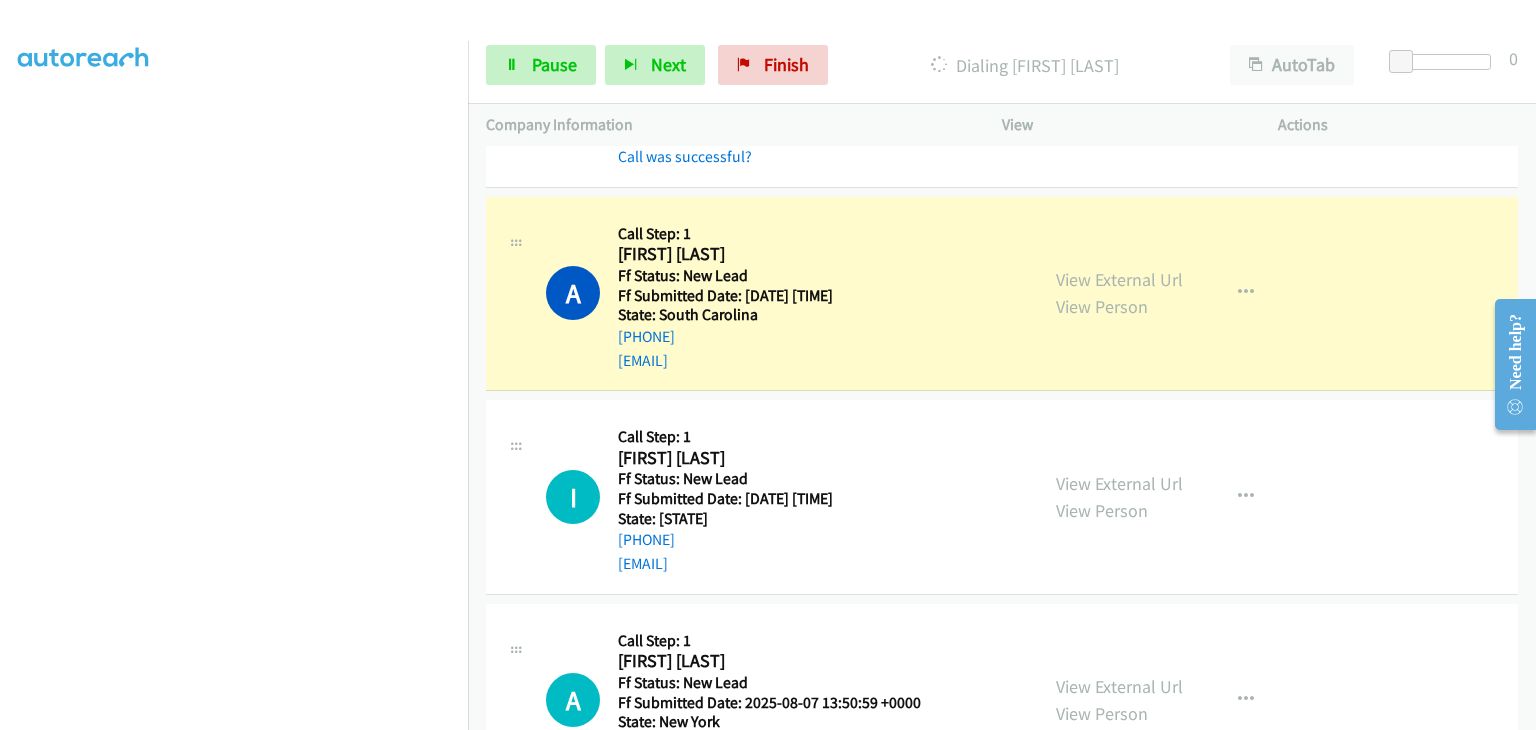 scroll, scrollTop: 392, scrollLeft: 0, axis: vertical 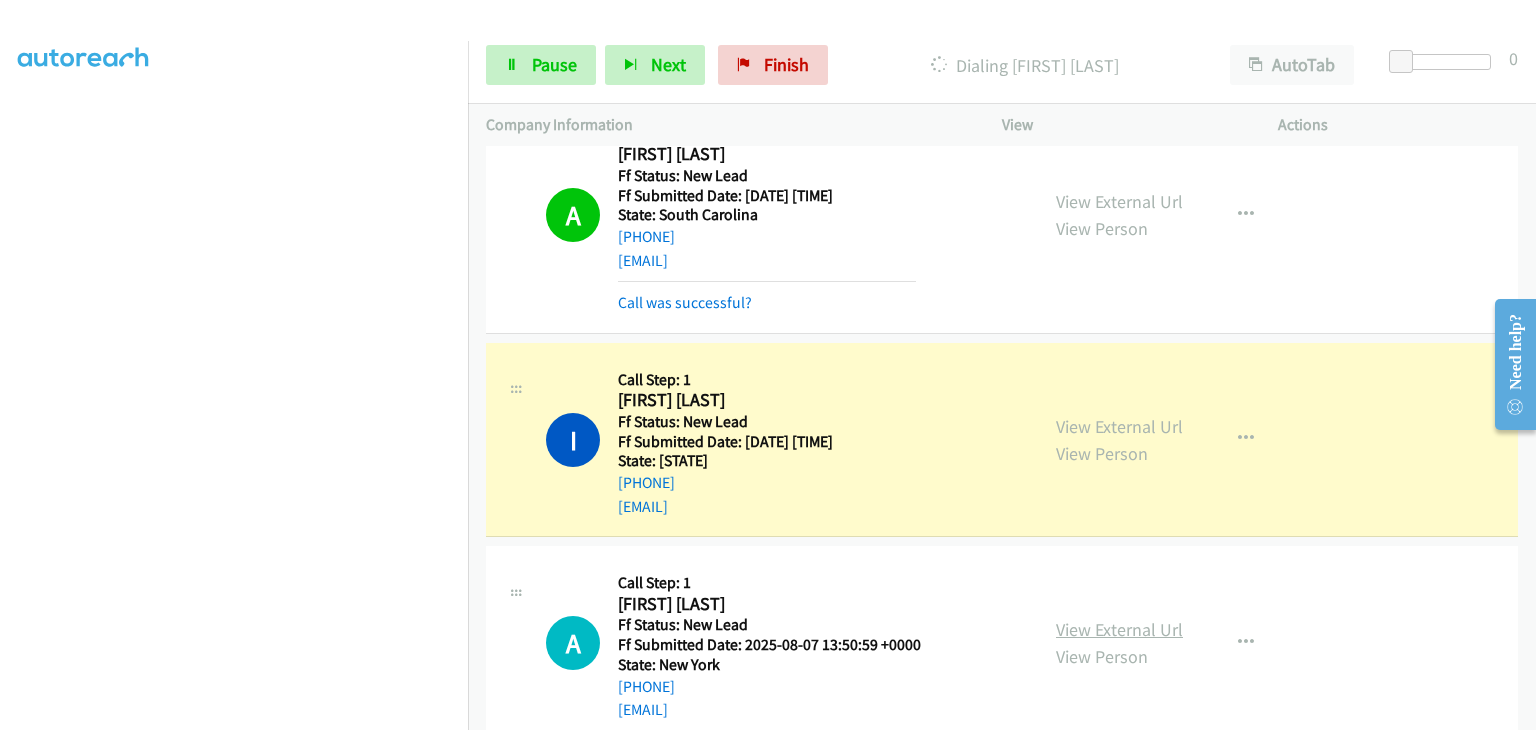 click on "View External Url" at bounding box center [1119, 629] 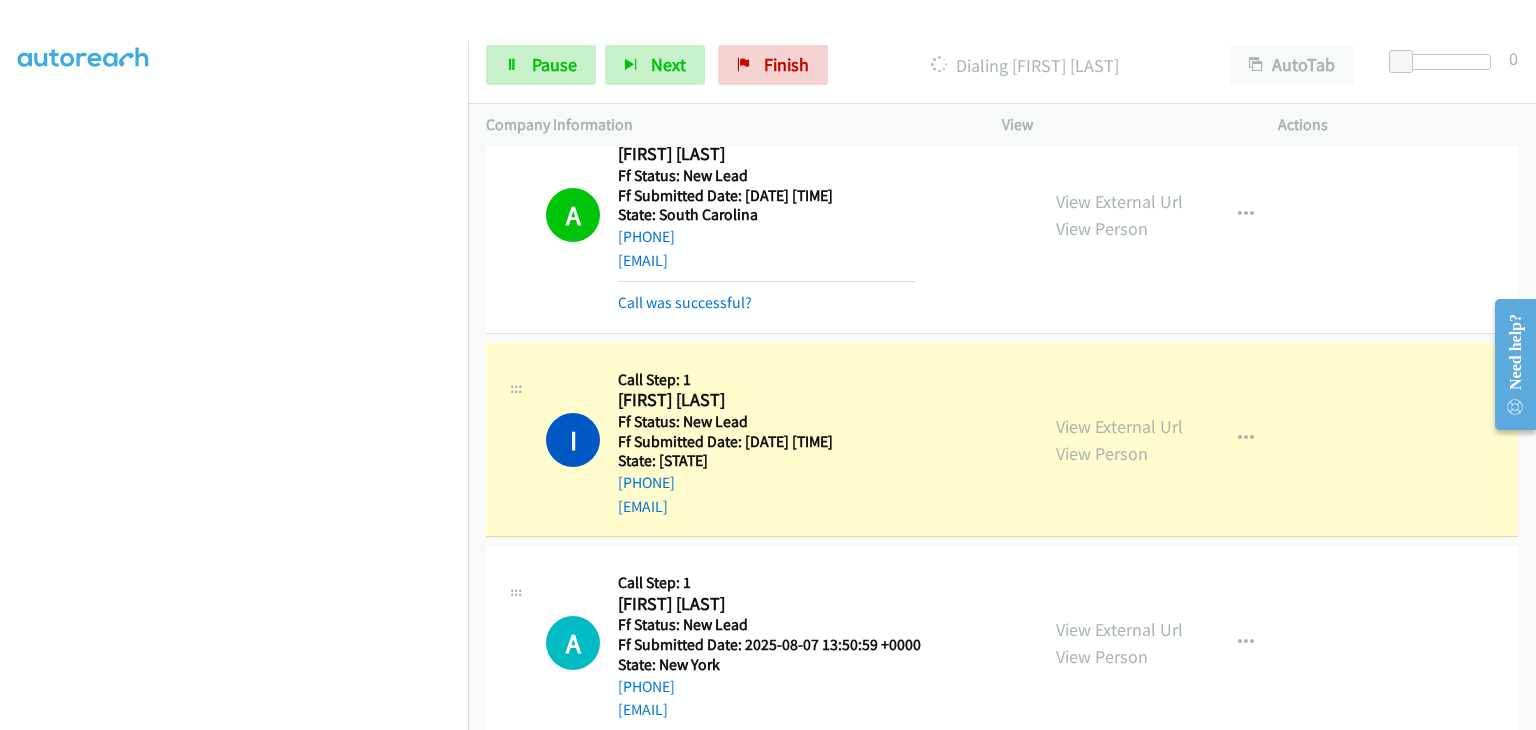 scroll, scrollTop: 392, scrollLeft: 0, axis: vertical 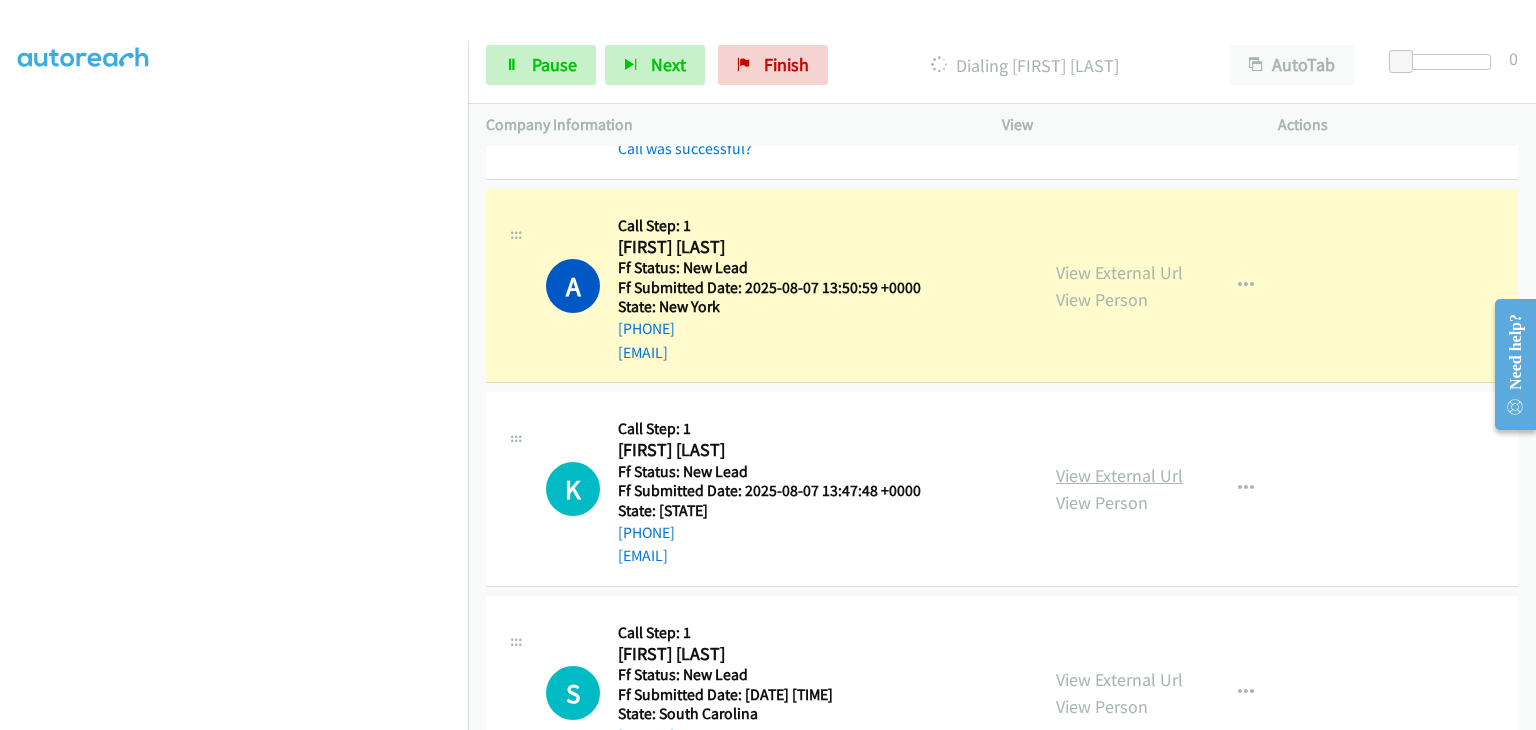 click on "View External Url" at bounding box center [1119, 475] 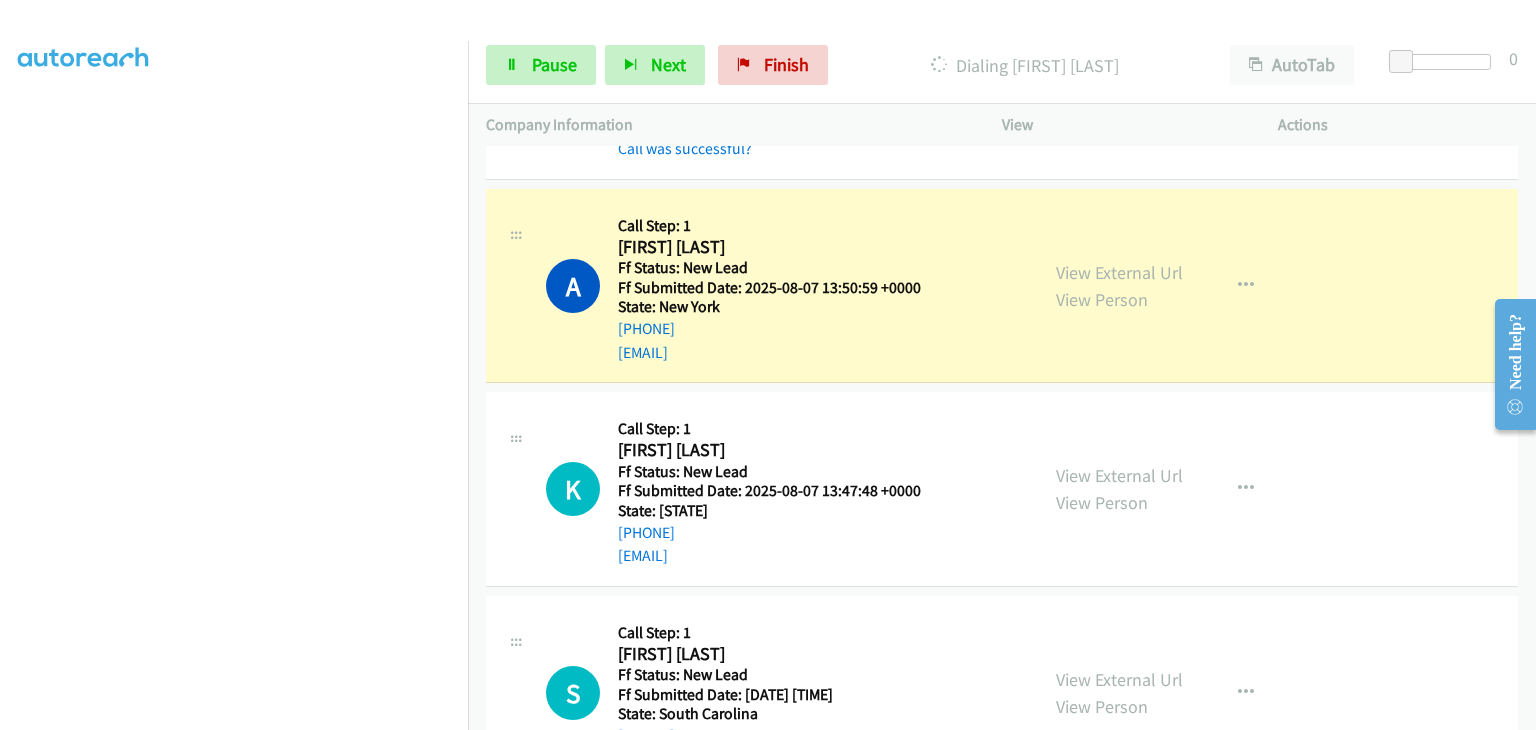 scroll, scrollTop: 392, scrollLeft: 0, axis: vertical 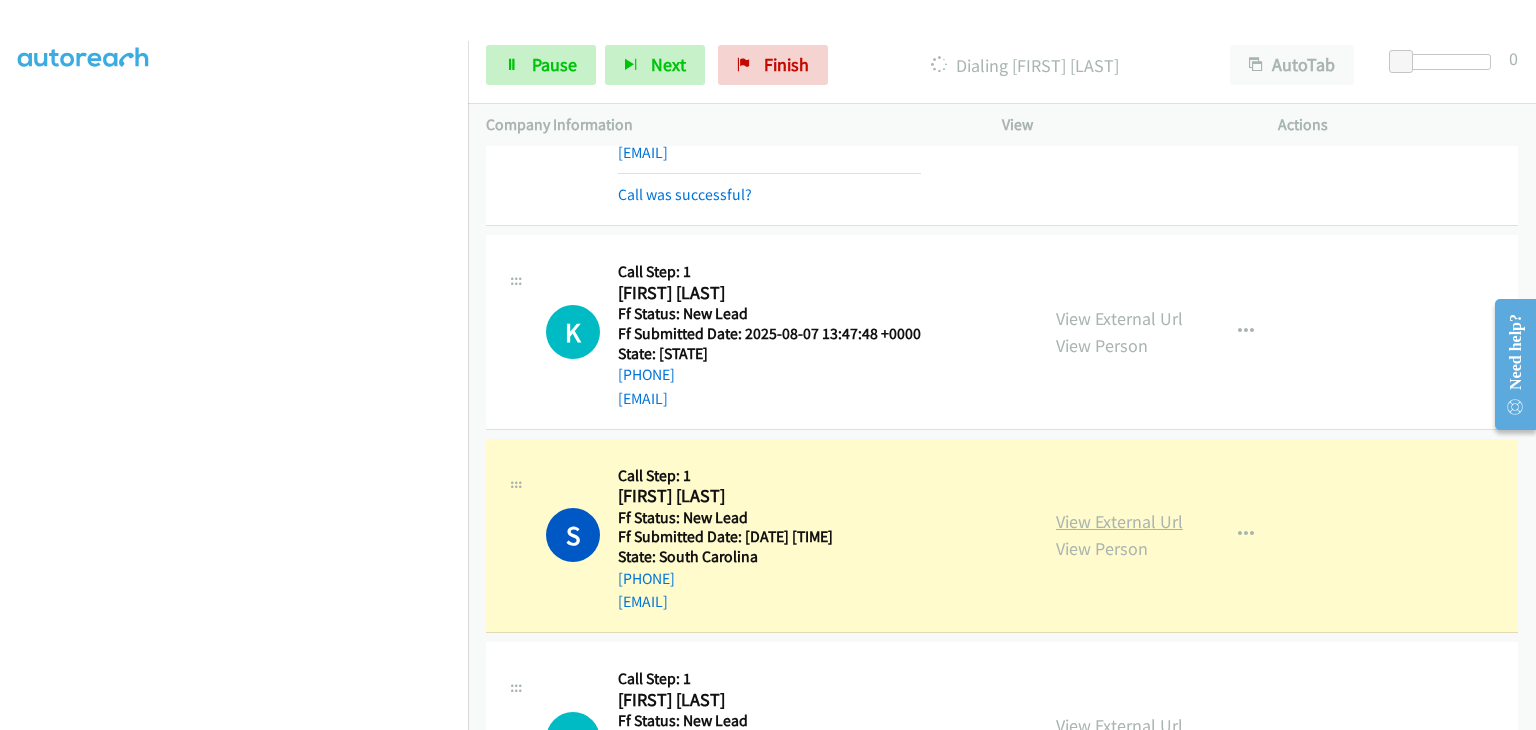 click on "View External Url" at bounding box center (1119, 521) 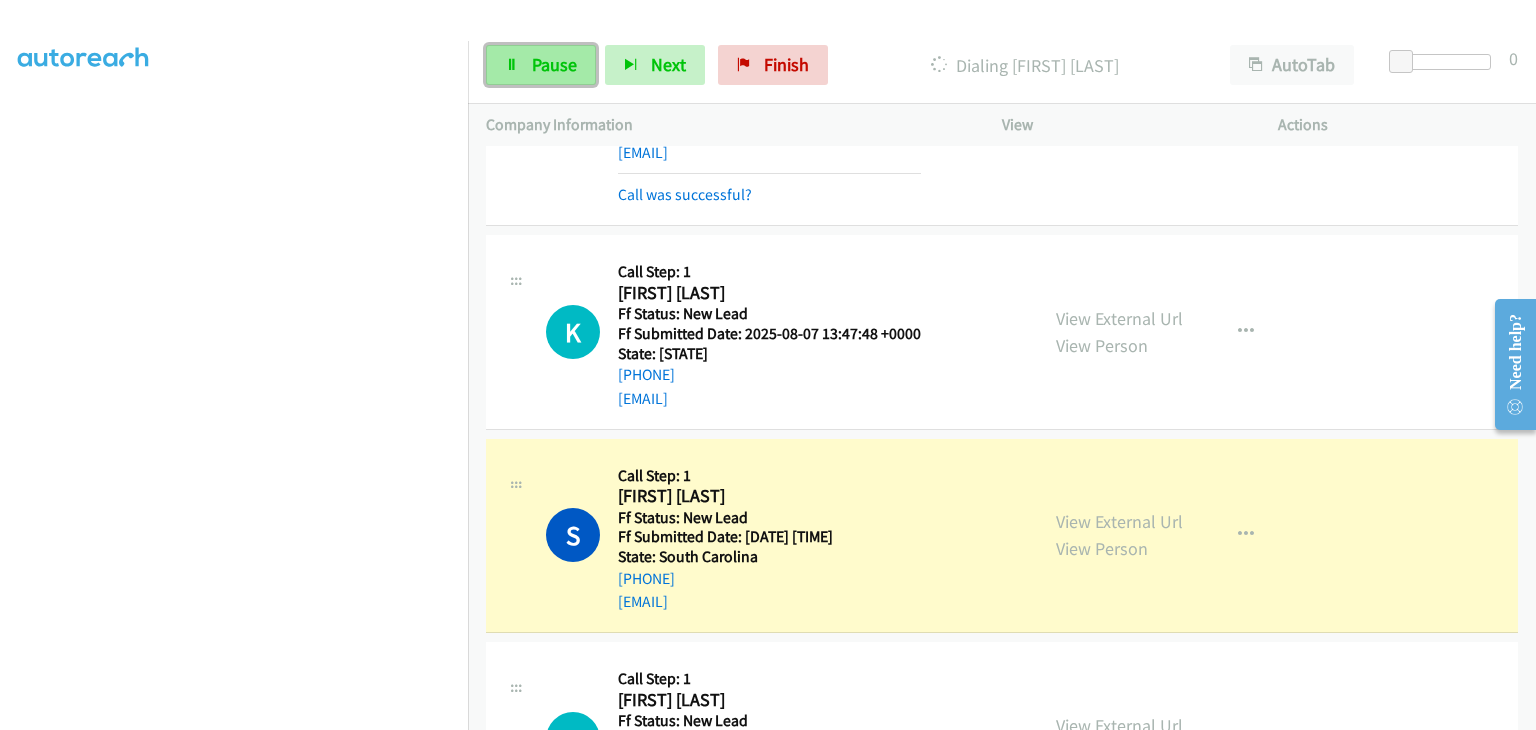 click on "Pause" at bounding box center (541, 65) 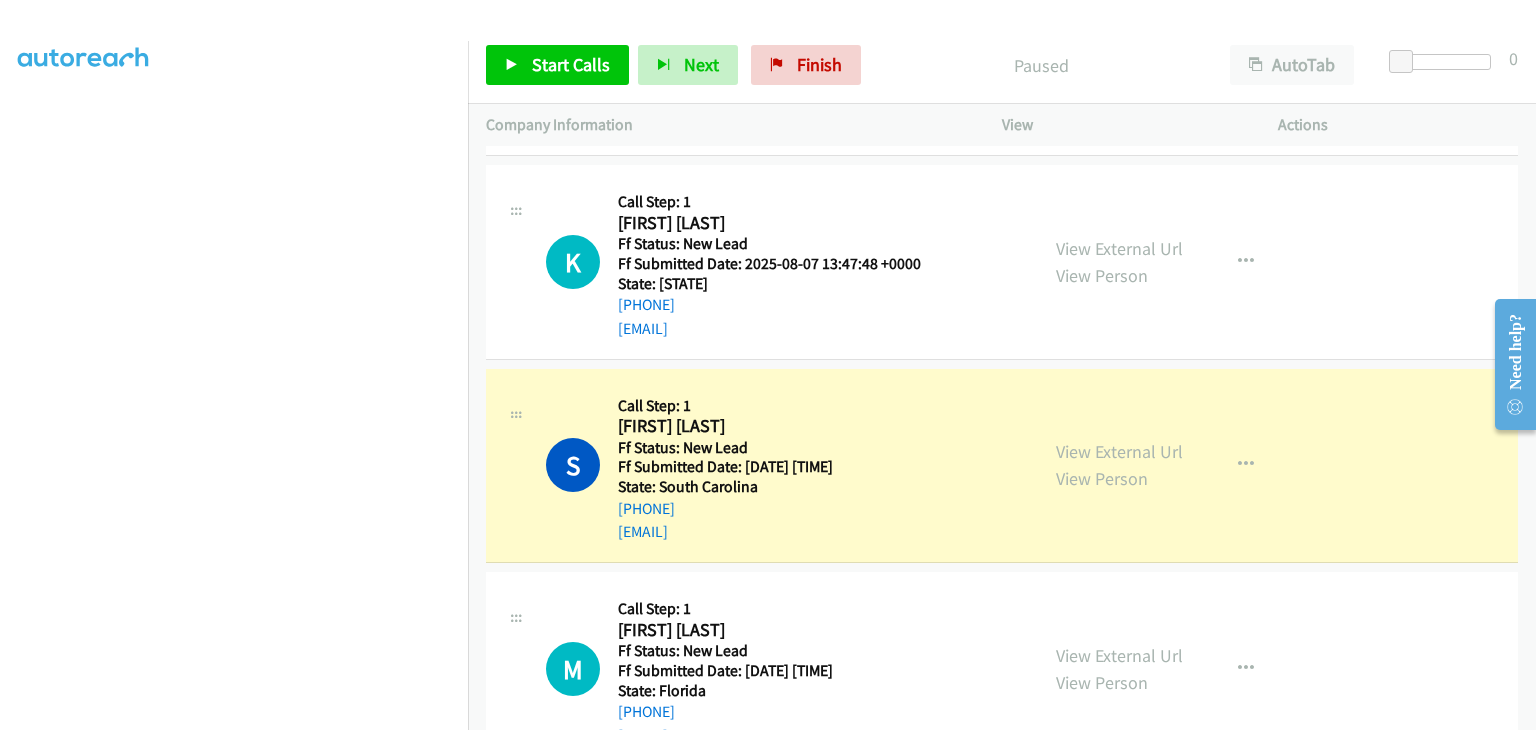 scroll, scrollTop: 1000, scrollLeft: 0, axis: vertical 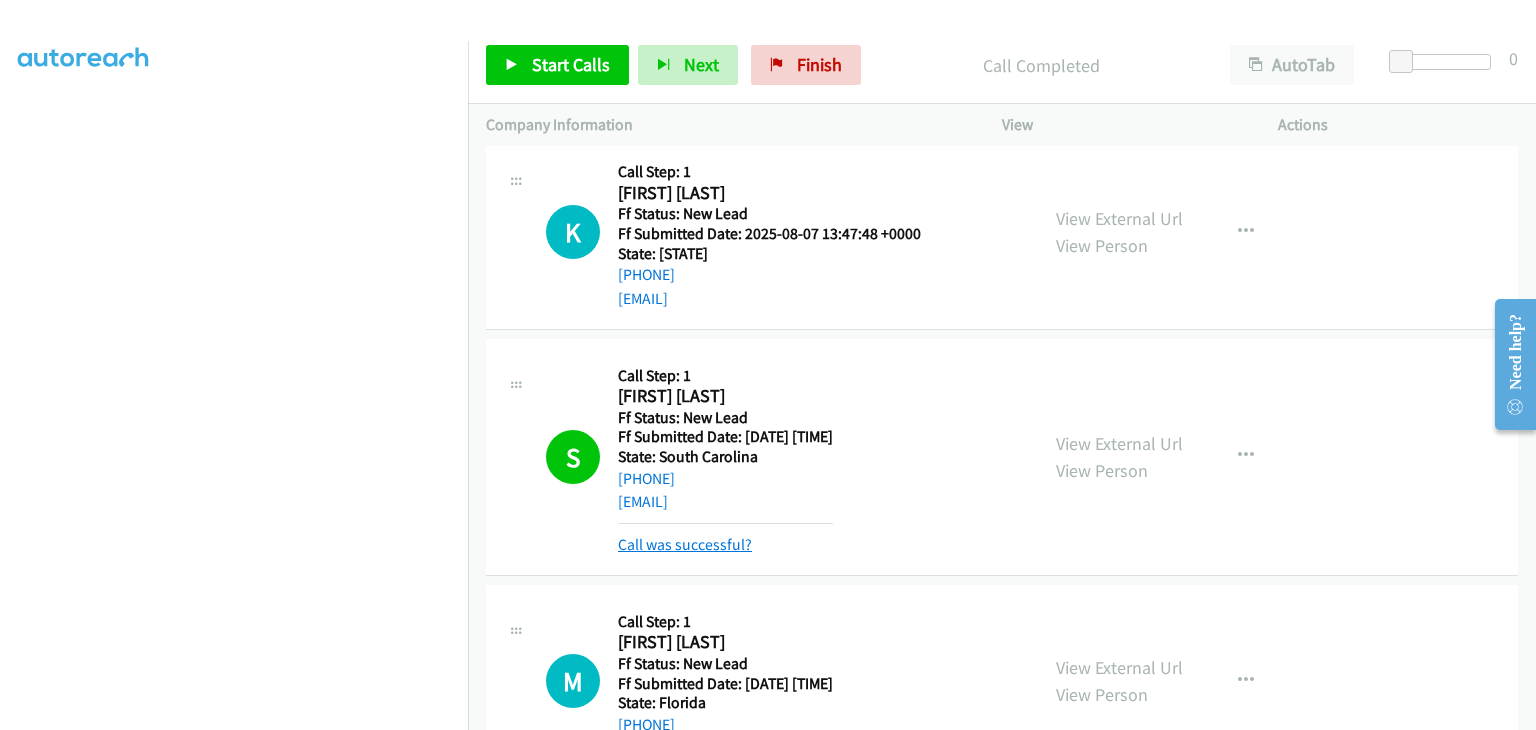click on "Call was successful?" at bounding box center [685, 544] 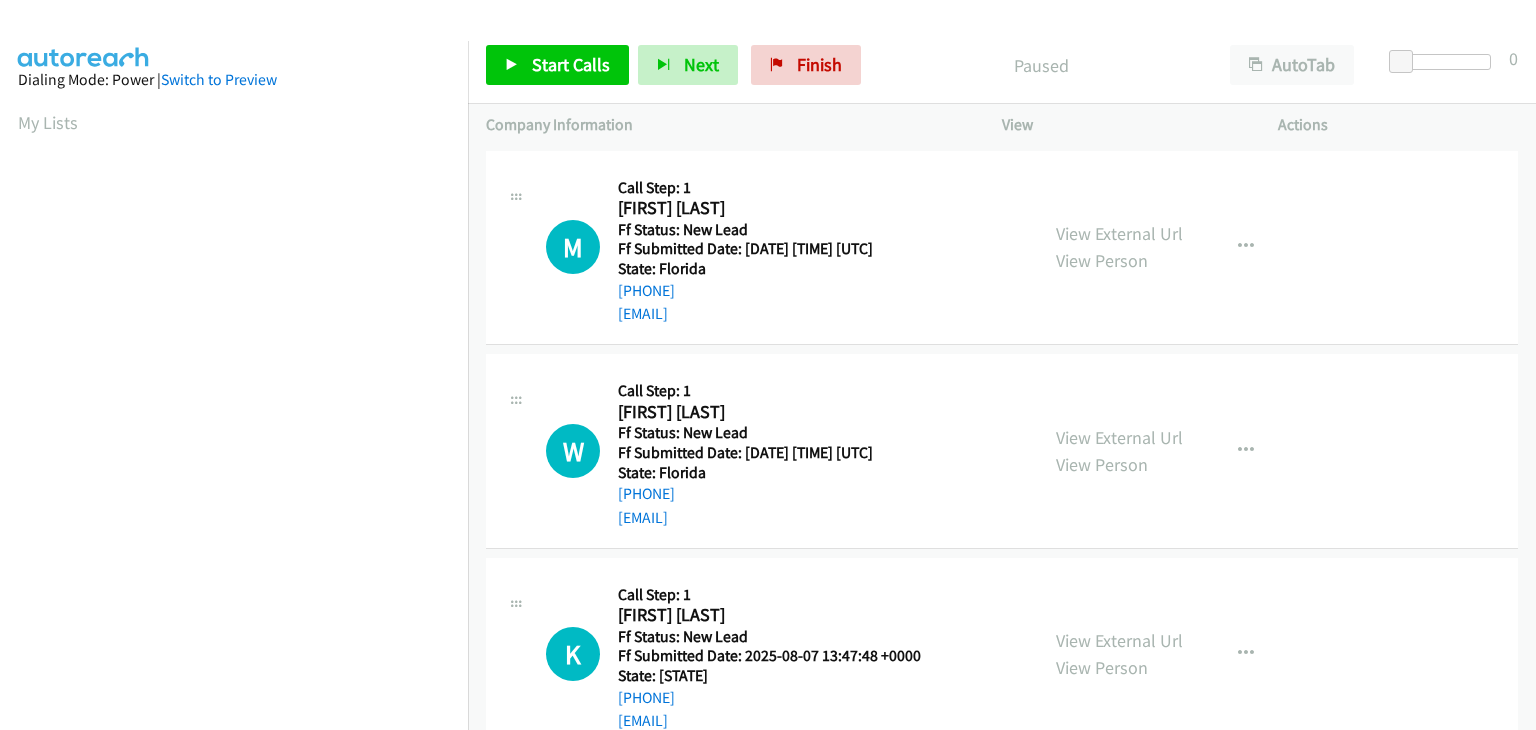 scroll, scrollTop: 0, scrollLeft: 0, axis: both 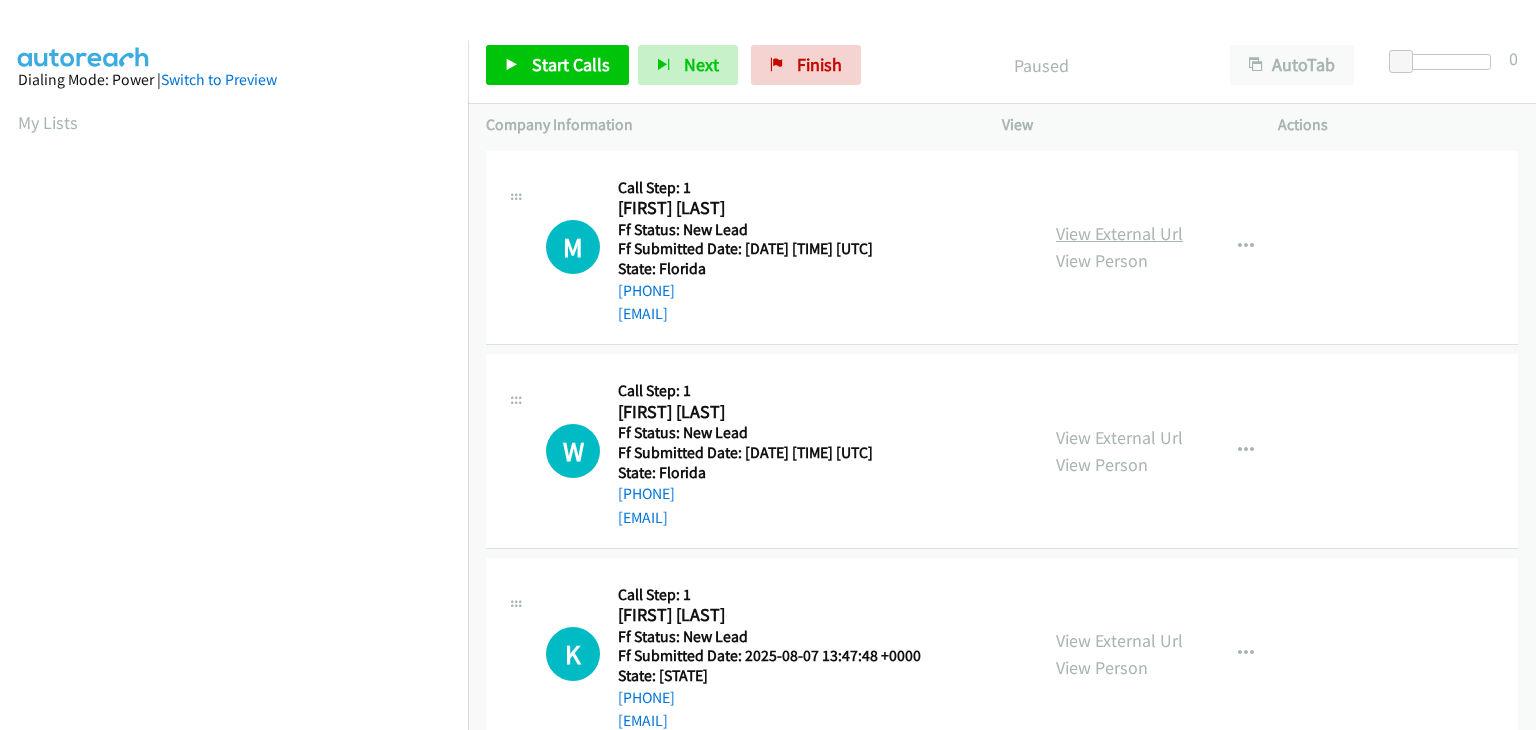 drag, startPoint x: 1084, startPoint y: 233, endPoint x: 1100, endPoint y: 232, distance: 16.03122 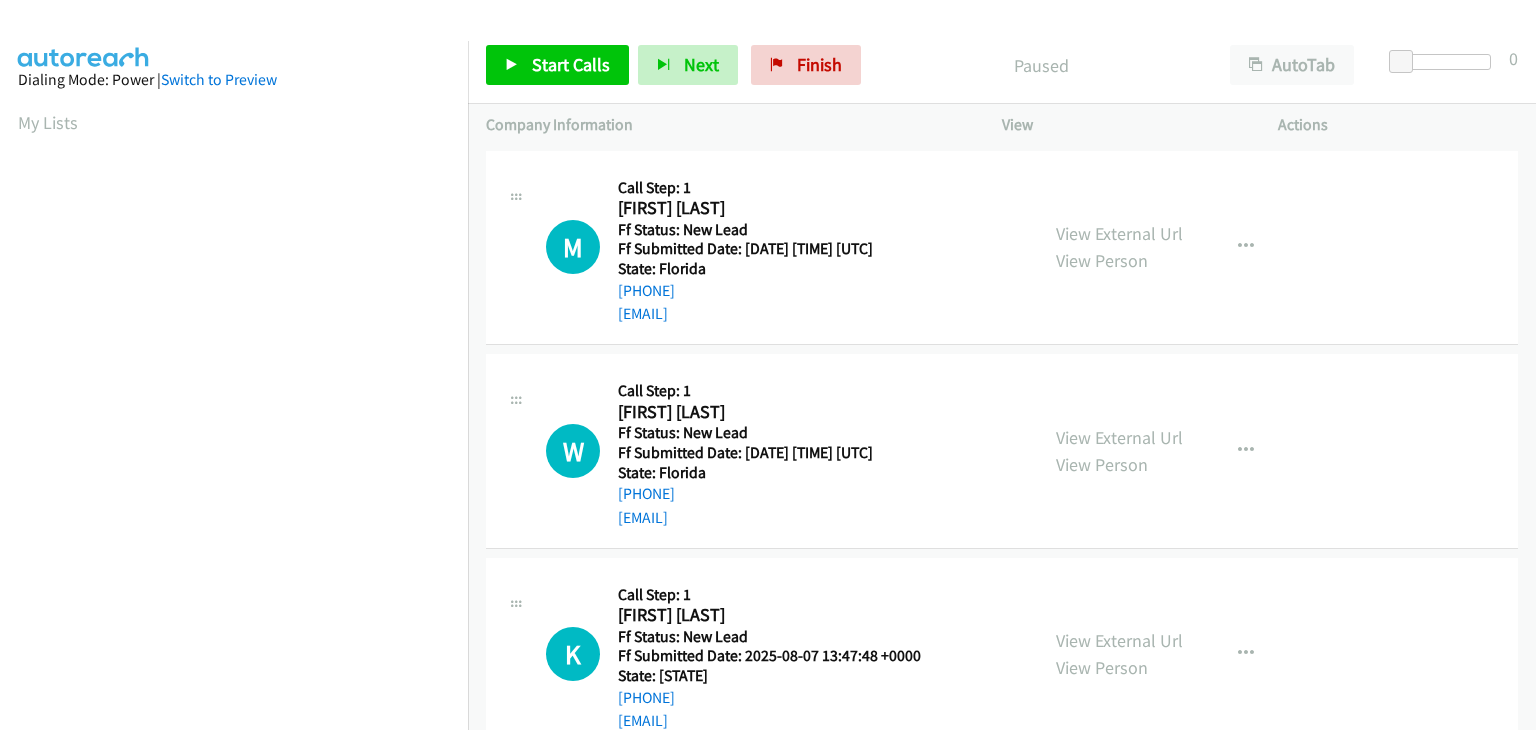 scroll, scrollTop: 0, scrollLeft: 0, axis: both 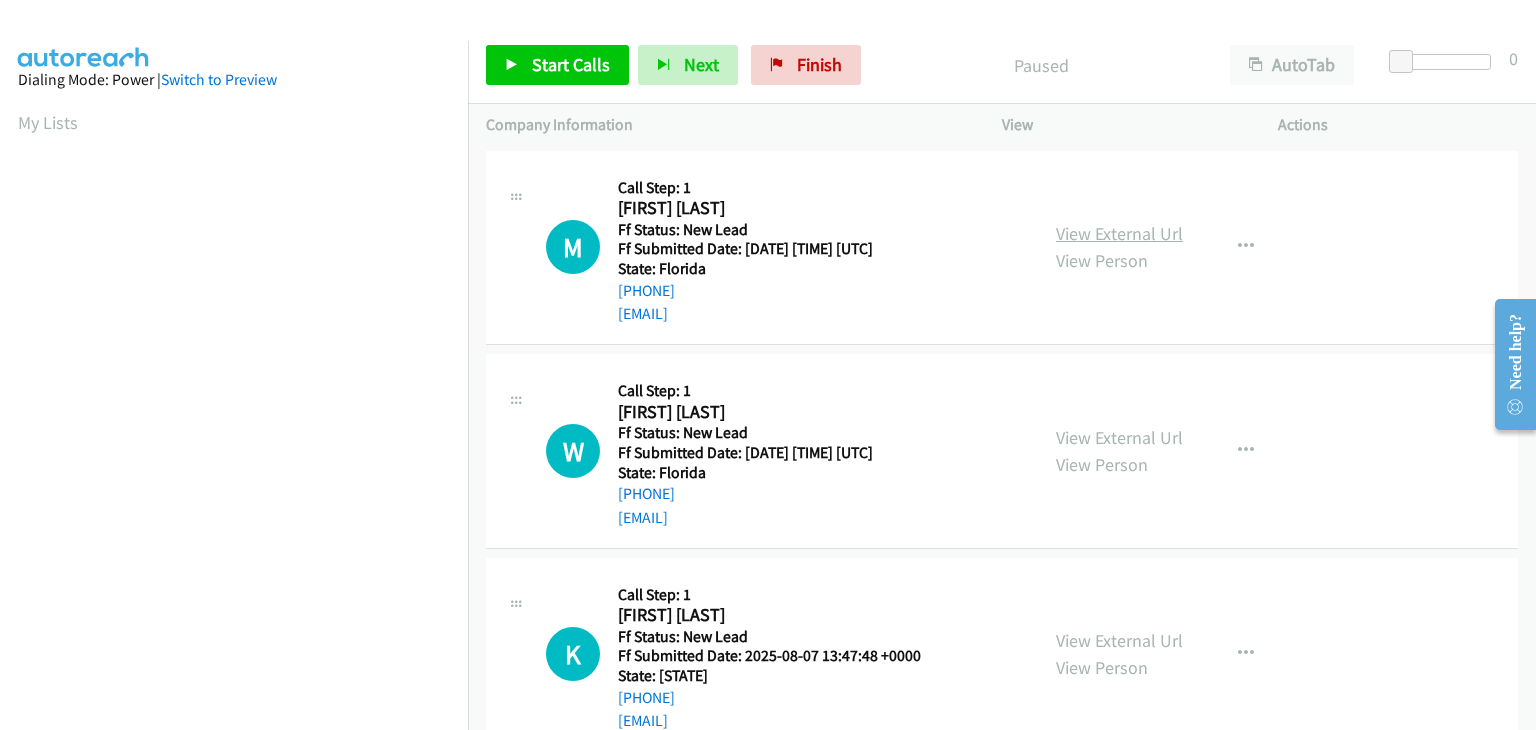 click on "View External Url" at bounding box center [1119, 233] 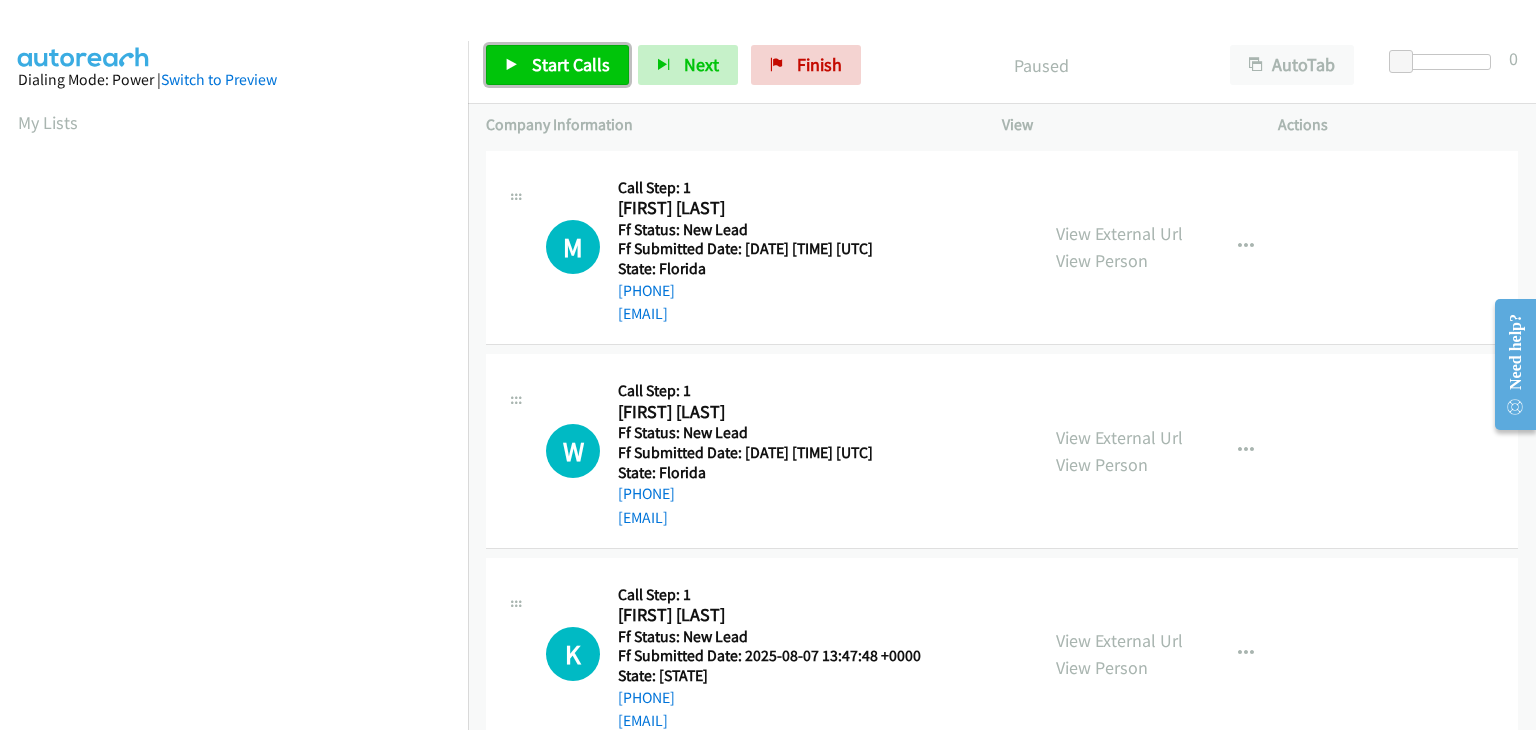 click on "Start Calls" at bounding box center [571, 64] 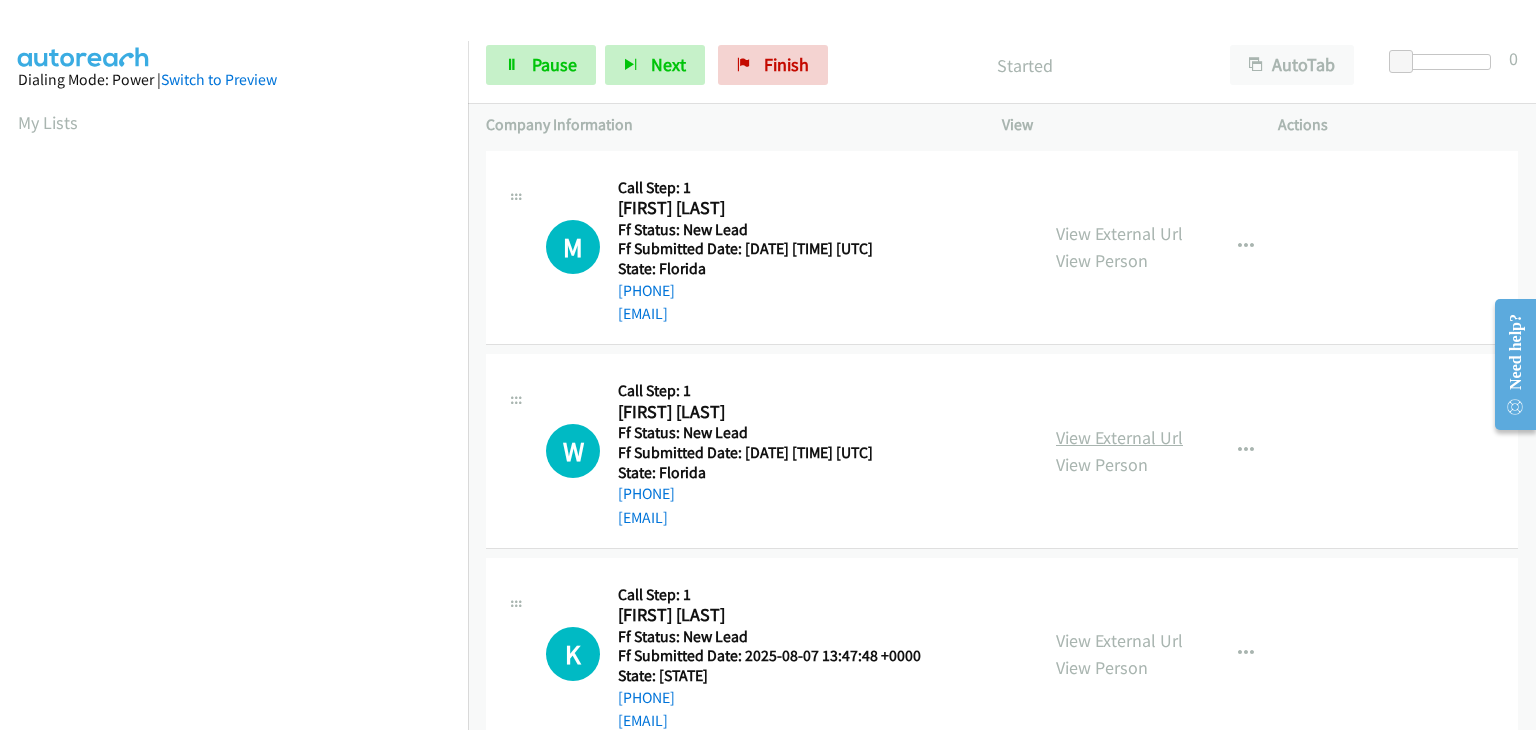 click on "View External Url" at bounding box center (1119, 437) 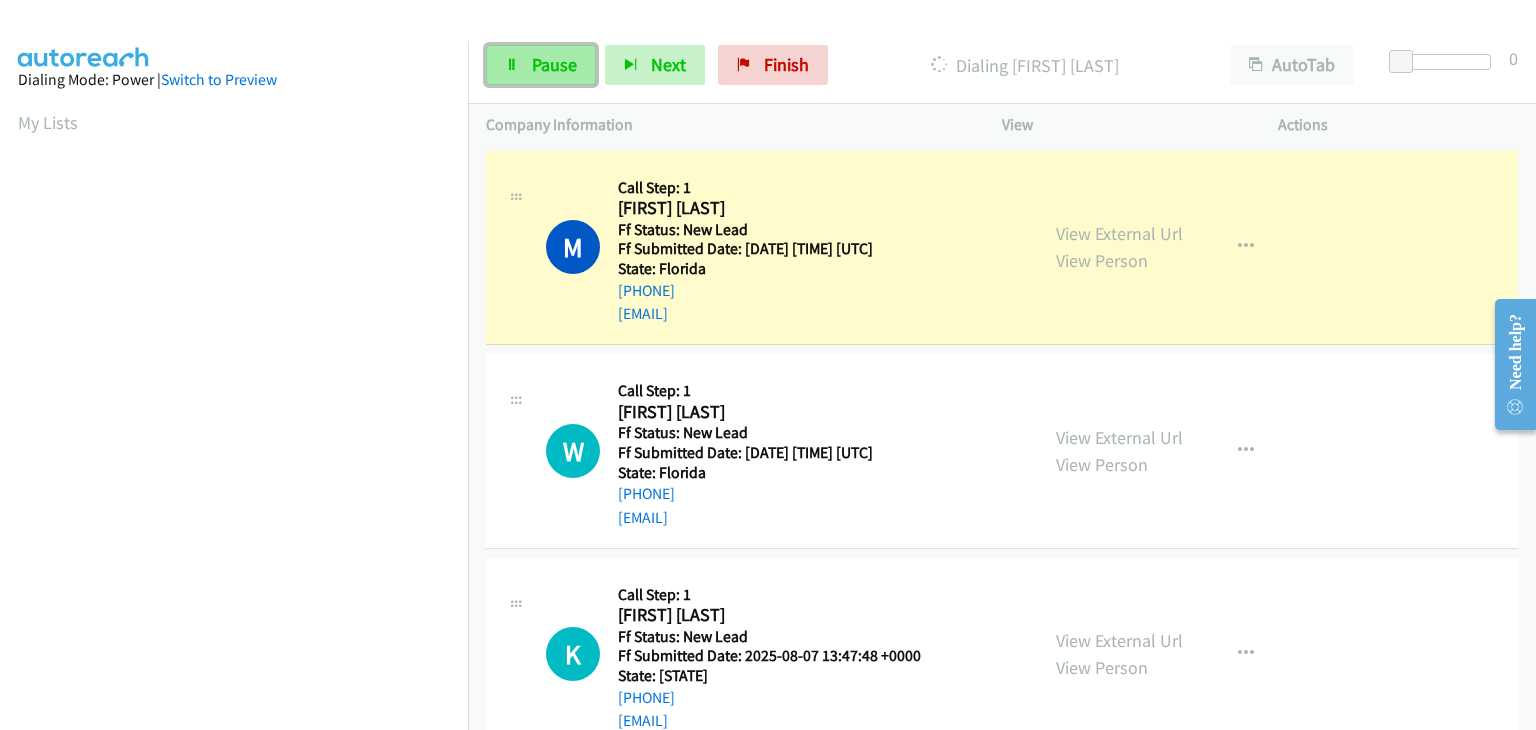 click on "Pause" at bounding box center (554, 64) 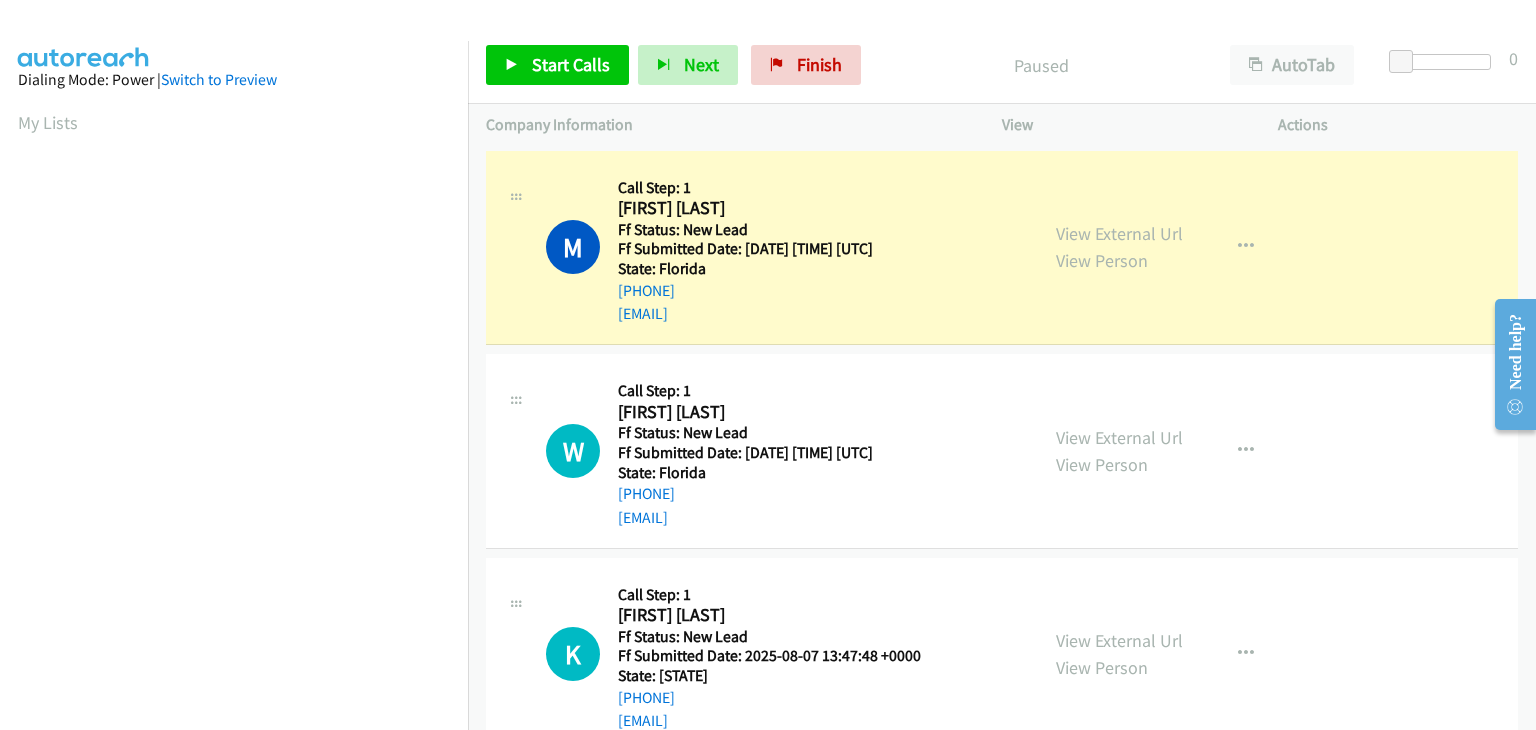 scroll, scrollTop: 392, scrollLeft: 0, axis: vertical 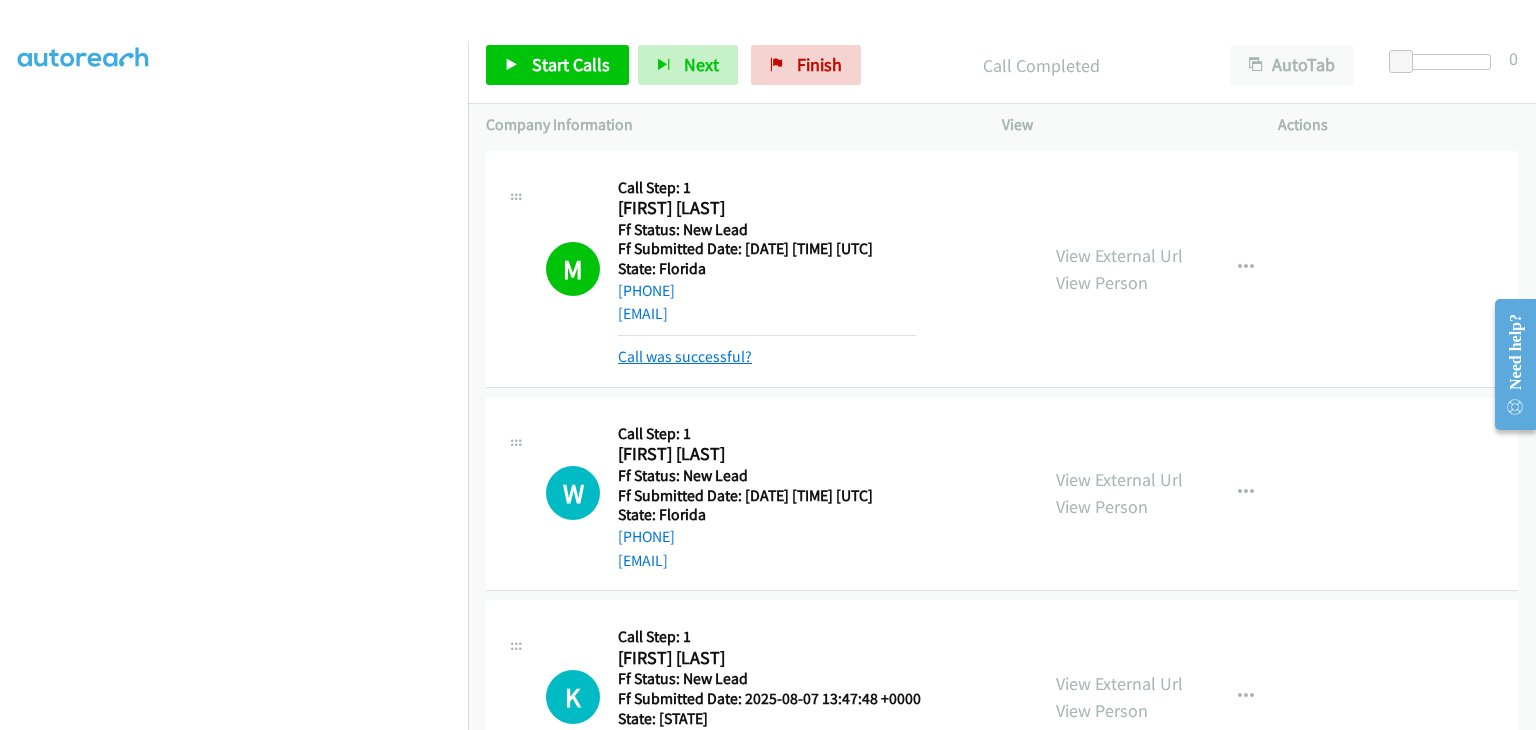 click on "Call was successful?" at bounding box center (685, 356) 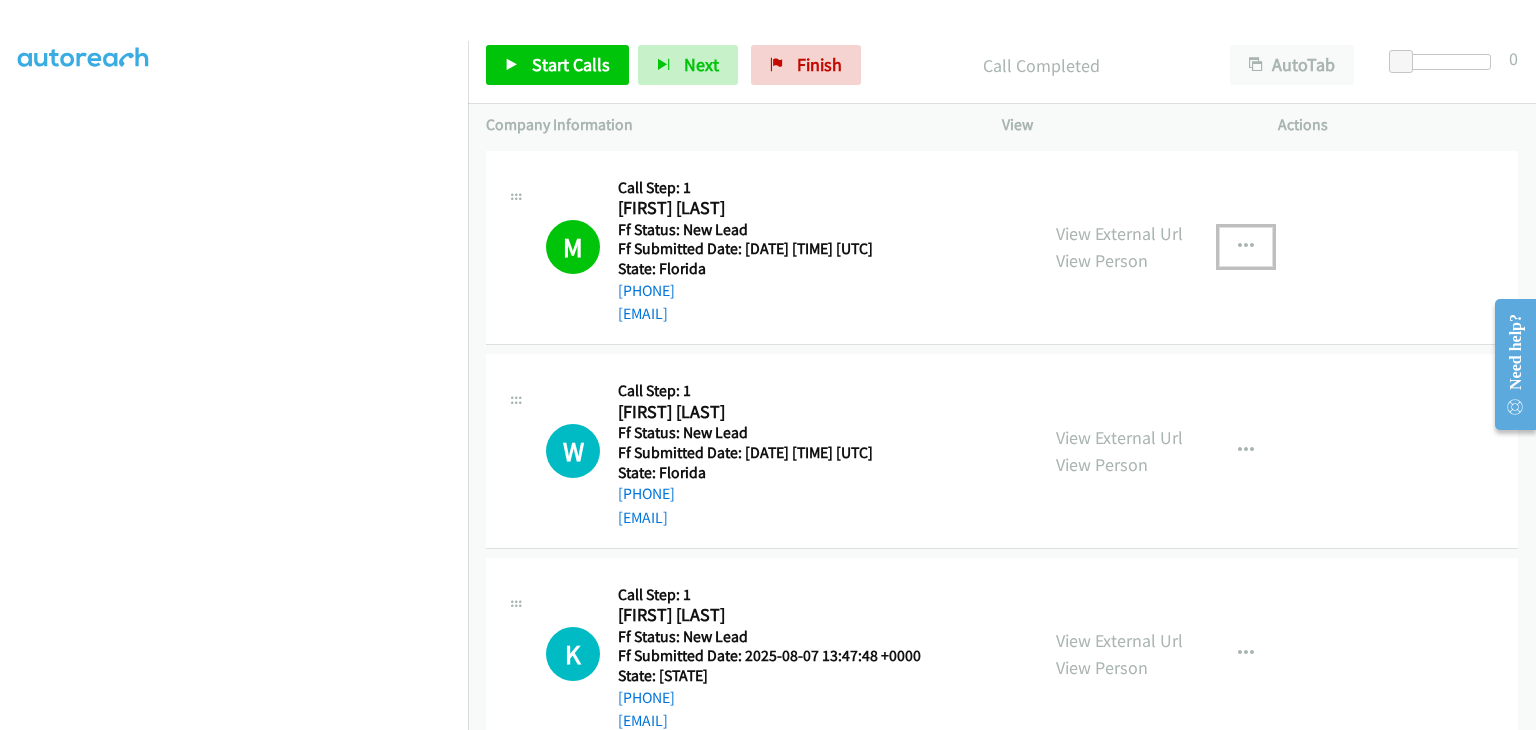 click at bounding box center [1246, 247] 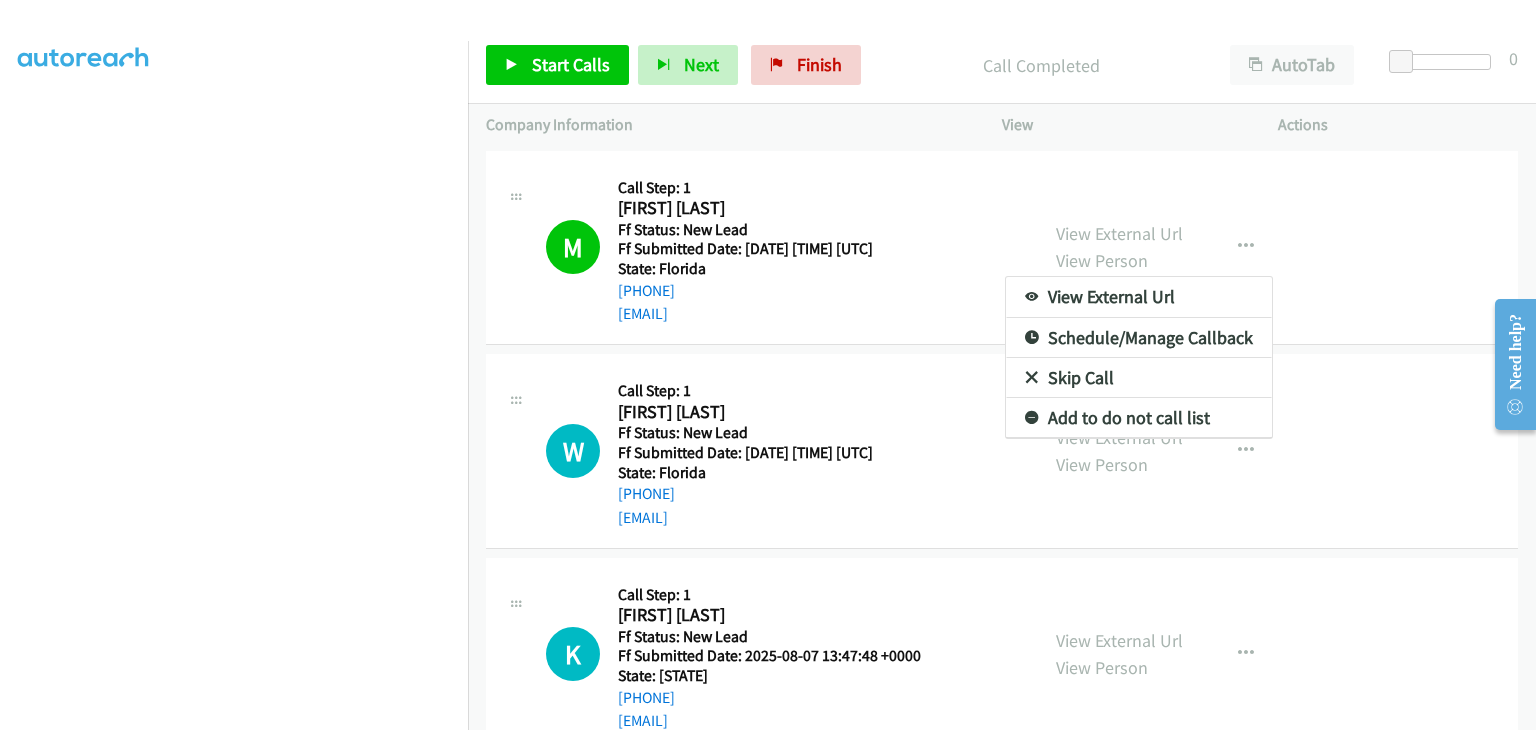 click on "Add to do not call list" at bounding box center [1139, 418] 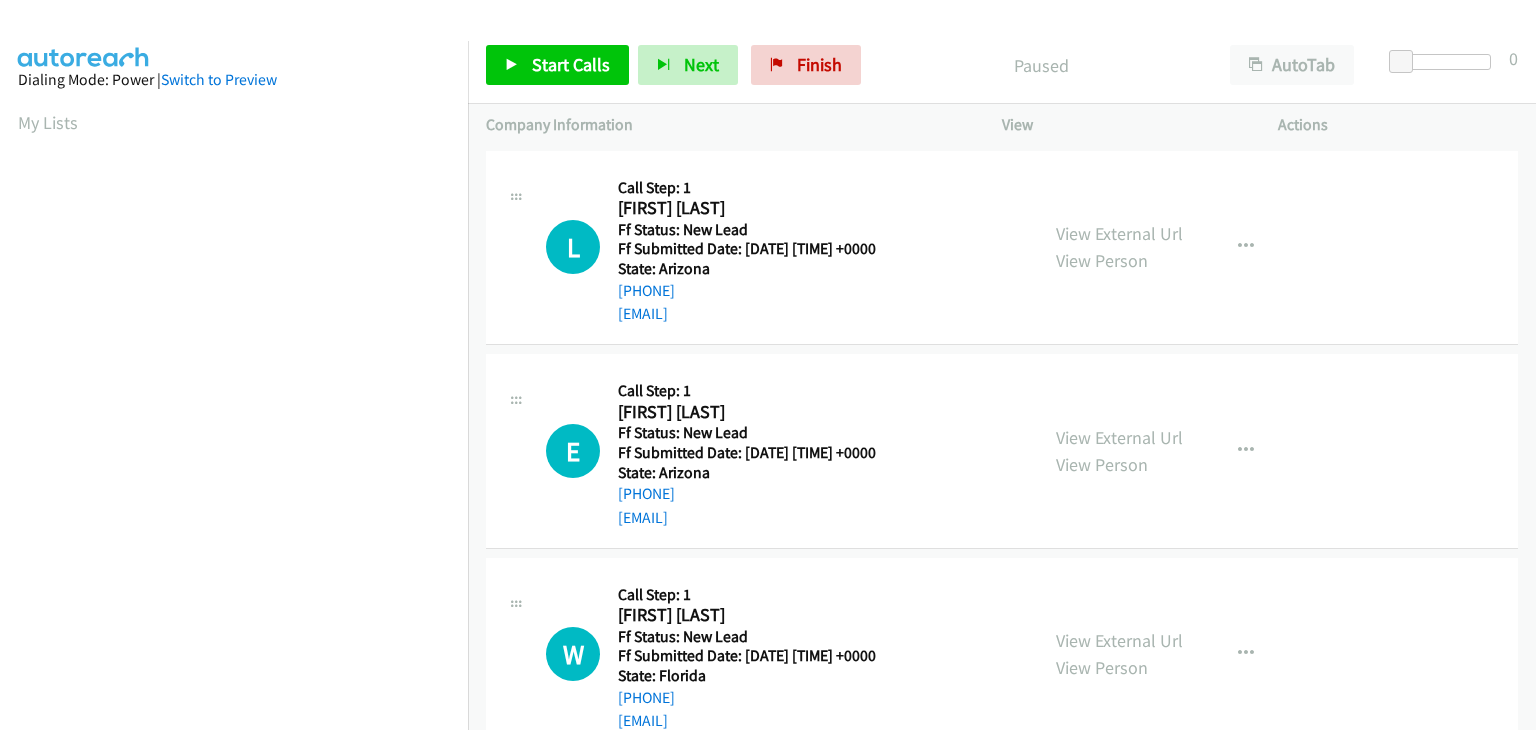 scroll, scrollTop: 0, scrollLeft: 0, axis: both 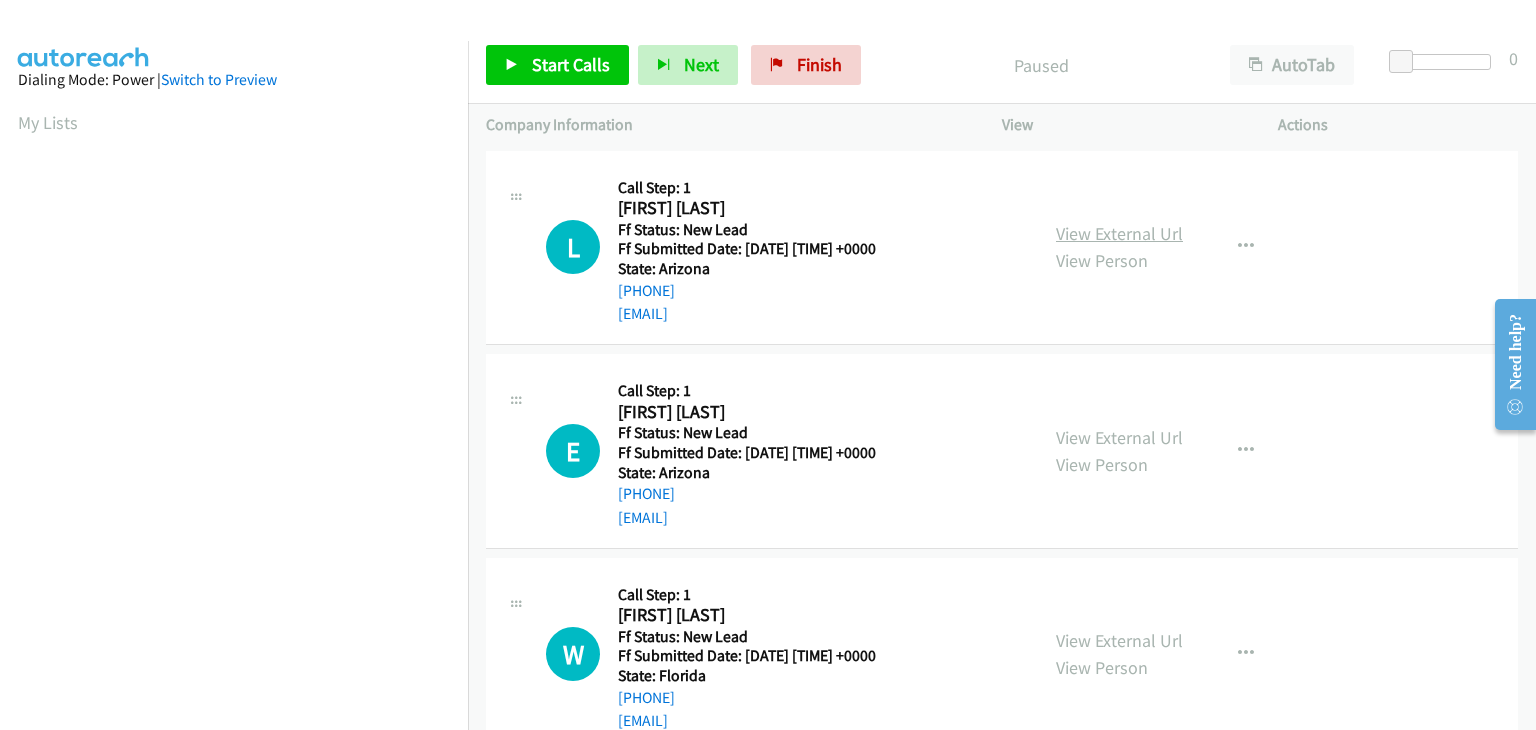 click on "View External Url" at bounding box center [1119, 233] 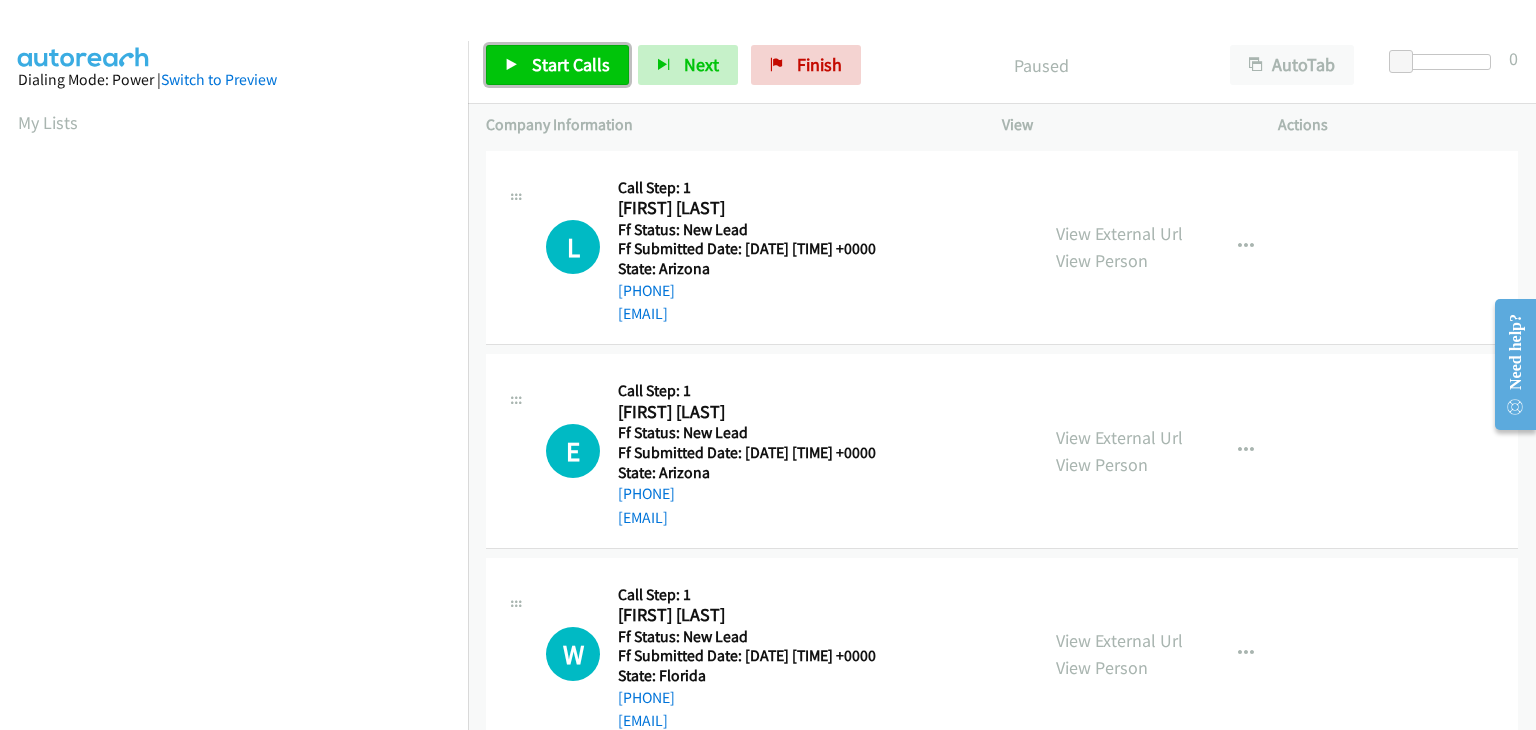 click on "Start Calls" at bounding box center (557, 65) 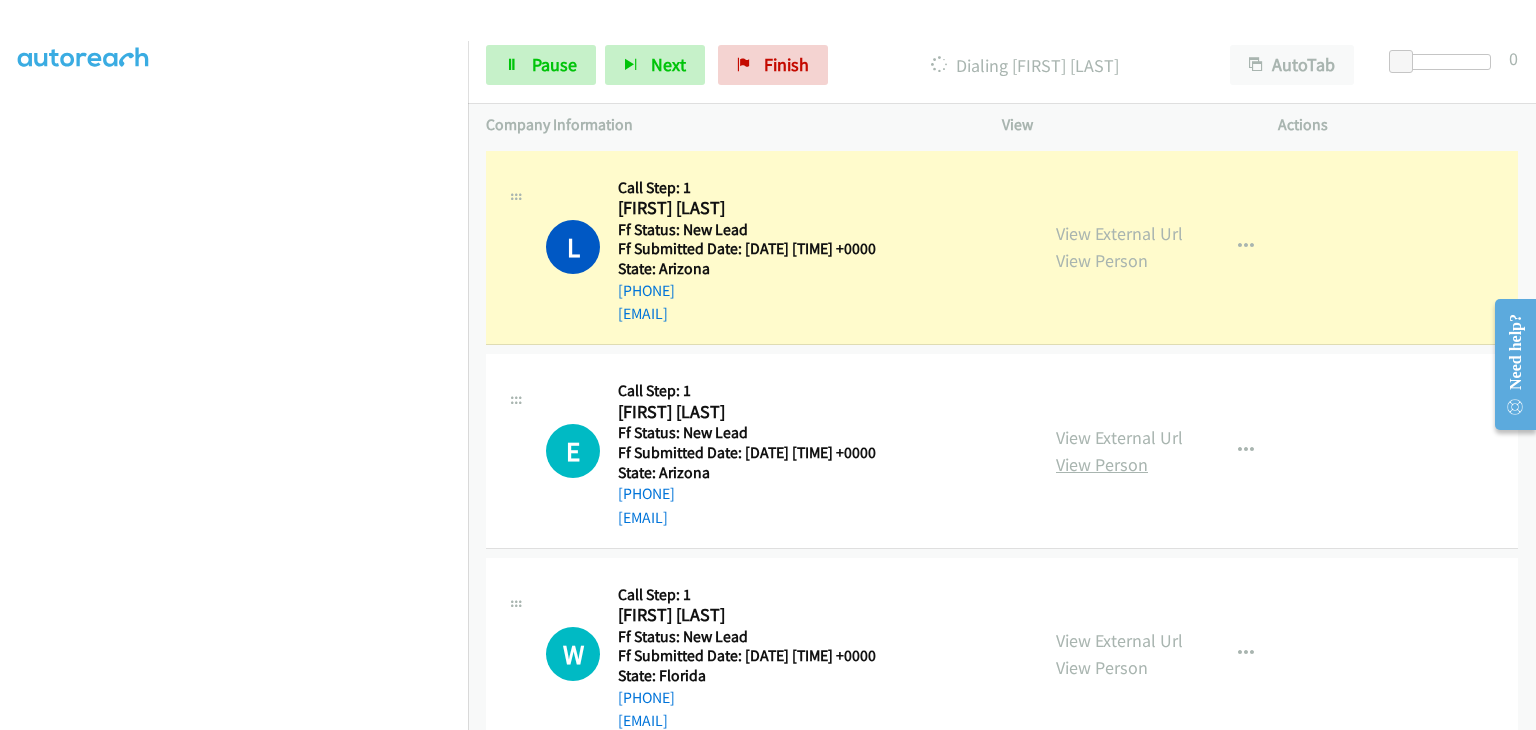 scroll, scrollTop: 392, scrollLeft: 0, axis: vertical 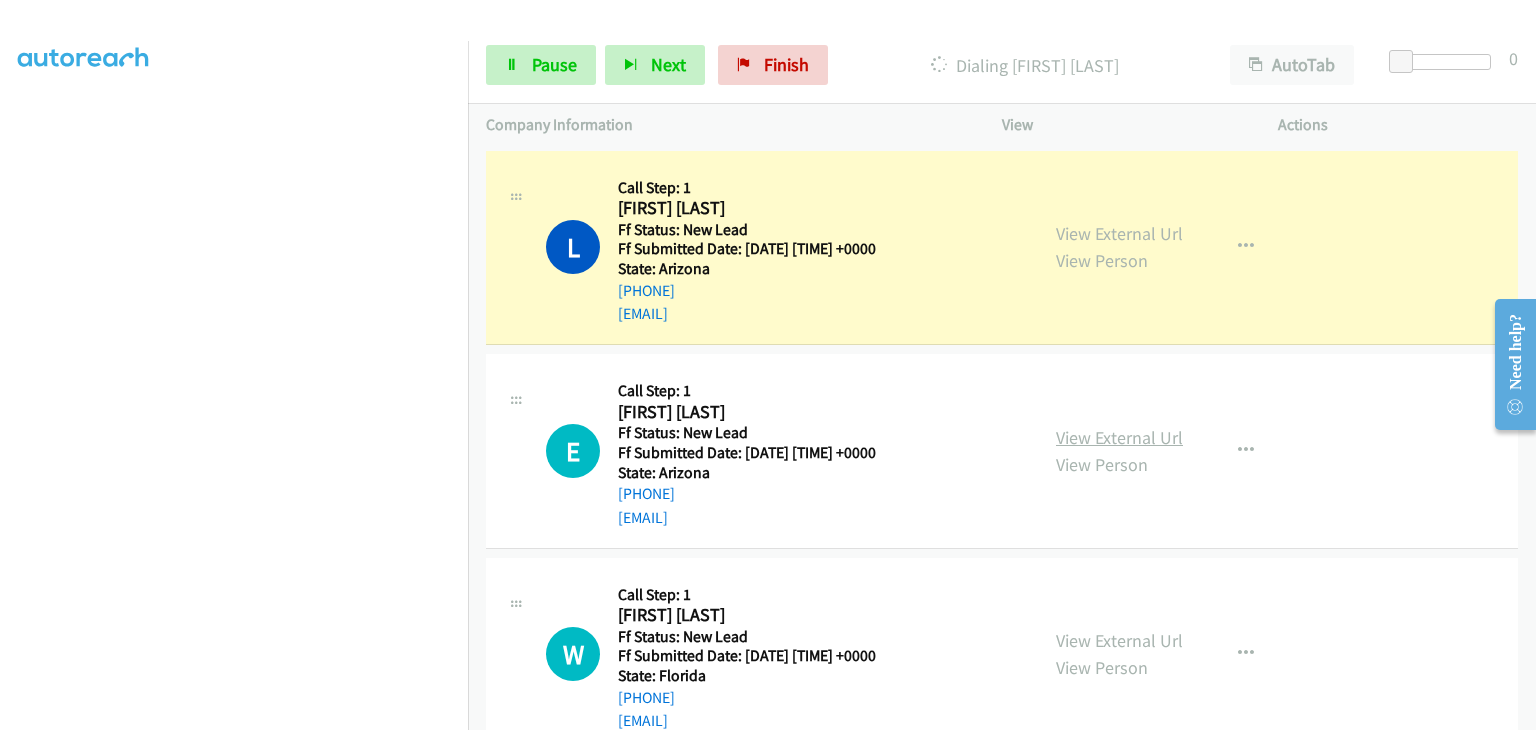 click on "View External Url" at bounding box center [1119, 437] 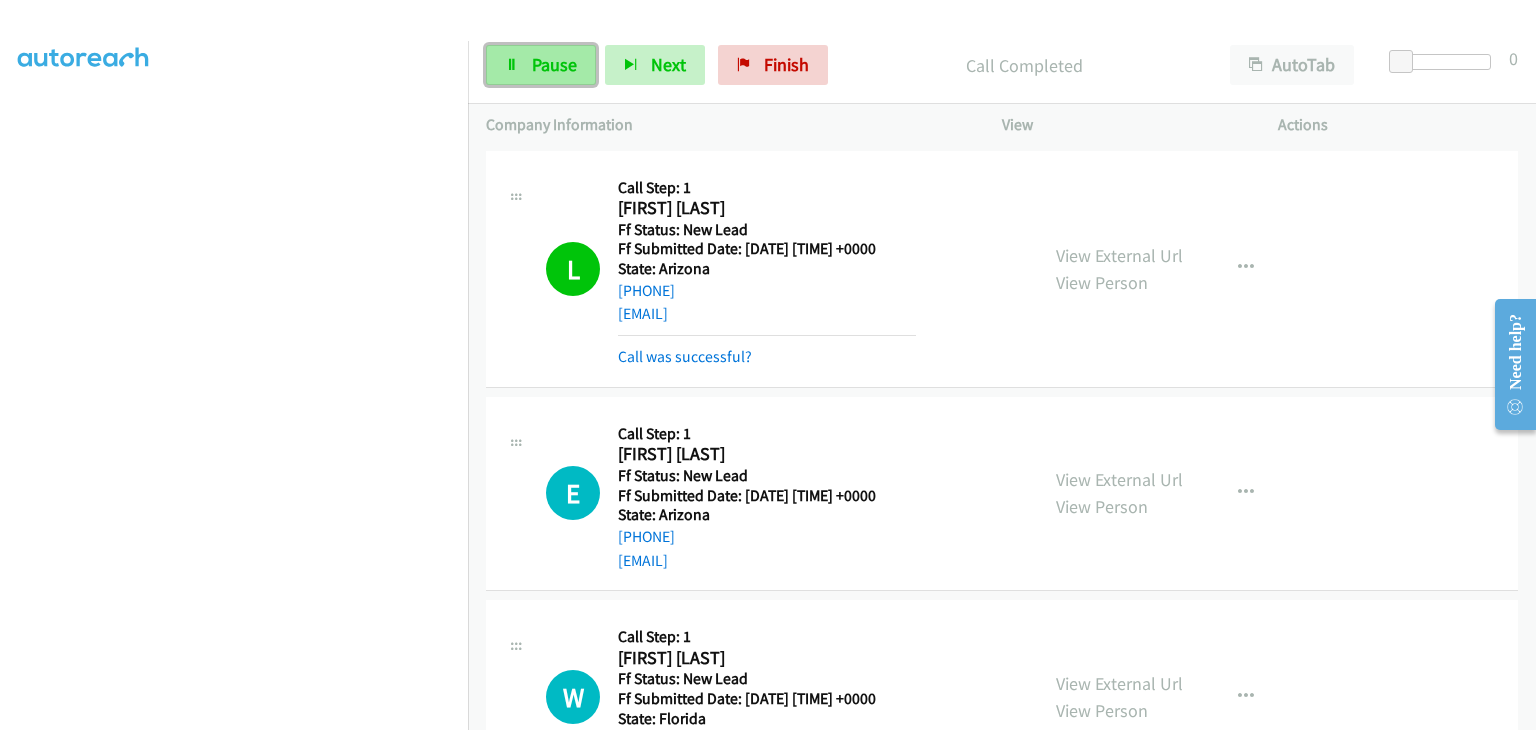 click on "Pause" at bounding box center [554, 64] 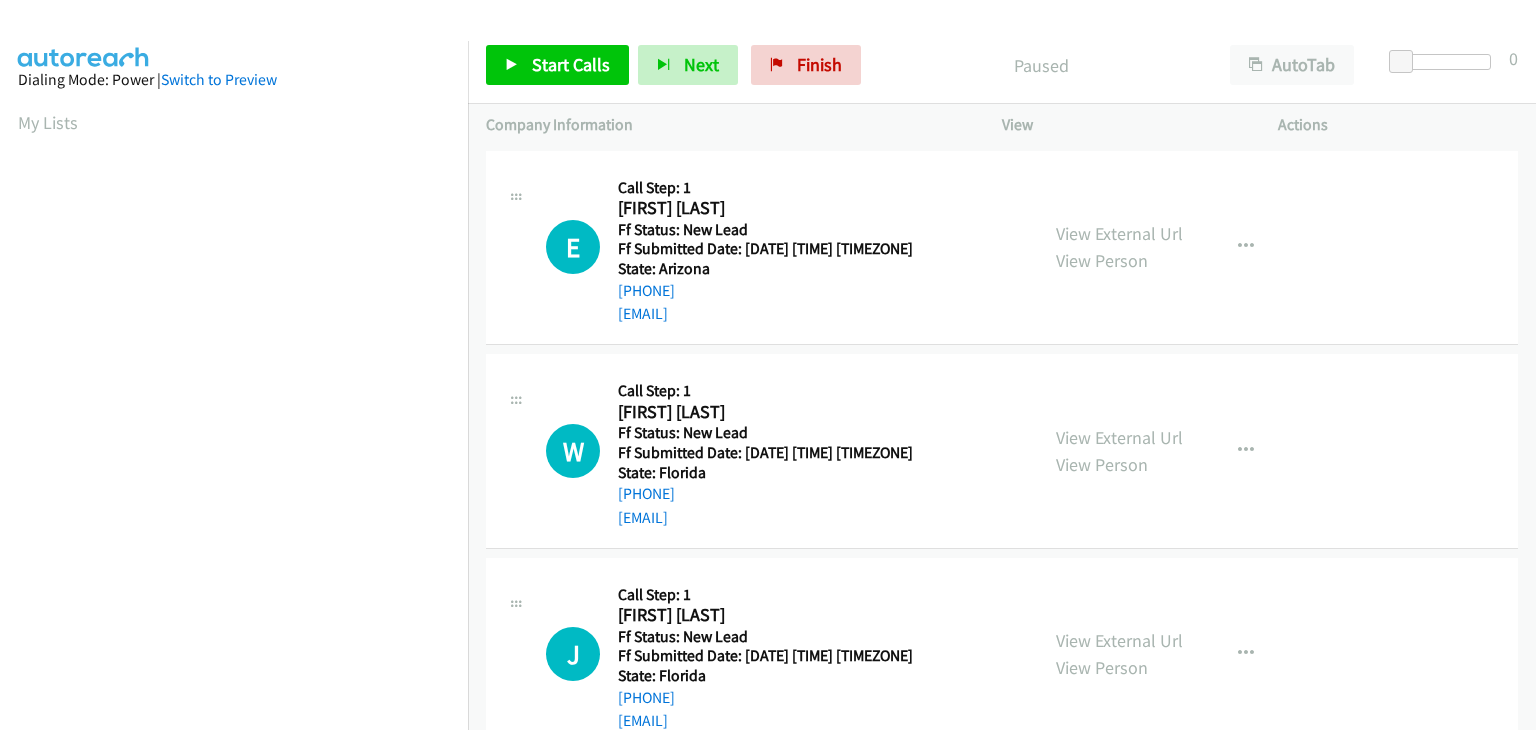 scroll, scrollTop: 0, scrollLeft: 0, axis: both 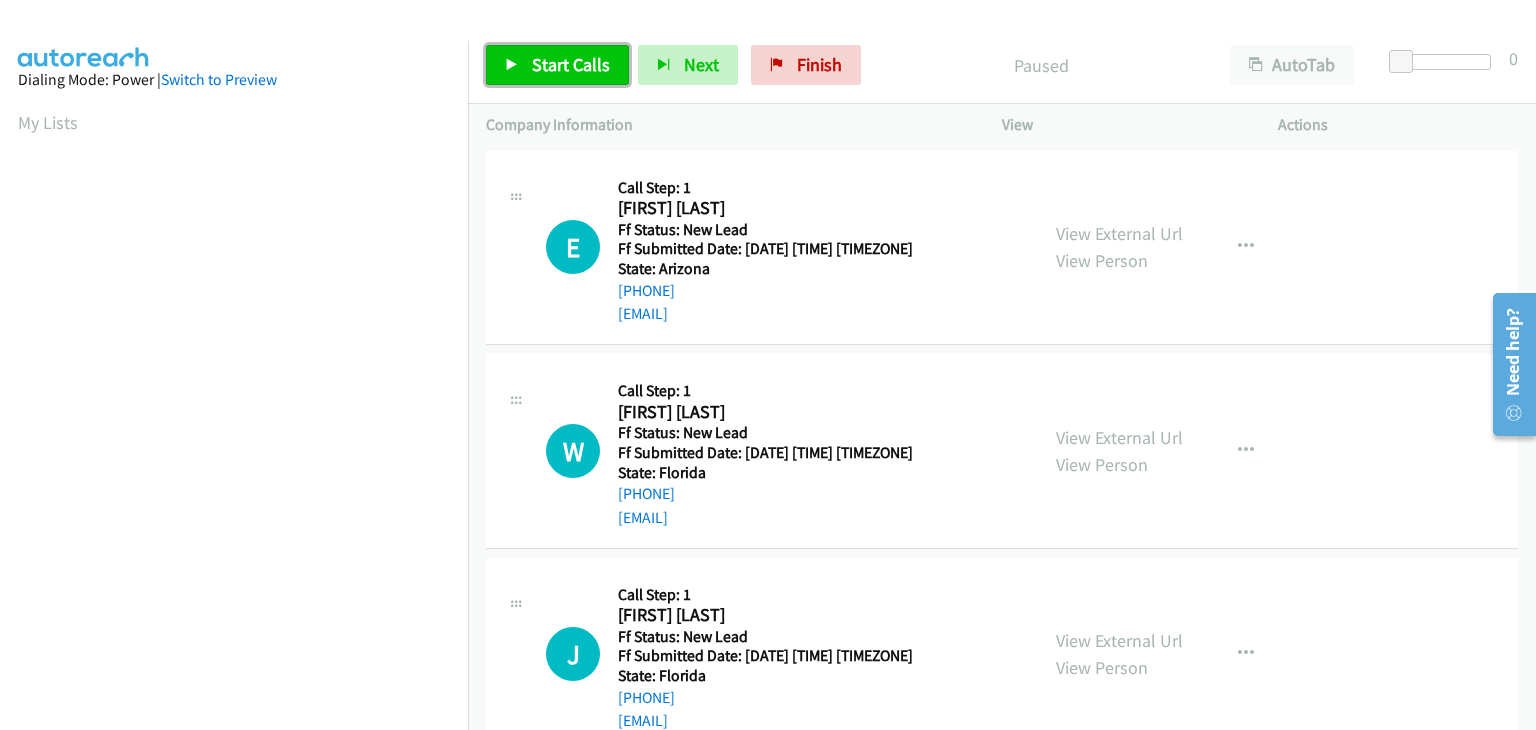 drag, startPoint x: 573, startPoint y: 54, endPoint x: 608, endPoint y: 75, distance: 40.81666 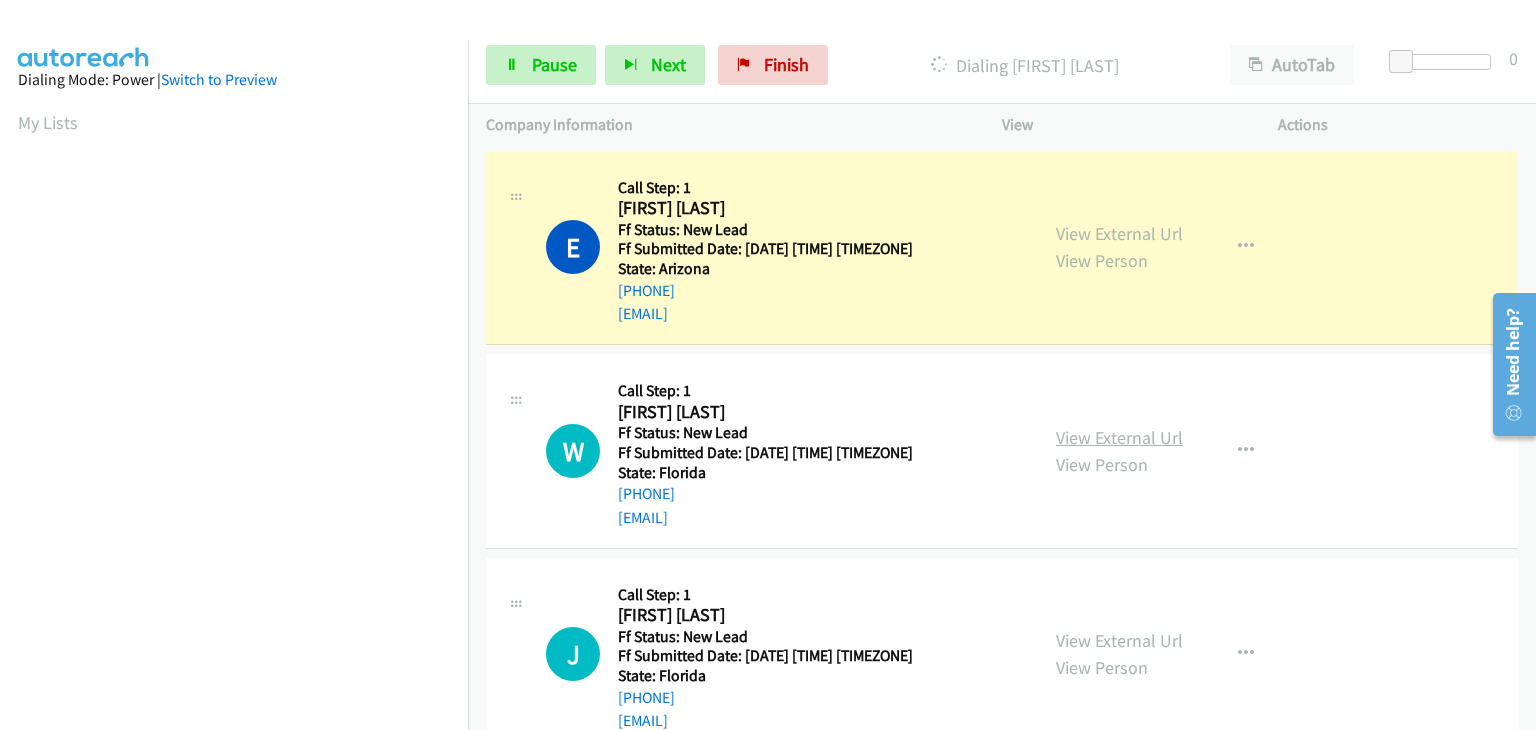click on "View External Url" at bounding box center [1119, 437] 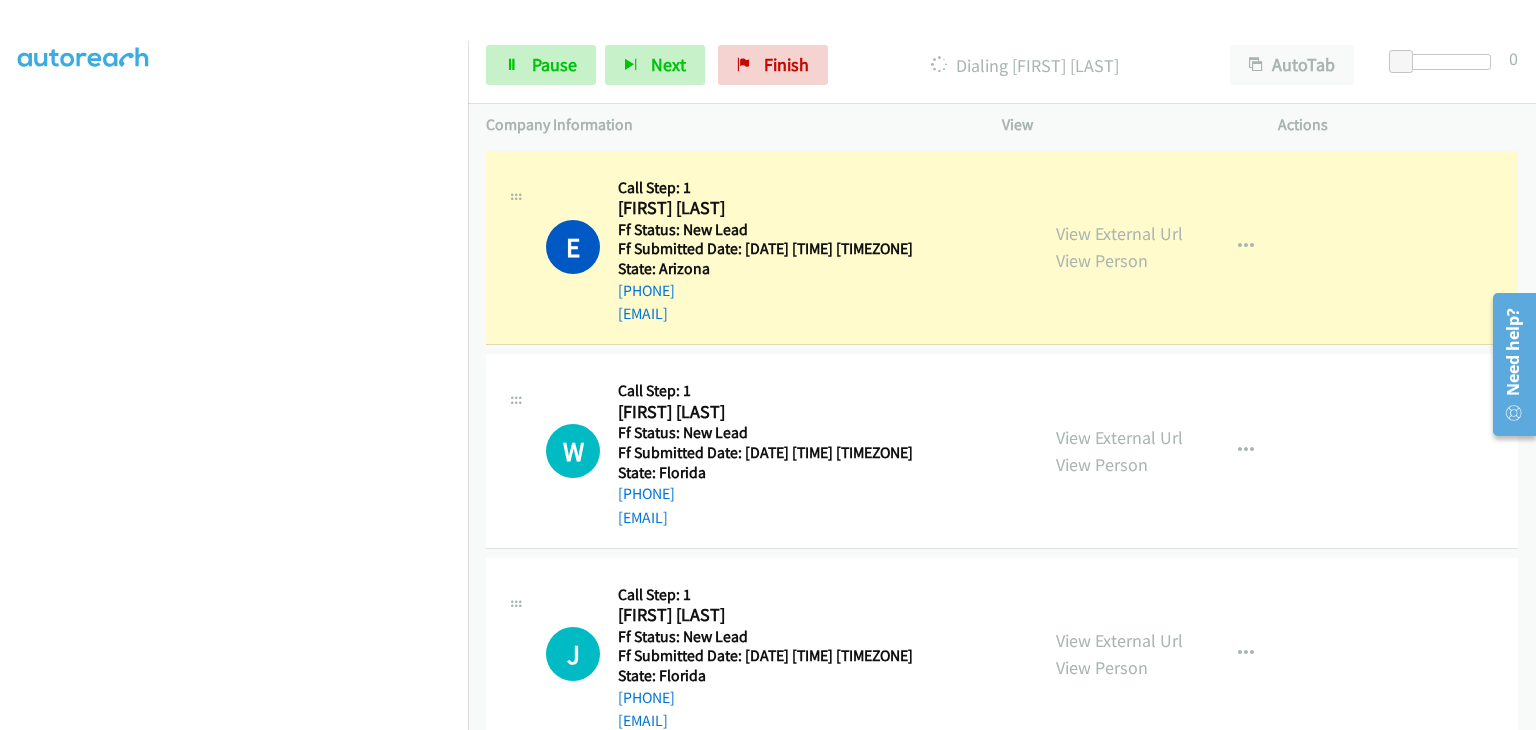 scroll, scrollTop: 392, scrollLeft: 0, axis: vertical 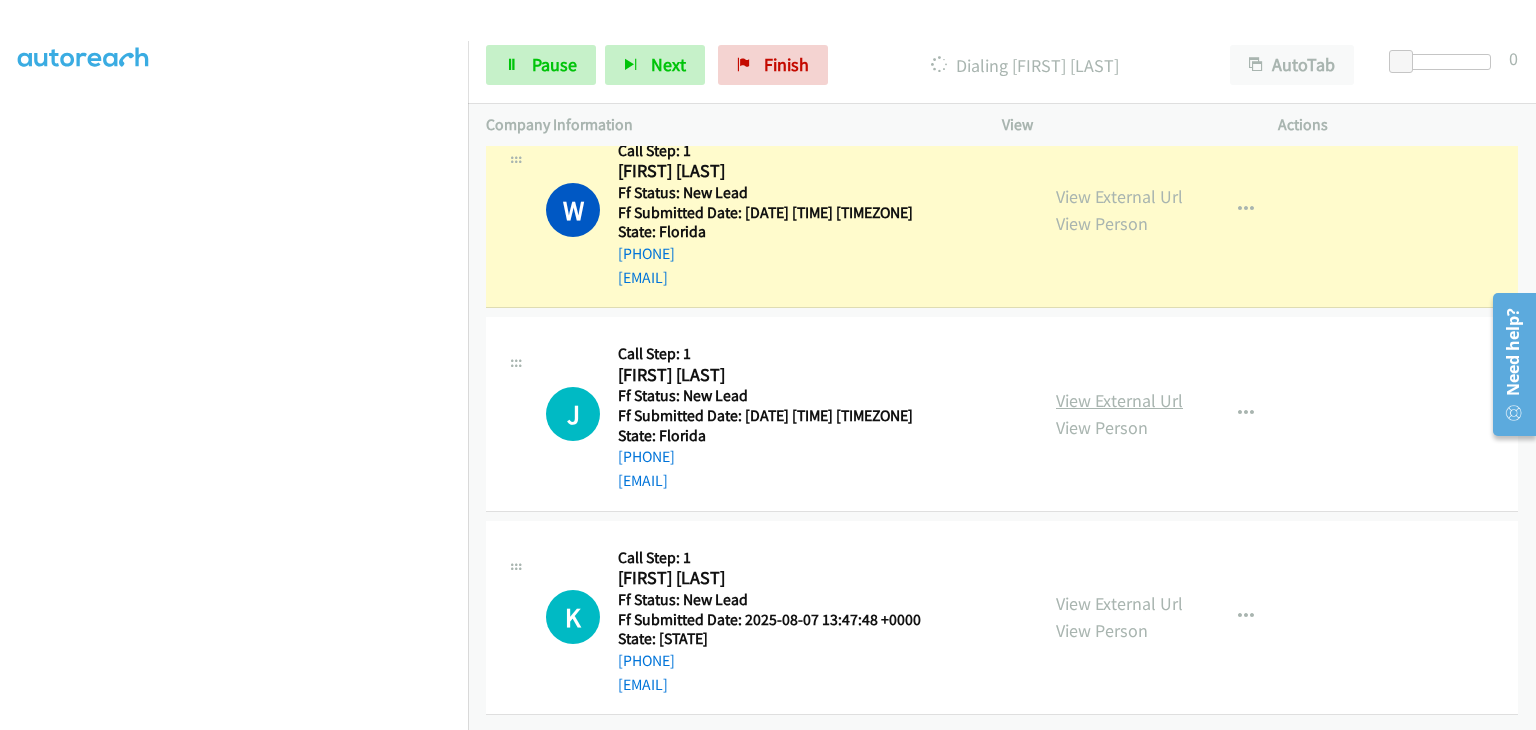 click on "View External Url" at bounding box center [1119, 400] 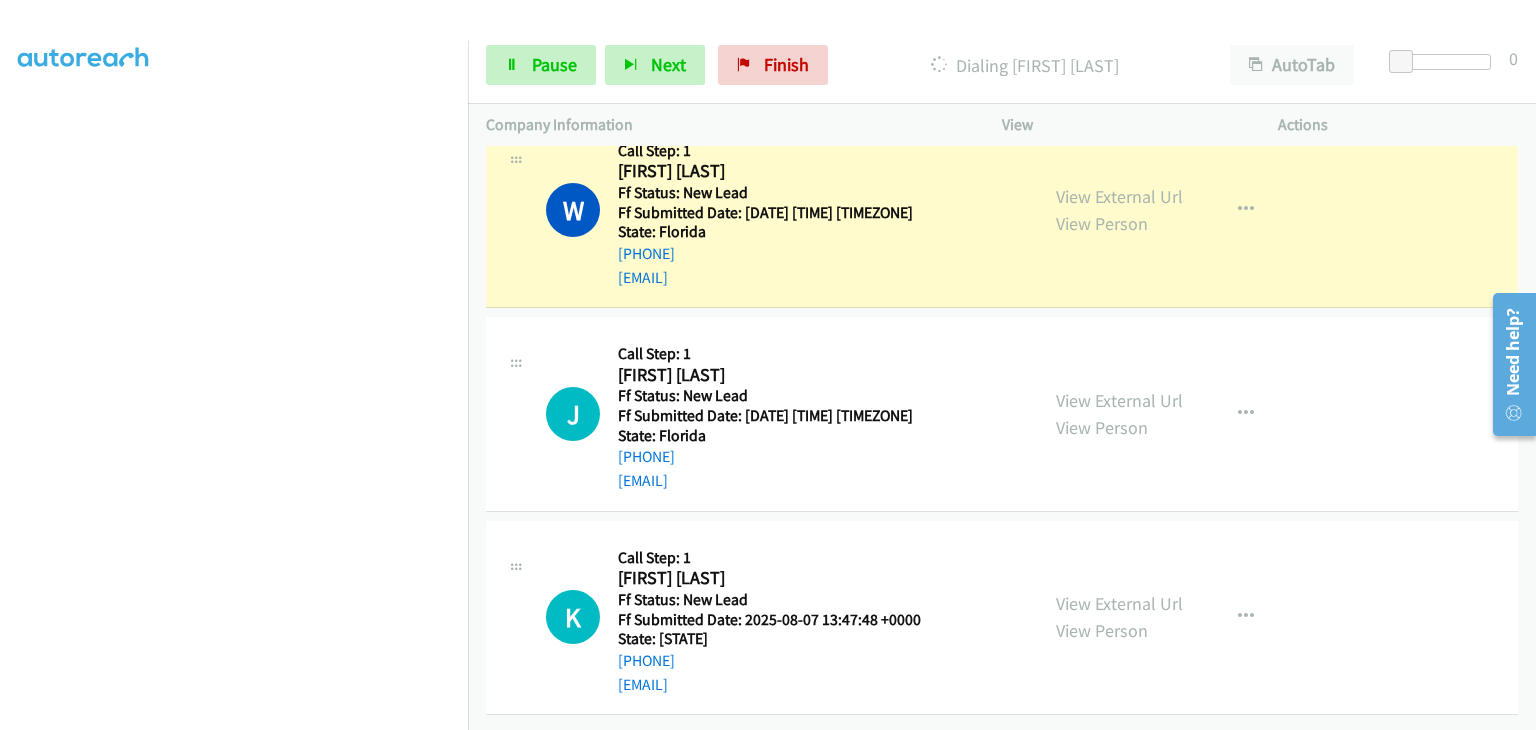scroll, scrollTop: 392, scrollLeft: 0, axis: vertical 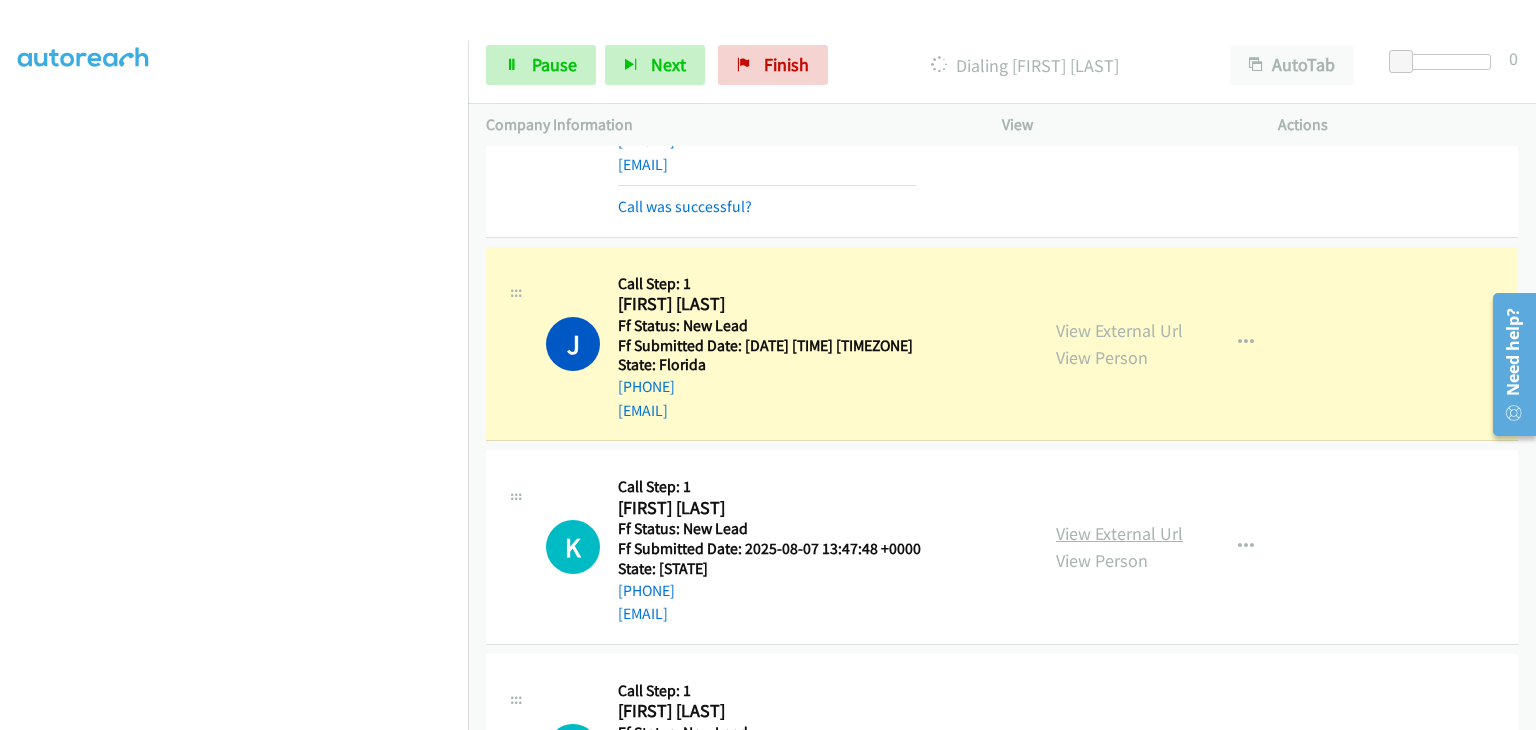 click on "View External Url" at bounding box center (1119, 533) 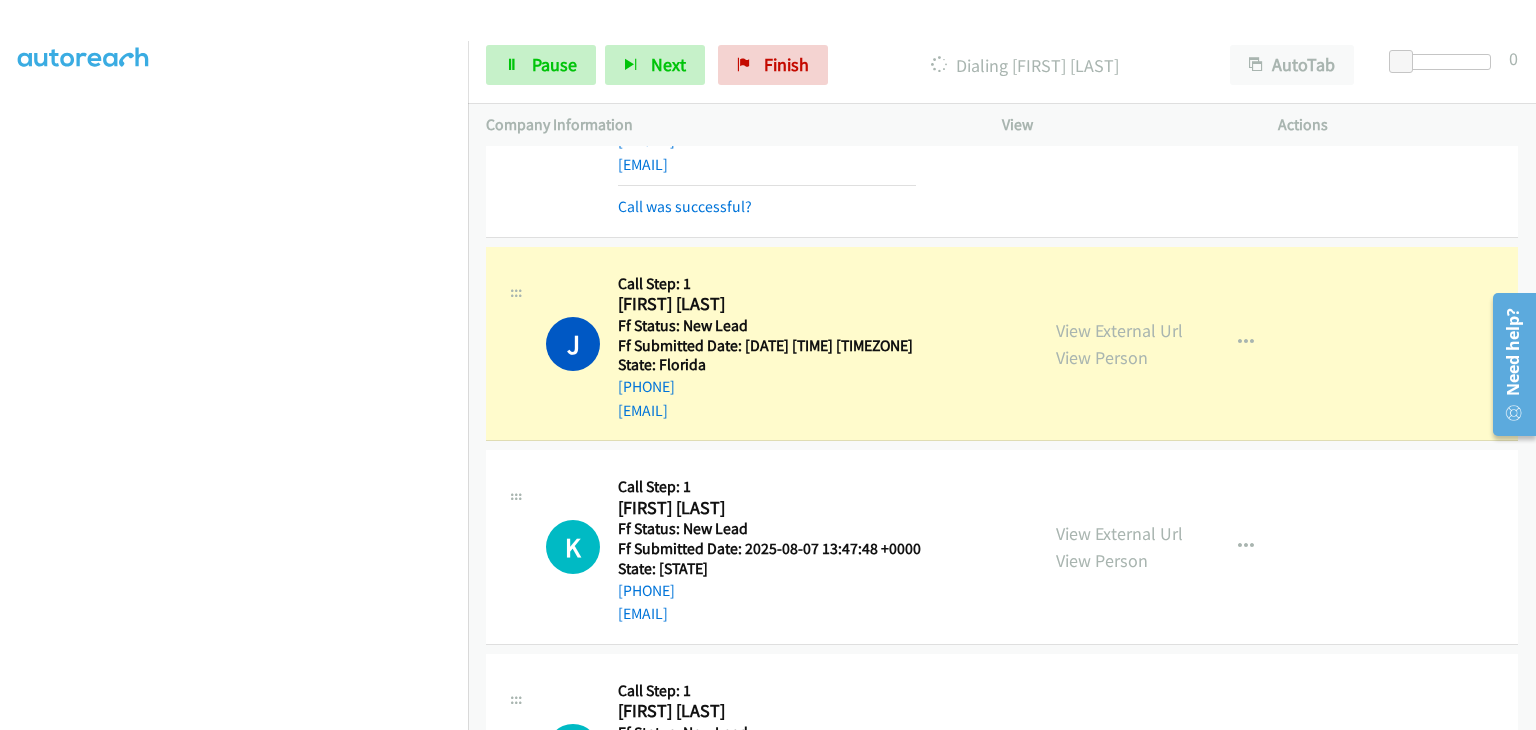 scroll, scrollTop: 392, scrollLeft: 0, axis: vertical 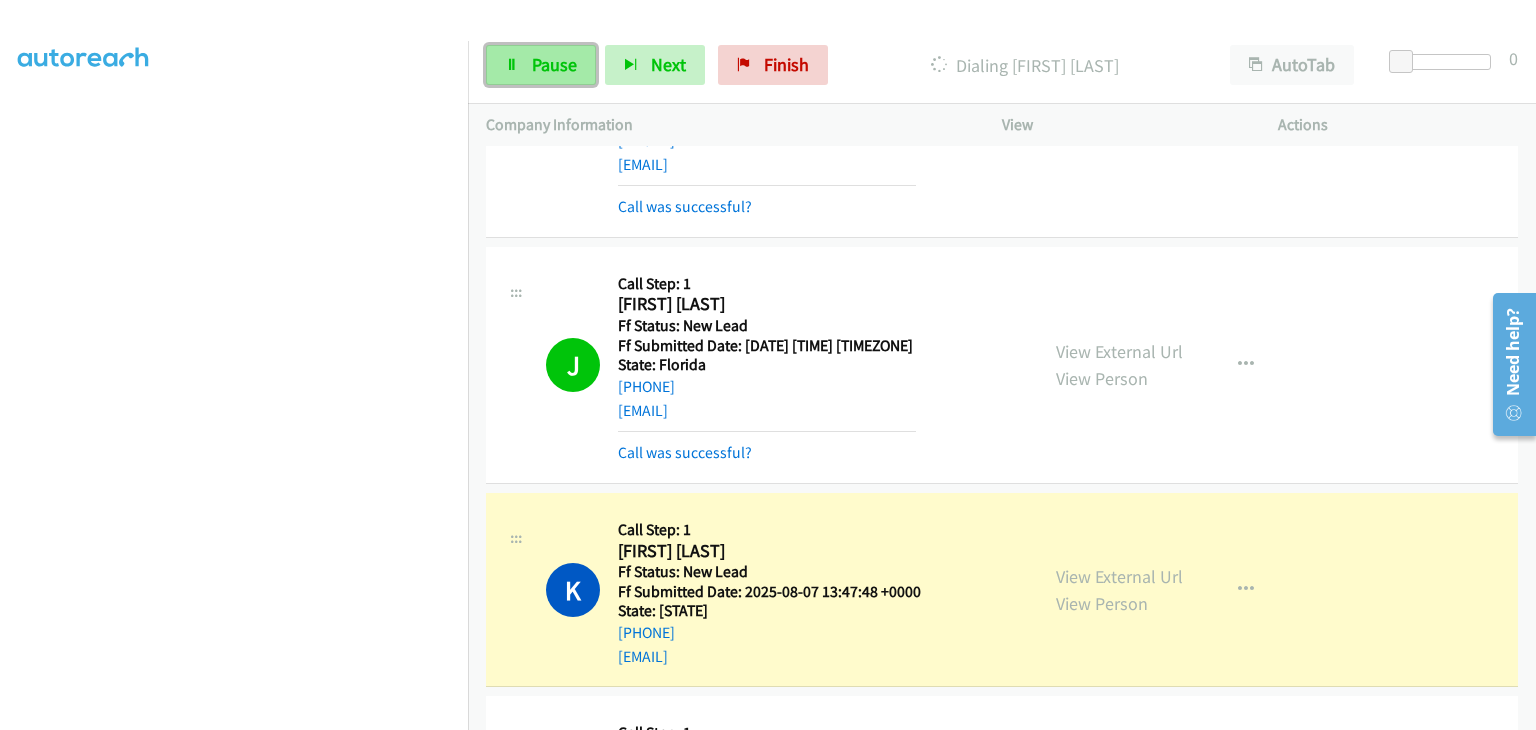 click on "Pause" at bounding box center (554, 64) 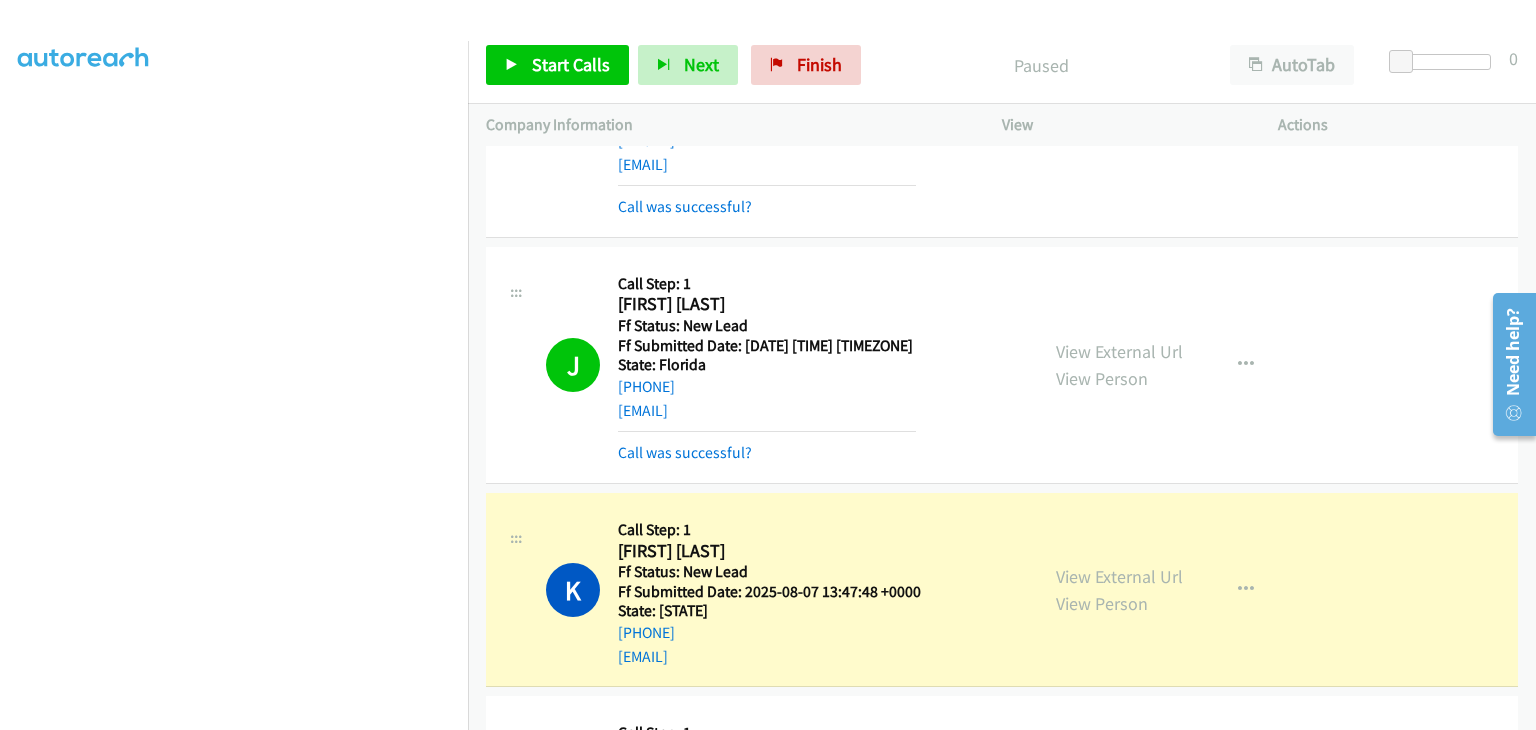 scroll, scrollTop: 392, scrollLeft: 0, axis: vertical 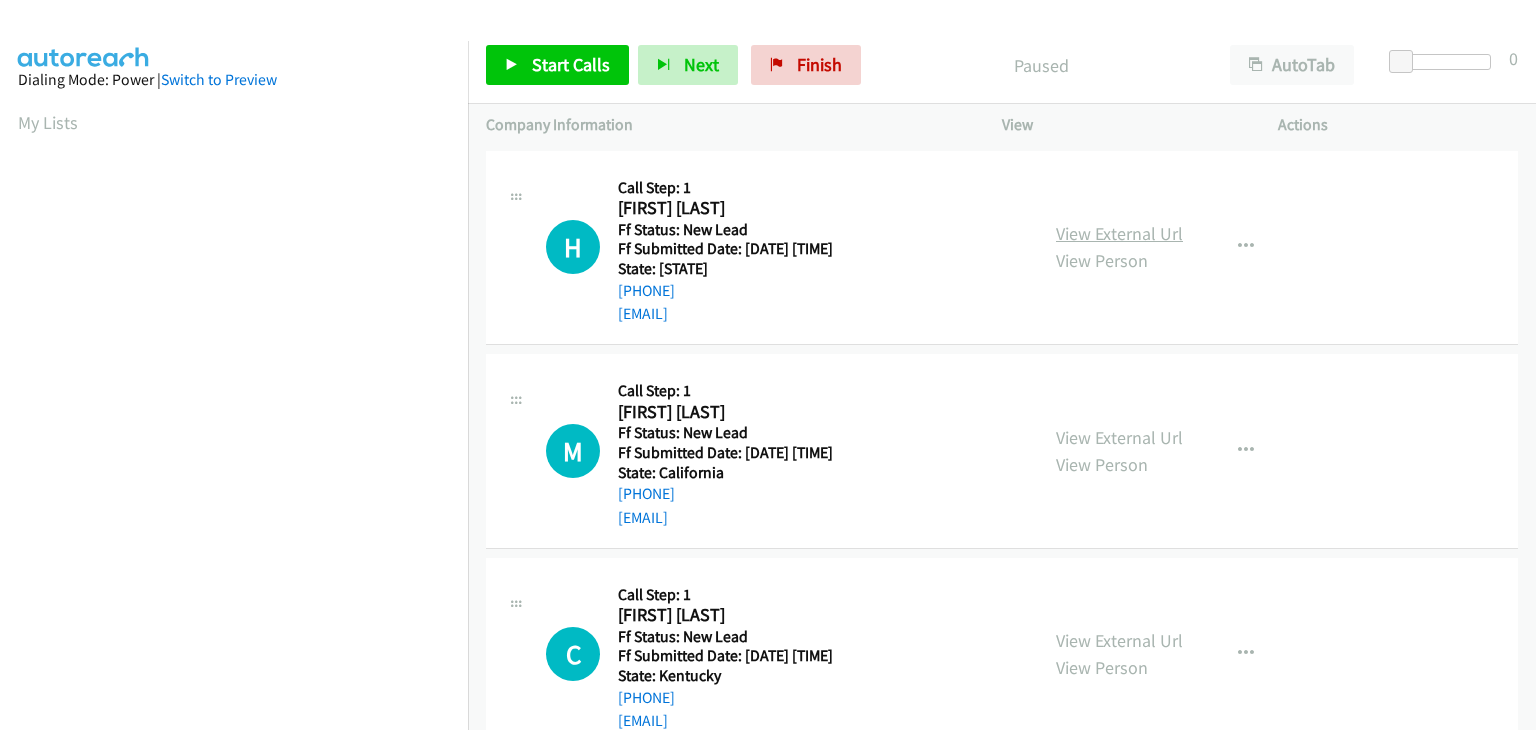 click on "View External Url" at bounding box center [1119, 233] 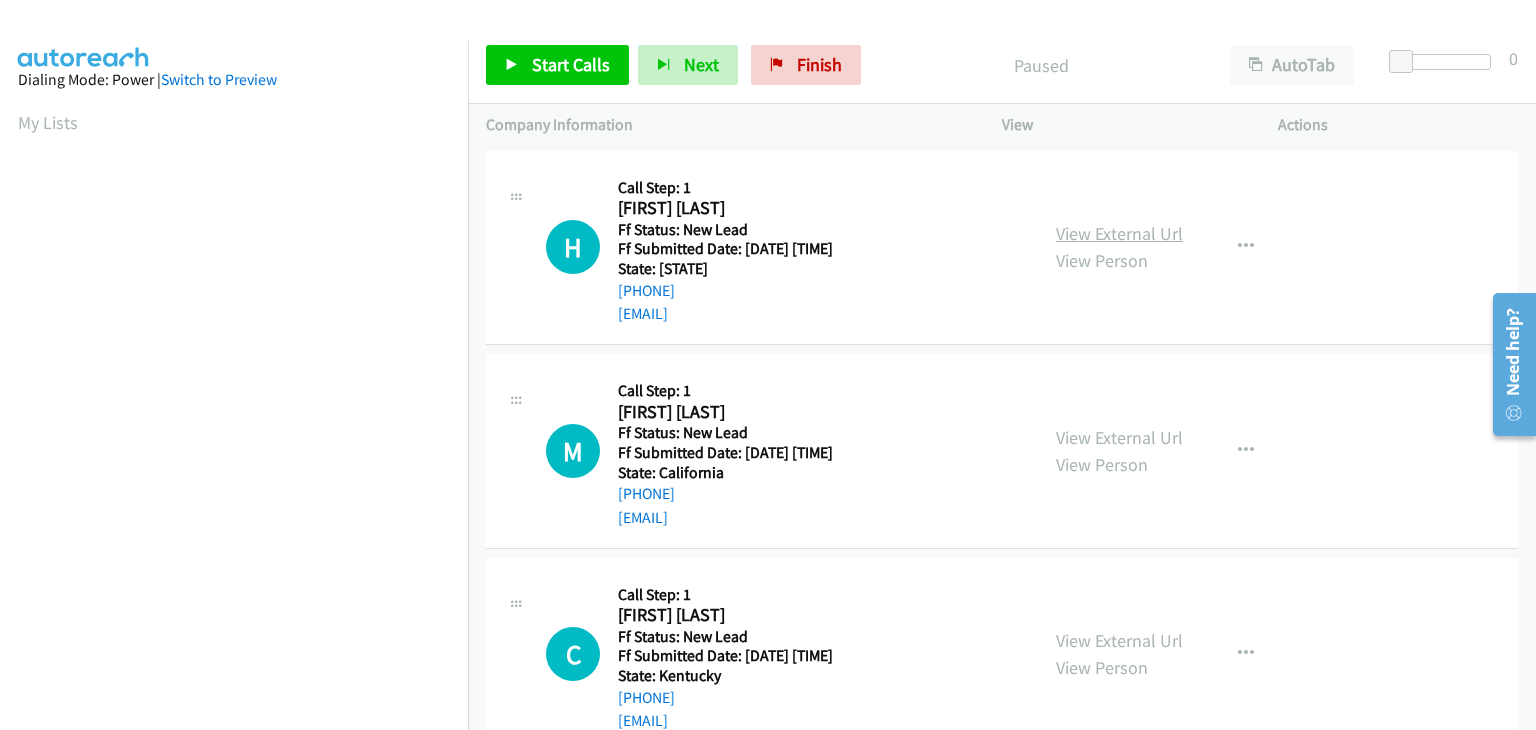 scroll, scrollTop: 0, scrollLeft: 0, axis: both 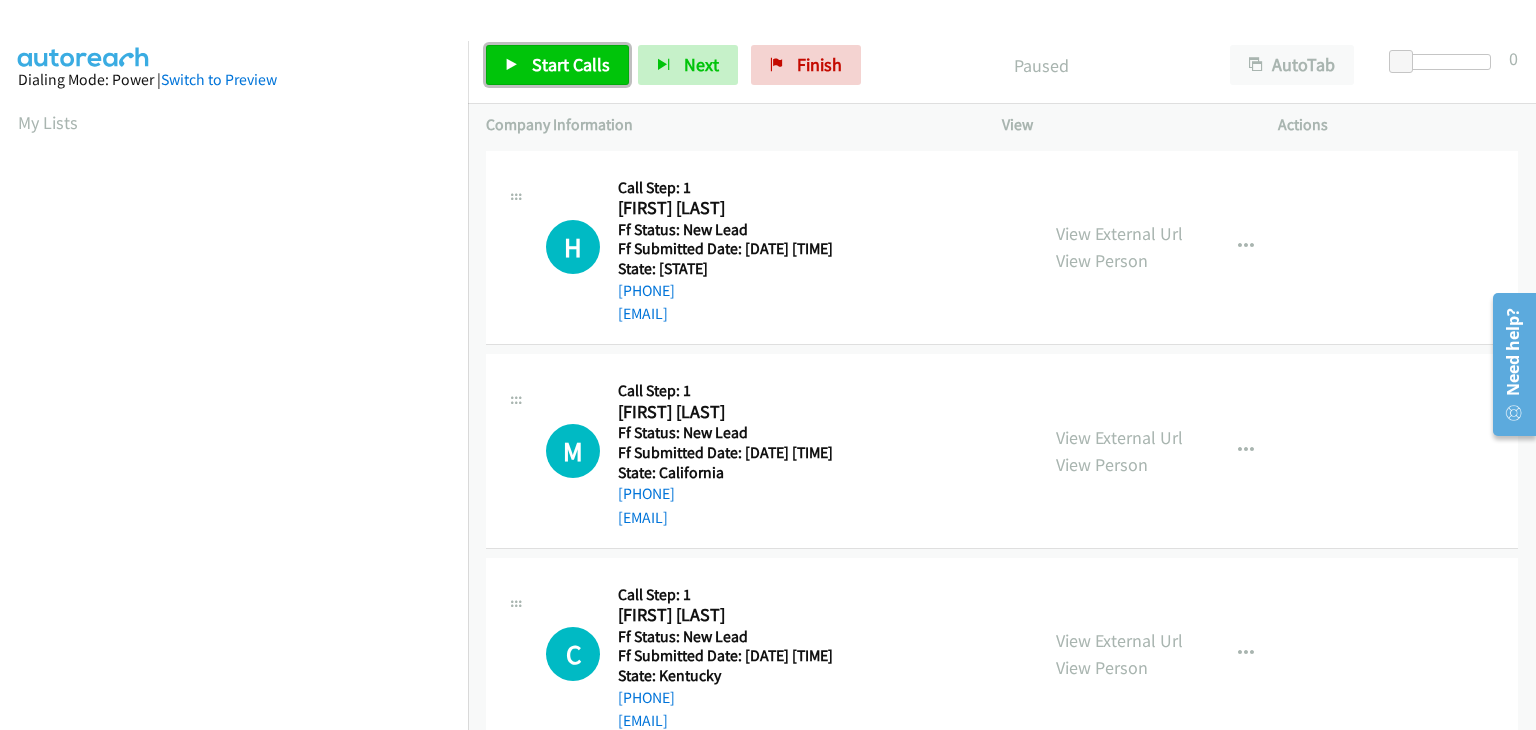 click on "Start Calls" at bounding box center [571, 64] 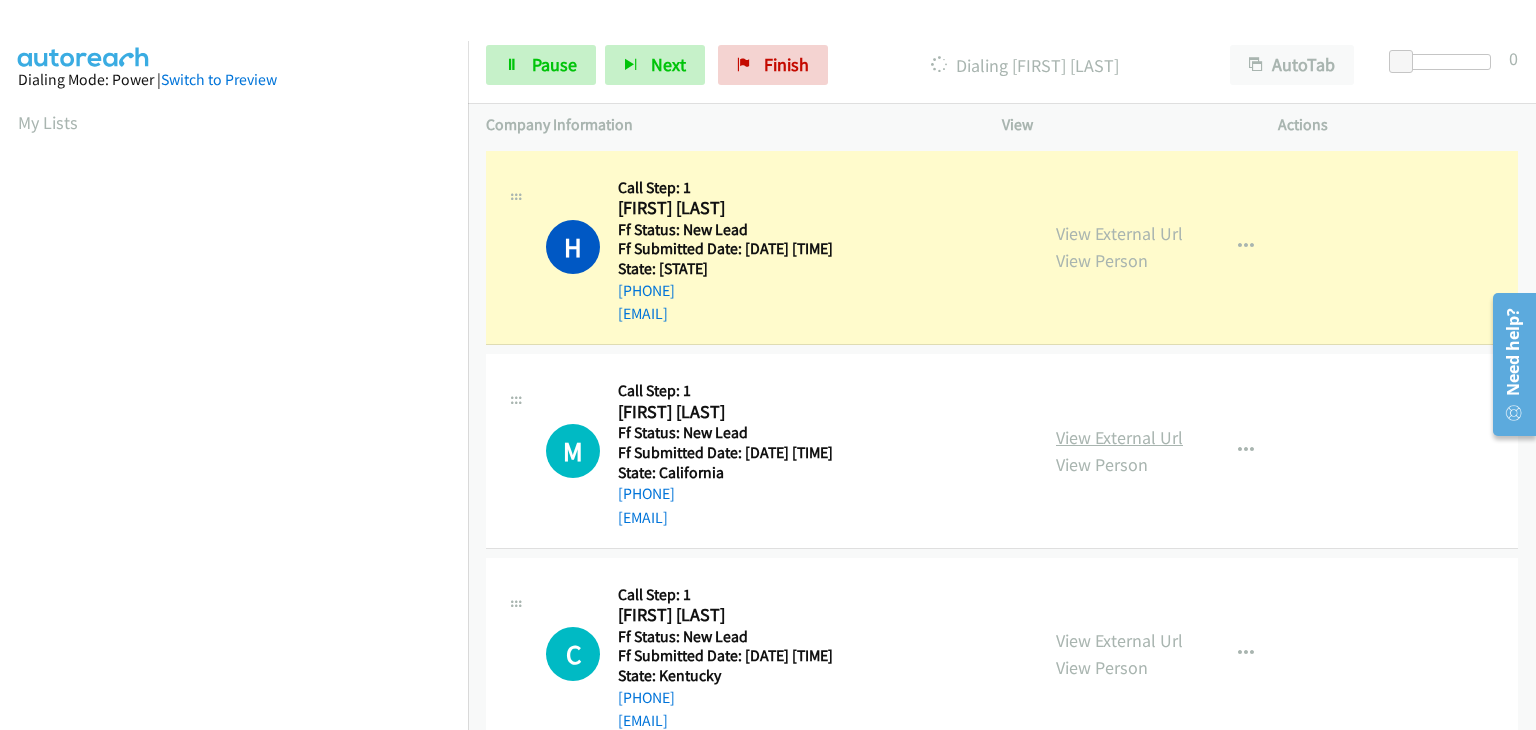 click on "View External Url" at bounding box center [1119, 437] 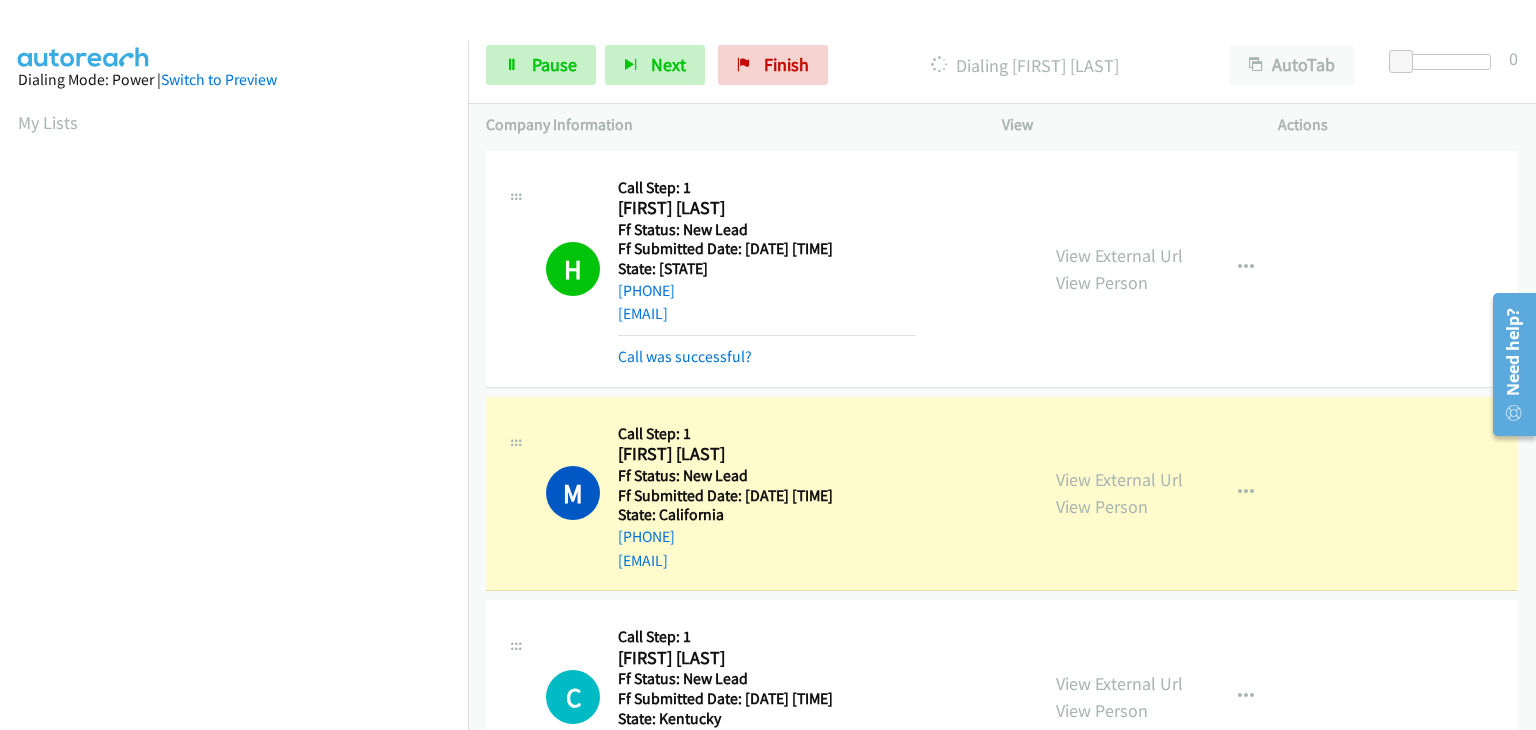 scroll, scrollTop: 392, scrollLeft: 0, axis: vertical 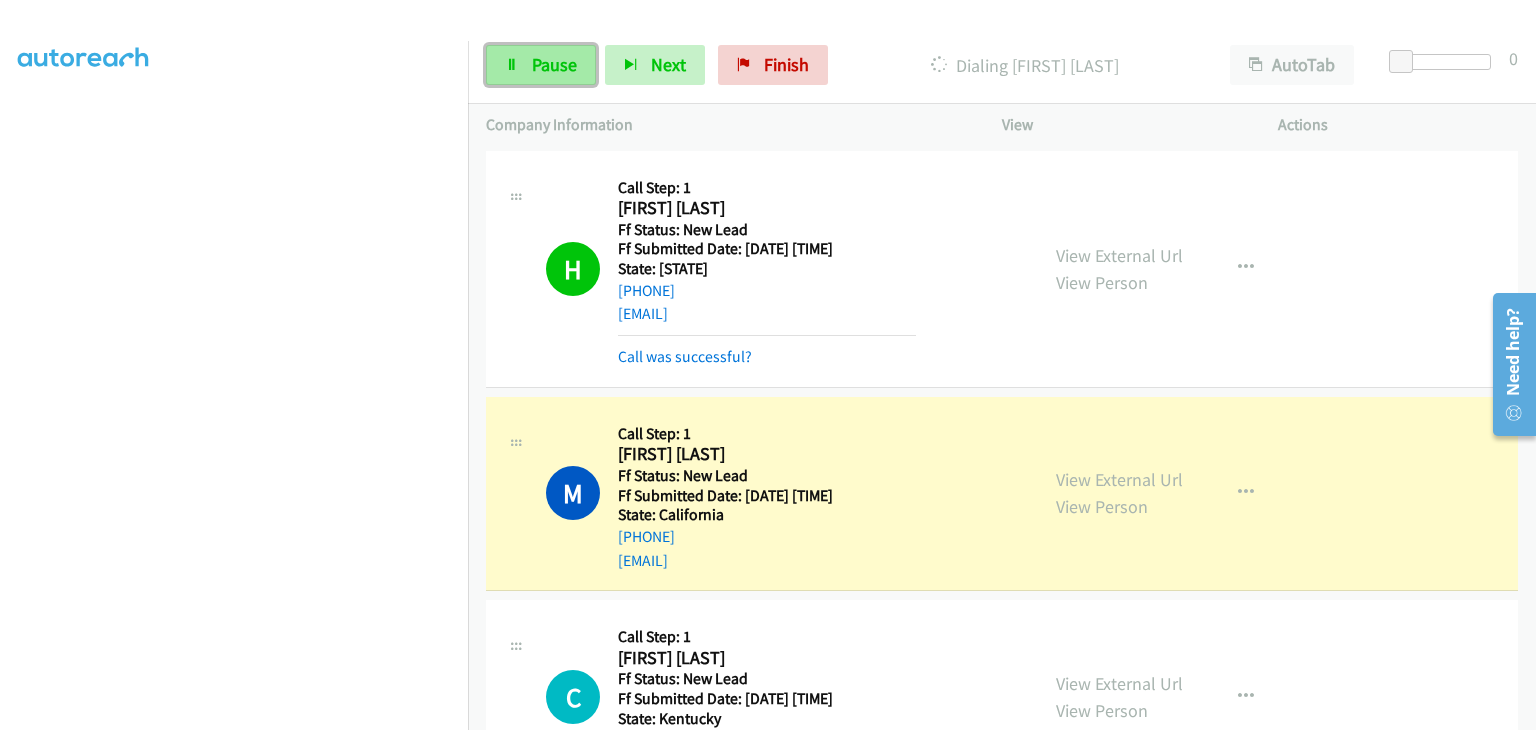 click on "Pause" at bounding box center [554, 64] 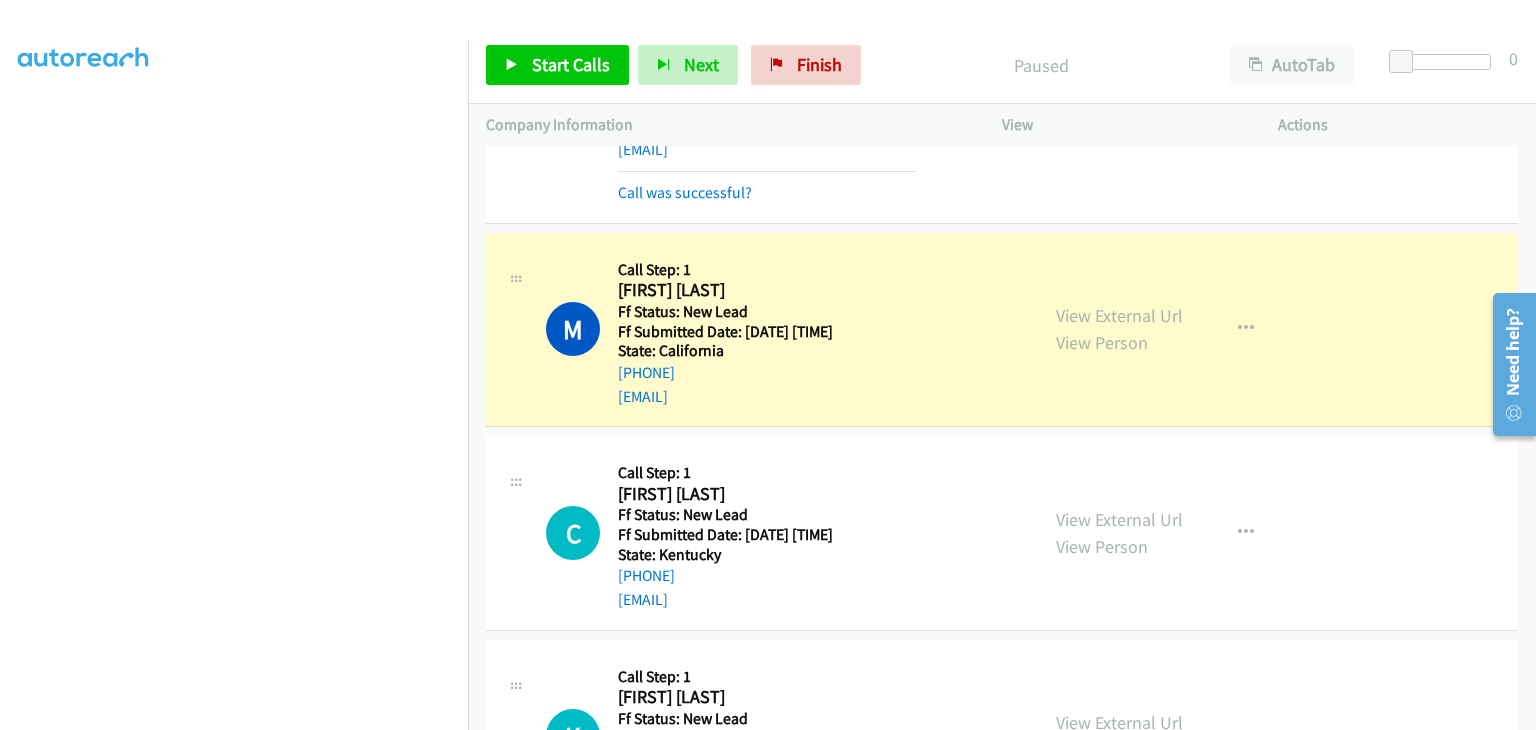 scroll, scrollTop: 200, scrollLeft: 0, axis: vertical 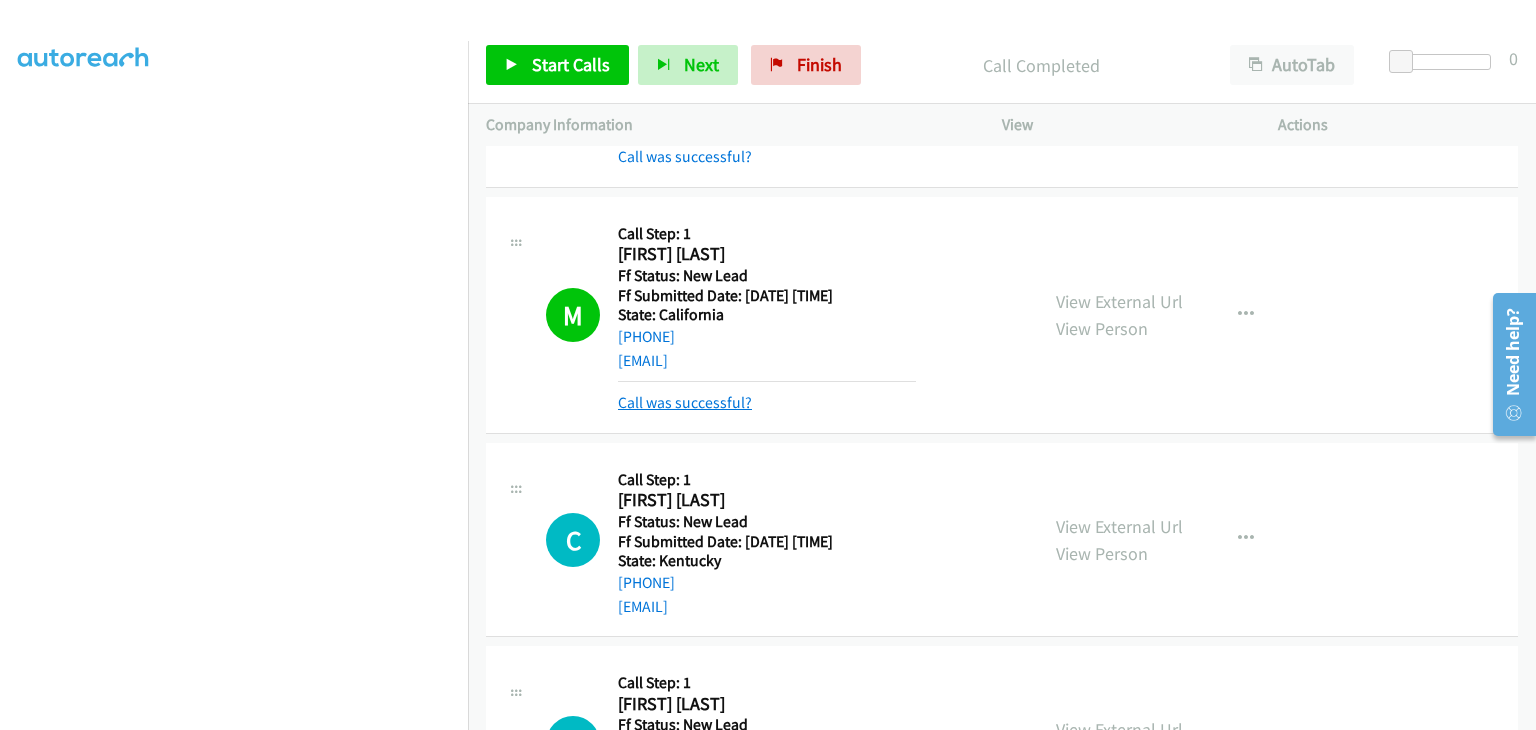 click on "Call was successful?" at bounding box center (685, 402) 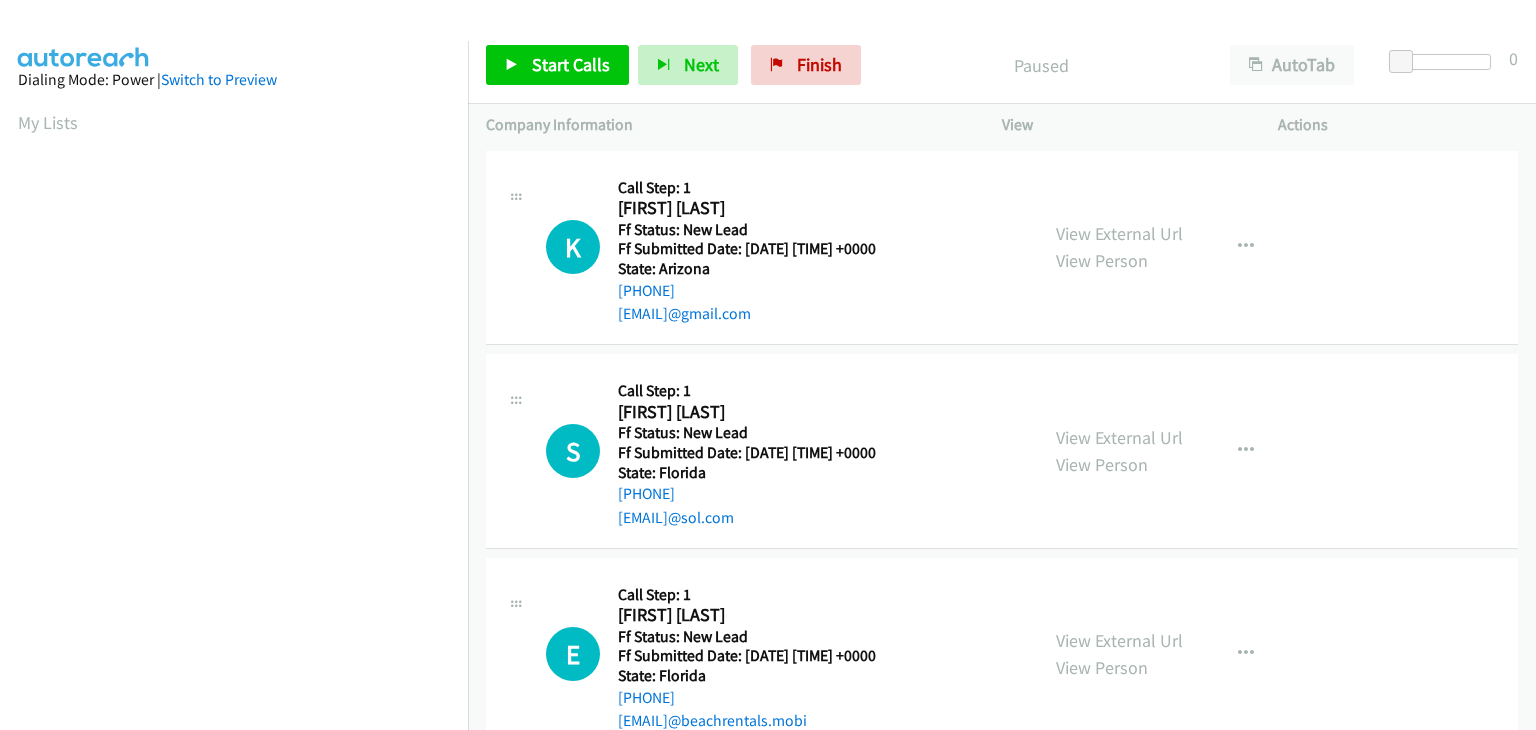 scroll, scrollTop: 0, scrollLeft: 0, axis: both 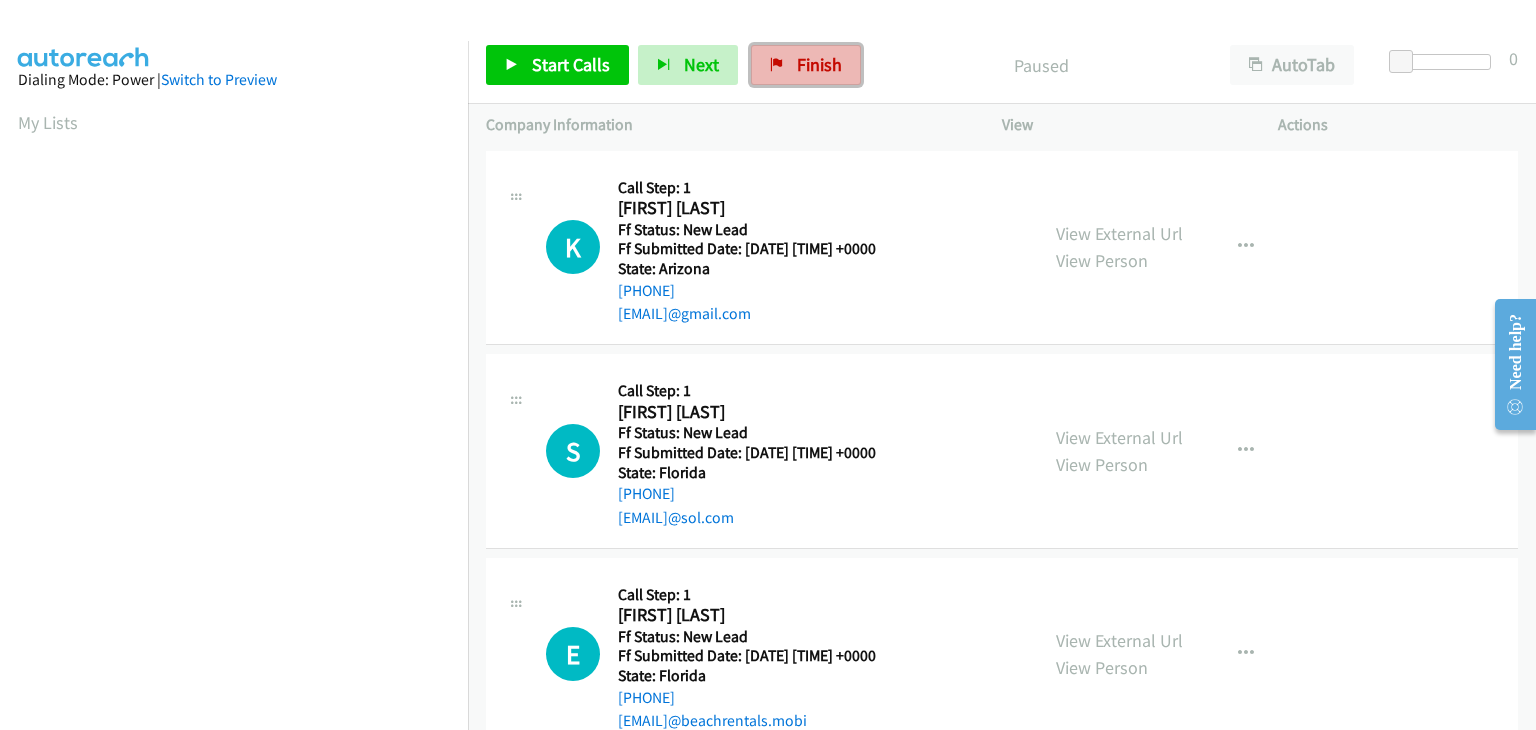 click at bounding box center [777, 66] 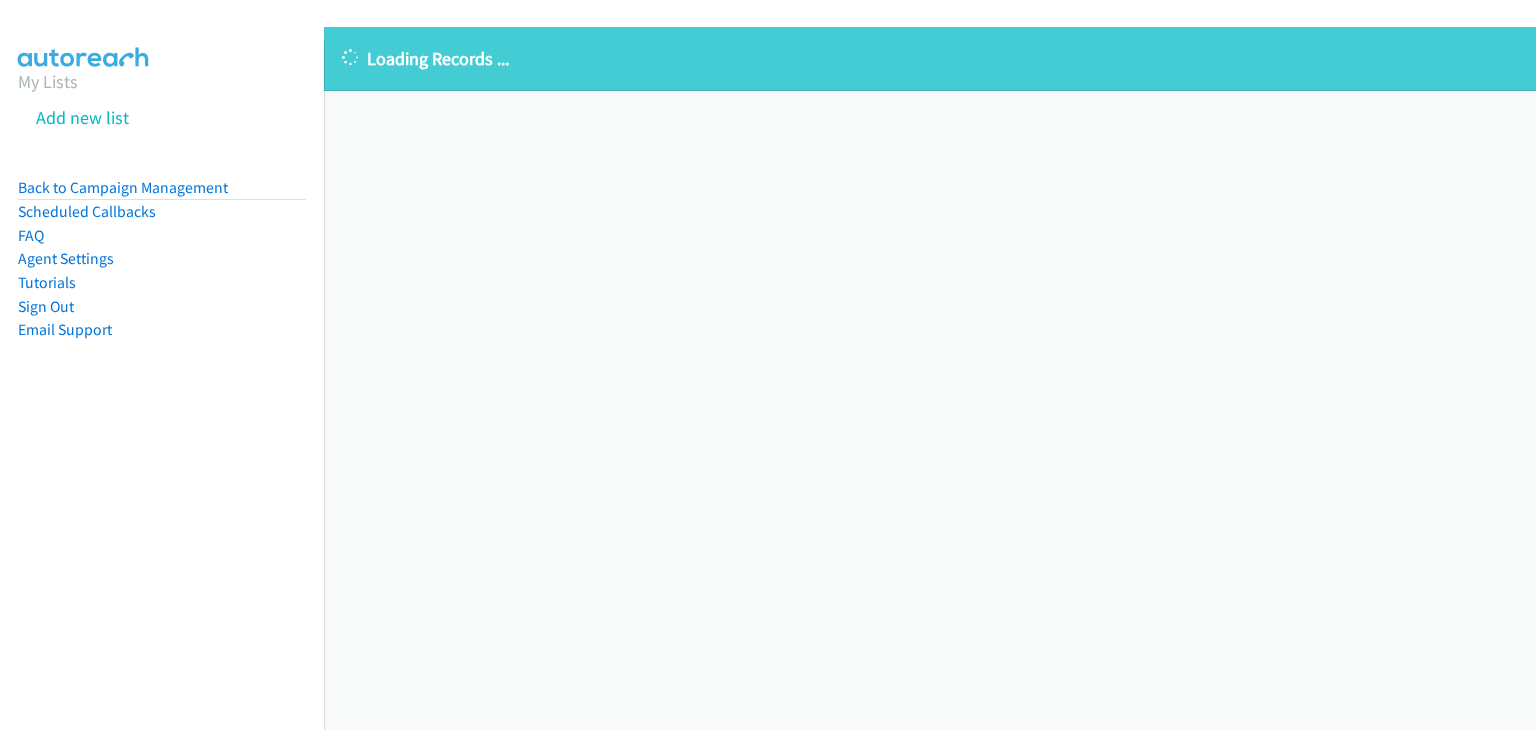 scroll, scrollTop: 0, scrollLeft: 0, axis: both 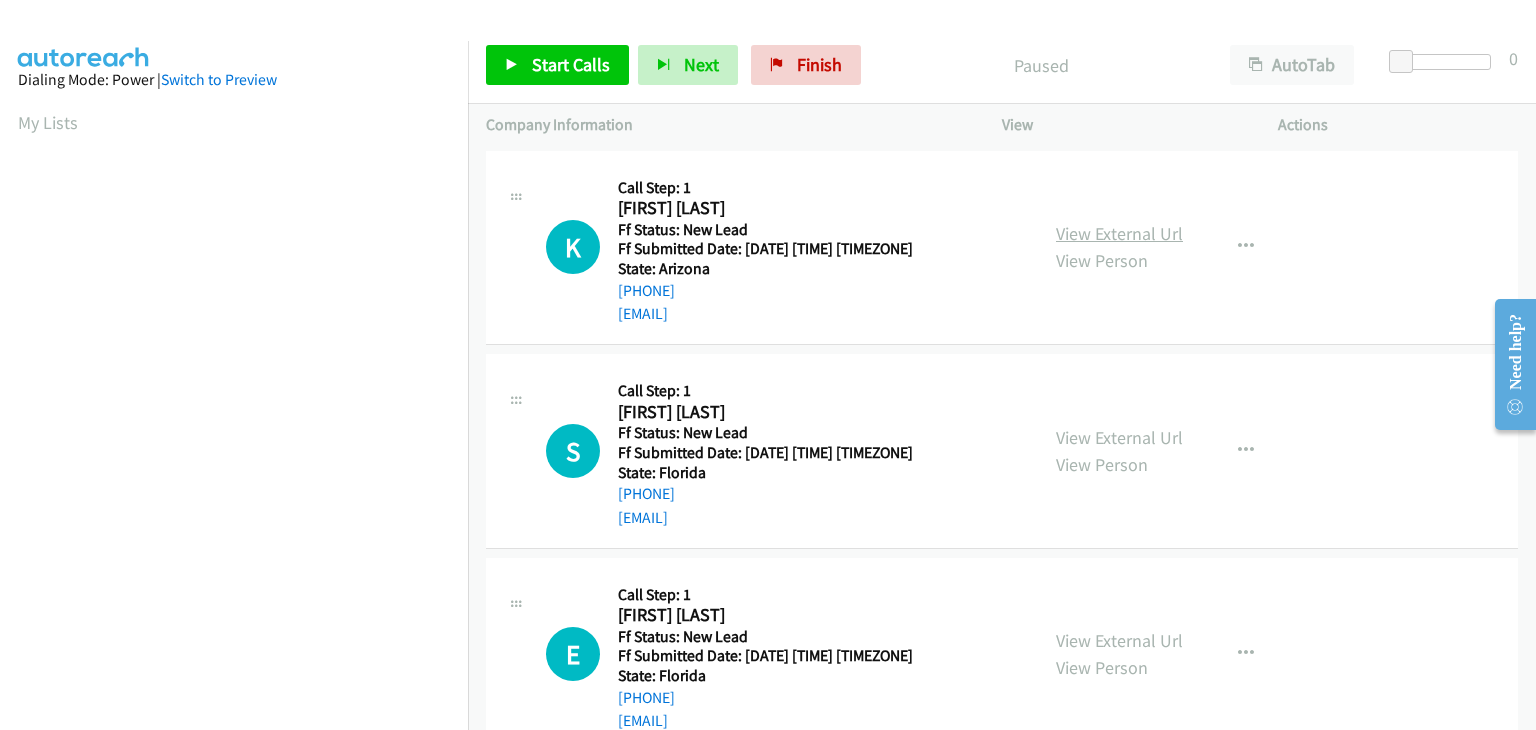 click on "View External Url" at bounding box center [1119, 233] 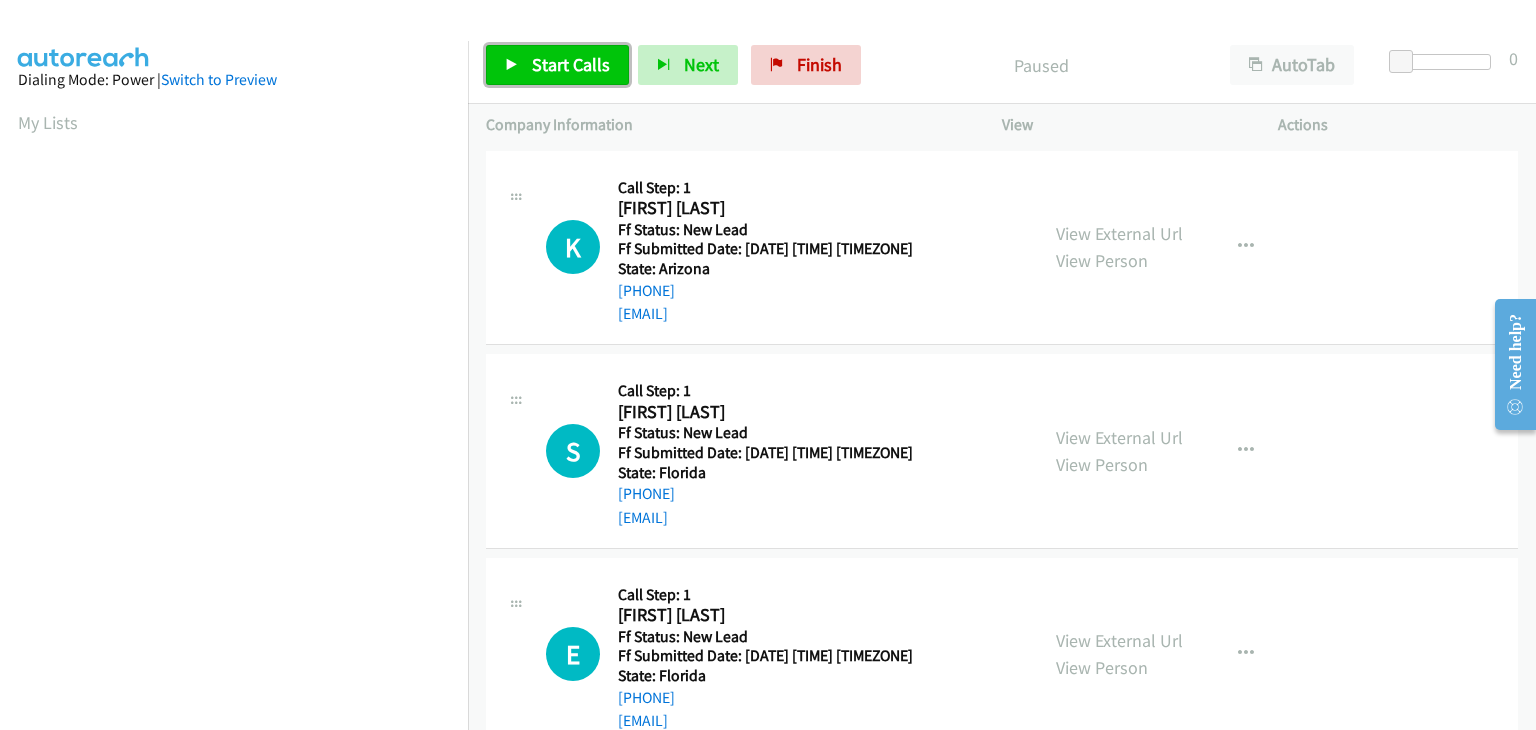 click on "Start Calls" at bounding box center (571, 64) 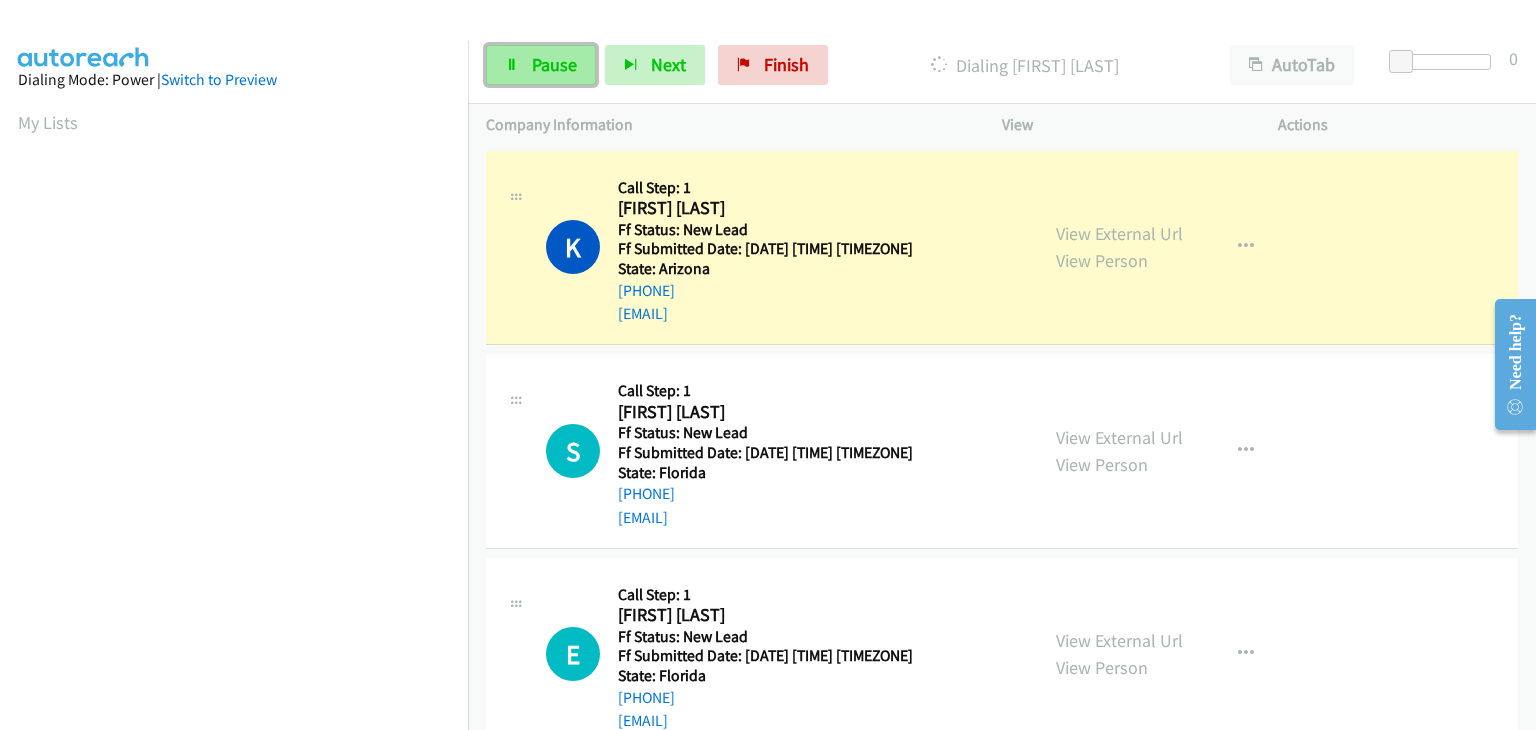 click on "Pause" at bounding box center [554, 64] 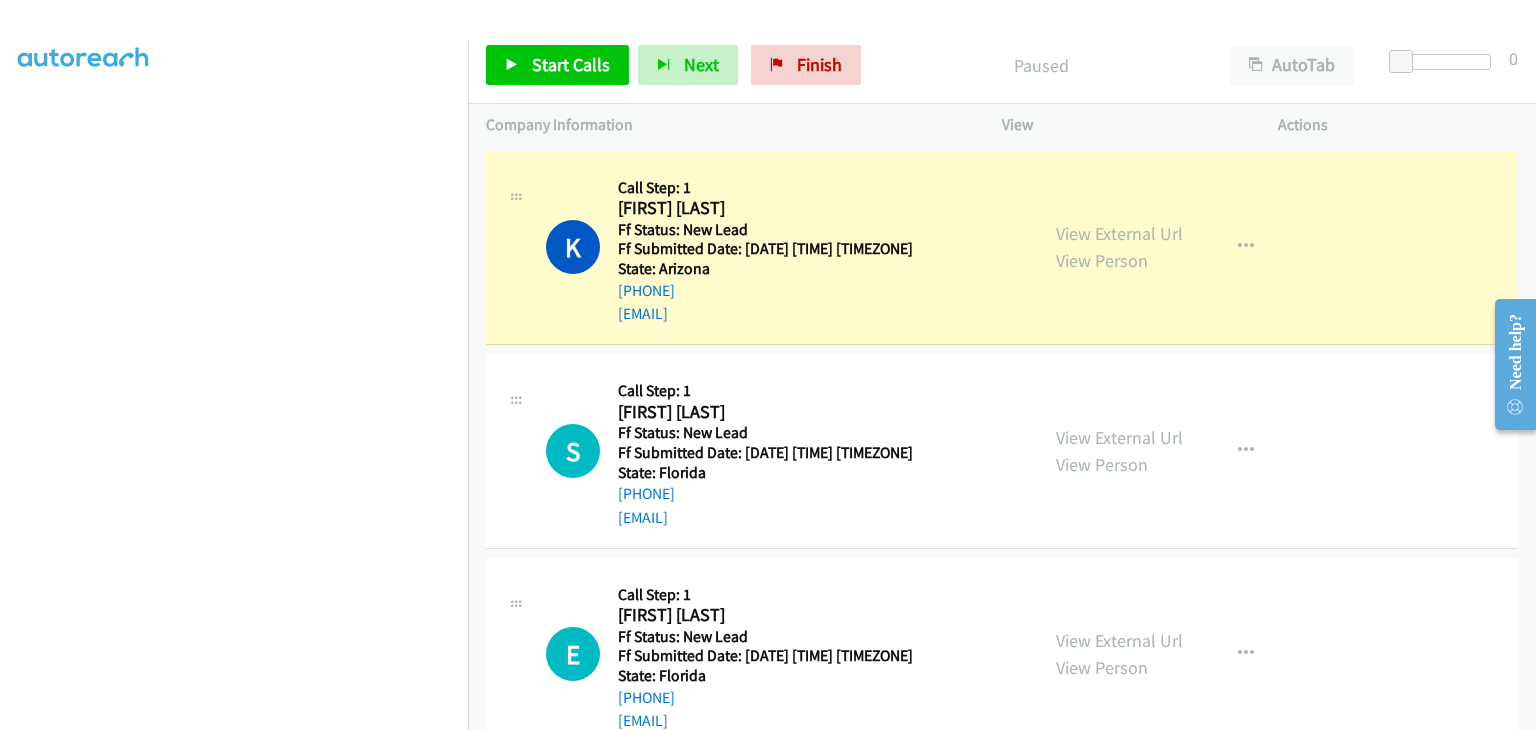 scroll, scrollTop: 392, scrollLeft: 0, axis: vertical 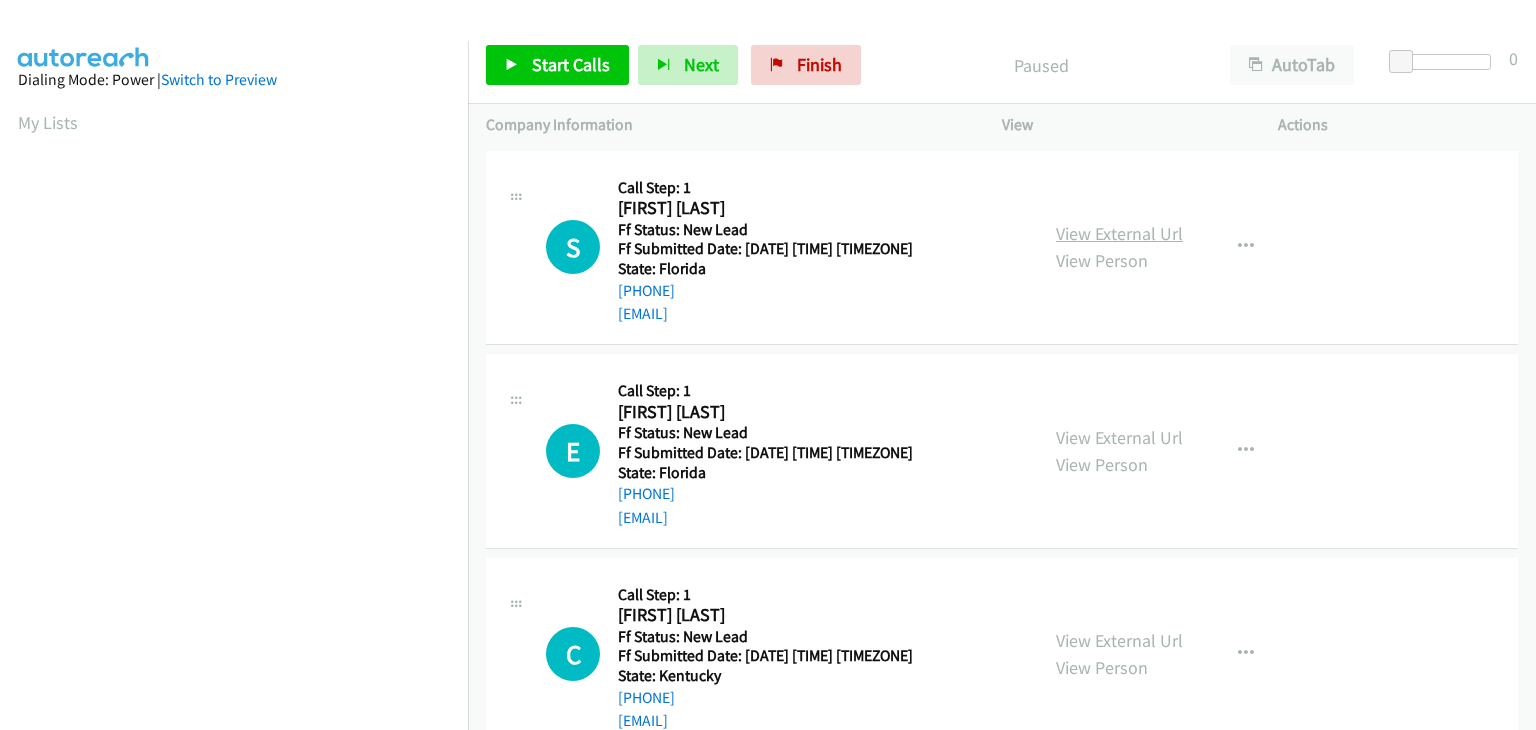 click on "View External Url" at bounding box center [1119, 233] 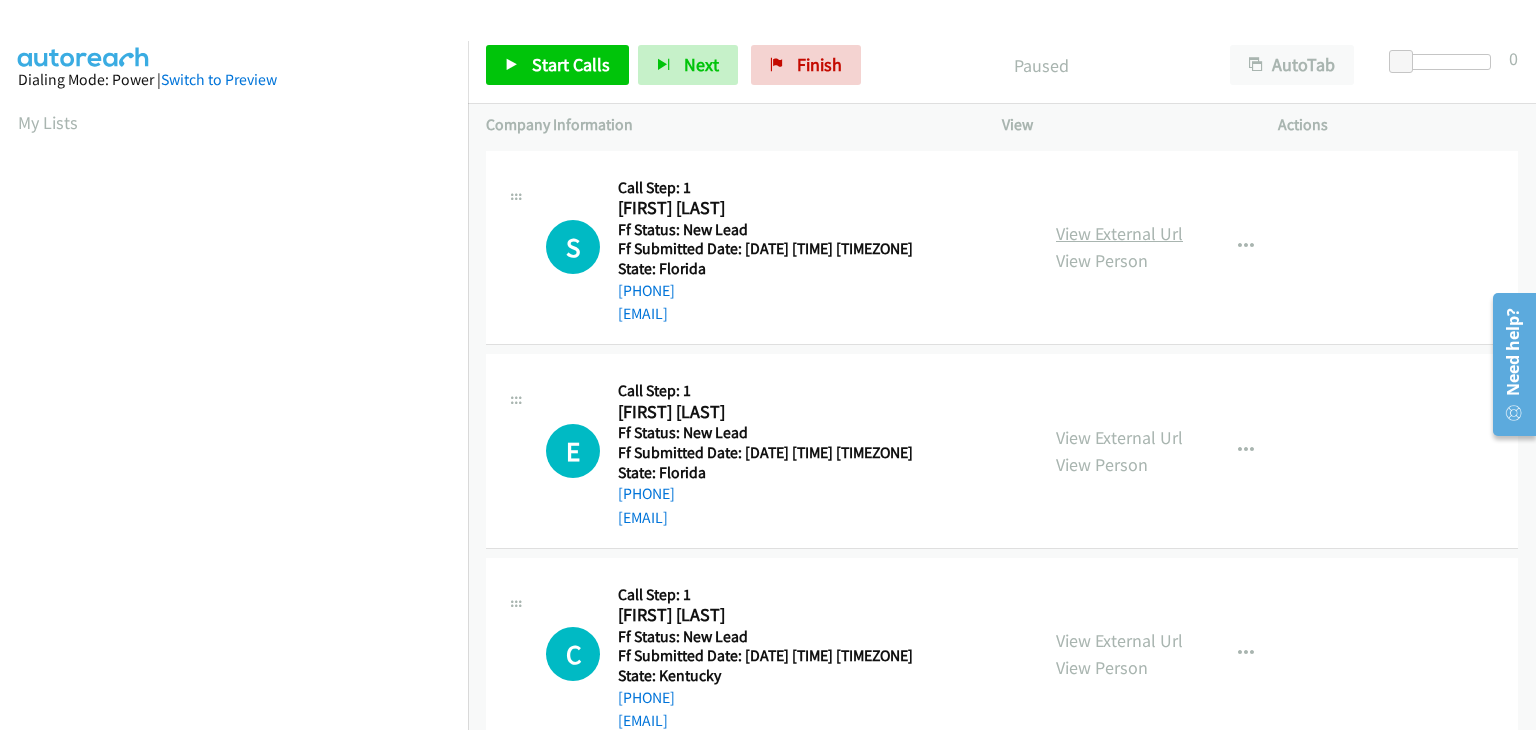 scroll, scrollTop: 0, scrollLeft: 0, axis: both 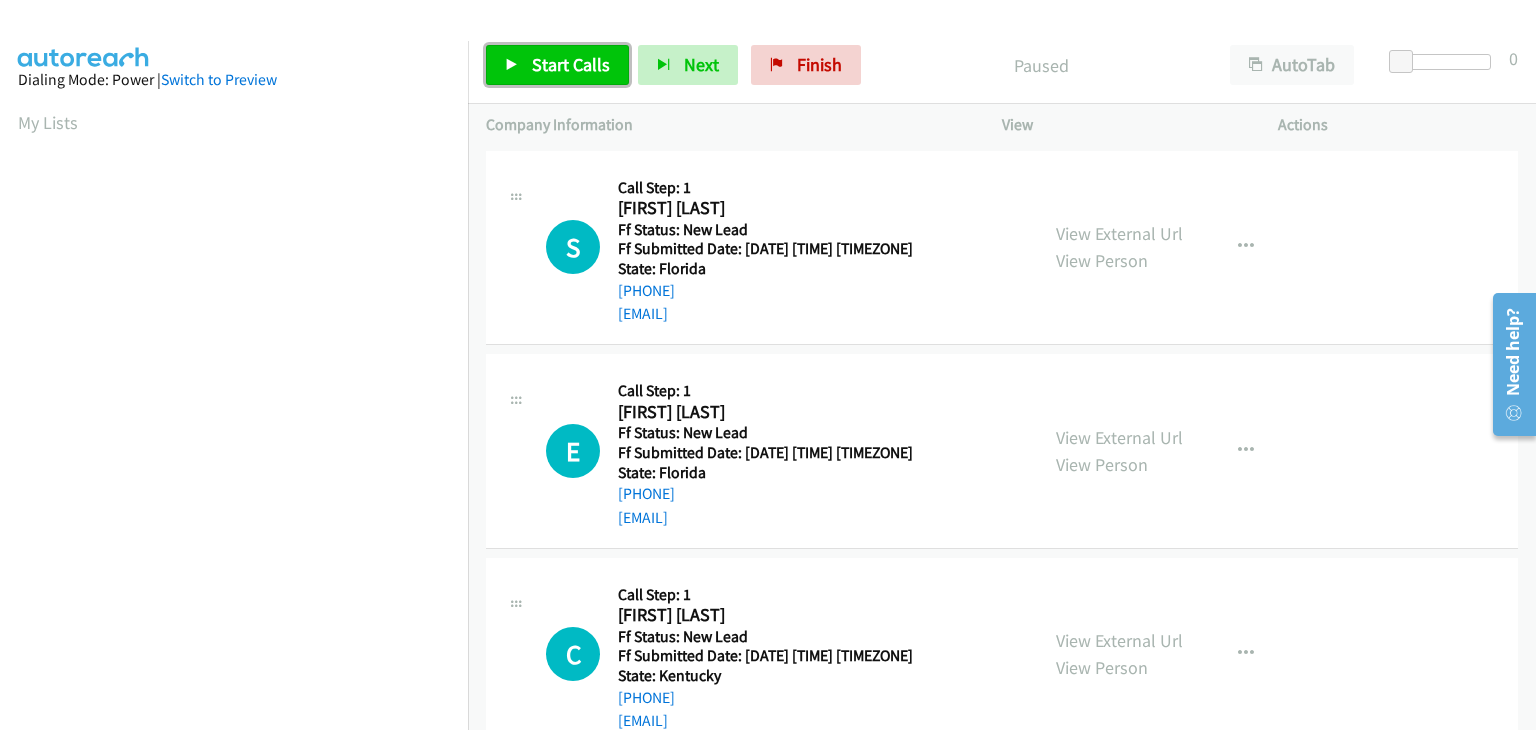 click on "Start Calls" at bounding box center [557, 65] 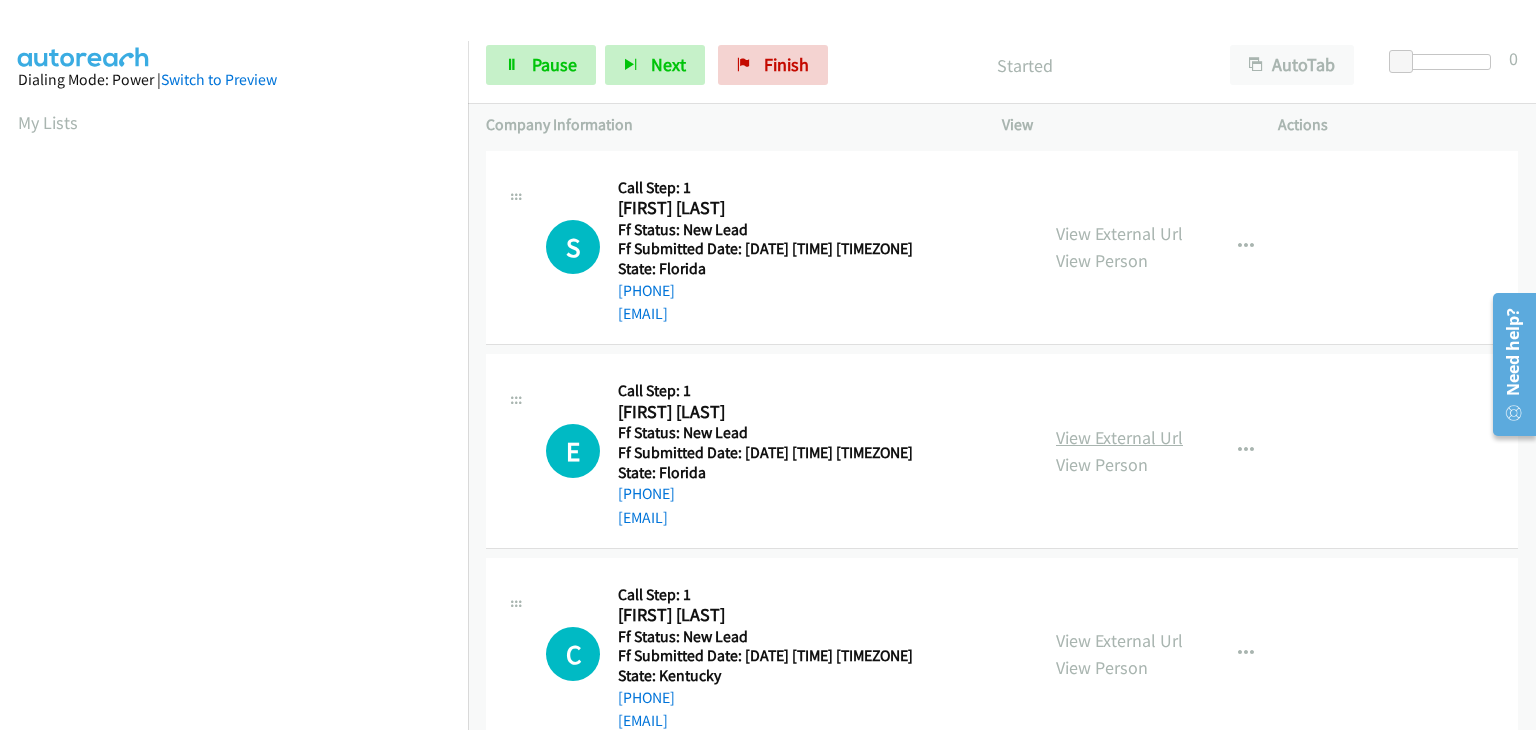 click on "View External Url" at bounding box center (1119, 437) 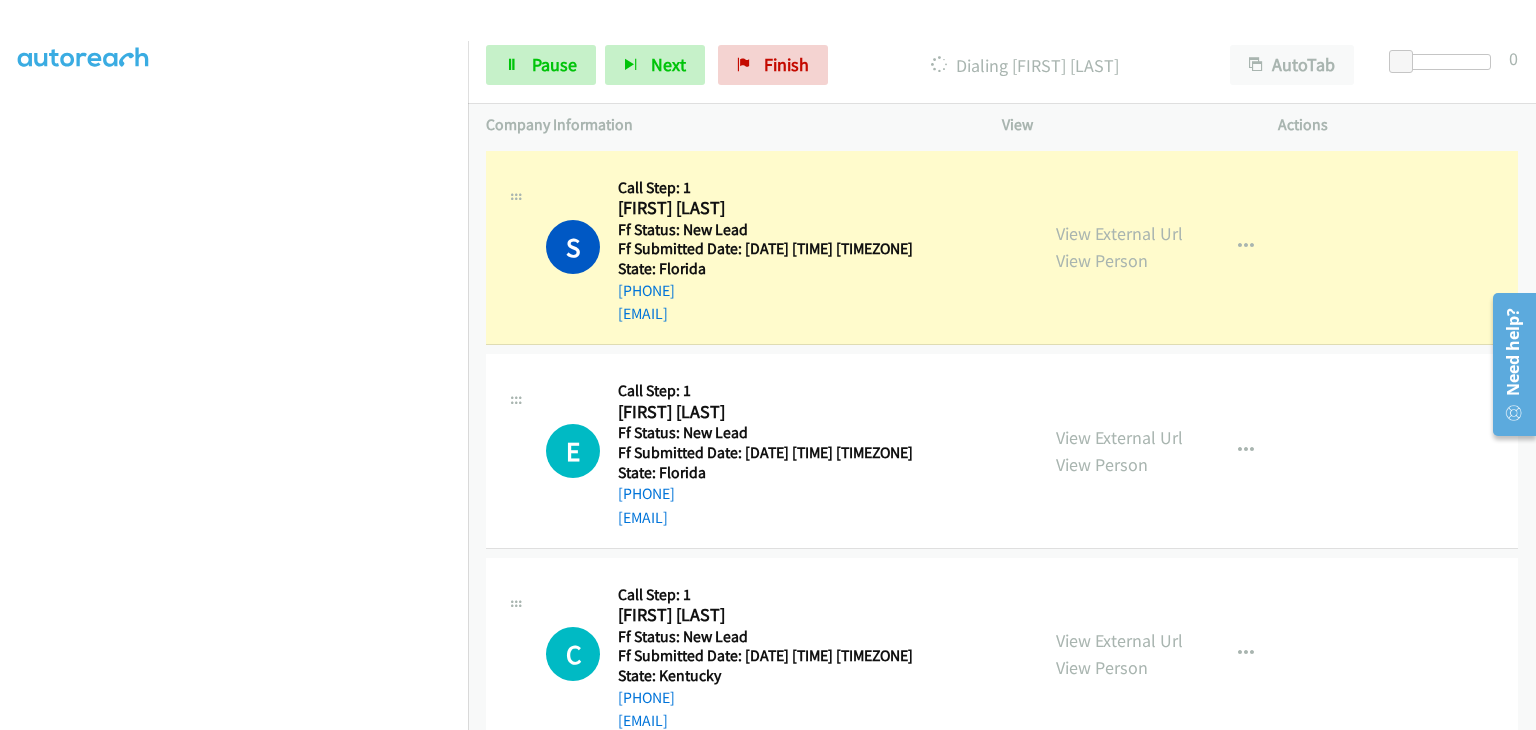 scroll, scrollTop: 392, scrollLeft: 0, axis: vertical 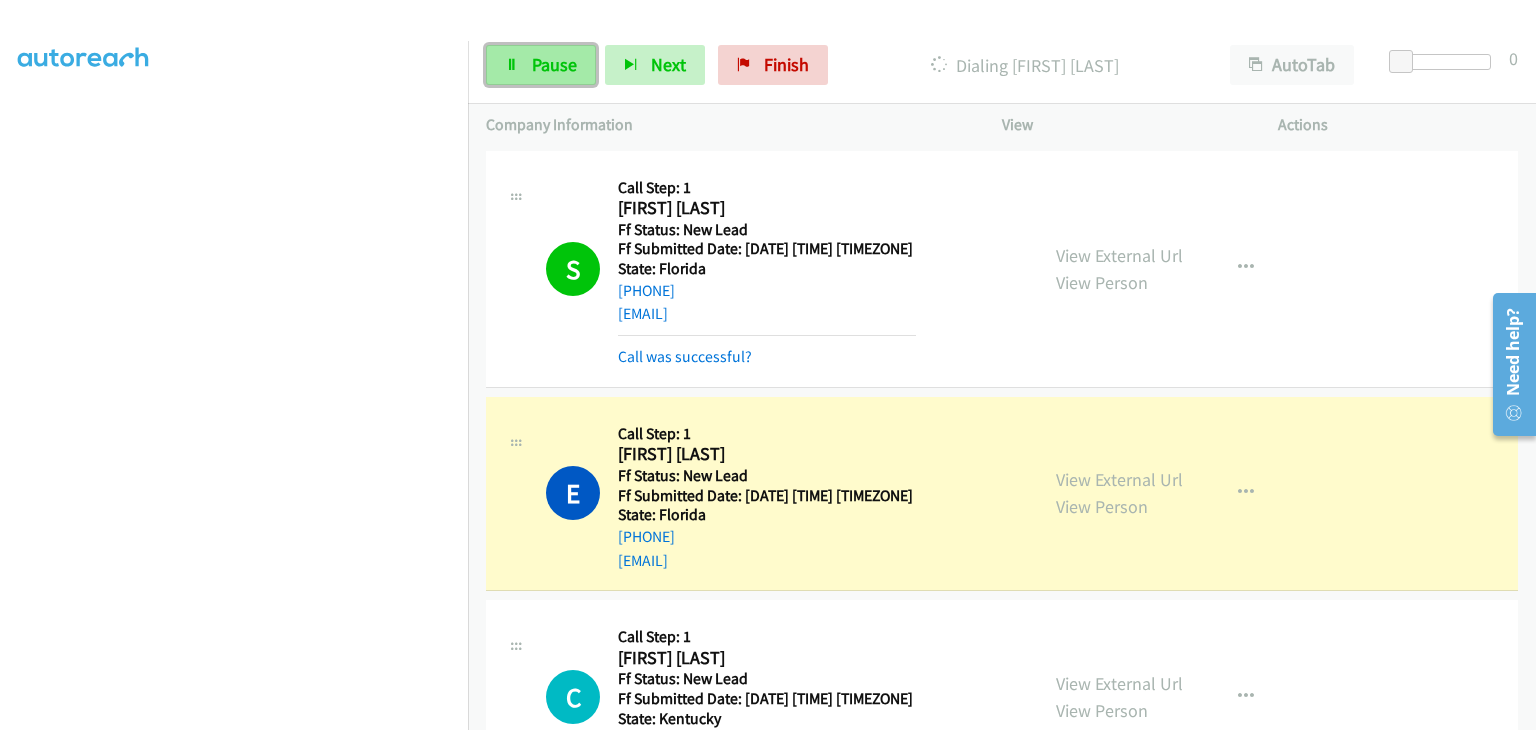 click on "Pause" at bounding box center [554, 64] 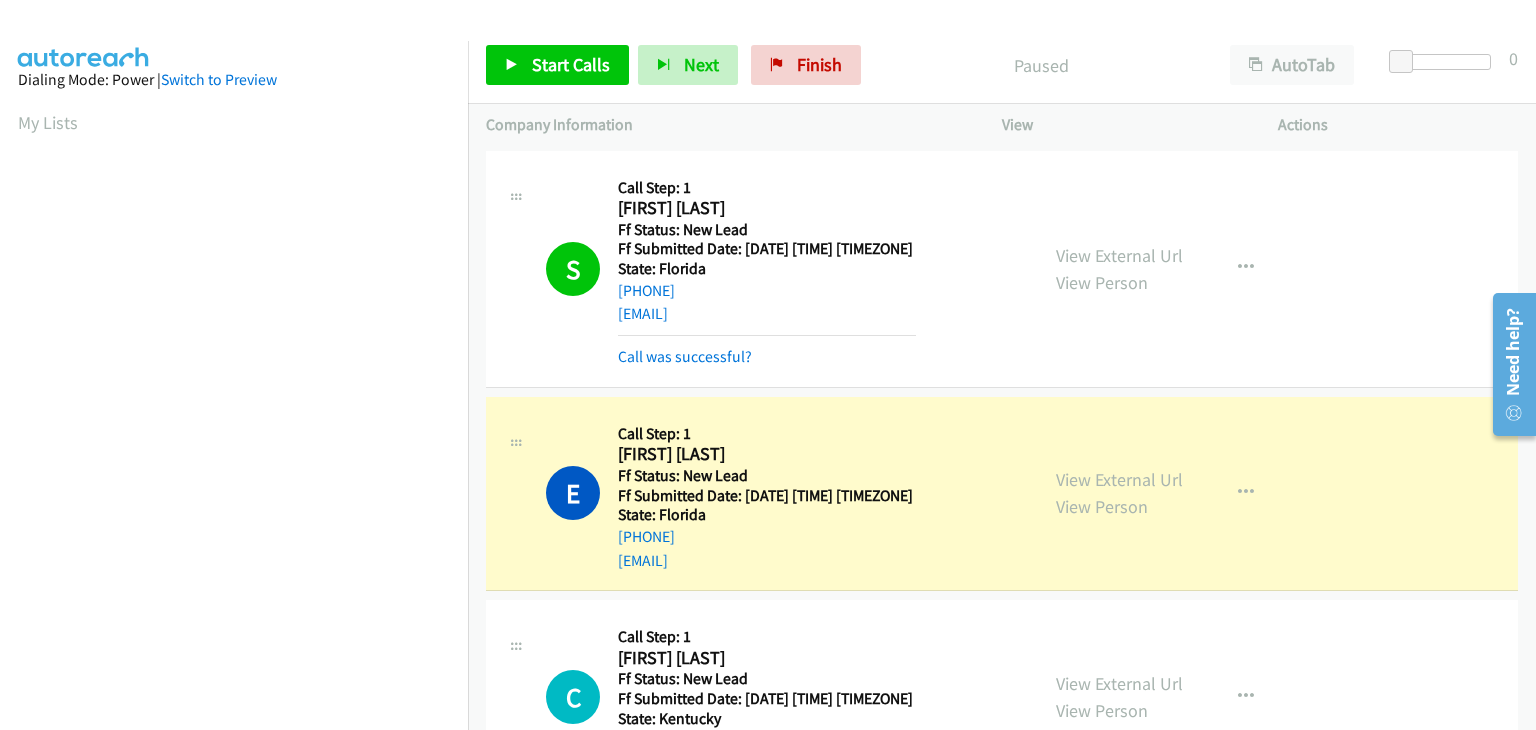 scroll, scrollTop: 392, scrollLeft: 0, axis: vertical 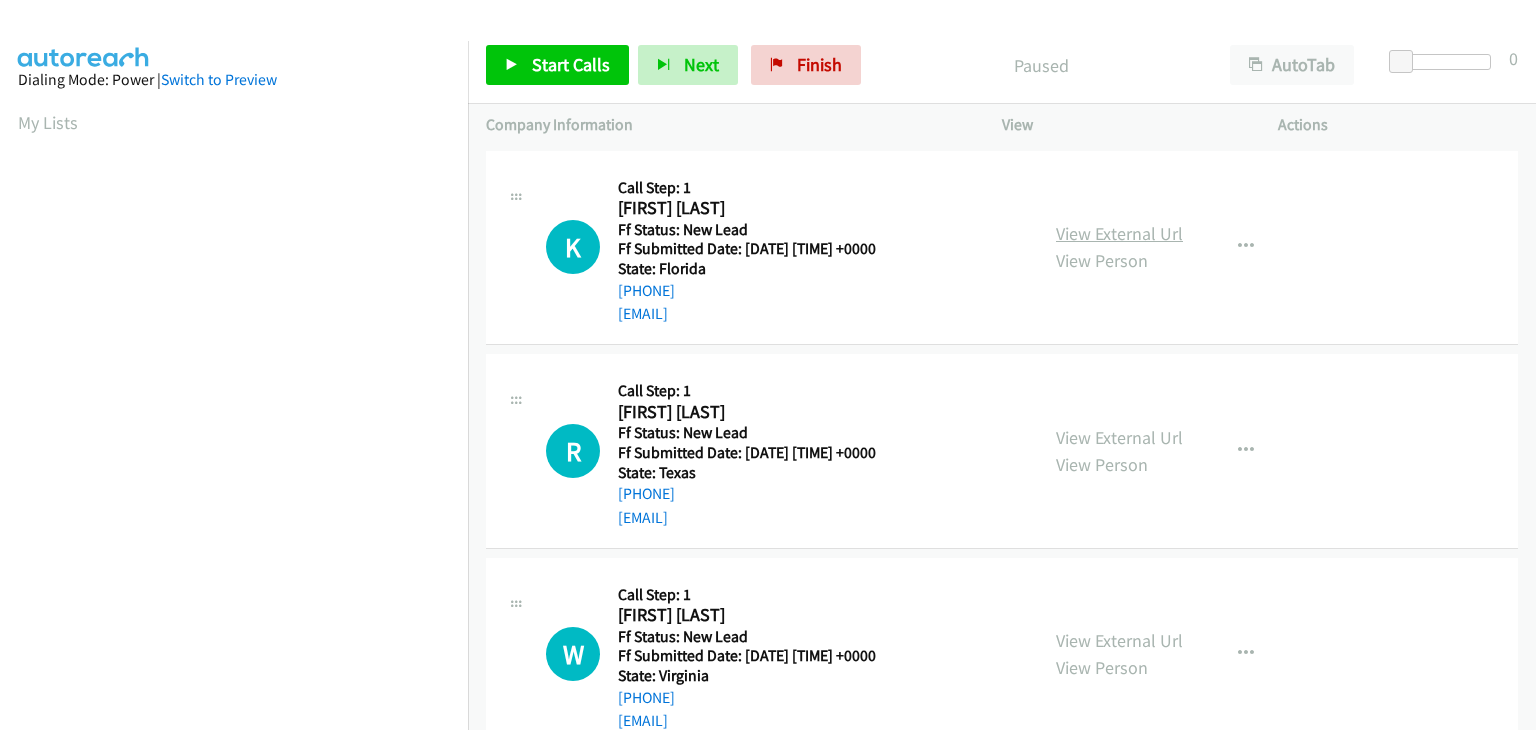 click on "View External Url" at bounding box center [1119, 233] 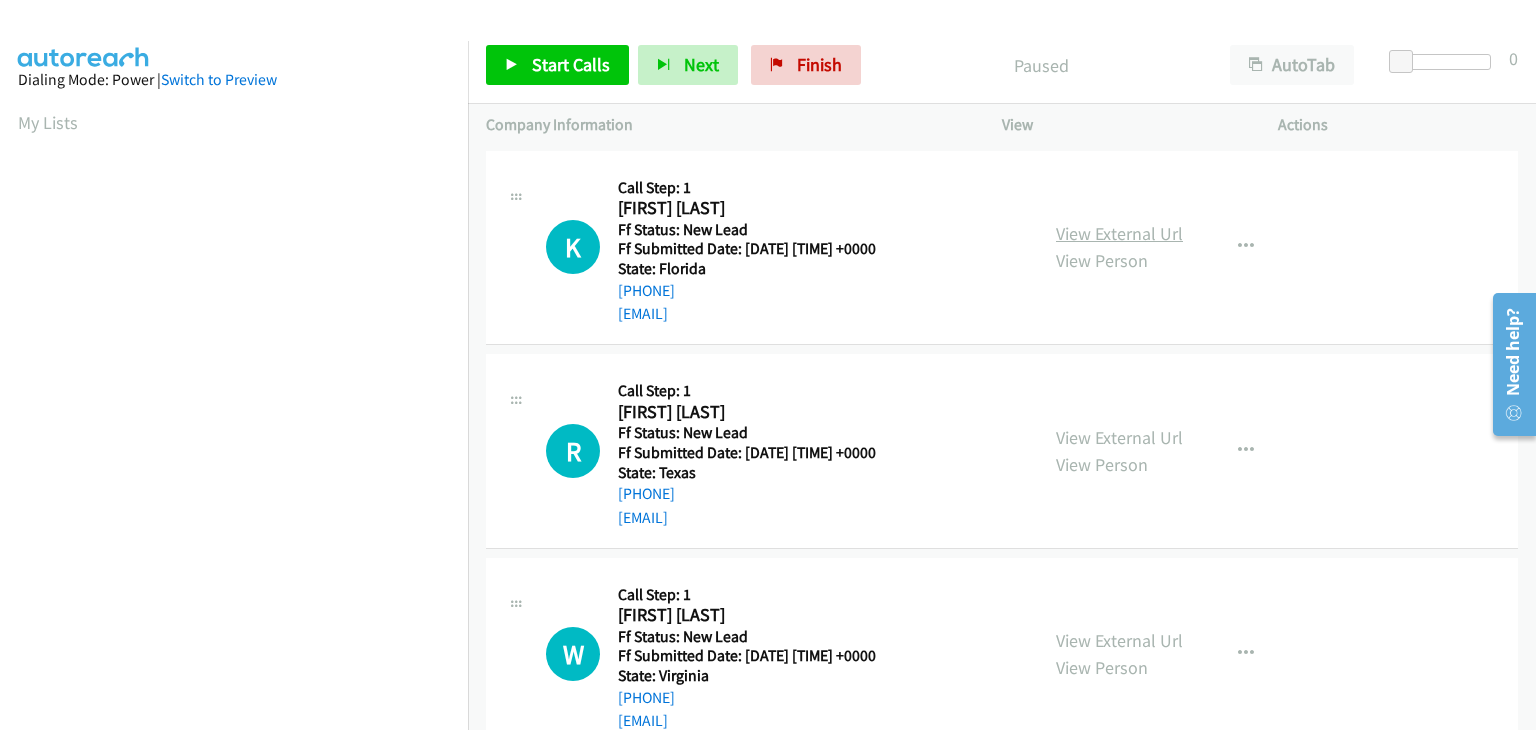 scroll, scrollTop: 0, scrollLeft: 0, axis: both 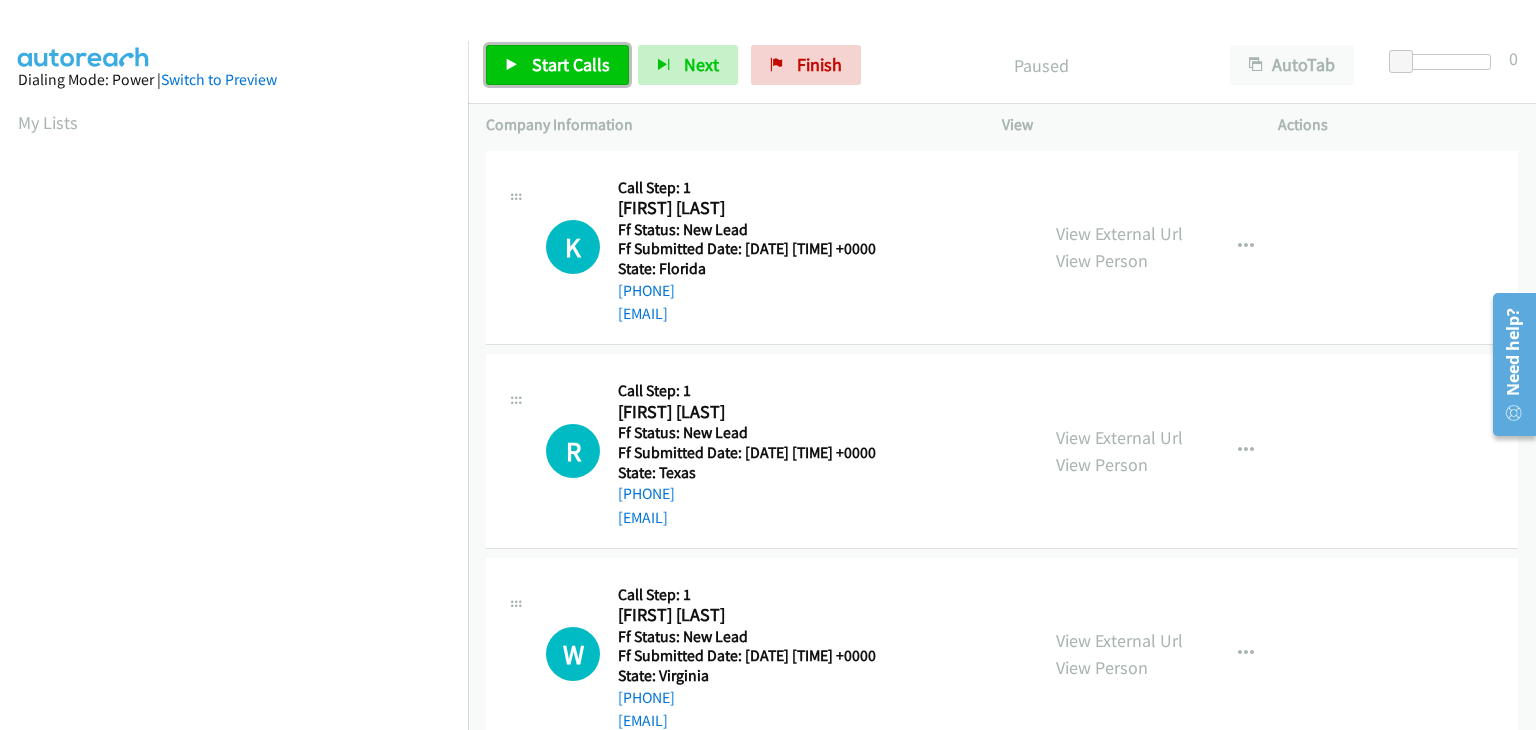 click on "Start Calls" at bounding box center [571, 64] 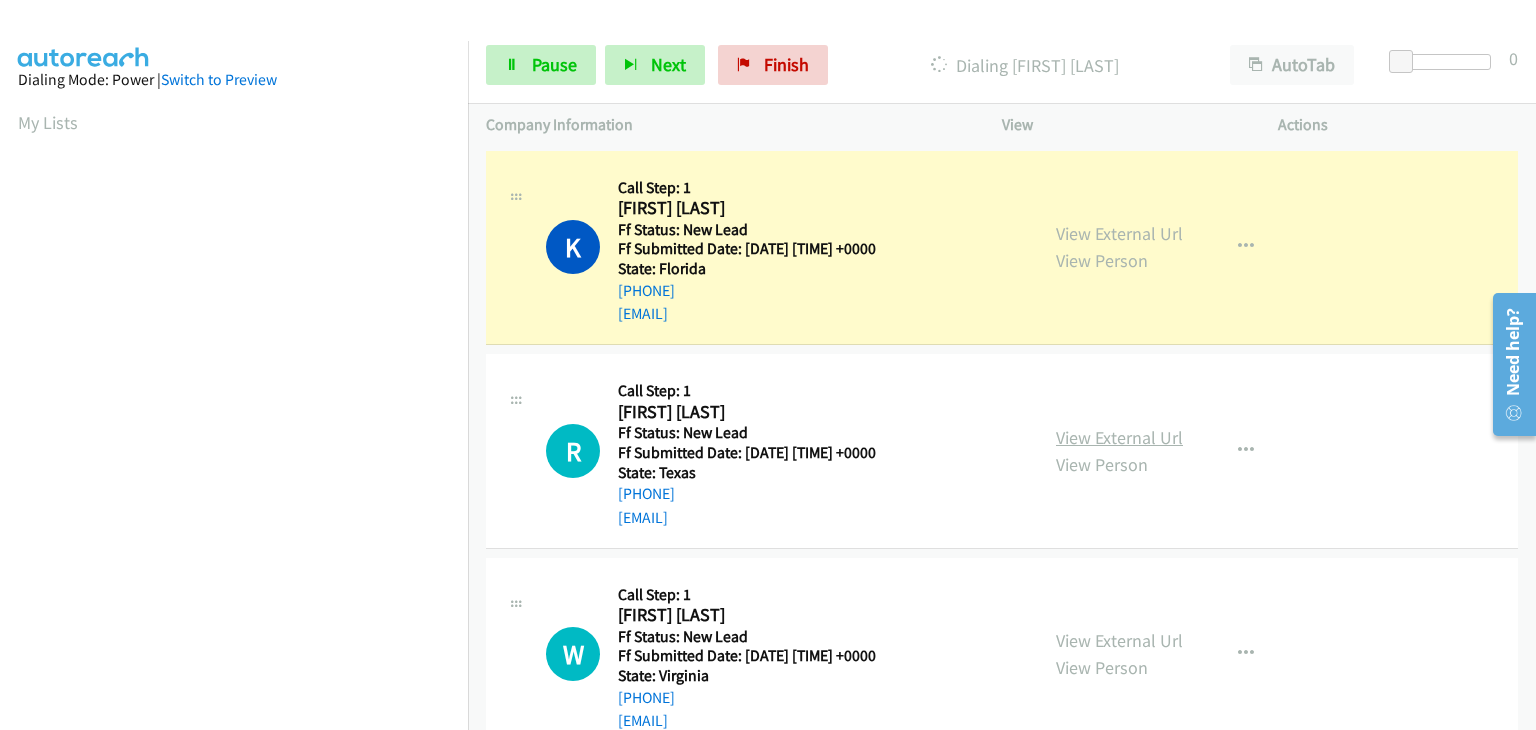 click on "View External Url" at bounding box center (1119, 437) 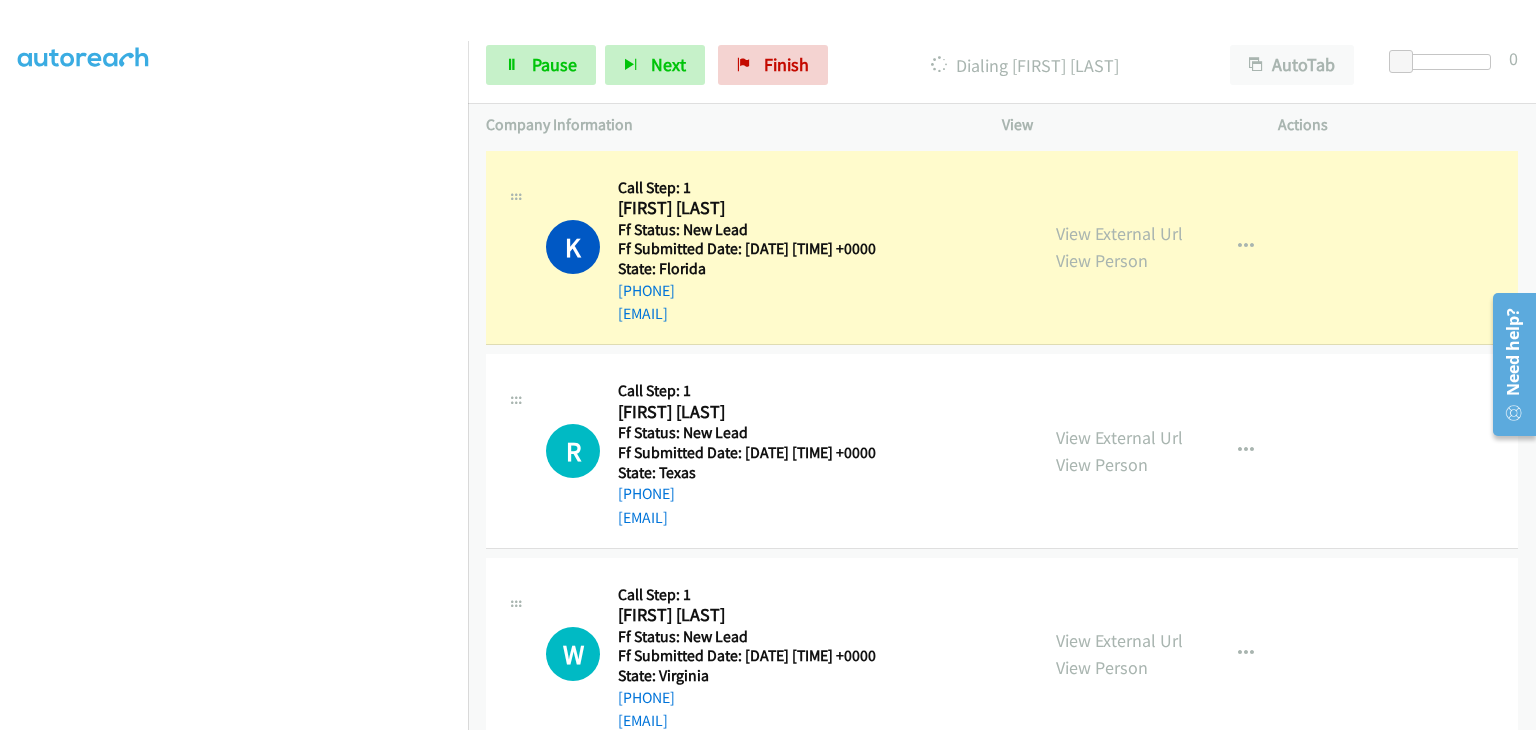 scroll, scrollTop: 392, scrollLeft: 0, axis: vertical 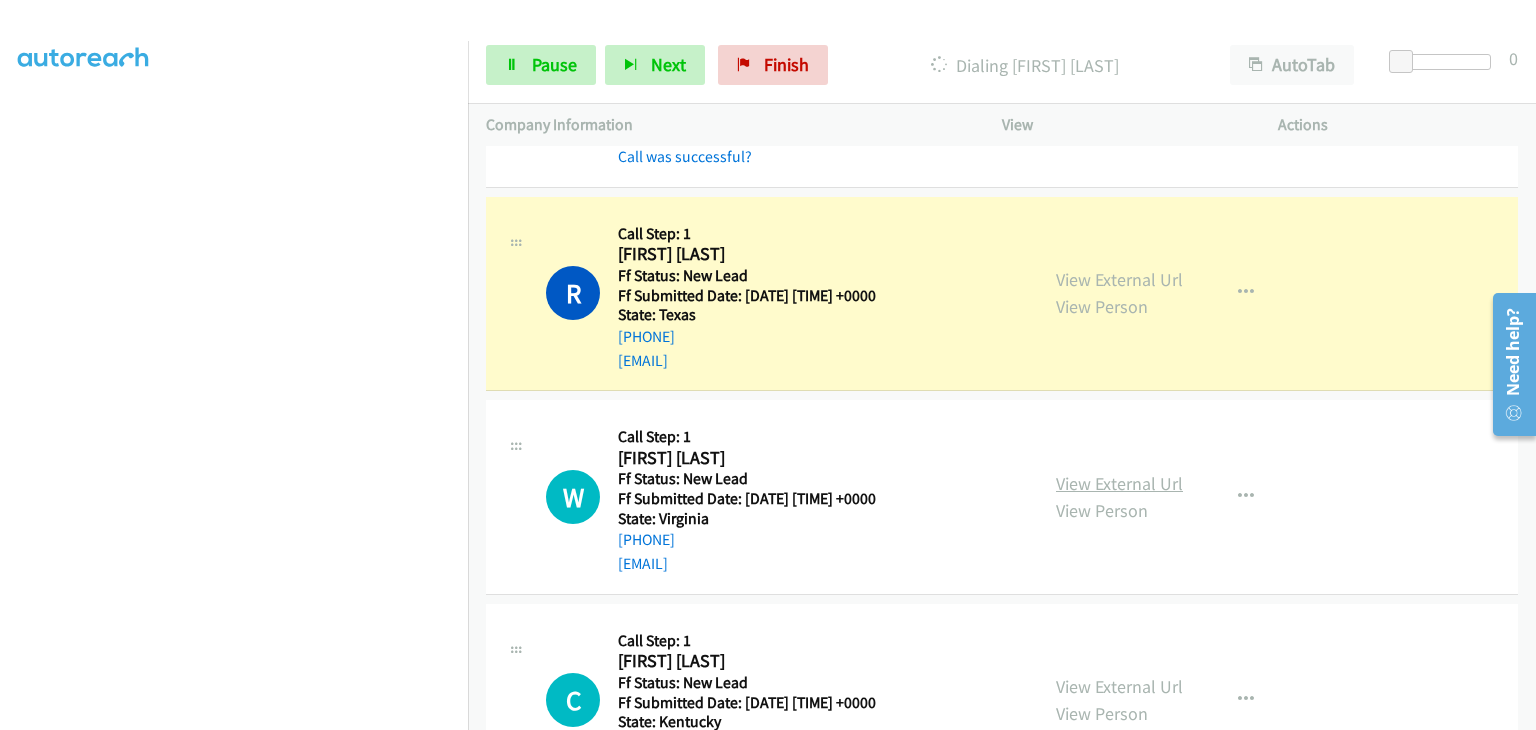 click on "View External Url" at bounding box center [1119, 483] 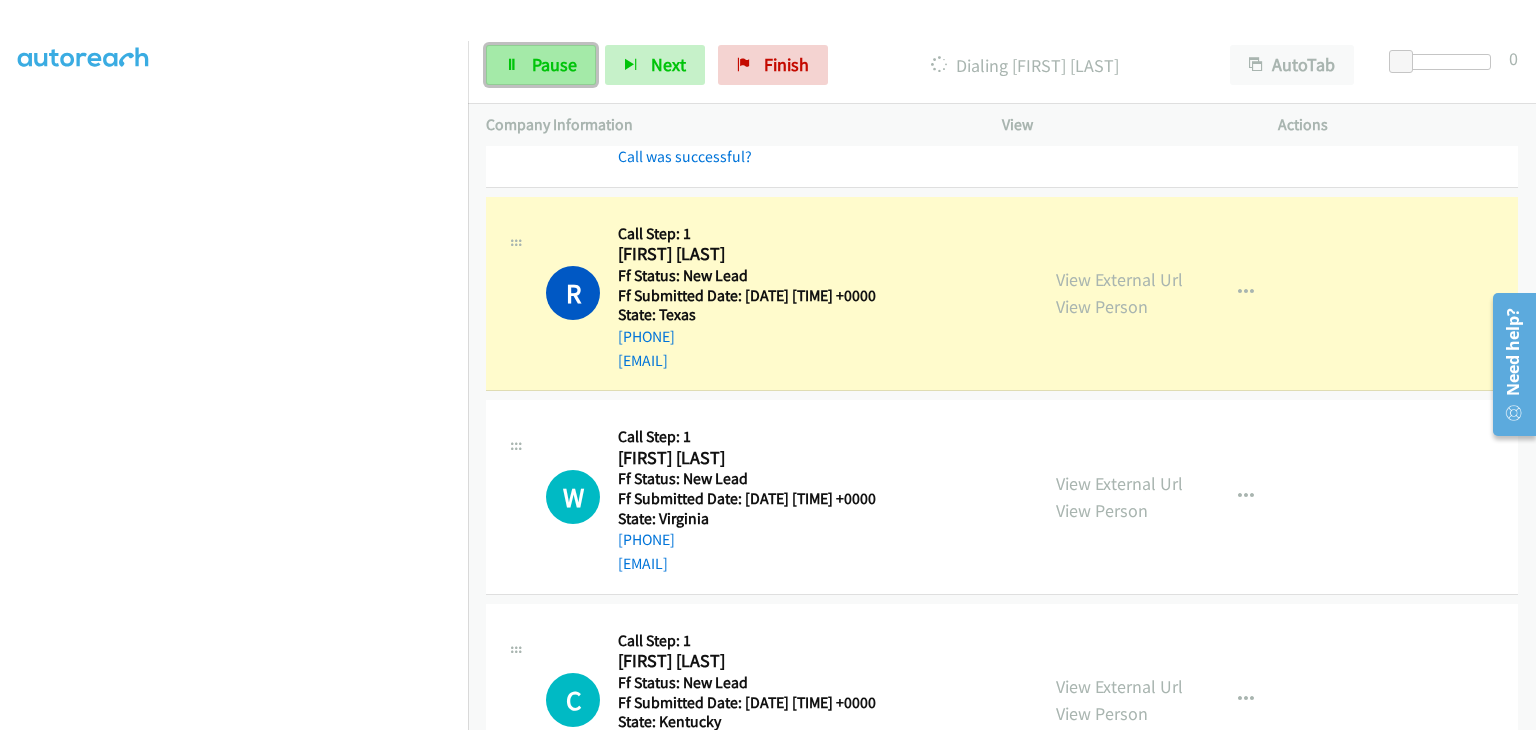 click on "Pause" at bounding box center (554, 64) 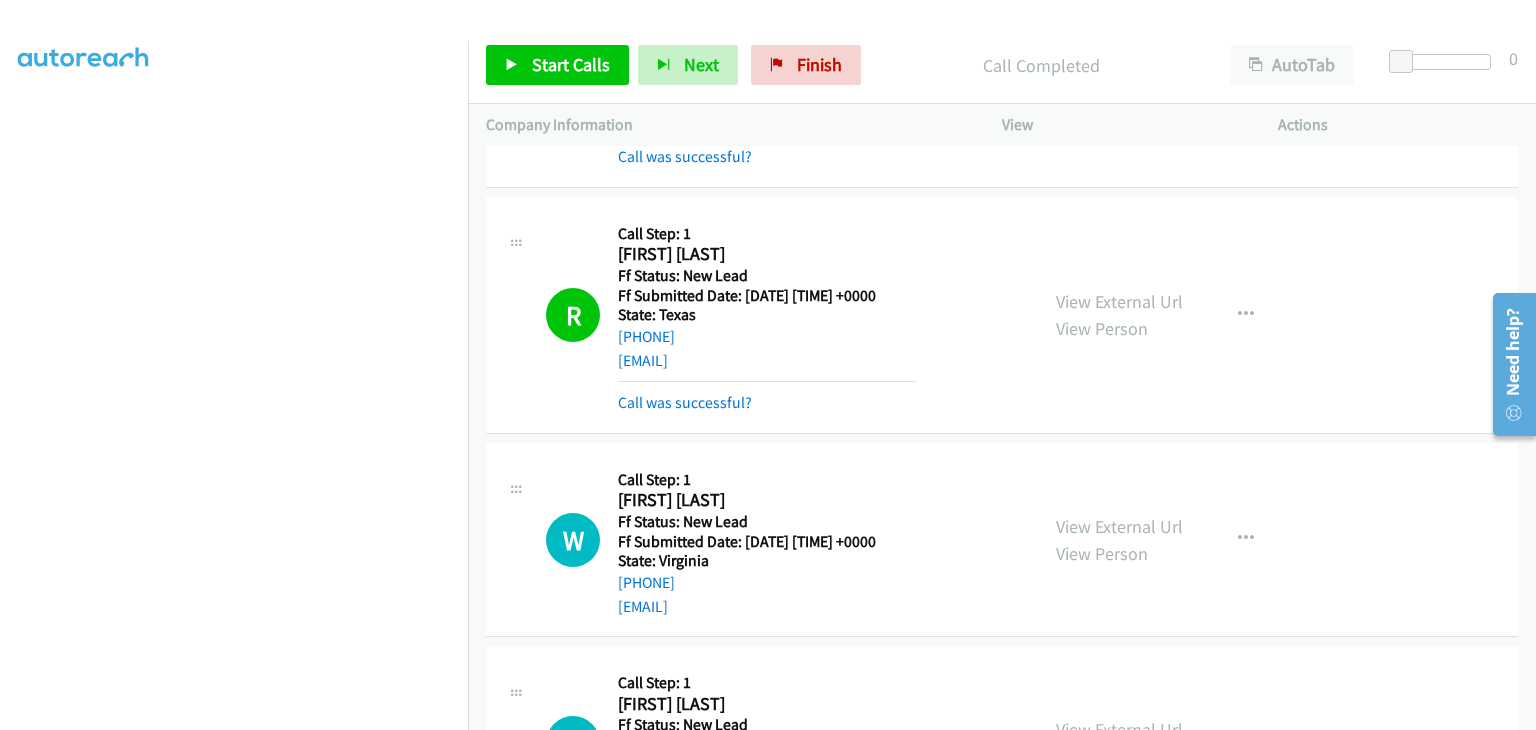 click on "Call was successful?" at bounding box center (767, 398) 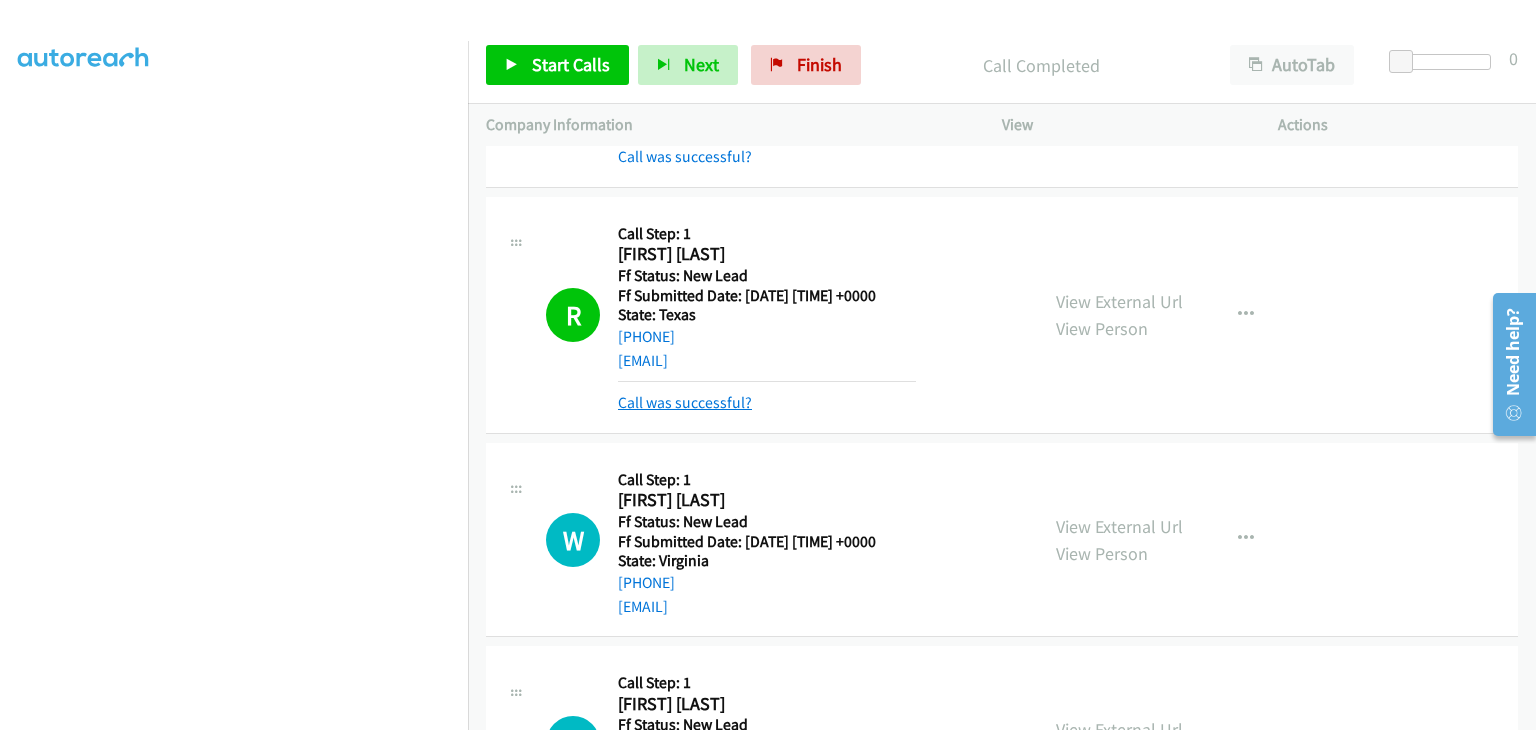 click on "Call was successful?" at bounding box center [685, 402] 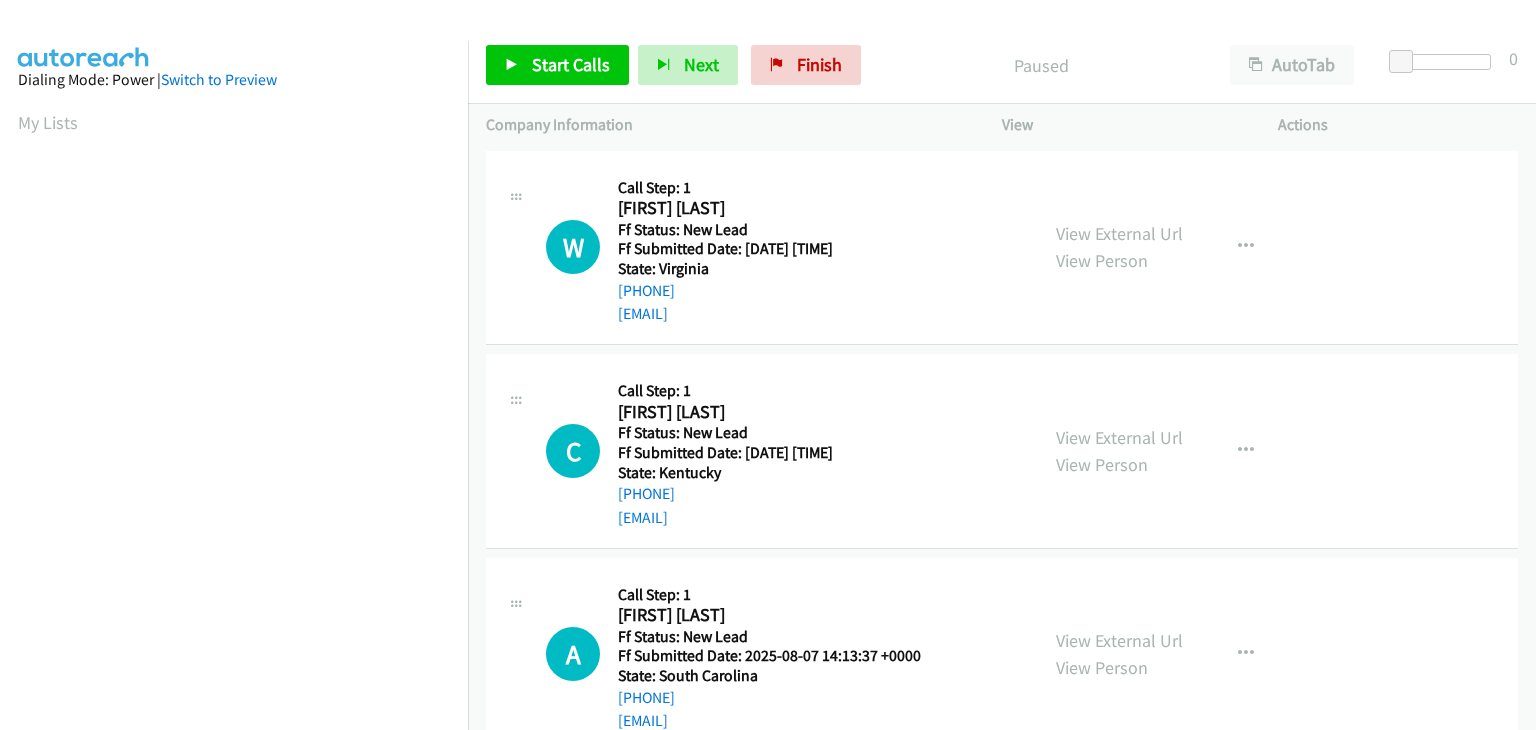 scroll, scrollTop: 0, scrollLeft: 0, axis: both 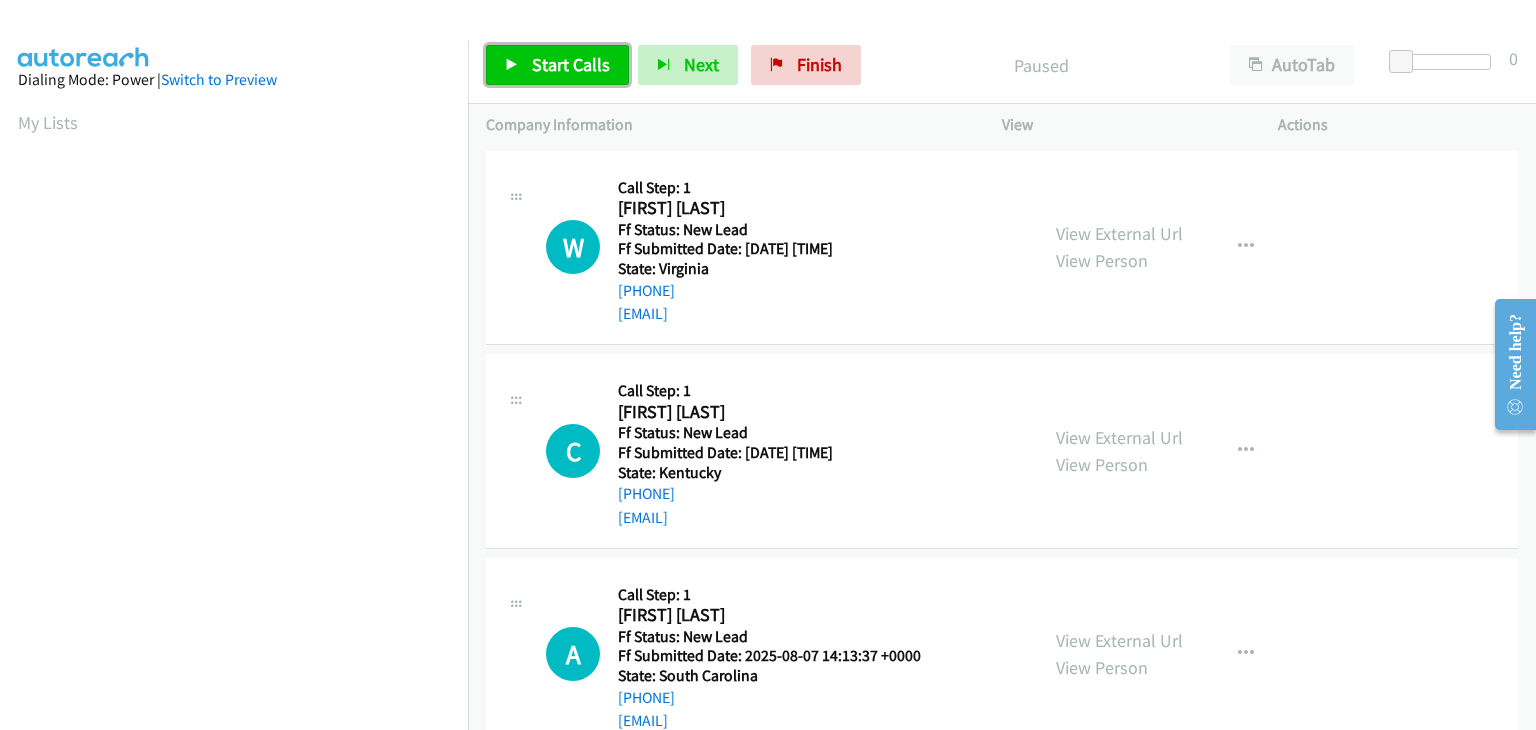 click on "Start Calls" at bounding box center (557, 65) 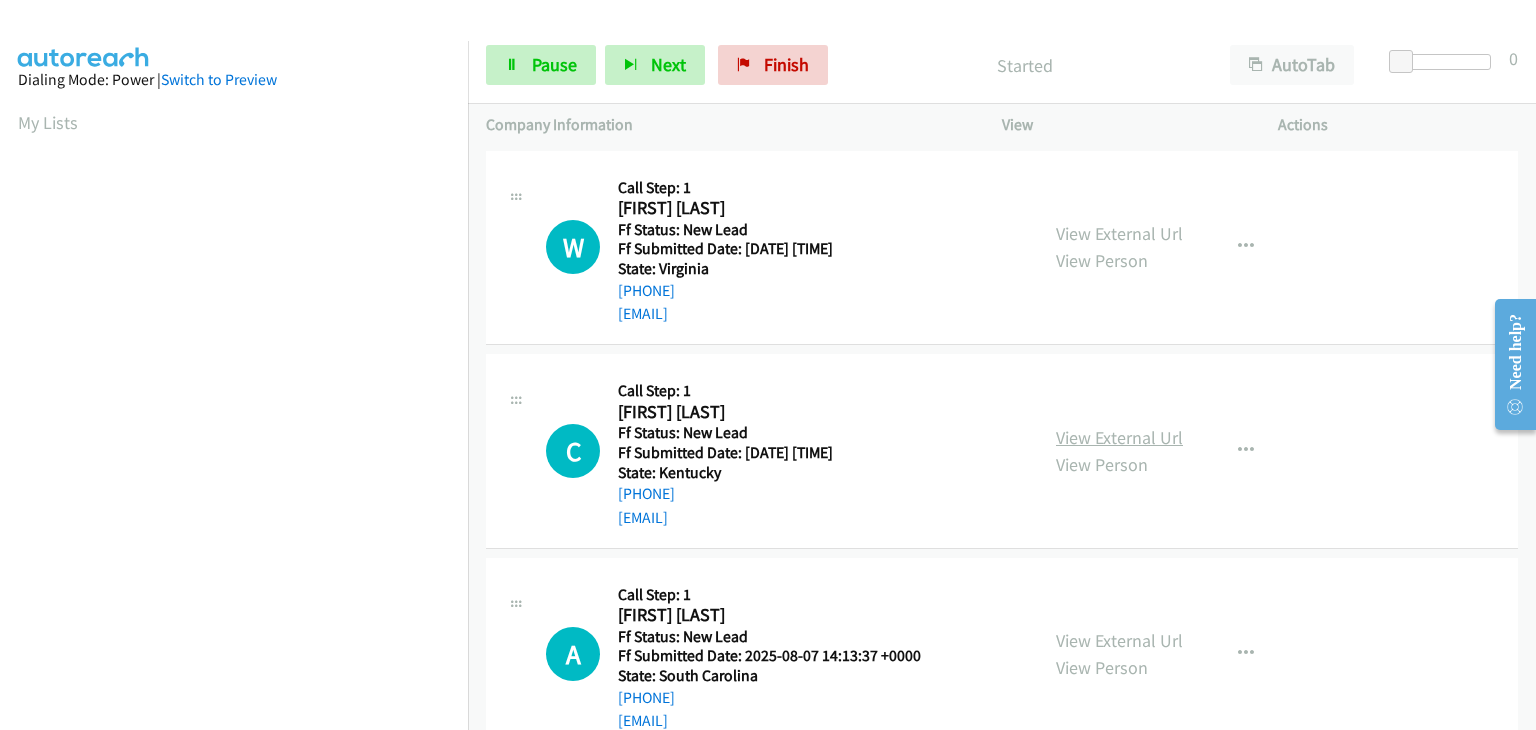 click on "View External Url" at bounding box center [1119, 437] 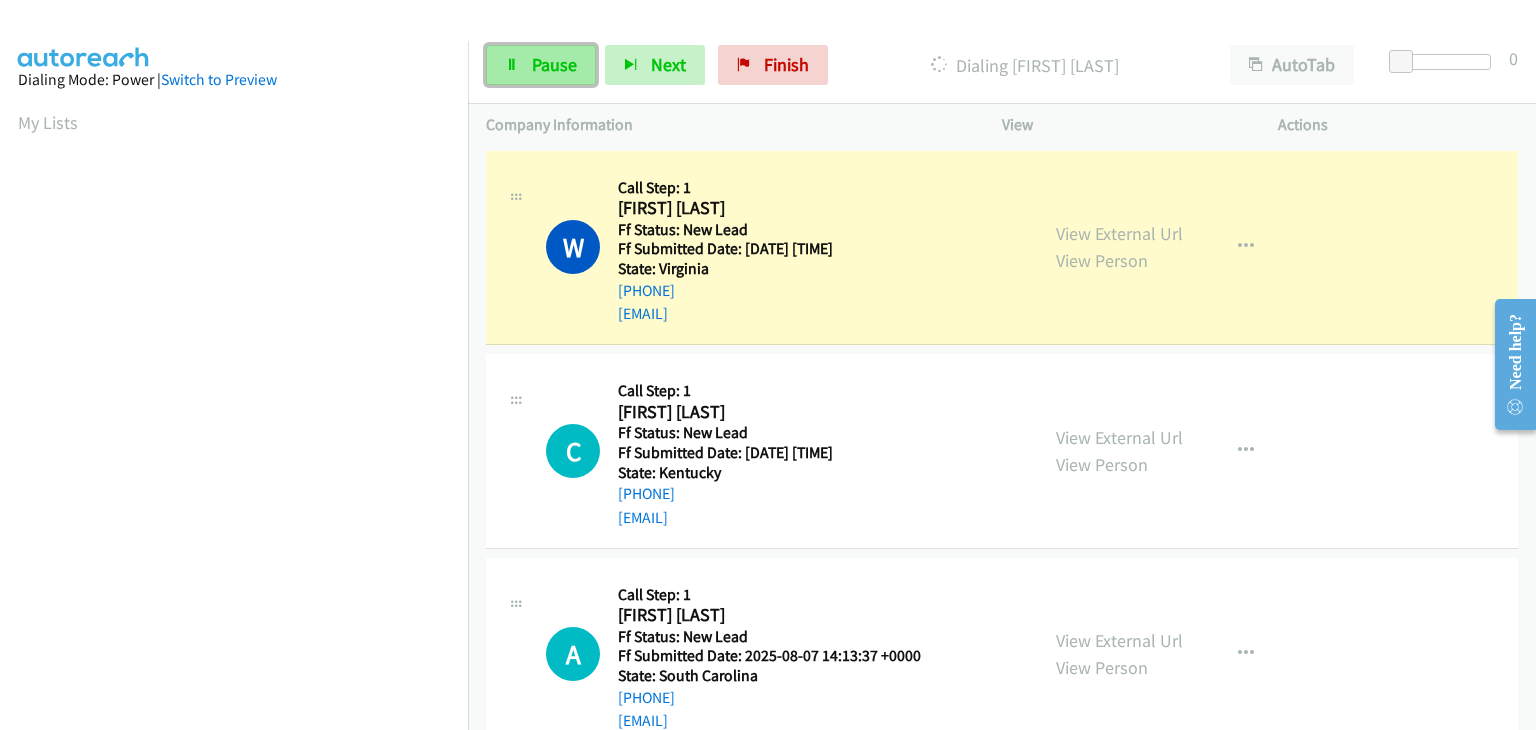 click on "Pause" at bounding box center (541, 65) 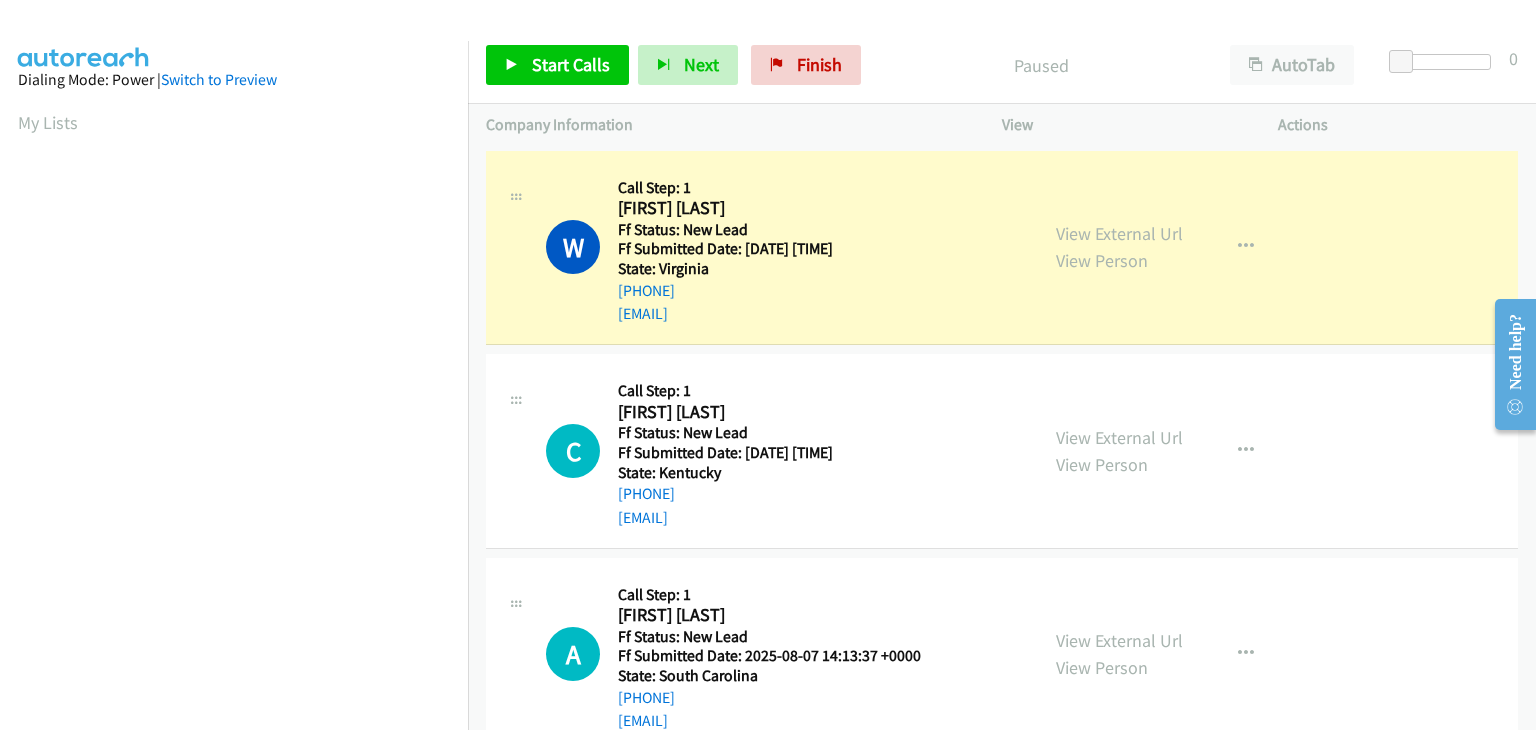 scroll, scrollTop: 392, scrollLeft: 0, axis: vertical 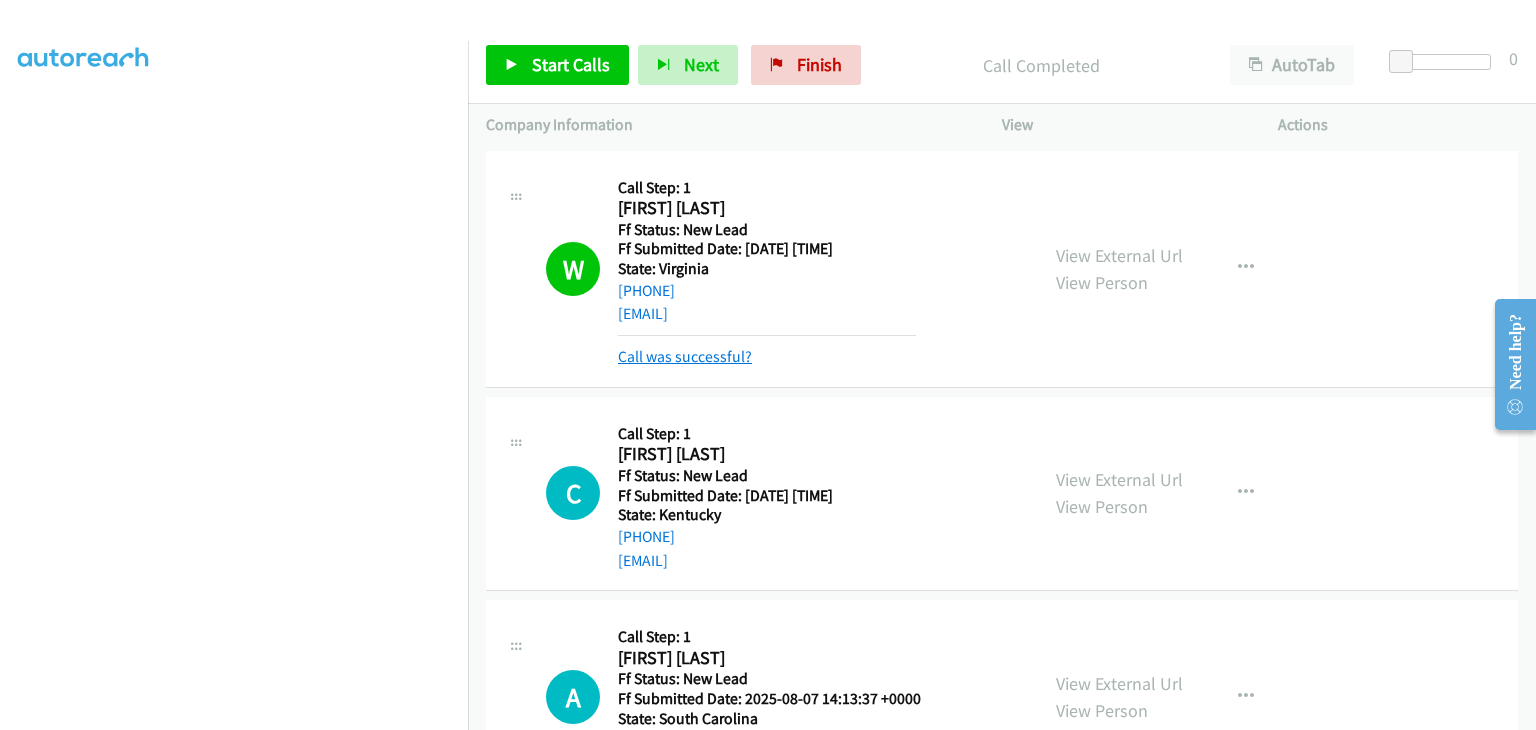 click on "Call was successful?" at bounding box center (685, 356) 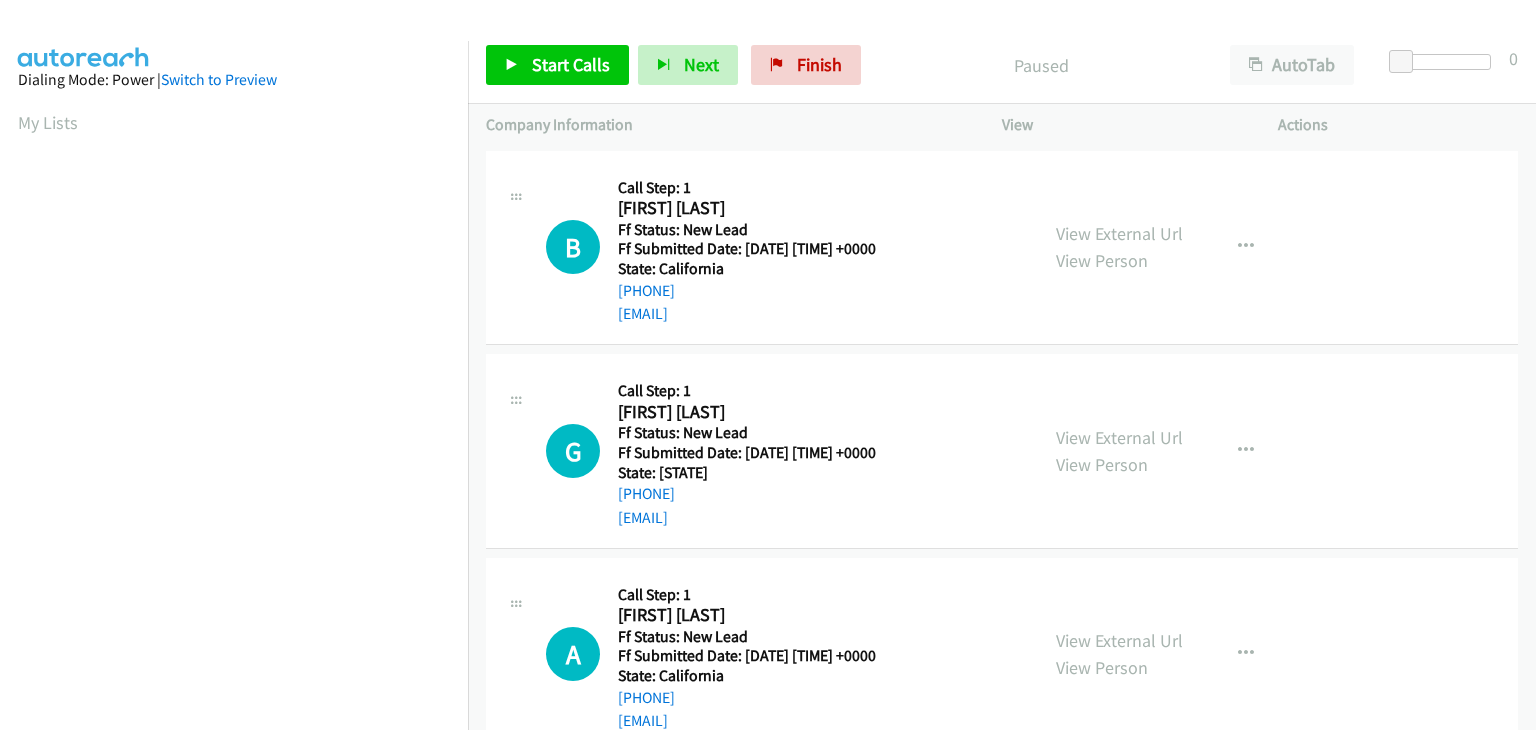 scroll, scrollTop: 0, scrollLeft: 0, axis: both 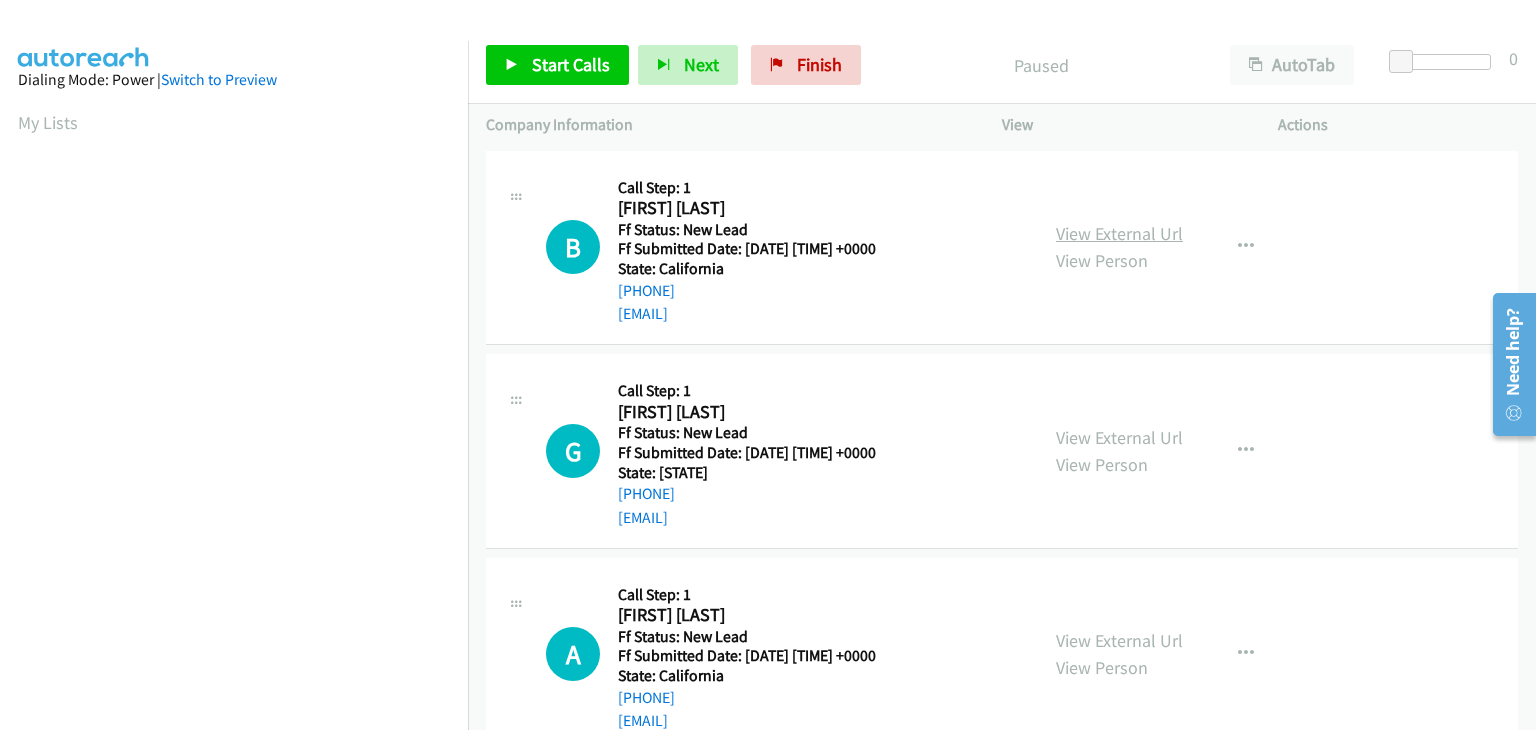 click on "View External Url" at bounding box center [1119, 233] 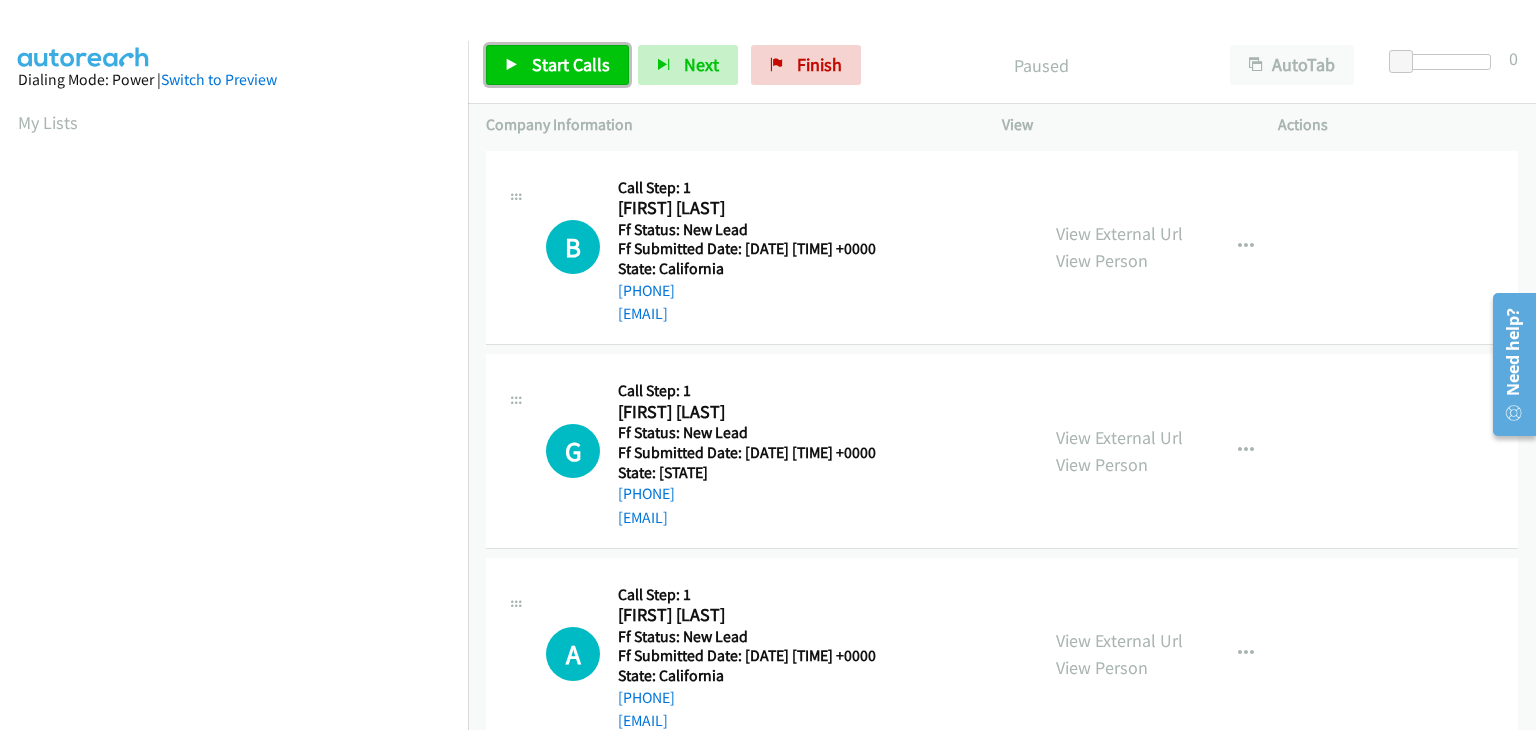 click on "Start Calls" at bounding box center [571, 64] 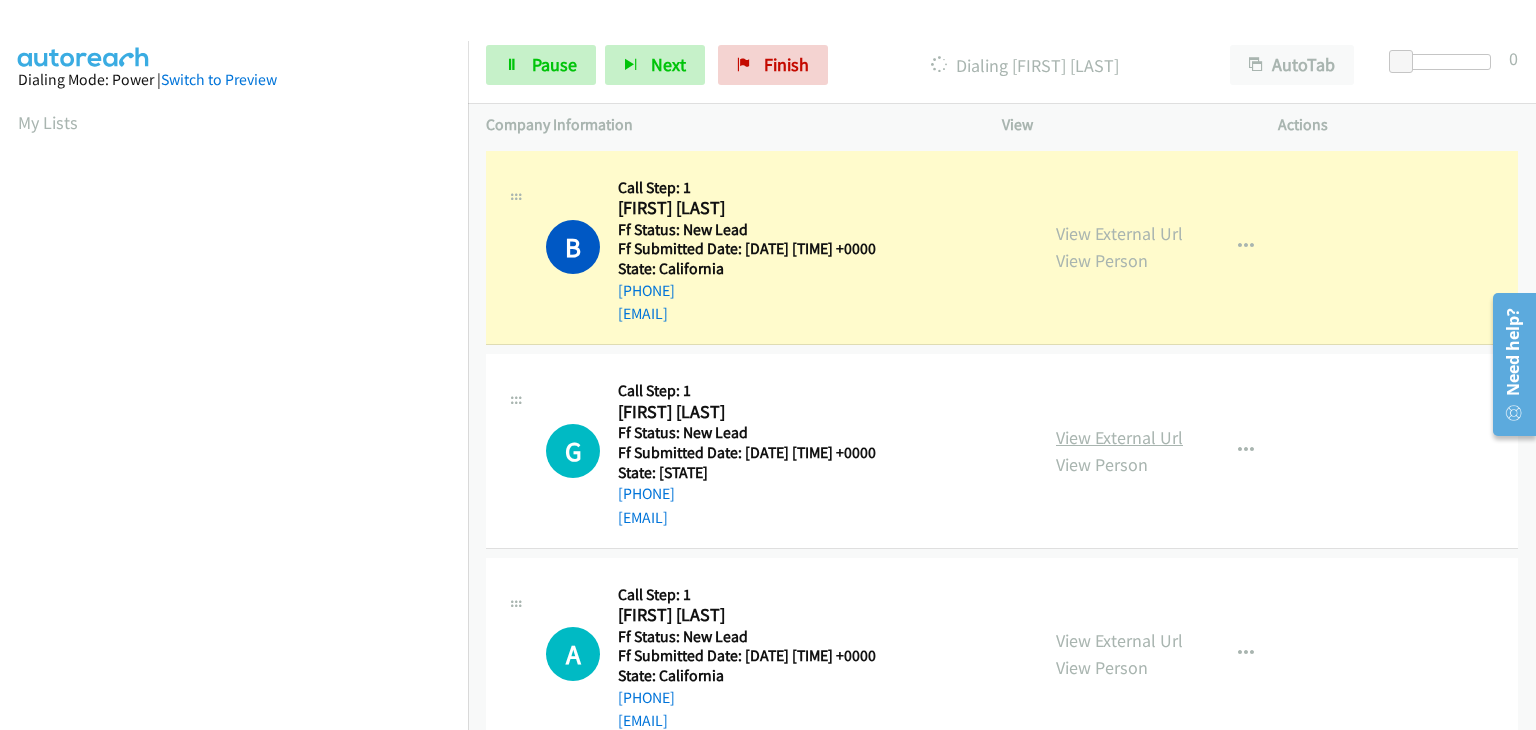 click on "View External Url" at bounding box center (1119, 437) 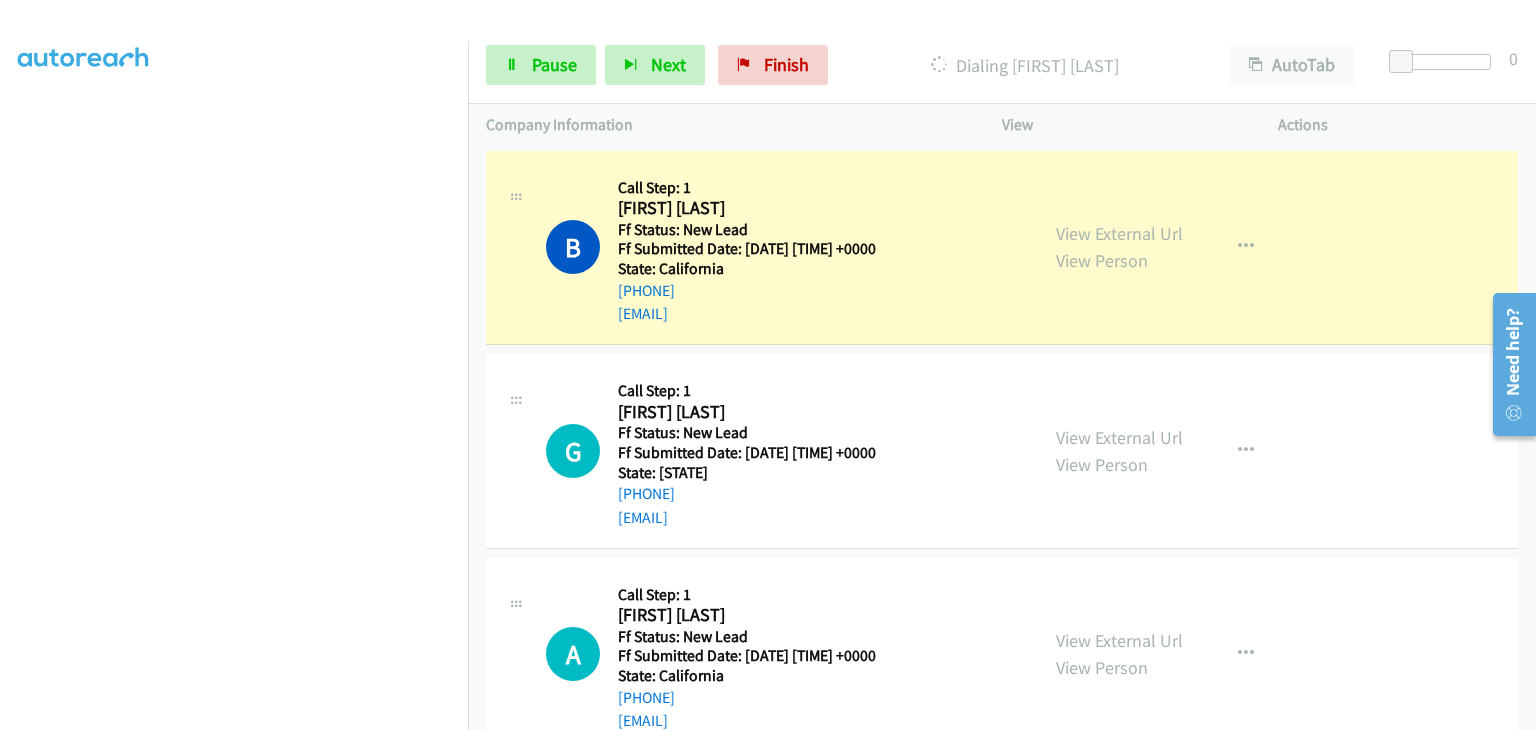 scroll, scrollTop: 392, scrollLeft: 0, axis: vertical 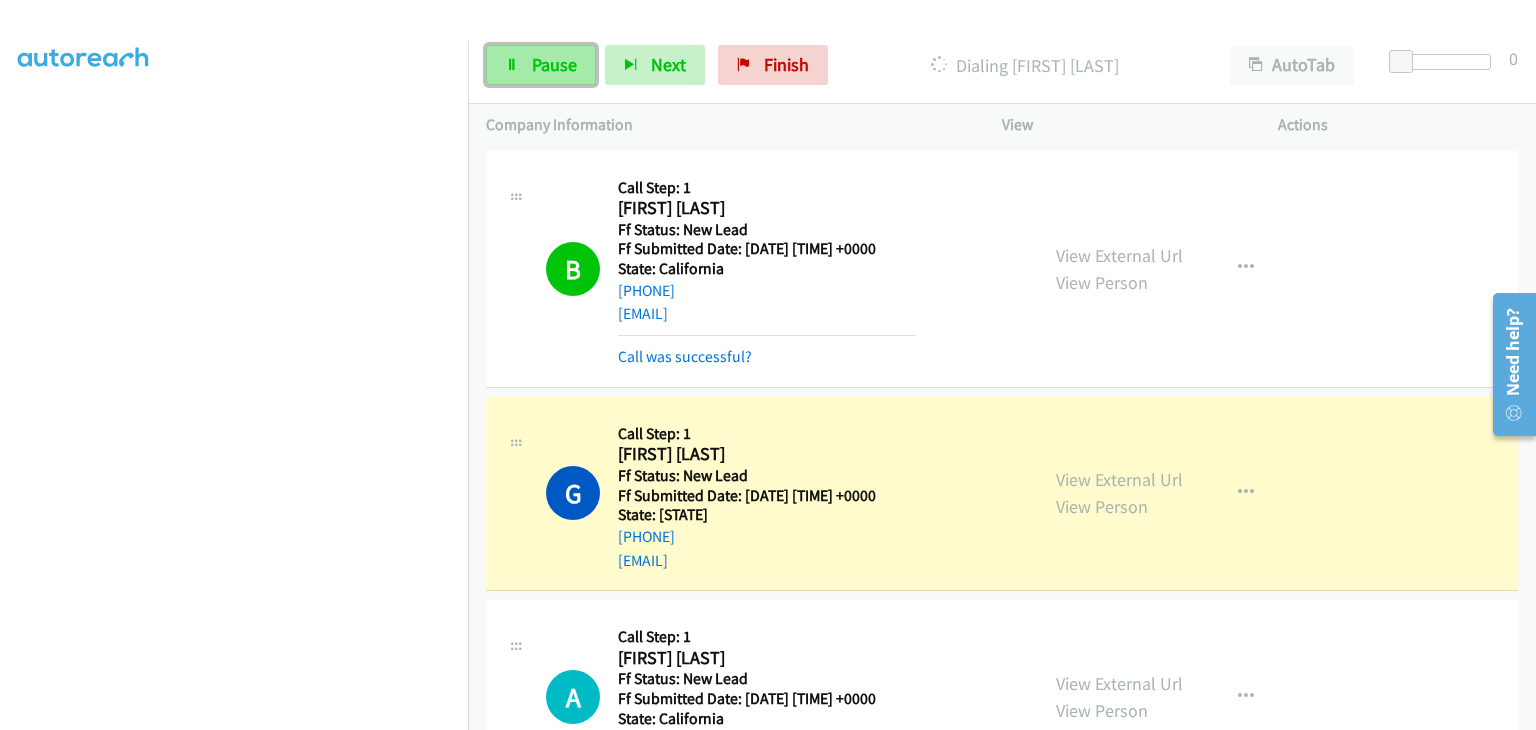 click on "Pause" at bounding box center (554, 64) 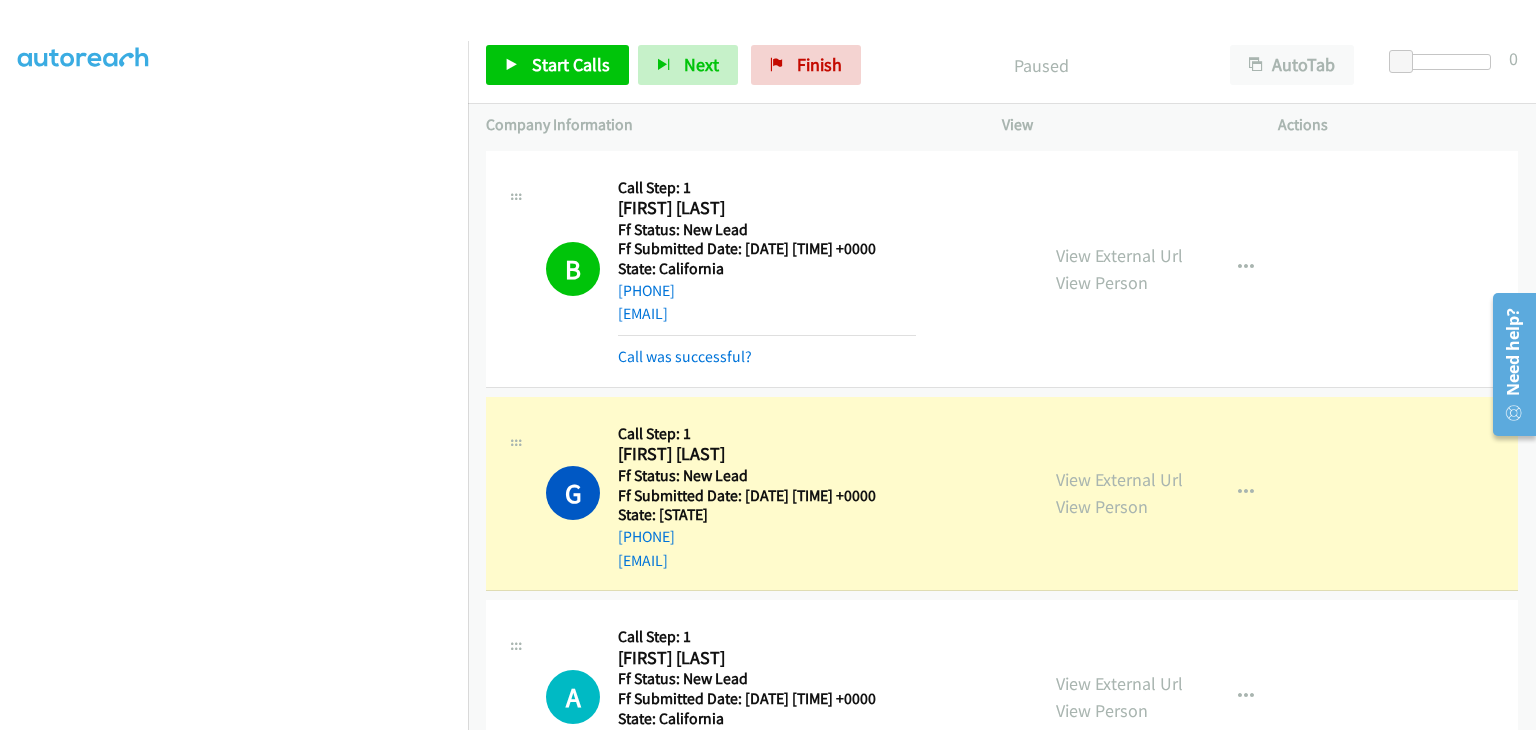 scroll, scrollTop: 392, scrollLeft: 0, axis: vertical 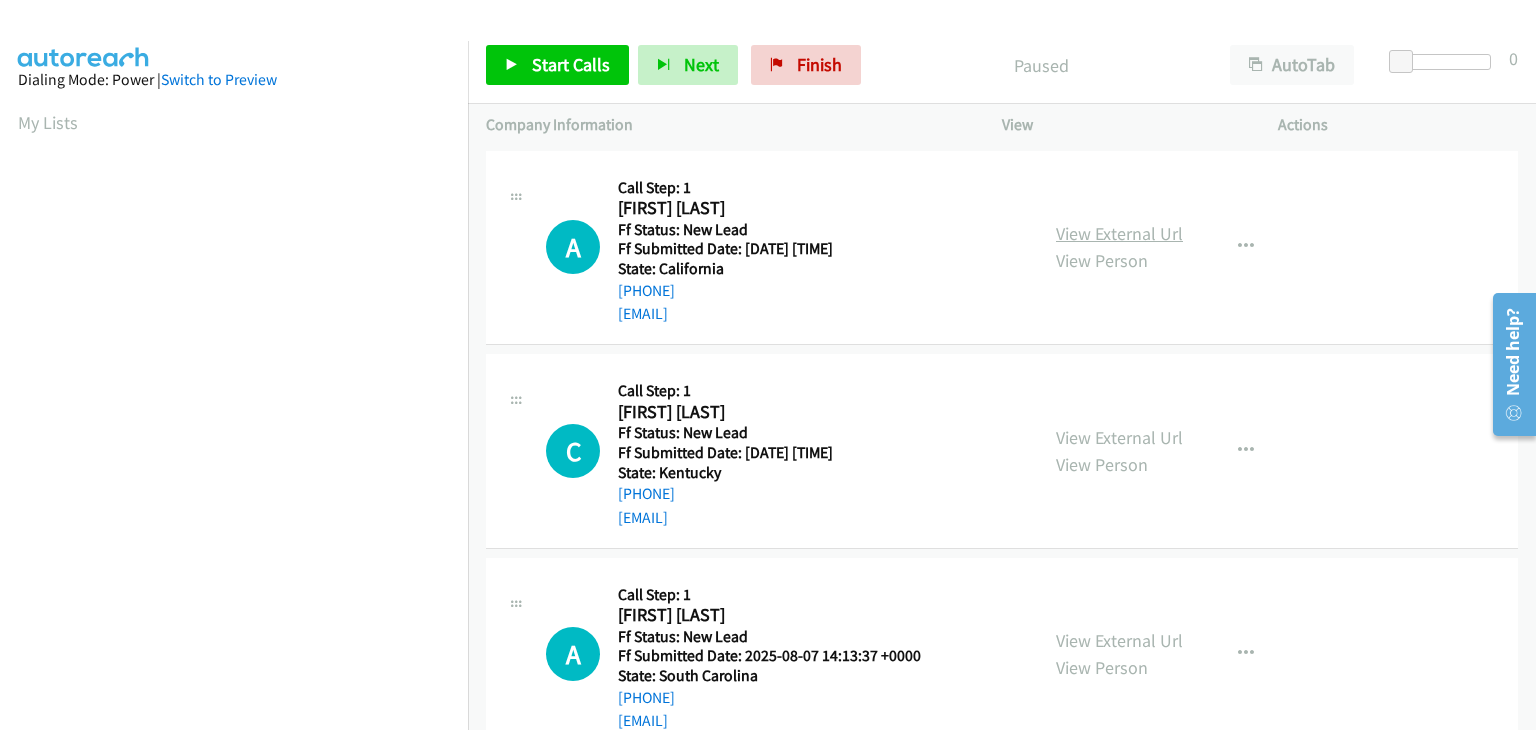 click on "View External Url" at bounding box center [1119, 233] 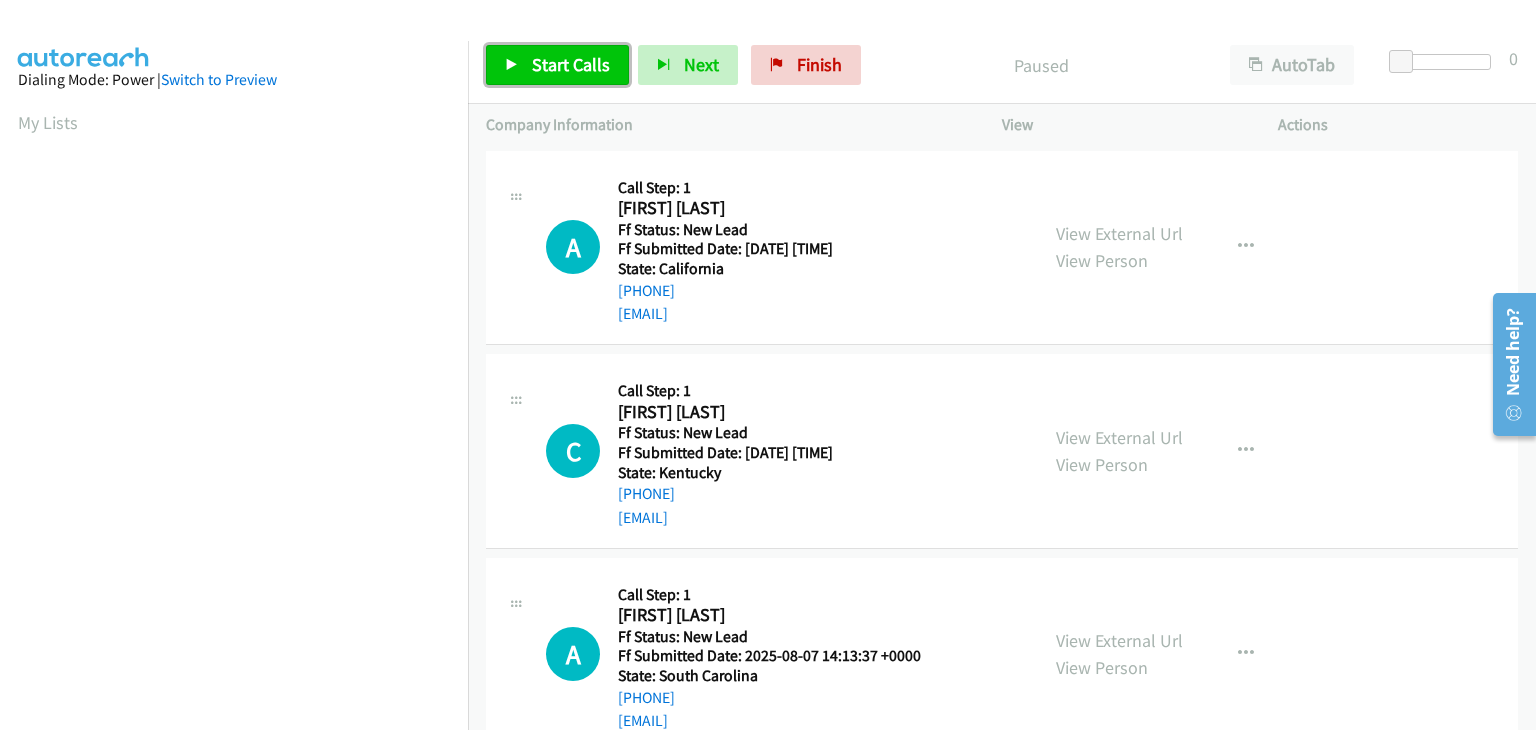 click on "Start Calls" at bounding box center (557, 65) 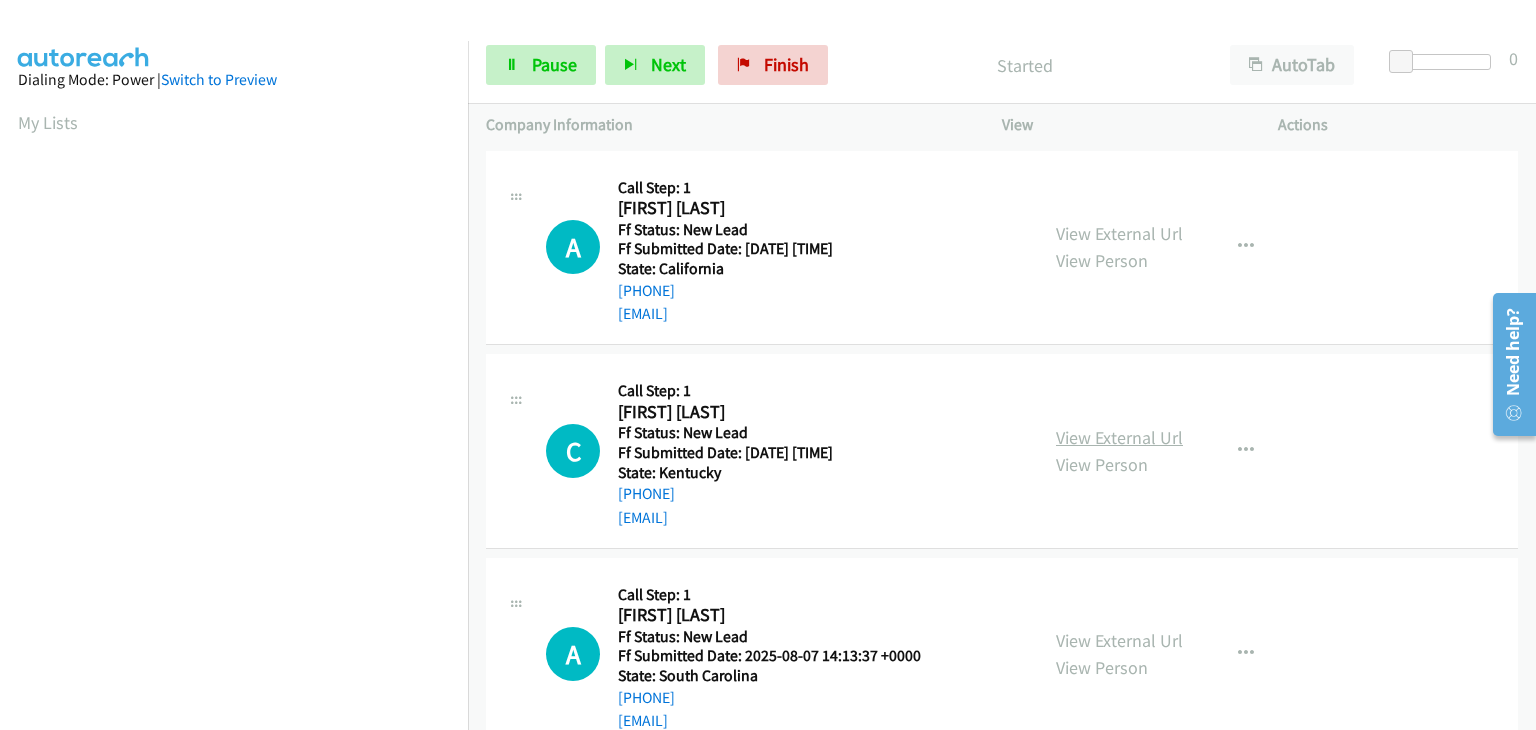 click on "View External Url" at bounding box center [1119, 437] 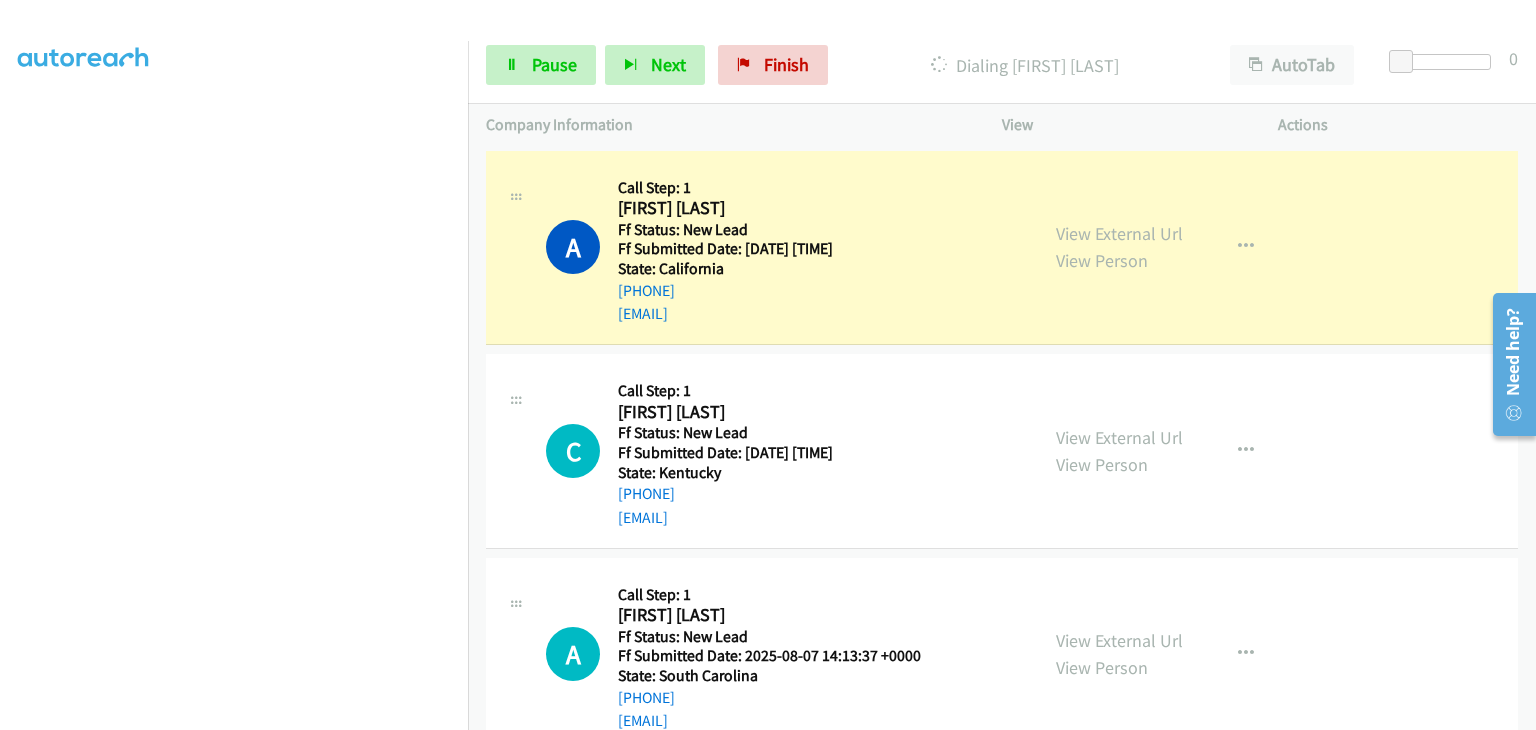 scroll, scrollTop: 392, scrollLeft: 0, axis: vertical 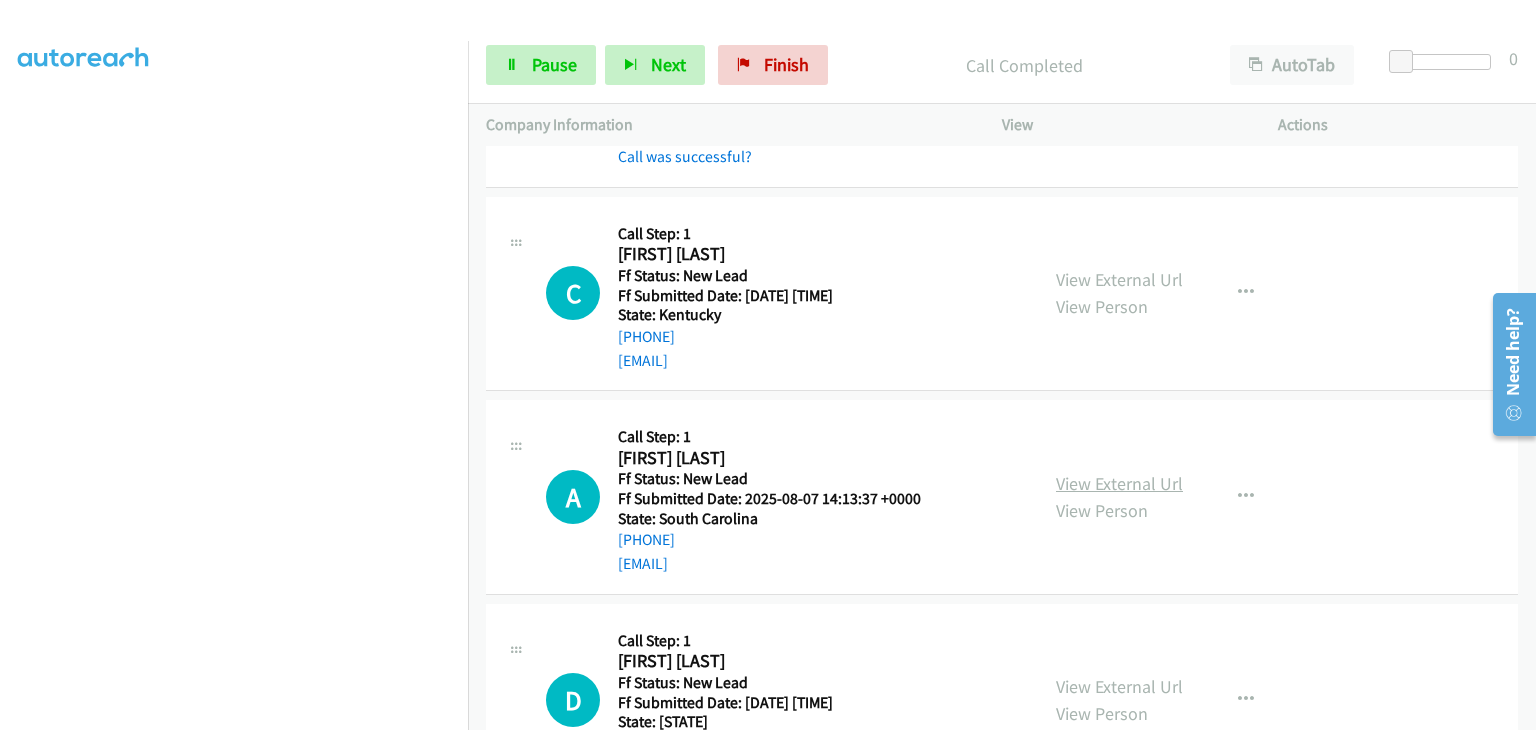 click on "View External Url" at bounding box center [1119, 483] 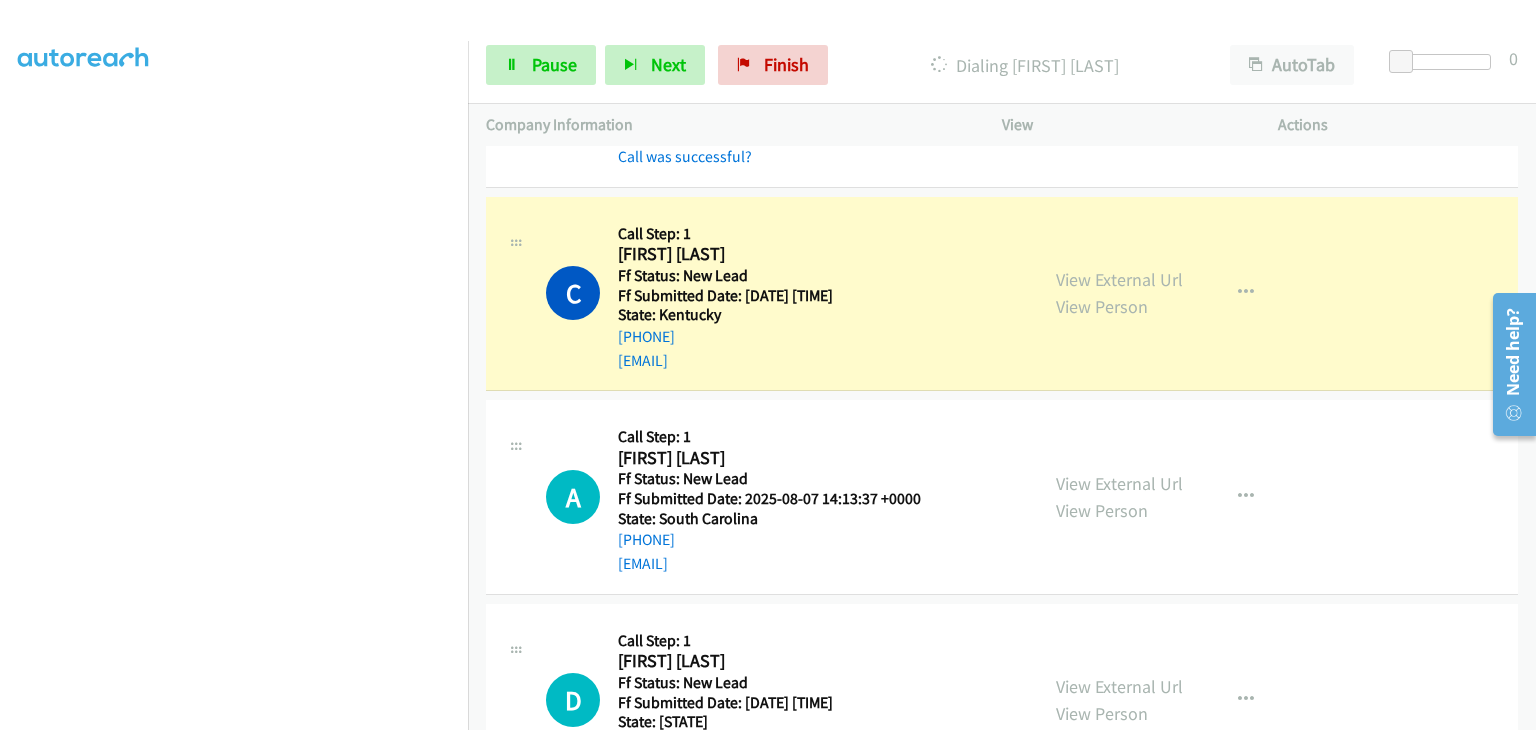 scroll, scrollTop: 392, scrollLeft: 0, axis: vertical 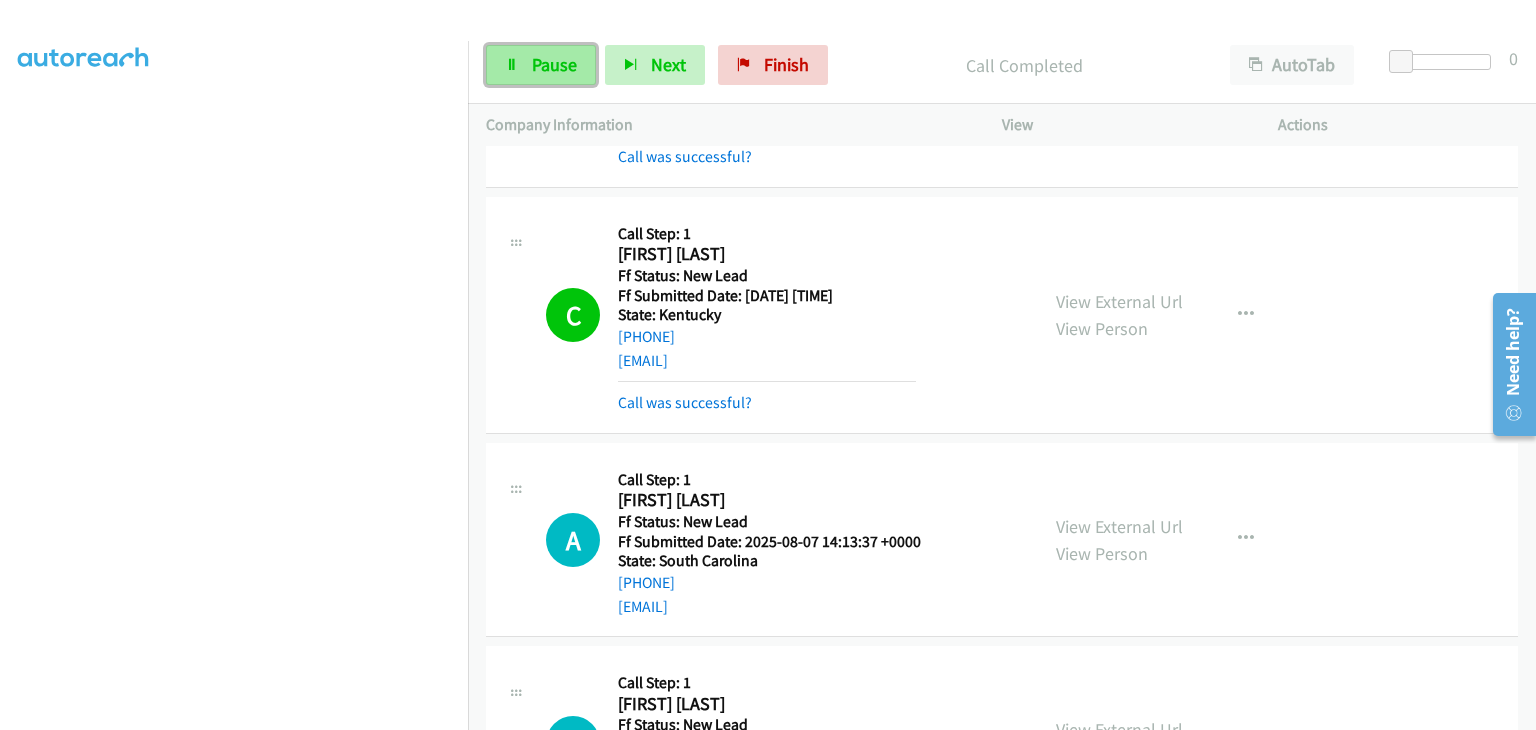 click on "Pause" at bounding box center [541, 65] 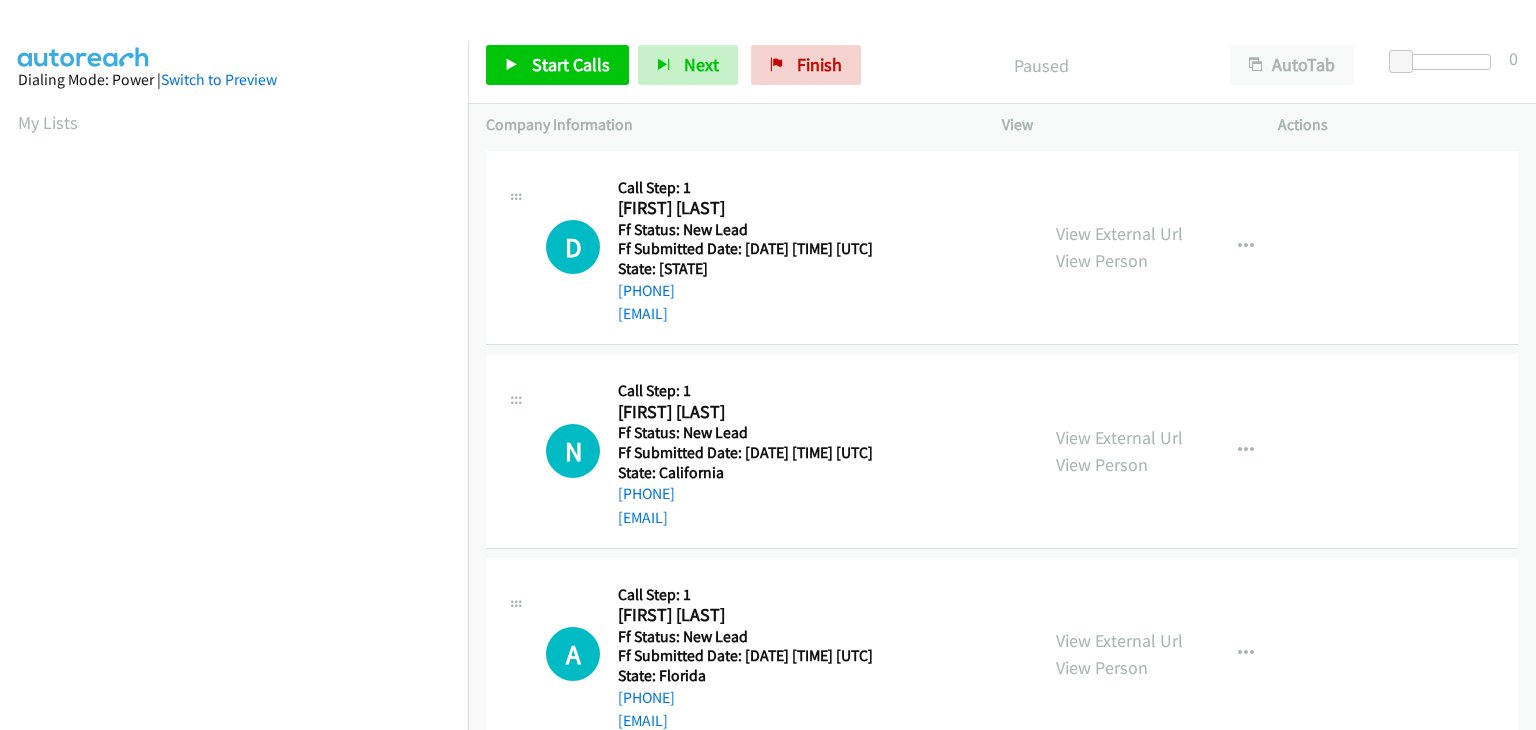 scroll, scrollTop: 0, scrollLeft: 0, axis: both 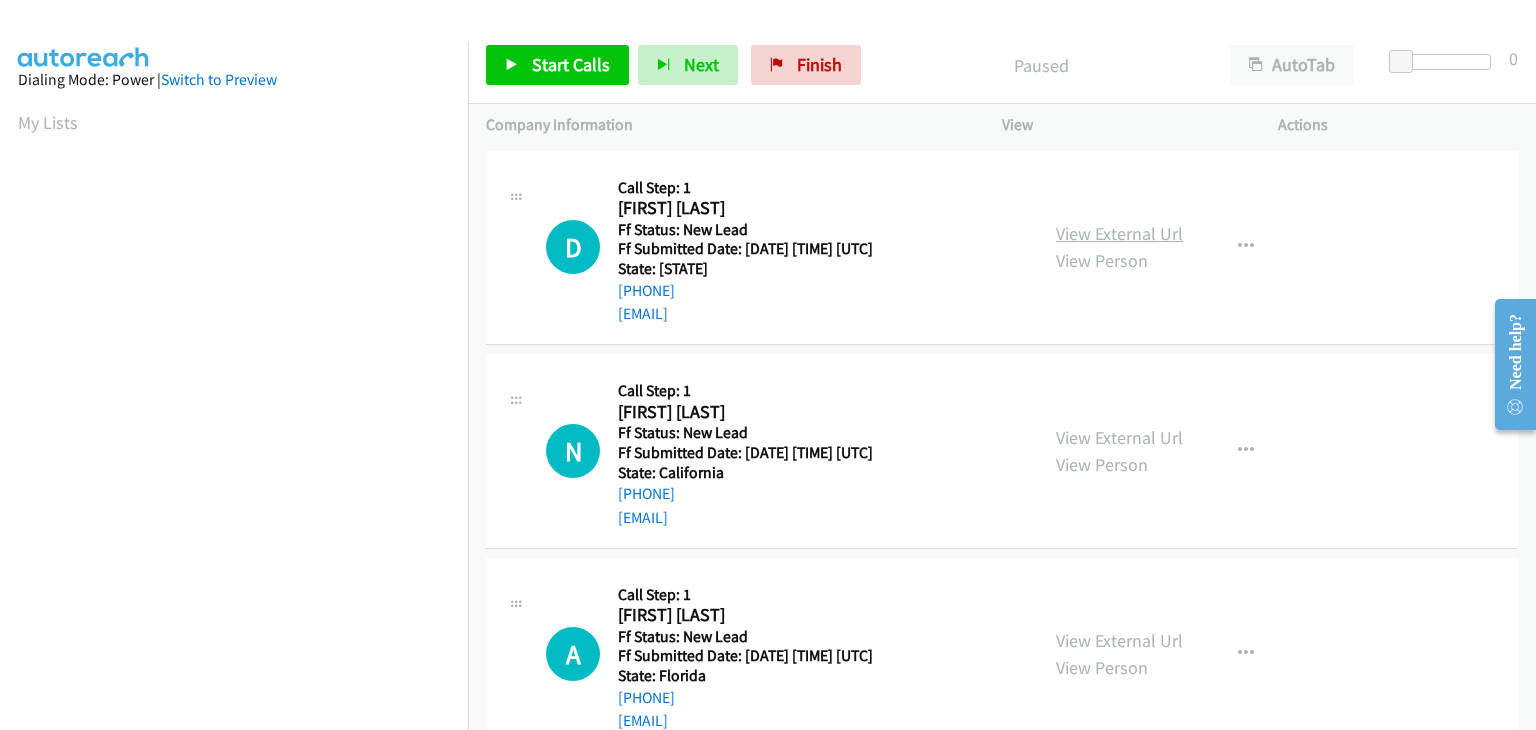 click on "View External Url" at bounding box center (1119, 233) 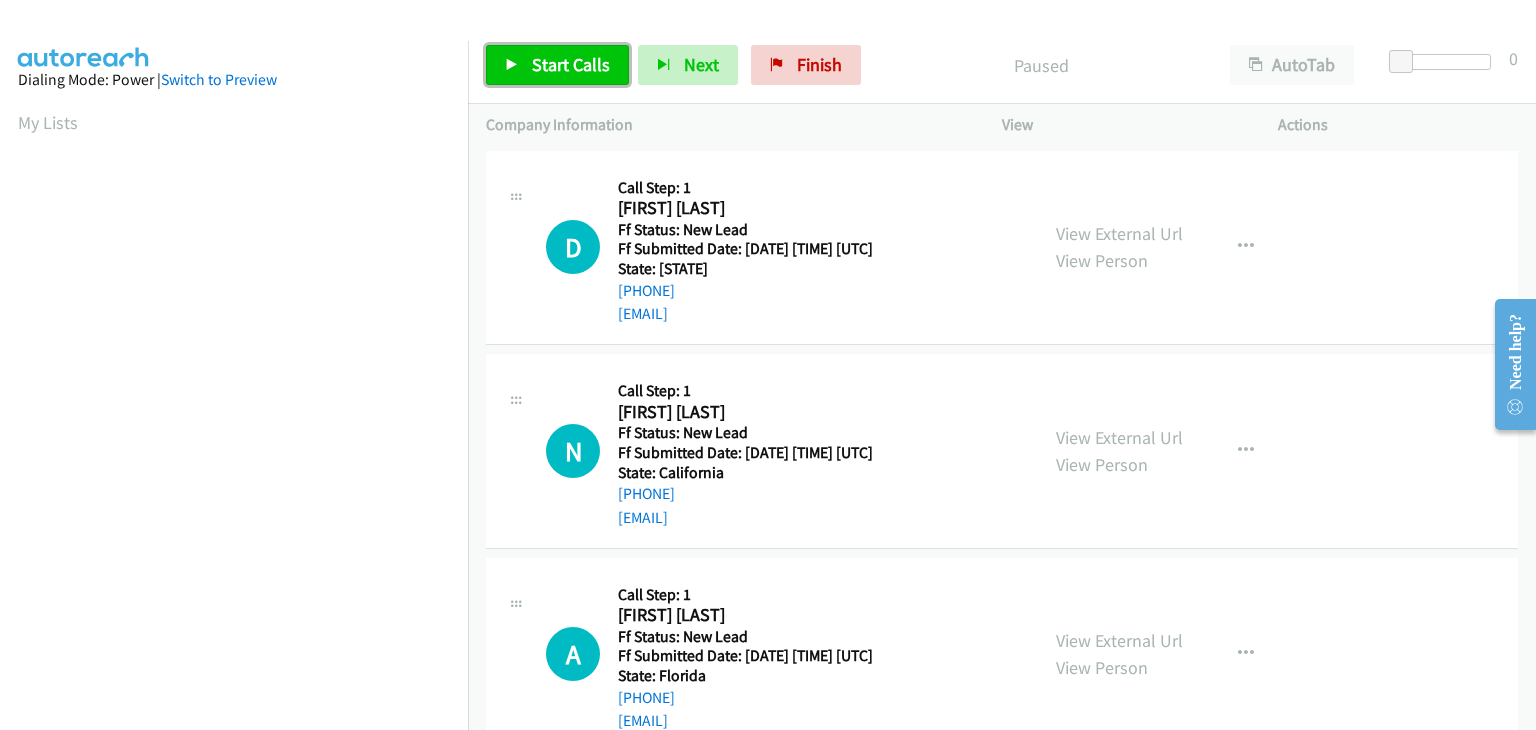 click on "Start Calls" at bounding box center (571, 64) 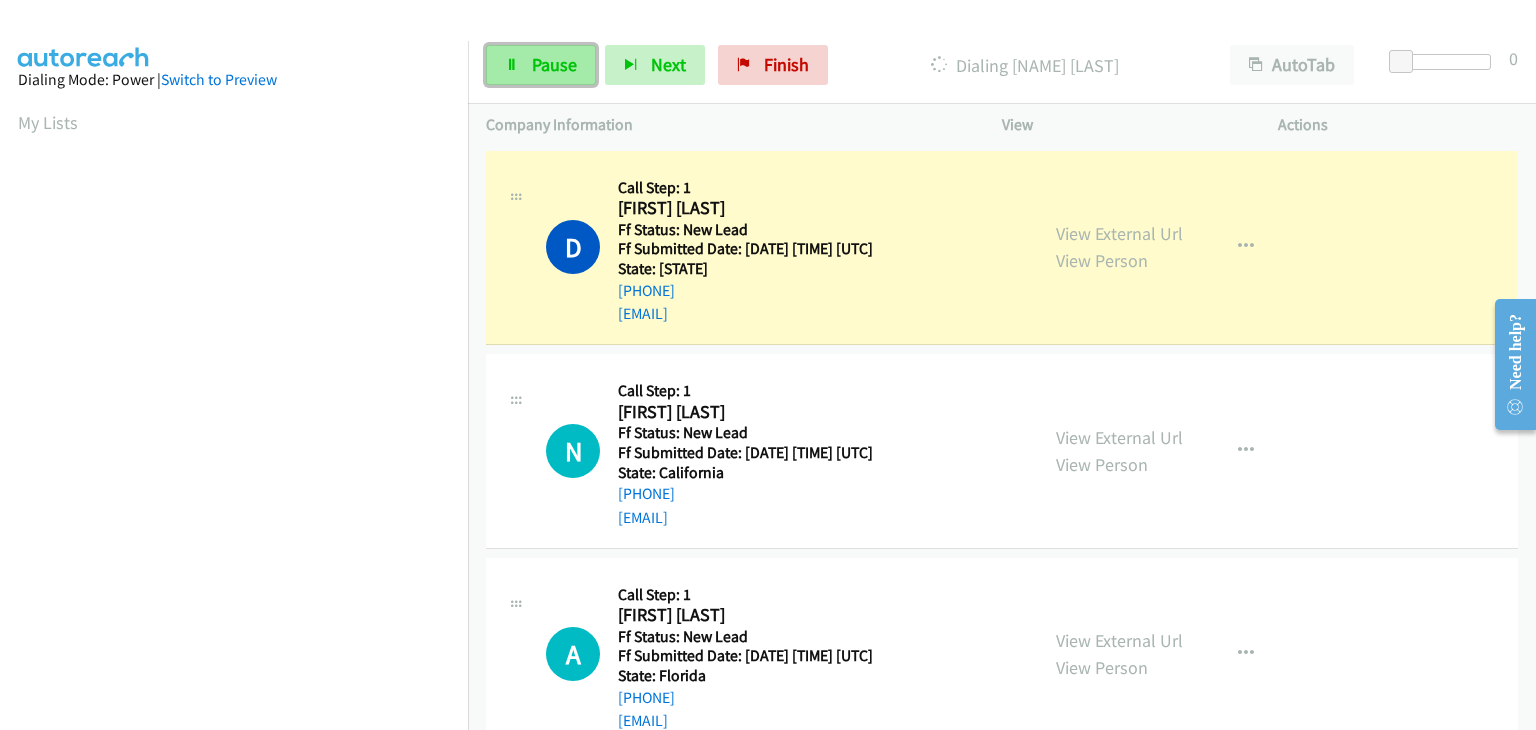 click on "Pause" at bounding box center (554, 64) 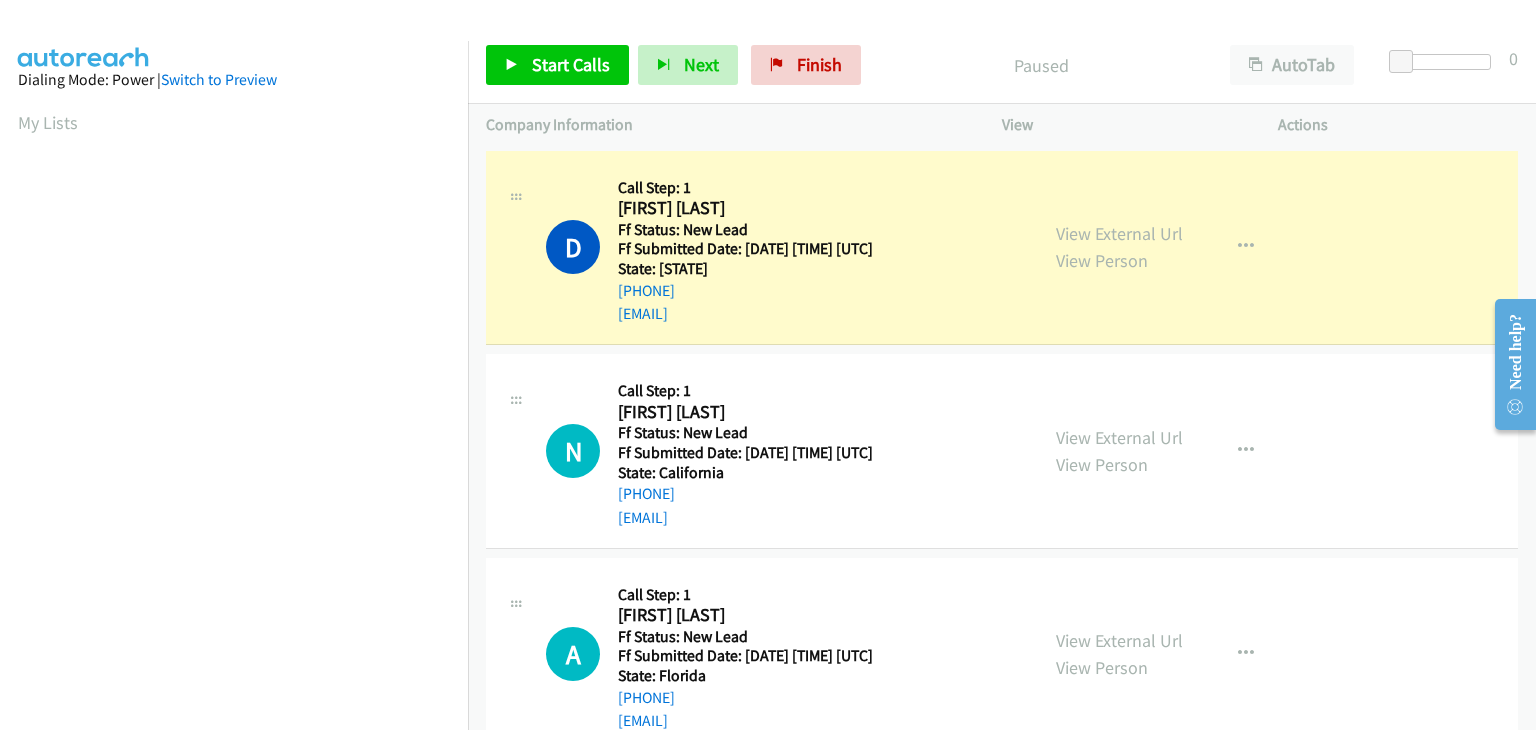 scroll, scrollTop: 392, scrollLeft: 0, axis: vertical 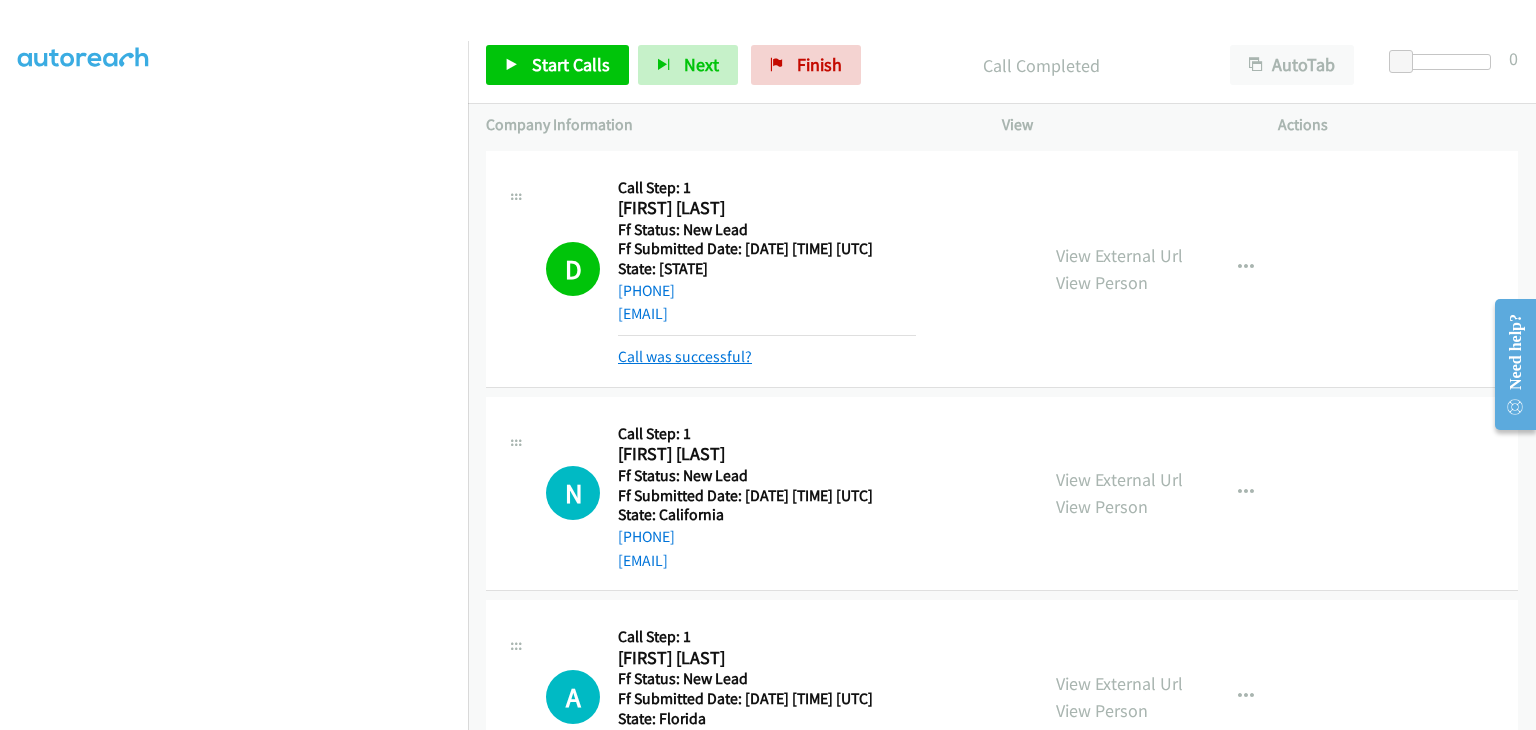 click on "Call was successful?" at bounding box center (685, 356) 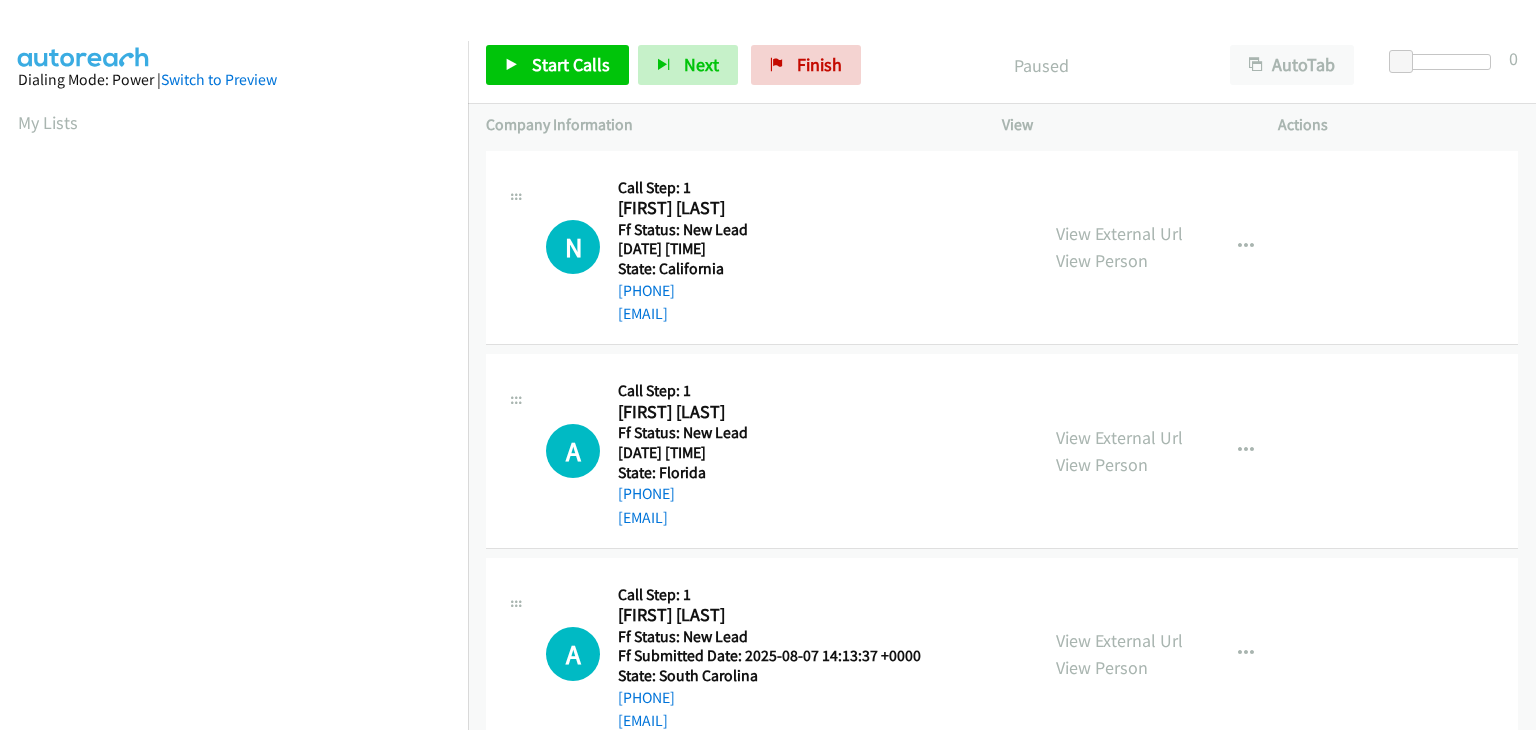 scroll, scrollTop: 0, scrollLeft: 0, axis: both 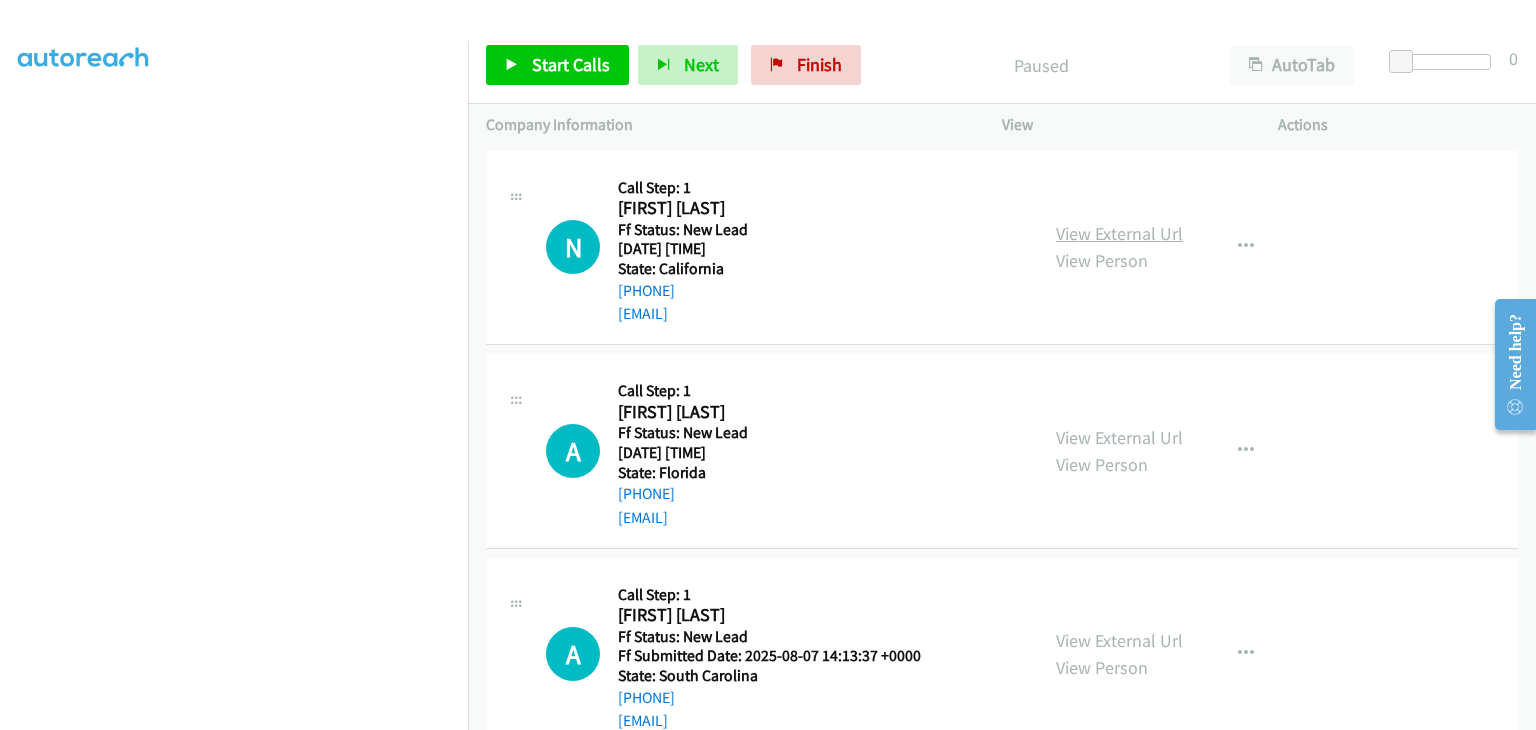 click on "View External Url" at bounding box center (1119, 233) 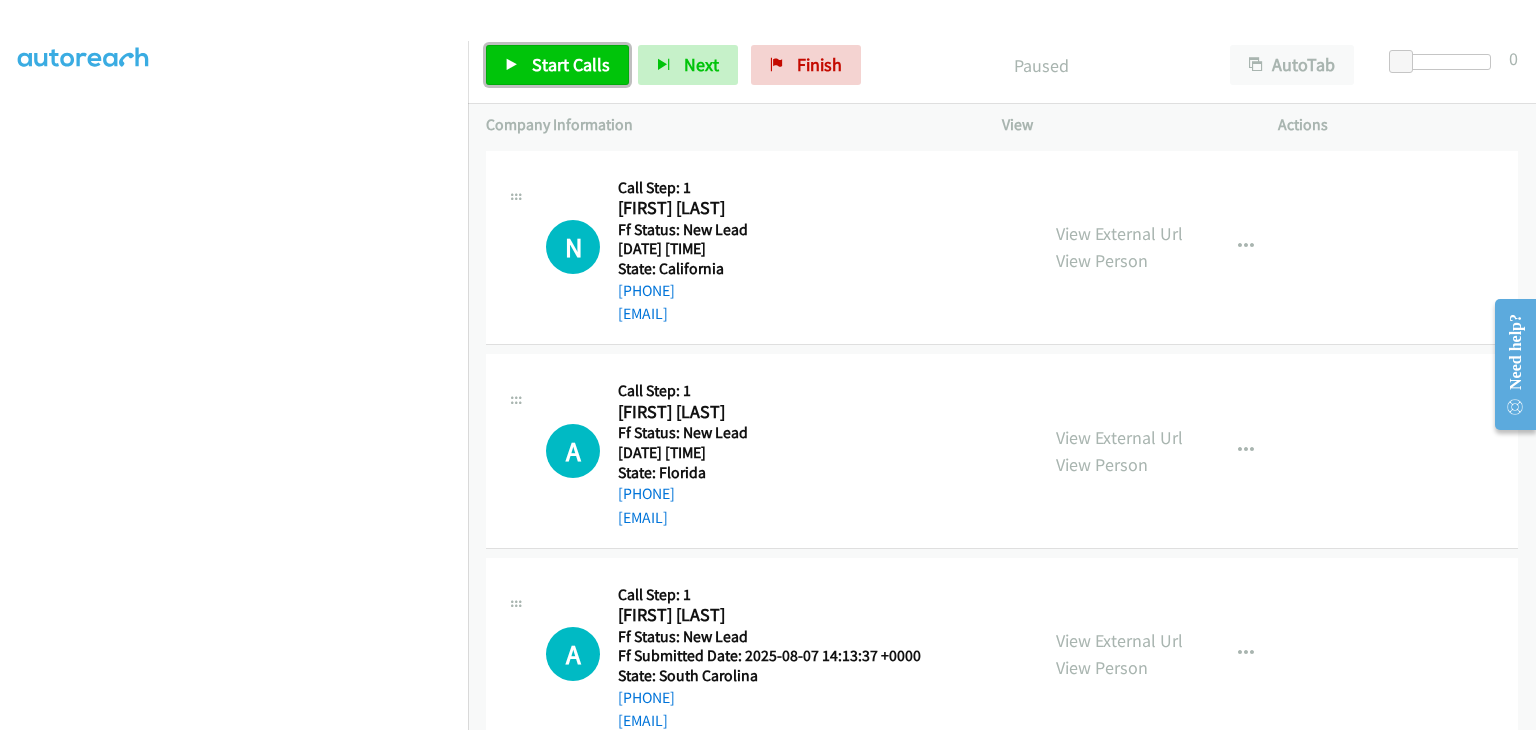 click on "Start Calls" at bounding box center (557, 65) 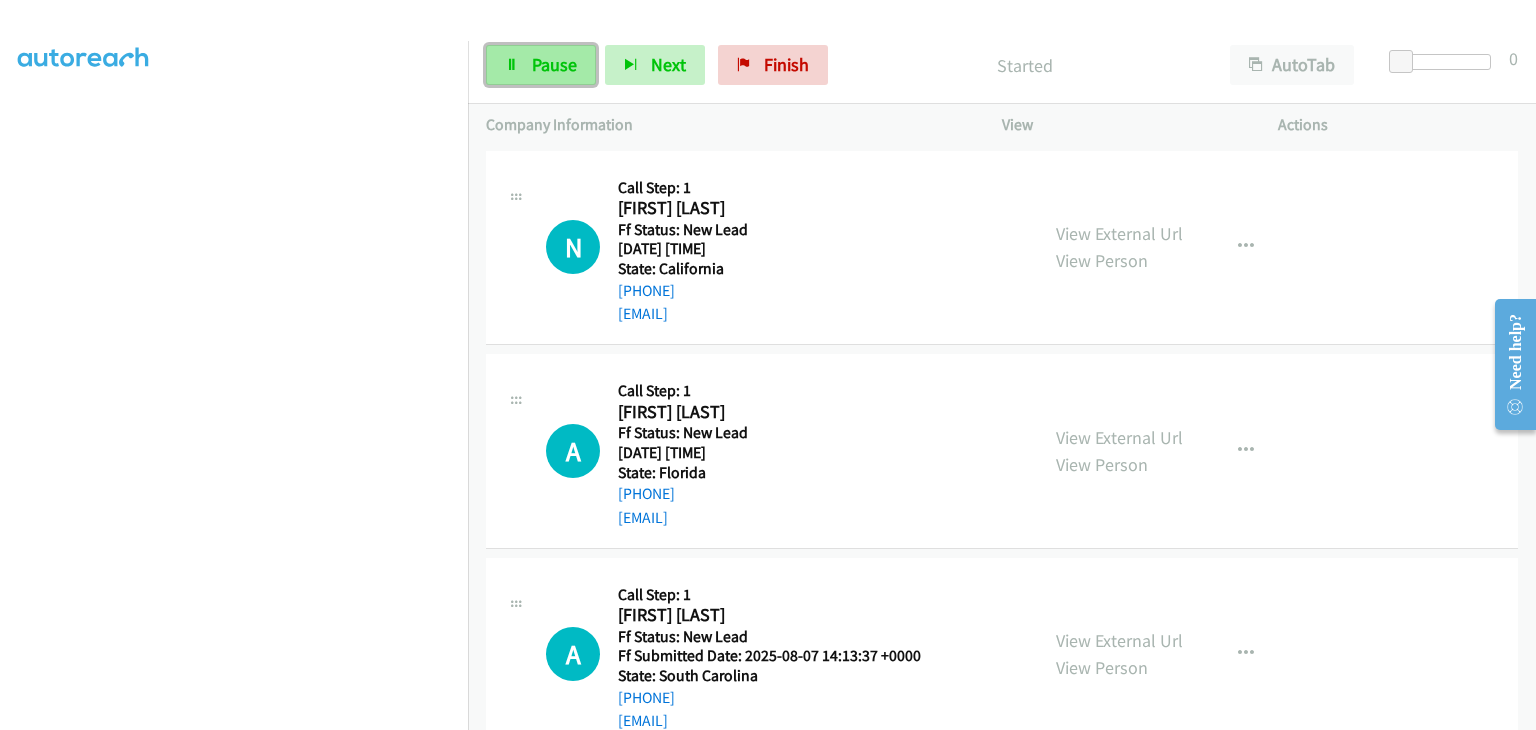 click on "Pause" at bounding box center (554, 64) 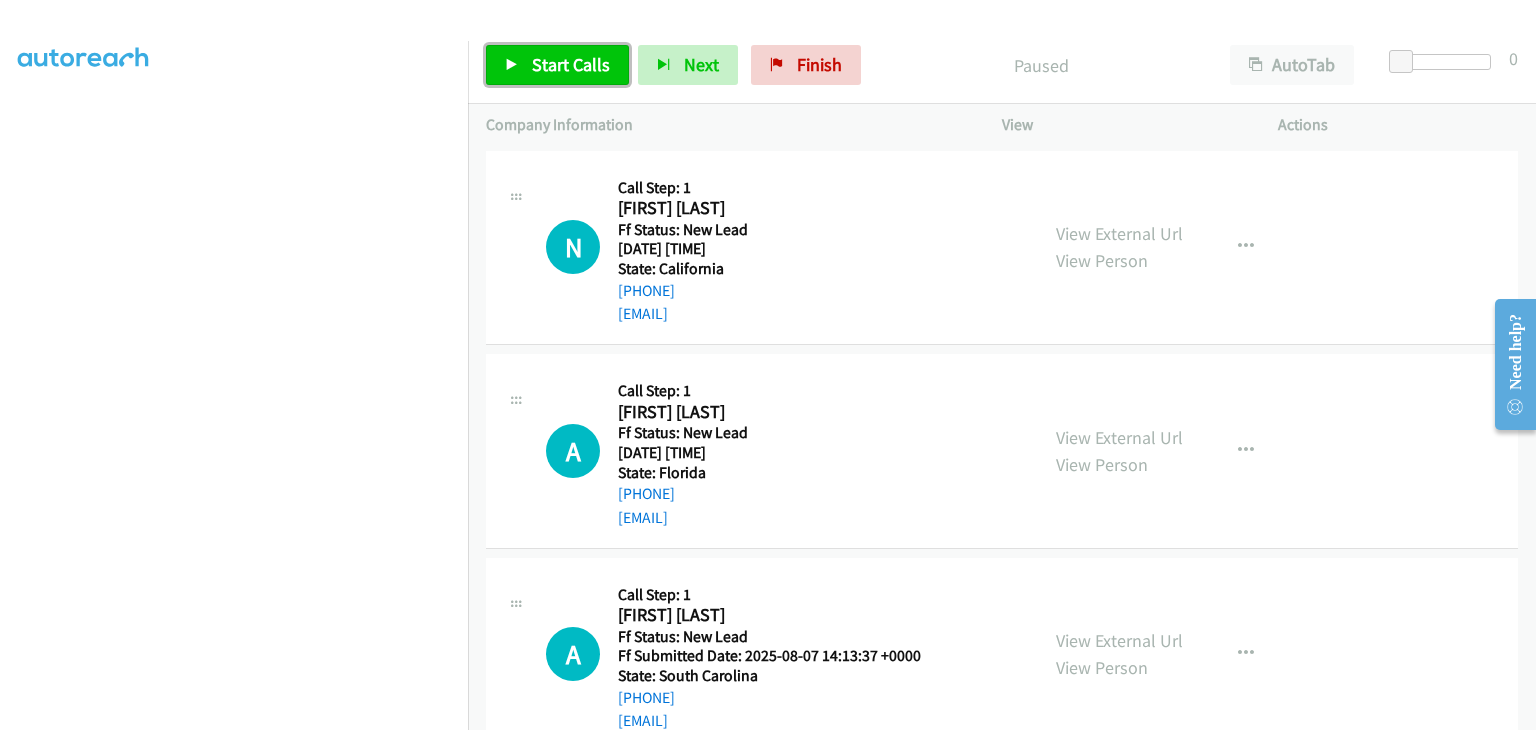 click on "Start Calls" at bounding box center [571, 64] 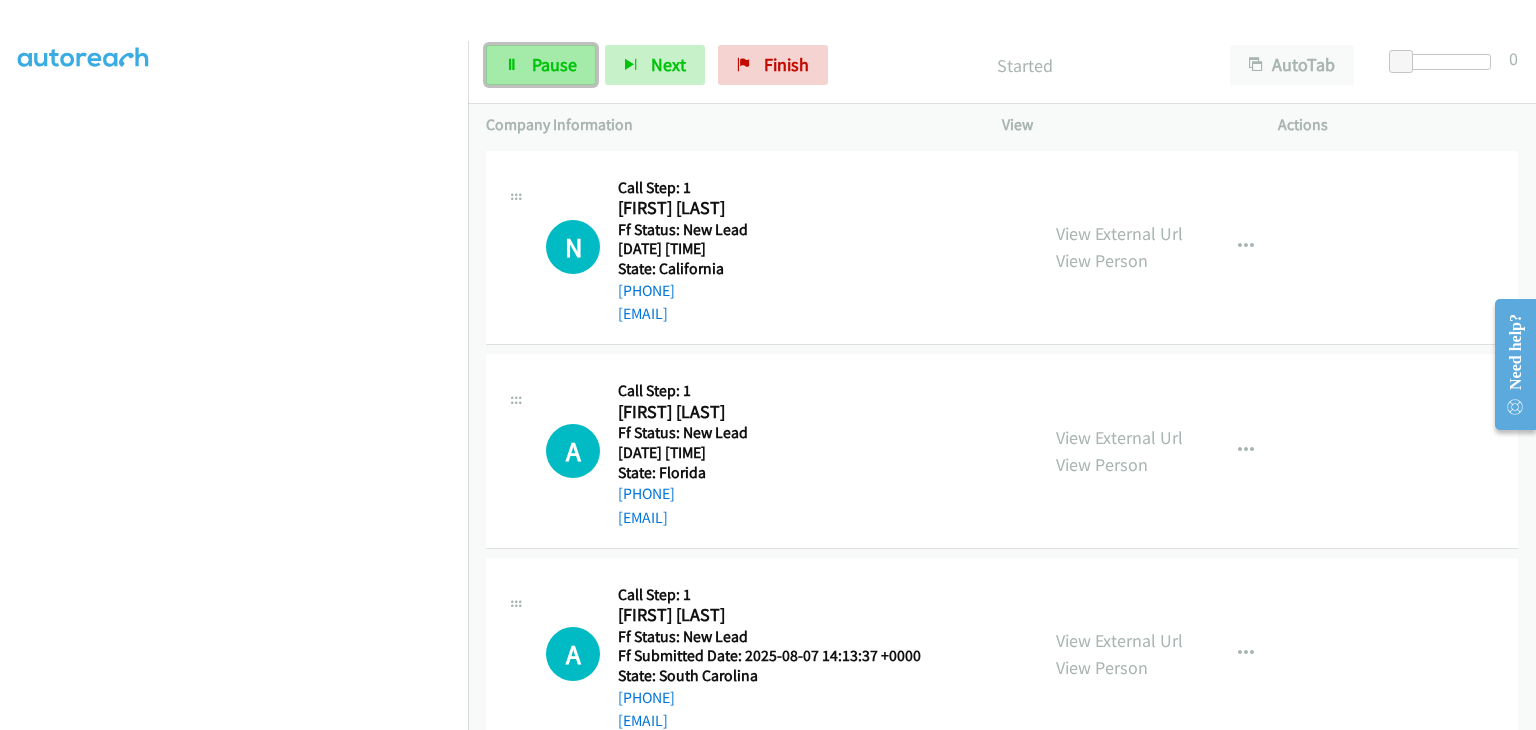 click on "Pause" at bounding box center (554, 64) 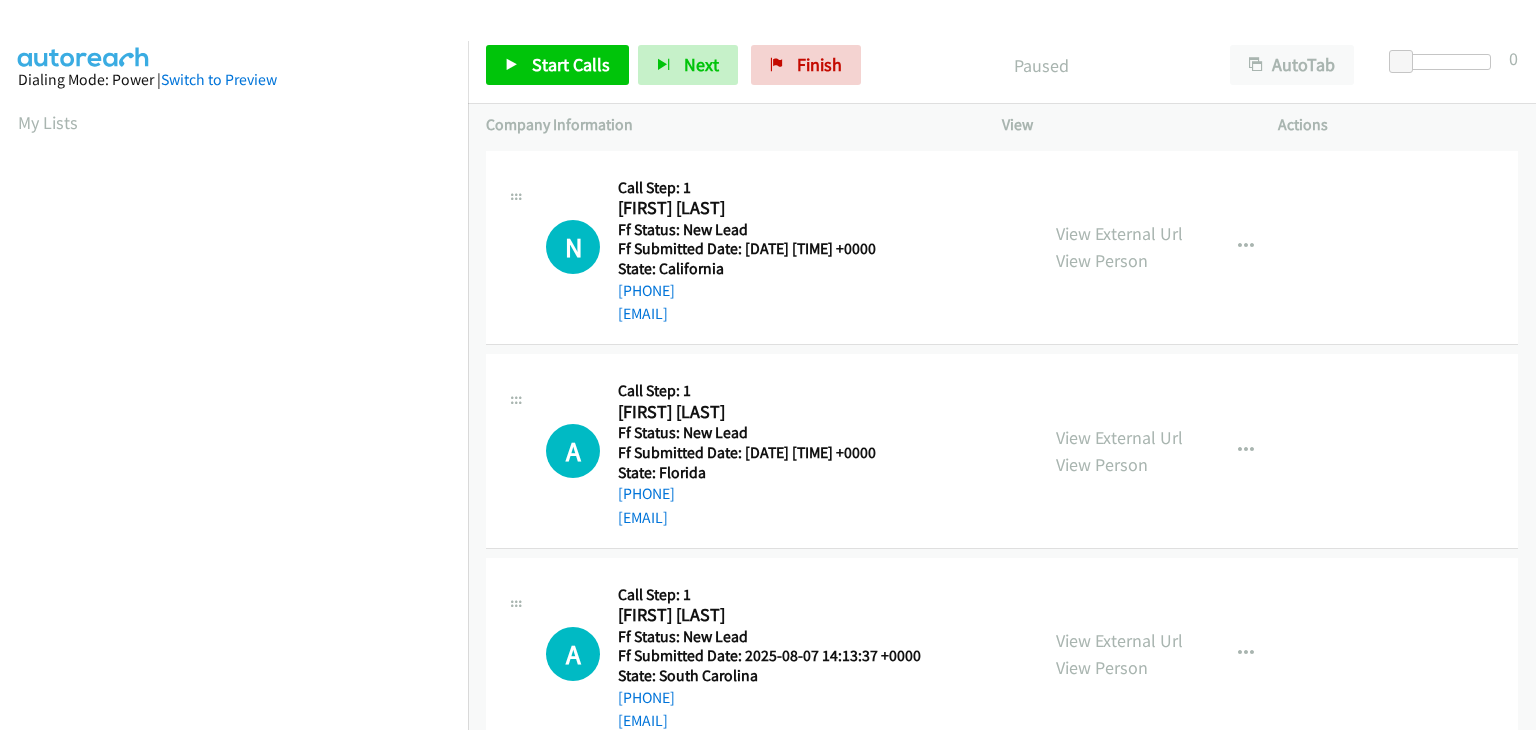 scroll, scrollTop: 0, scrollLeft: 0, axis: both 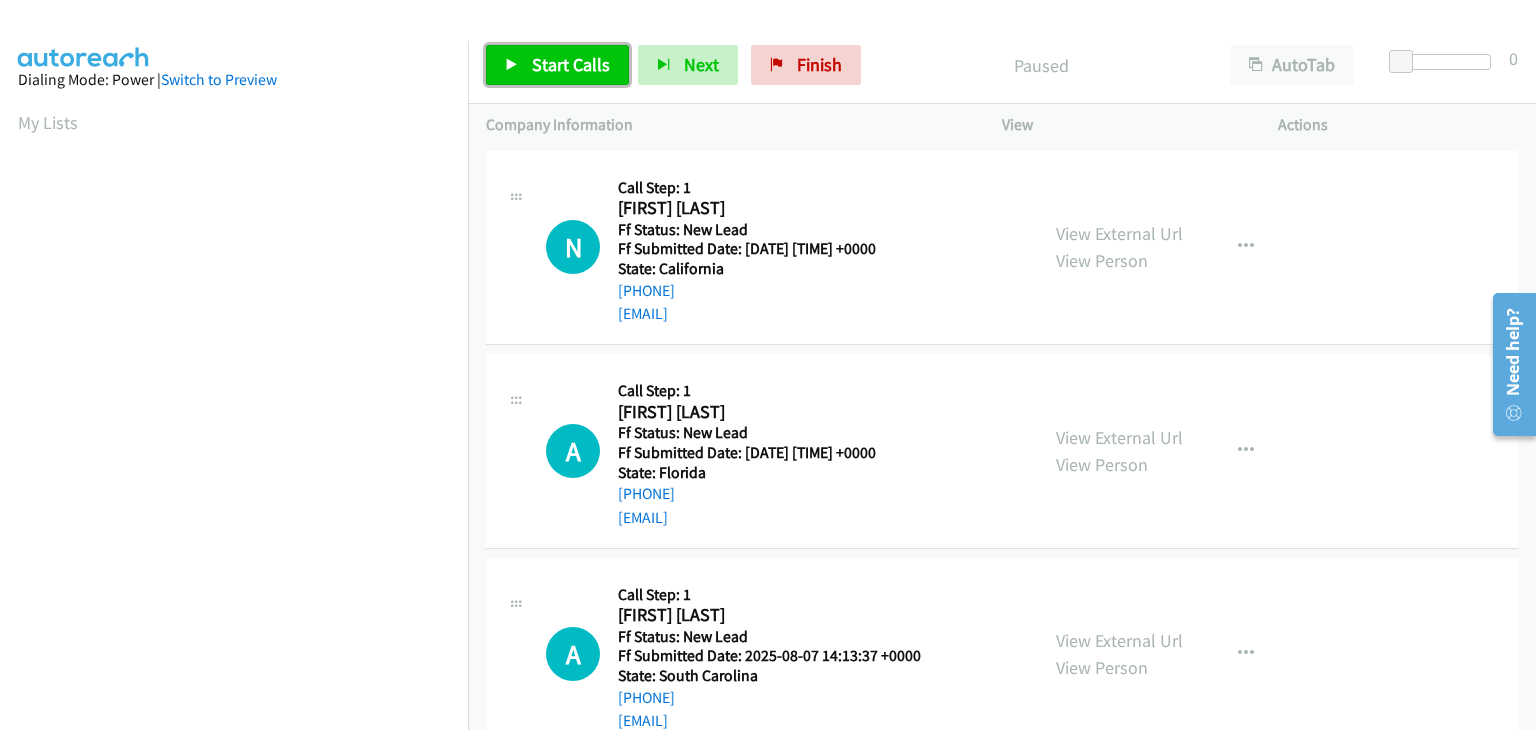 click on "Start Calls" at bounding box center (571, 64) 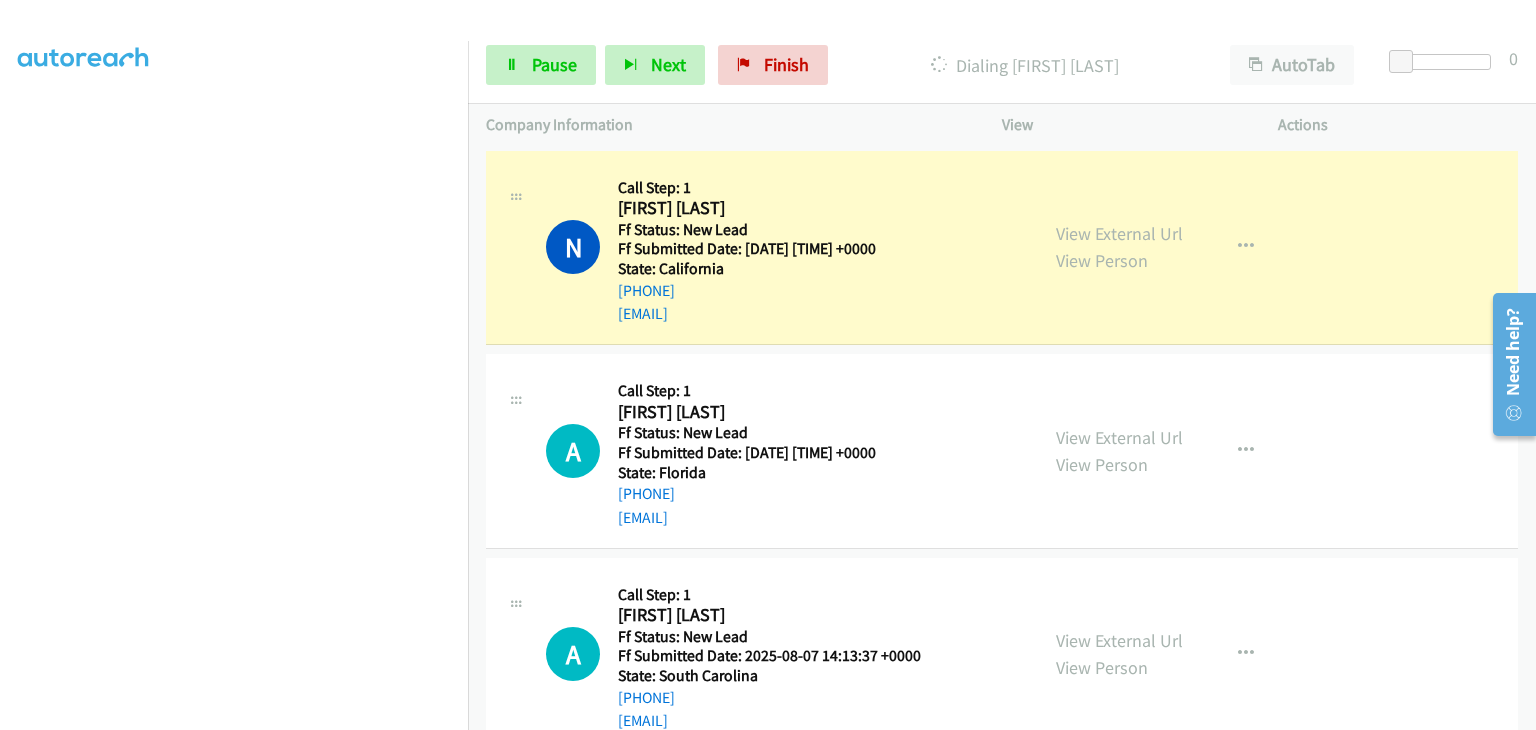 scroll, scrollTop: 392, scrollLeft: 0, axis: vertical 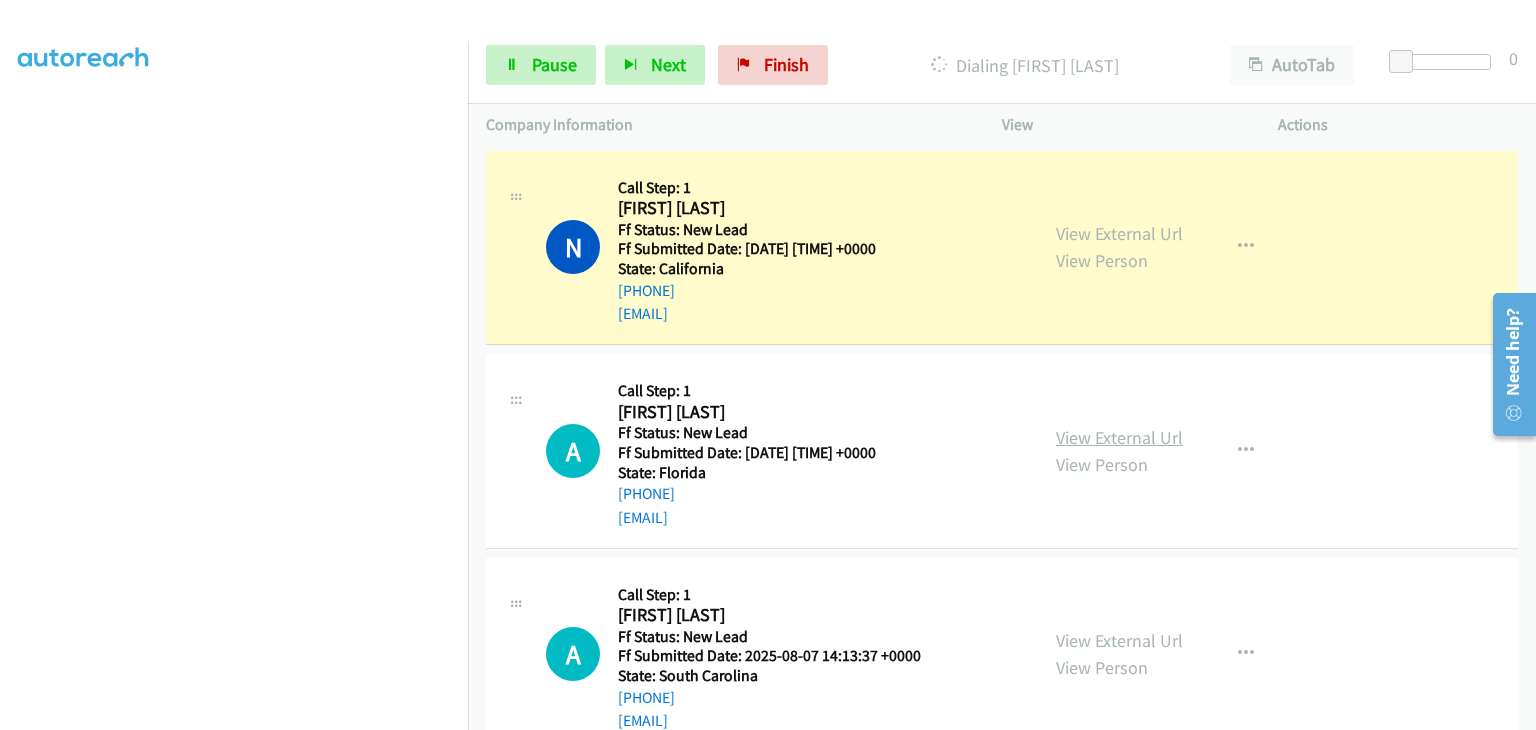 click on "View External Url" at bounding box center [1119, 437] 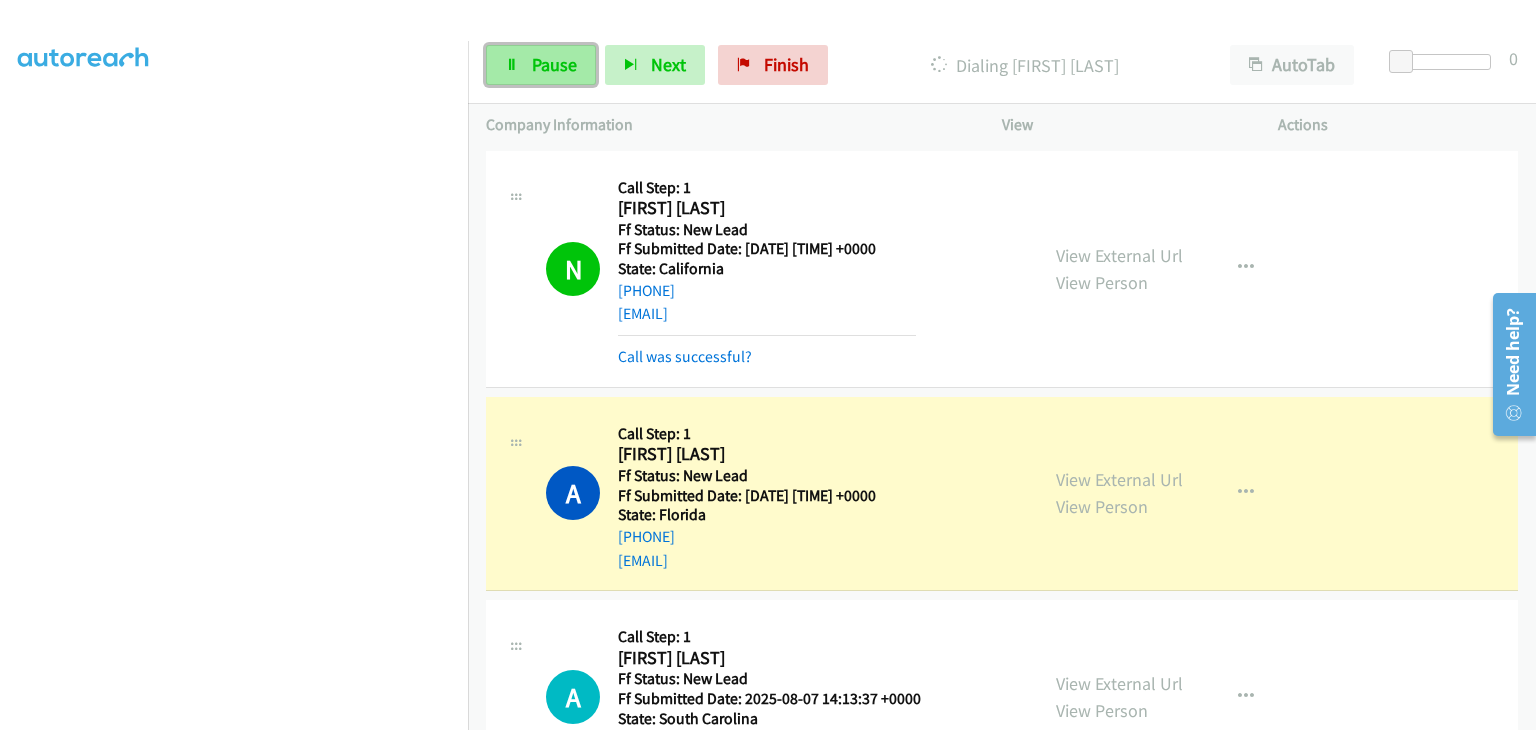 click on "Pause" at bounding box center [554, 64] 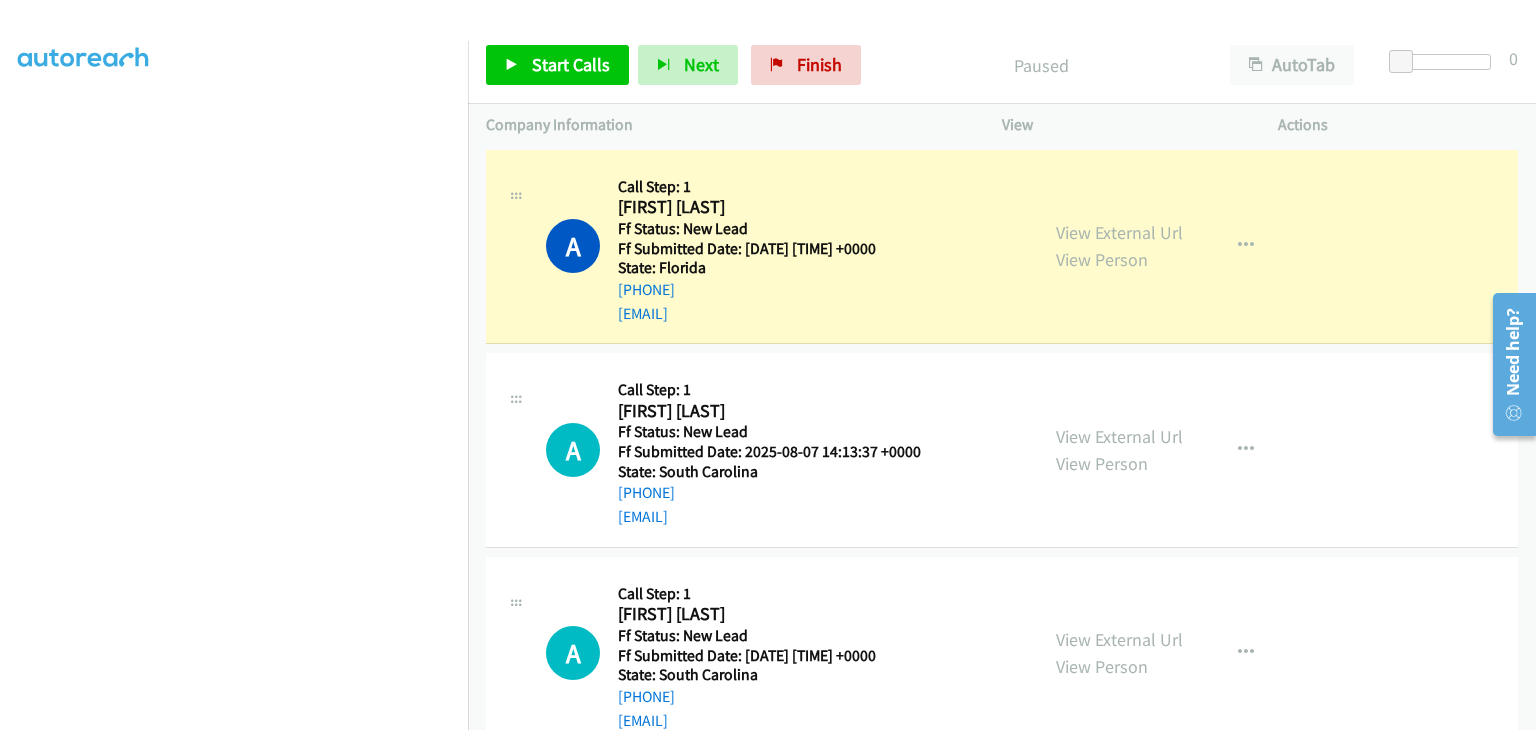 scroll, scrollTop: 200, scrollLeft: 0, axis: vertical 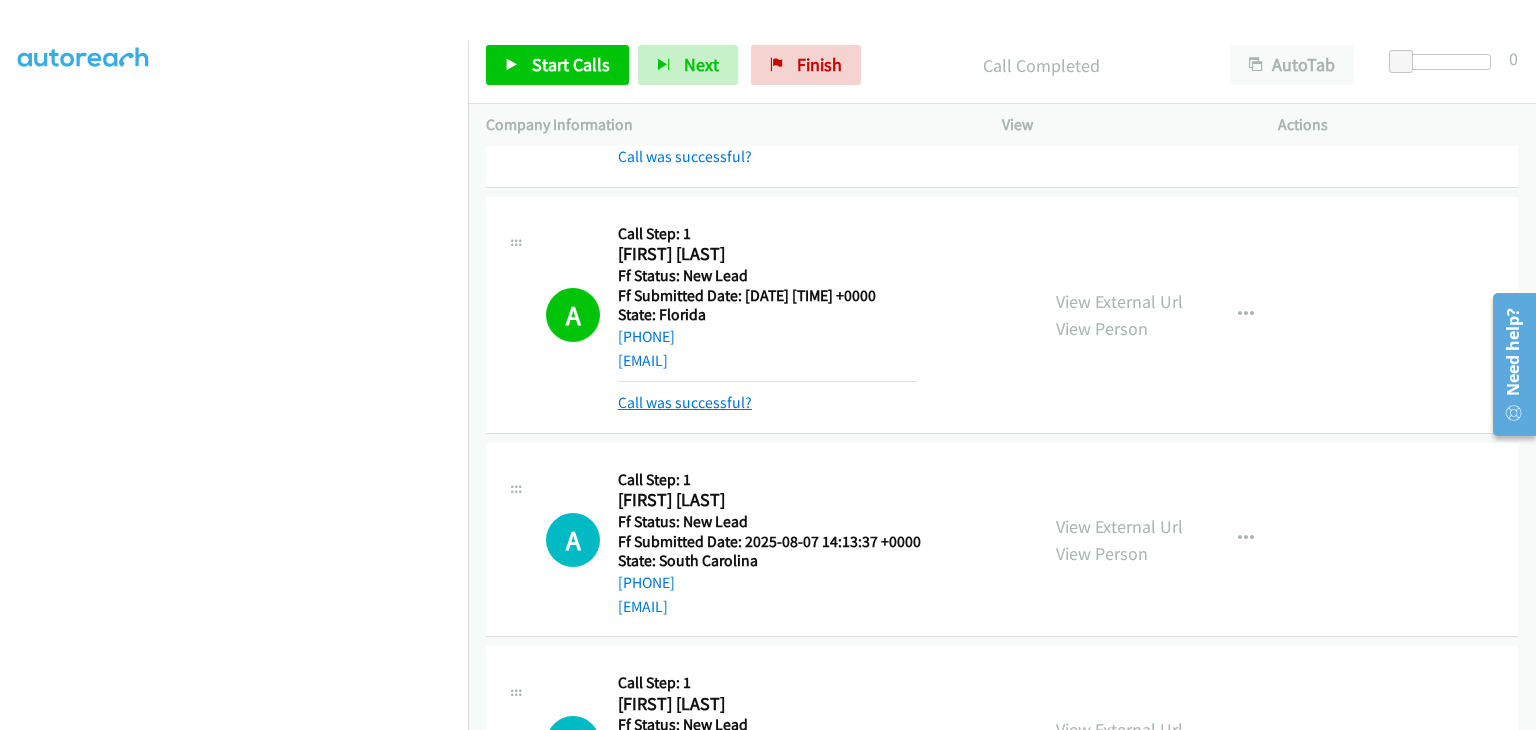 click on "Call was successful?" at bounding box center (685, 402) 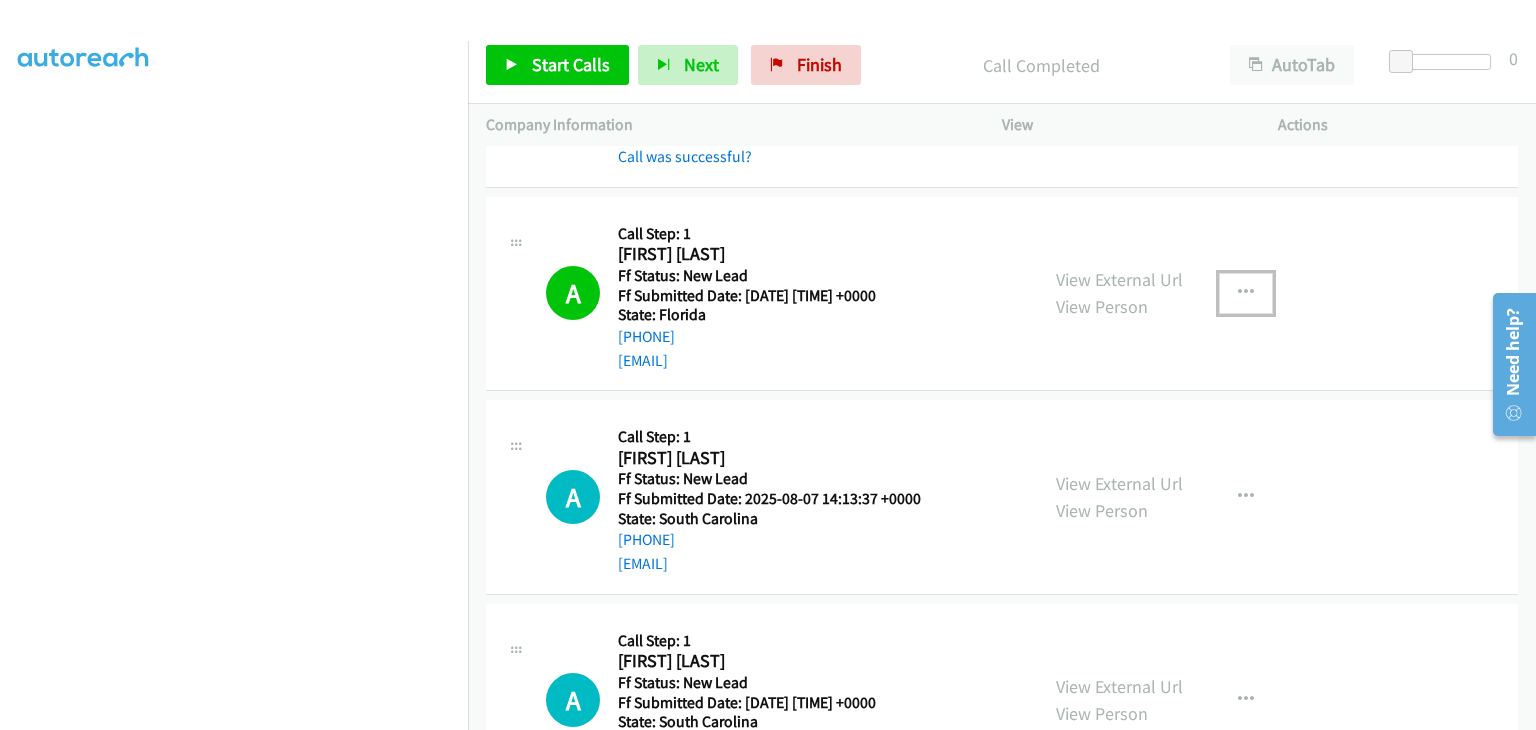 click at bounding box center (1246, 293) 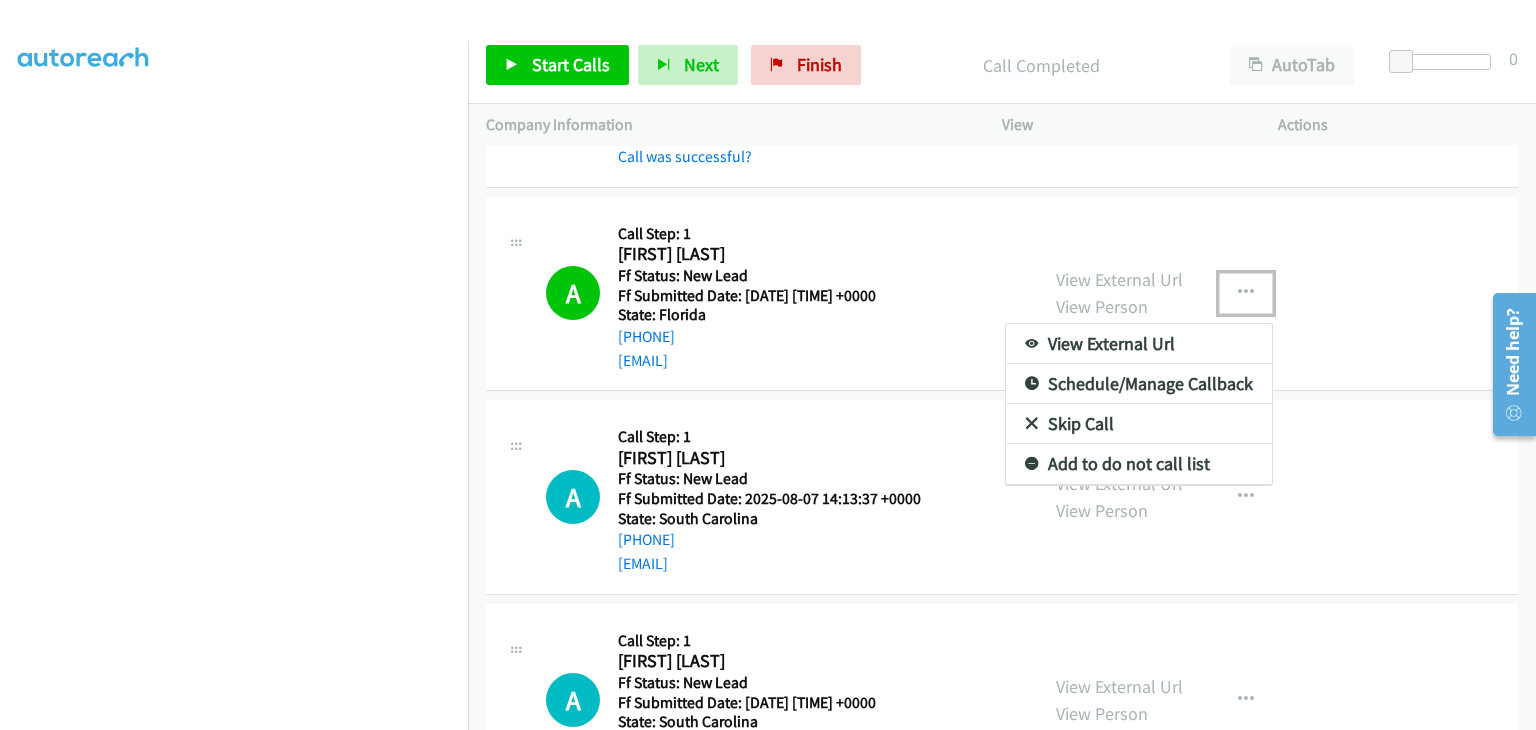 click on "Add to do not call list" at bounding box center (1139, 464) 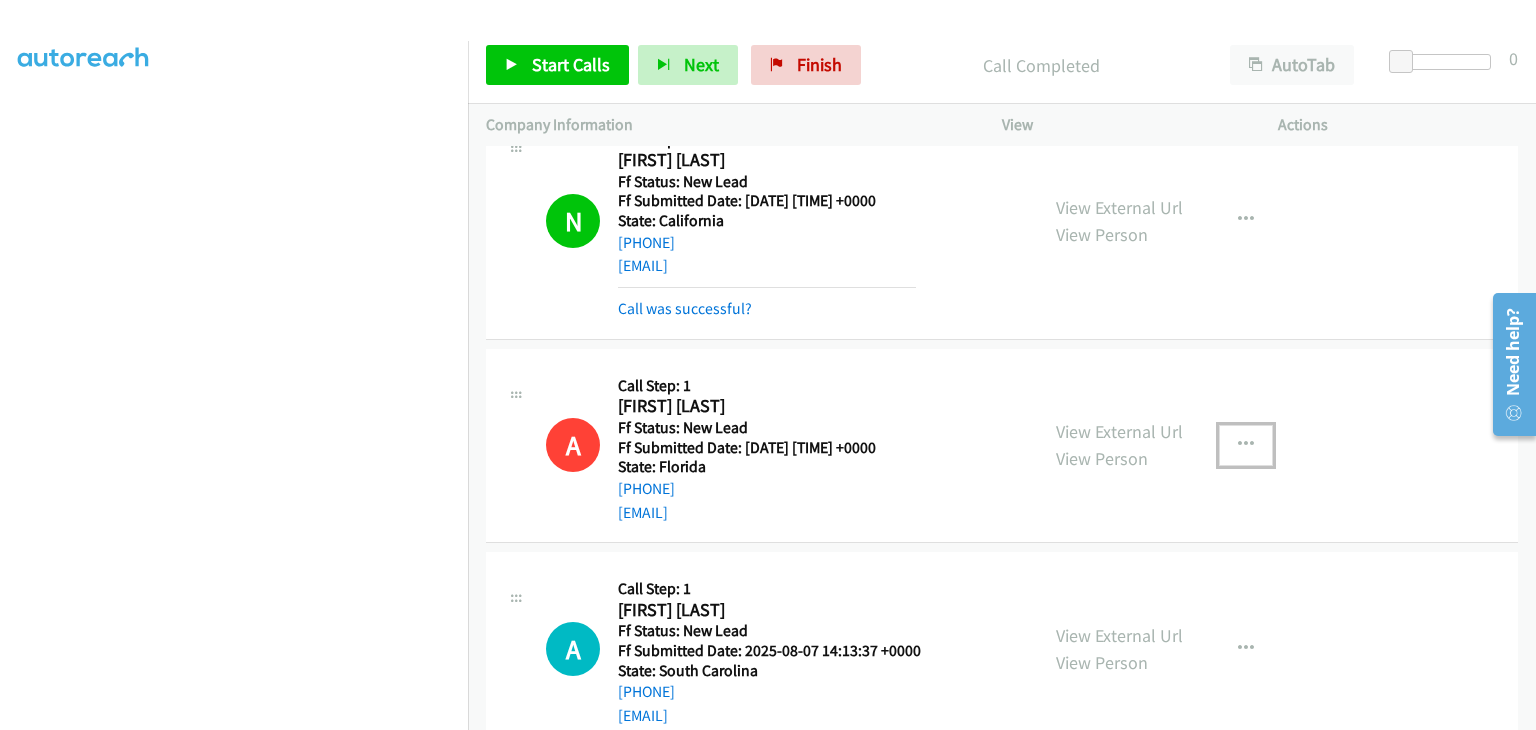 scroll, scrollTop: 0, scrollLeft: 0, axis: both 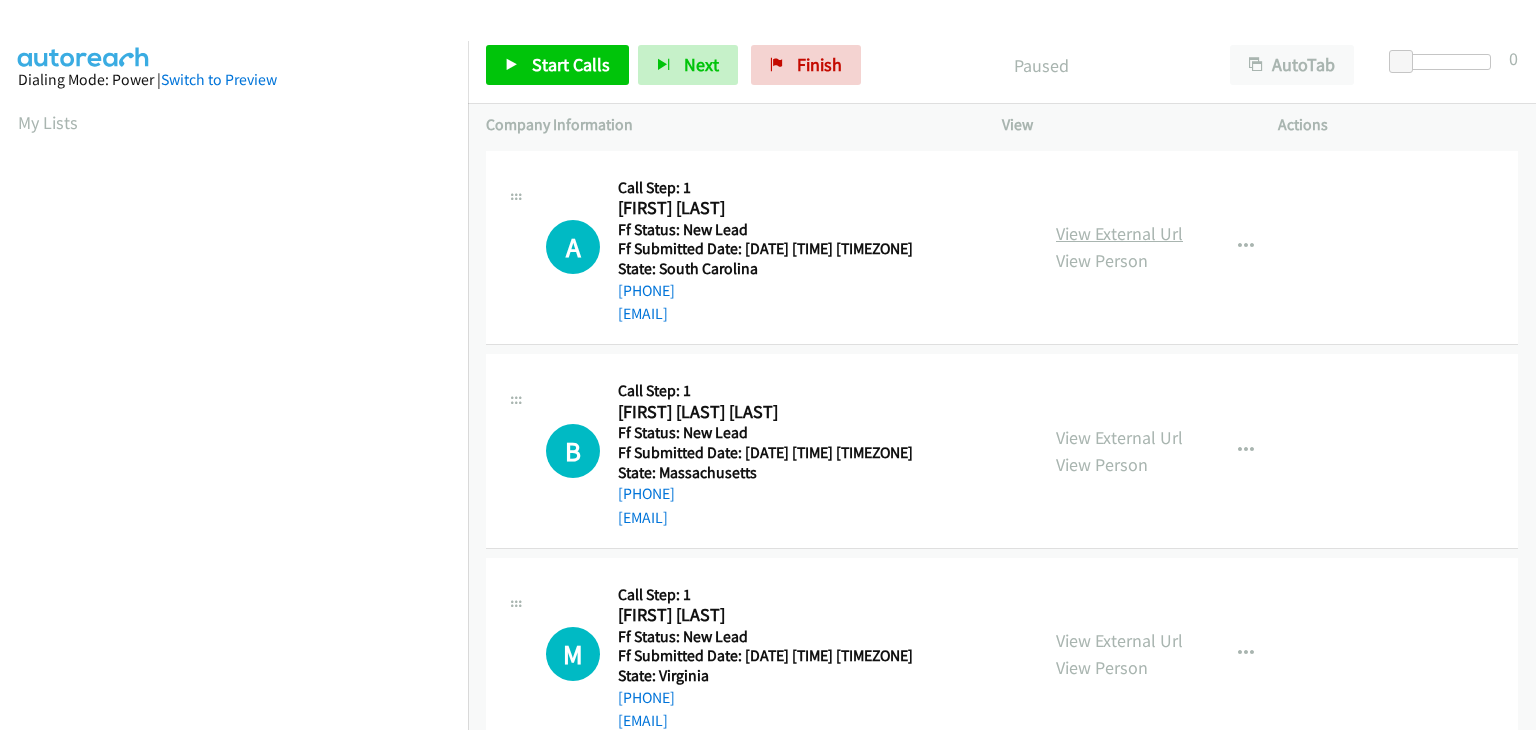 click on "View External Url" at bounding box center (1119, 233) 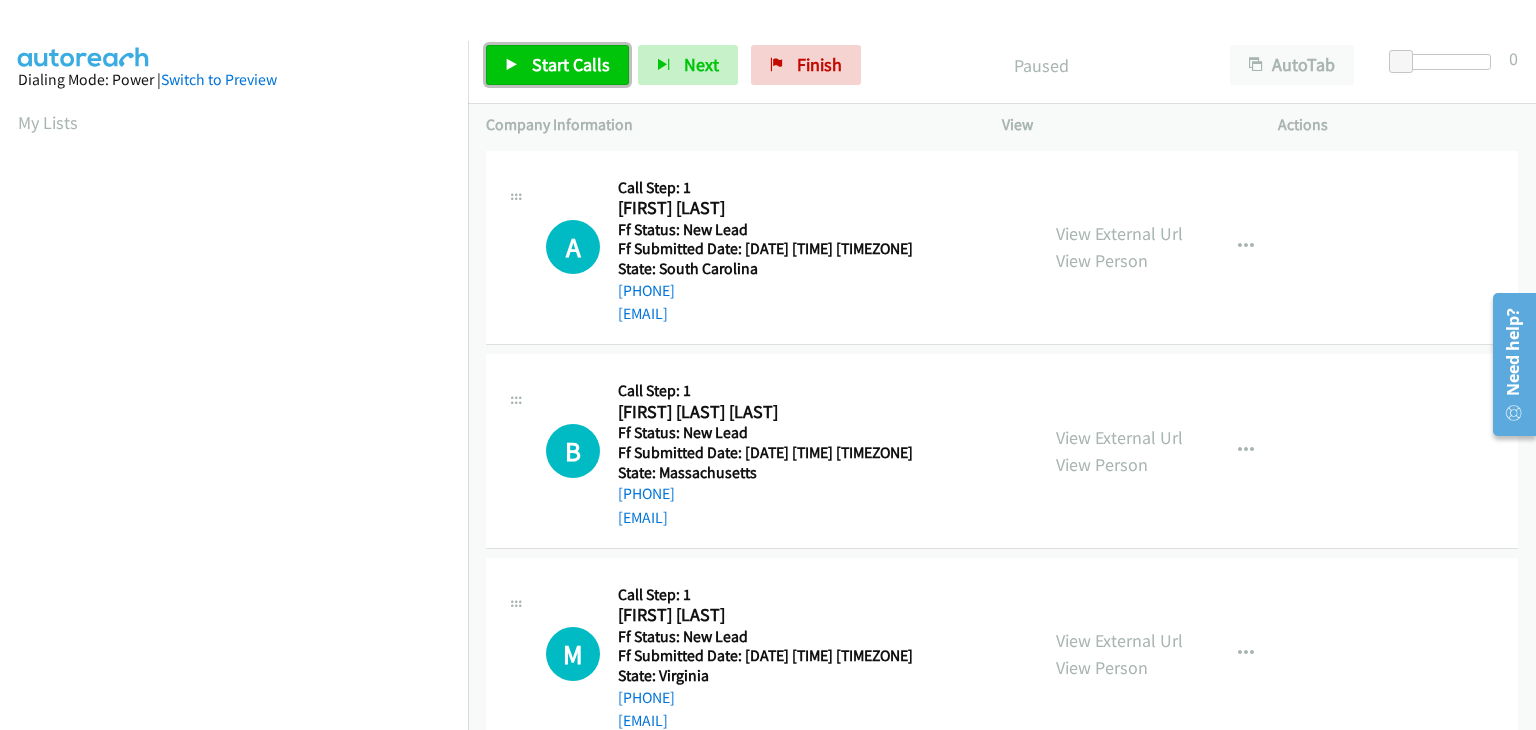 click on "Start Calls" at bounding box center (571, 64) 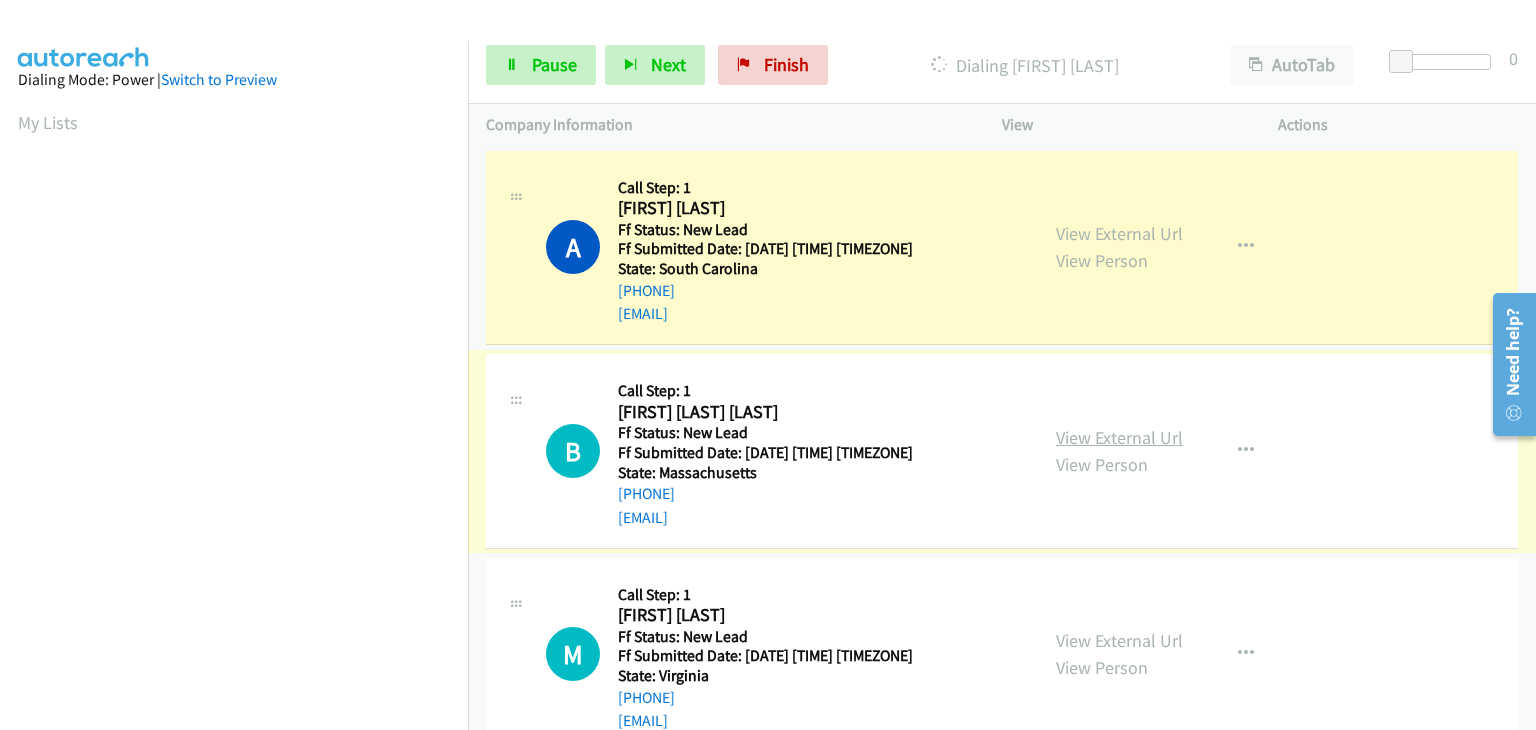 click on "View External Url" at bounding box center (1119, 437) 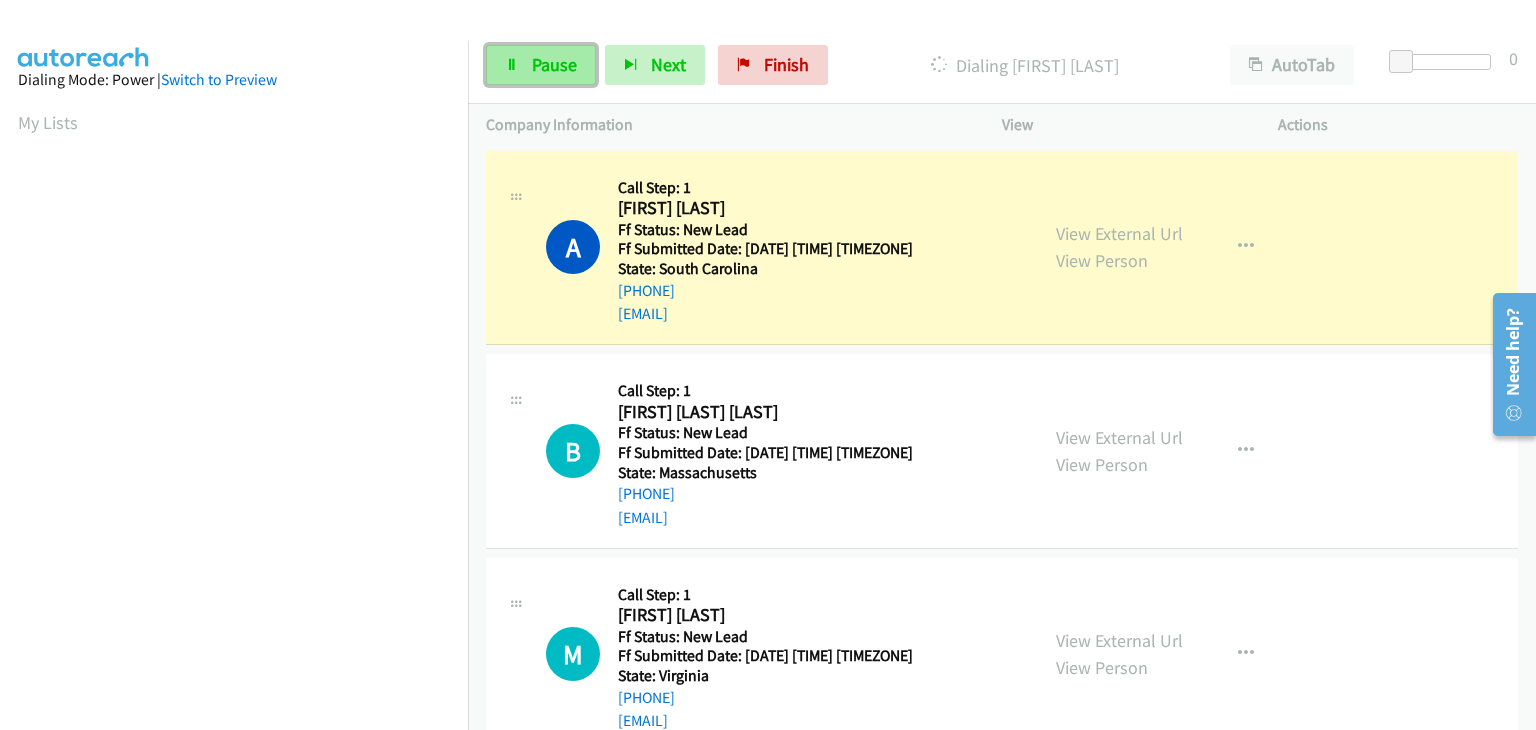 click on "Pause" at bounding box center (554, 64) 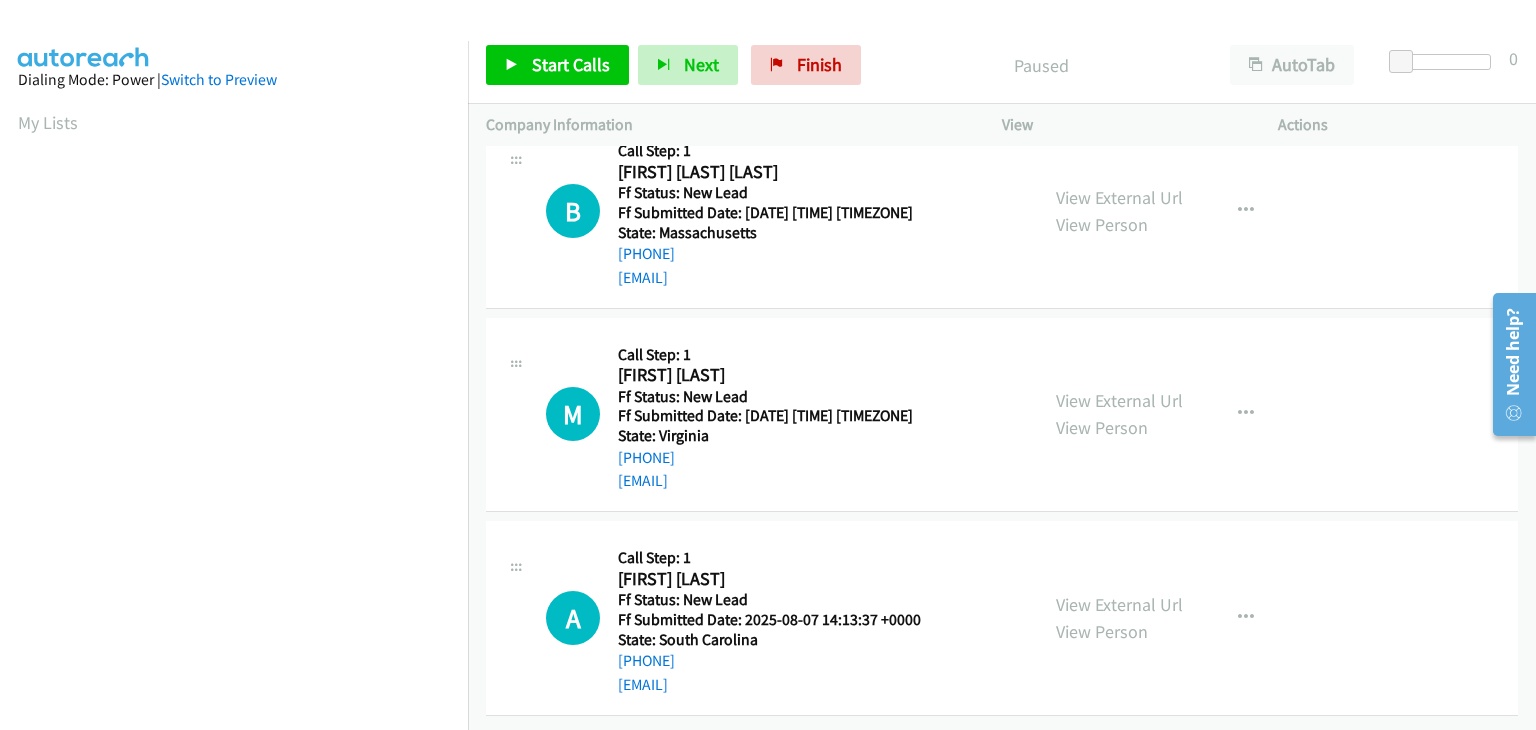 scroll, scrollTop: 0, scrollLeft: 0, axis: both 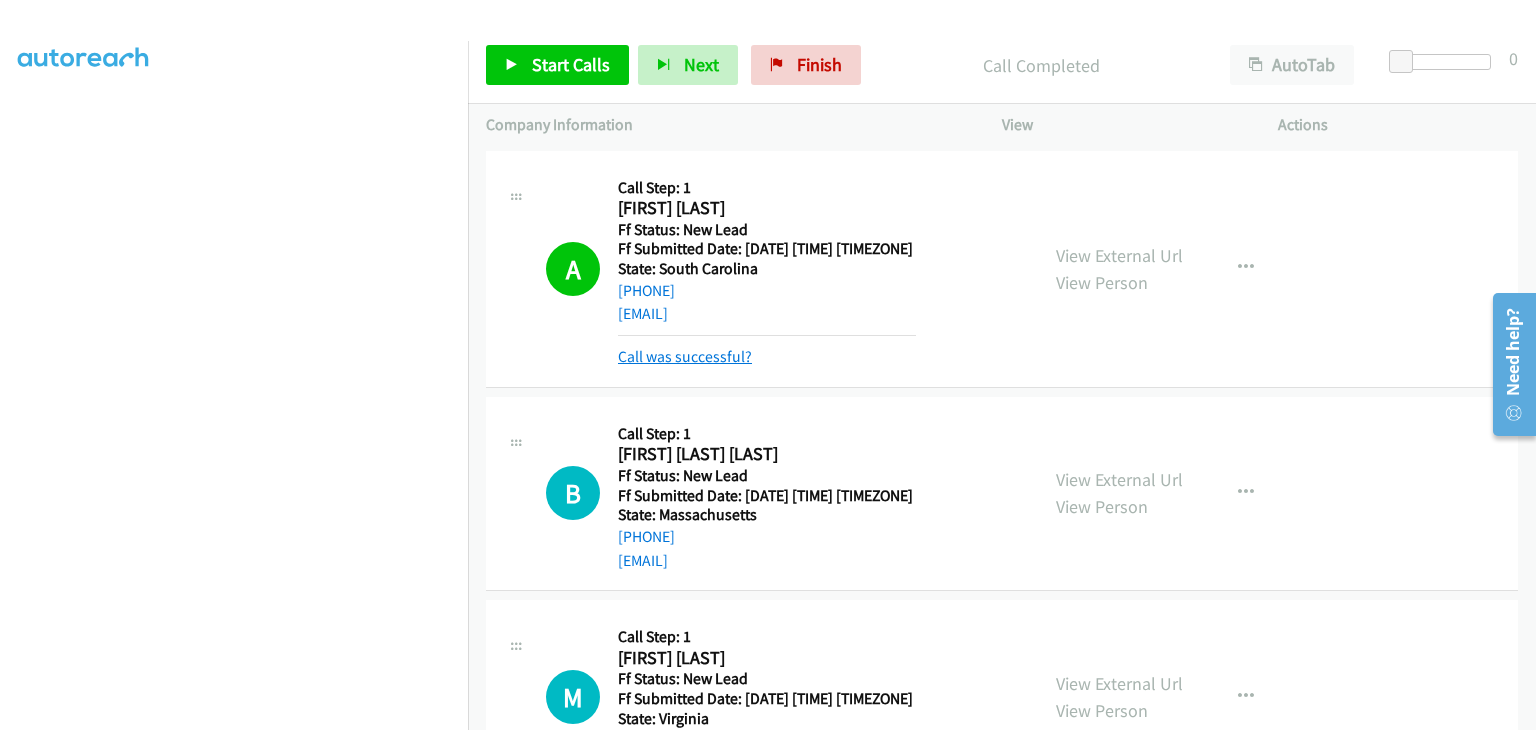 click on "Call was successful?" at bounding box center [685, 356] 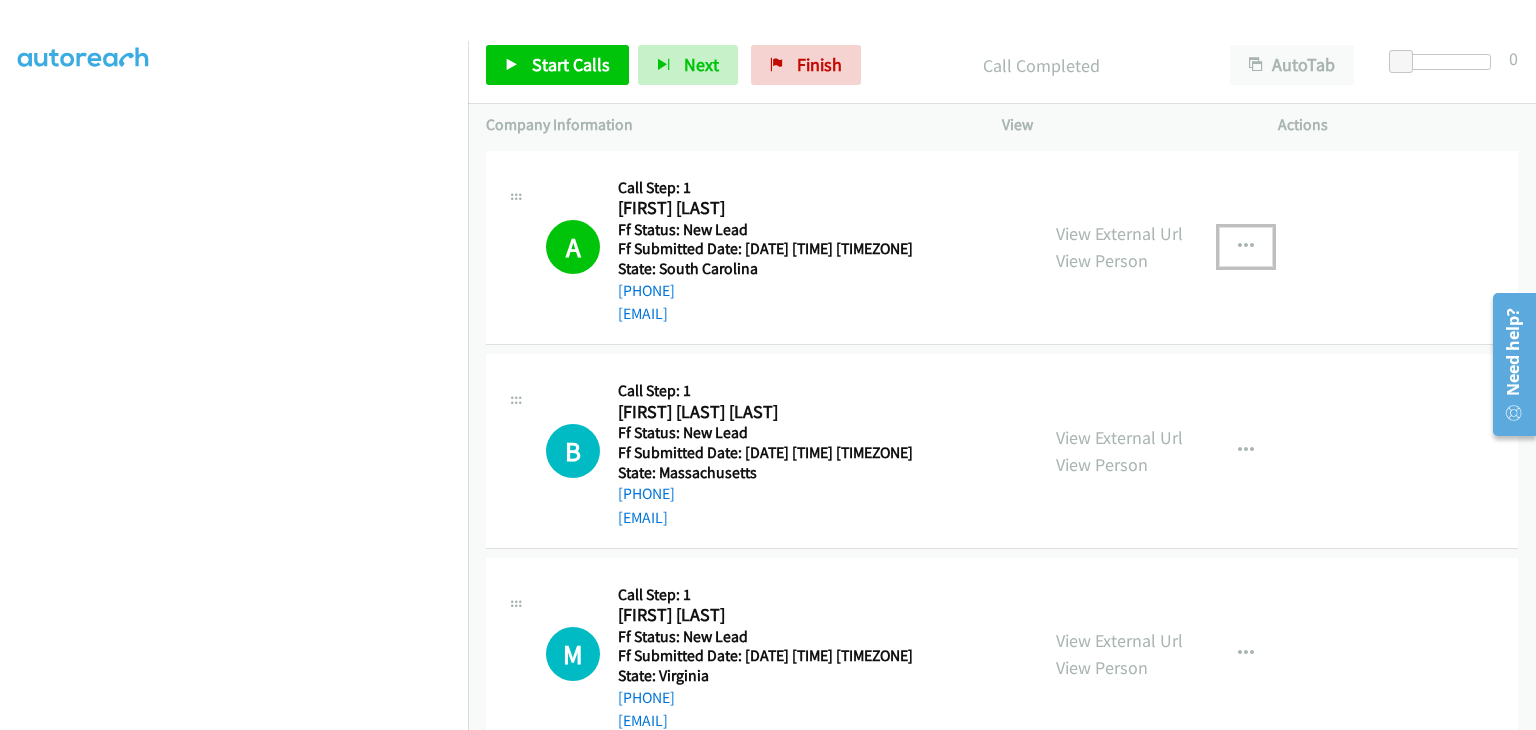 click at bounding box center (1246, 247) 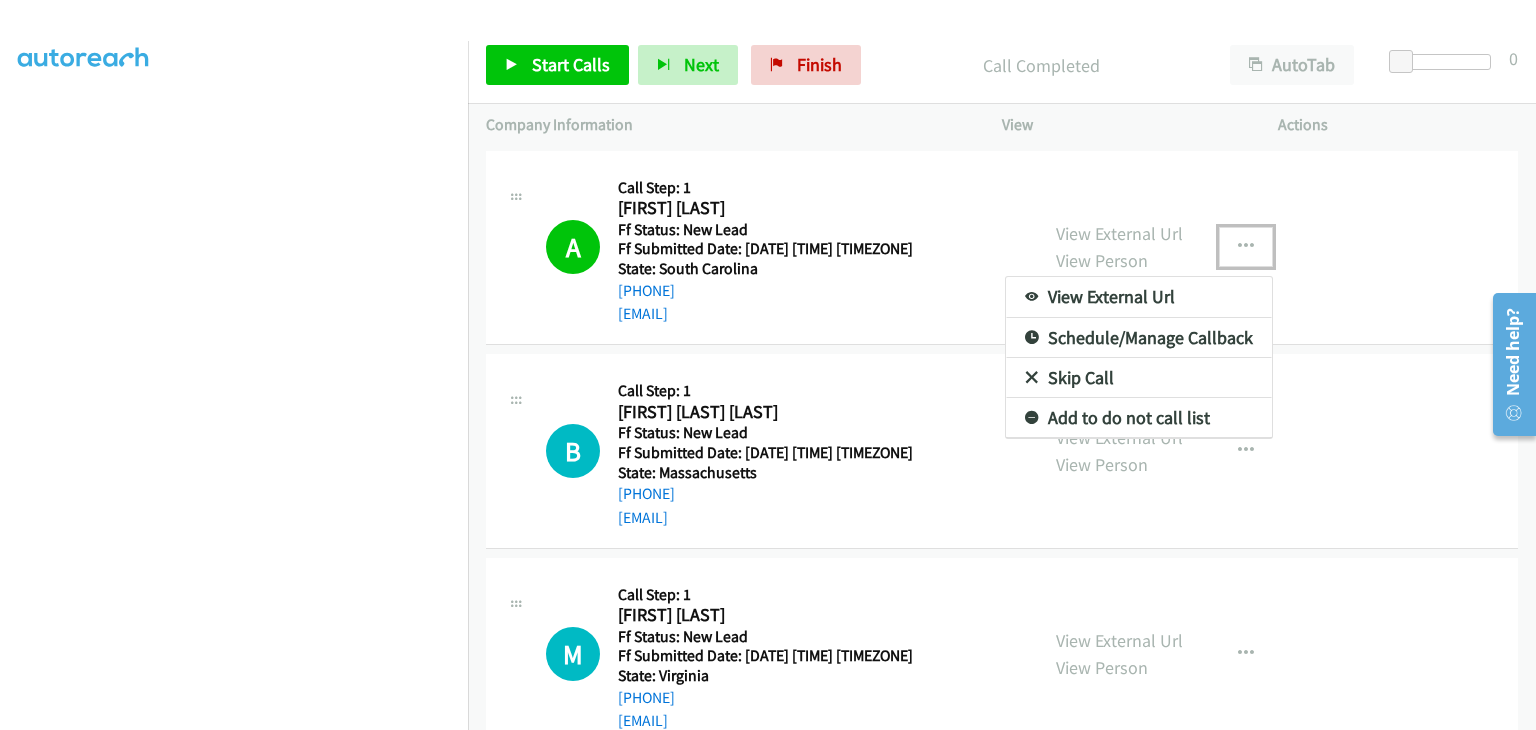 click on "Add to do not call list" at bounding box center [1139, 418] 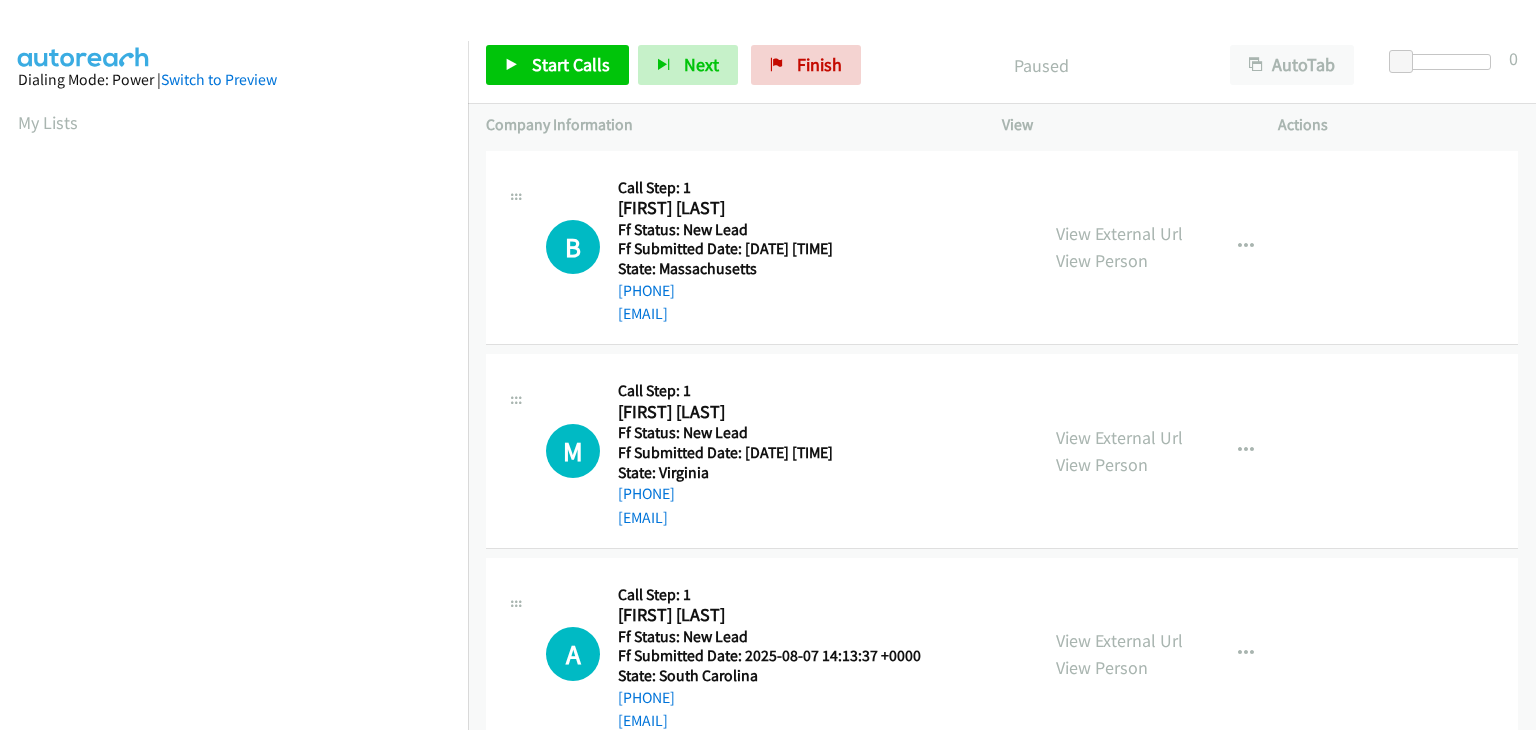 scroll, scrollTop: 0, scrollLeft: 0, axis: both 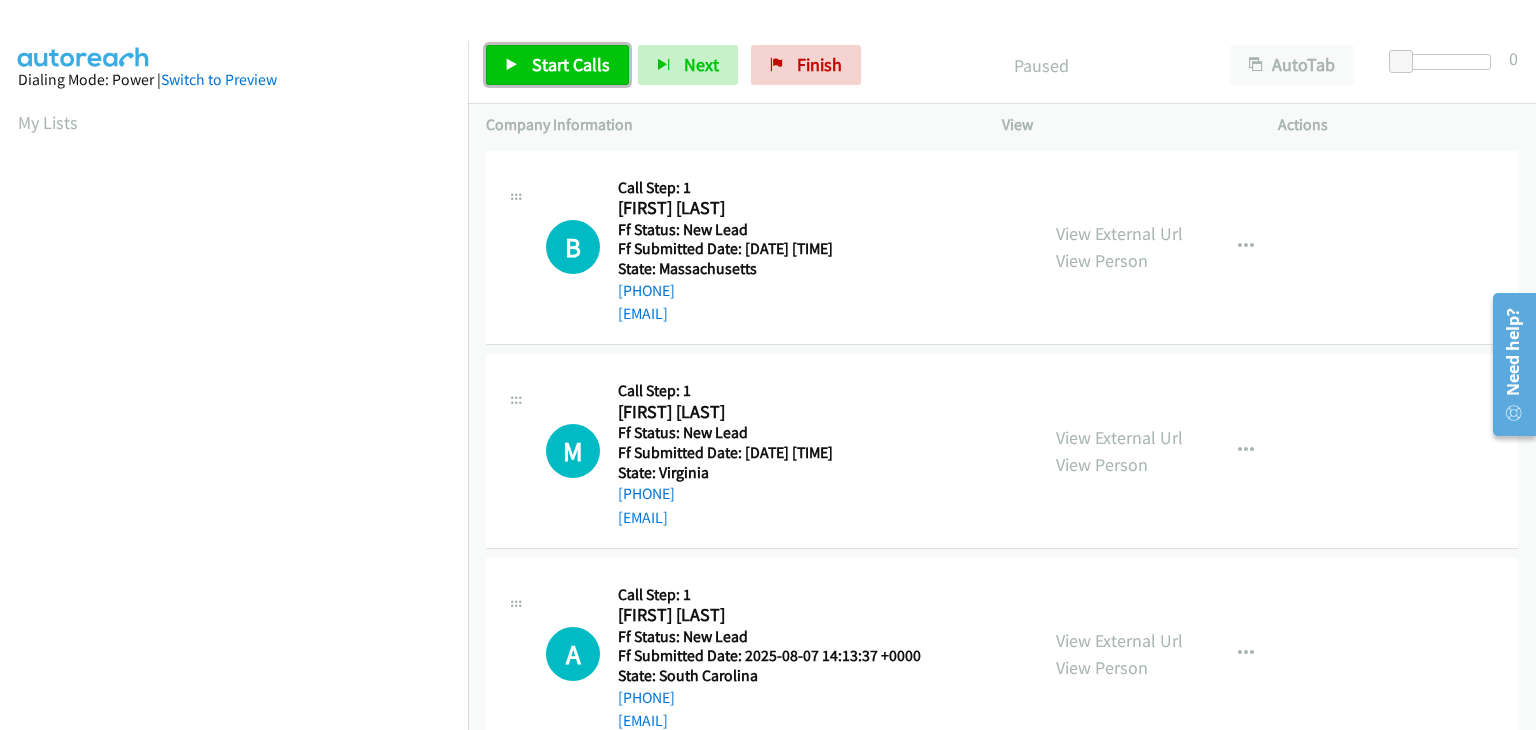 click on "Start Calls" at bounding box center [571, 64] 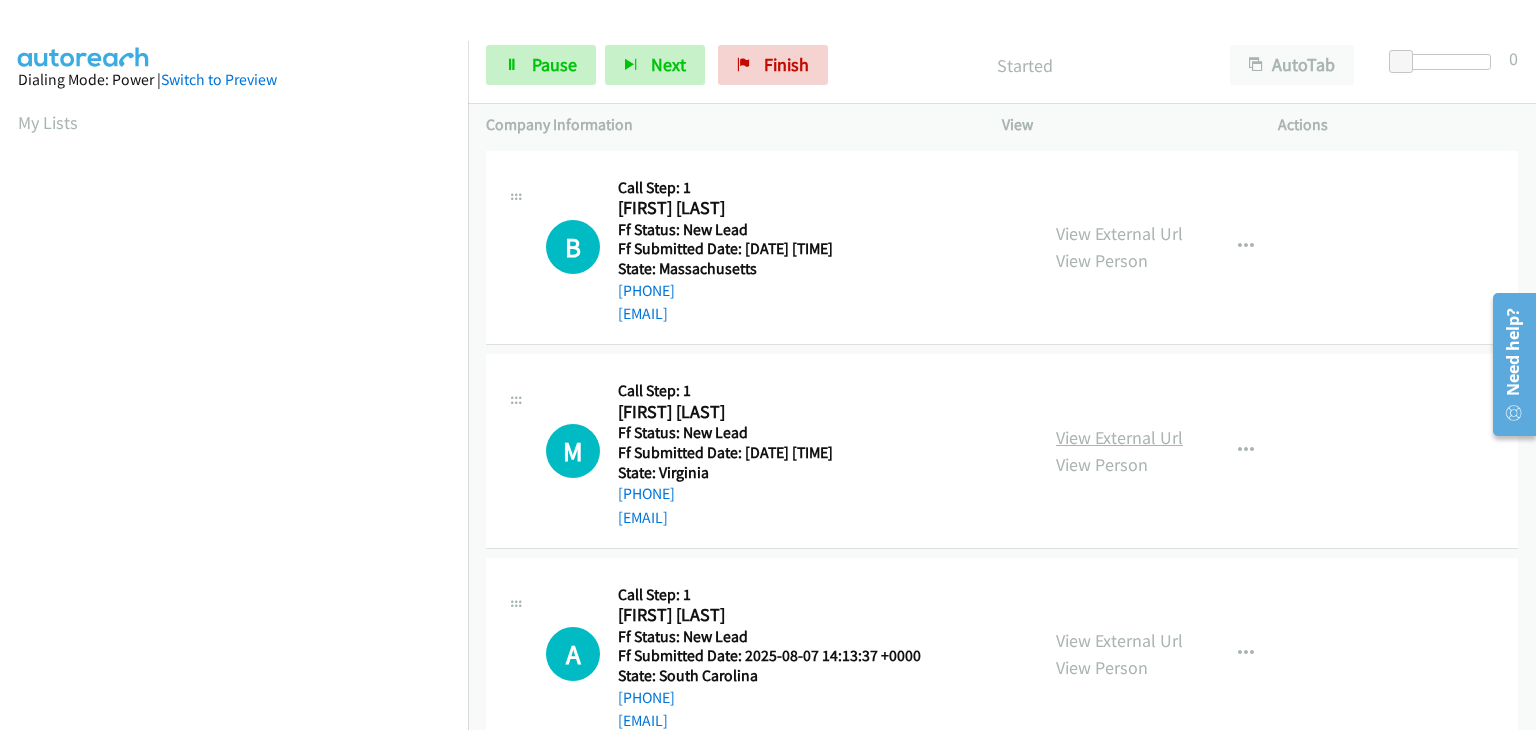 click on "View External Url" at bounding box center [1119, 437] 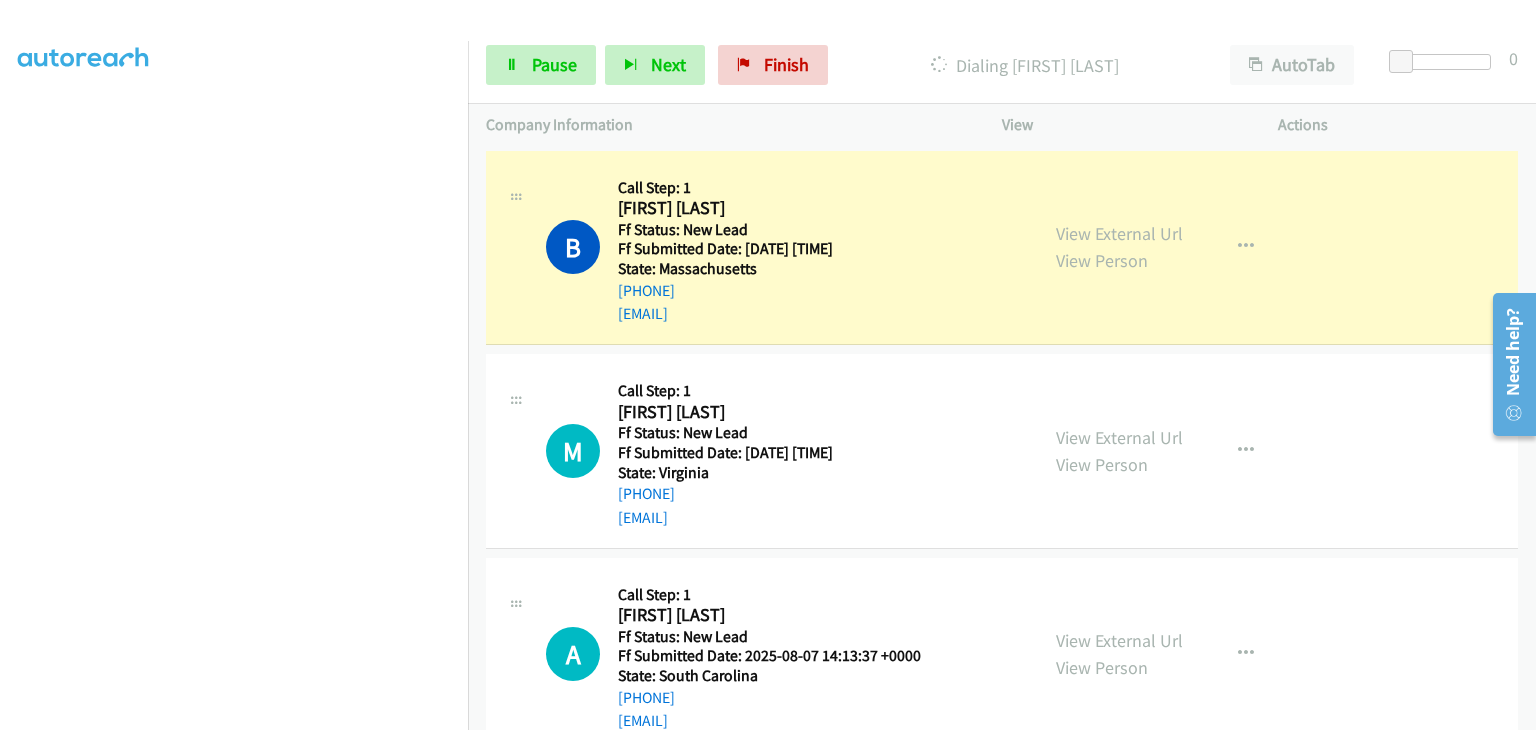 scroll, scrollTop: 392, scrollLeft: 0, axis: vertical 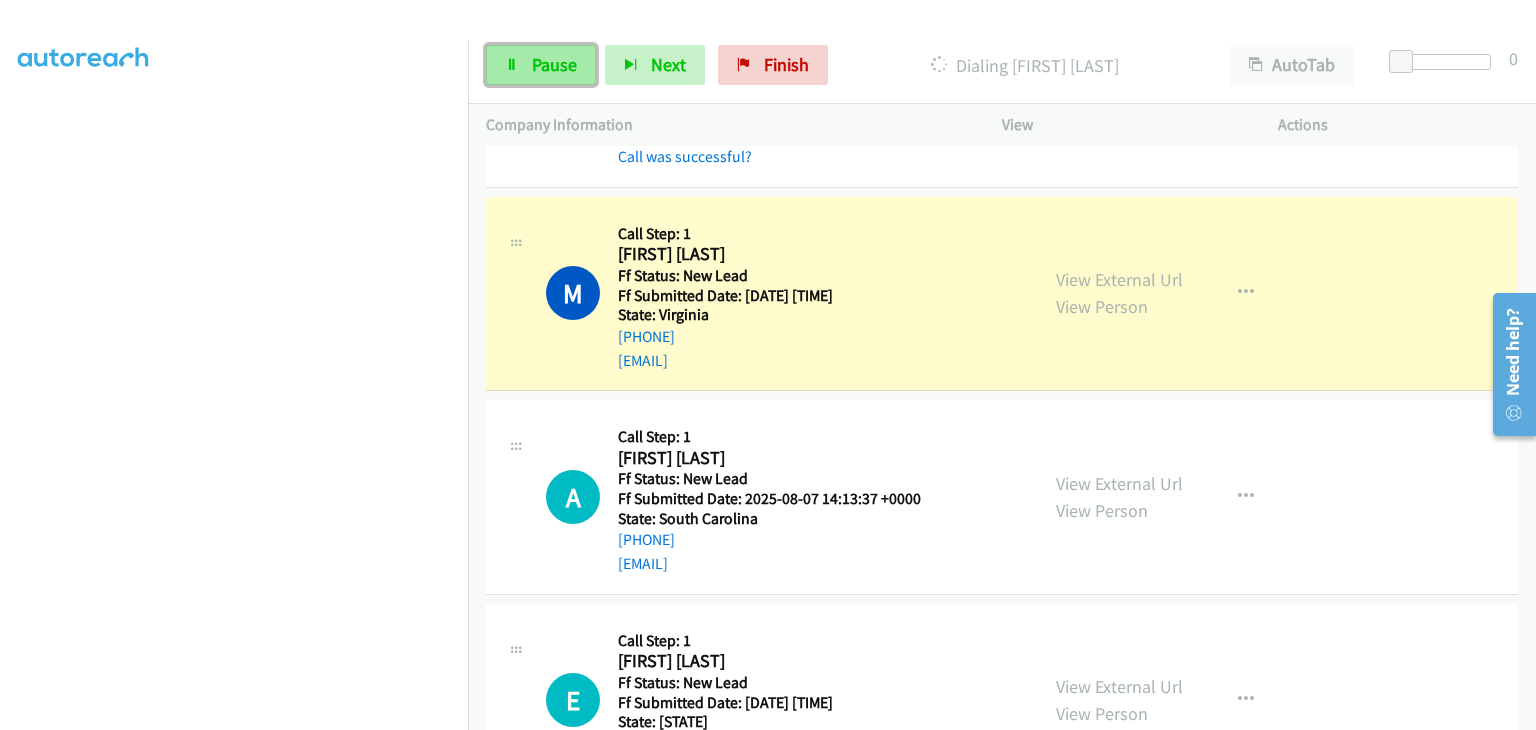 click on "Pause" at bounding box center [541, 65] 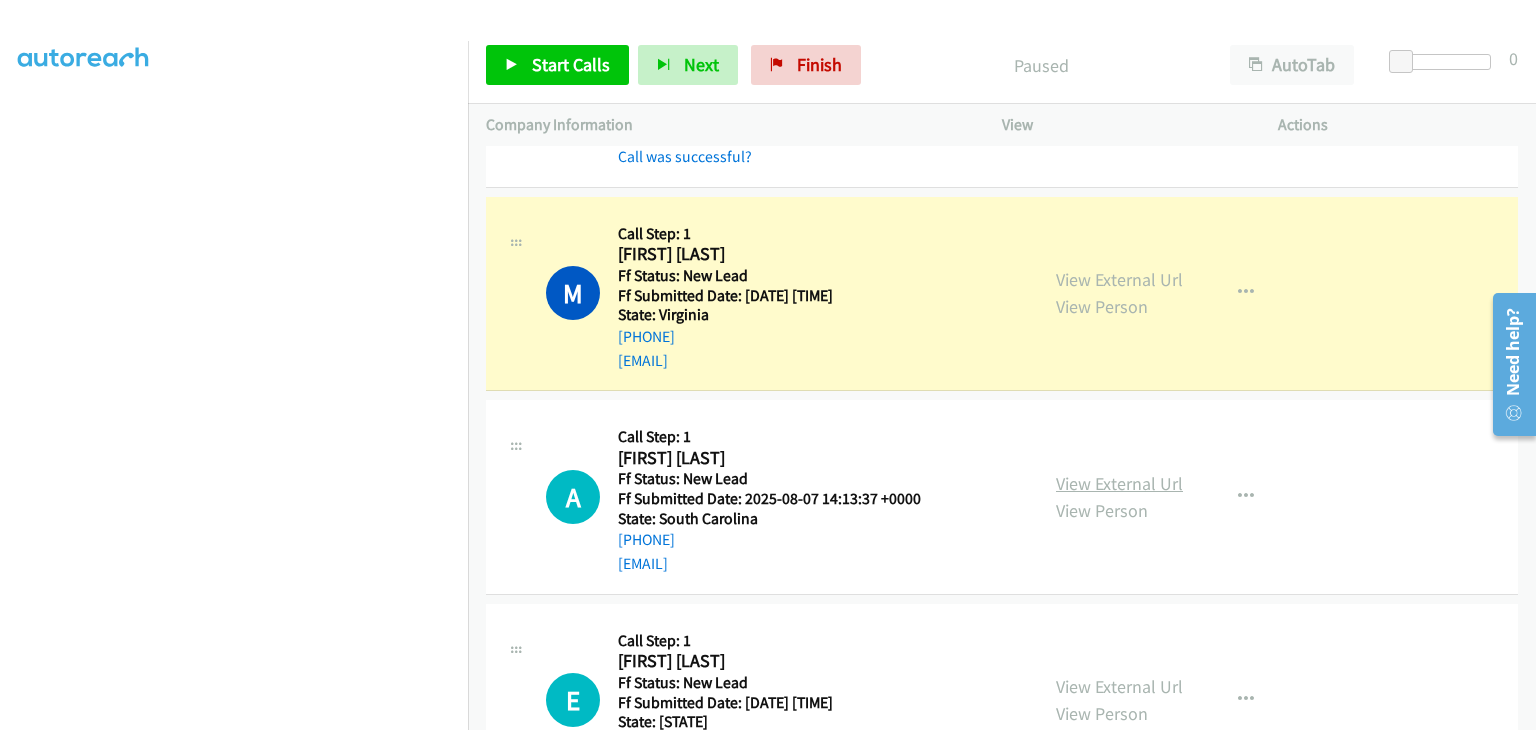 click on "View External Url" at bounding box center [1119, 483] 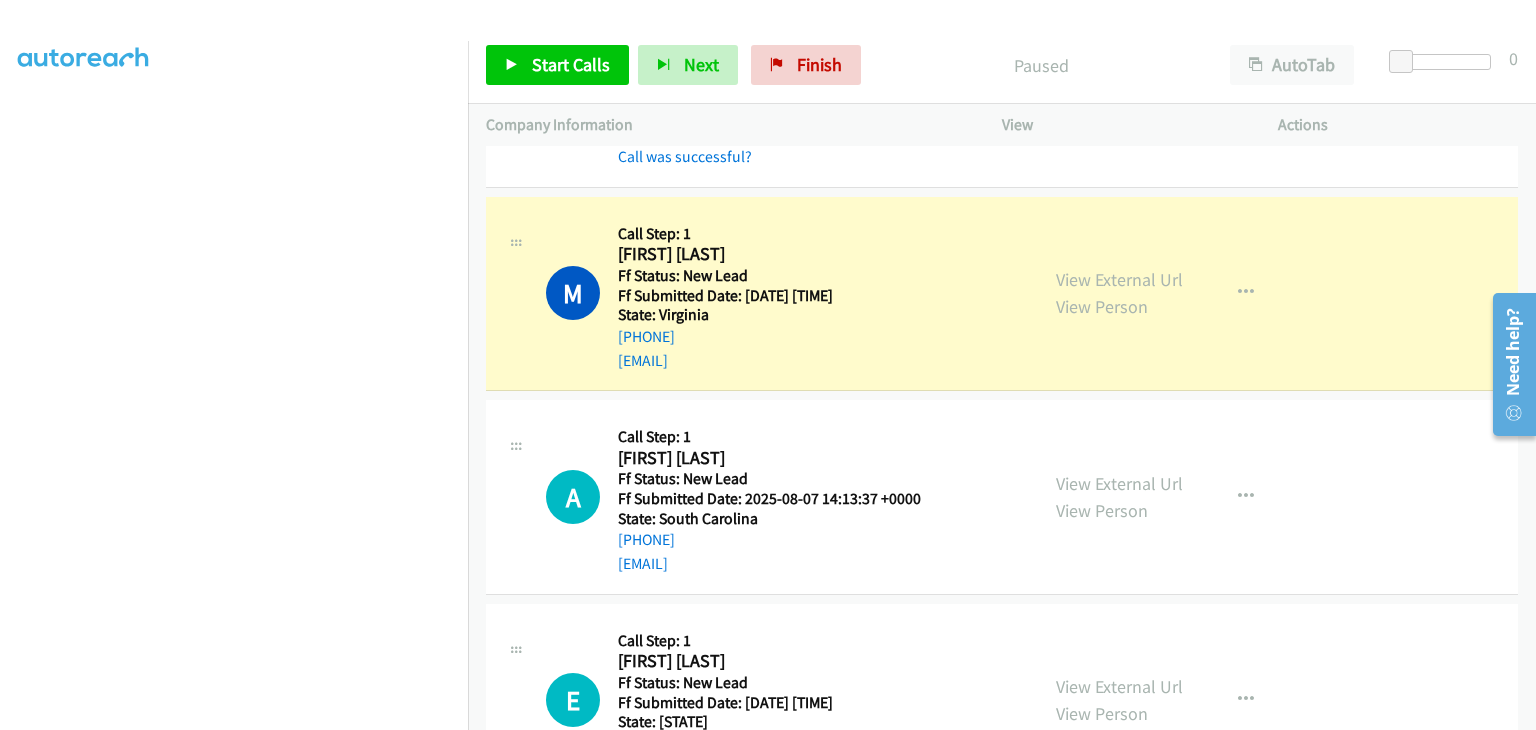 scroll, scrollTop: 300, scrollLeft: 0, axis: vertical 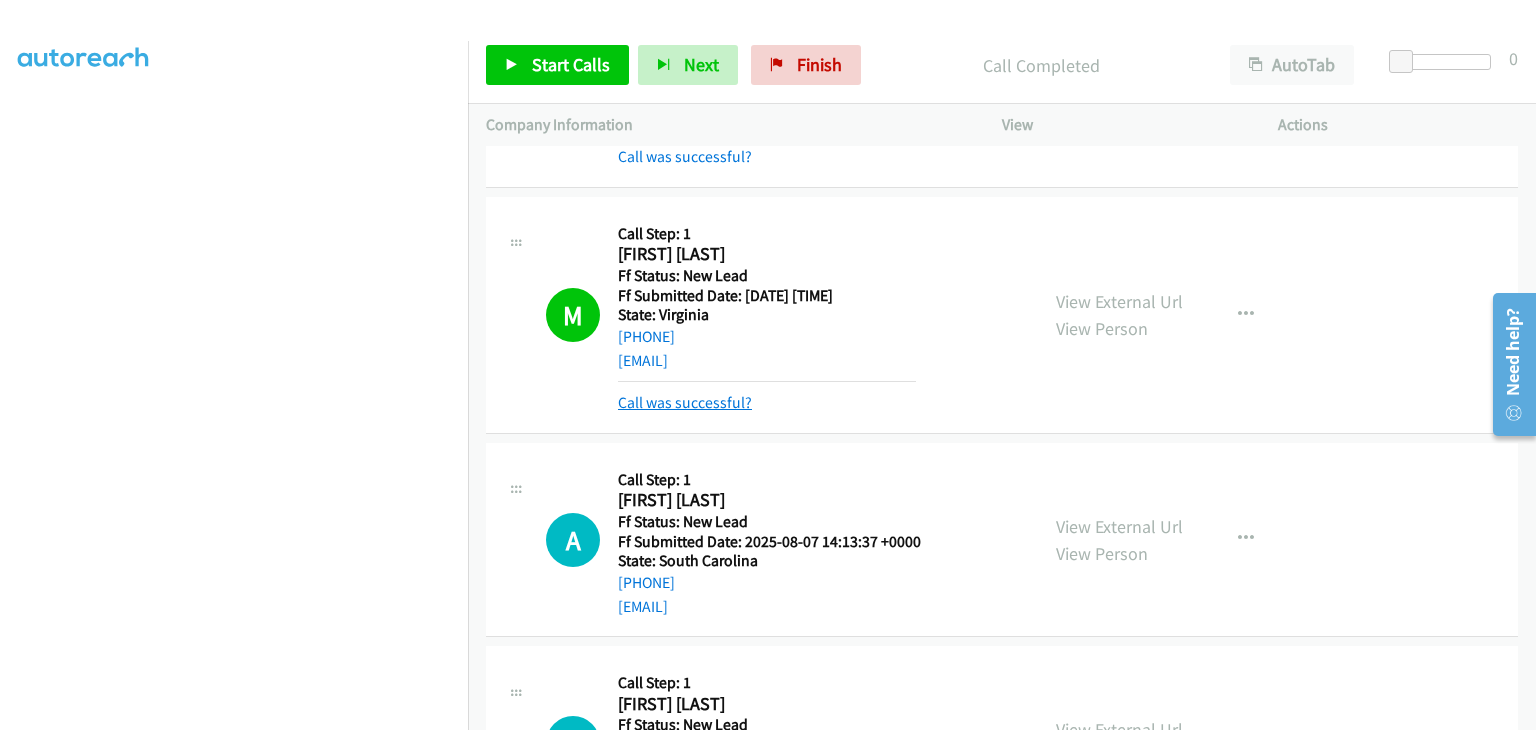click on "Call was successful?" at bounding box center (685, 402) 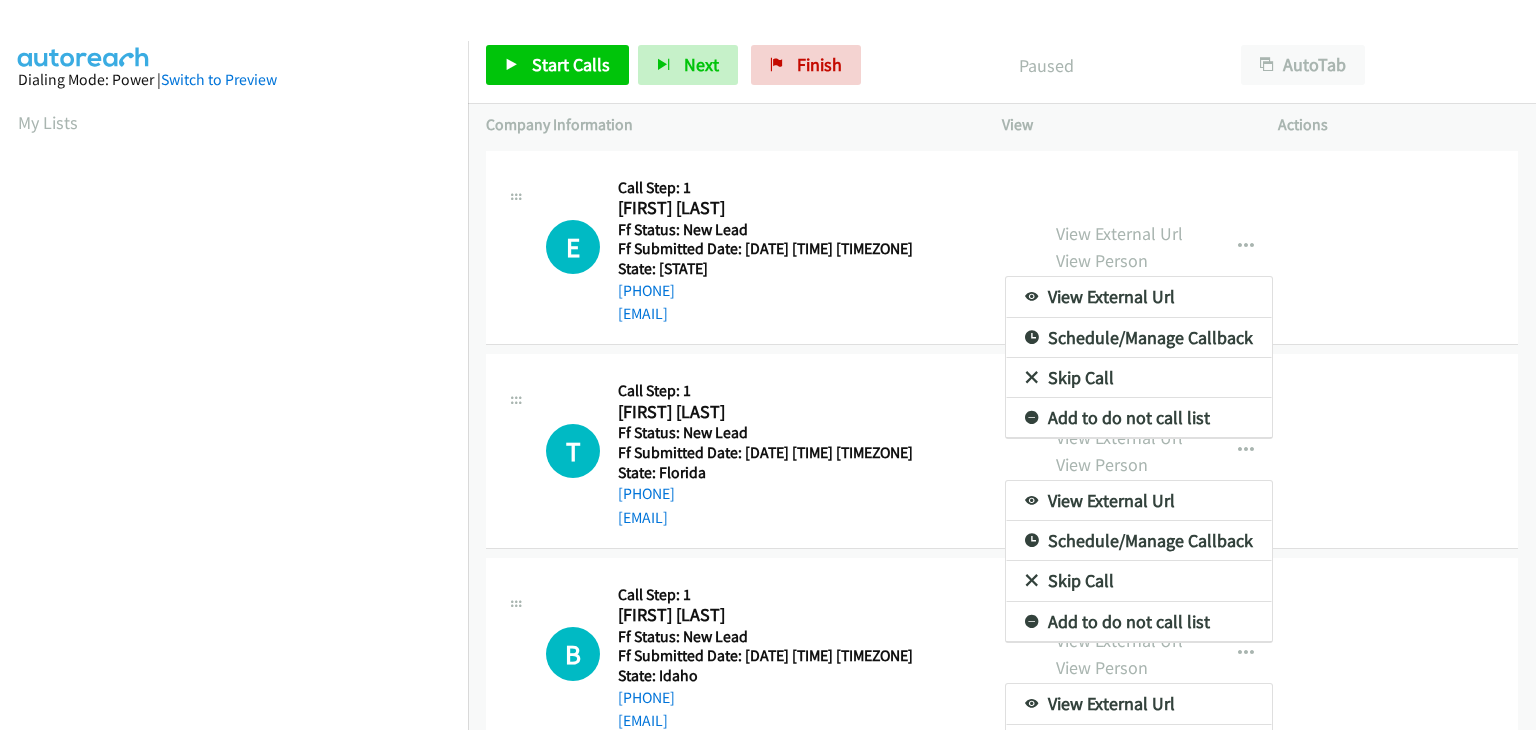 scroll, scrollTop: 0, scrollLeft: 0, axis: both 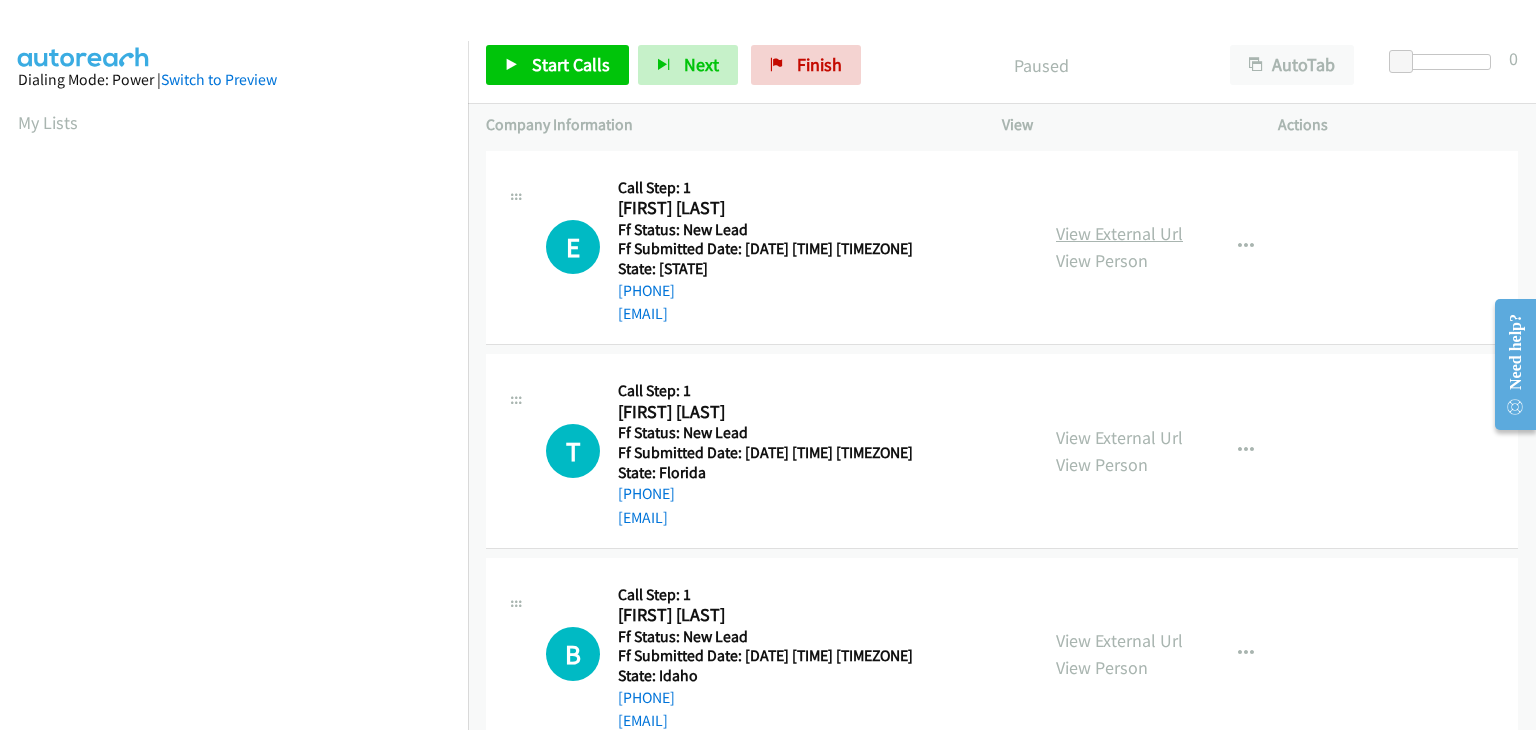 click on "View External Url" at bounding box center [1119, 233] 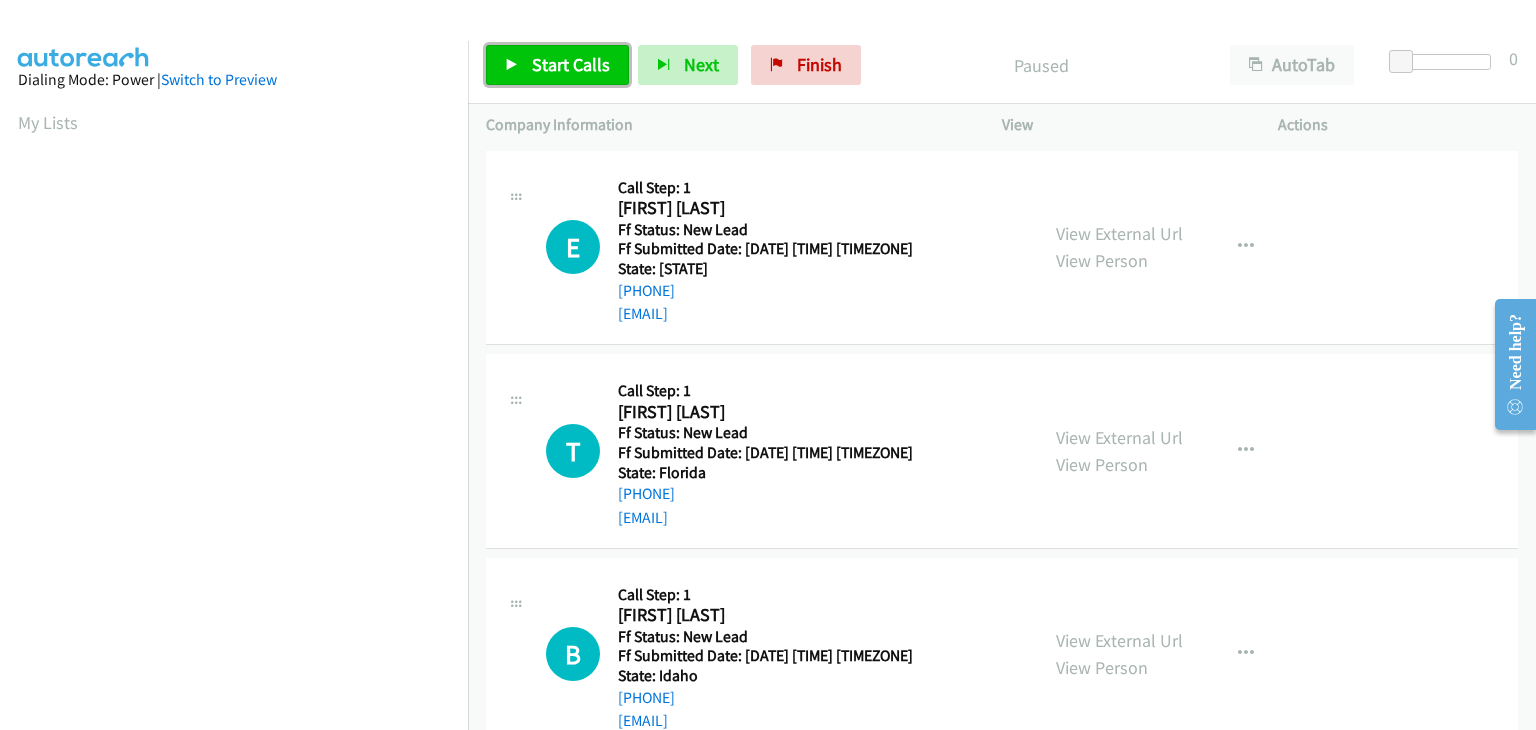 drag, startPoint x: 564, startPoint y: 59, endPoint x: 595, endPoint y: 45, distance: 34.0147 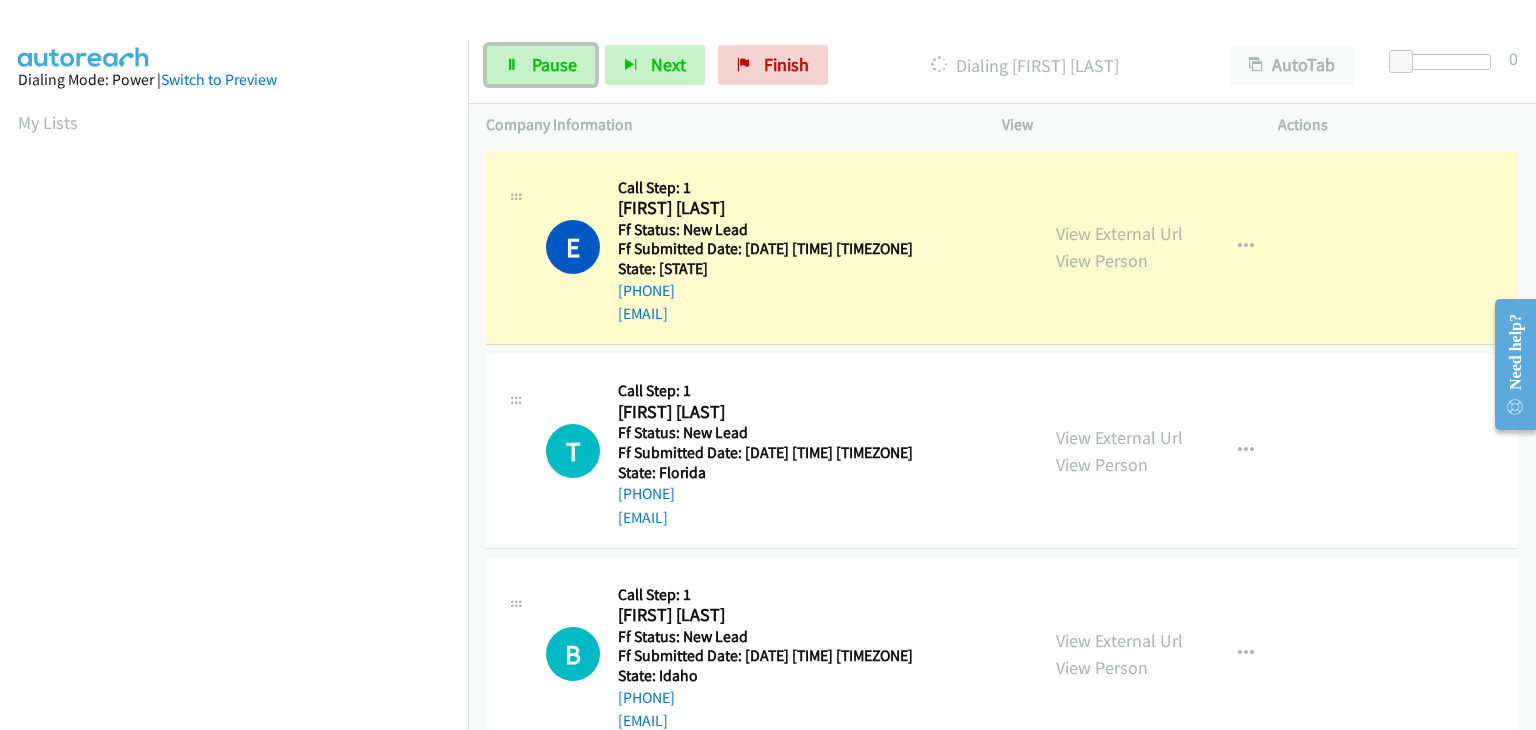 drag, startPoint x: 581, startPoint y: 60, endPoint x: 832, endPoint y: 145, distance: 265.0019 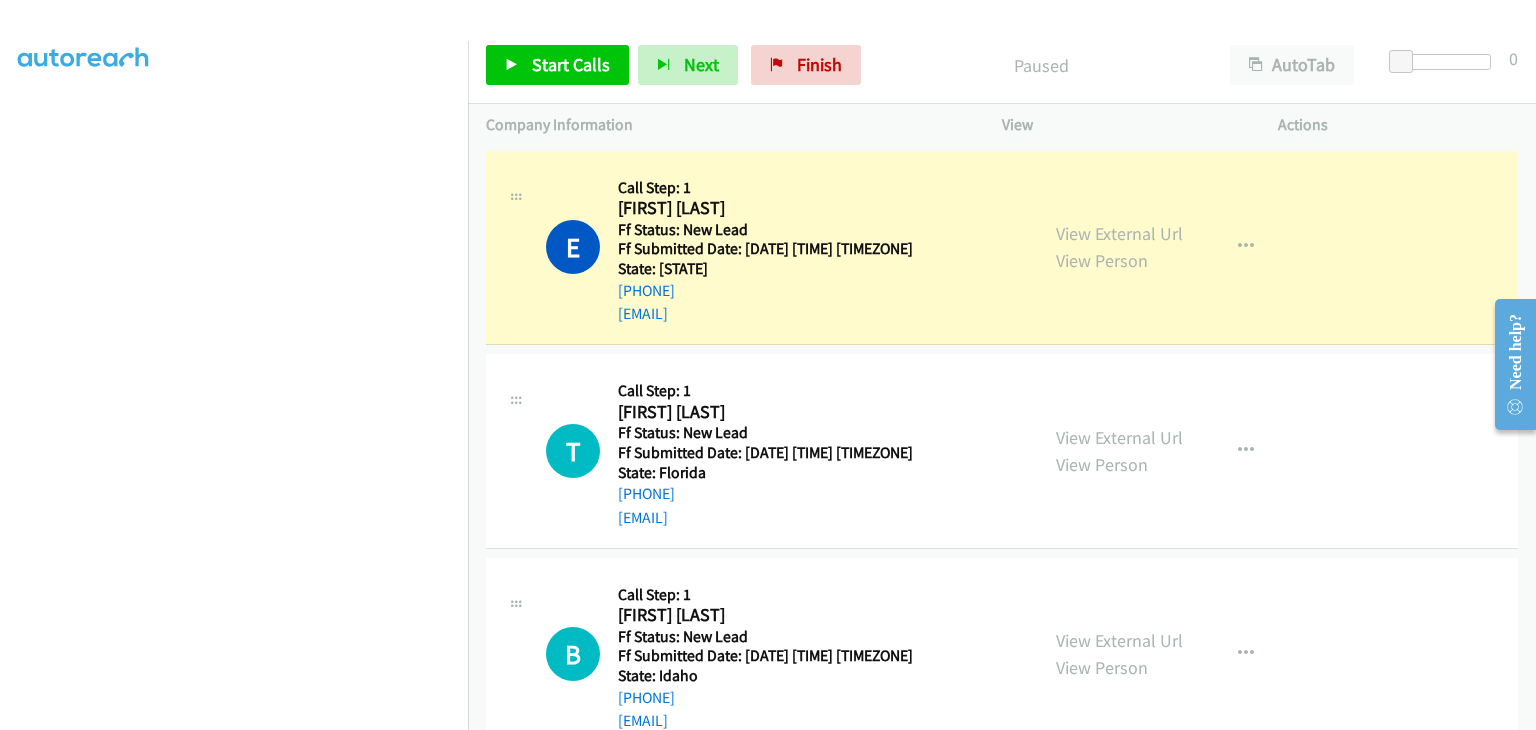 scroll, scrollTop: 392, scrollLeft: 0, axis: vertical 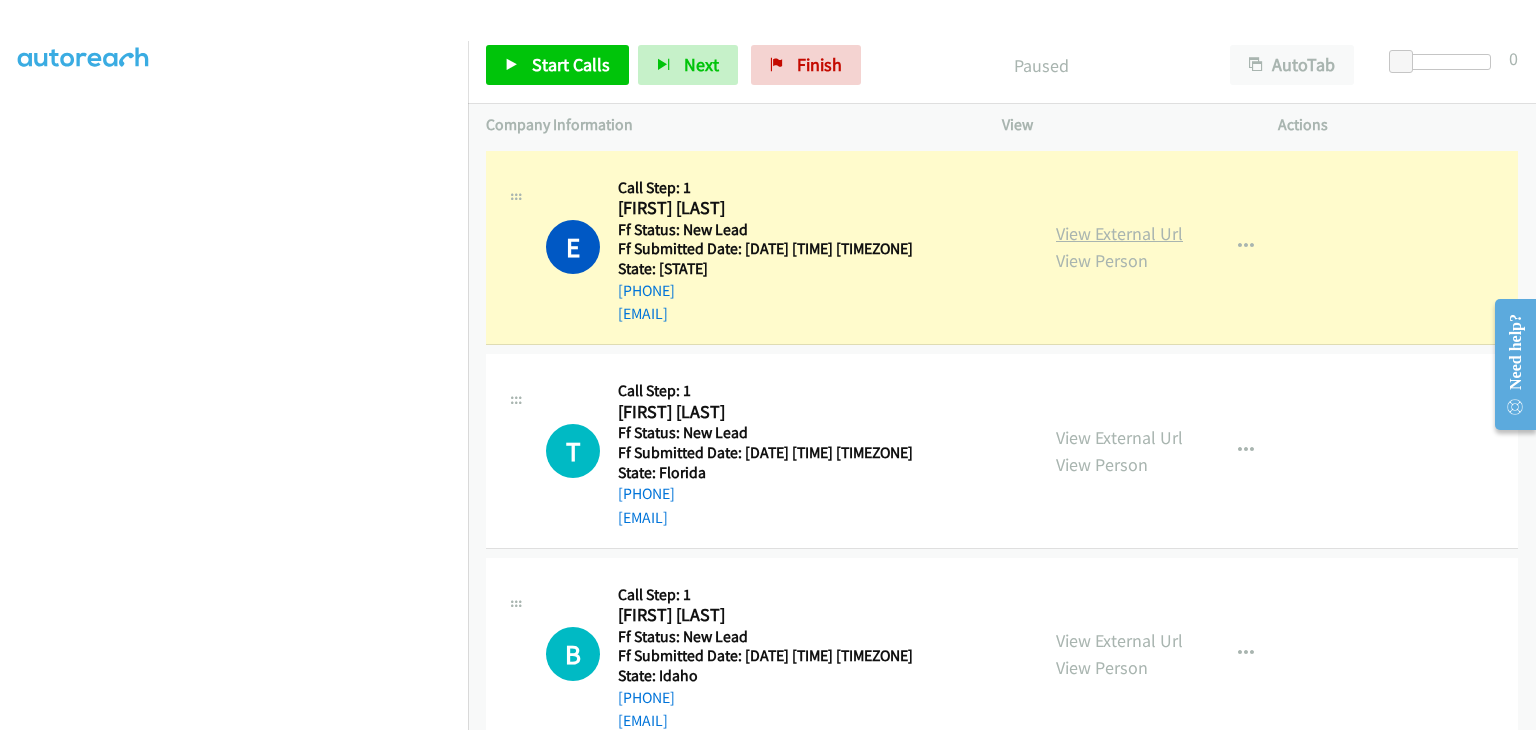 click on "View External Url" at bounding box center (1119, 233) 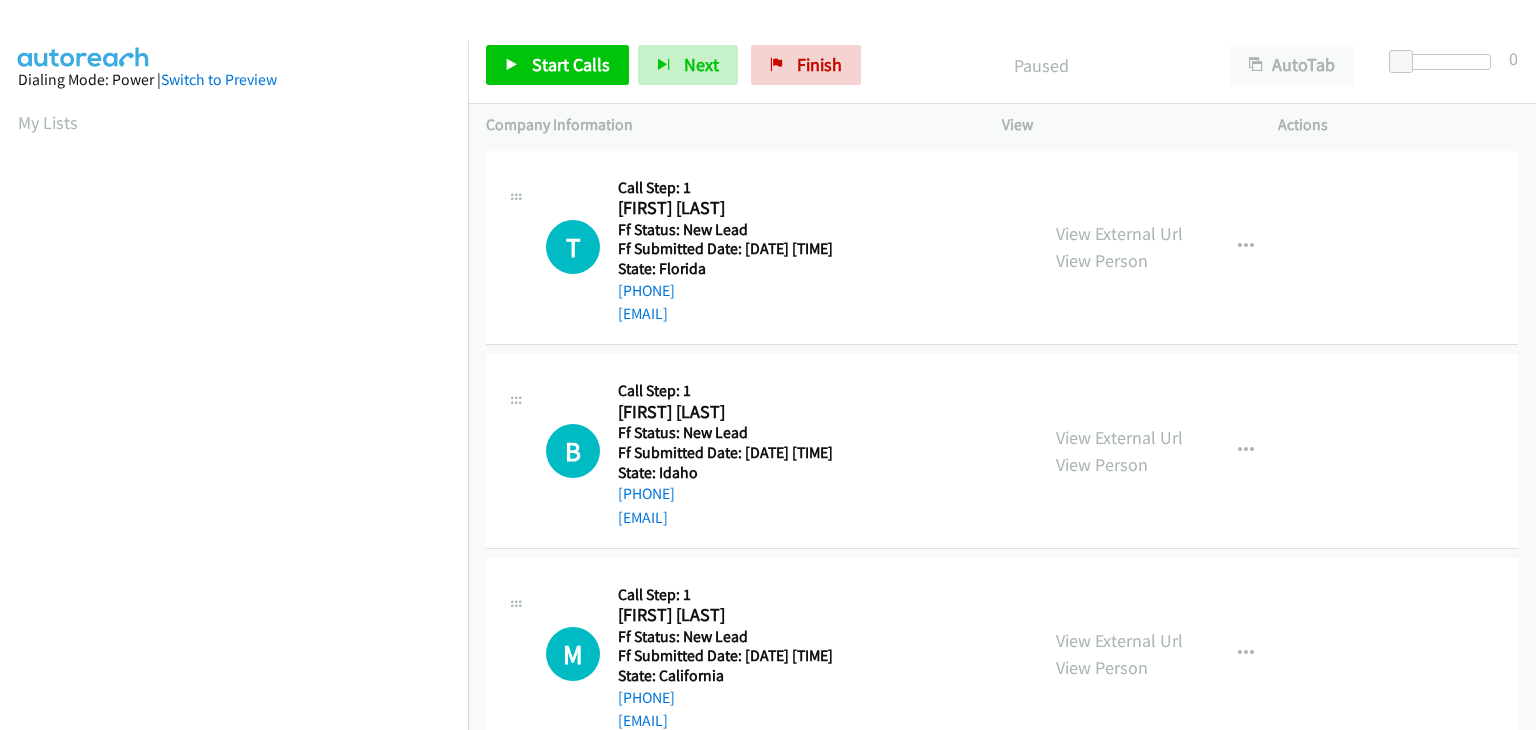 scroll, scrollTop: 0, scrollLeft: 0, axis: both 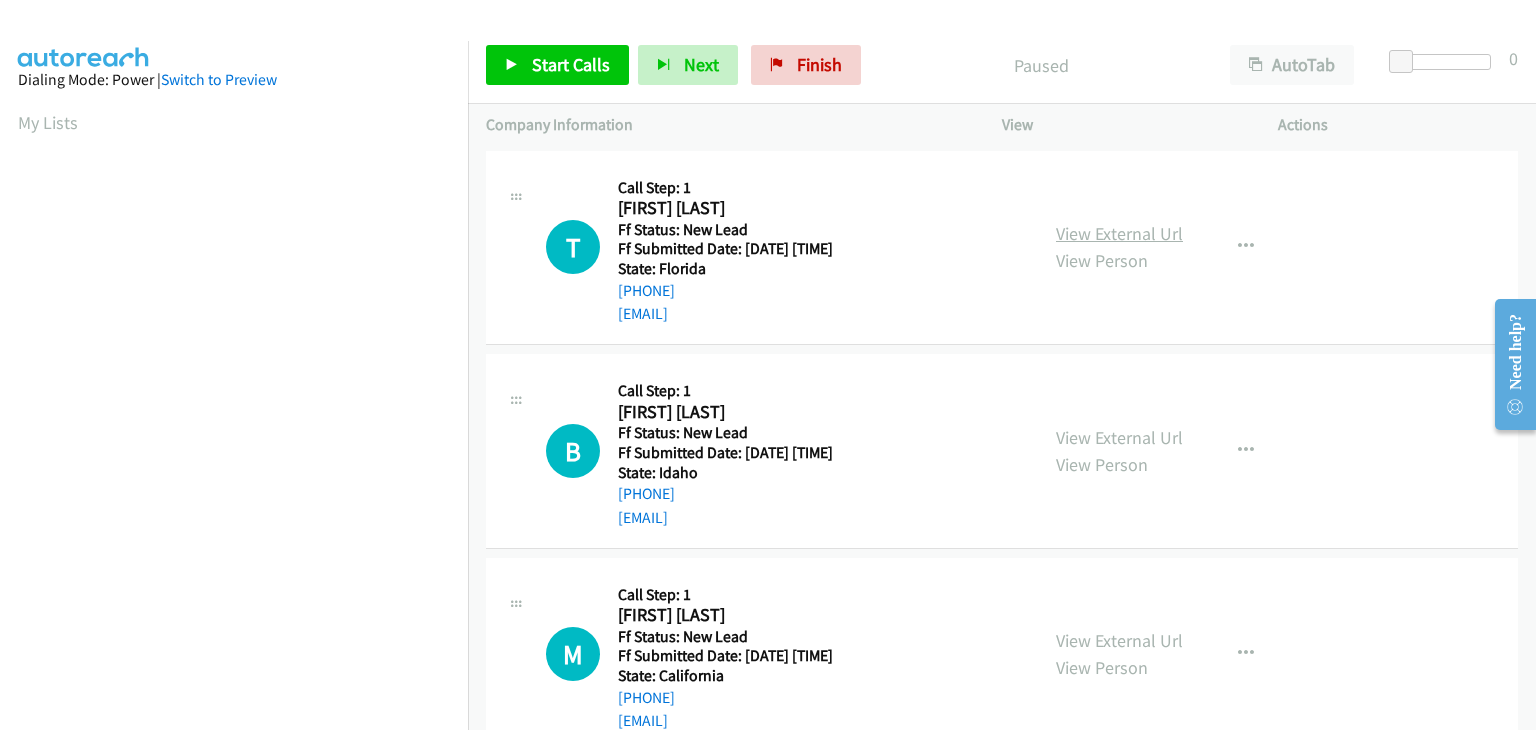 click on "View External Url" at bounding box center [1119, 233] 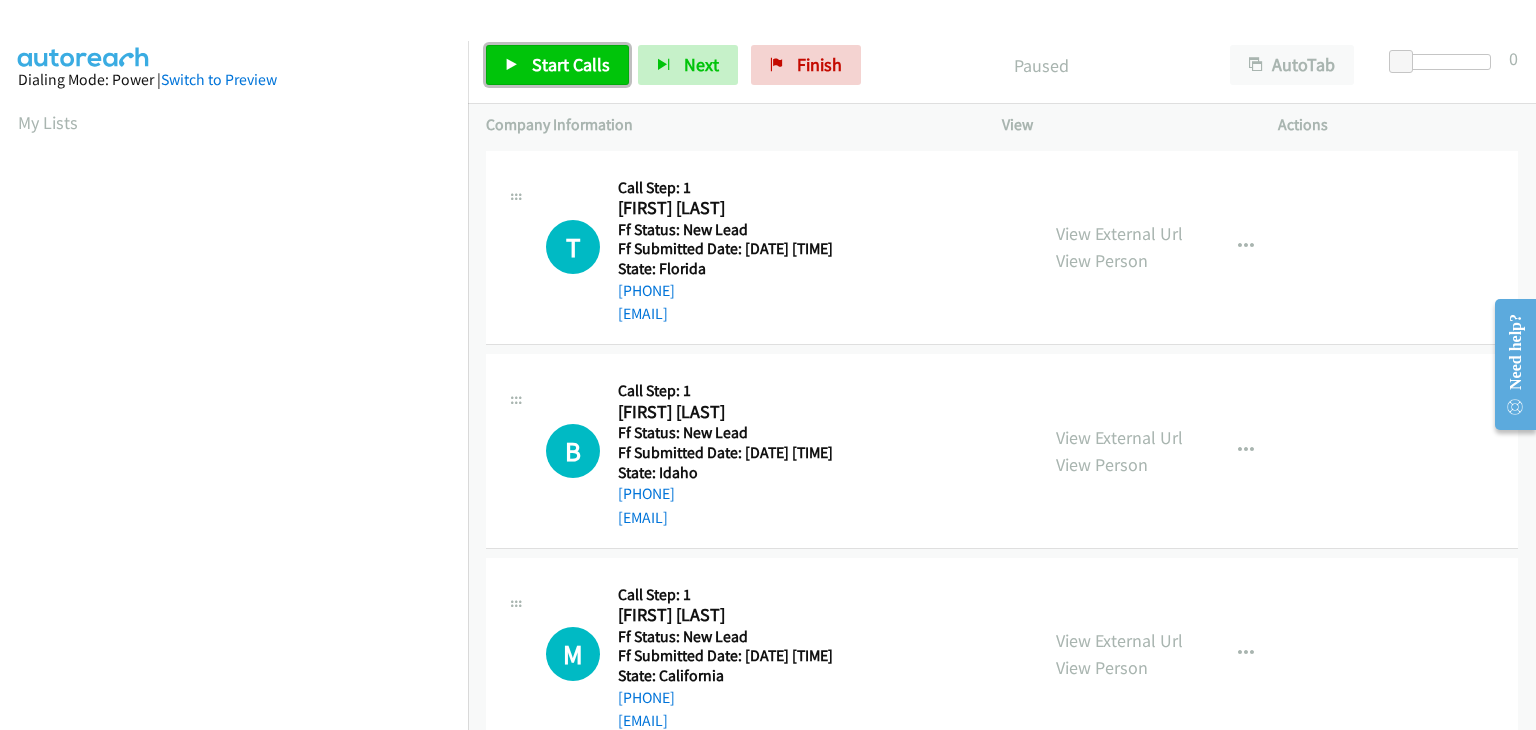 click on "Start Calls" at bounding box center [557, 65] 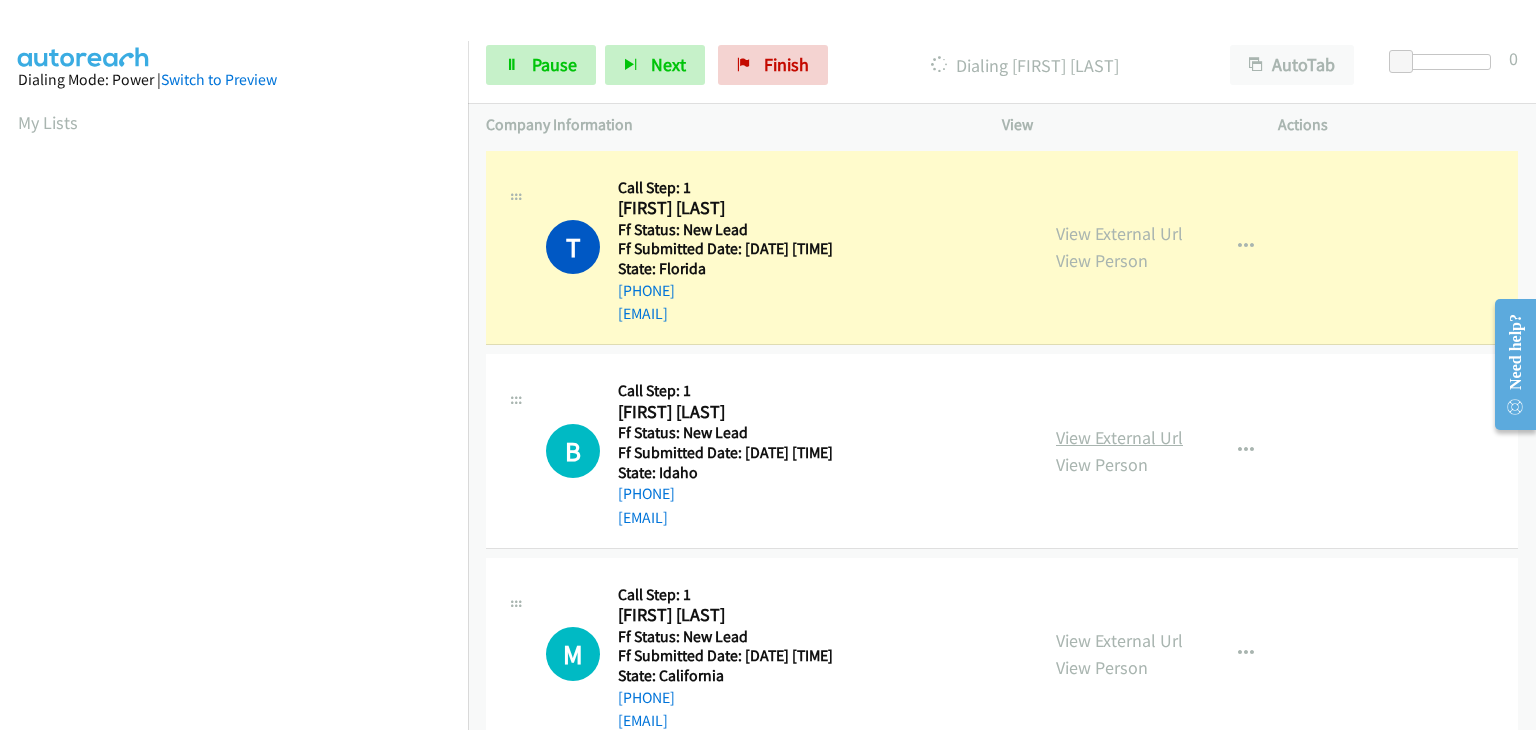 click on "View External Url" at bounding box center [1119, 437] 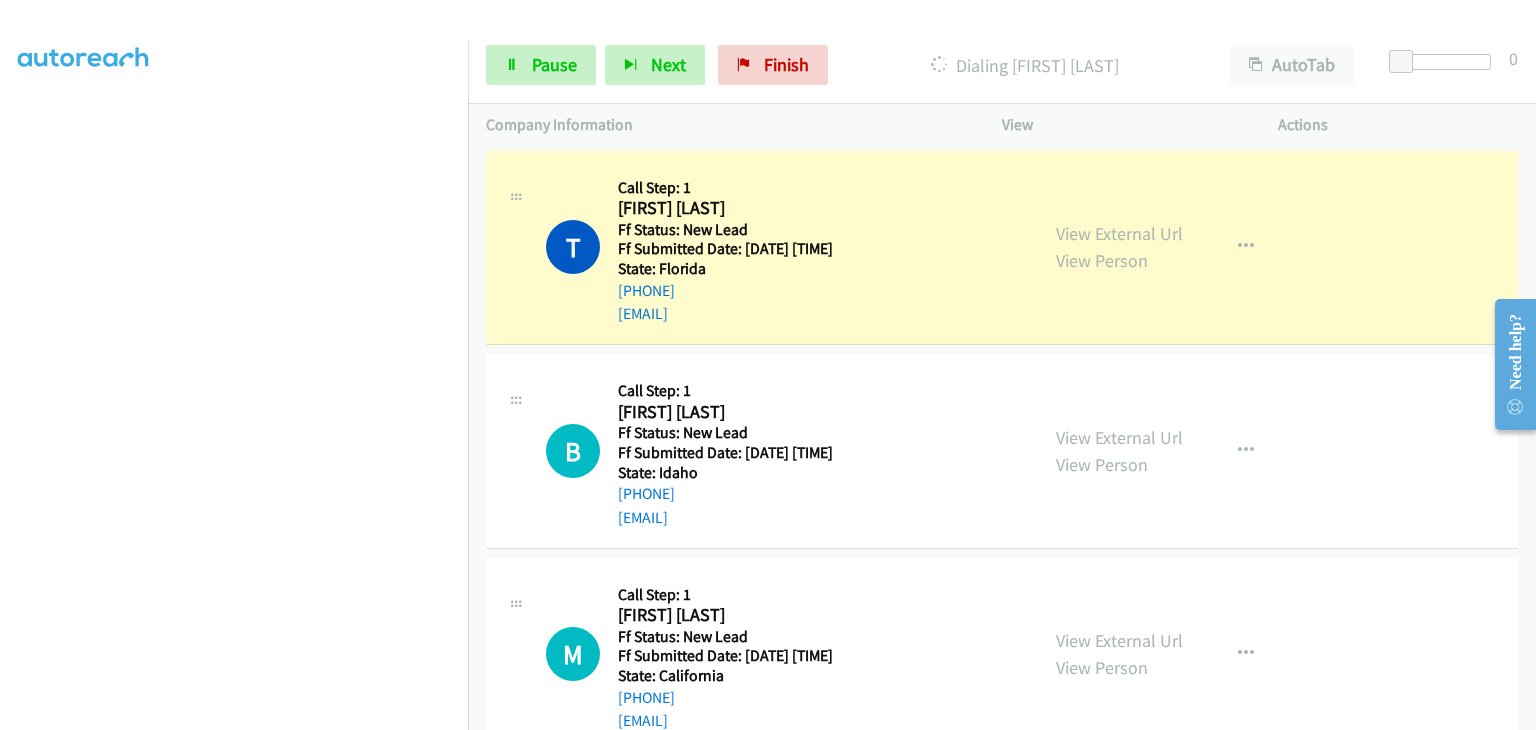 scroll, scrollTop: 392, scrollLeft: 0, axis: vertical 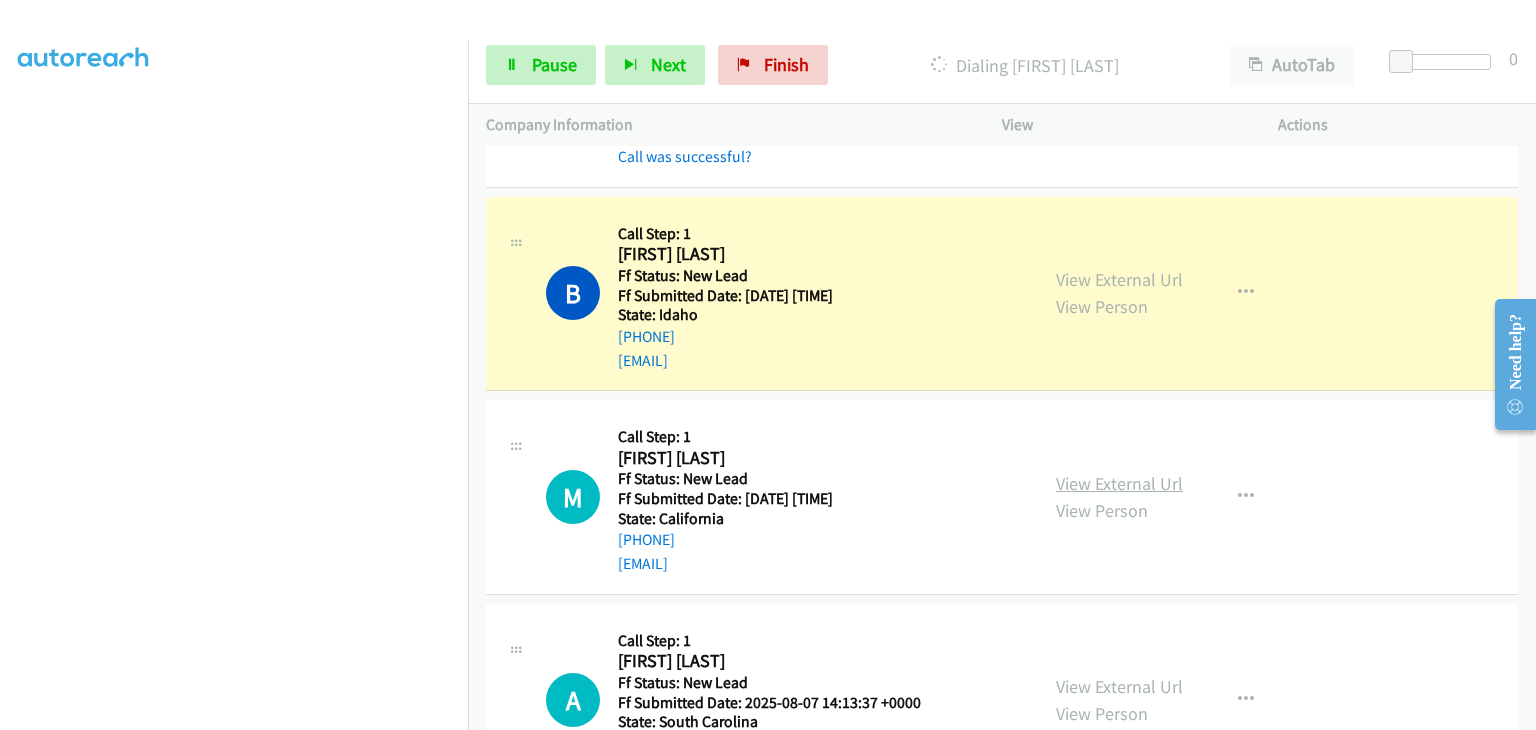 click on "View External Url" at bounding box center [1119, 483] 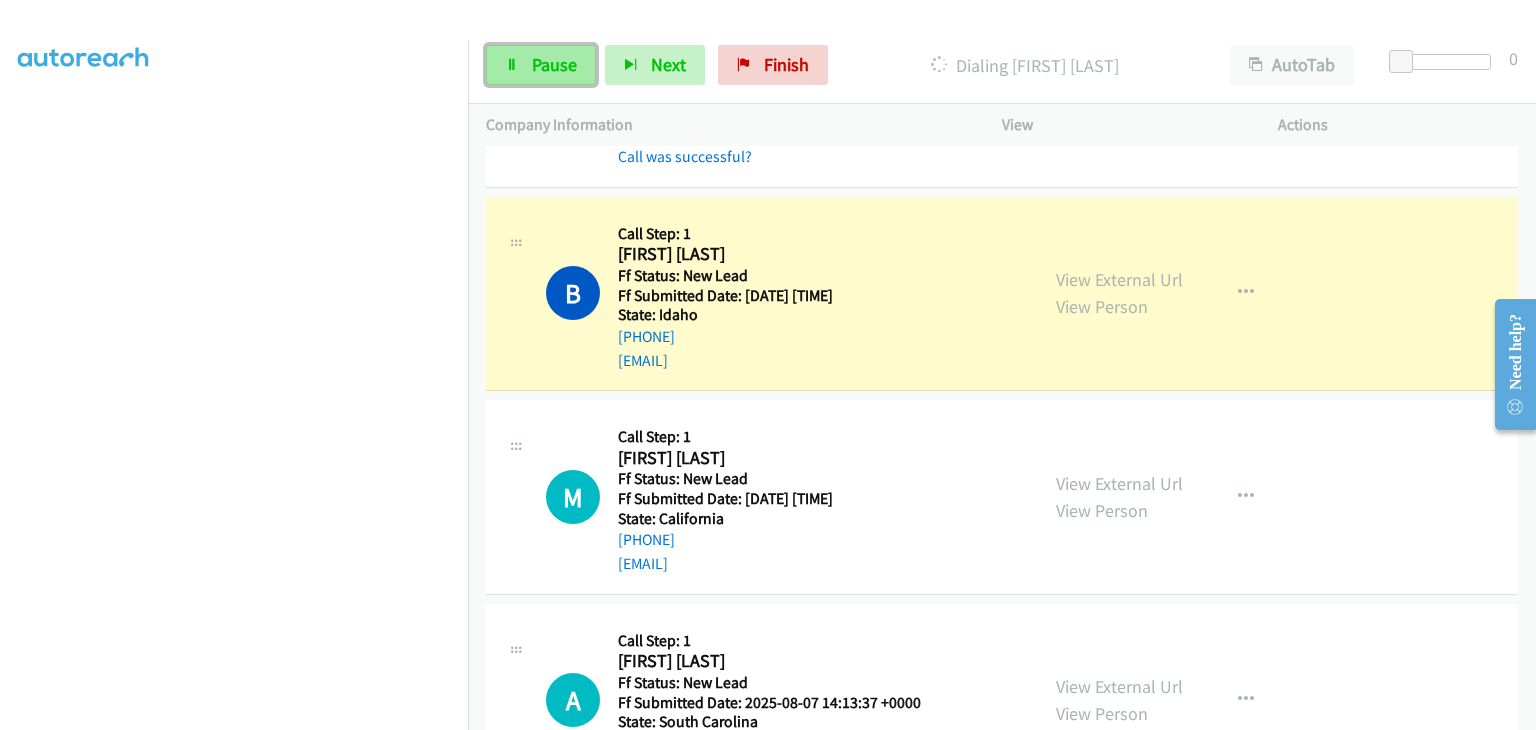 click on "Pause" at bounding box center (541, 65) 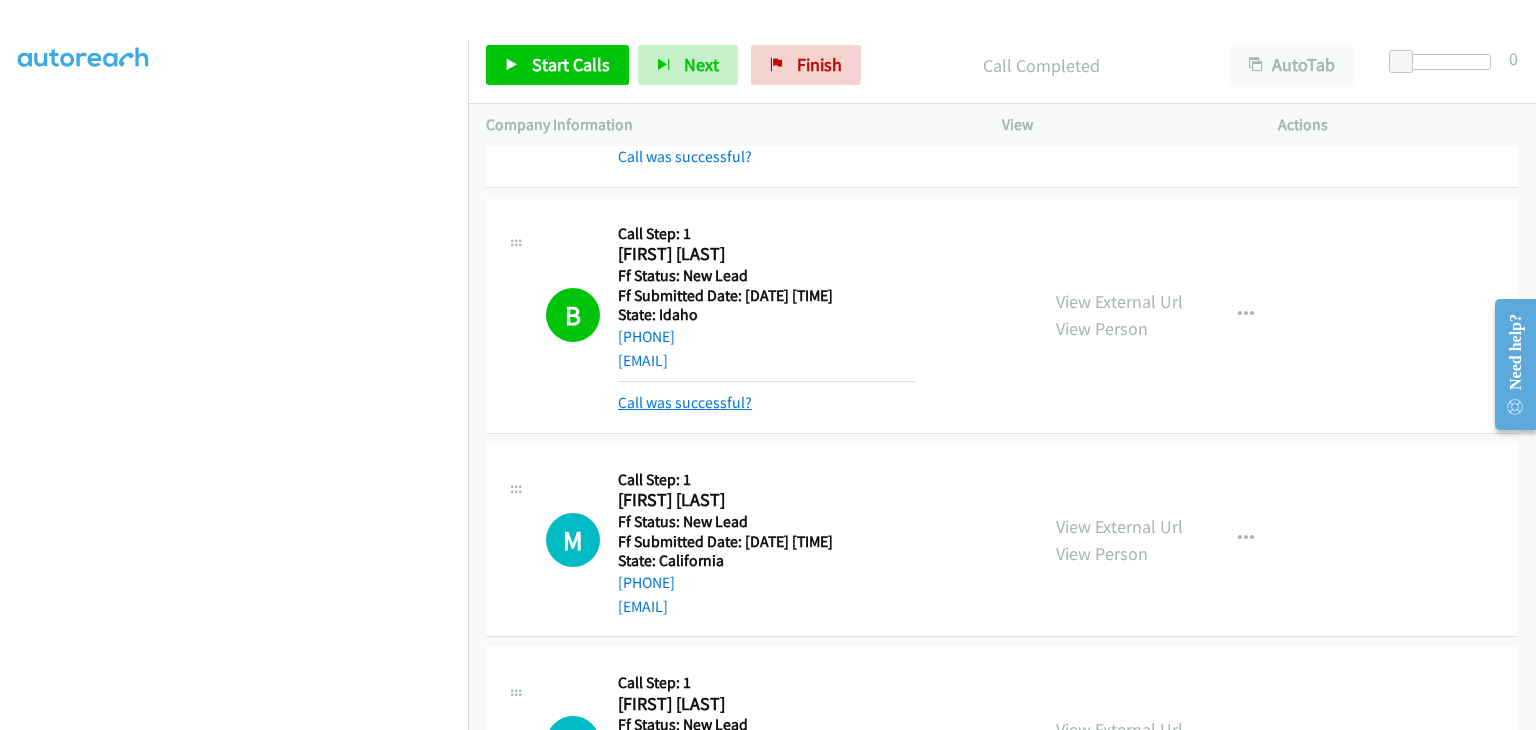 click on "Call was successful?" at bounding box center [685, 402] 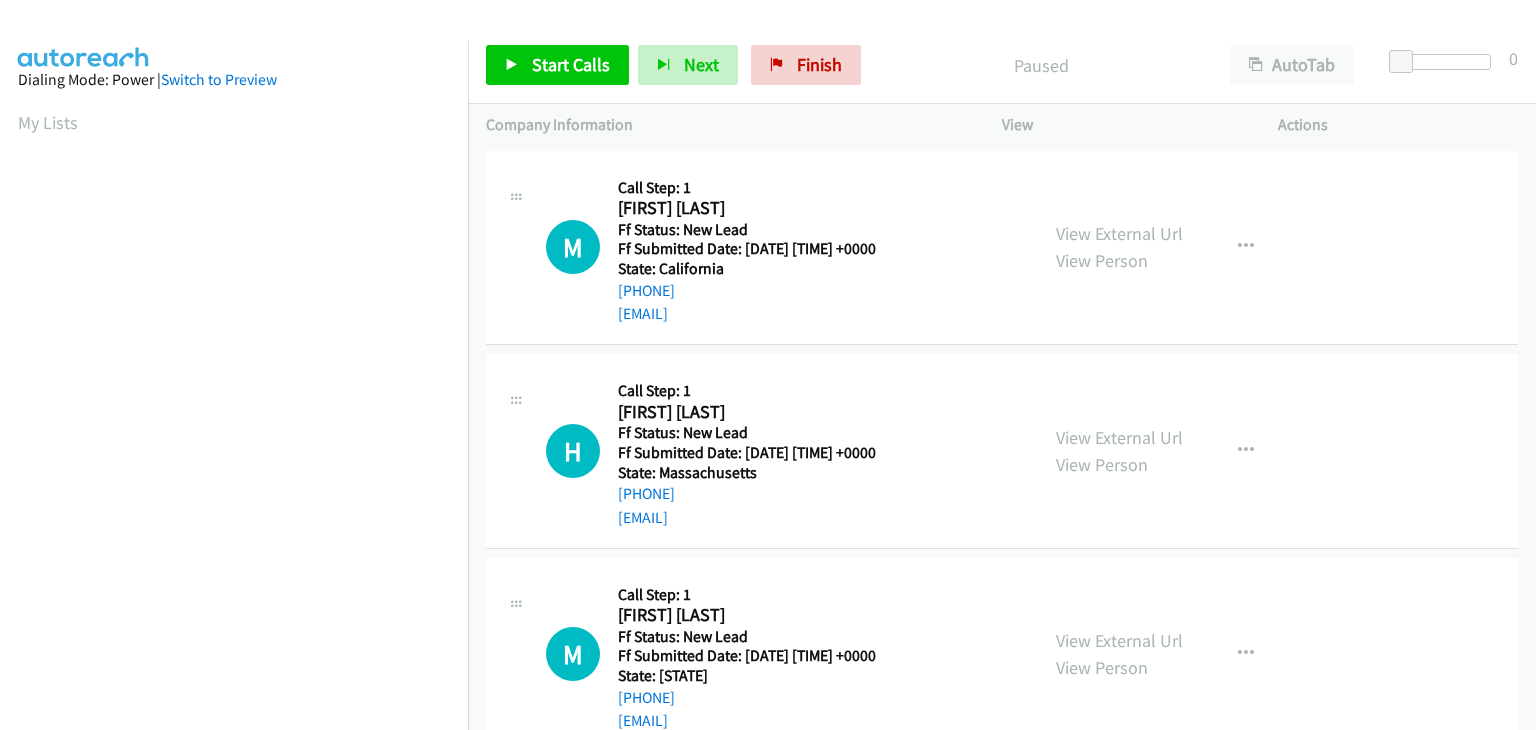scroll, scrollTop: 0, scrollLeft: 0, axis: both 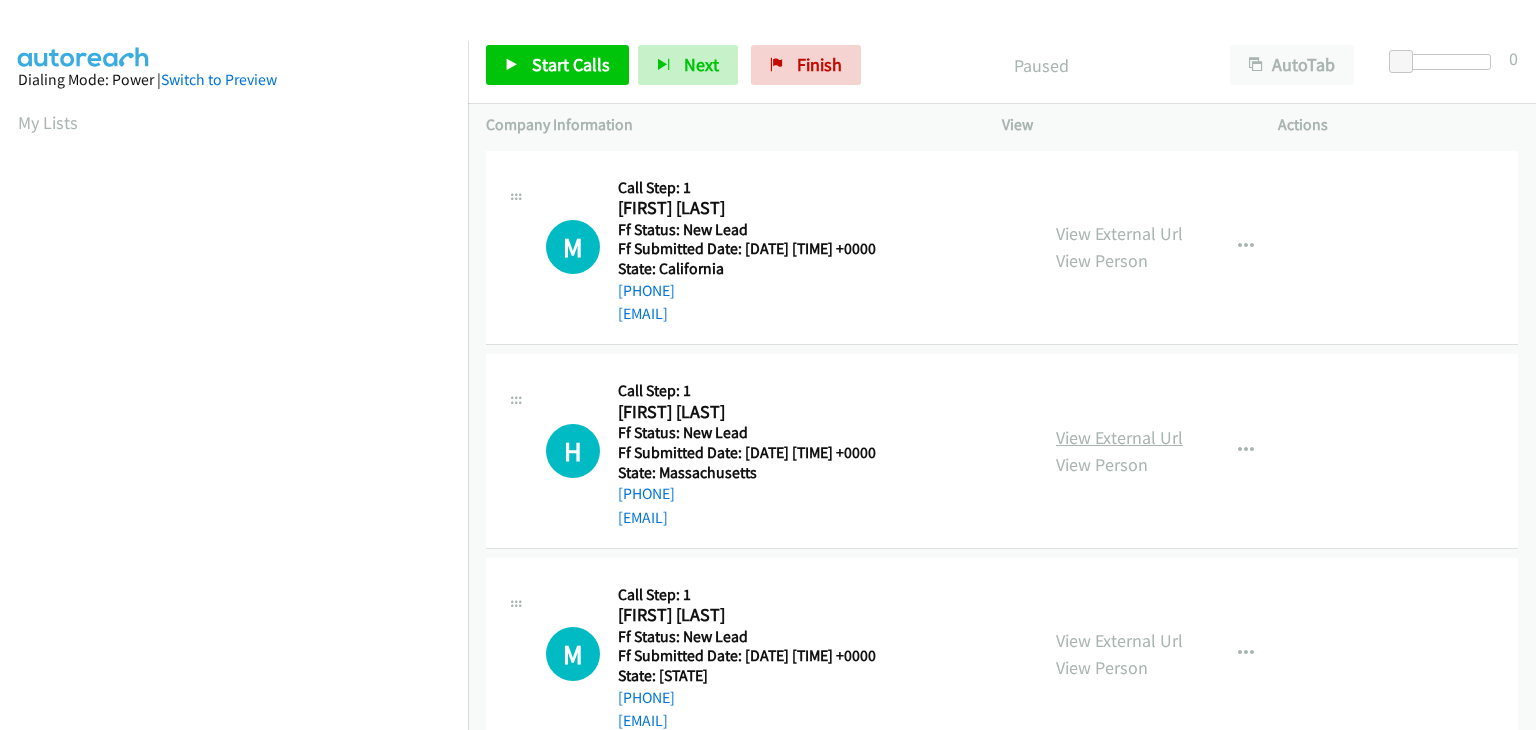 click on "View External Url" at bounding box center [1119, 437] 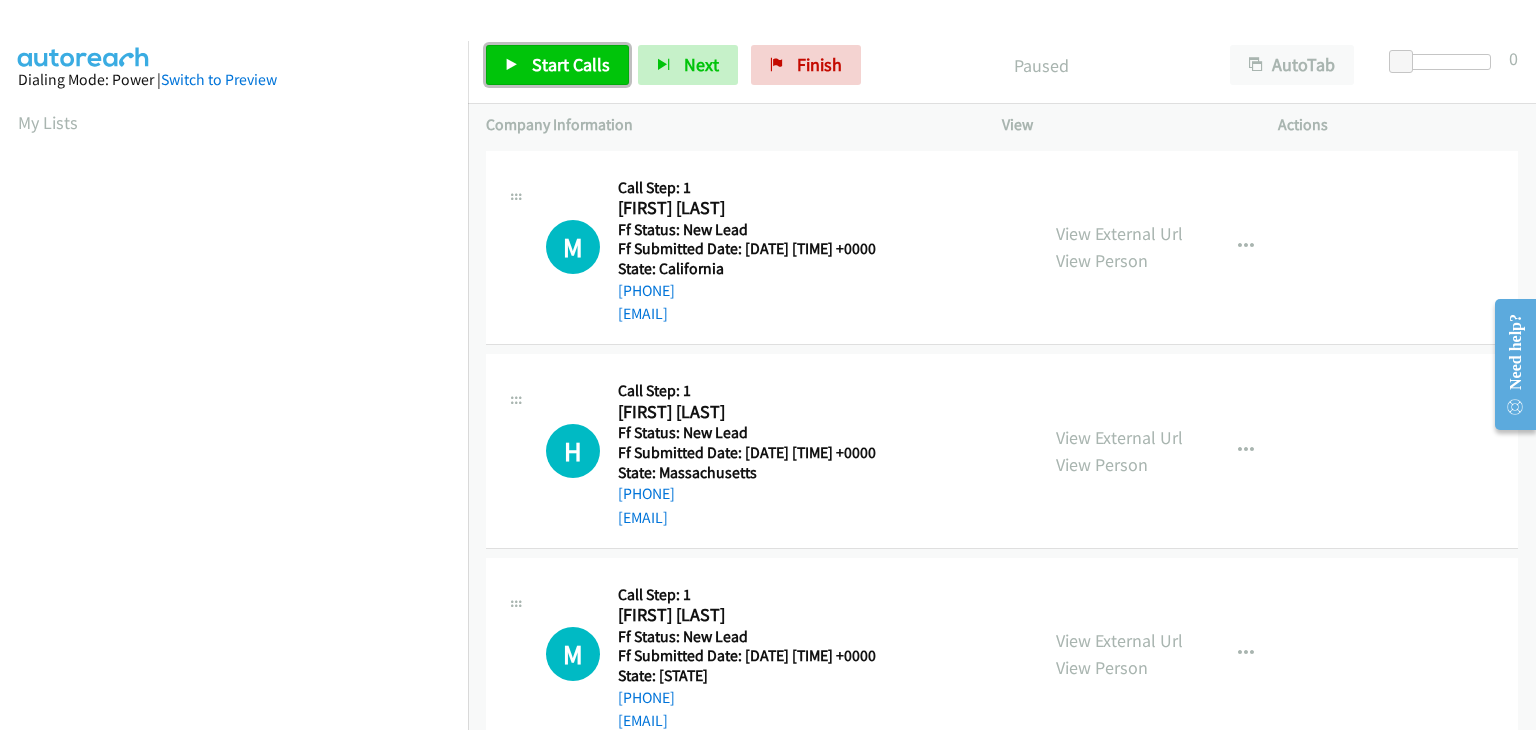 click on "Start Calls" at bounding box center (571, 64) 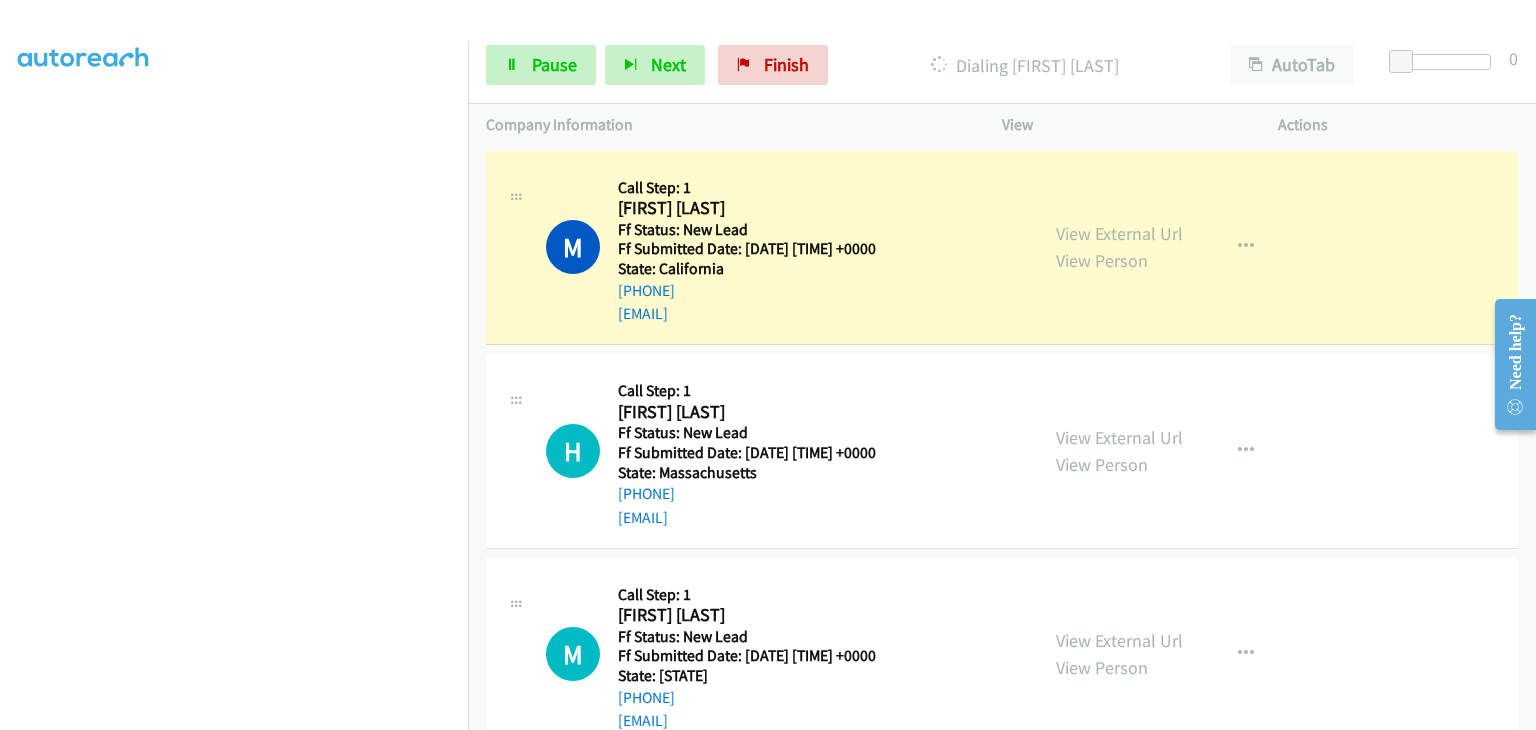 scroll, scrollTop: 392, scrollLeft: 0, axis: vertical 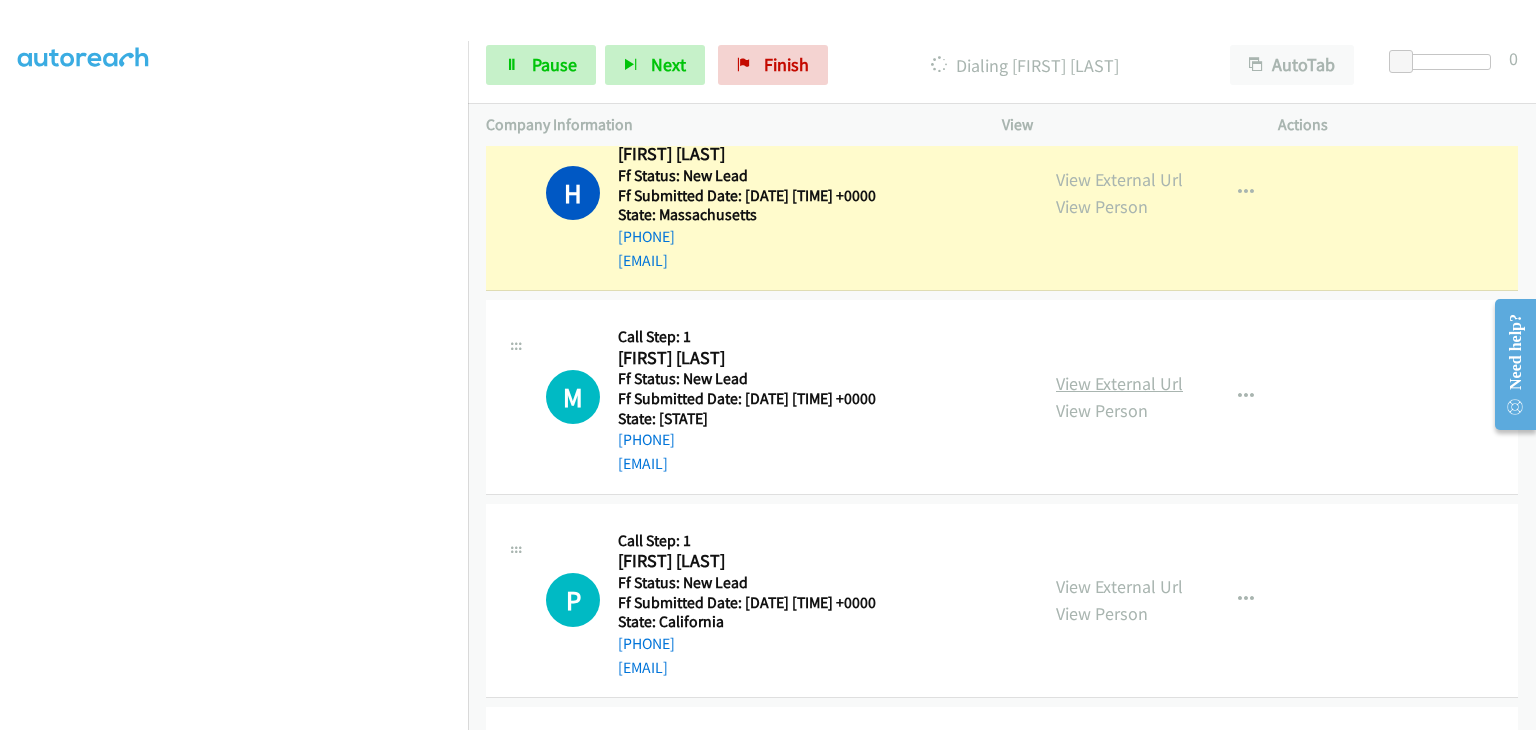 click on "View External Url" at bounding box center (1119, 383) 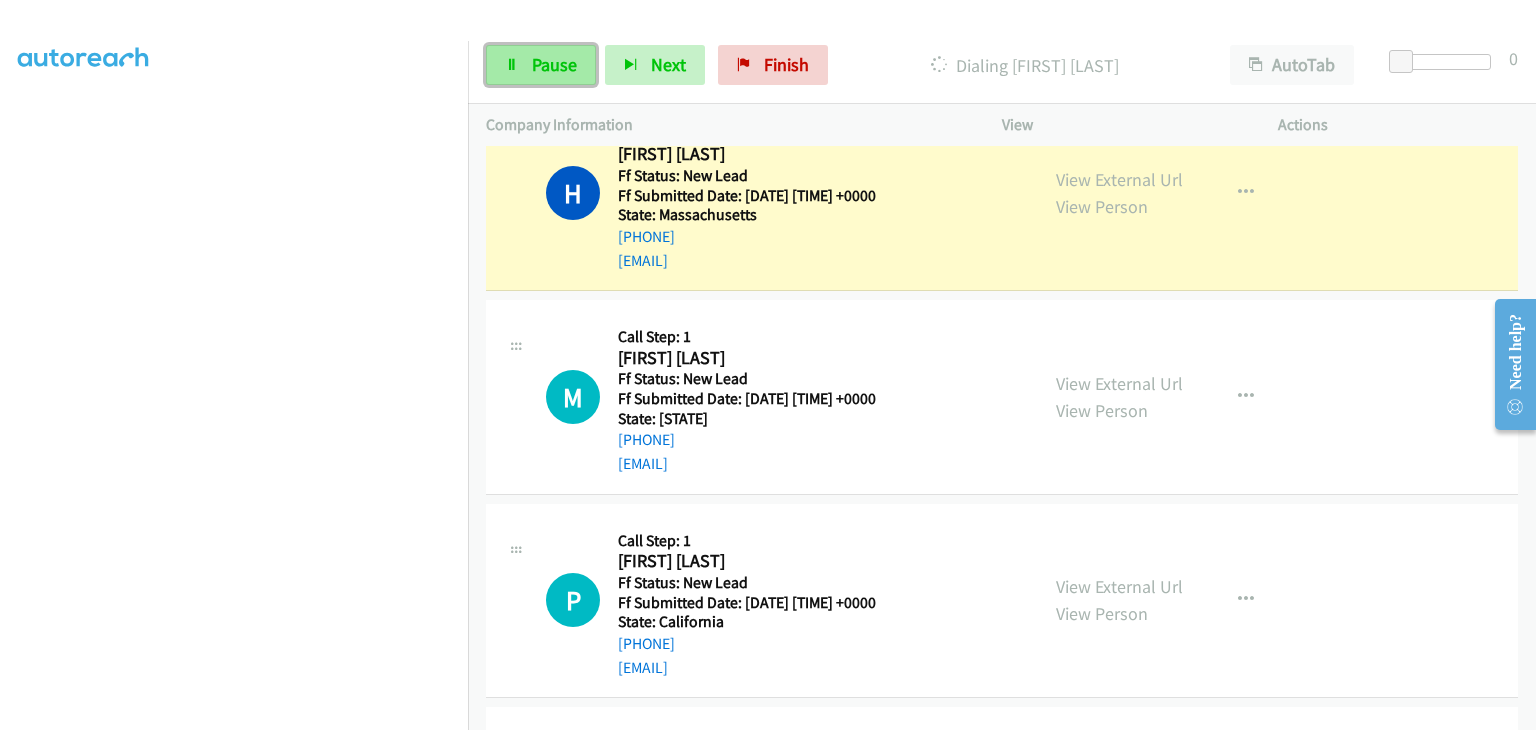 click on "Pause" at bounding box center (554, 64) 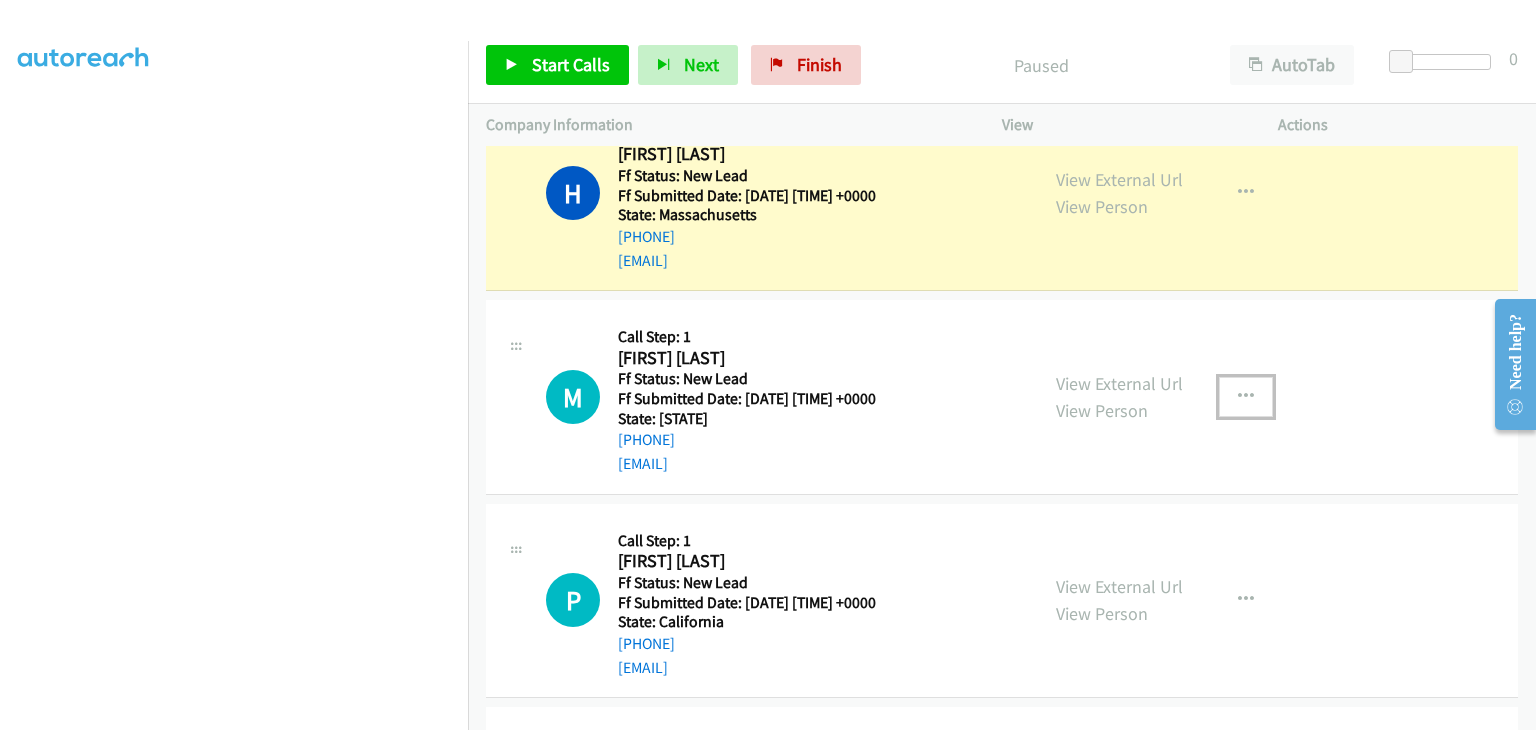 click at bounding box center (1246, 397) 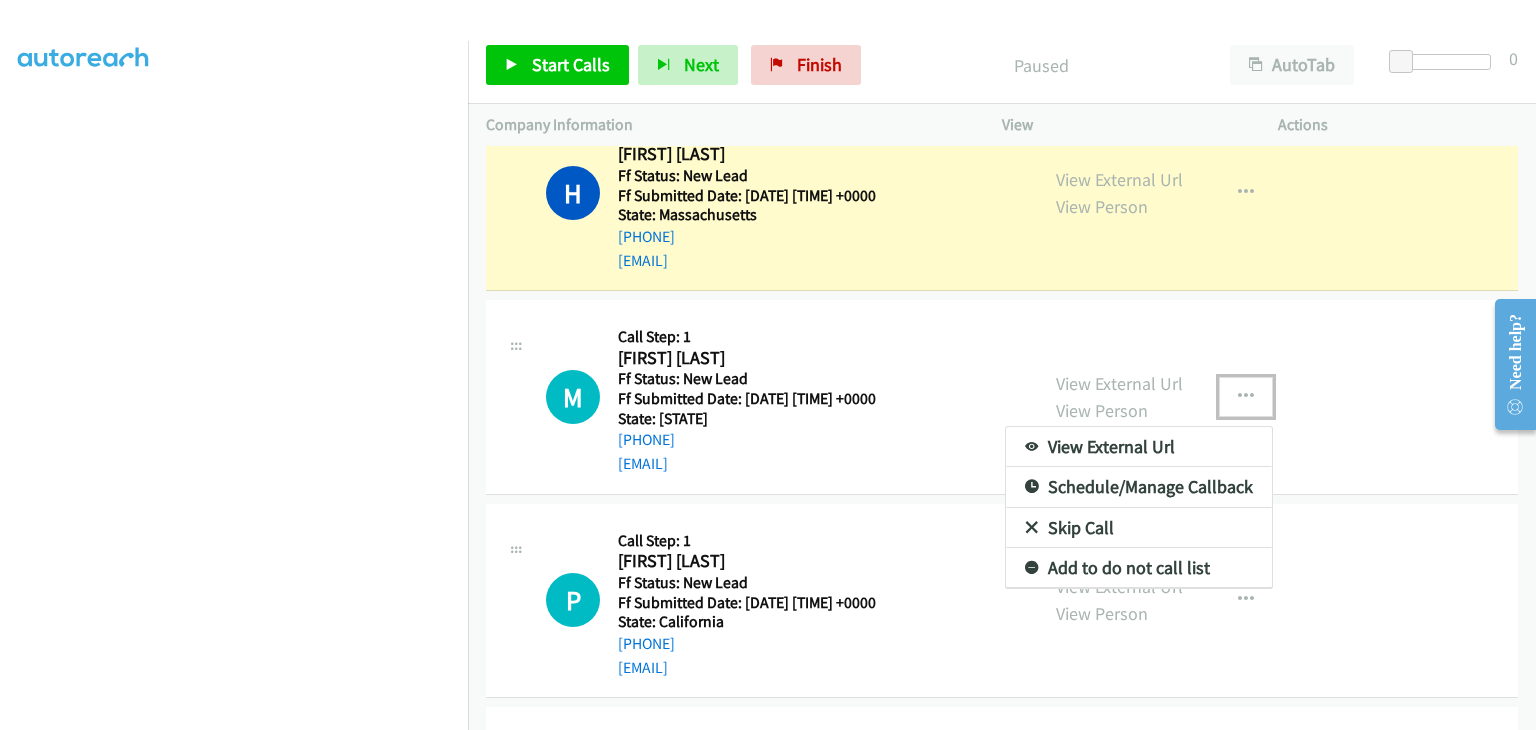 click on "Skip Call" at bounding box center (1139, 528) 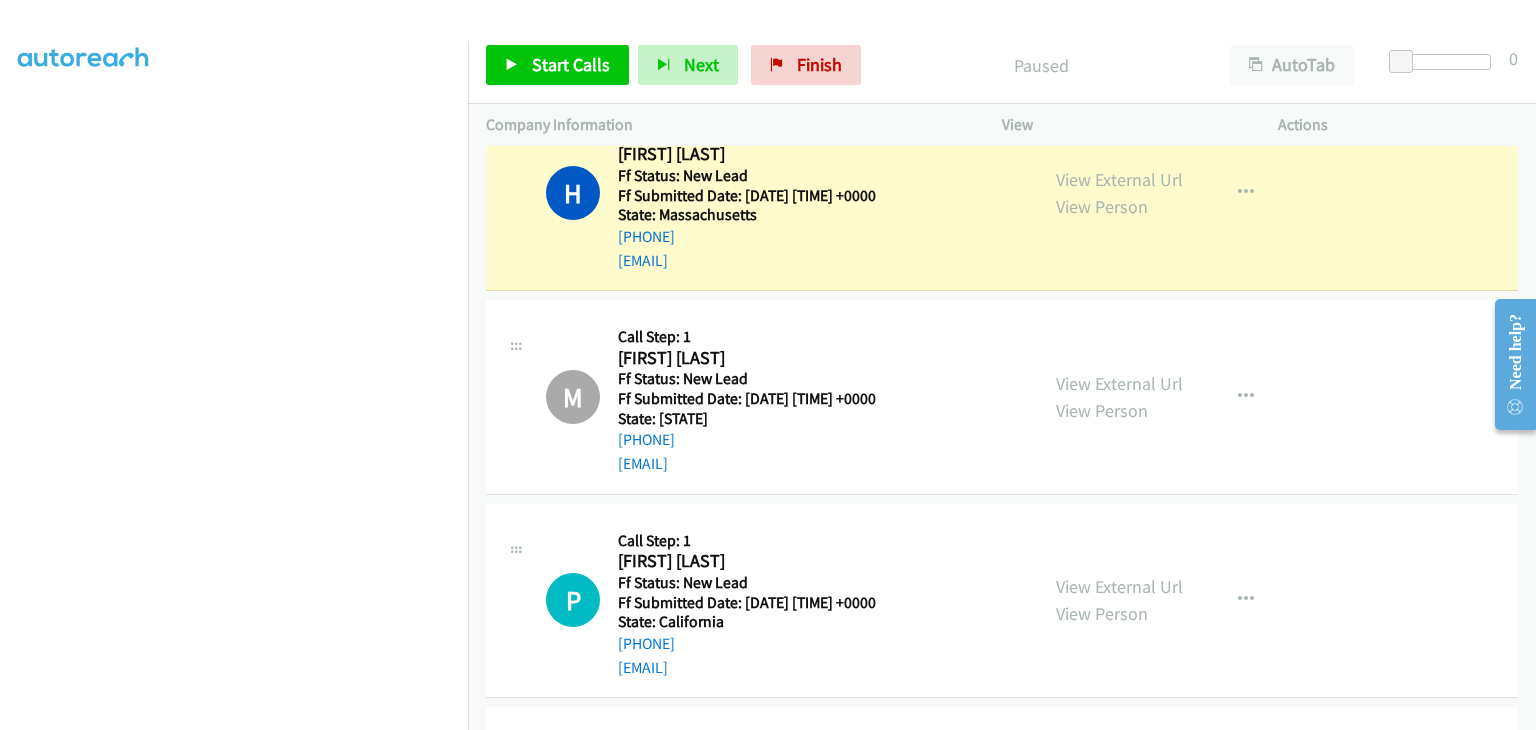 scroll, scrollTop: 392, scrollLeft: 0, axis: vertical 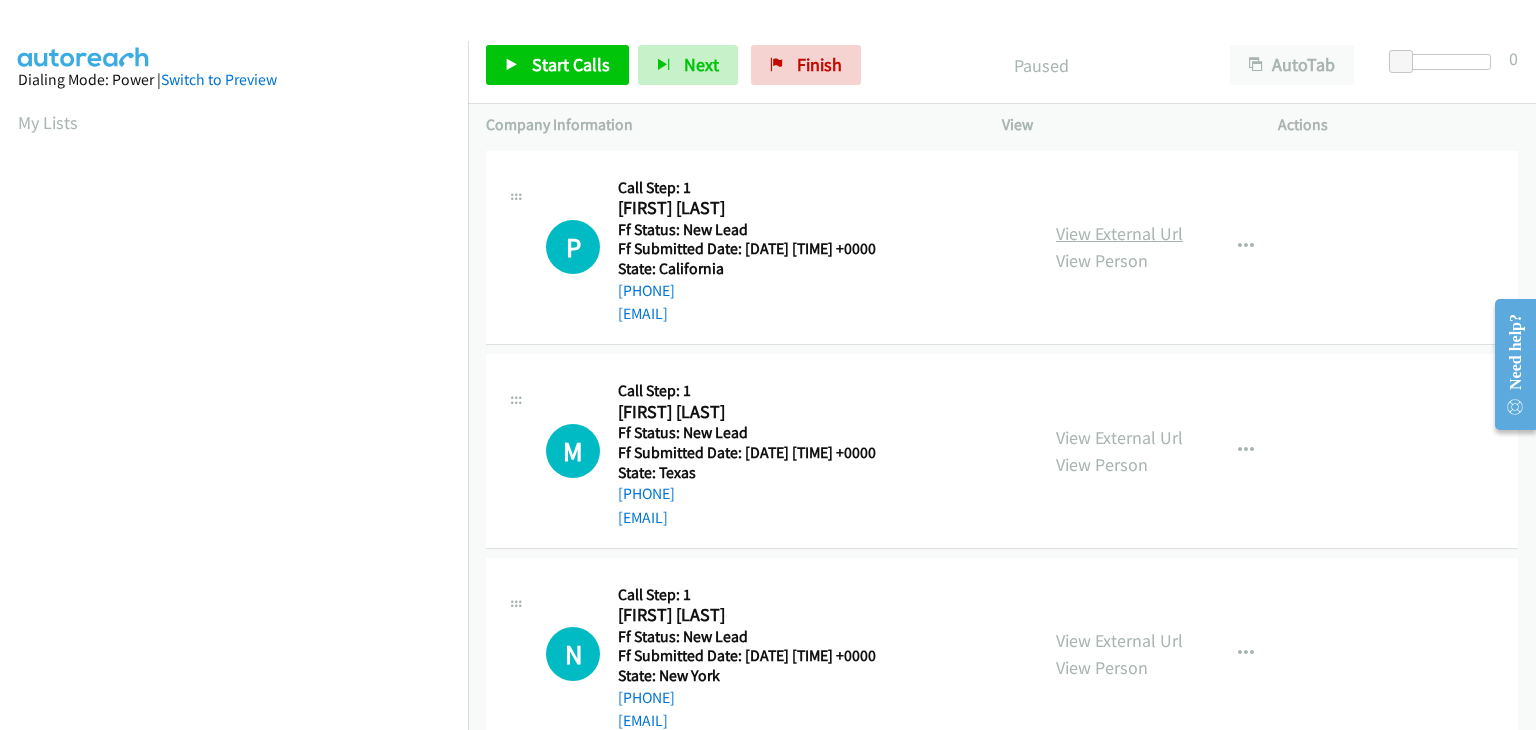click on "View External Url" at bounding box center [1119, 233] 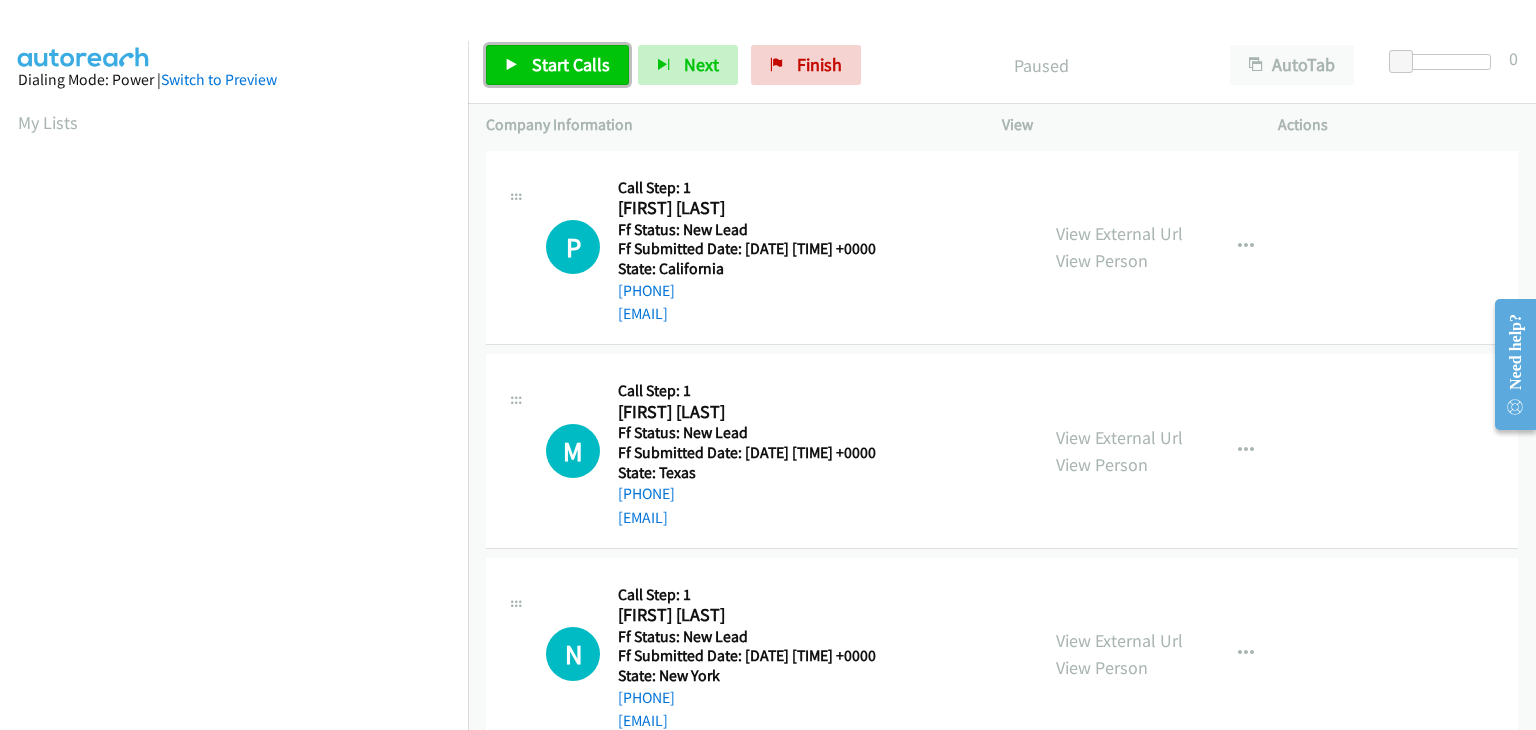 click on "Start Calls" at bounding box center (571, 64) 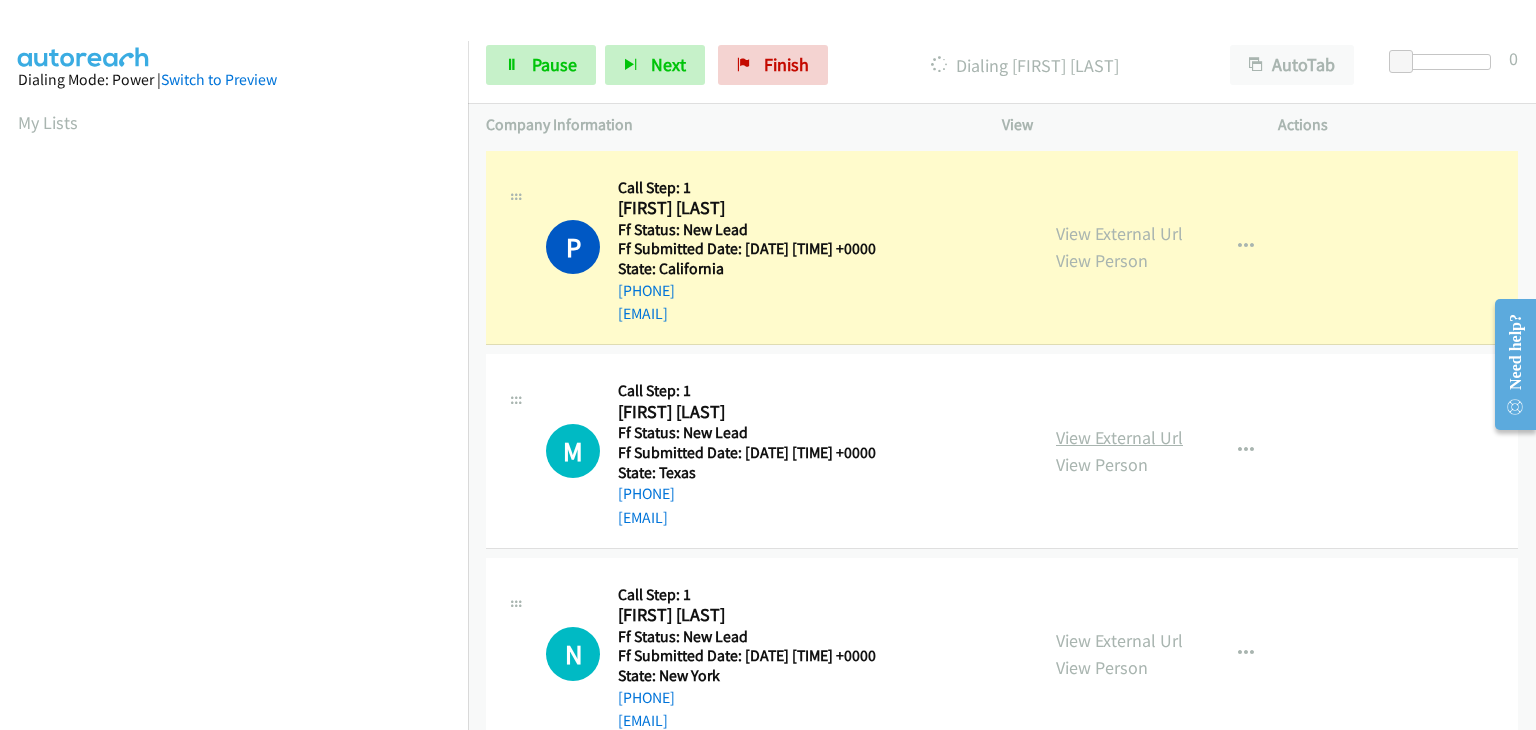 click on "View External Url" at bounding box center [1119, 437] 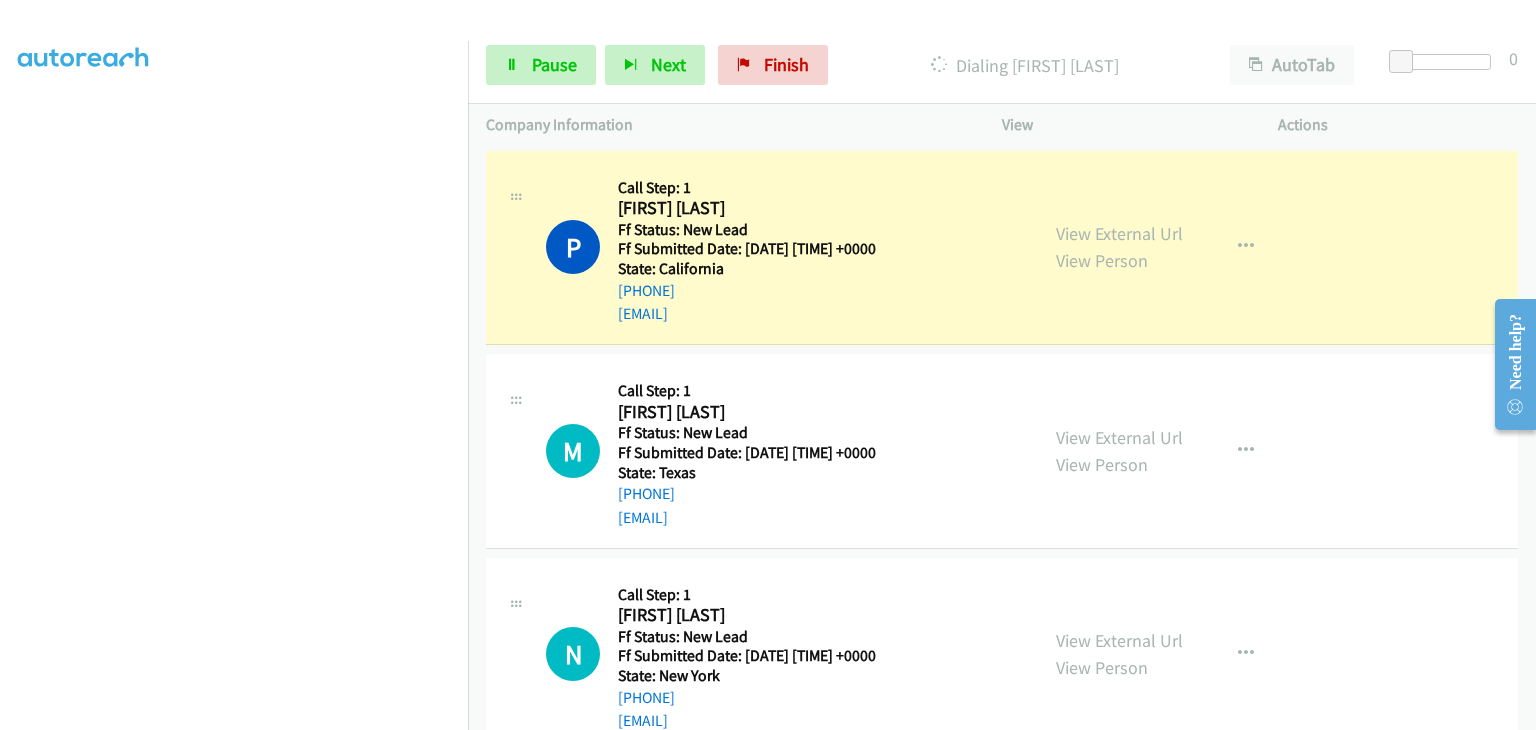 scroll, scrollTop: 392, scrollLeft: 0, axis: vertical 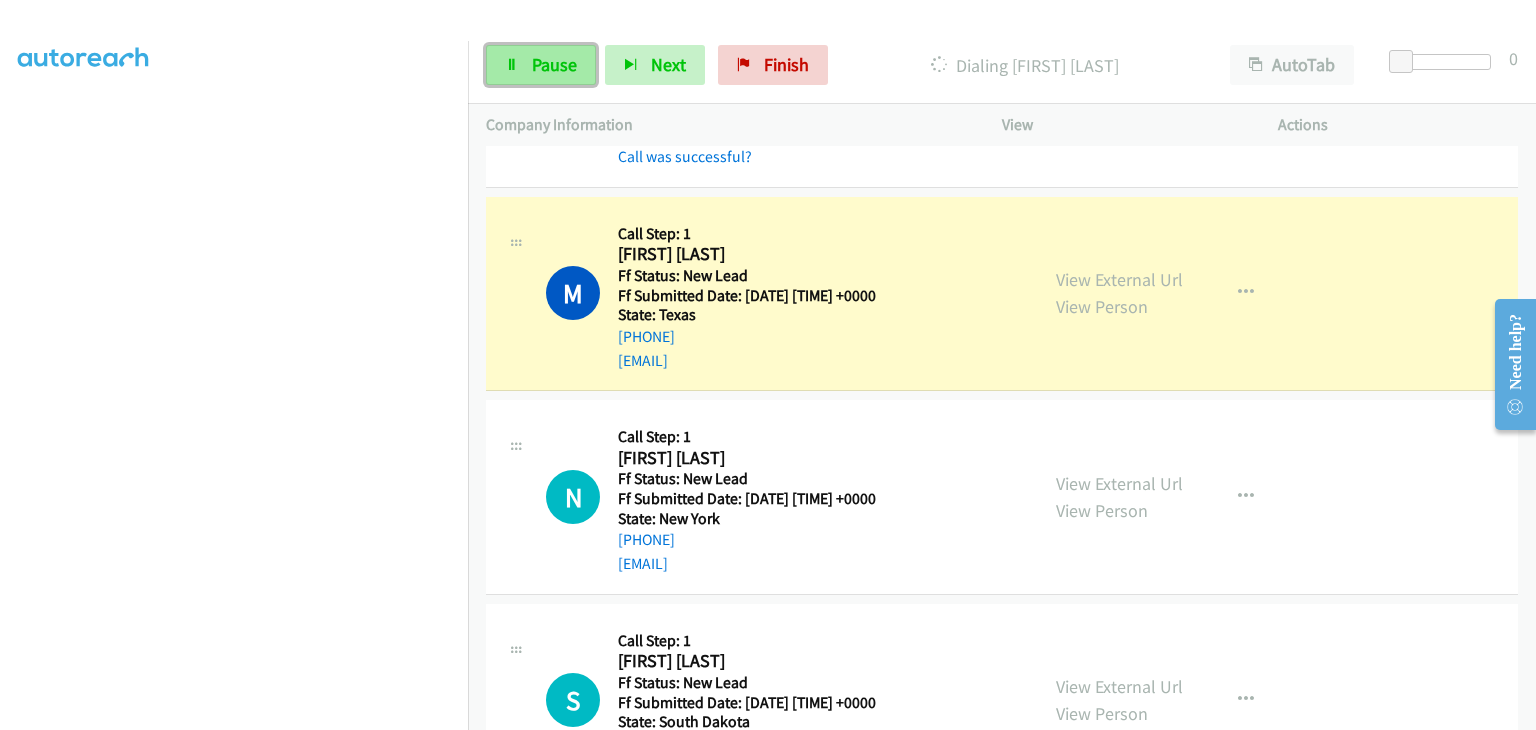 drag, startPoint x: 557, startPoint y: 53, endPoint x: 581, endPoint y: 1, distance: 57.271286 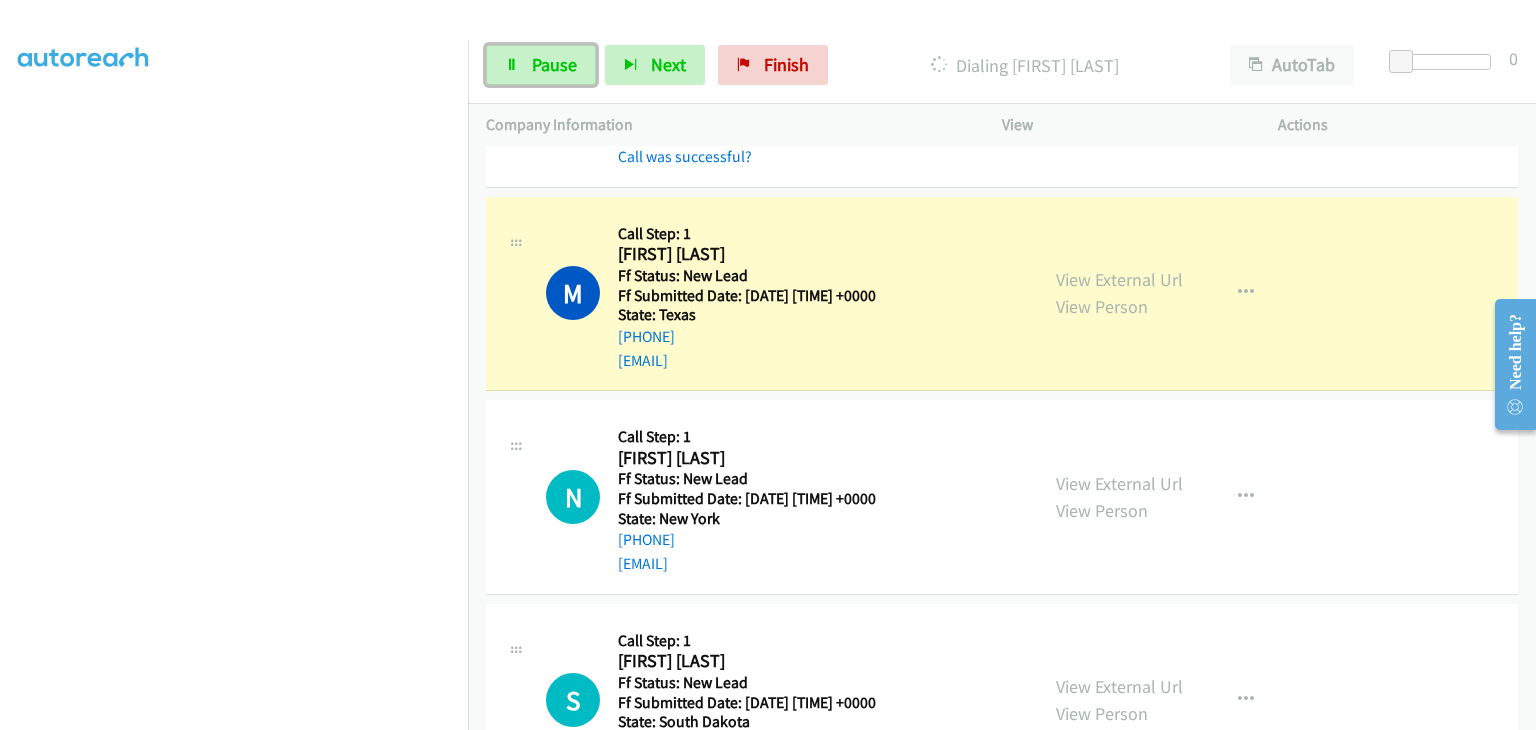 click on "Pause" at bounding box center (554, 64) 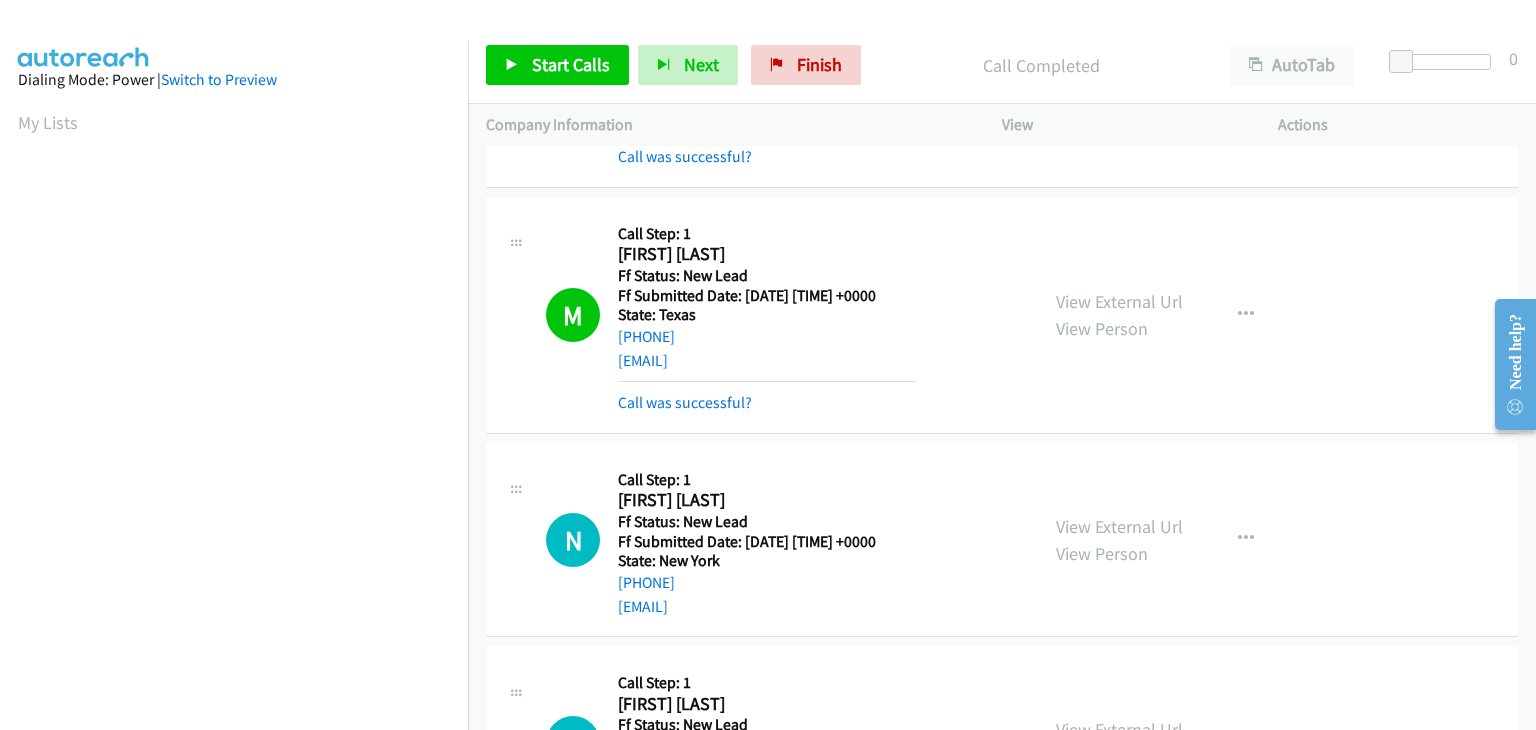 scroll, scrollTop: 392, scrollLeft: 0, axis: vertical 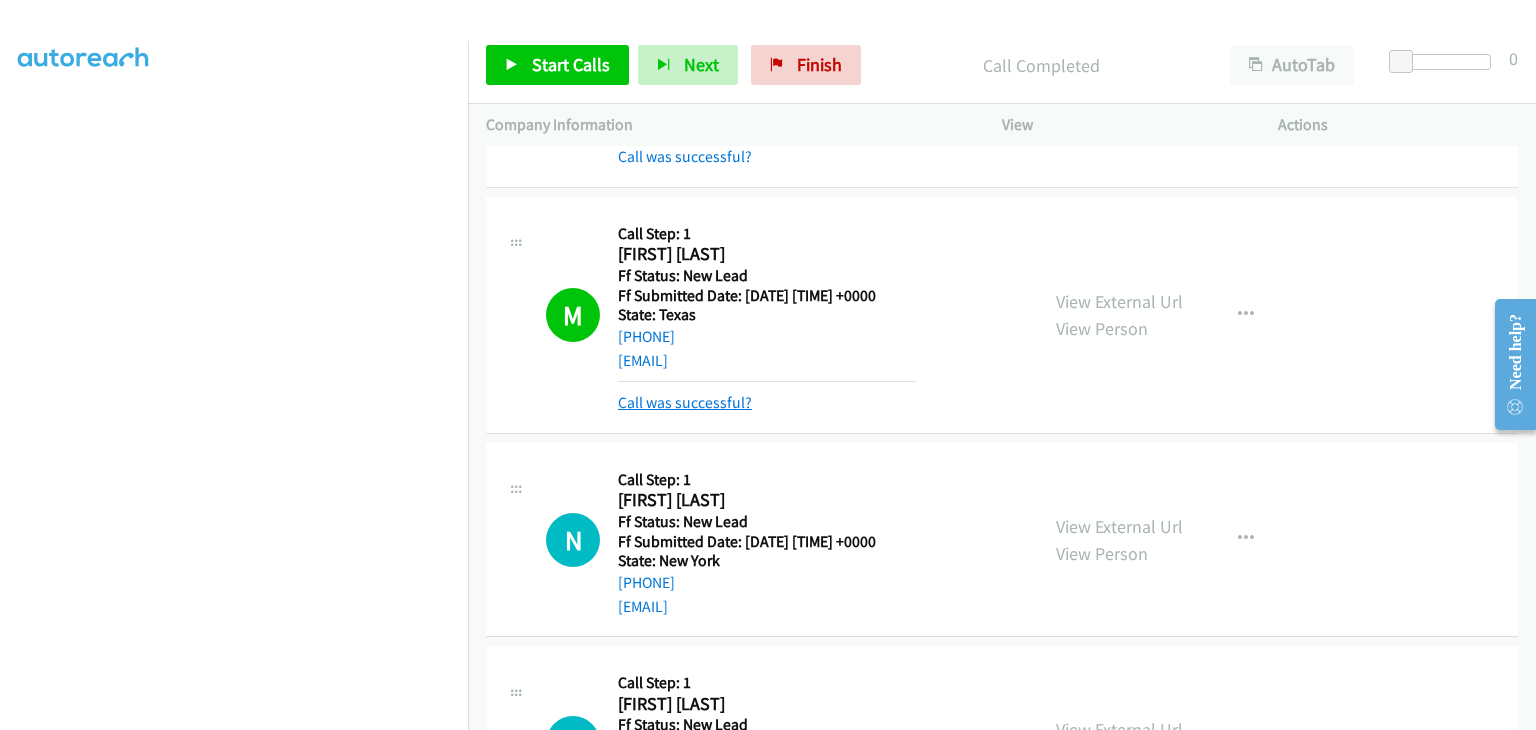 click on "Call was successful?" at bounding box center [685, 402] 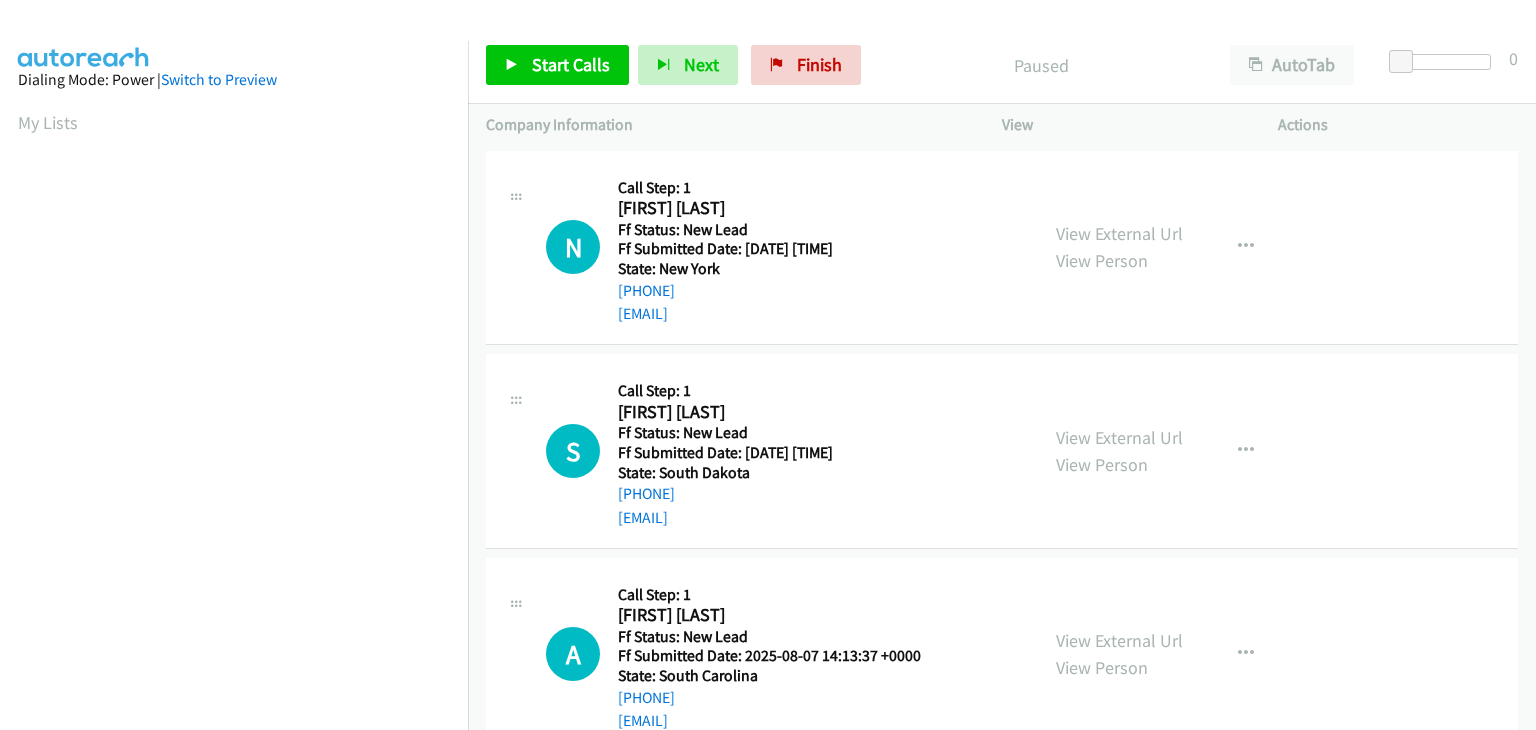 scroll, scrollTop: 0, scrollLeft: 0, axis: both 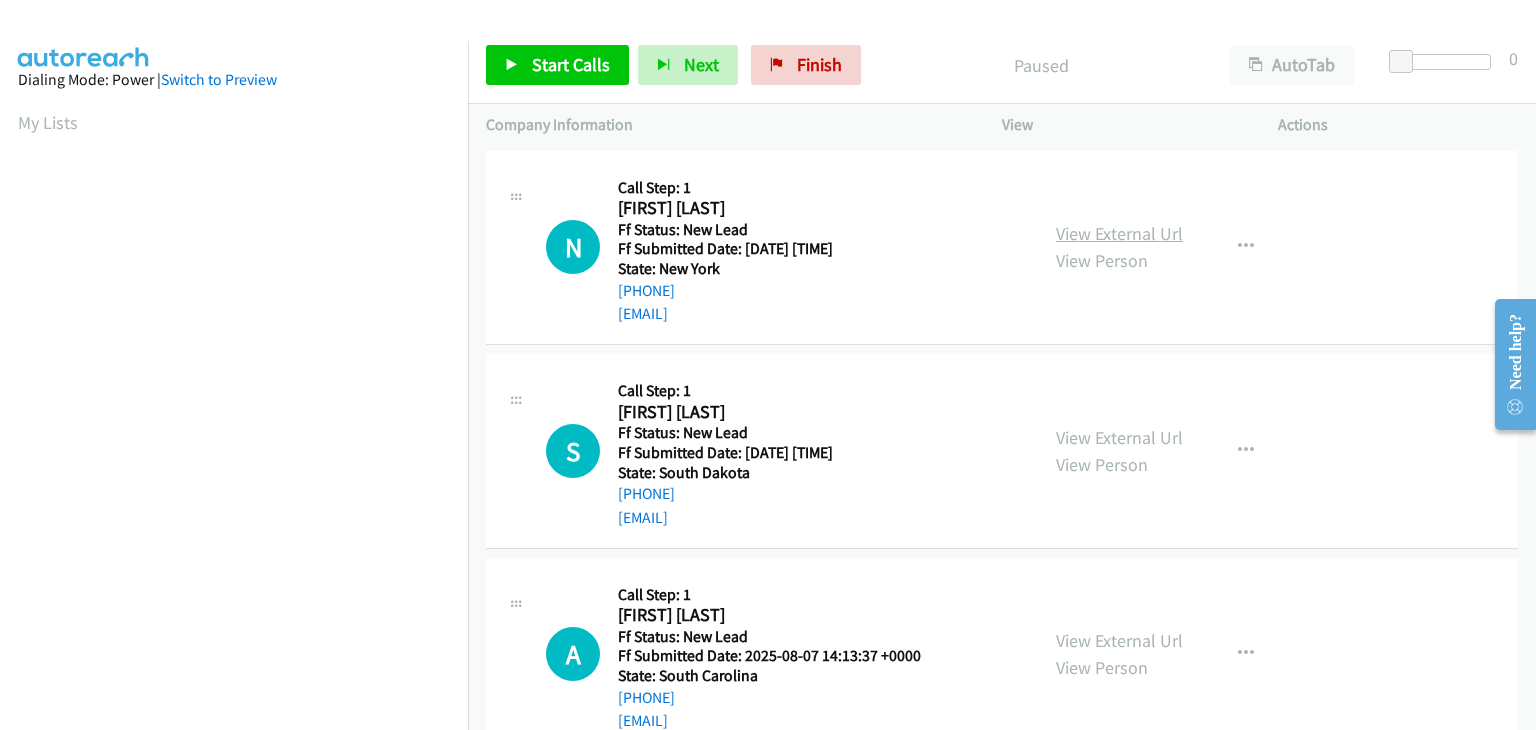 click on "View External Url" at bounding box center [1119, 233] 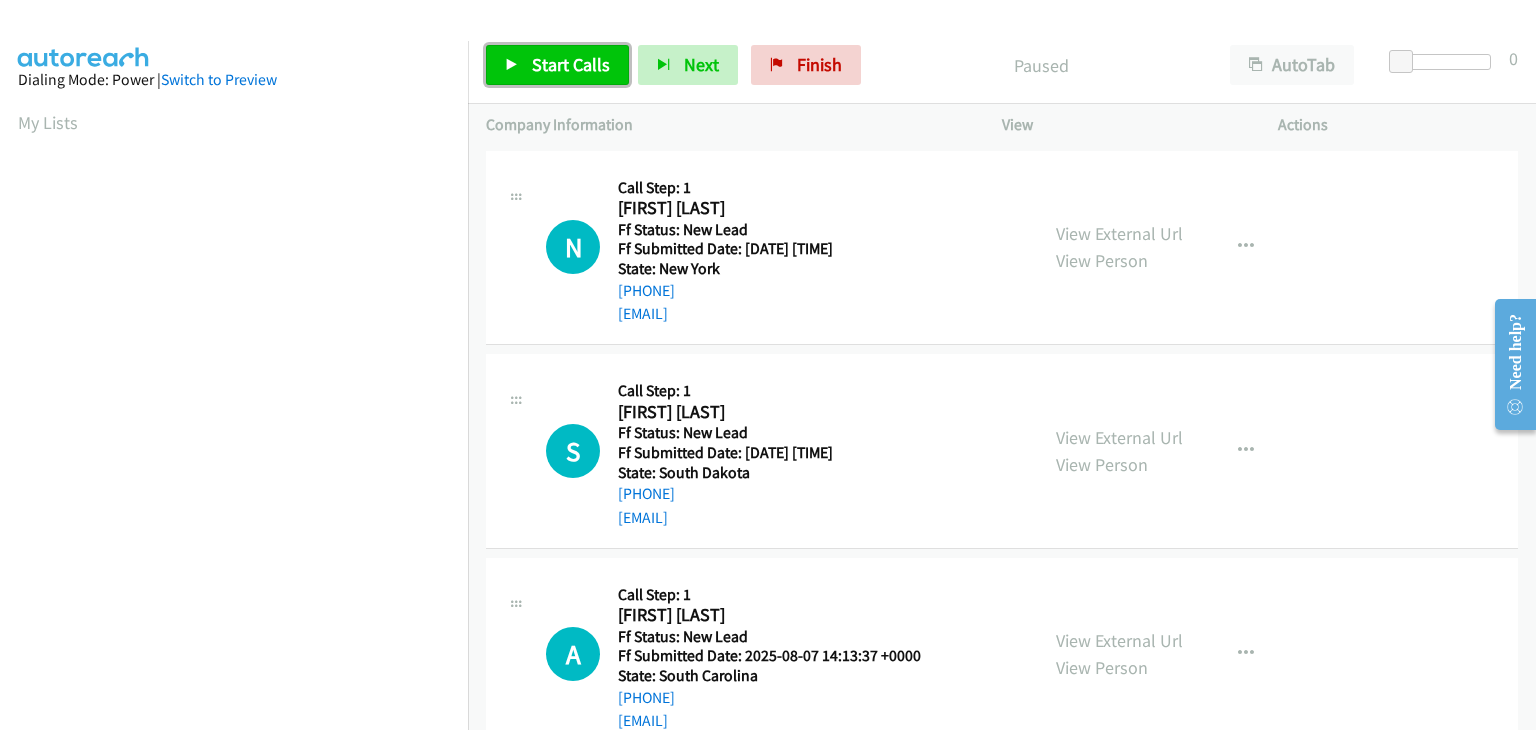 click on "Start Calls" at bounding box center [571, 64] 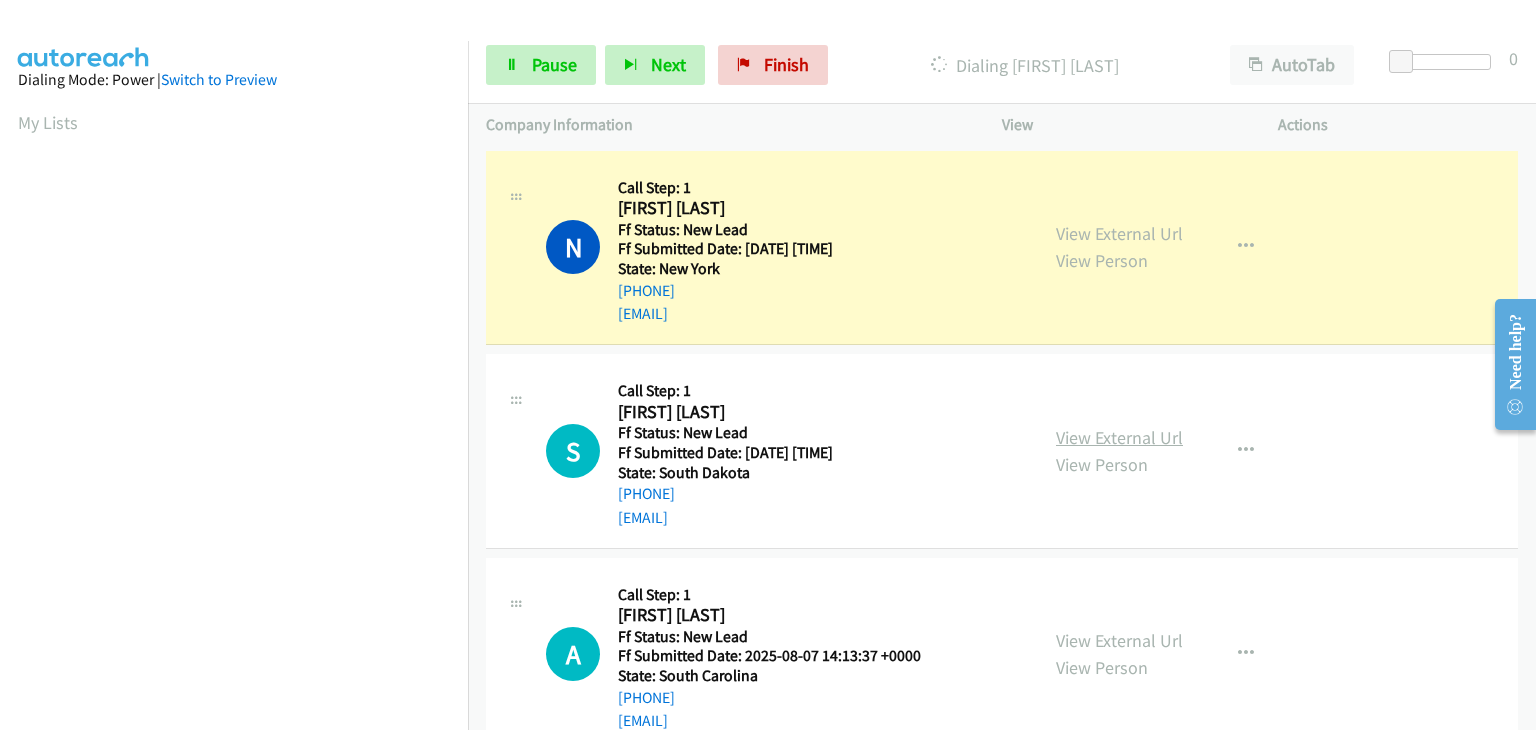 click on "View External Url" at bounding box center (1119, 437) 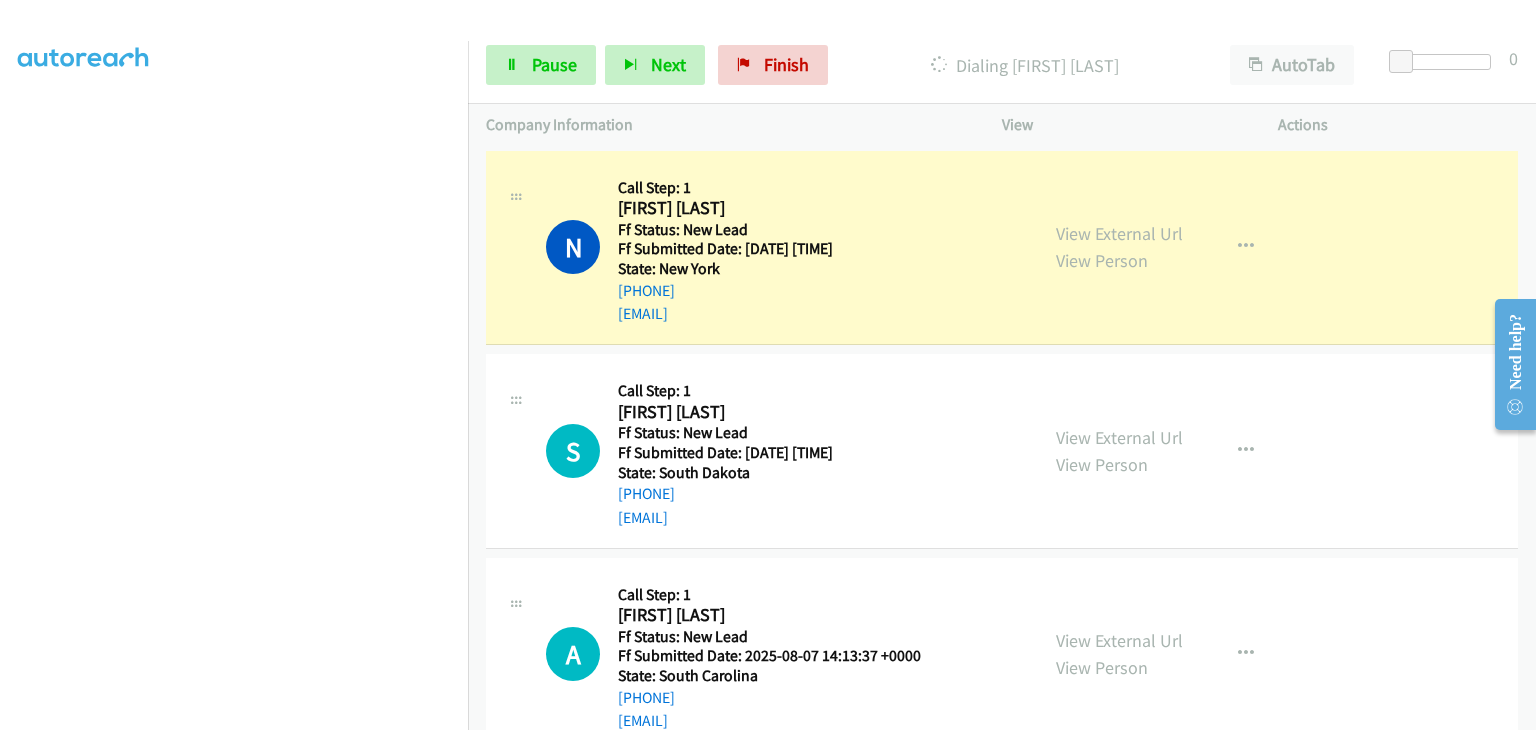 scroll, scrollTop: 392, scrollLeft: 0, axis: vertical 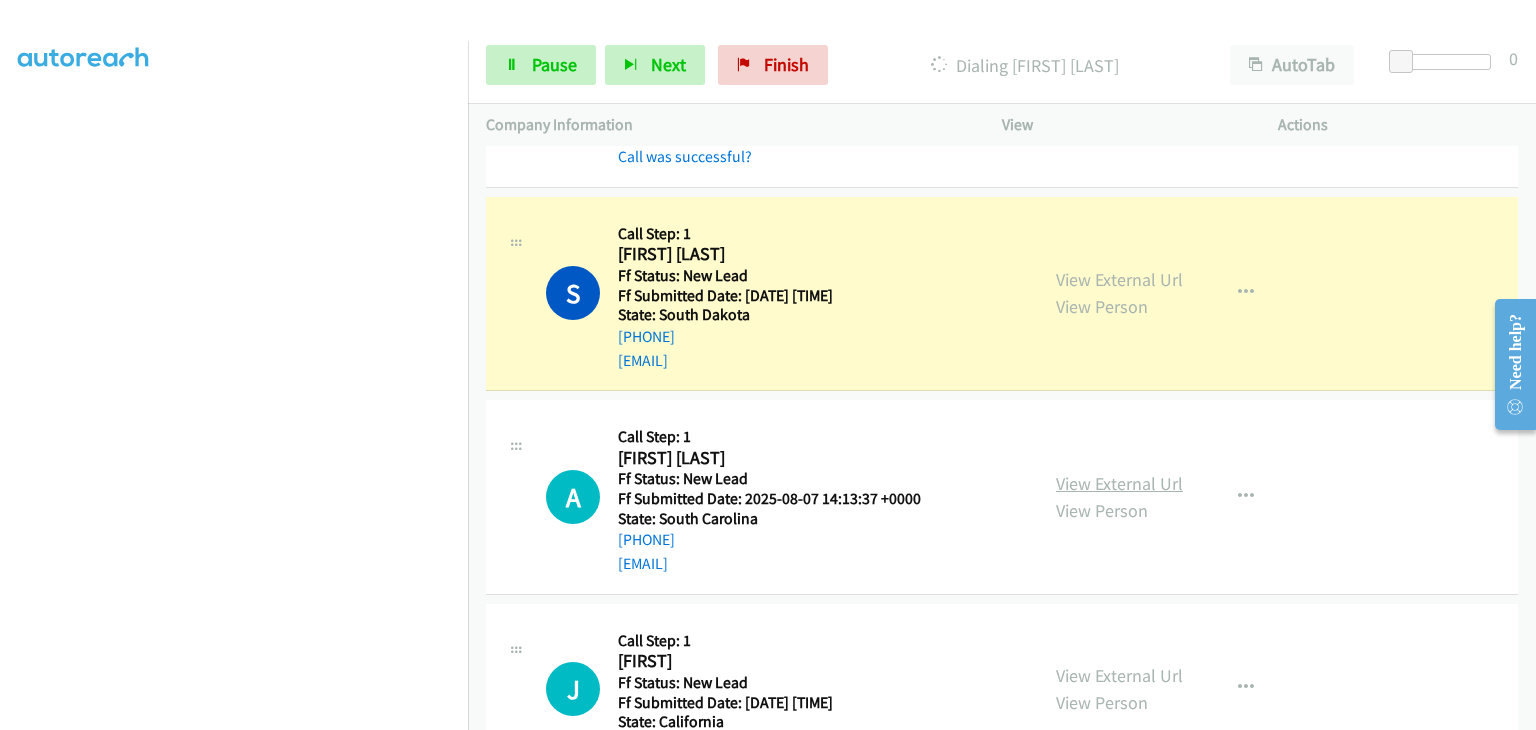 click on "View External Url" at bounding box center [1119, 483] 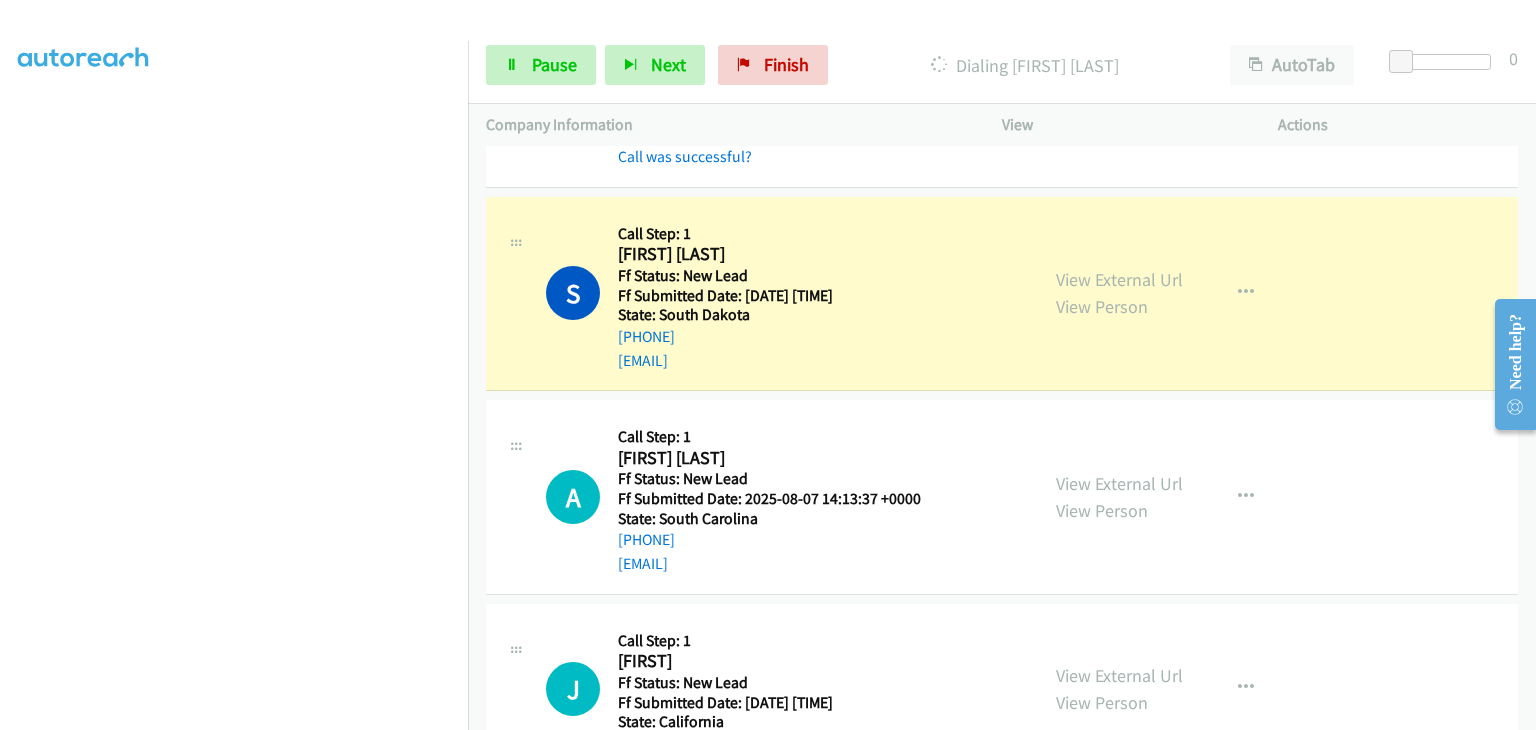scroll, scrollTop: 392, scrollLeft: 0, axis: vertical 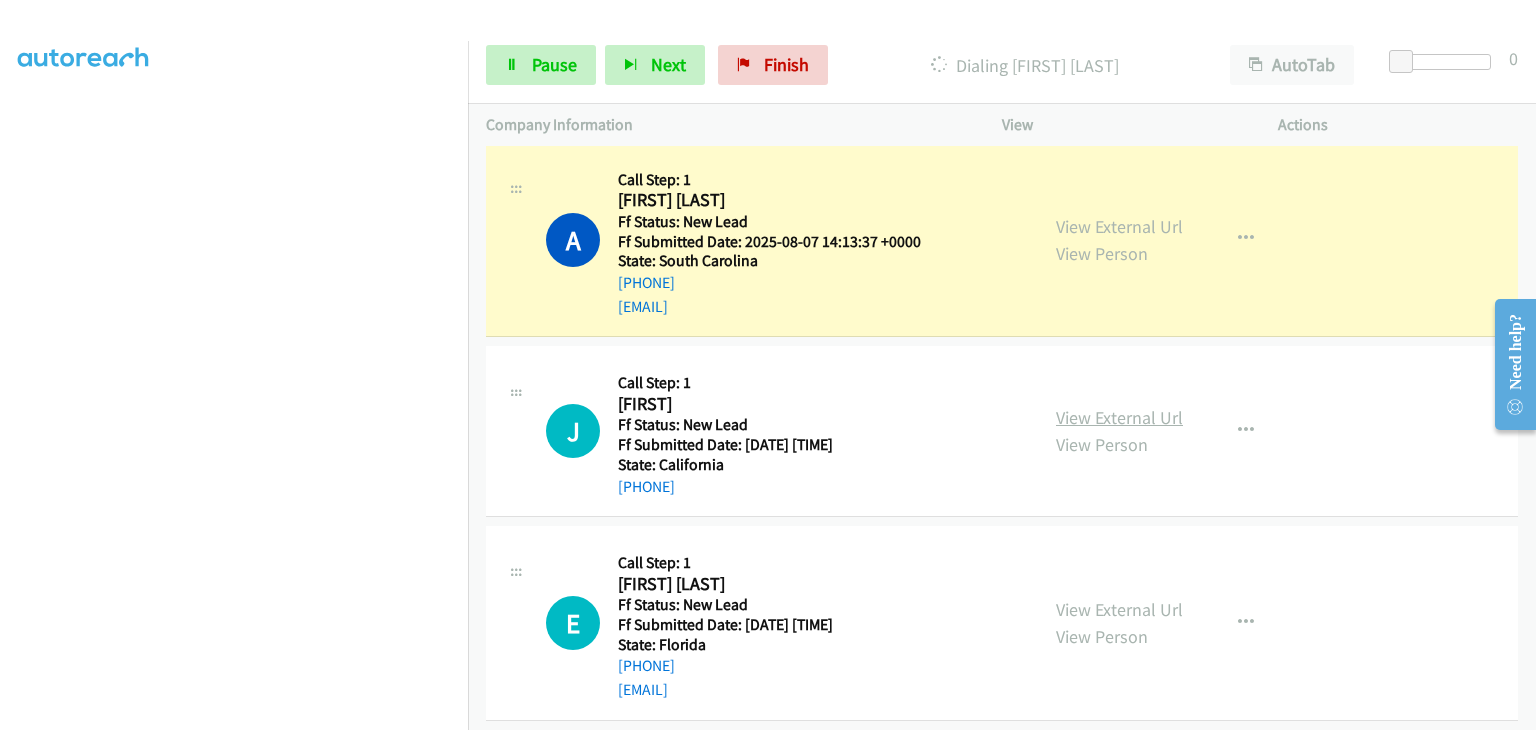 click on "View External Url" at bounding box center (1119, 417) 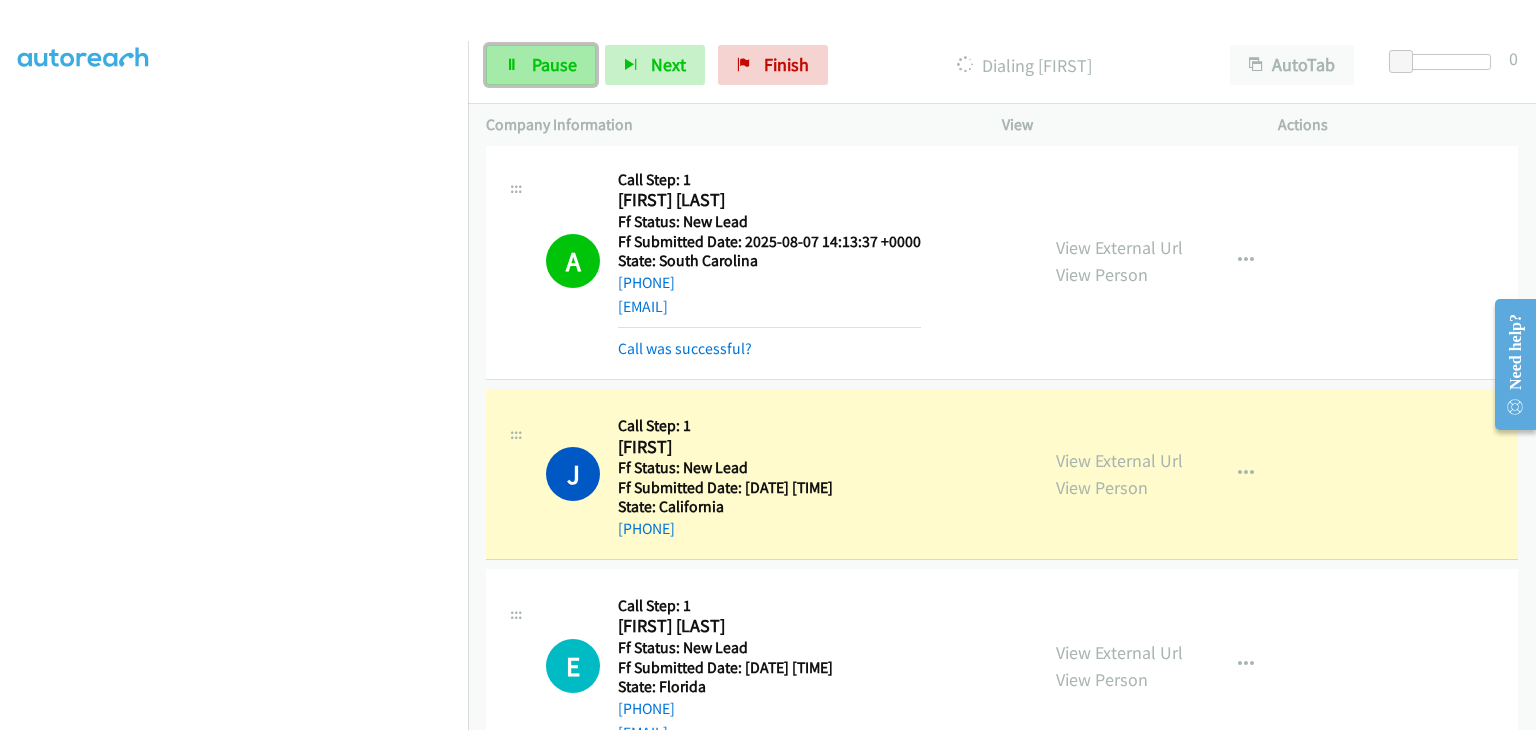 click on "Pause" at bounding box center [541, 65] 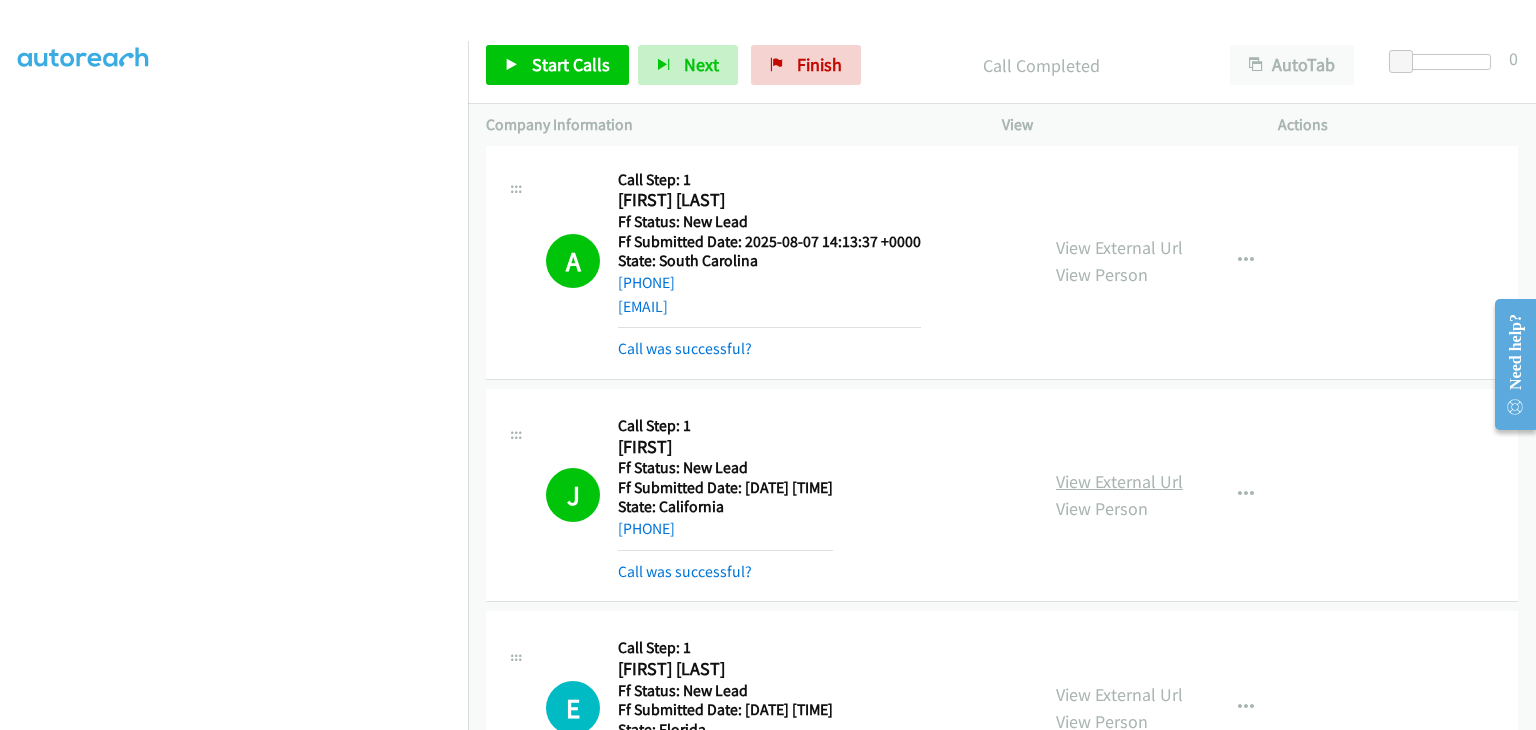 click on "View External Url" at bounding box center [1119, 481] 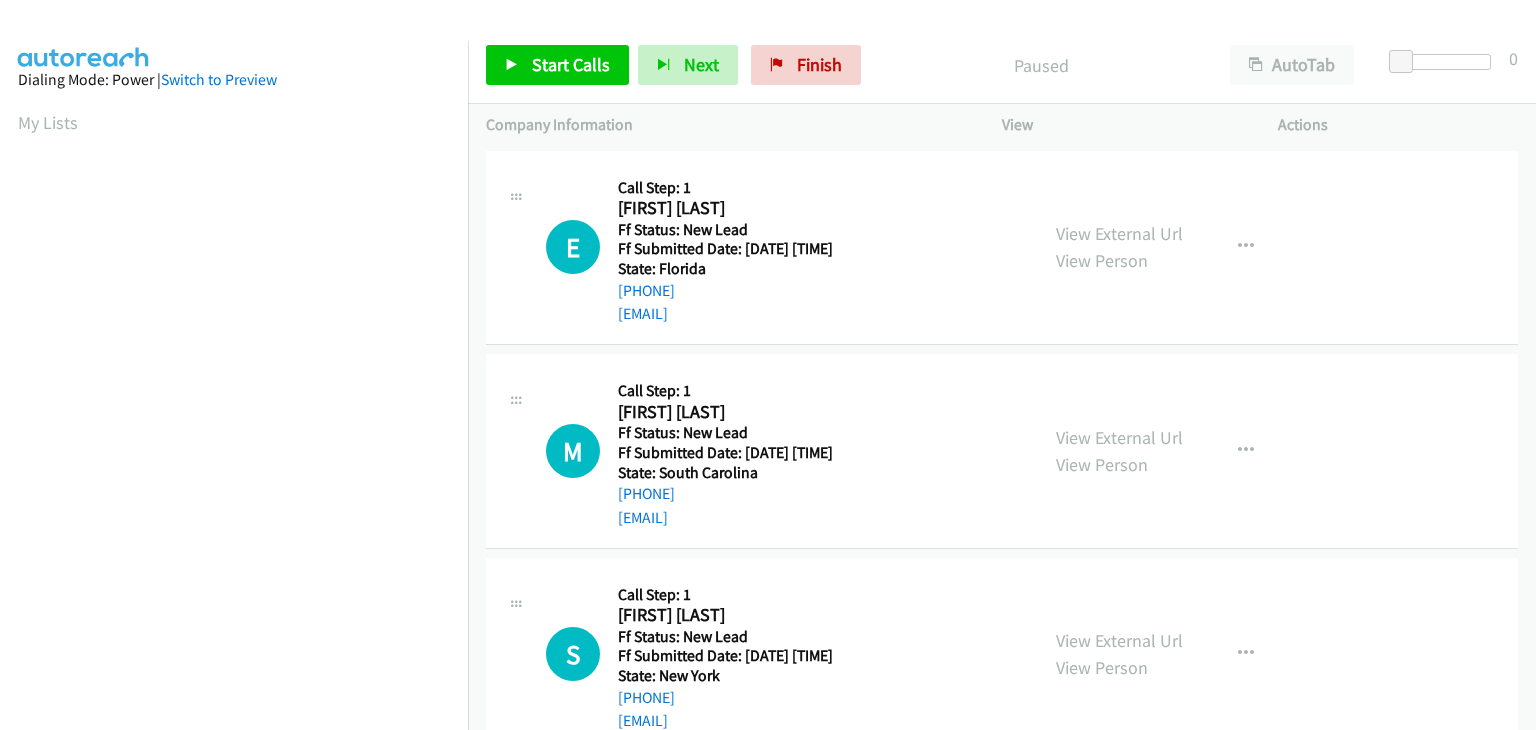 scroll, scrollTop: 0, scrollLeft: 0, axis: both 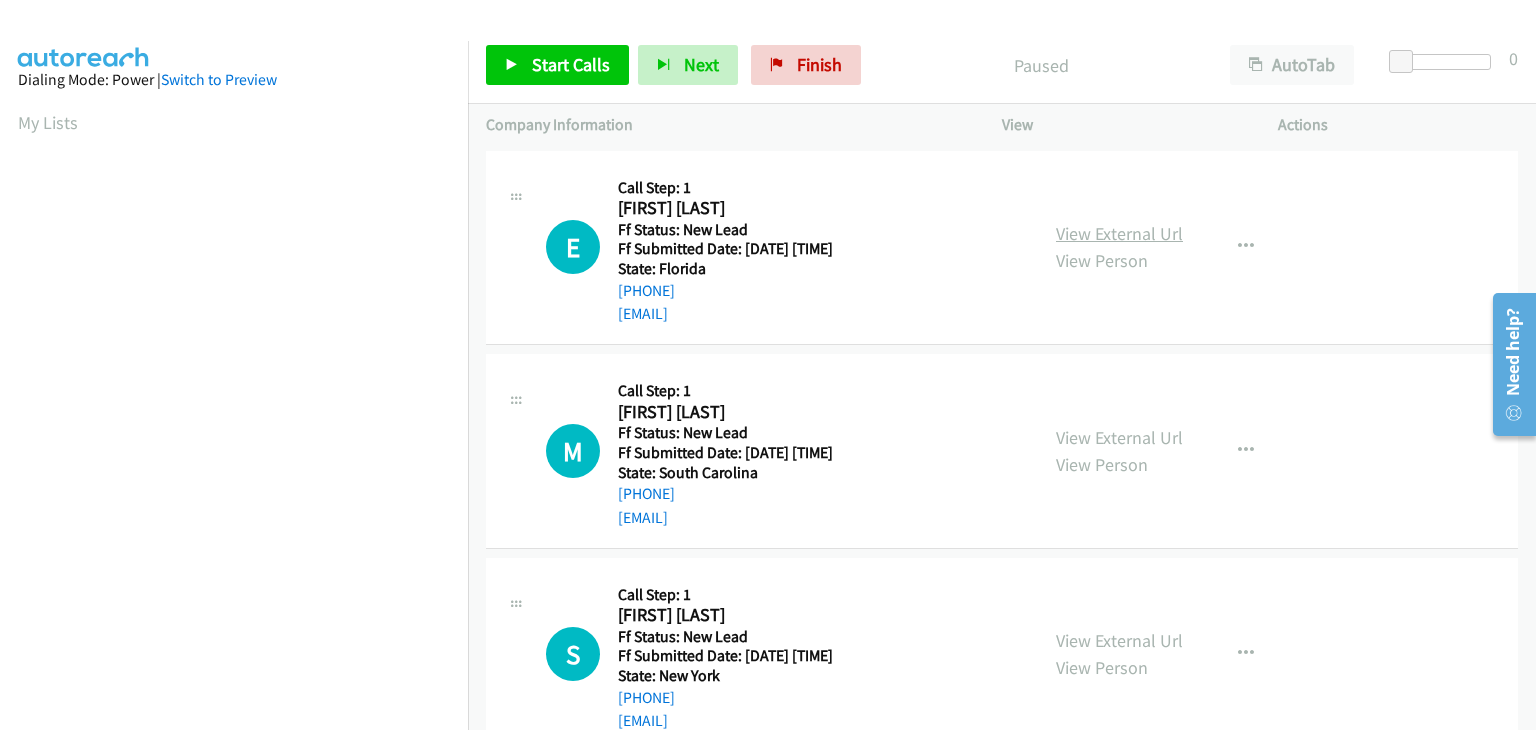 click on "View External Url" at bounding box center (1119, 233) 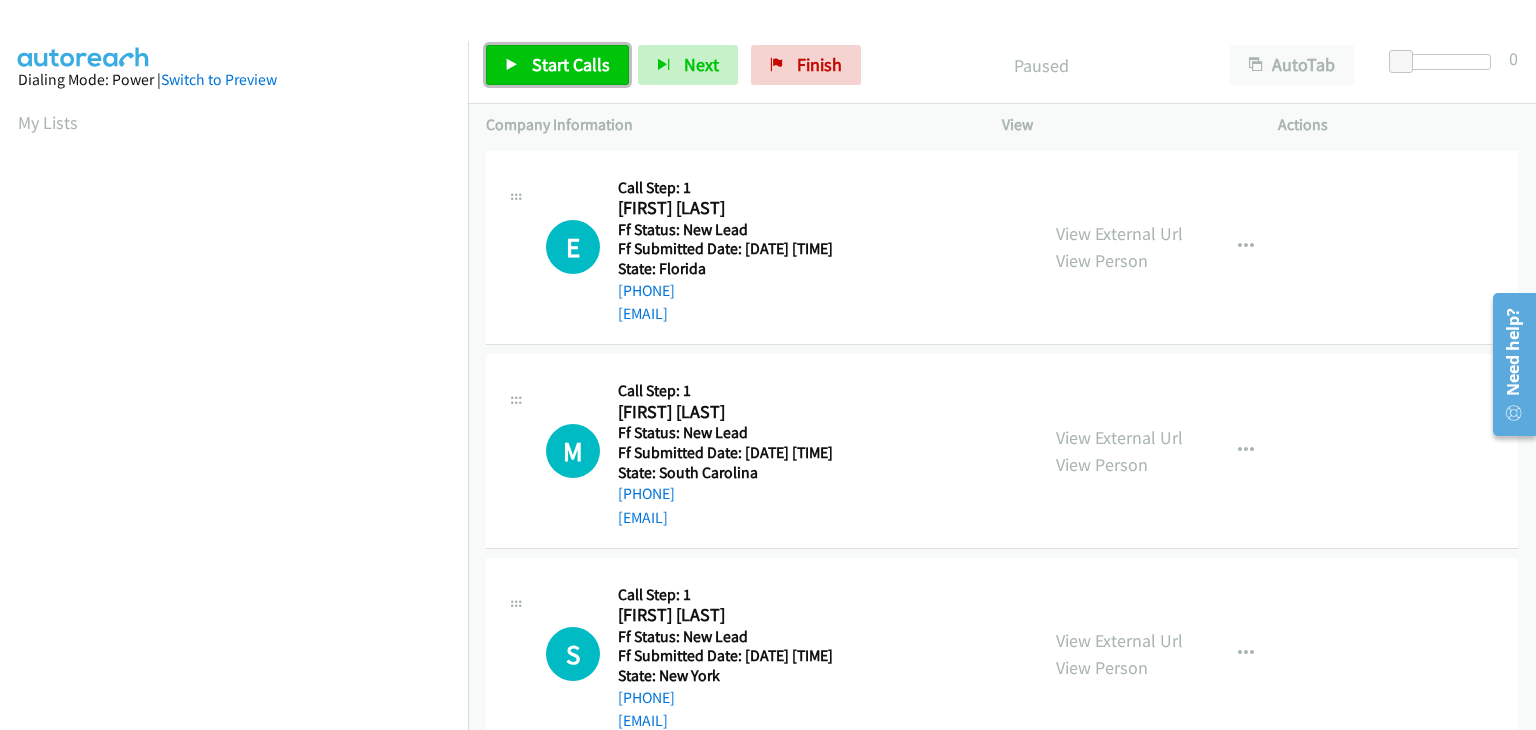 click on "Start Calls" at bounding box center [571, 64] 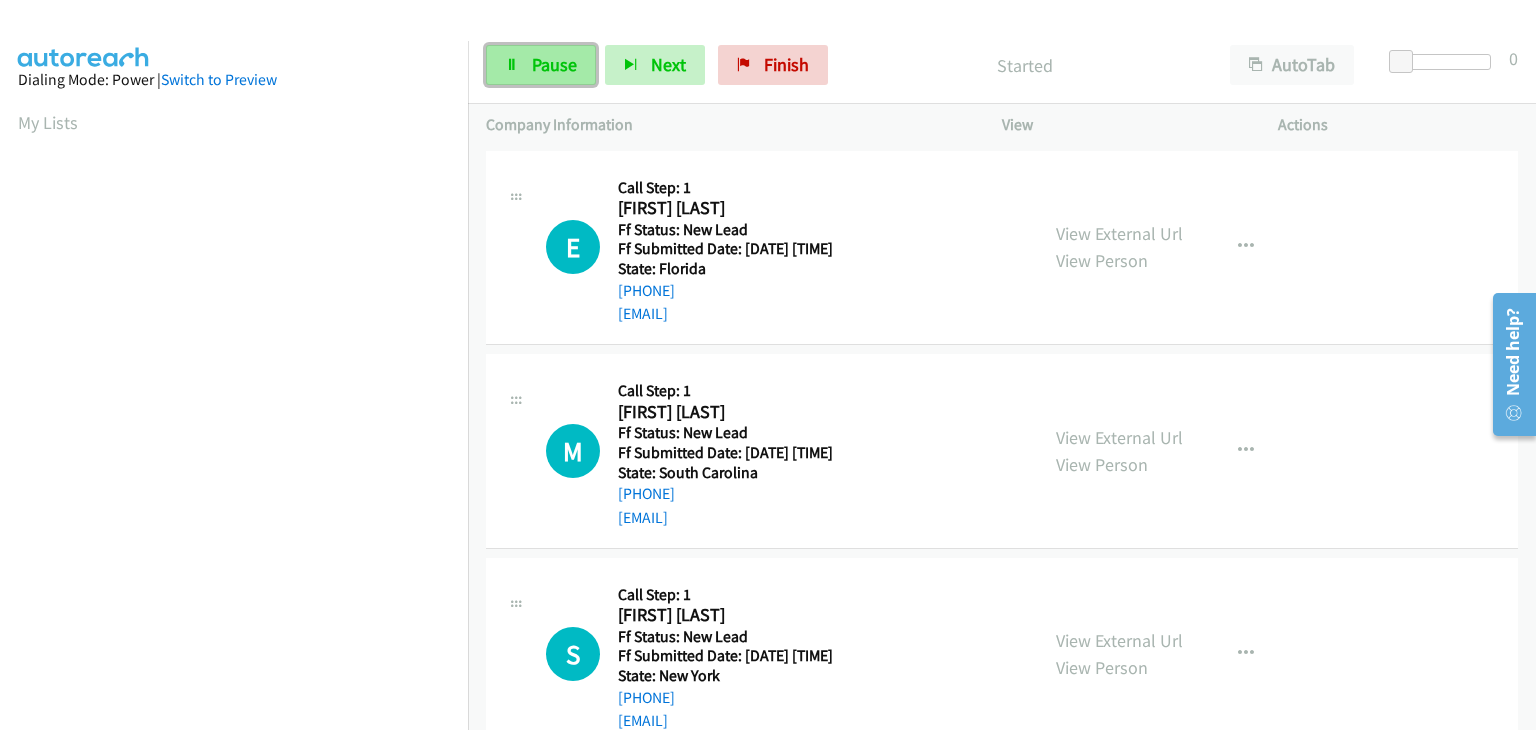 click on "Pause" at bounding box center [554, 64] 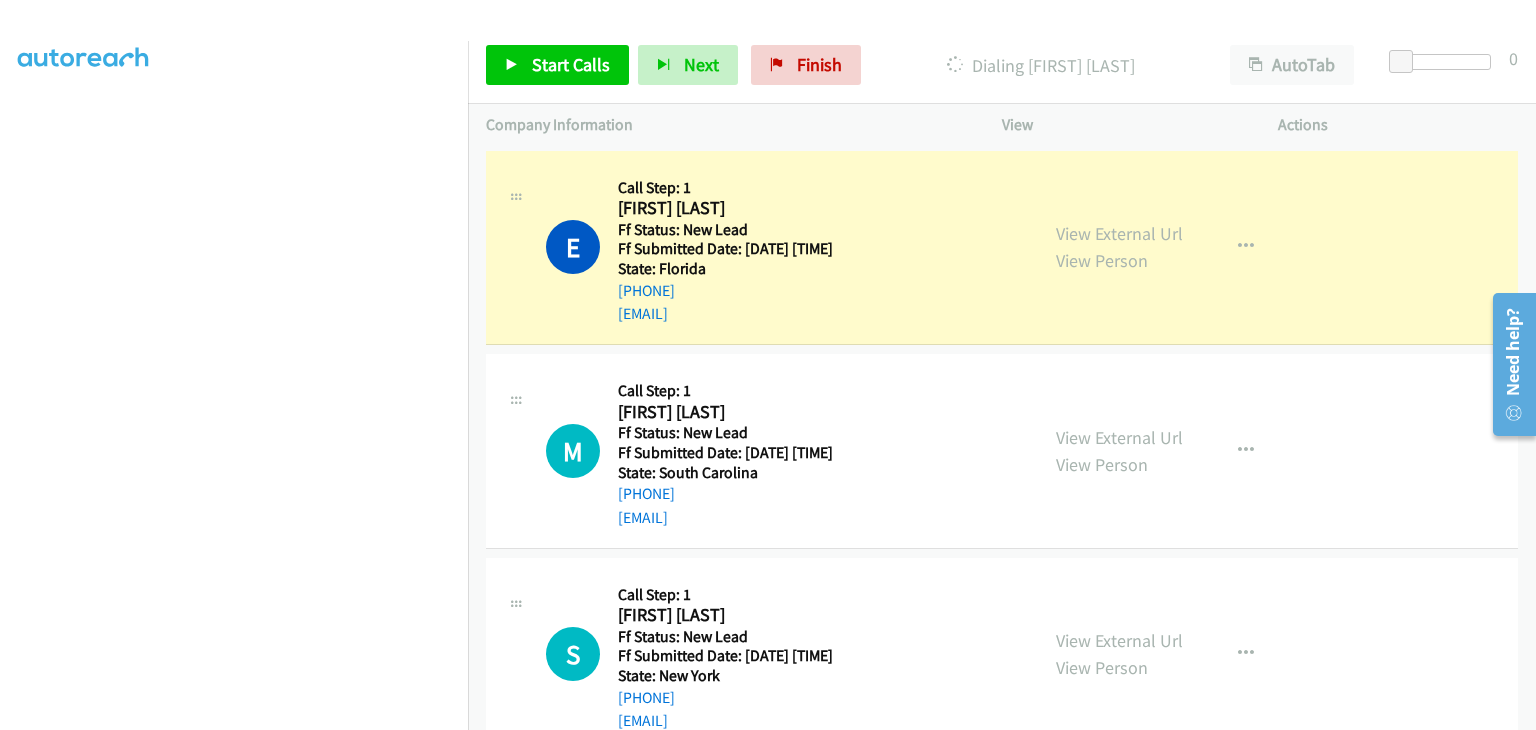 scroll, scrollTop: 392, scrollLeft: 0, axis: vertical 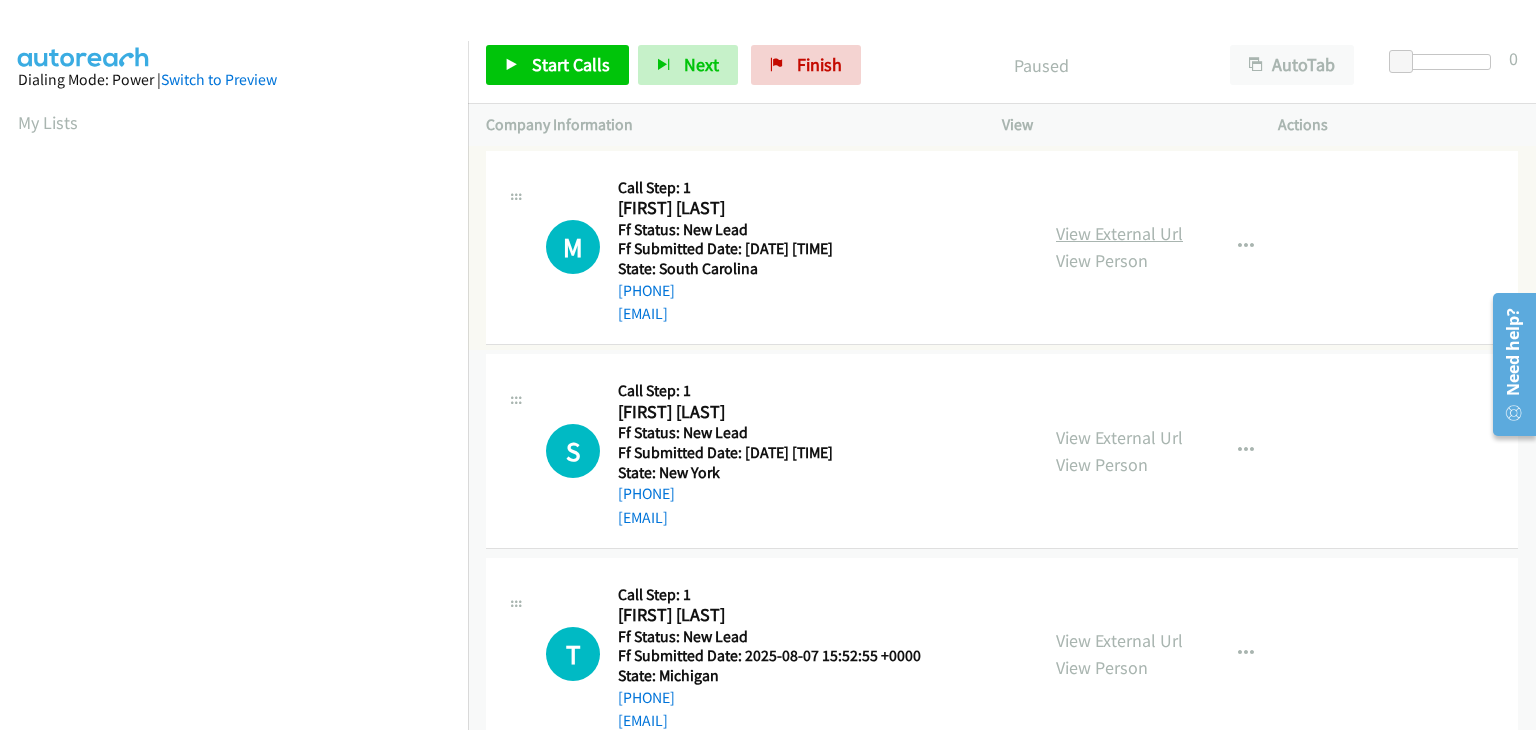 click on "View External Url" at bounding box center [1119, 233] 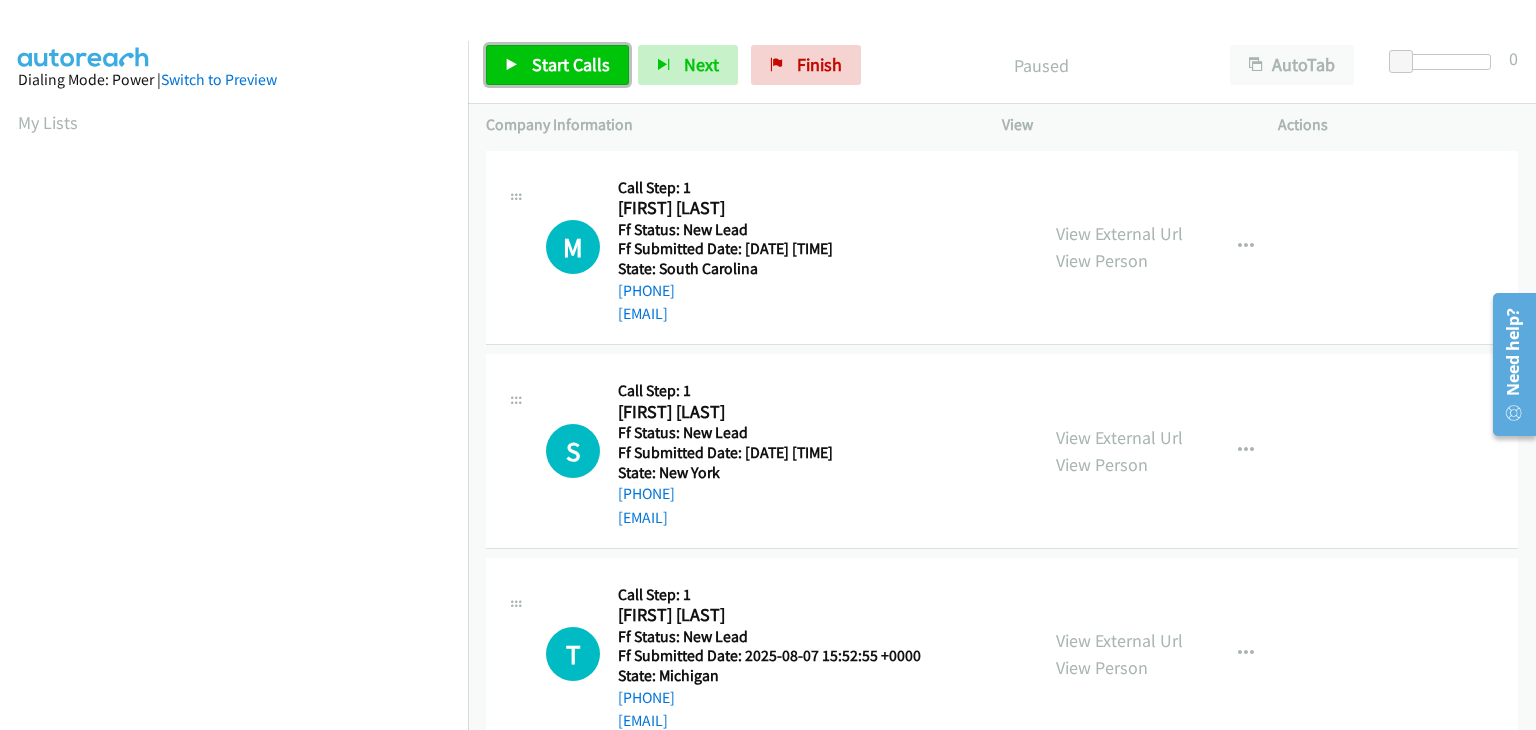 click on "Start Calls" at bounding box center (571, 64) 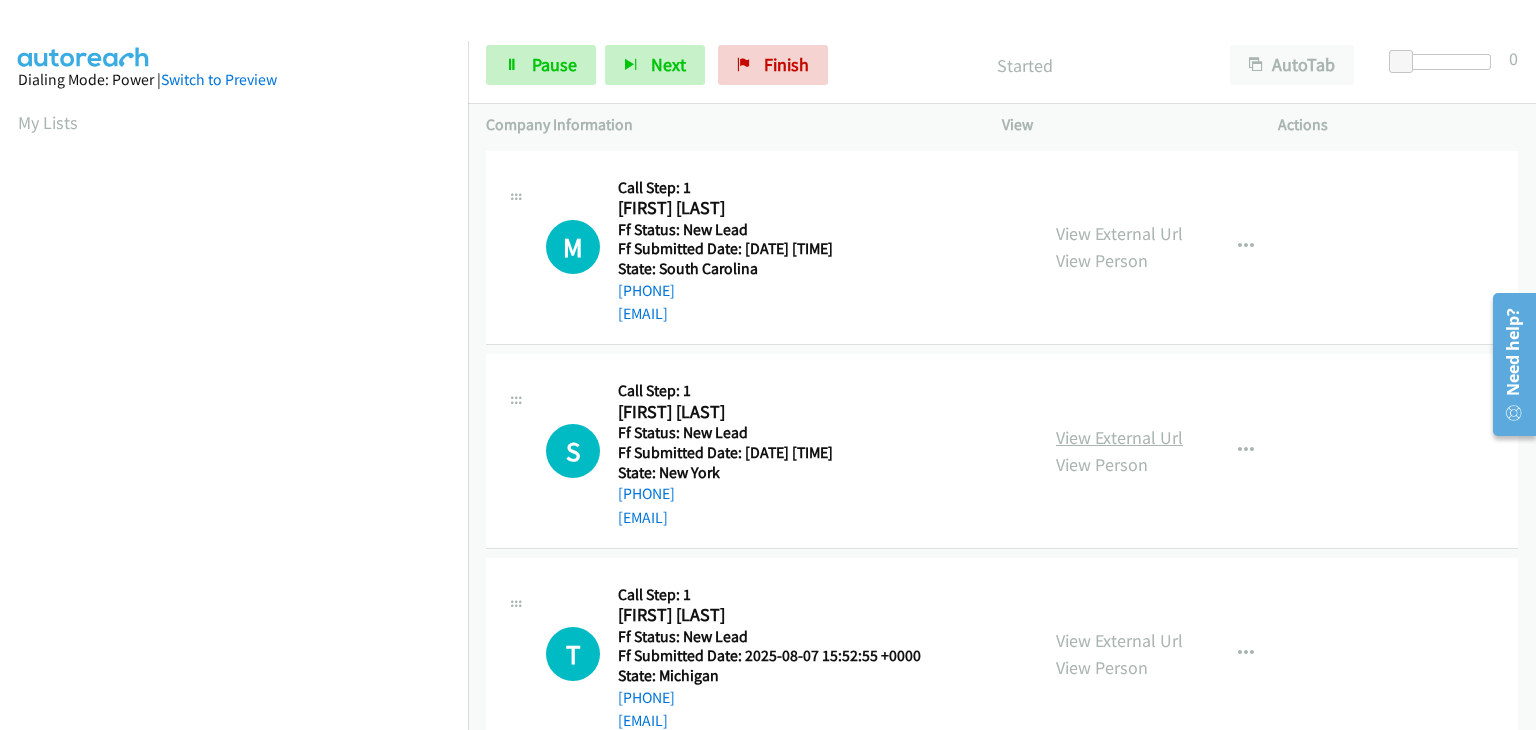 click on "View External Url" at bounding box center [1119, 437] 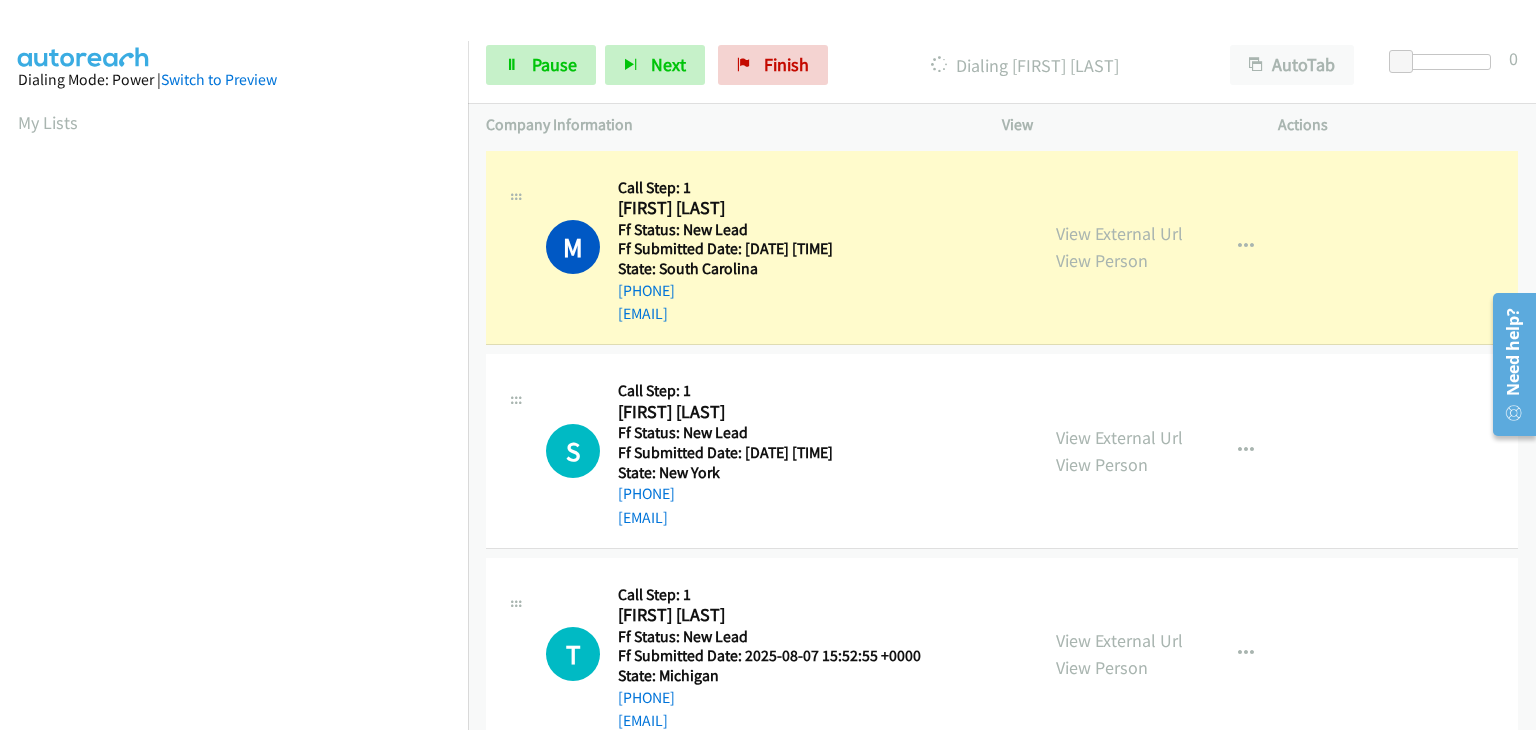 scroll, scrollTop: 392, scrollLeft: 0, axis: vertical 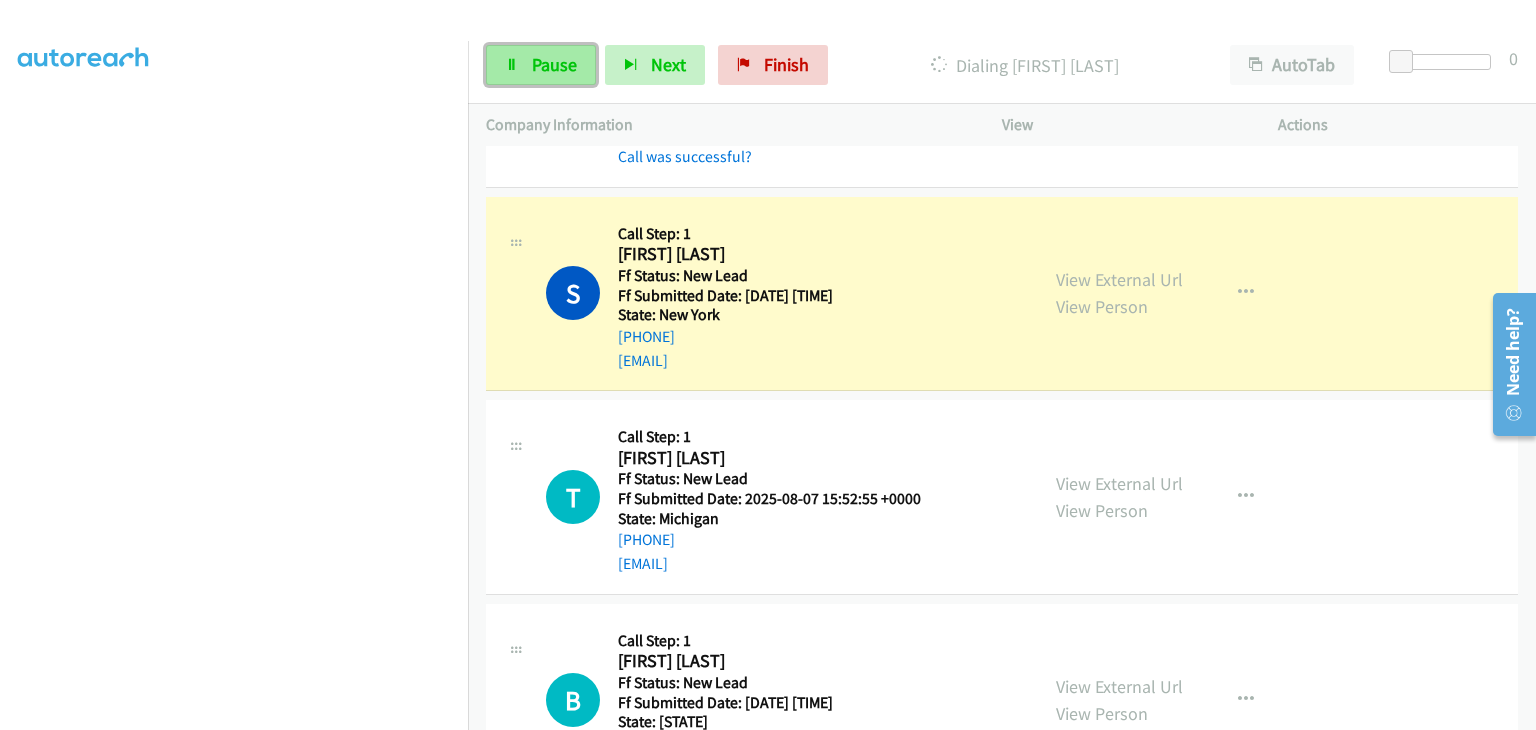 click on "Pause" at bounding box center (541, 65) 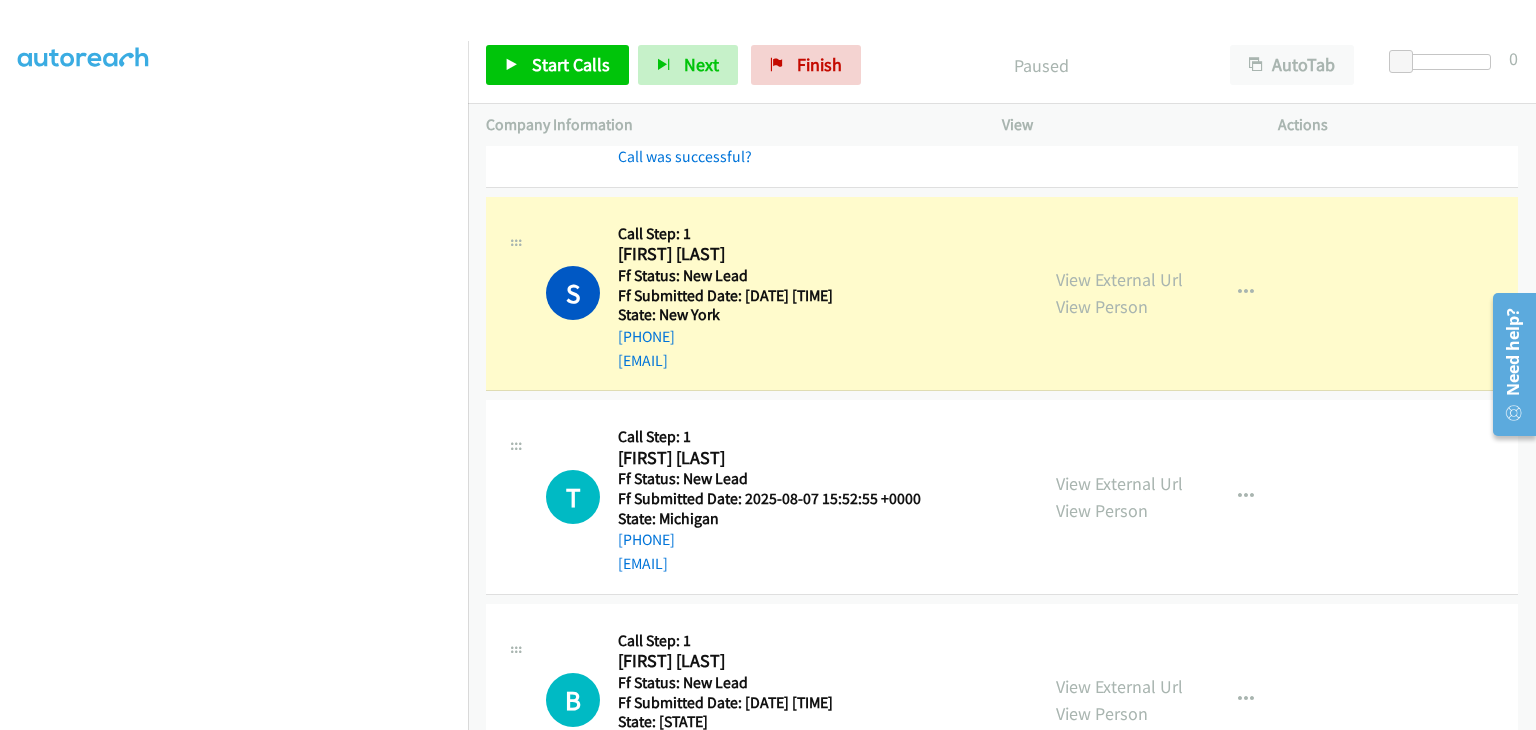 scroll, scrollTop: 392, scrollLeft: 0, axis: vertical 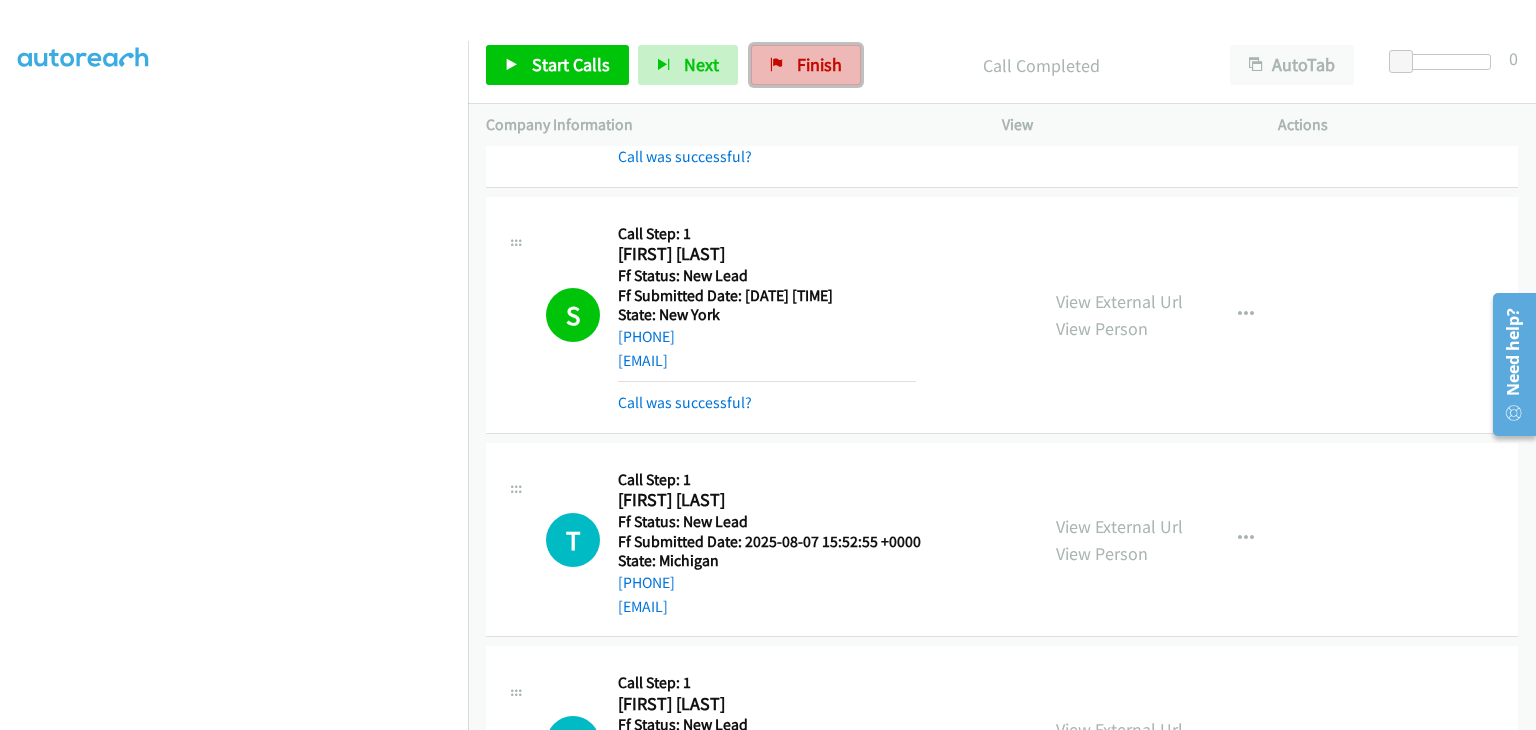 click on "Finish" at bounding box center [806, 65] 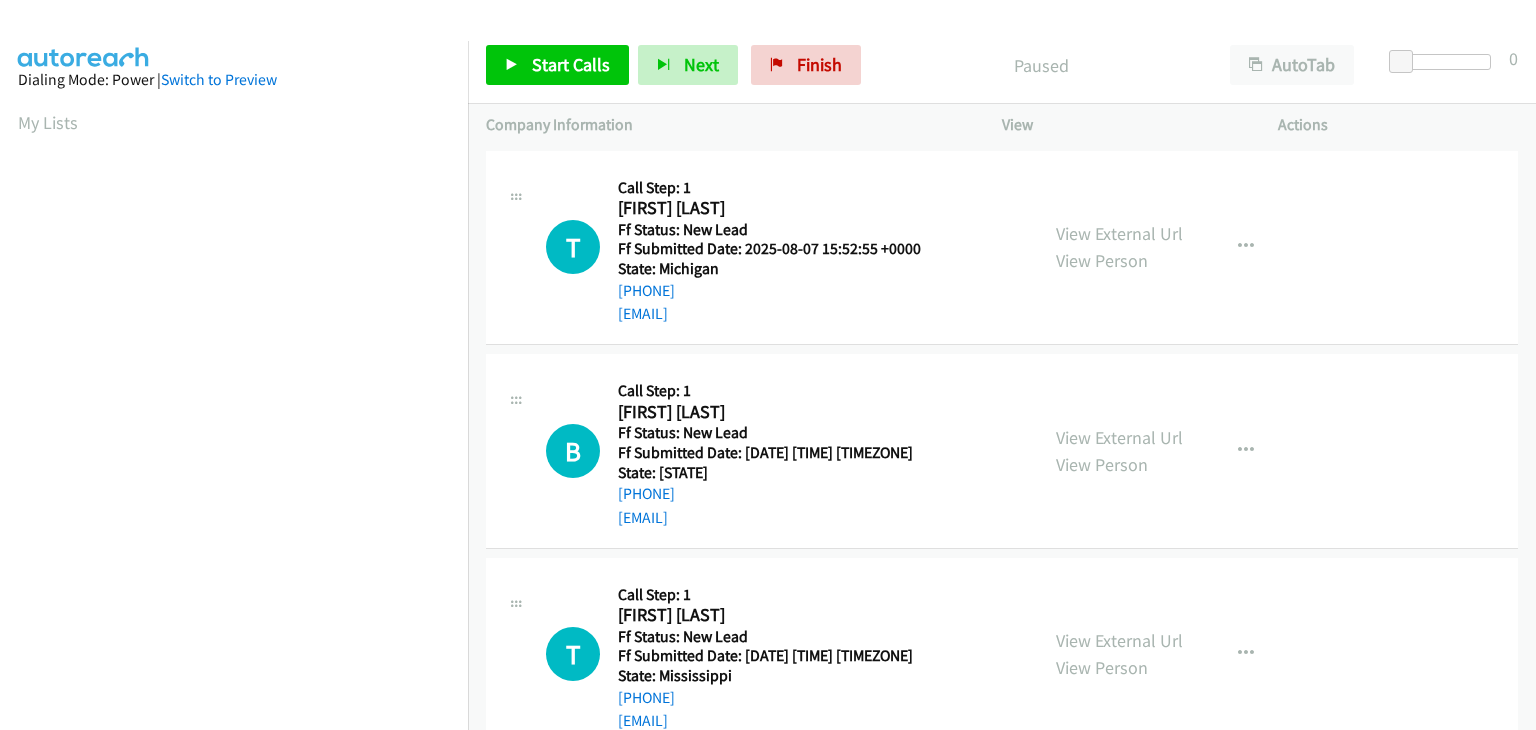 scroll, scrollTop: 0, scrollLeft: 0, axis: both 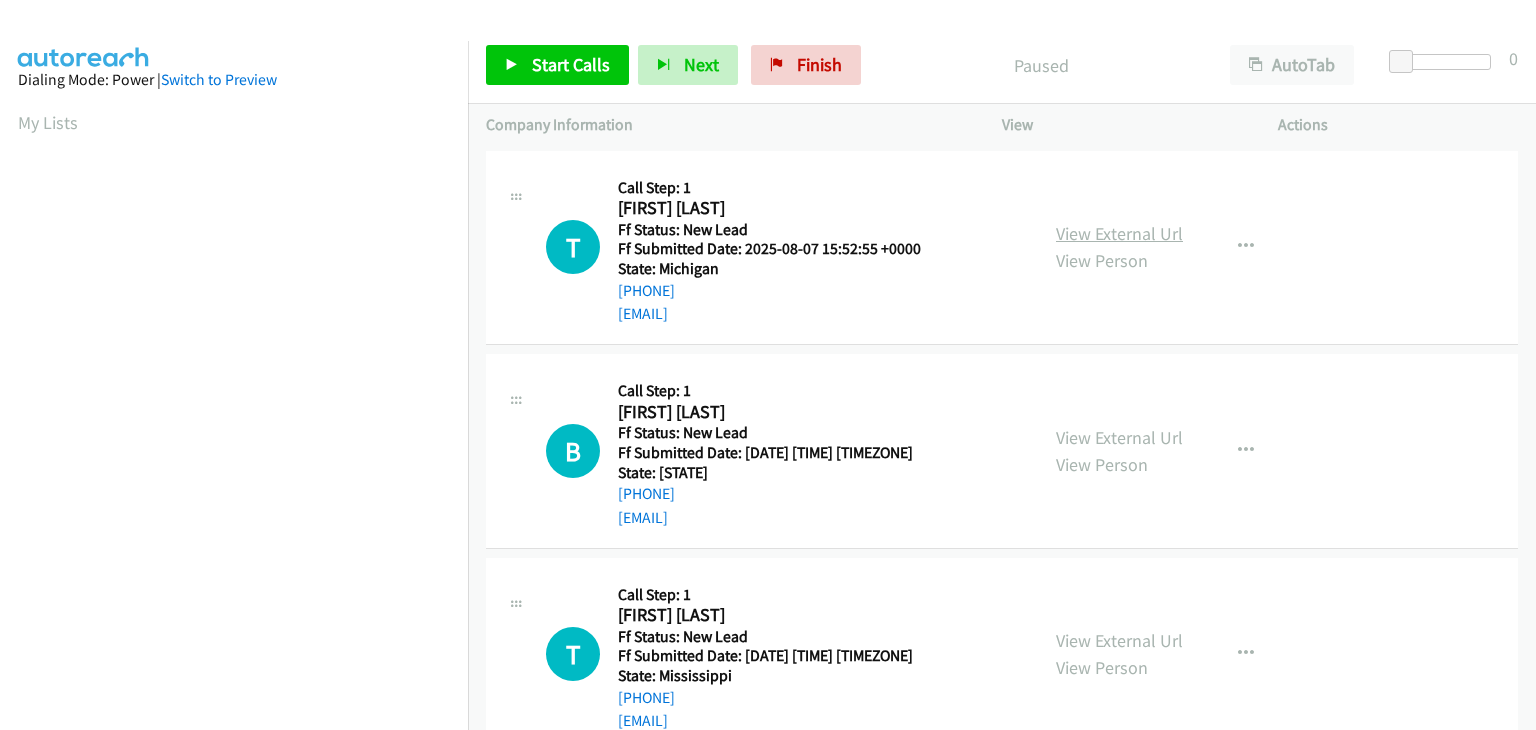click on "View External Url" at bounding box center (1119, 233) 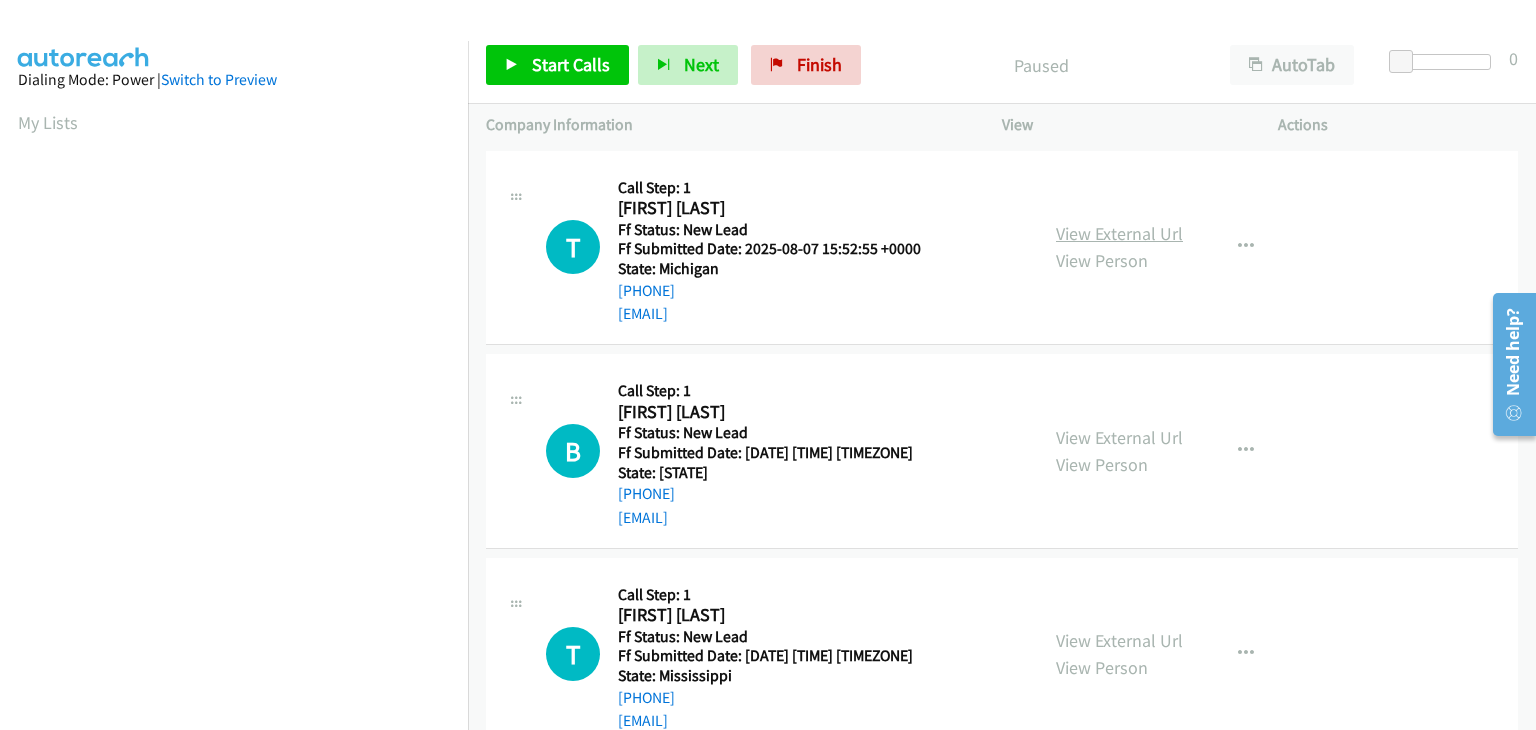 scroll, scrollTop: 0, scrollLeft: 0, axis: both 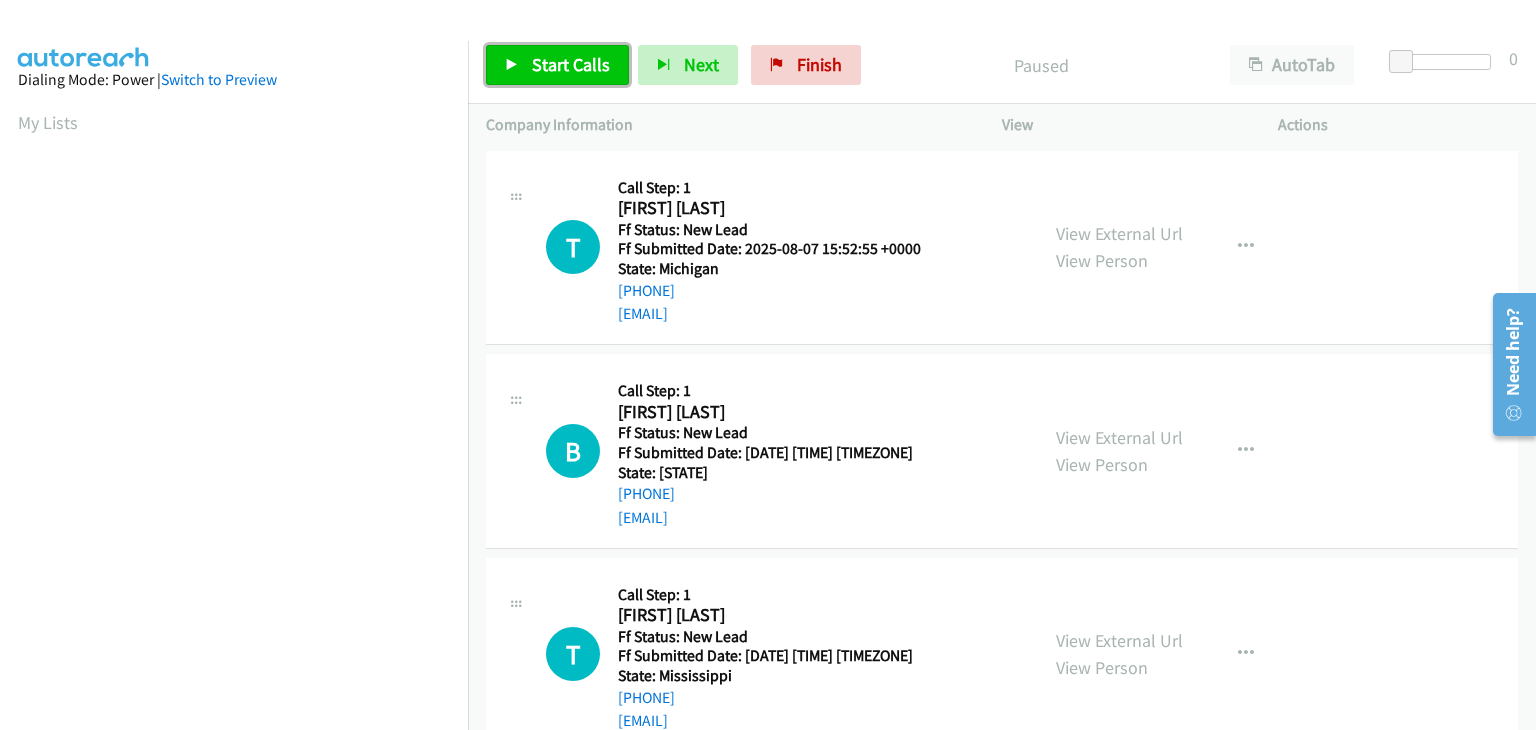 click on "Start Calls" at bounding box center [571, 64] 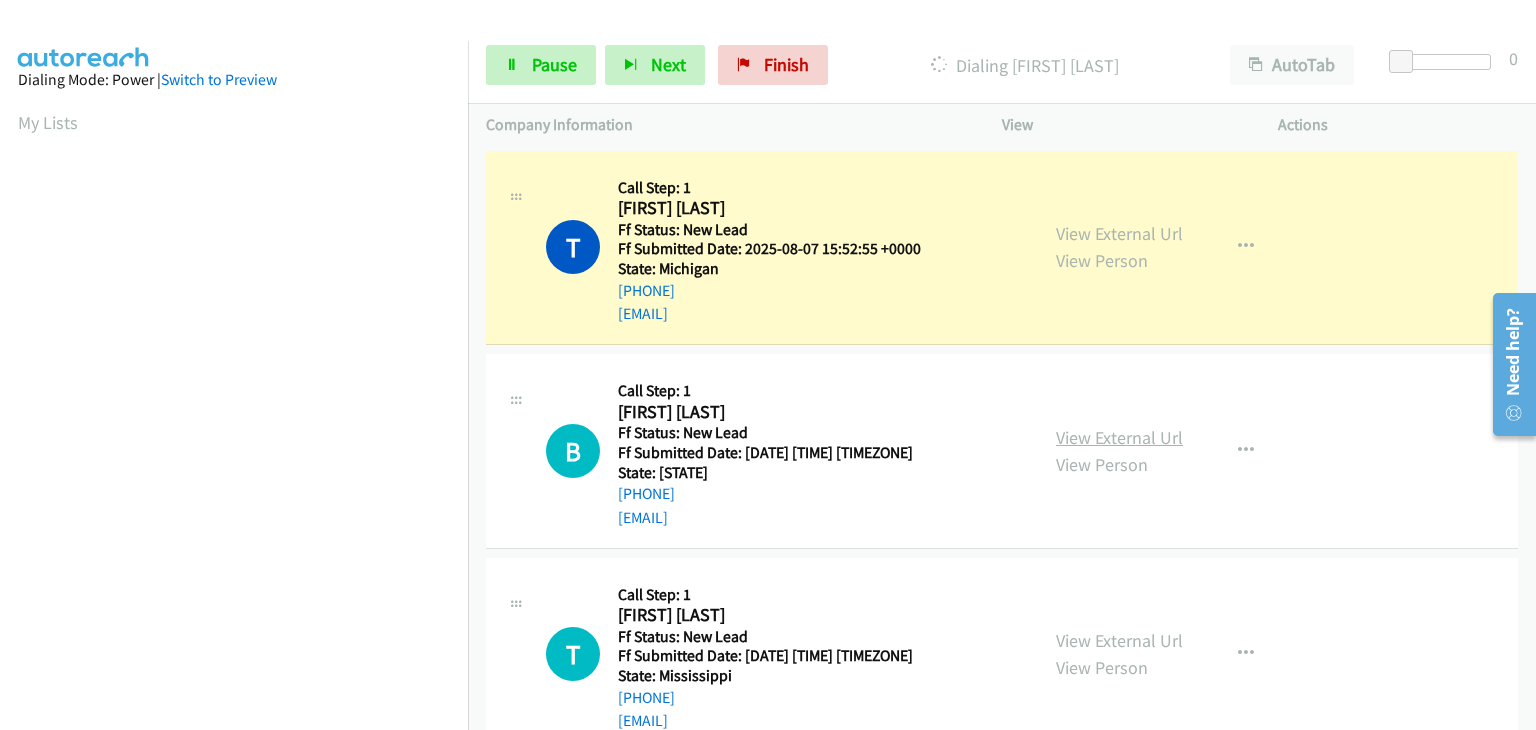 click on "View External Url" at bounding box center (1119, 437) 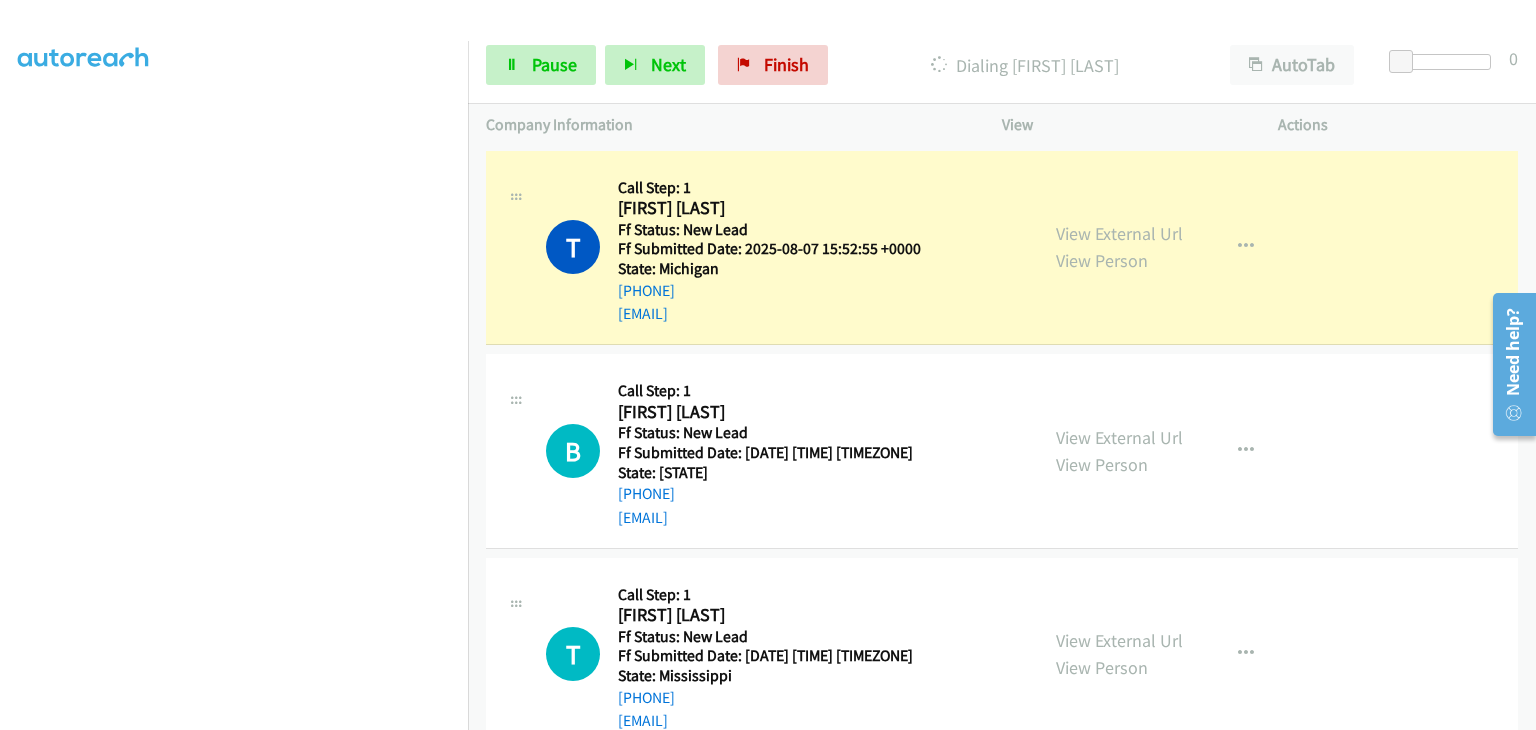 scroll, scrollTop: 392, scrollLeft: 0, axis: vertical 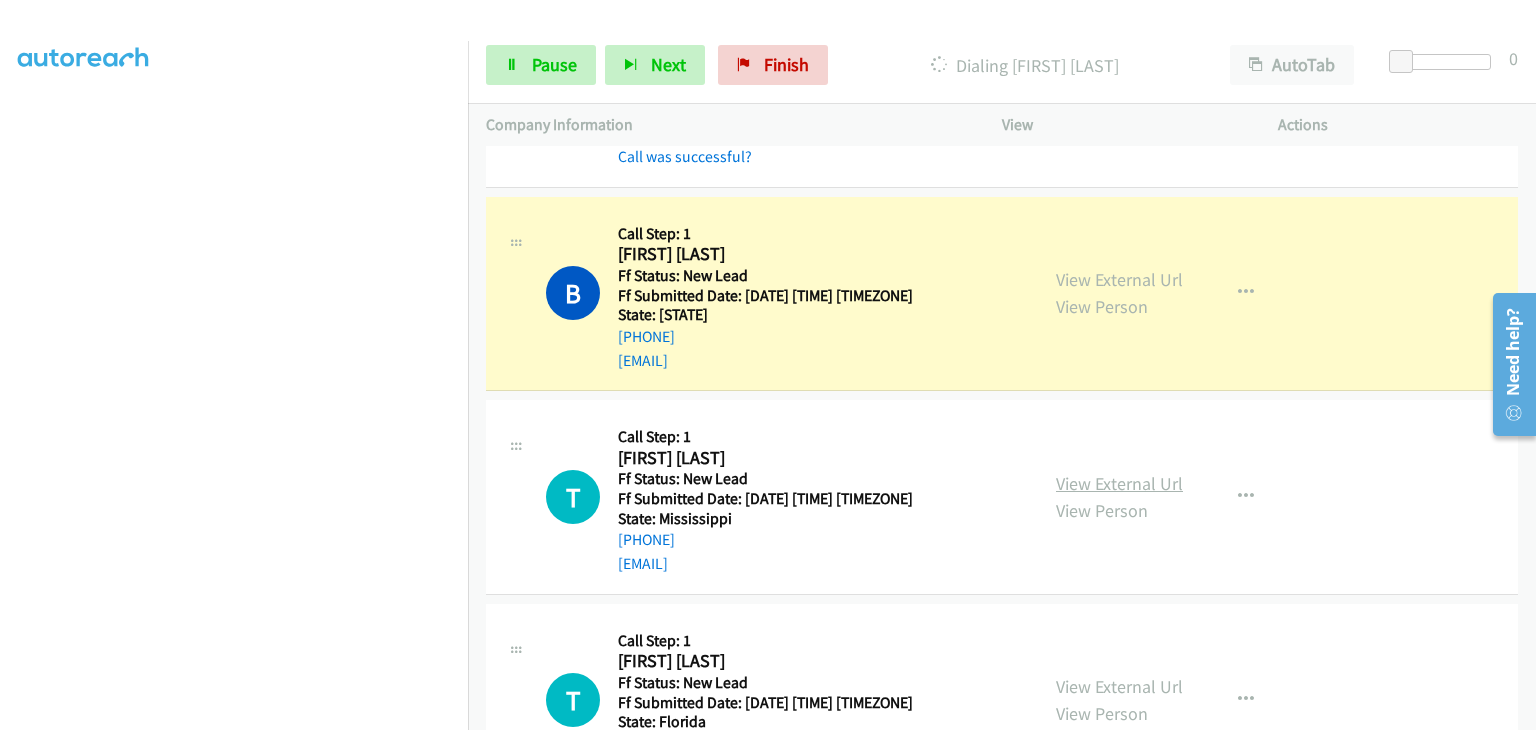click on "View External Url" at bounding box center (1119, 483) 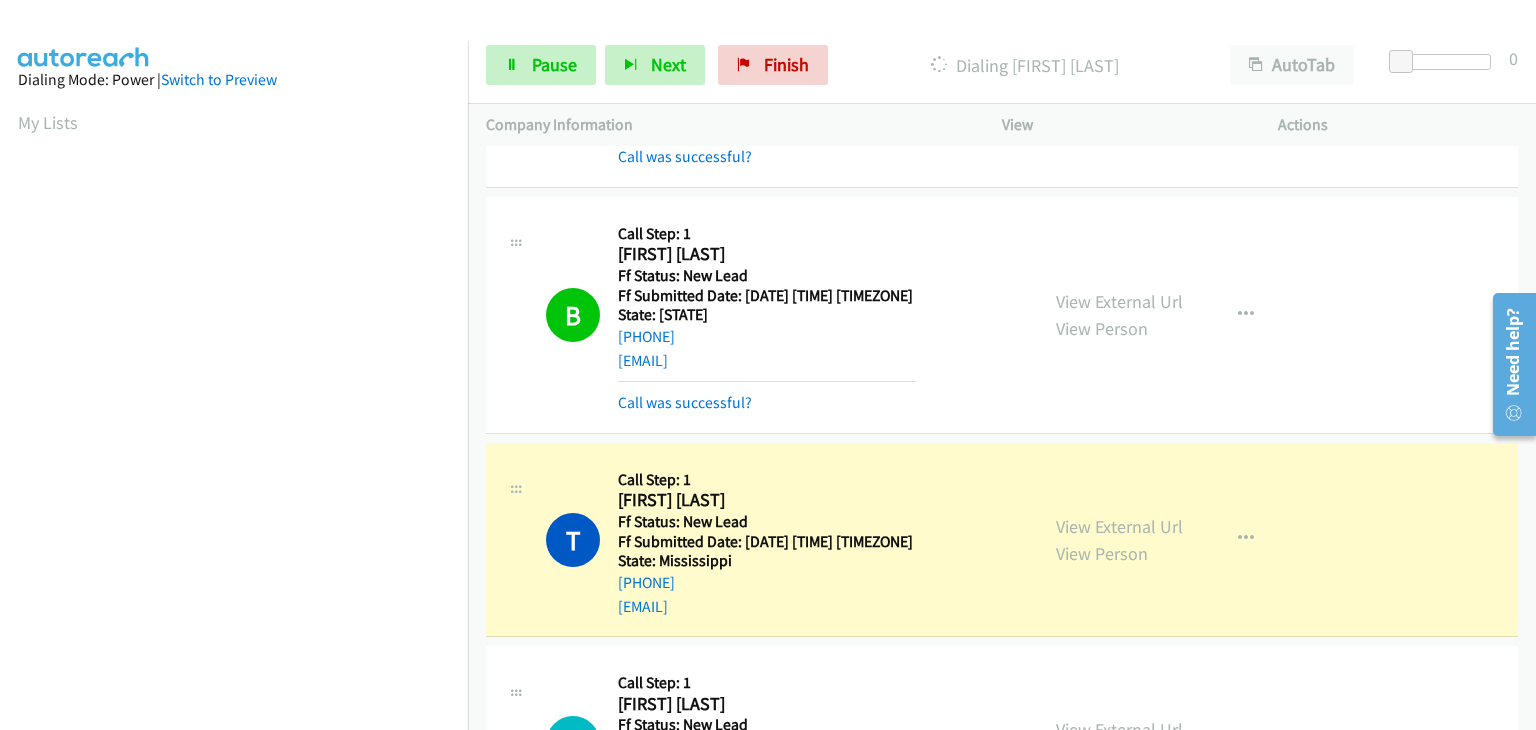 scroll, scrollTop: 392, scrollLeft: 0, axis: vertical 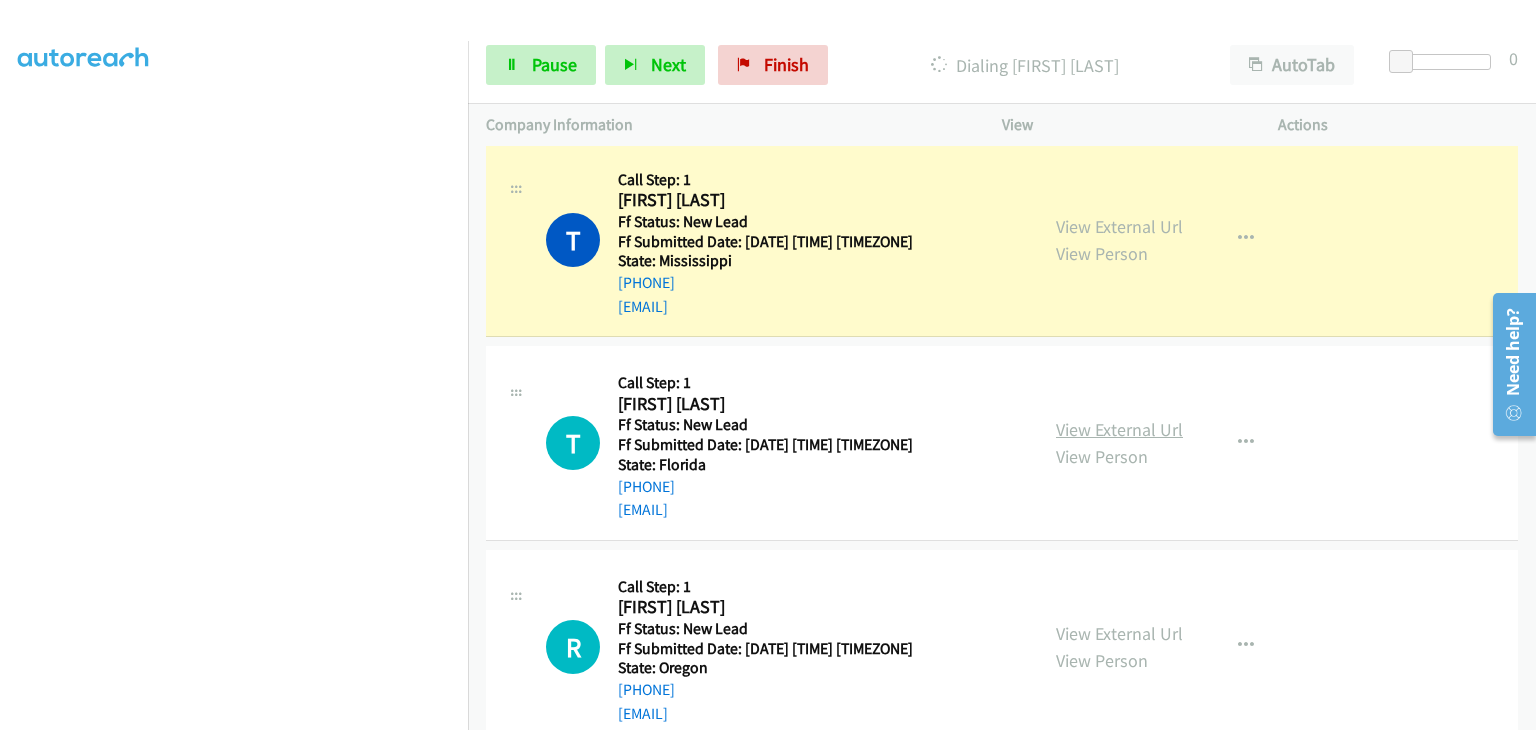 click on "View External Url" at bounding box center [1119, 429] 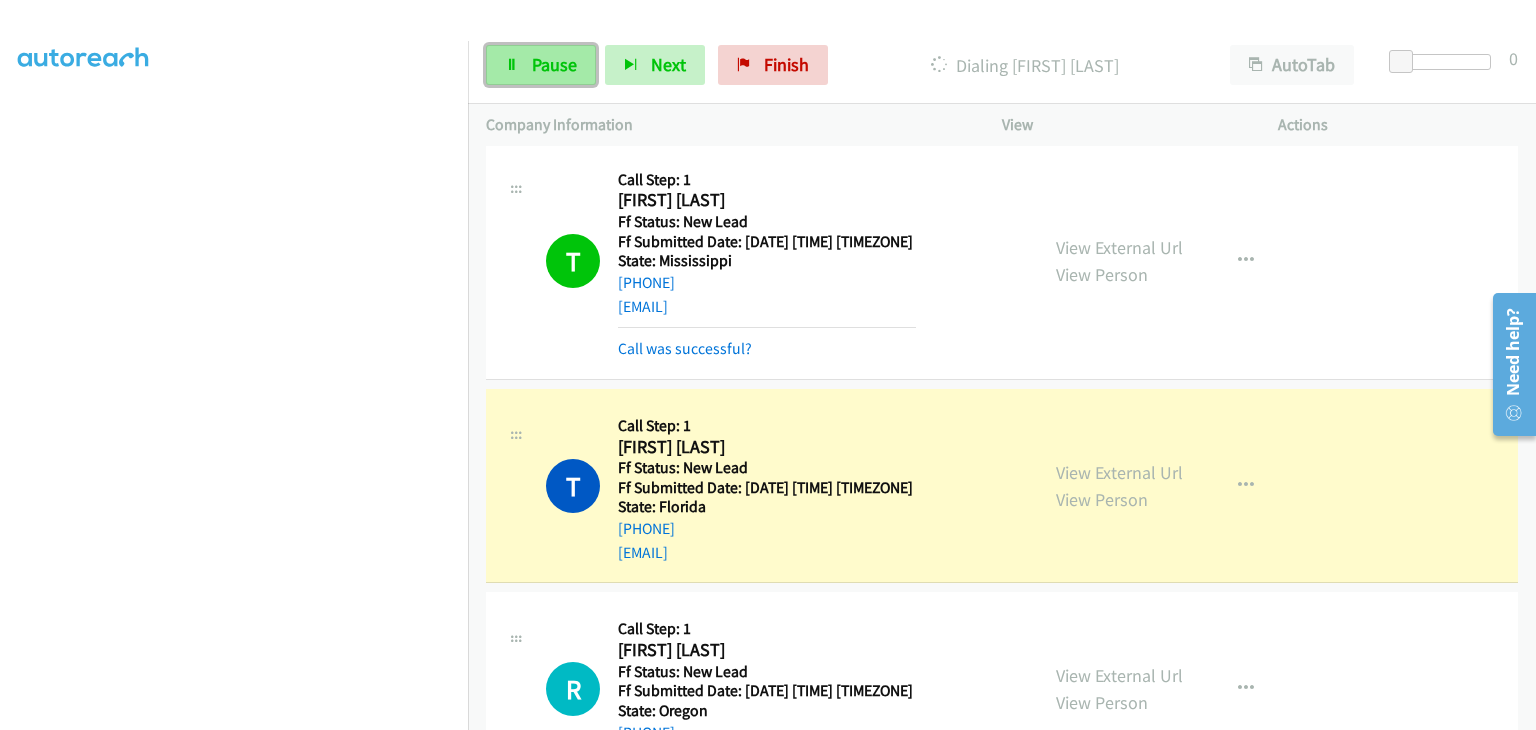 click on "Pause" at bounding box center (554, 64) 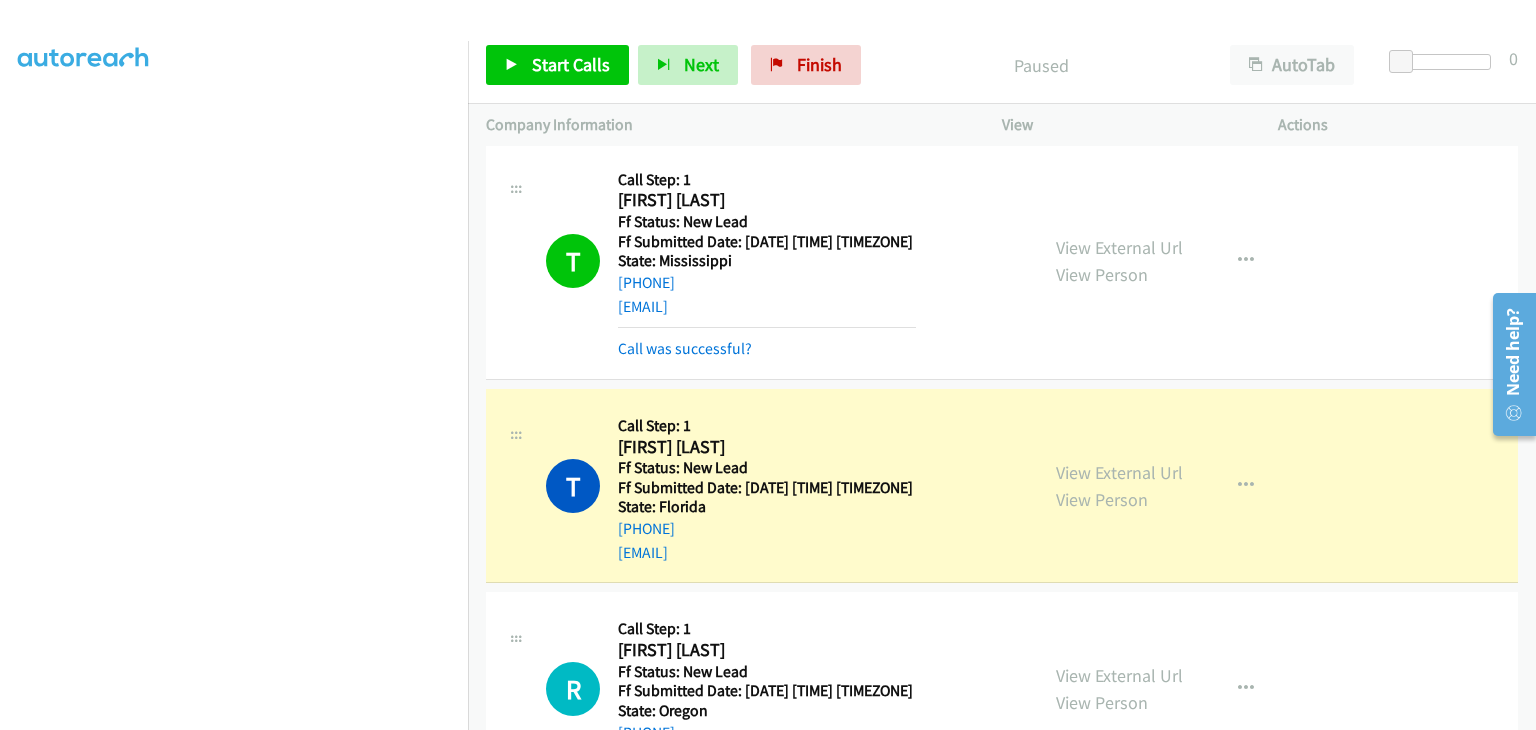 scroll, scrollTop: 392, scrollLeft: 0, axis: vertical 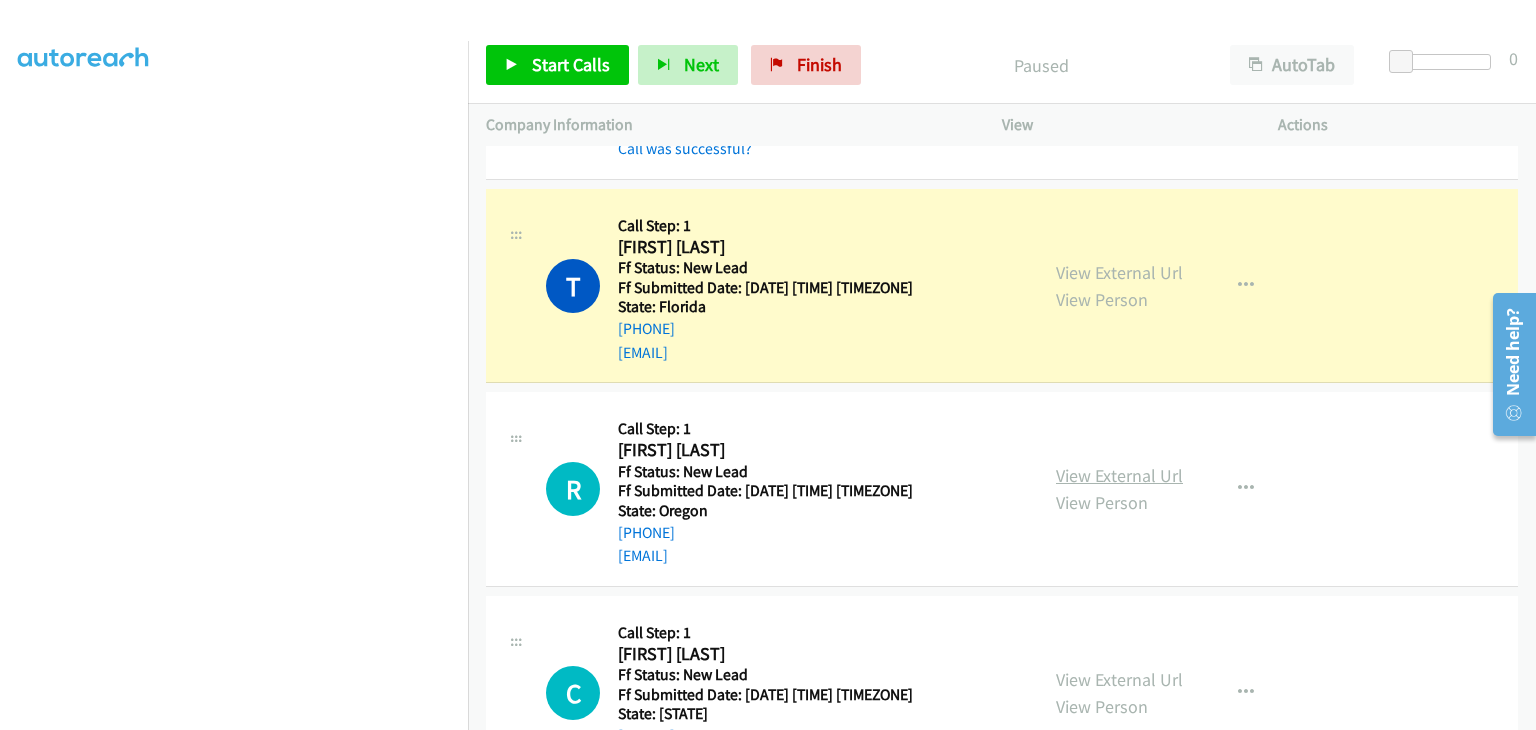 click on "View External Url" at bounding box center (1119, 475) 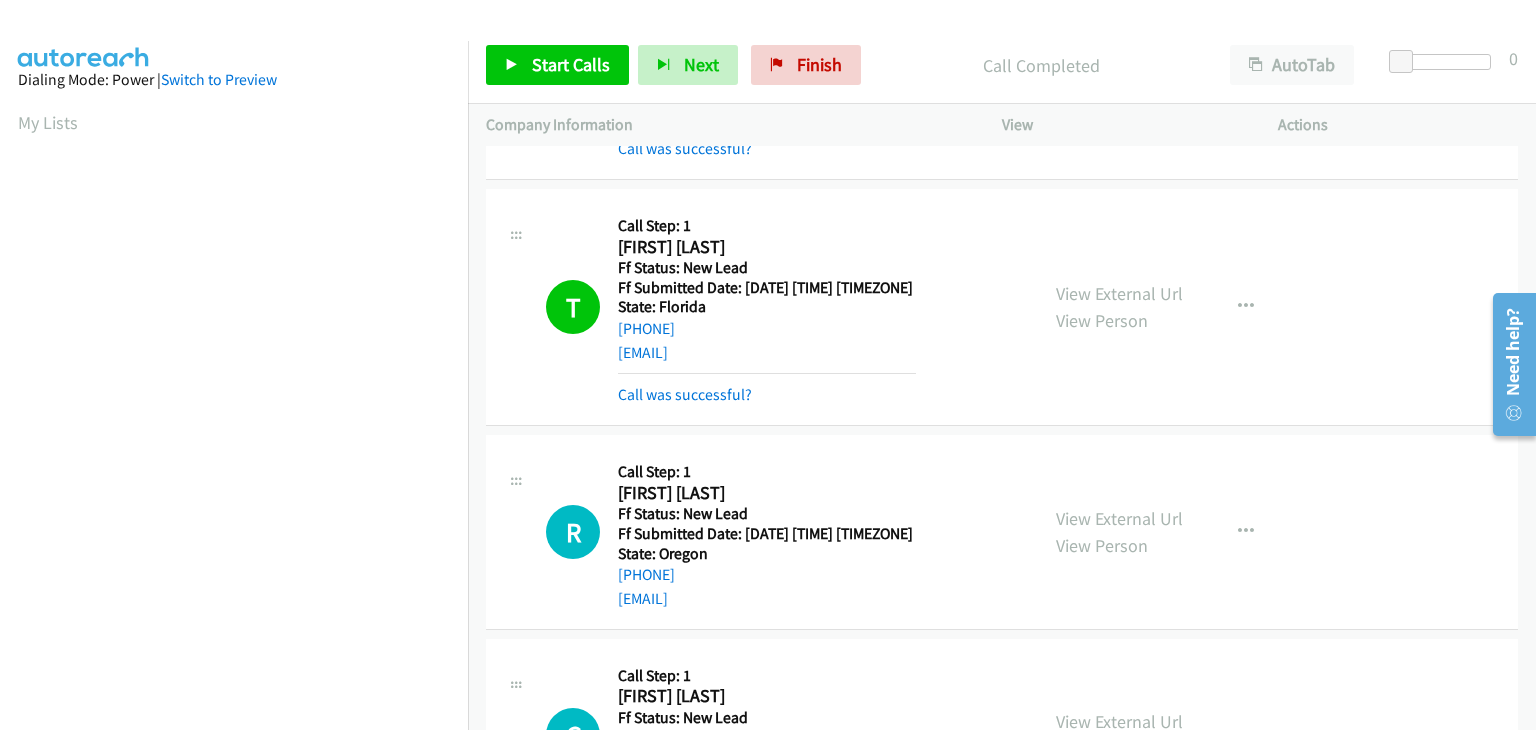 scroll, scrollTop: 392, scrollLeft: 0, axis: vertical 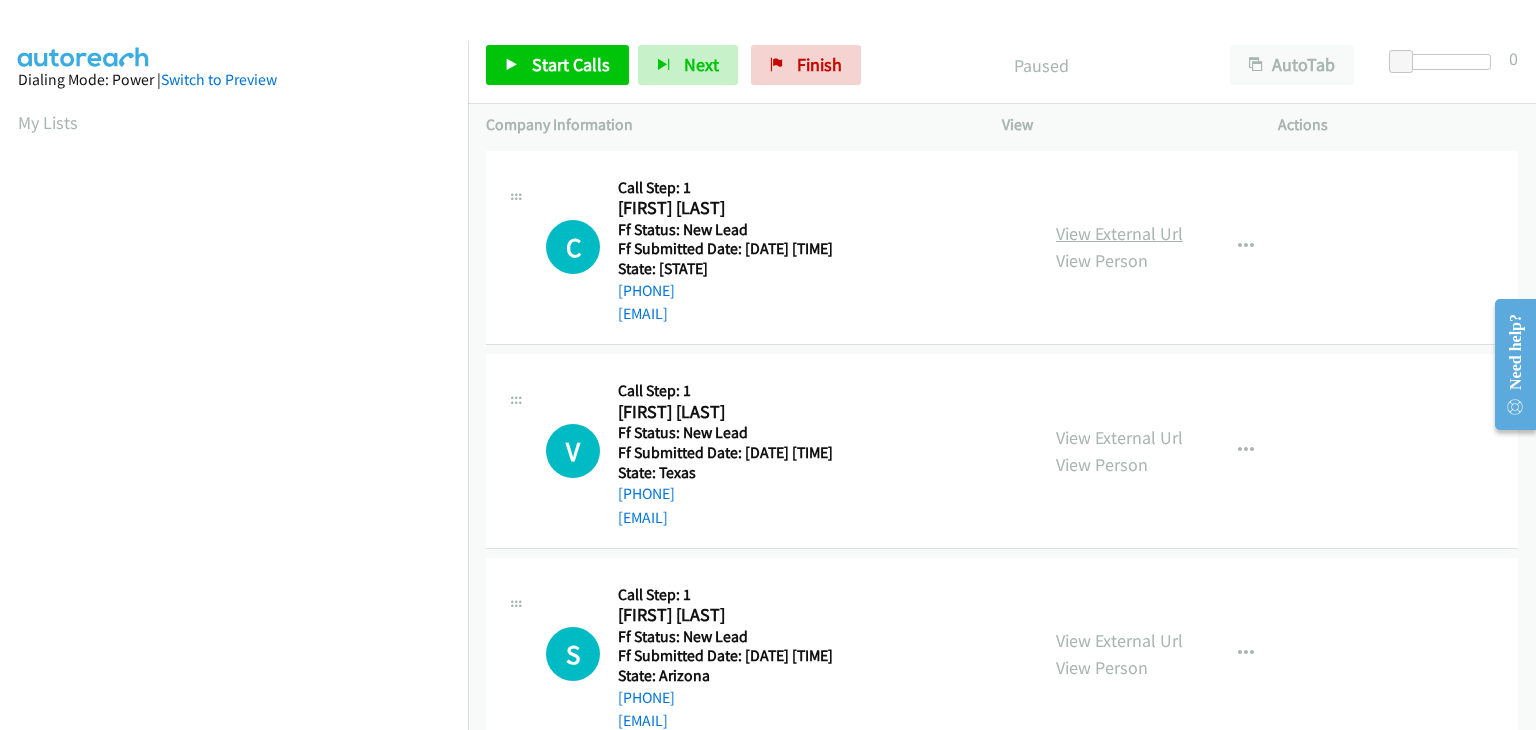 click on "View External Url" at bounding box center (1119, 233) 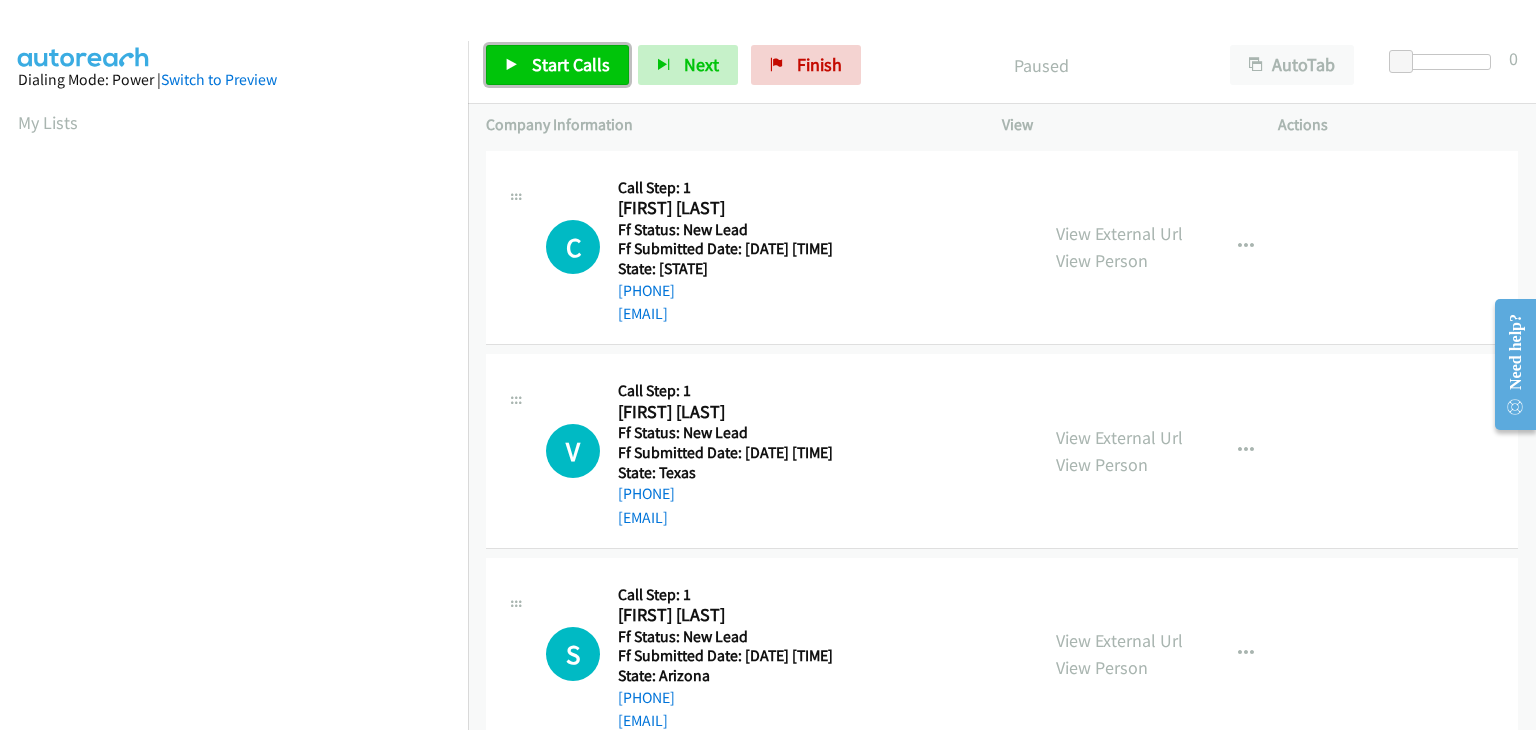 drag, startPoint x: 548, startPoint y: 55, endPoint x: 616, endPoint y: 5, distance: 84.40379 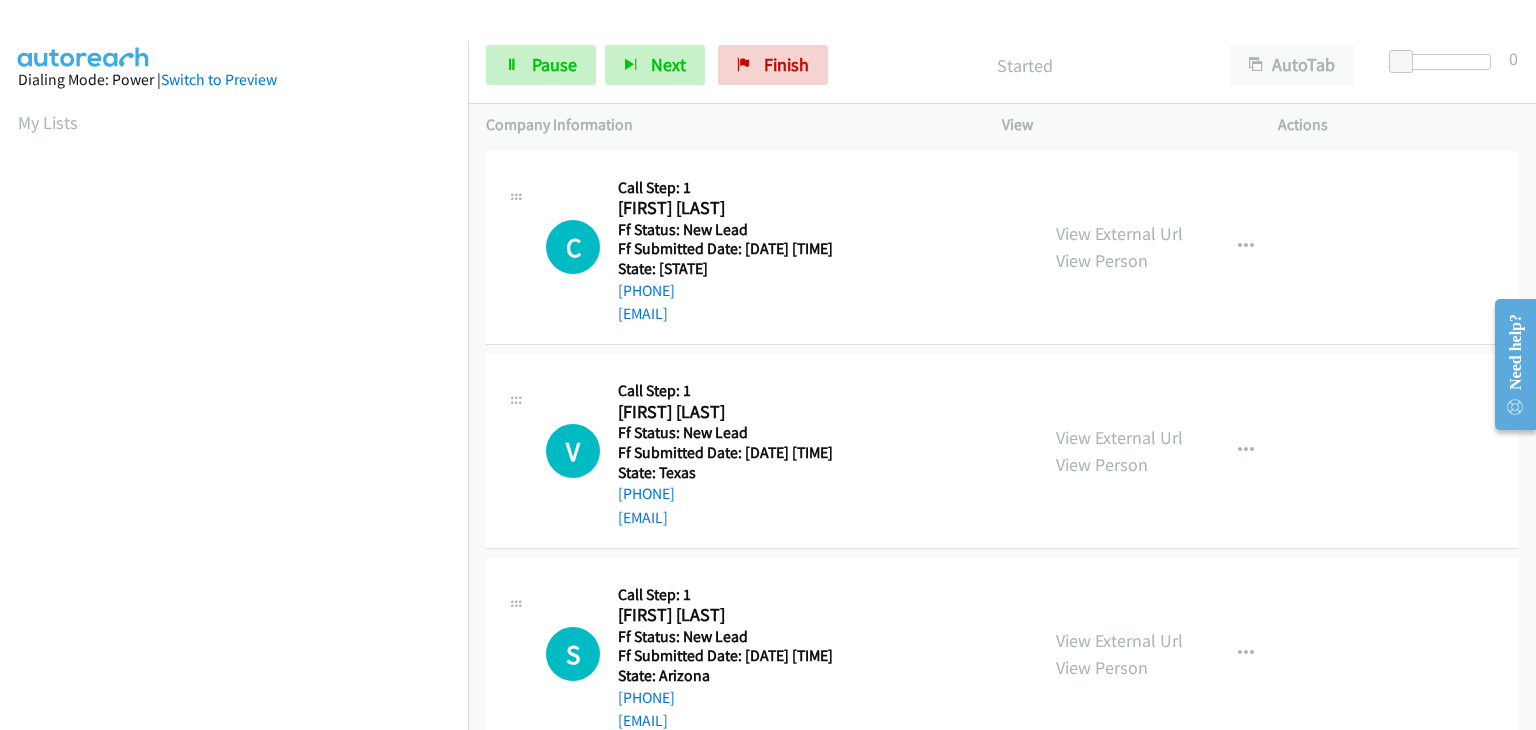 click on "View External Url
View Person" at bounding box center (1119, 451) 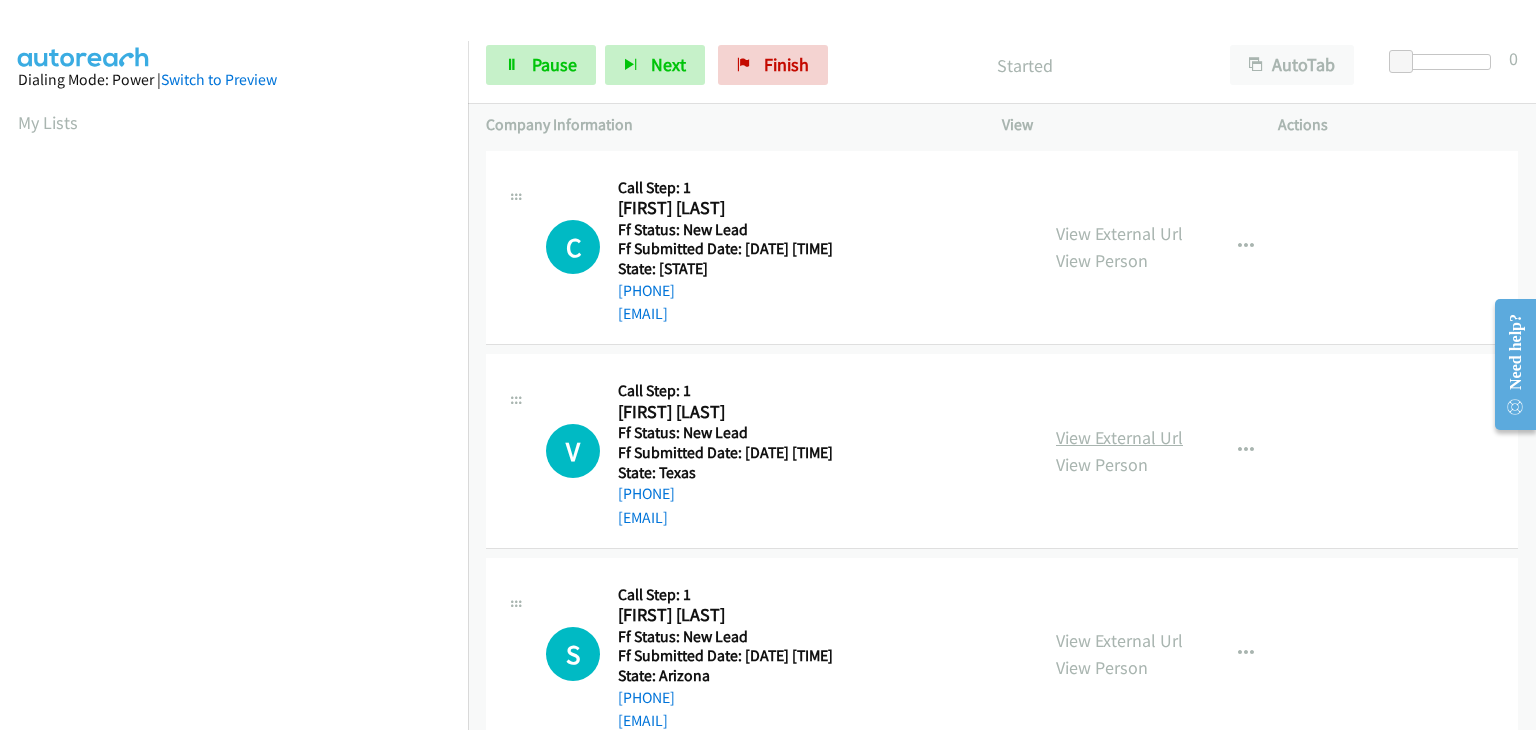 click on "View External Url" at bounding box center (1119, 437) 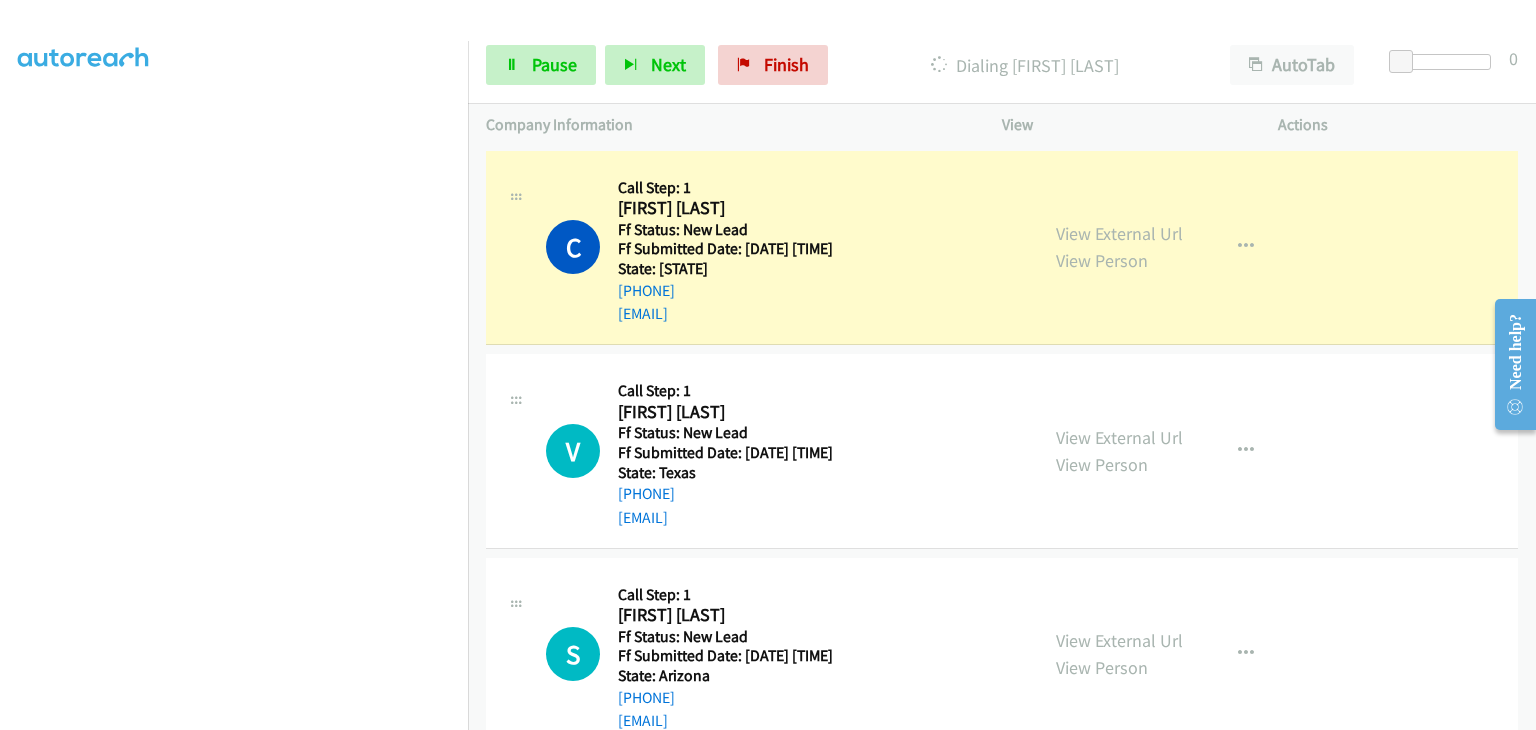 scroll, scrollTop: 392, scrollLeft: 0, axis: vertical 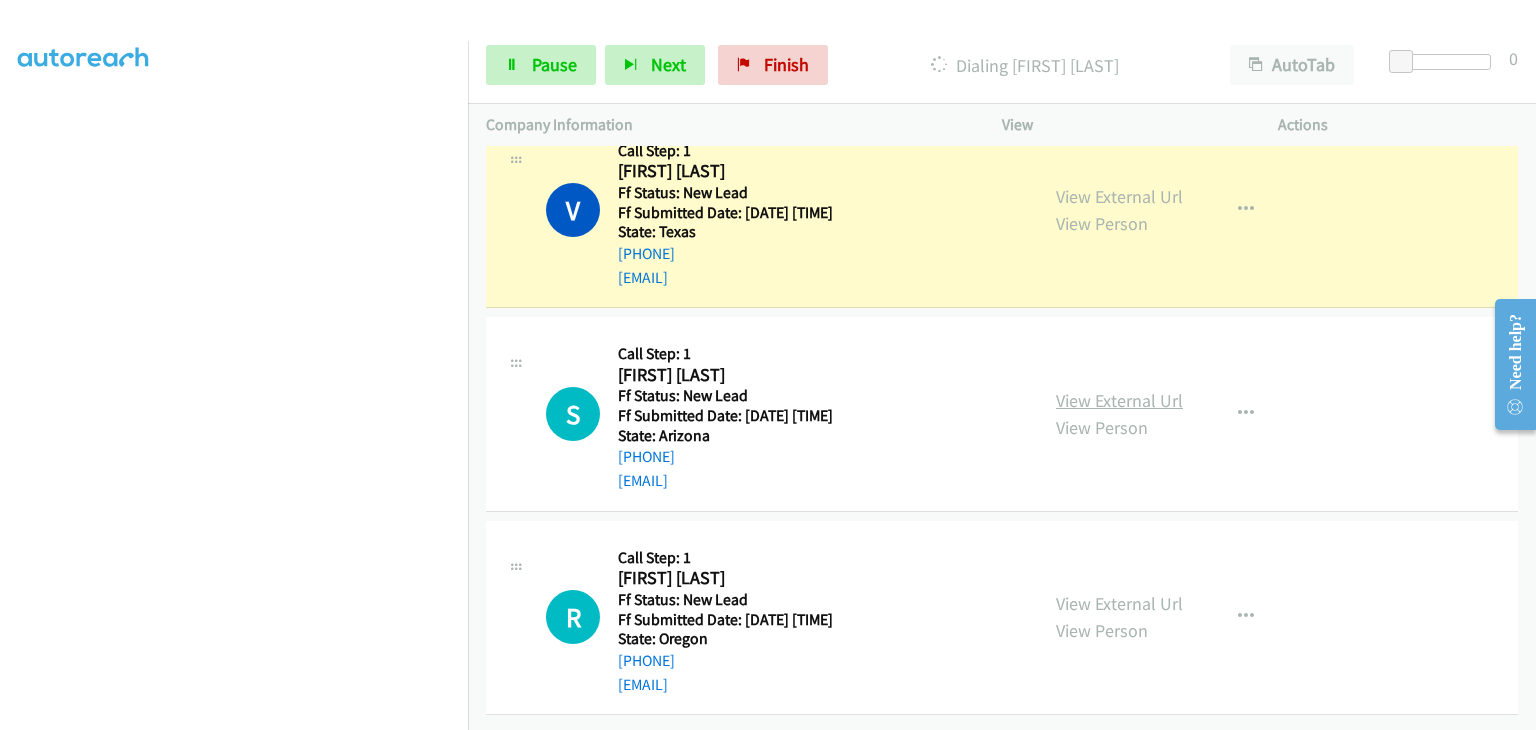 click on "View External Url" at bounding box center [1119, 400] 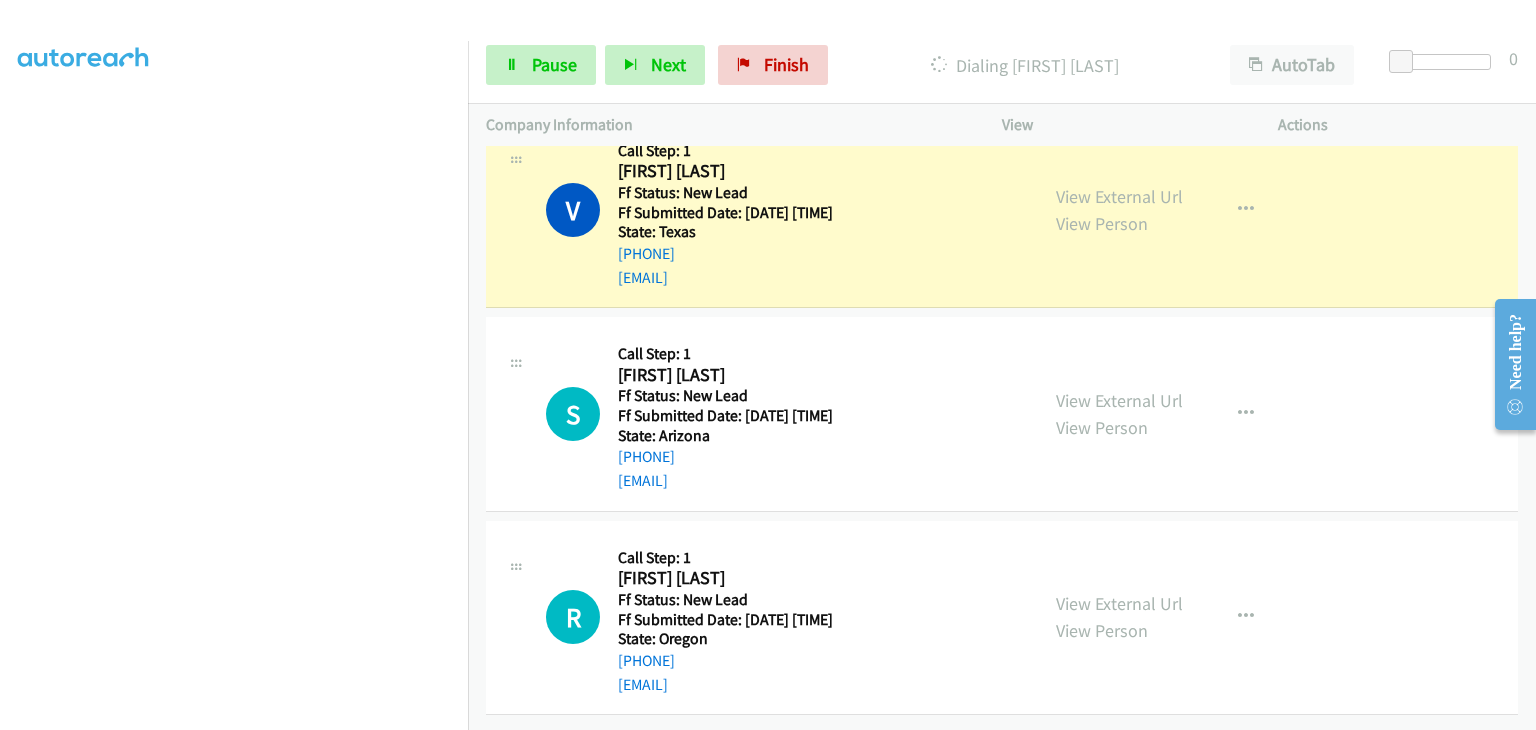 scroll, scrollTop: 392, scrollLeft: 0, axis: vertical 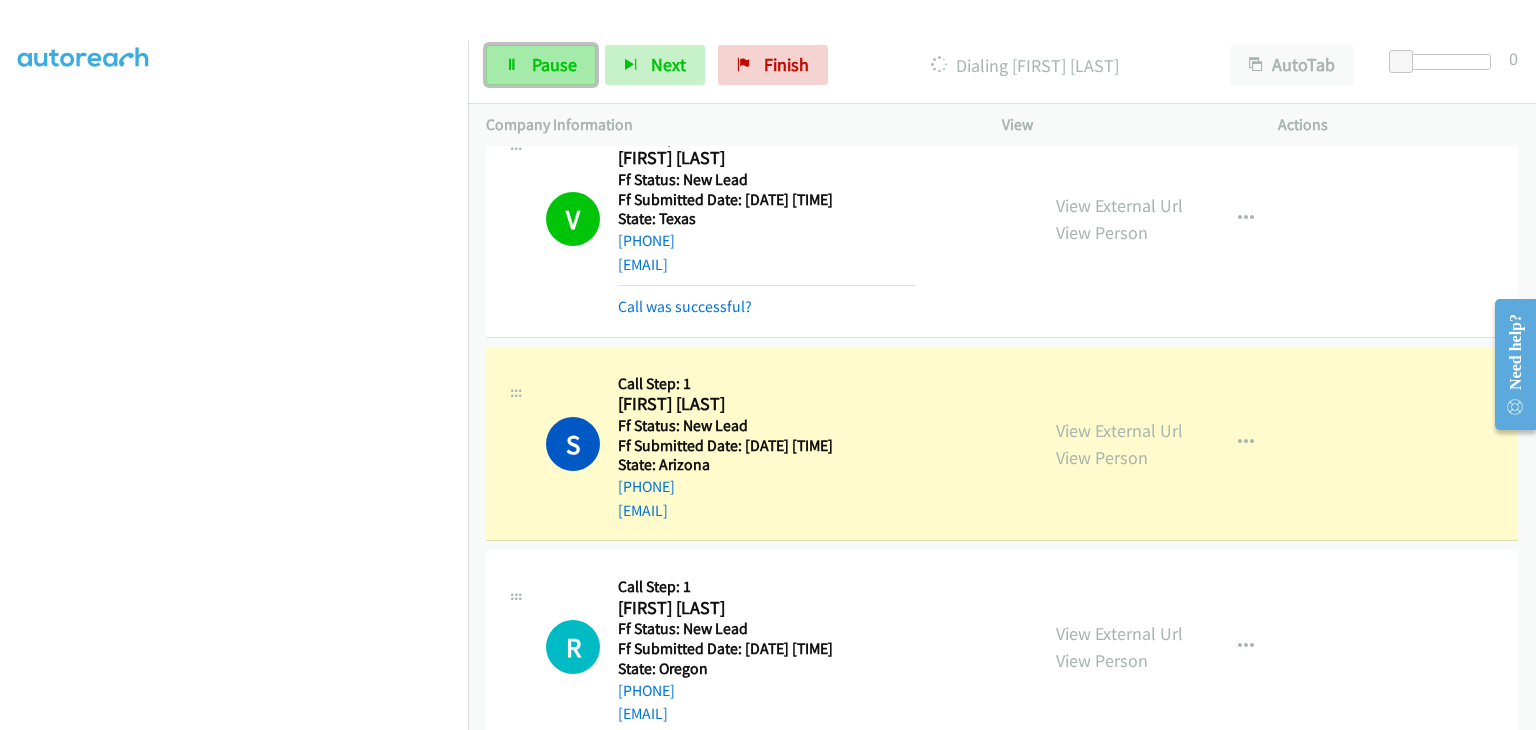 click on "Pause" at bounding box center (554, 64) 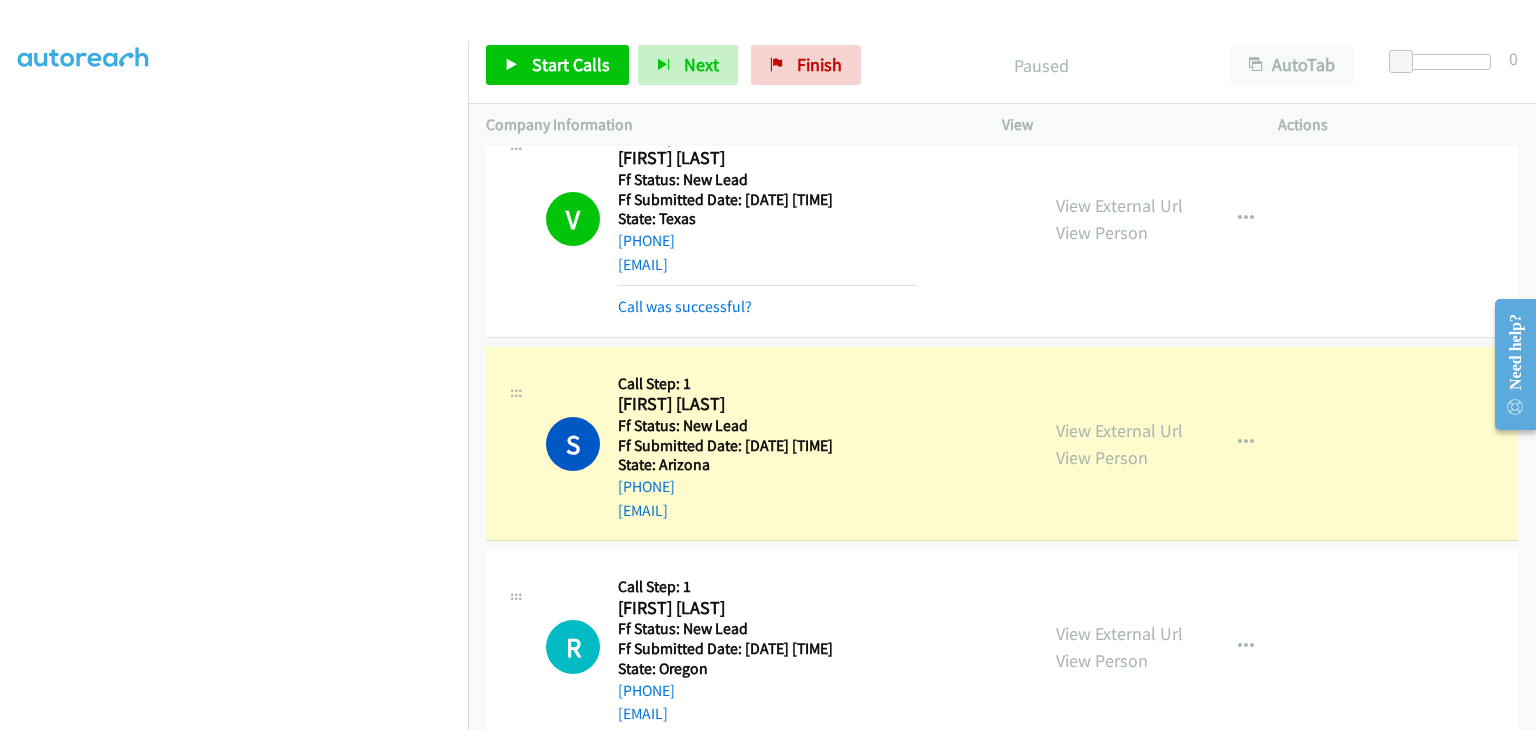 scroll, scrollTop: 392, scrollLeft: 0, axis: vertical 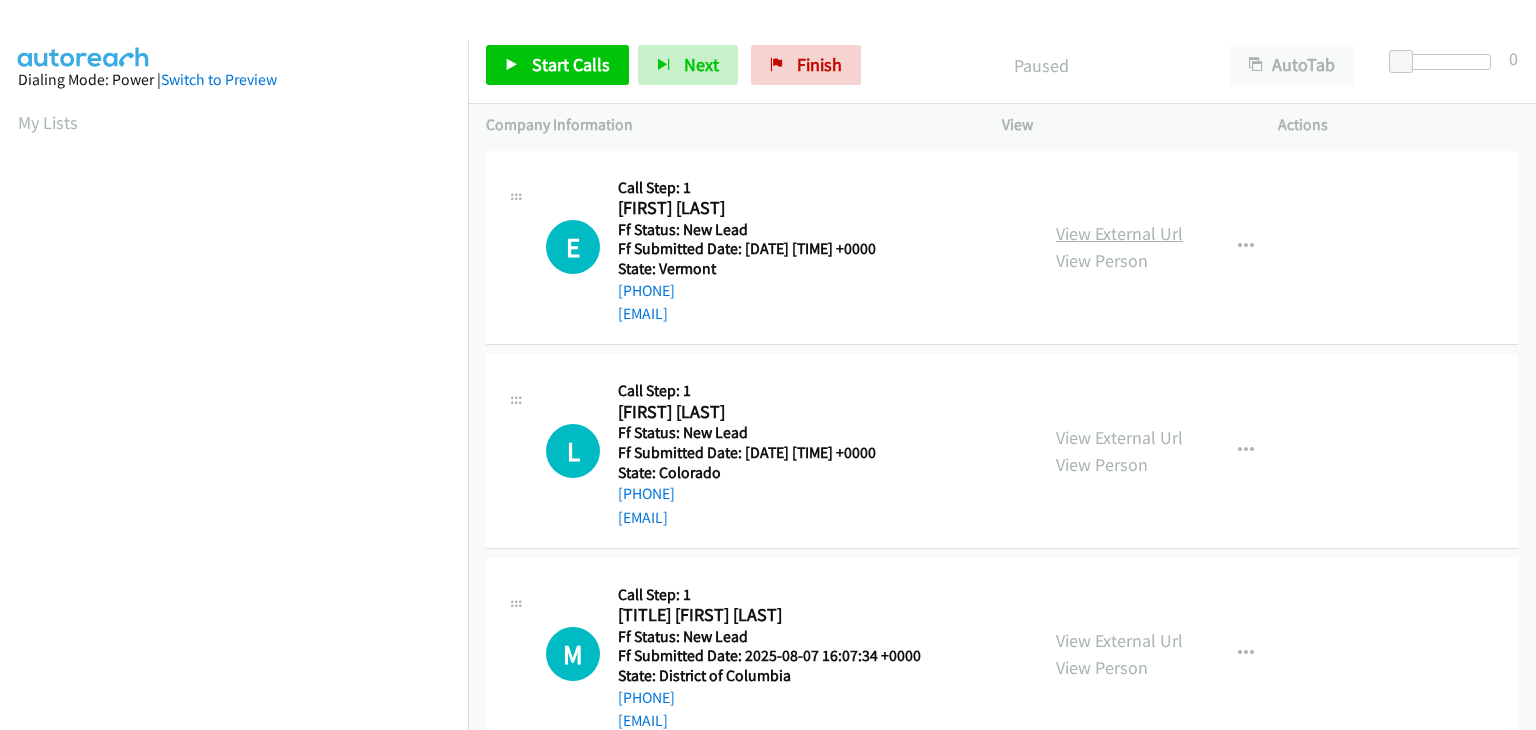 click on "View External Url" at bounding box center [1119, 233] 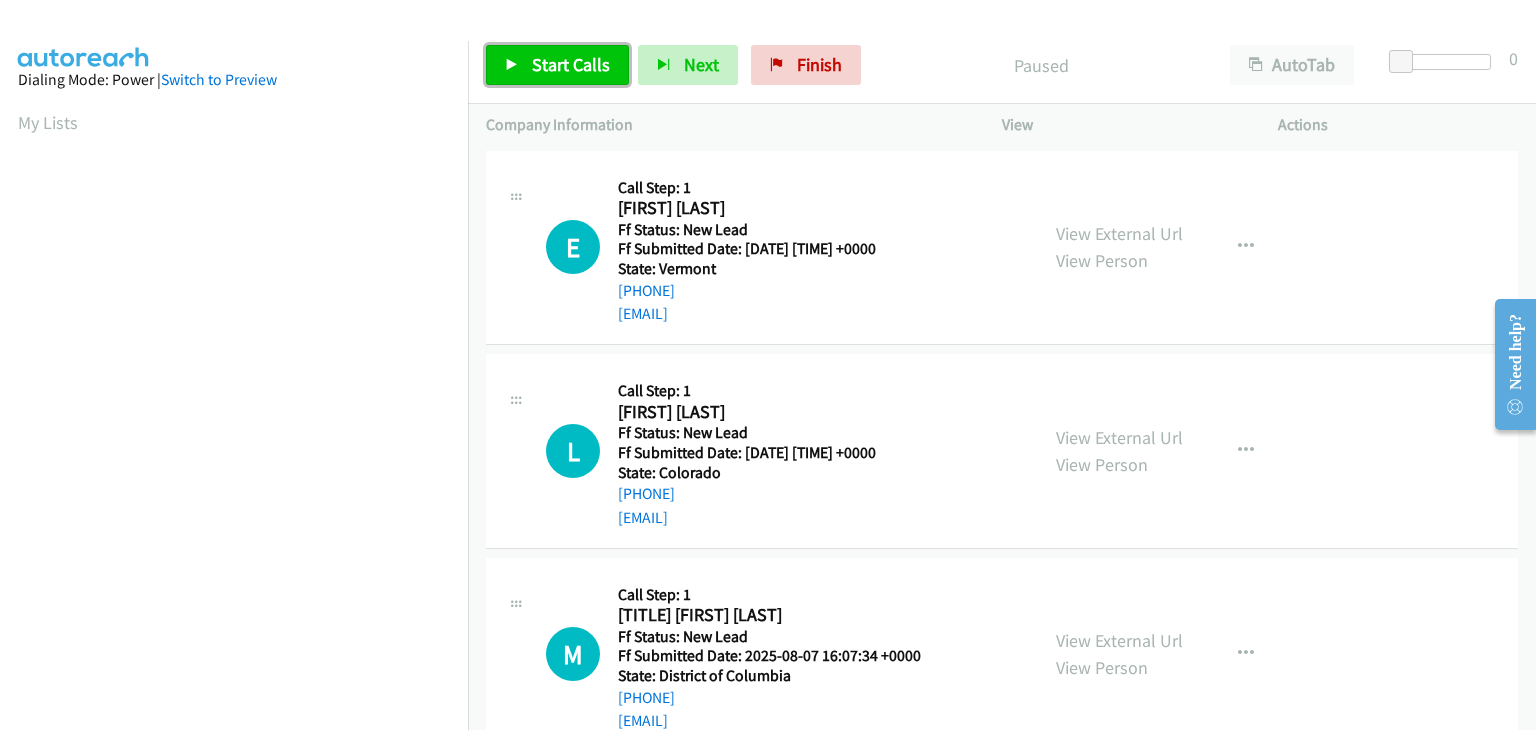 click on "Start Calls" at bounding box center [571, 64] 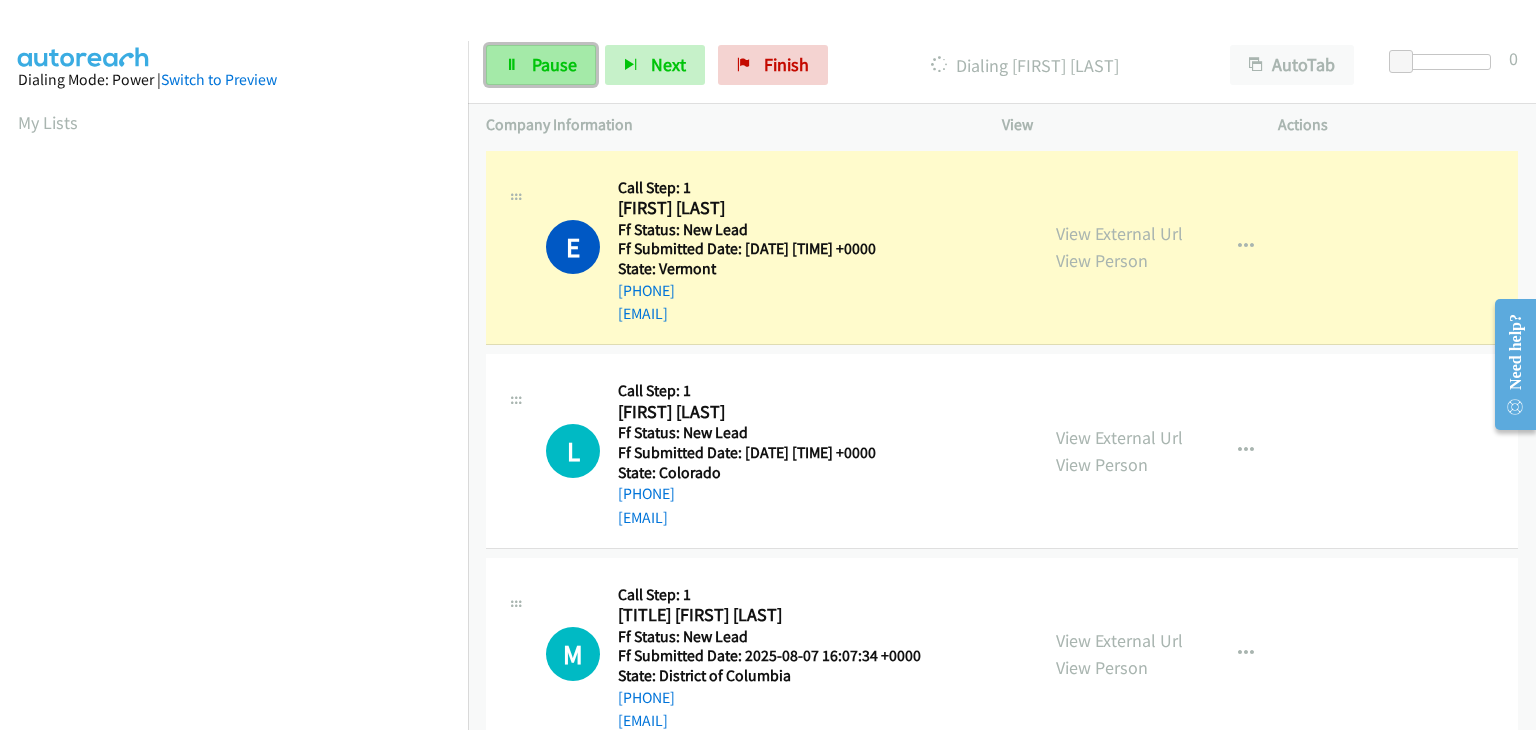 click on "Pause" at bounding box center (554, 64) 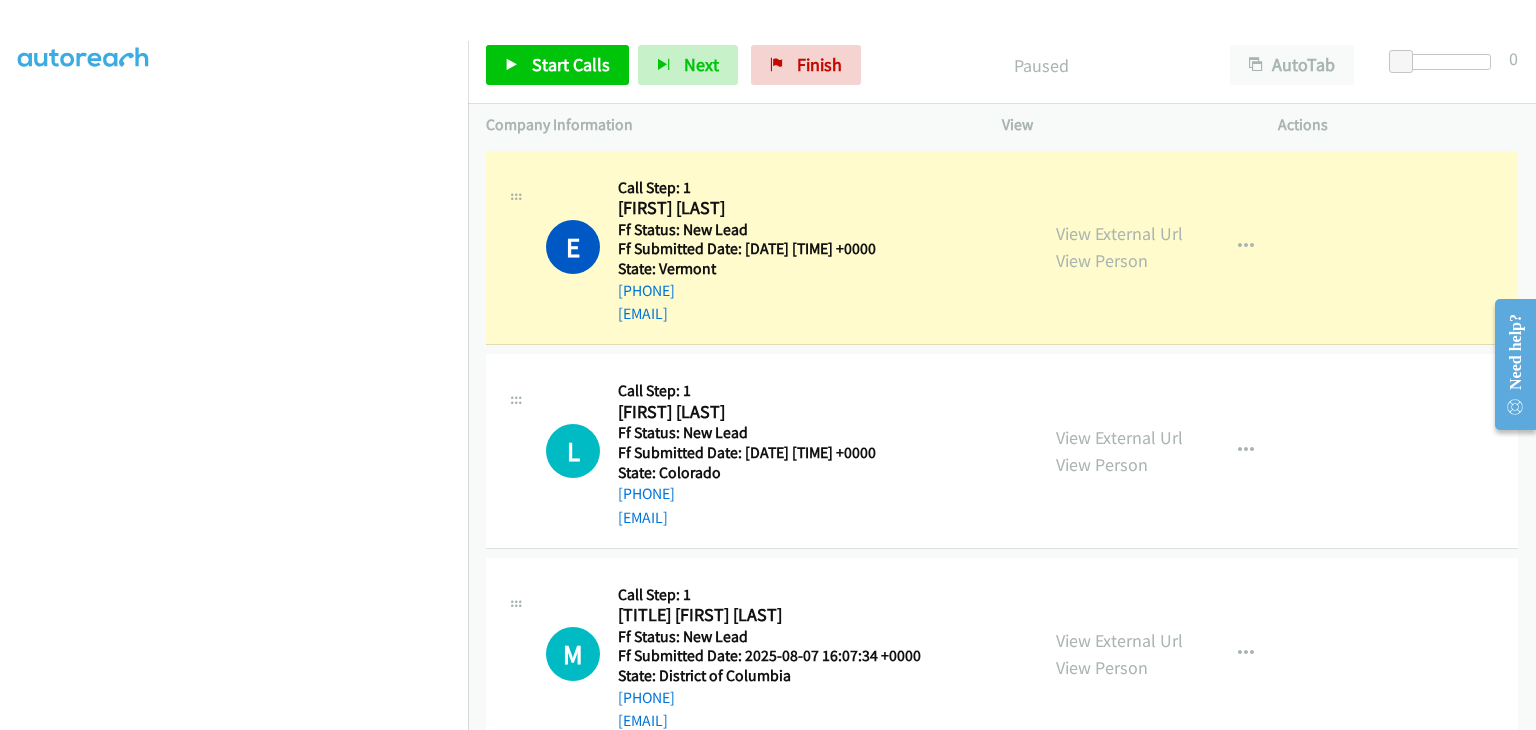 scroll, scrollTop: 0, scrollLeft: 0, axis: both 